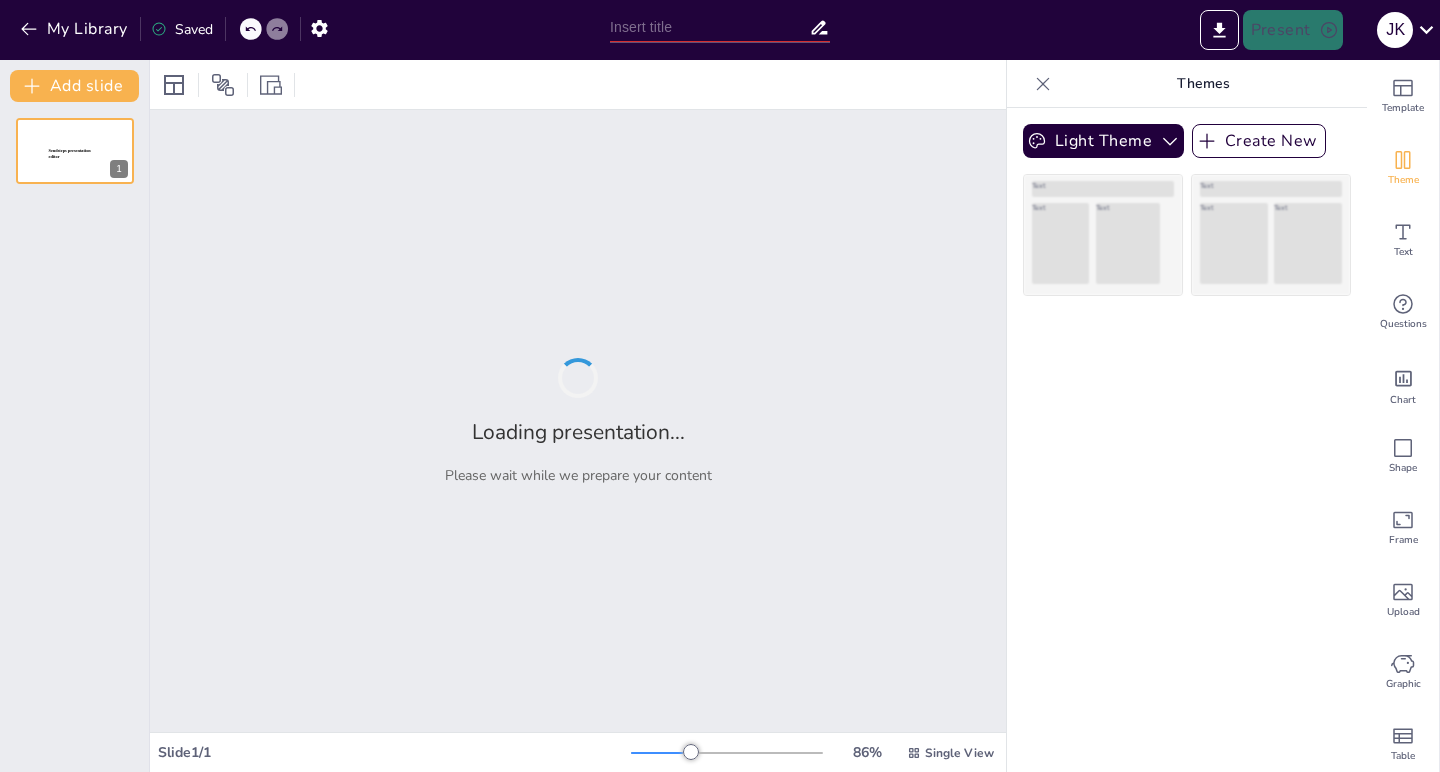 type on "New Sendsteps" 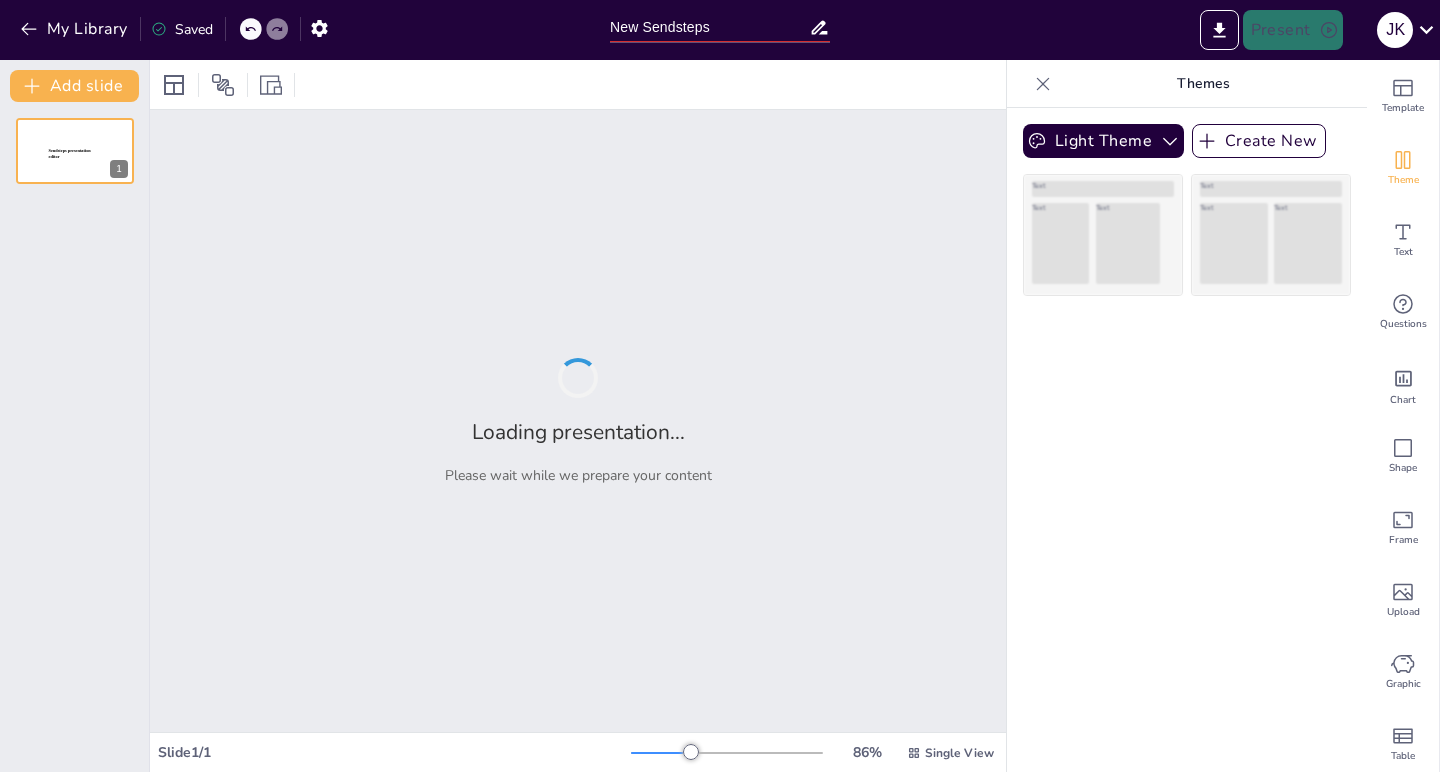 scroll, scrollTop: 0, scrollLeft: 0, axis: both 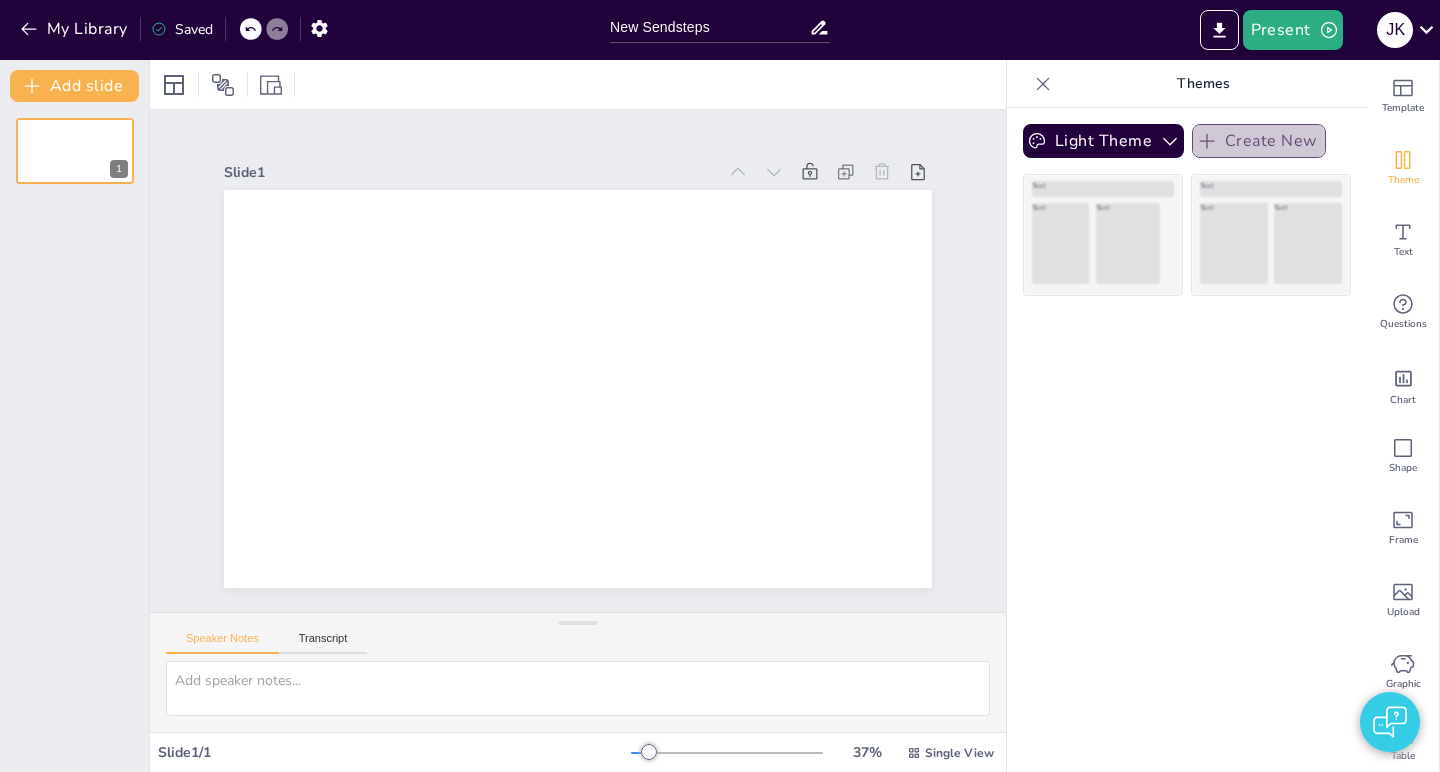 click on "Create New" at bounding box center (1259, 141) 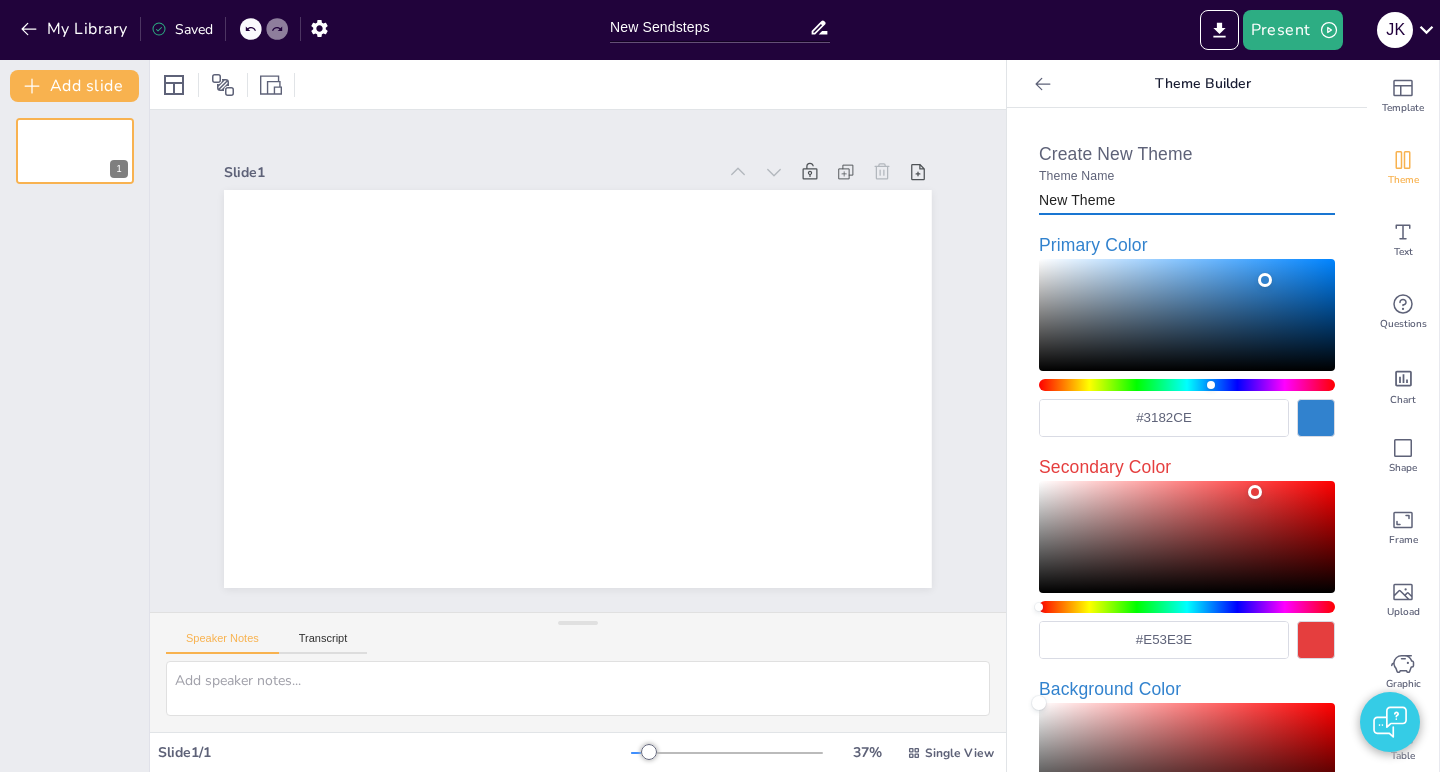 click on "New Theme" at bounding box center [1187, 200] 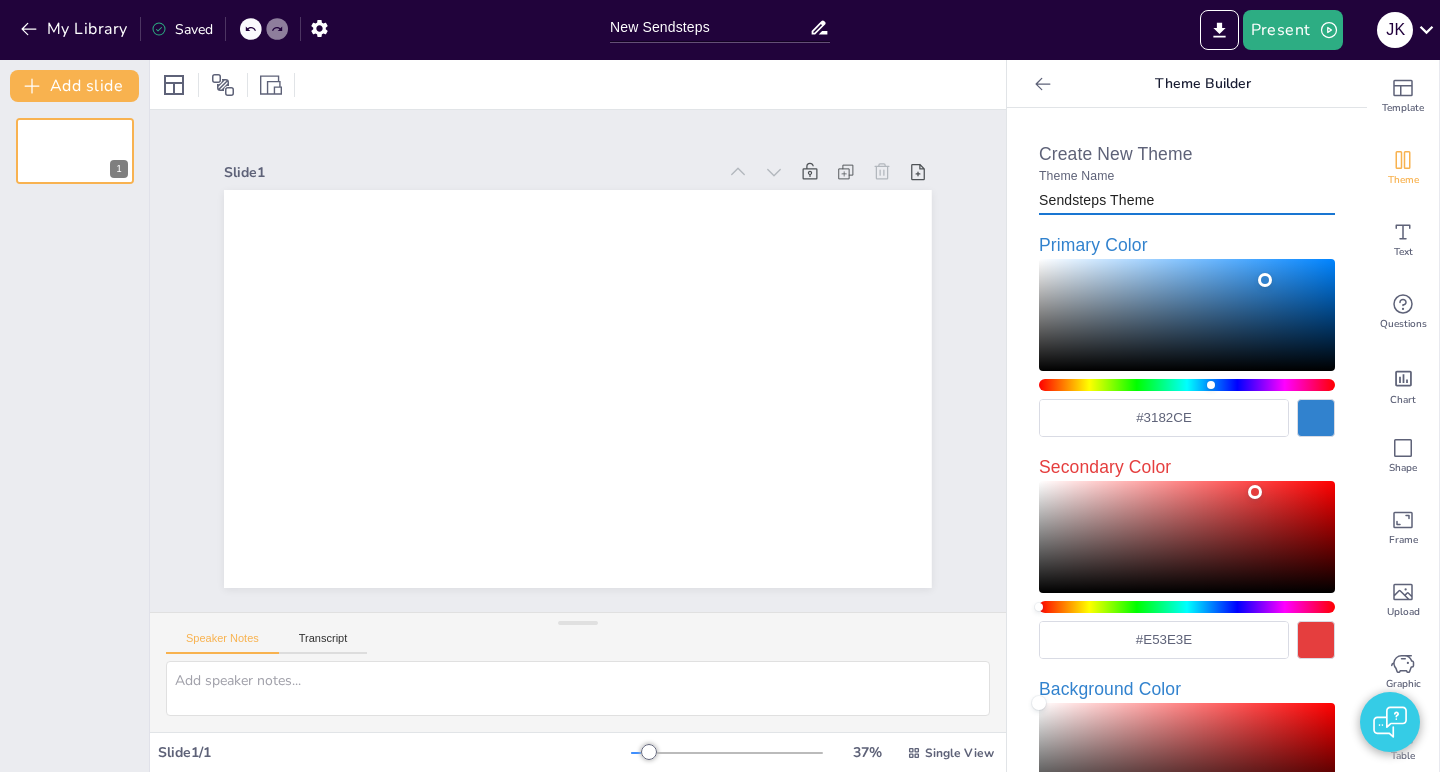 type on "Sendsteps Theme" 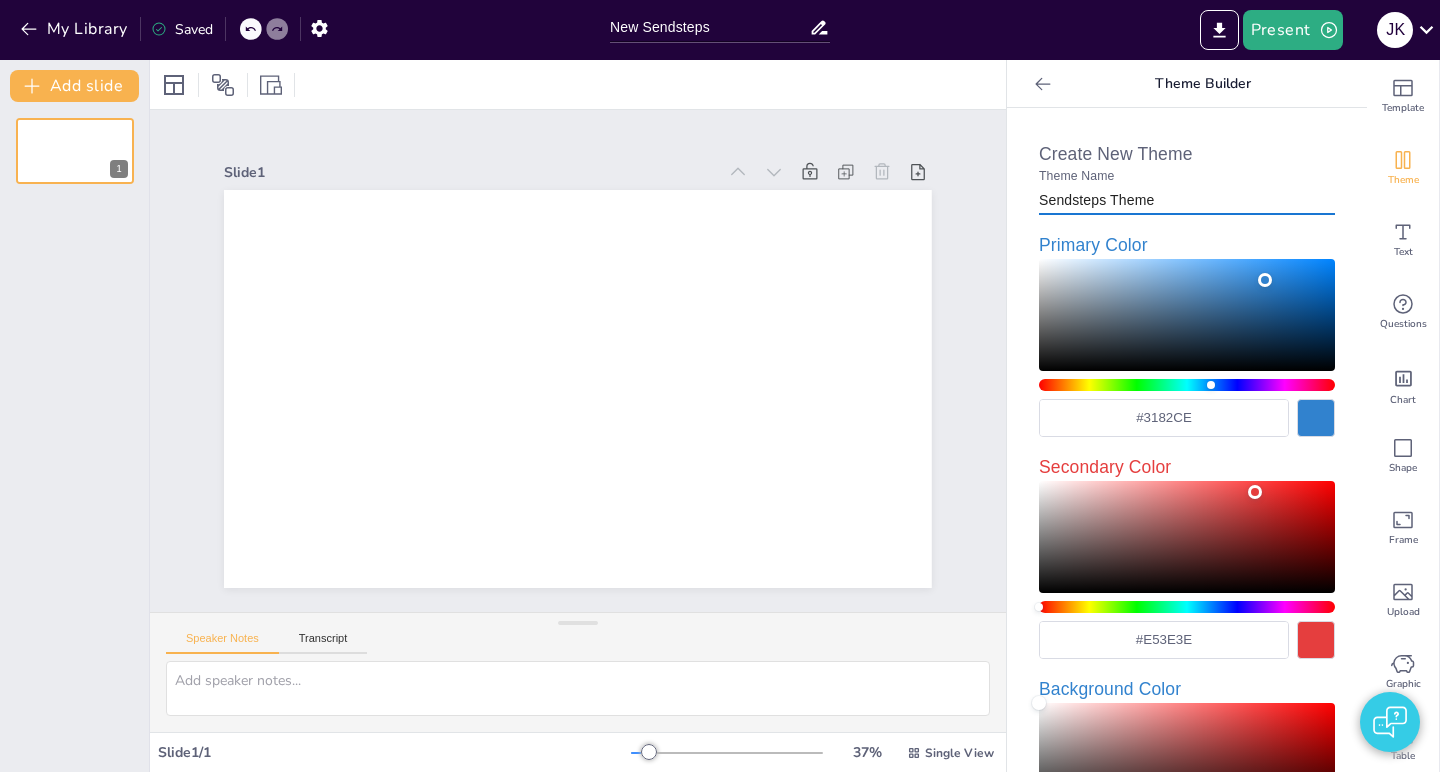 click on "#3182CE" at bounding box center [1164, 418] 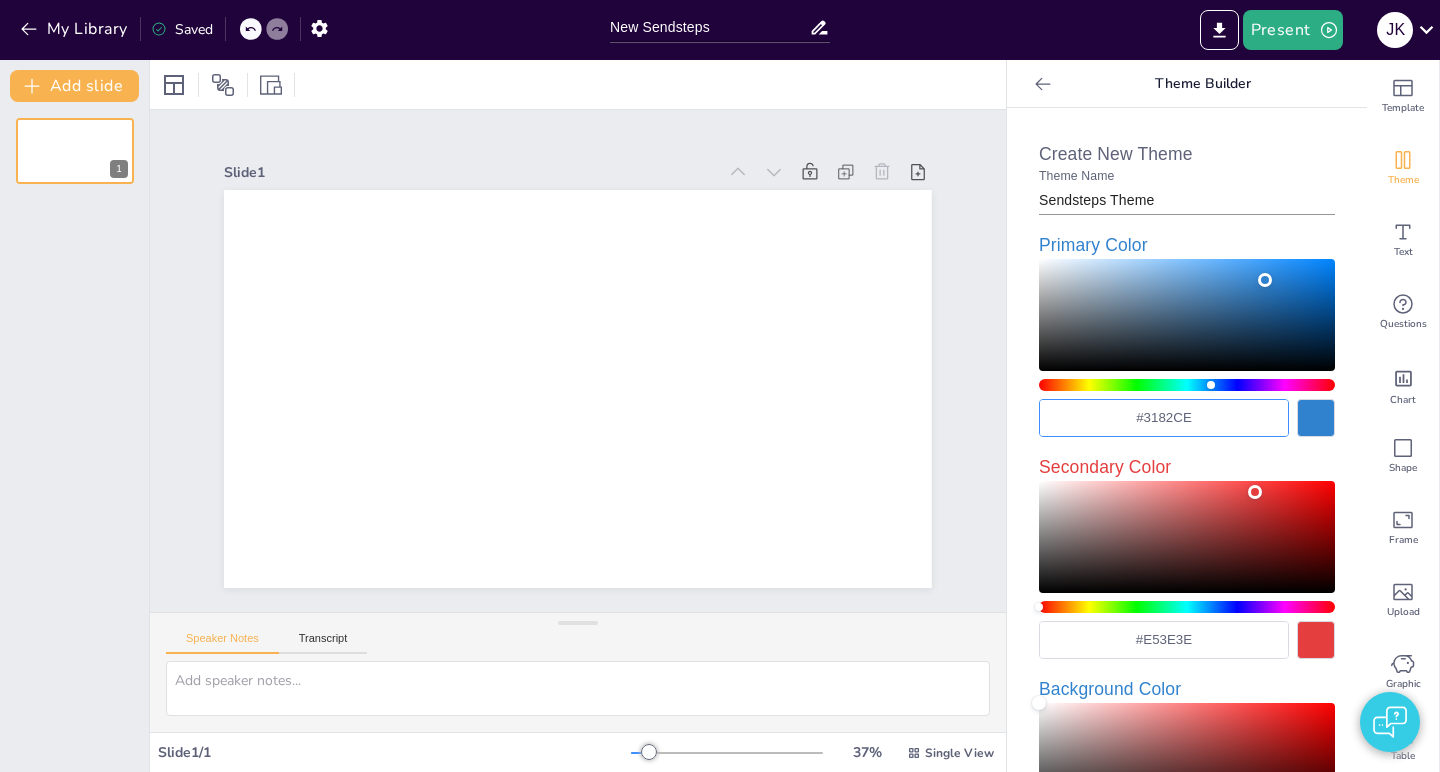 click on "#3182CE" at bounding box center (1164, 418) 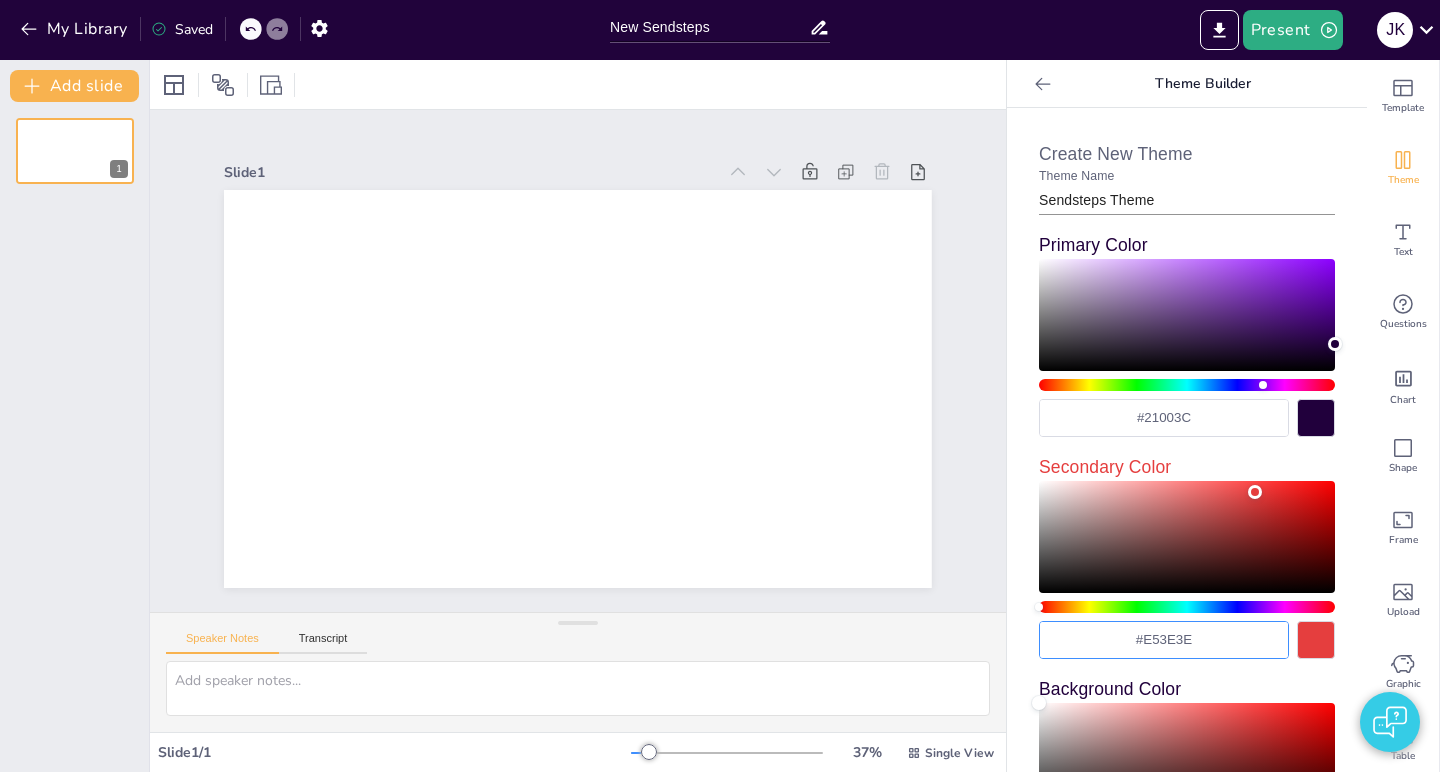 click on "#E53E3E" at bounding box center [1164, 640] 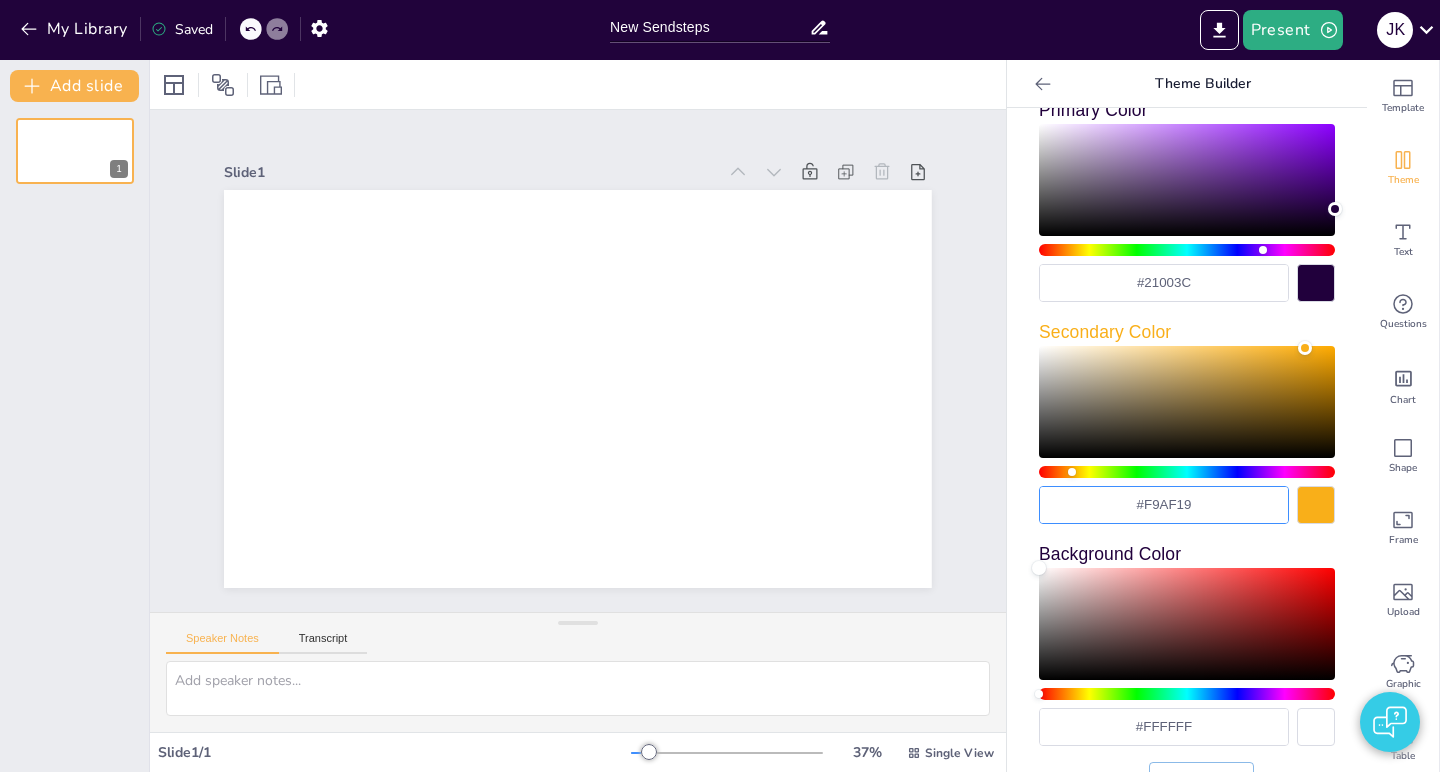 scroll, scrollTop: 252, scrollLeft: 0, axis: vertical 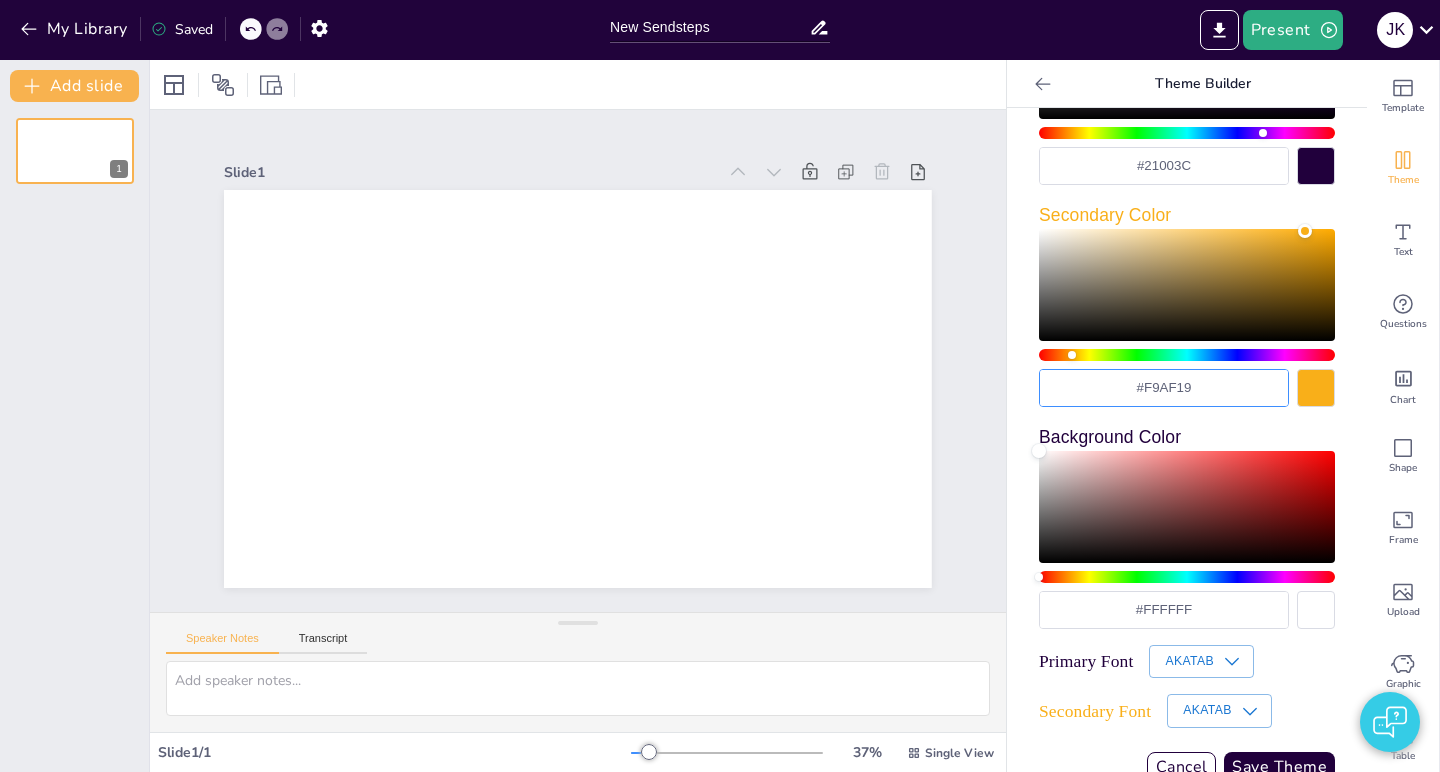 click on "#FFFFFF" at bounding box center [1164, 610] 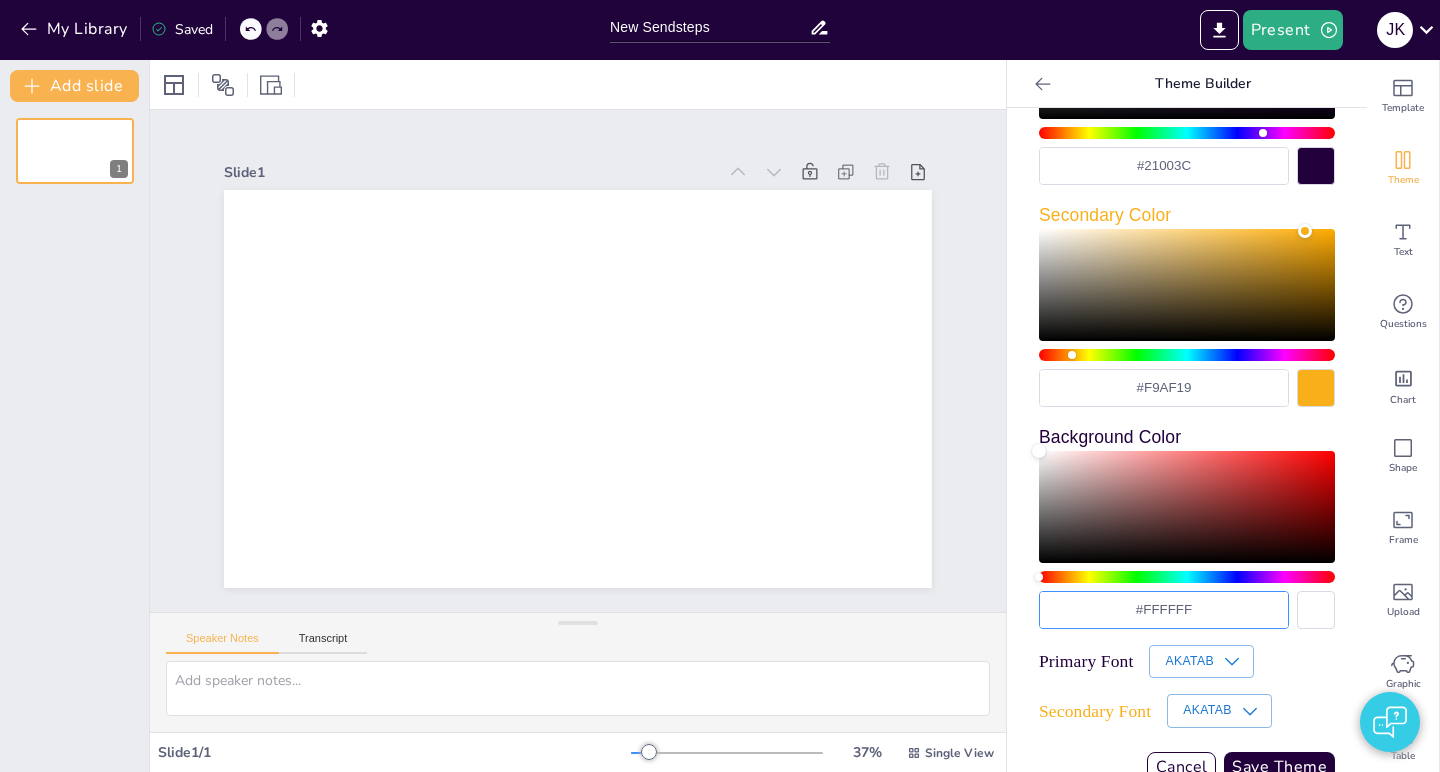 click on "#FFFFFF" at bounding box center (1164, 610) 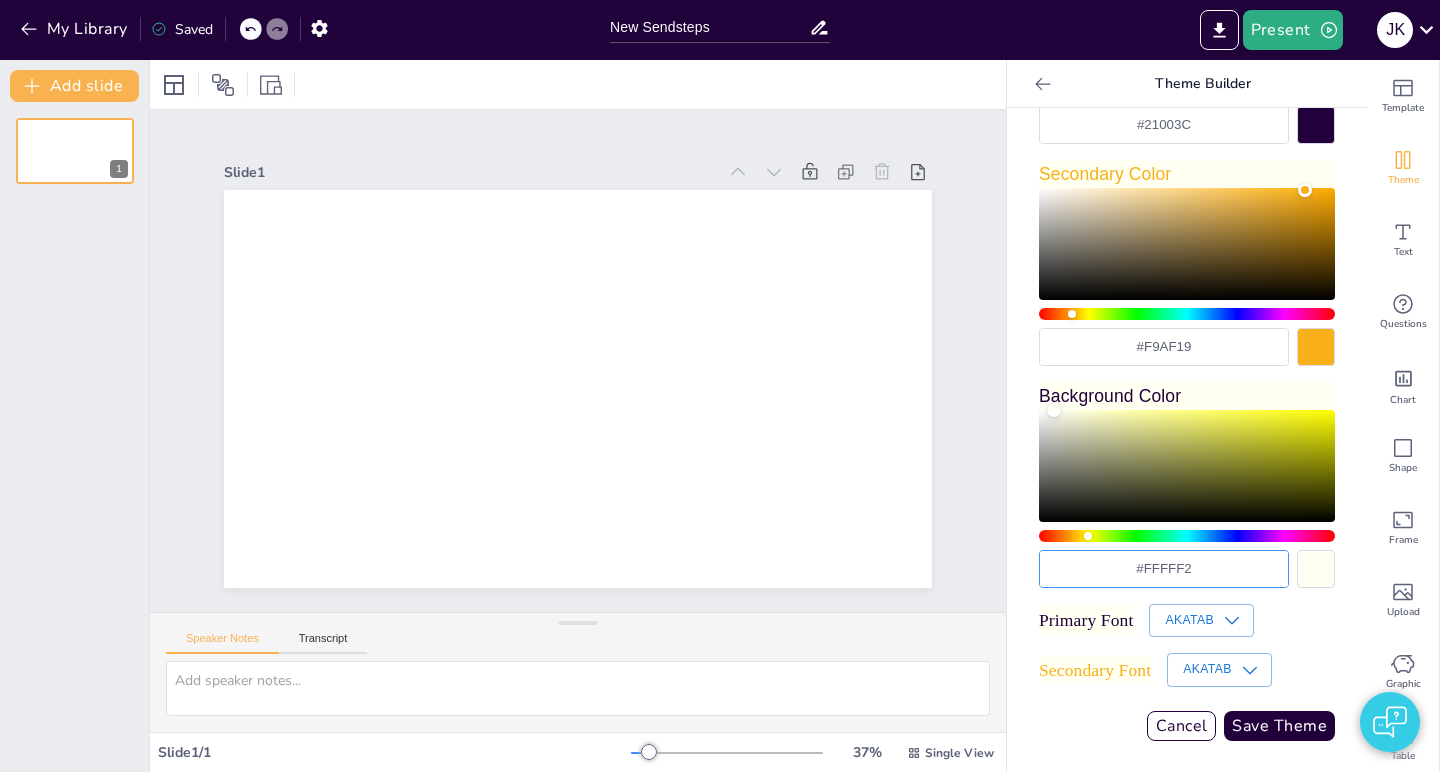 scroll, scrollTop: 292, scrollLeft: 0, axis: vertical 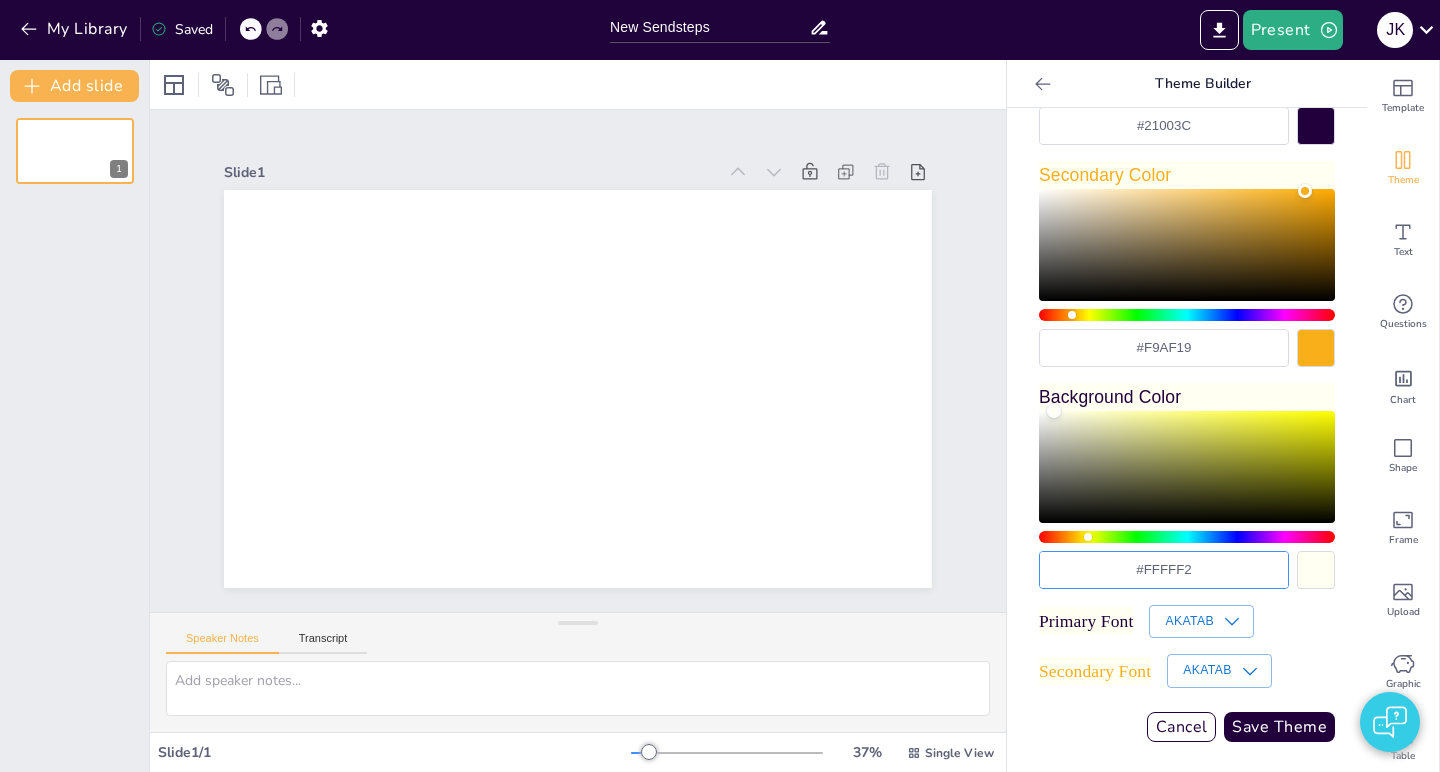 click 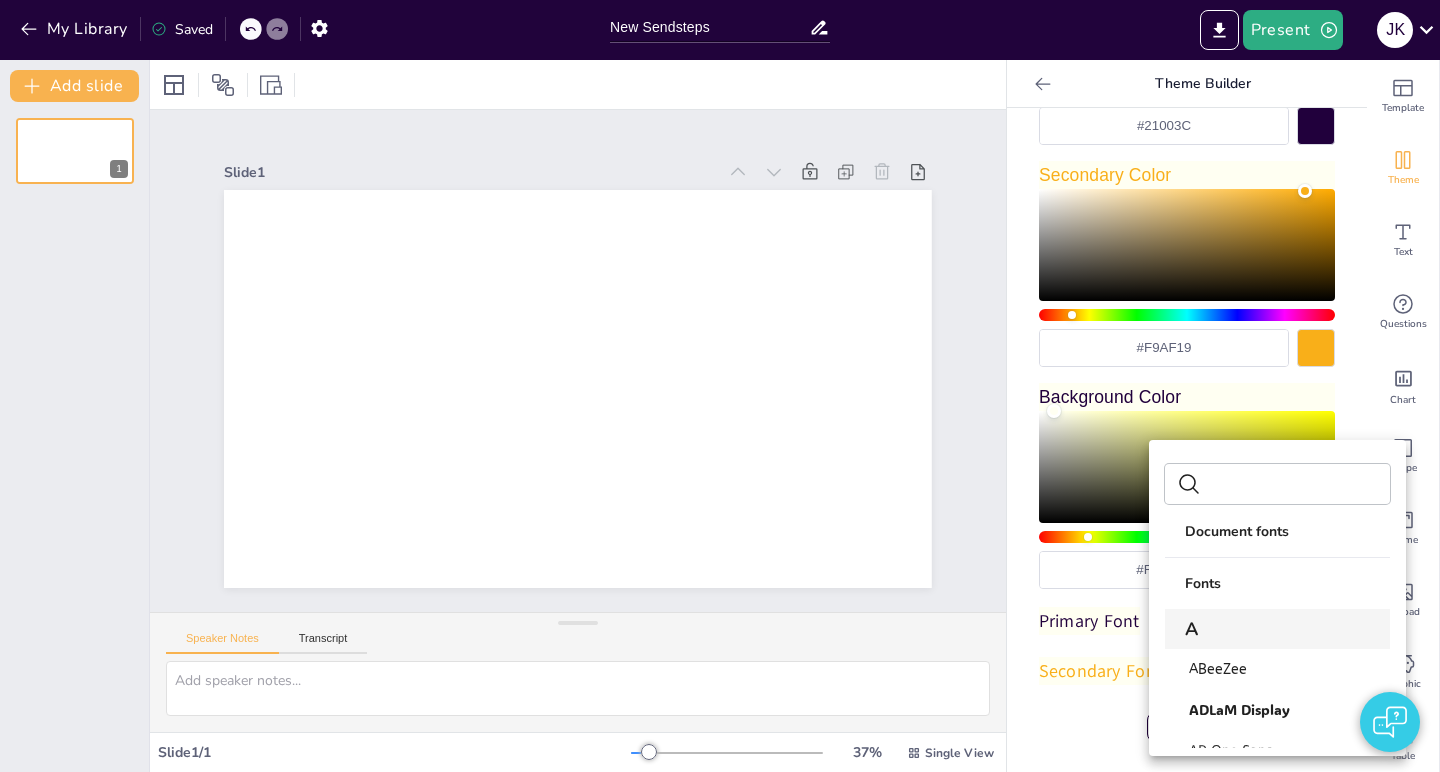 click at bounding box center [1293, 484] 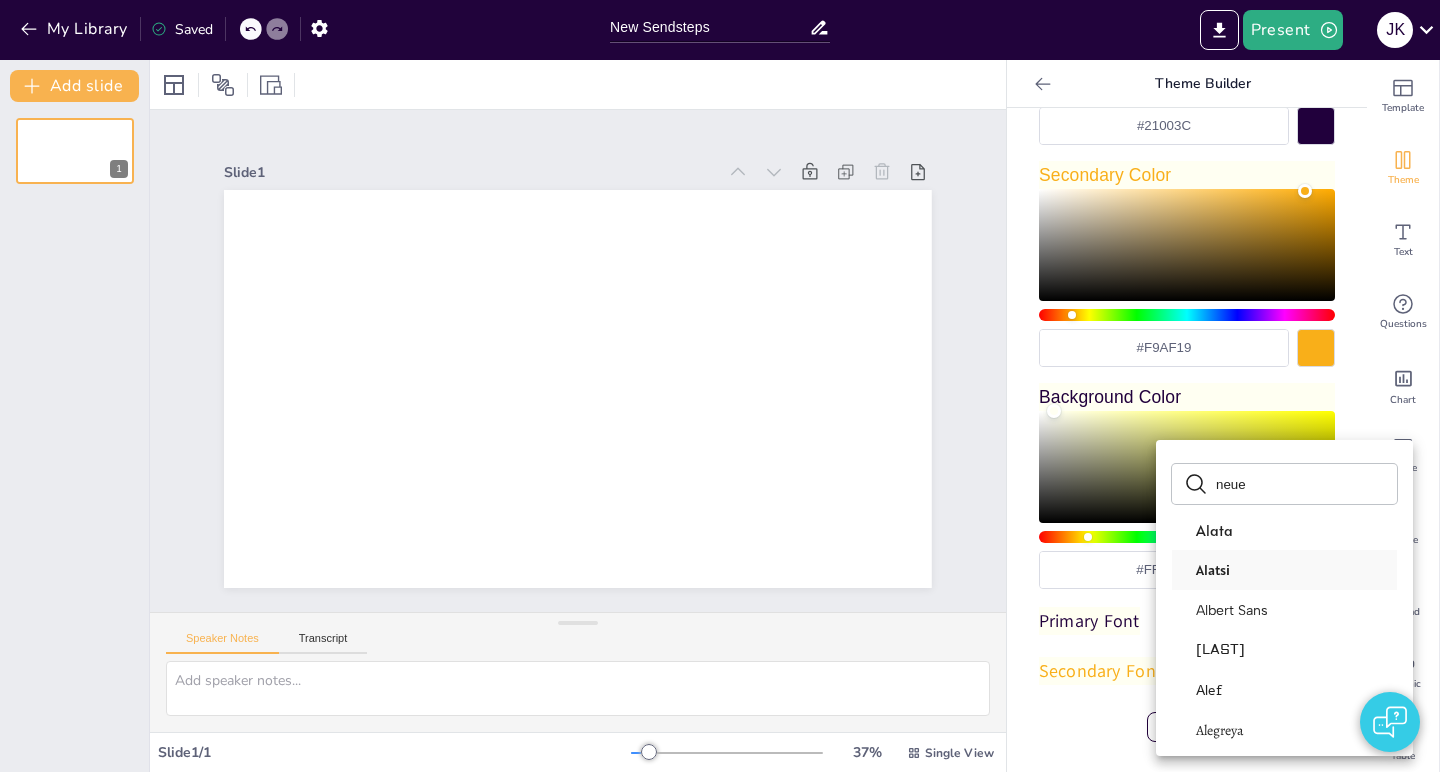 scroll, scrollTop: 1143, scrollLeft: 0, axis: vertical 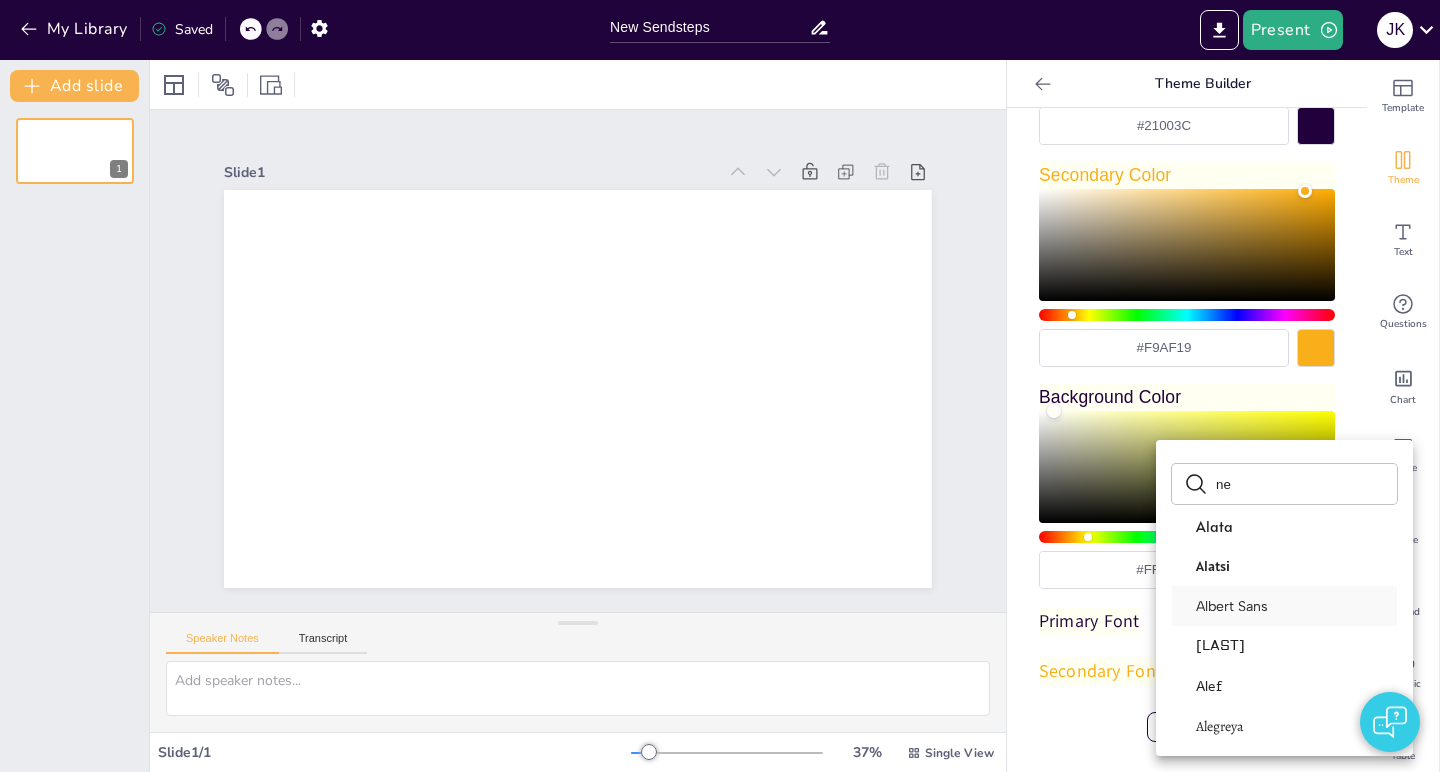 type on "n" 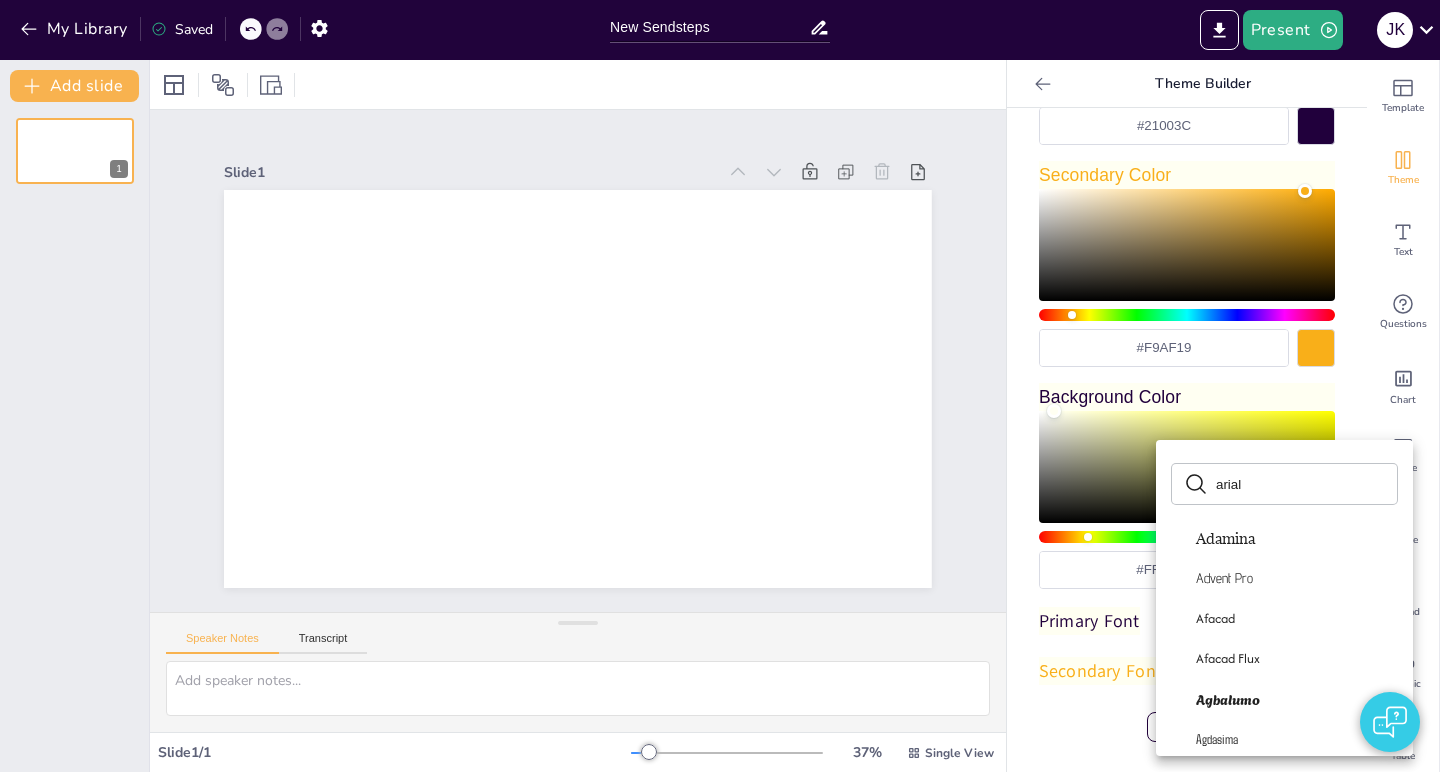 scroll, scrollTop: 0, scrollLeft: 0, axis: both 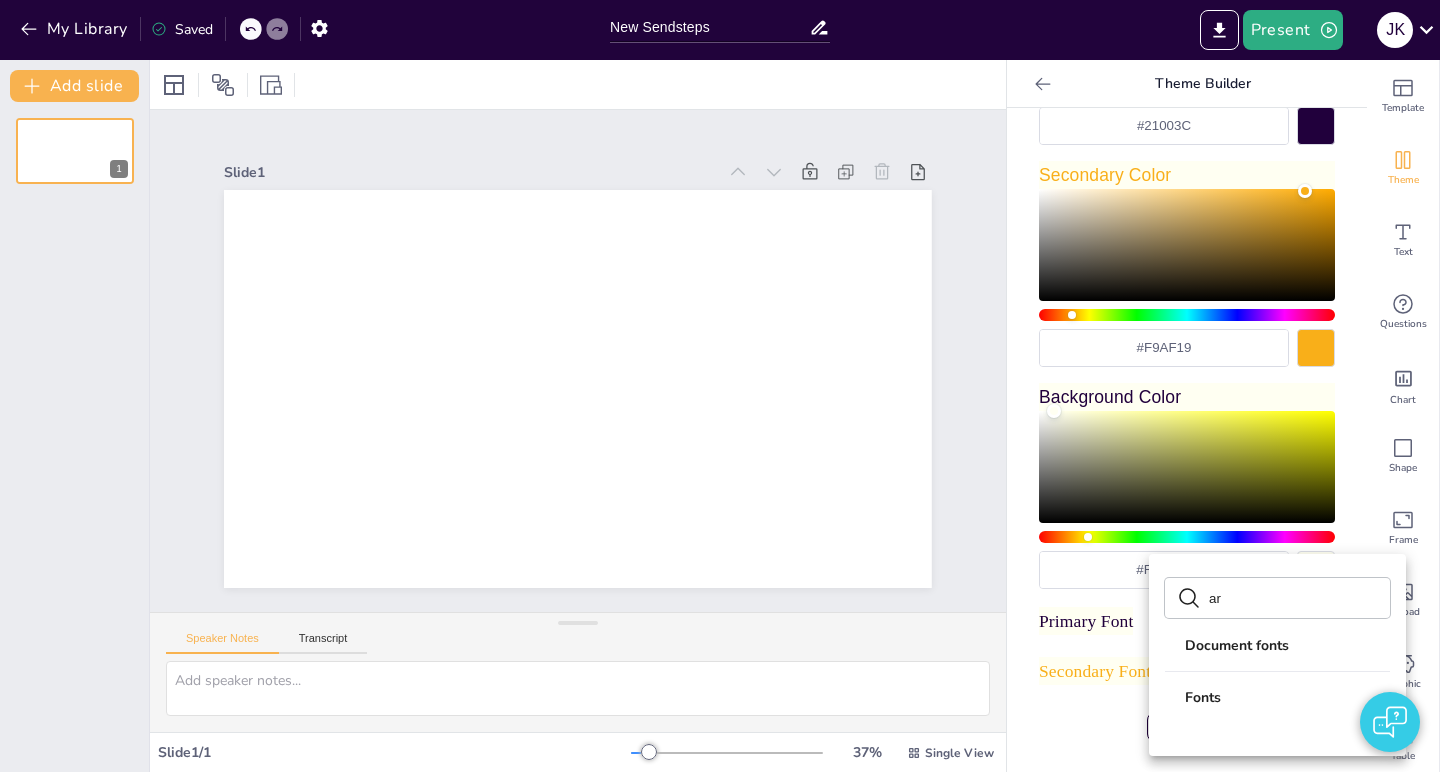type on "a" 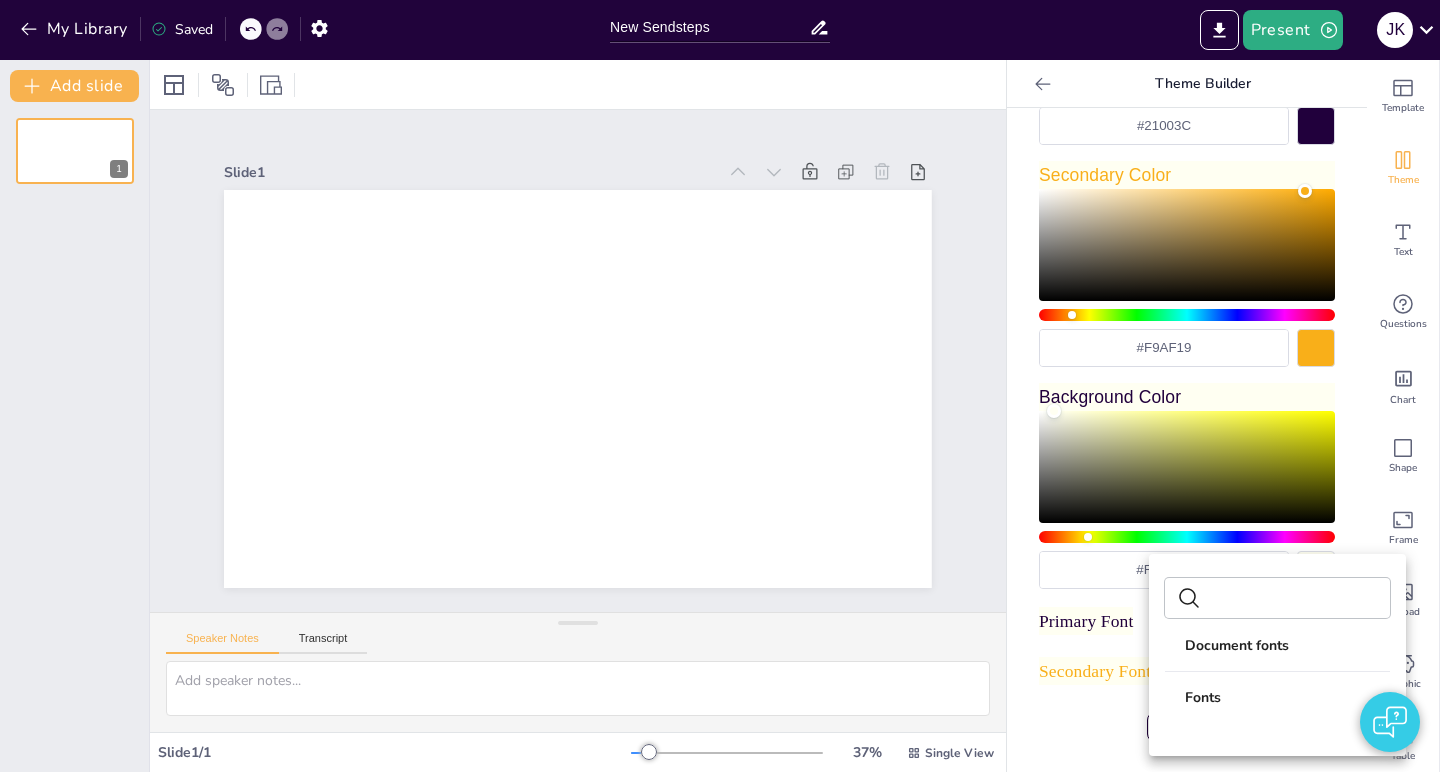 type 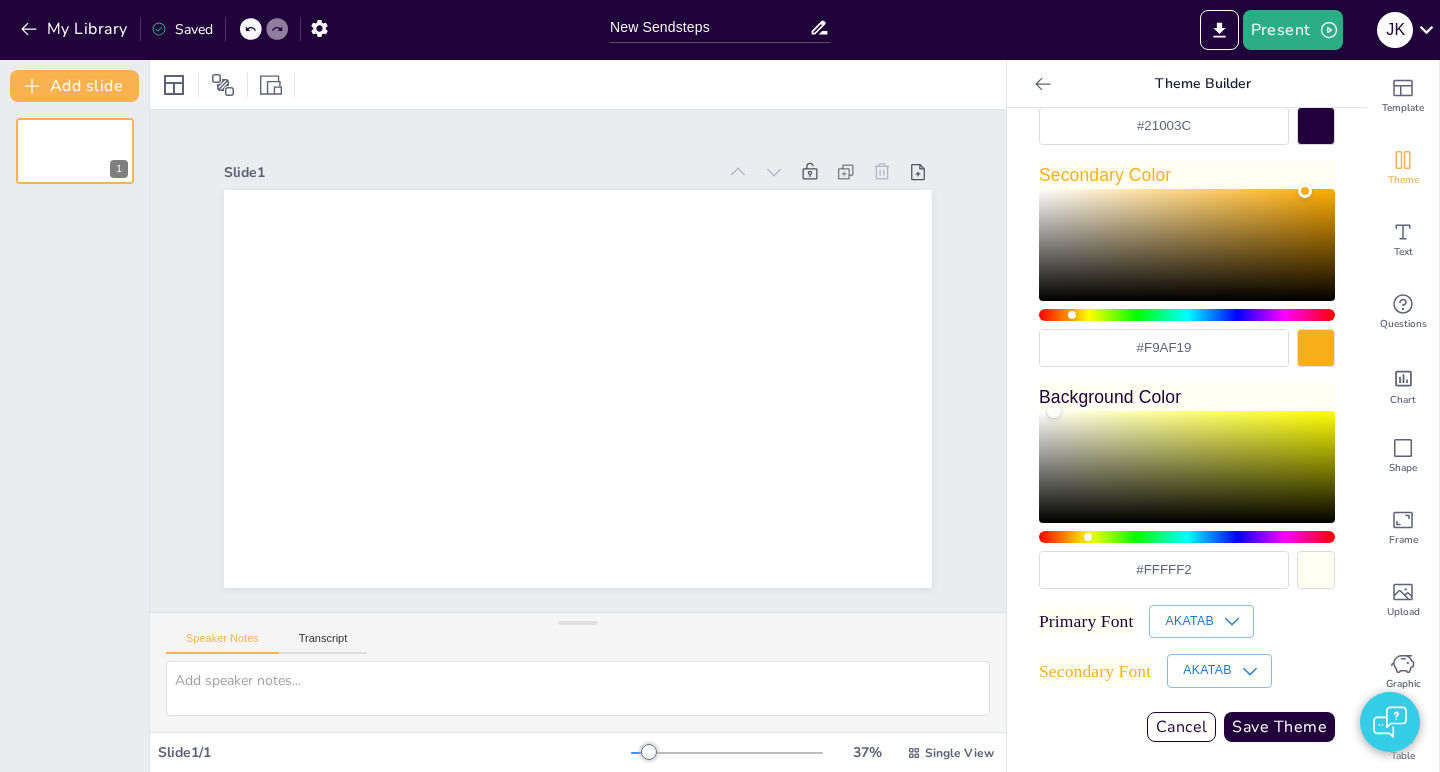 click 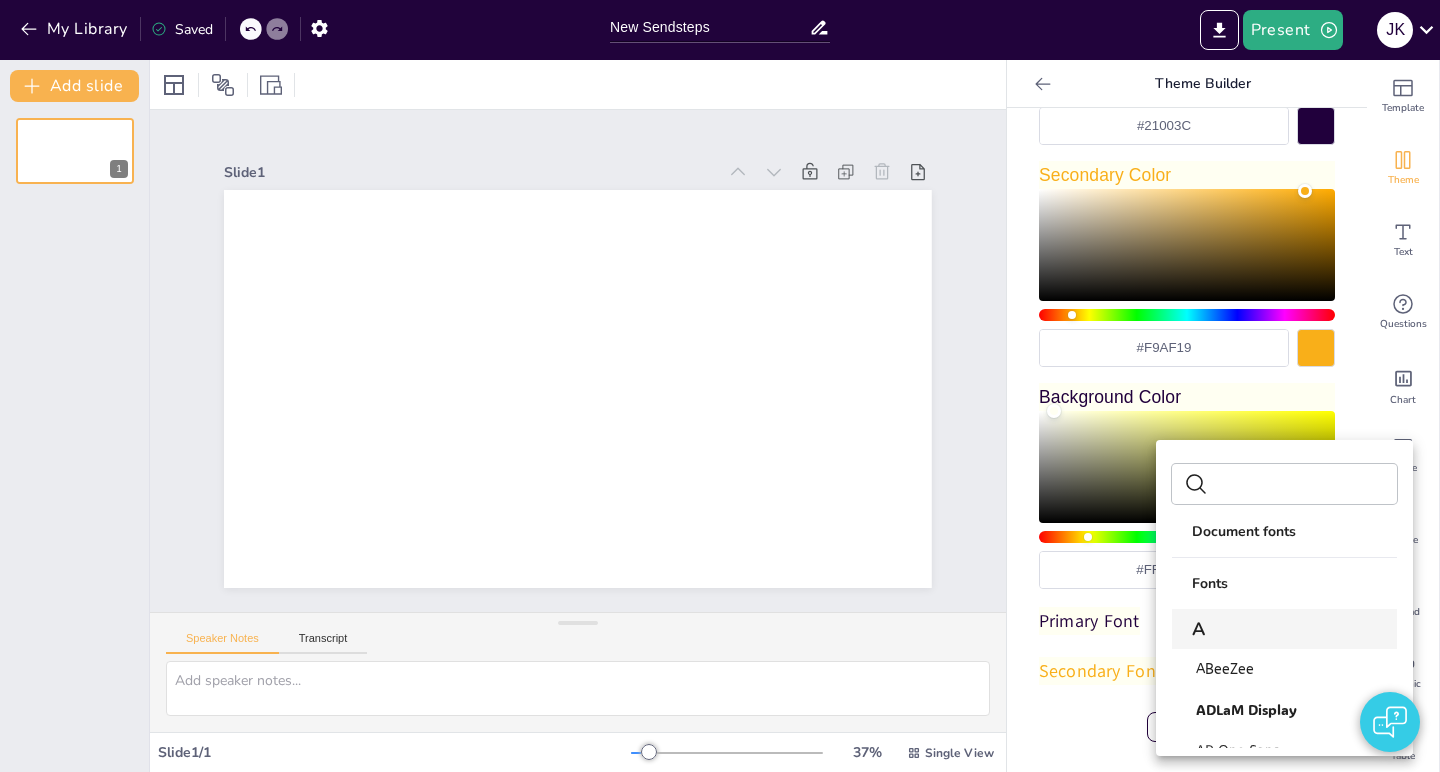 click at bounding box center [1300, 484] 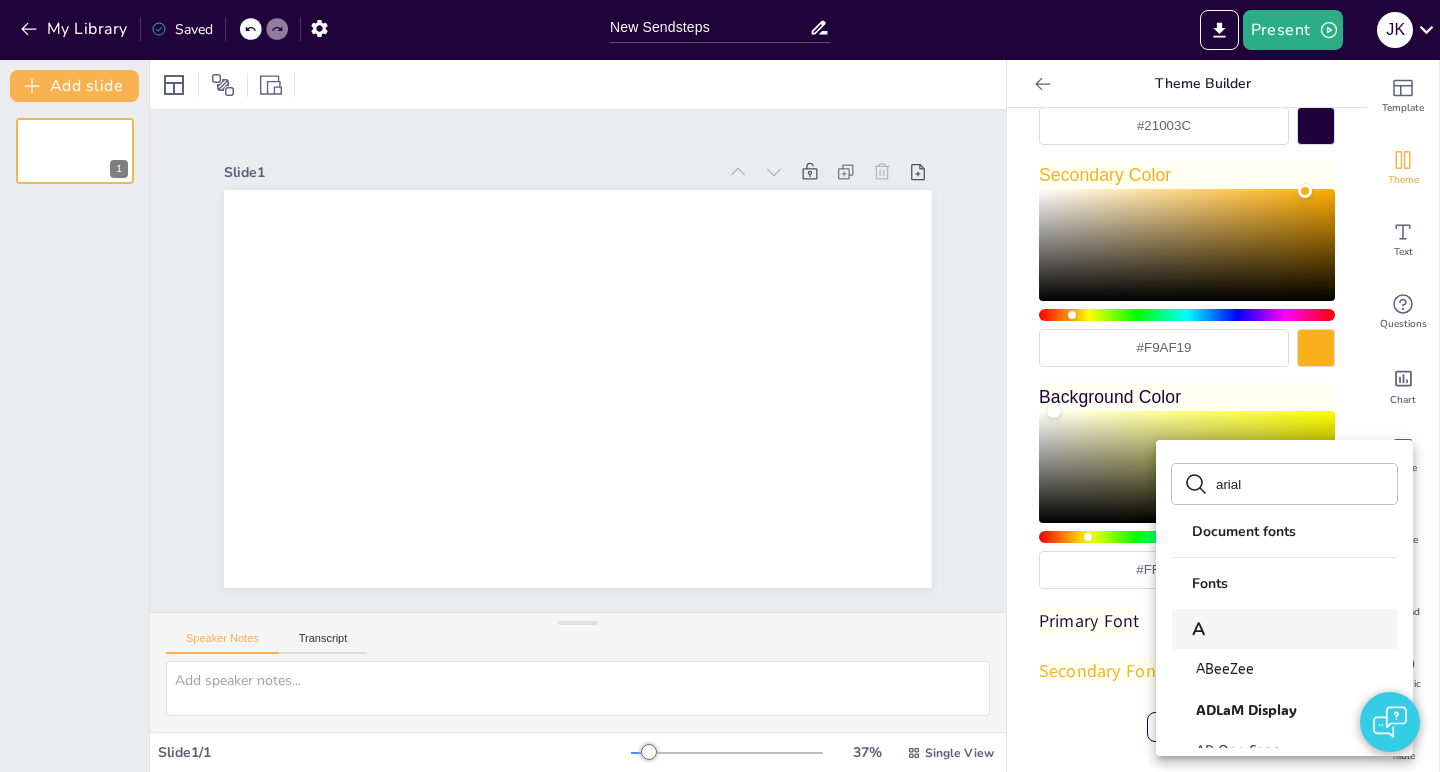 type on "arial" 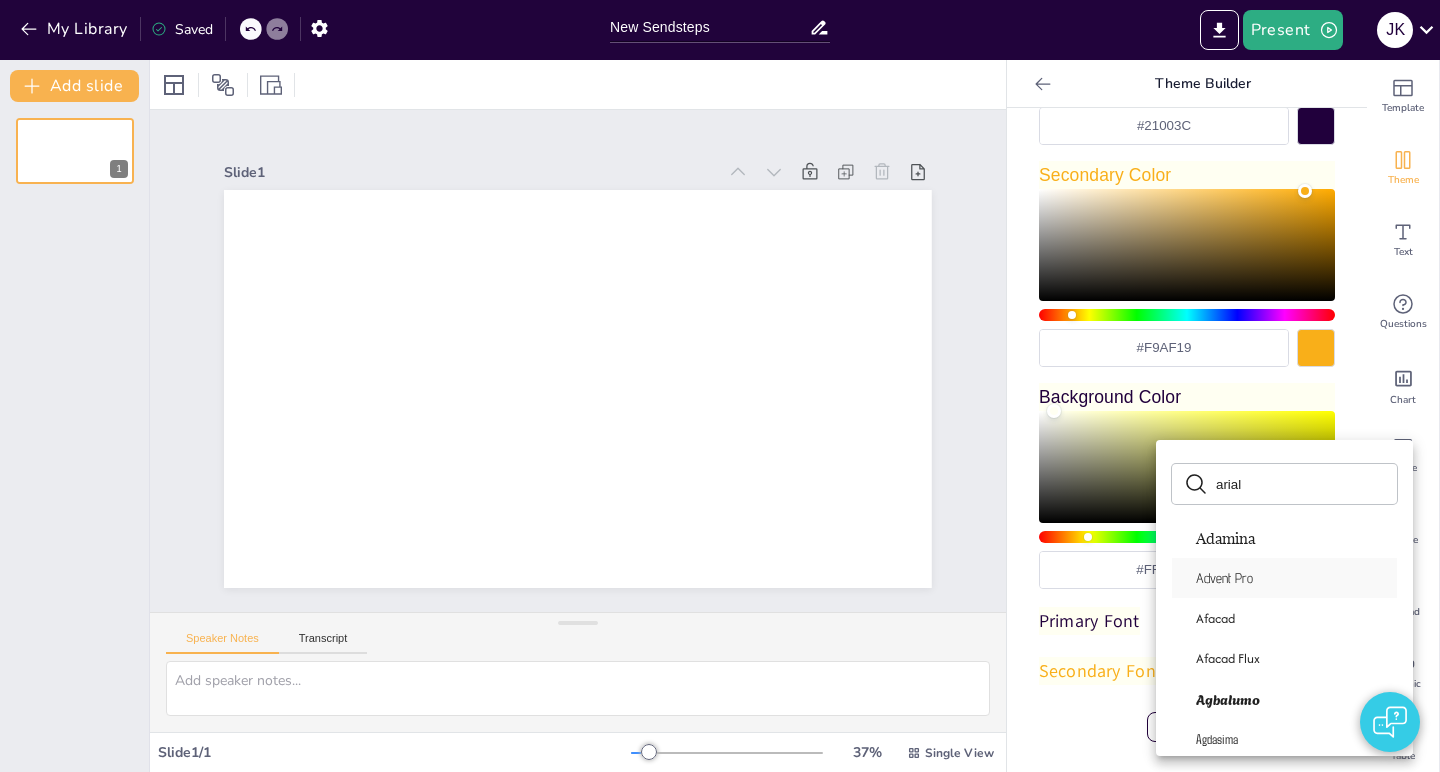 scroll, scrollTop: 571, scrollLeft: 0, axis: vertical 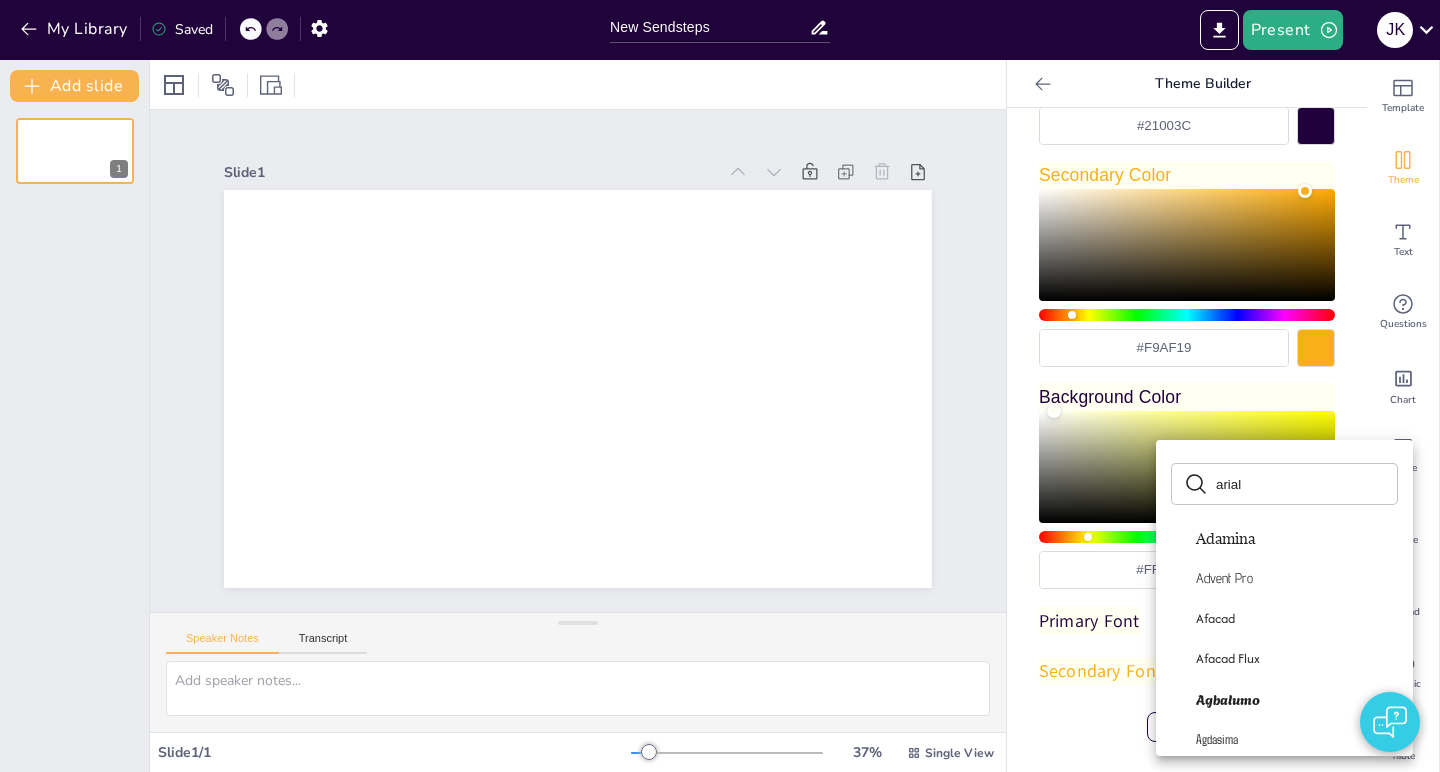 click at bounding box center (720, 386) 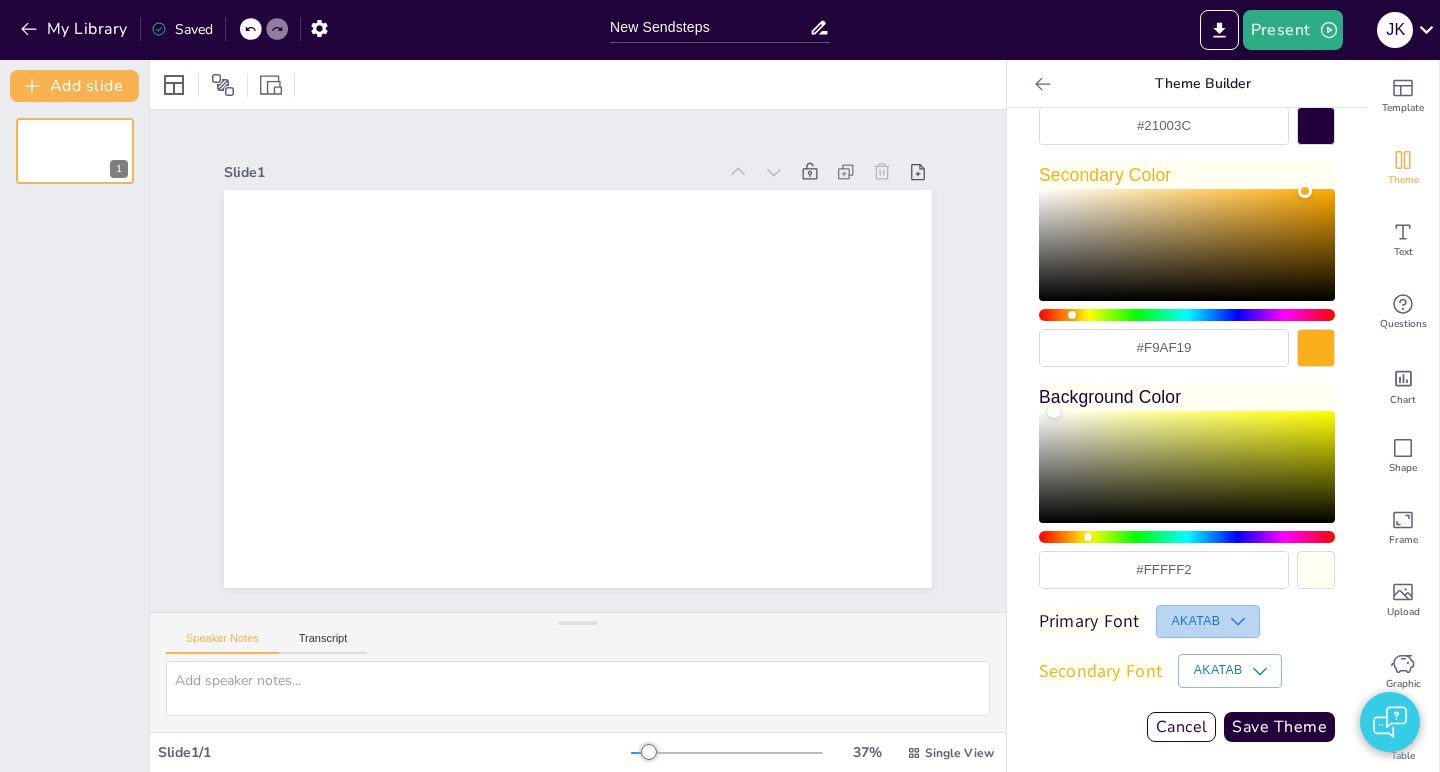click on "Akatab" at bounding box center (1208, 621) 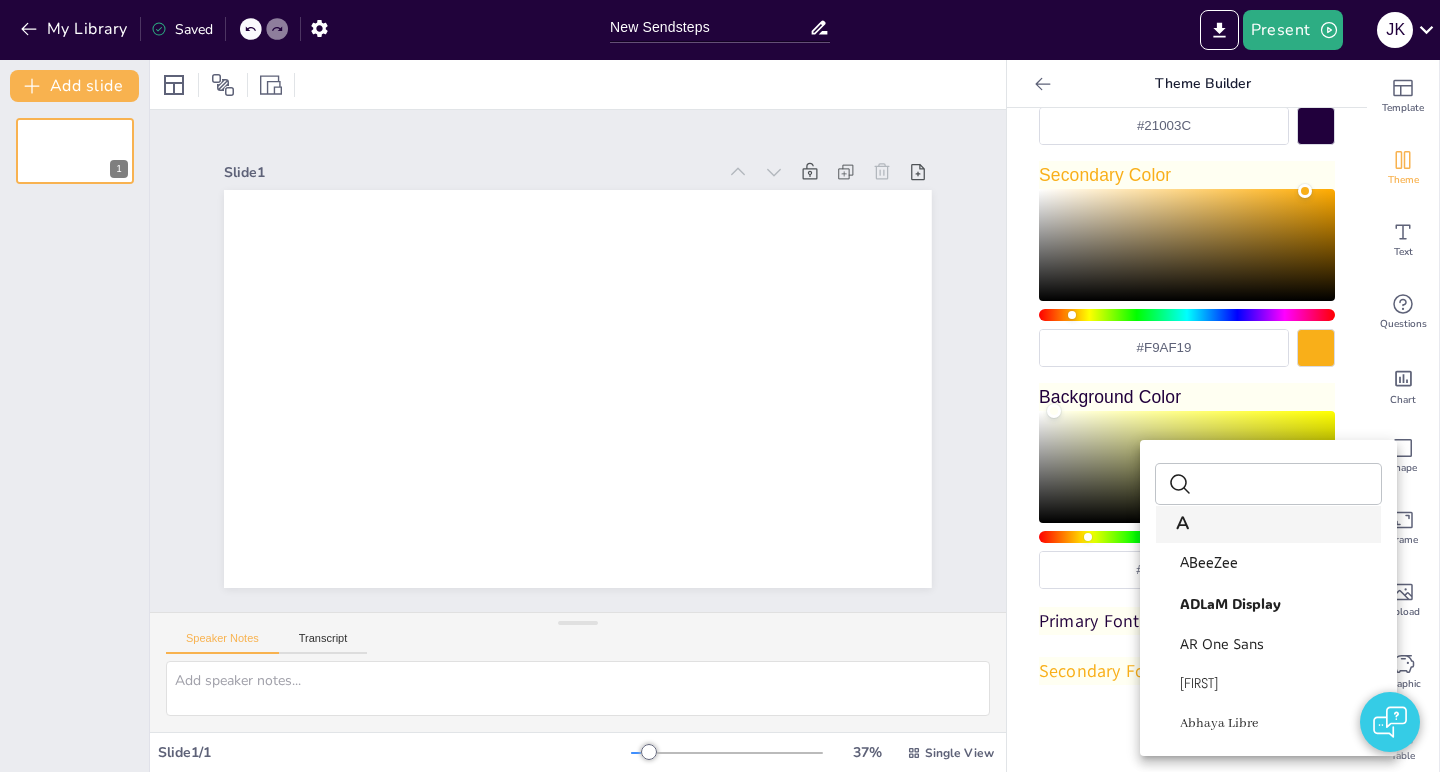 scroll, scrollTop: 110, scrollLeft: 0, axis: vertical 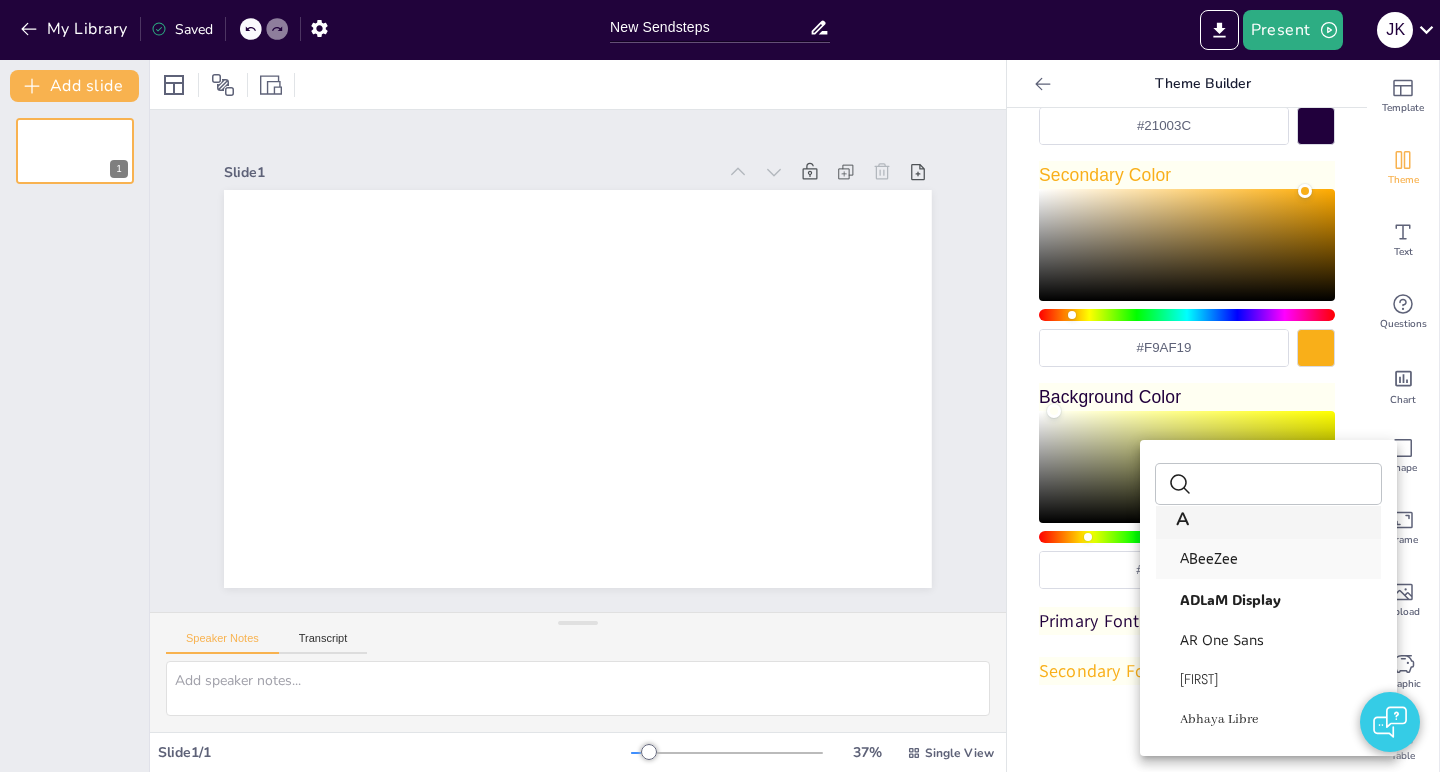 click on "ABeeZee" at bounding box center (1209, 559) 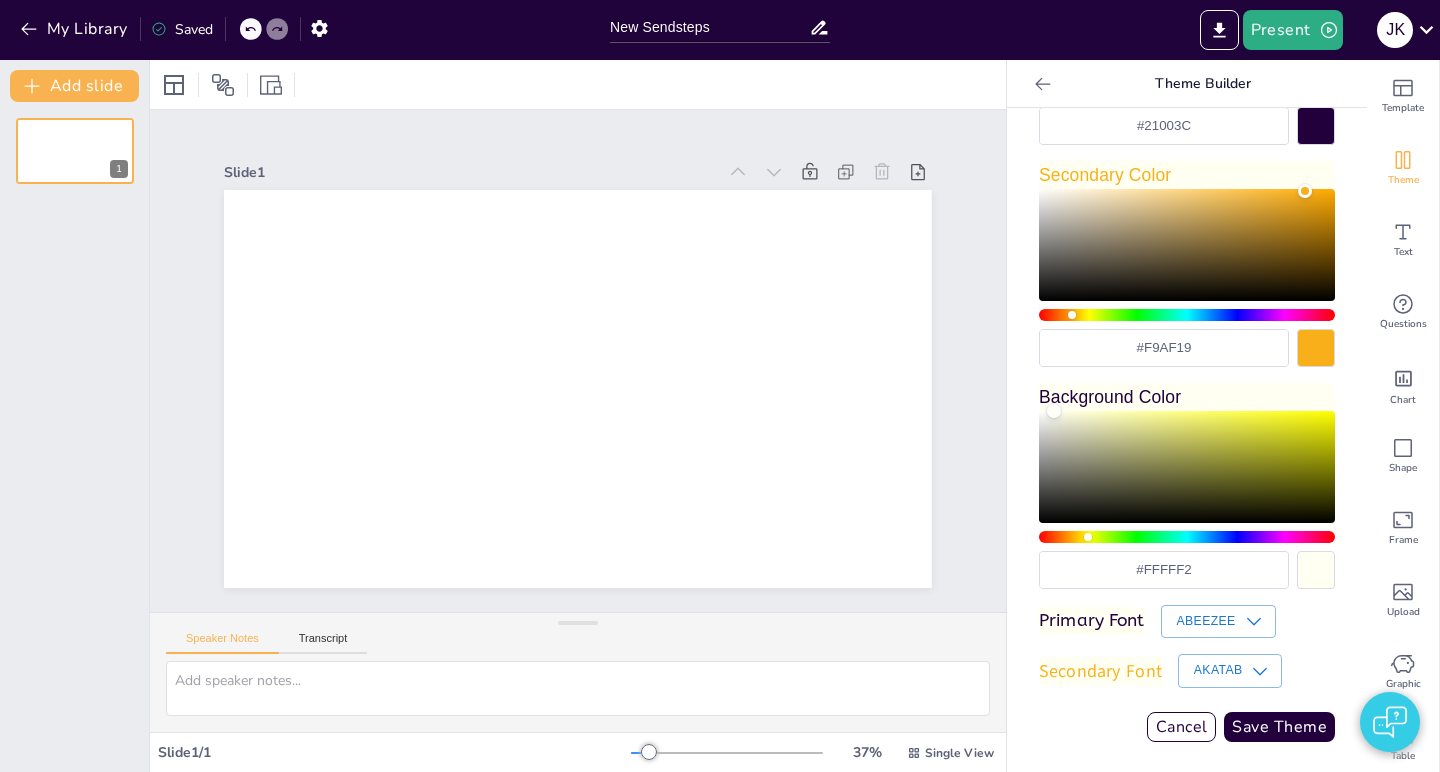 click 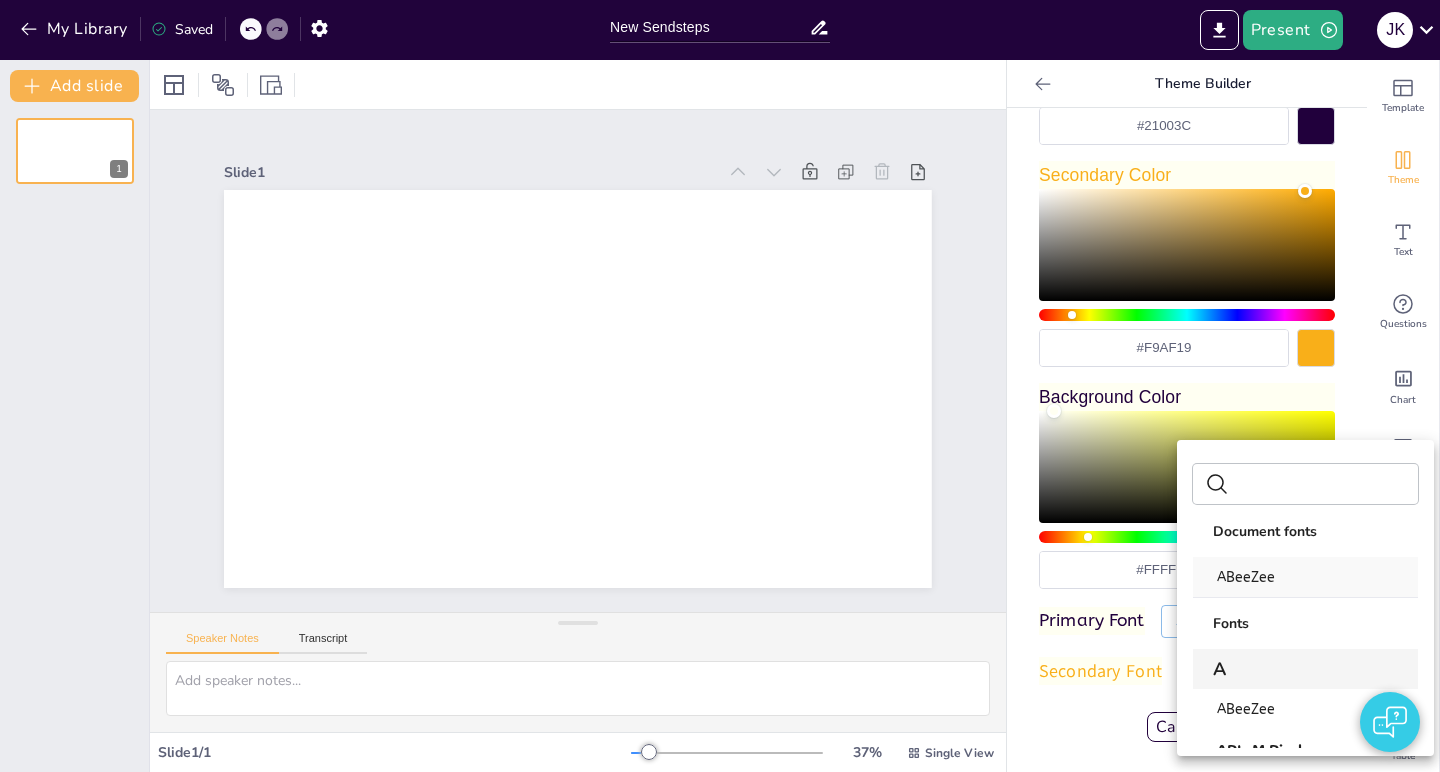 click on "ABeeZee" at bounding box center (1246, 577) 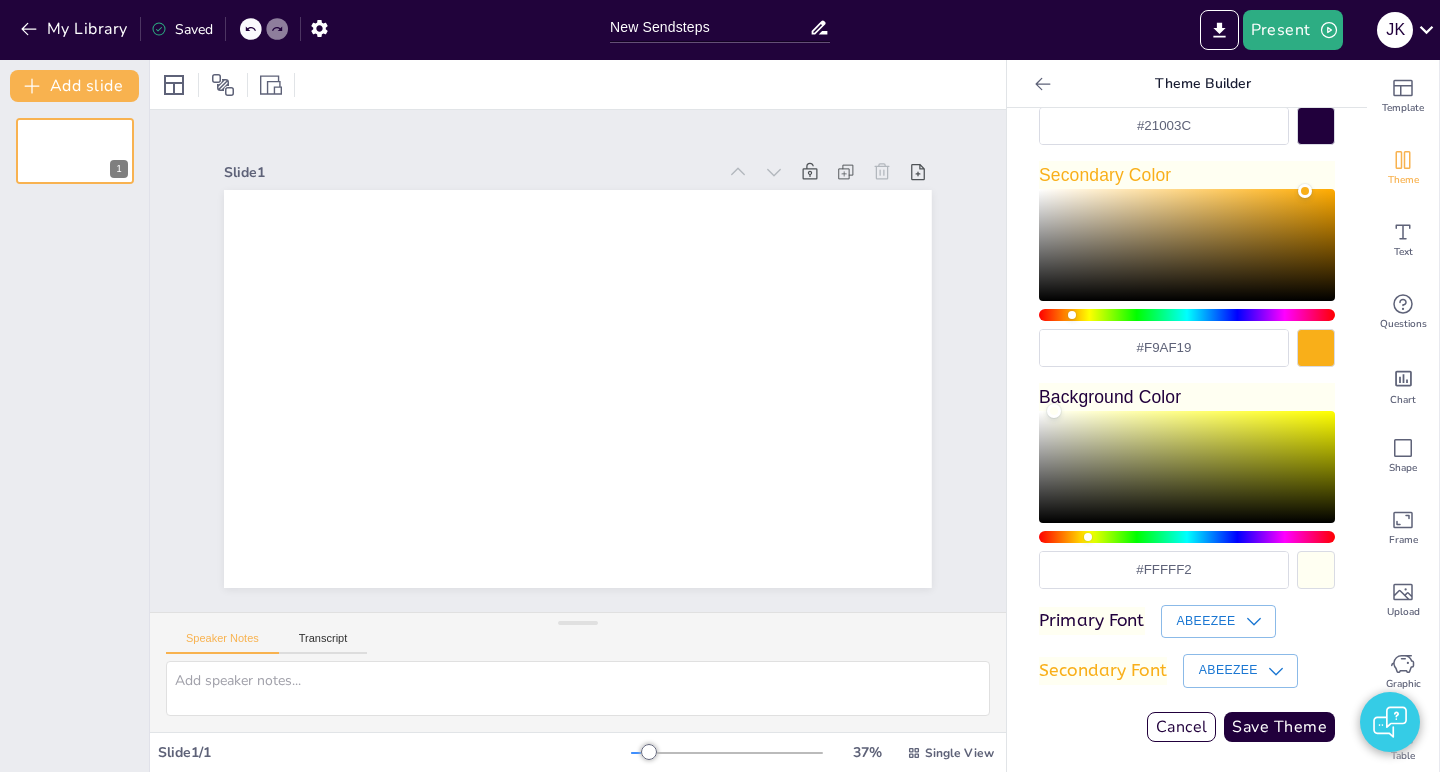click on "Create New Theme Theme Name Sendsteps Theme Primary Color #21003C Secondary Color #F9AF19 Background Color #FFFFF2 Primary Font ABeeZee Secondary Font ABeeZee Cancel Save Theme" at bounding box center (1187, 295) 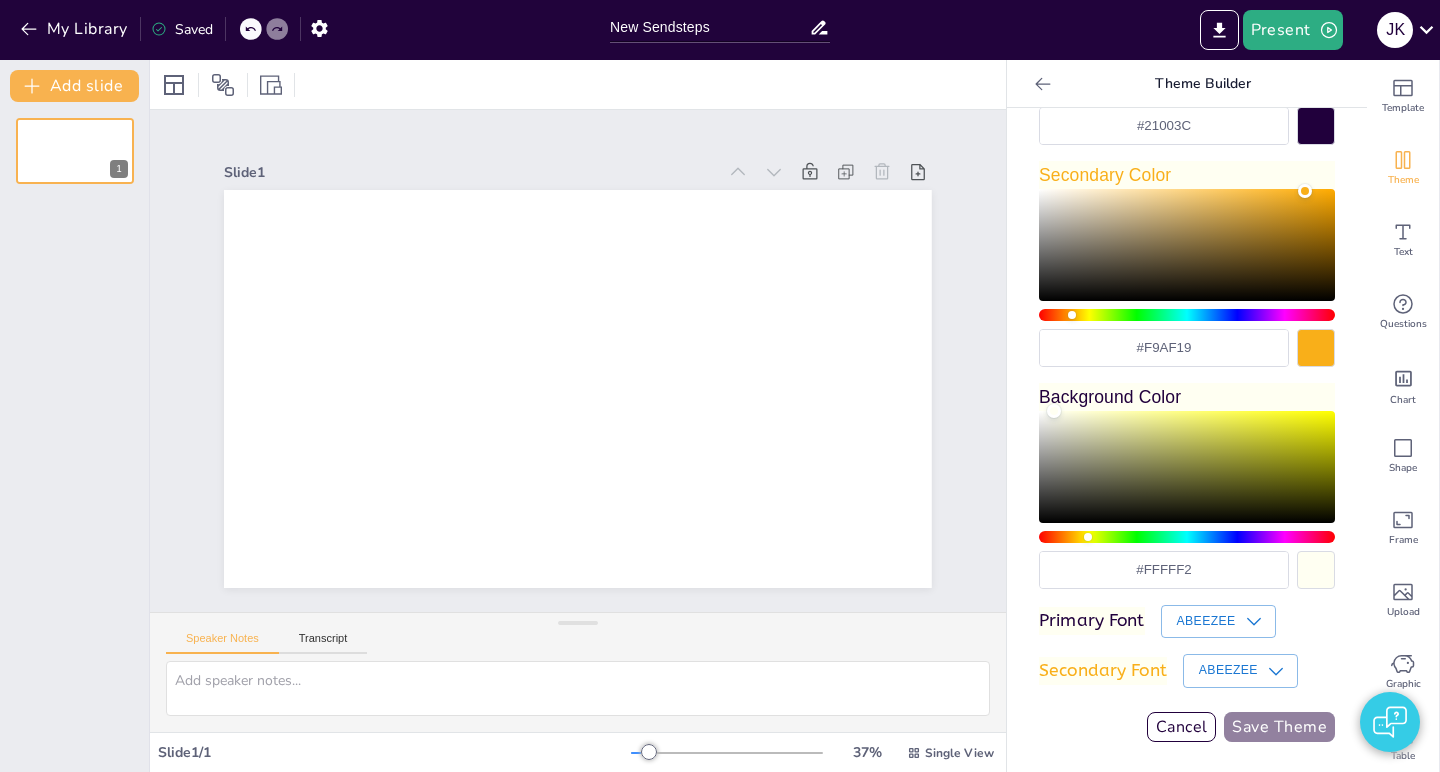 click on "Save Theme" at bounding box center [1279, 727] 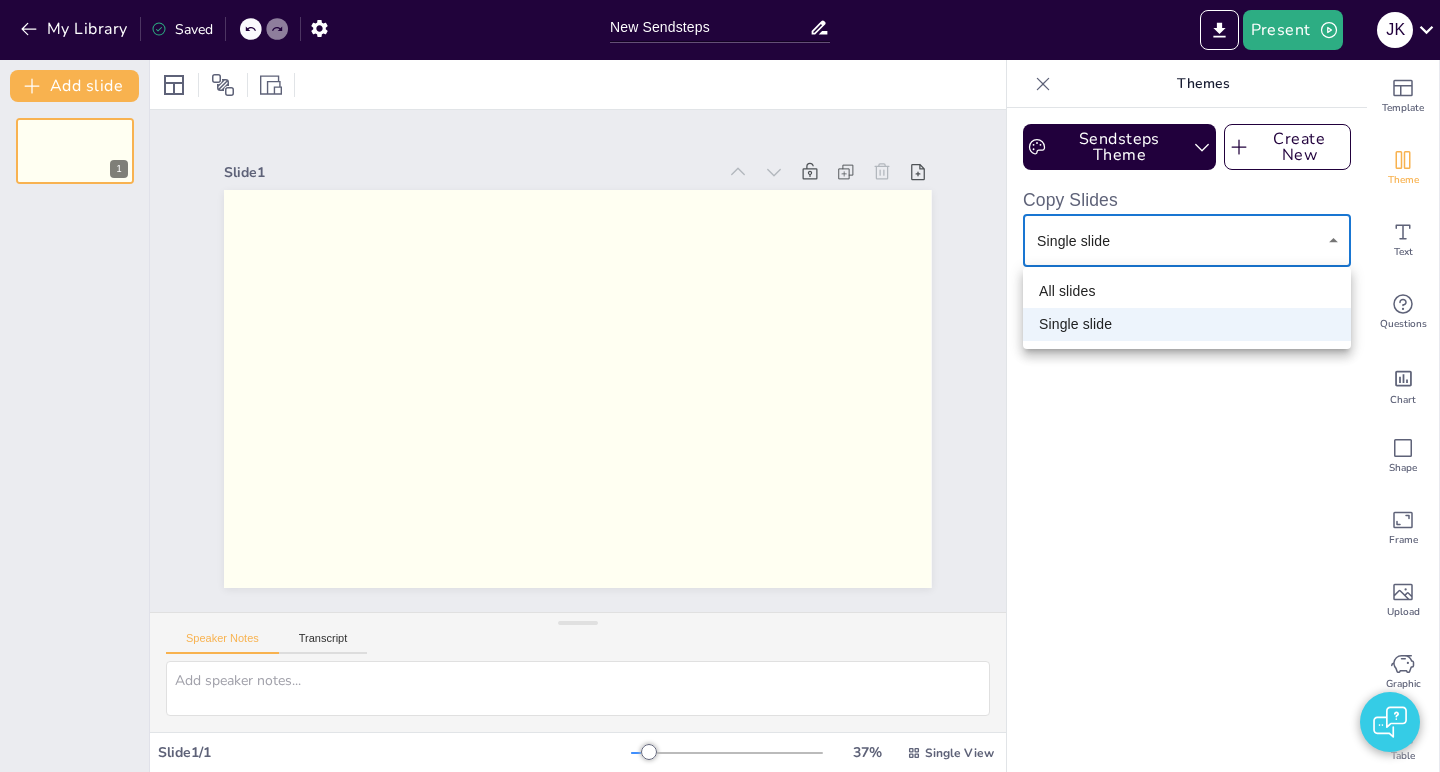click on "My Library Saved New Sendsteps Present J K Document fonts ABeeZee Fonts A ABeeZee ADLaM Display AR One Sans Abel Abhaya Libre Aboreto Abril Fatface Abyssinica SIL Aclonica Acme Actor Adamina Advent Pro Afacad Afacad Flux Agbalumo Agdasima Agu Display Aguafina Script Akatab Akaya Kanadaka Akaya Telivigala Akronim Akshar Aladin Alata Alatsi Albert Sans Aldrich Alef Add slide 1 Slide  1 Speaker Notes Transcript Slide  1  /  1 37 % Single View Template Theme Text Questions Chart Shape Frame Upload Graphic Table Draw BETA Video Themes Sendsteps Theme Create New Copy Slides Single slide single ​ Copy  Single Edit Theme
Press space bar to start a drag.
When dragging you can use the arrow keys to move the item around and escape to cancel.
Some screen readers may require you to be in focus mode or to use your pass through key
All slides Single slide" at bounding box center [720, 386] 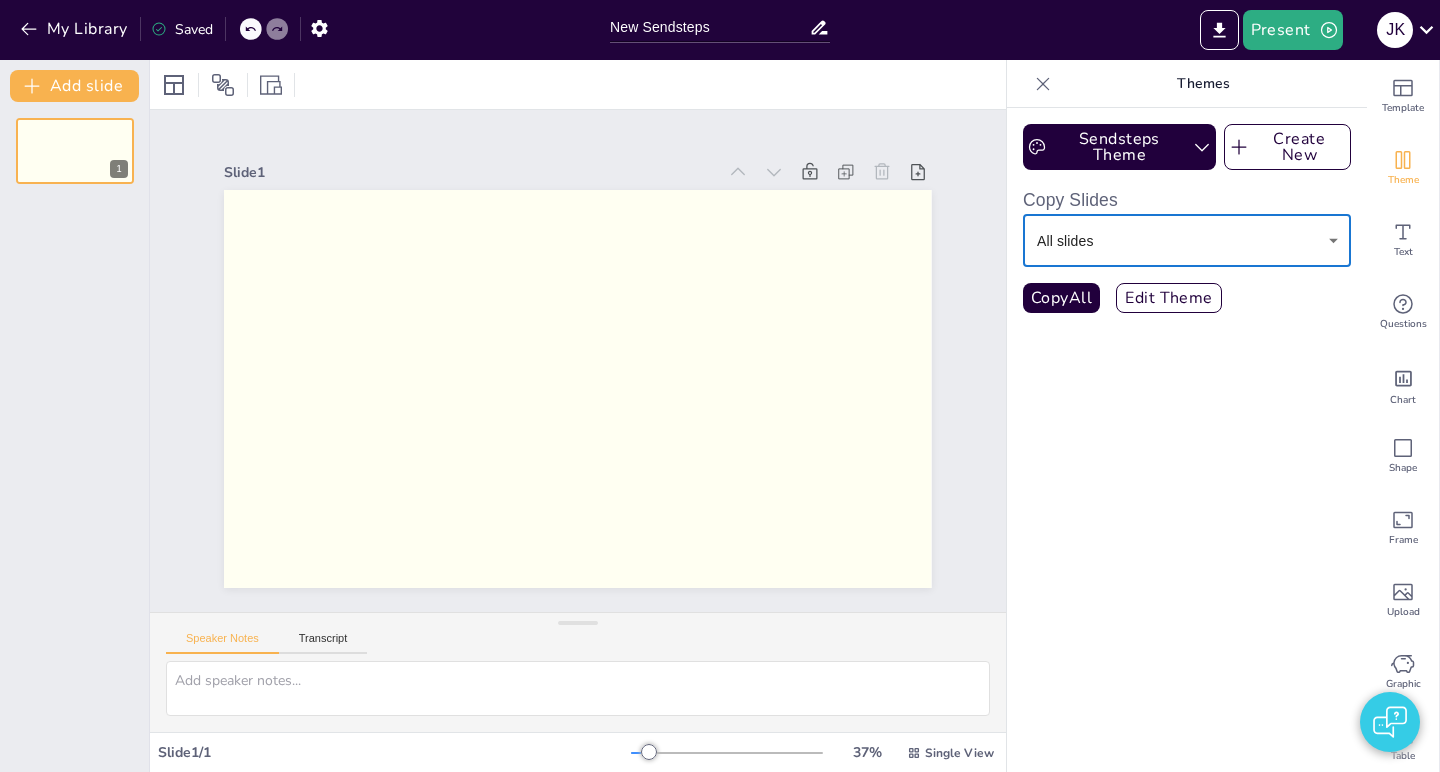type on "all" 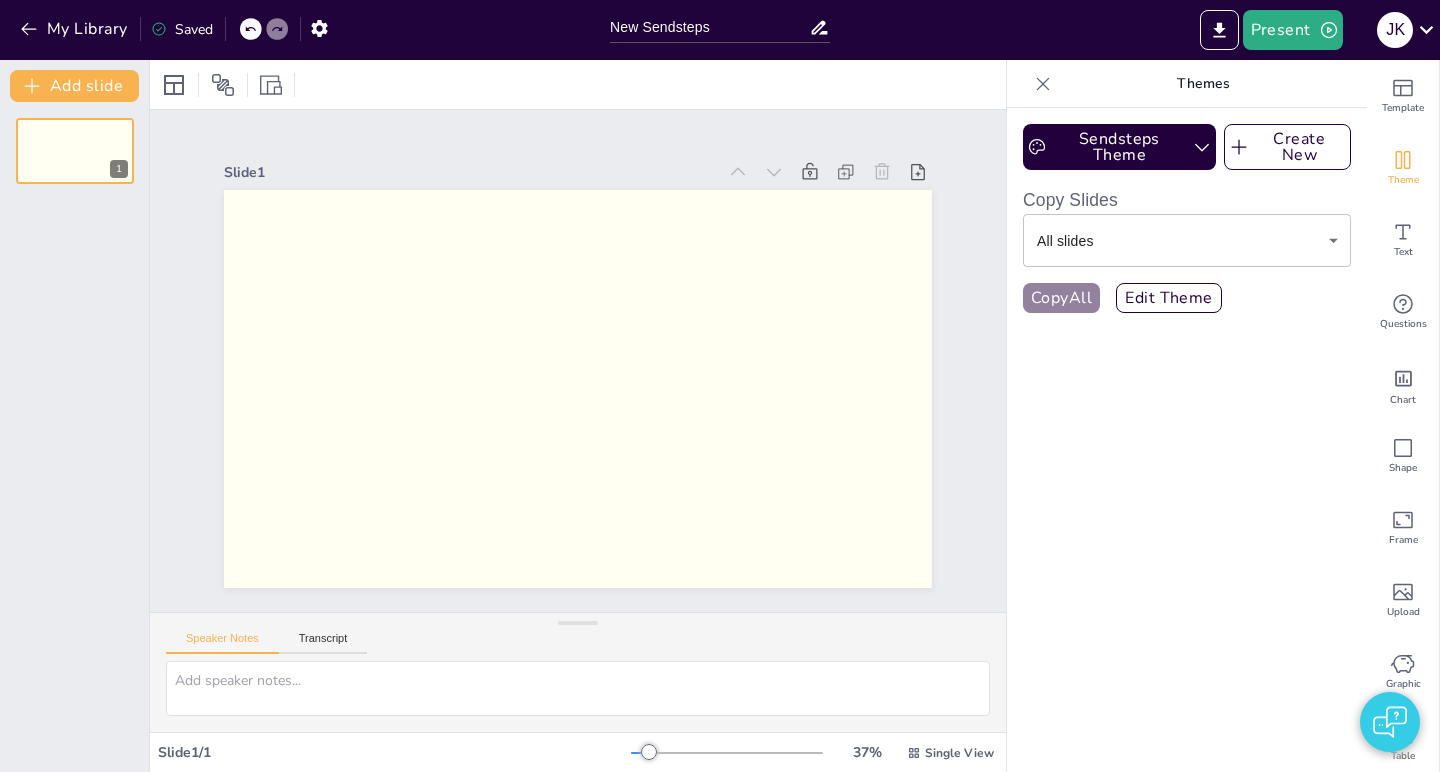 click on "Copy  All" at bounding box center [1061, 298] 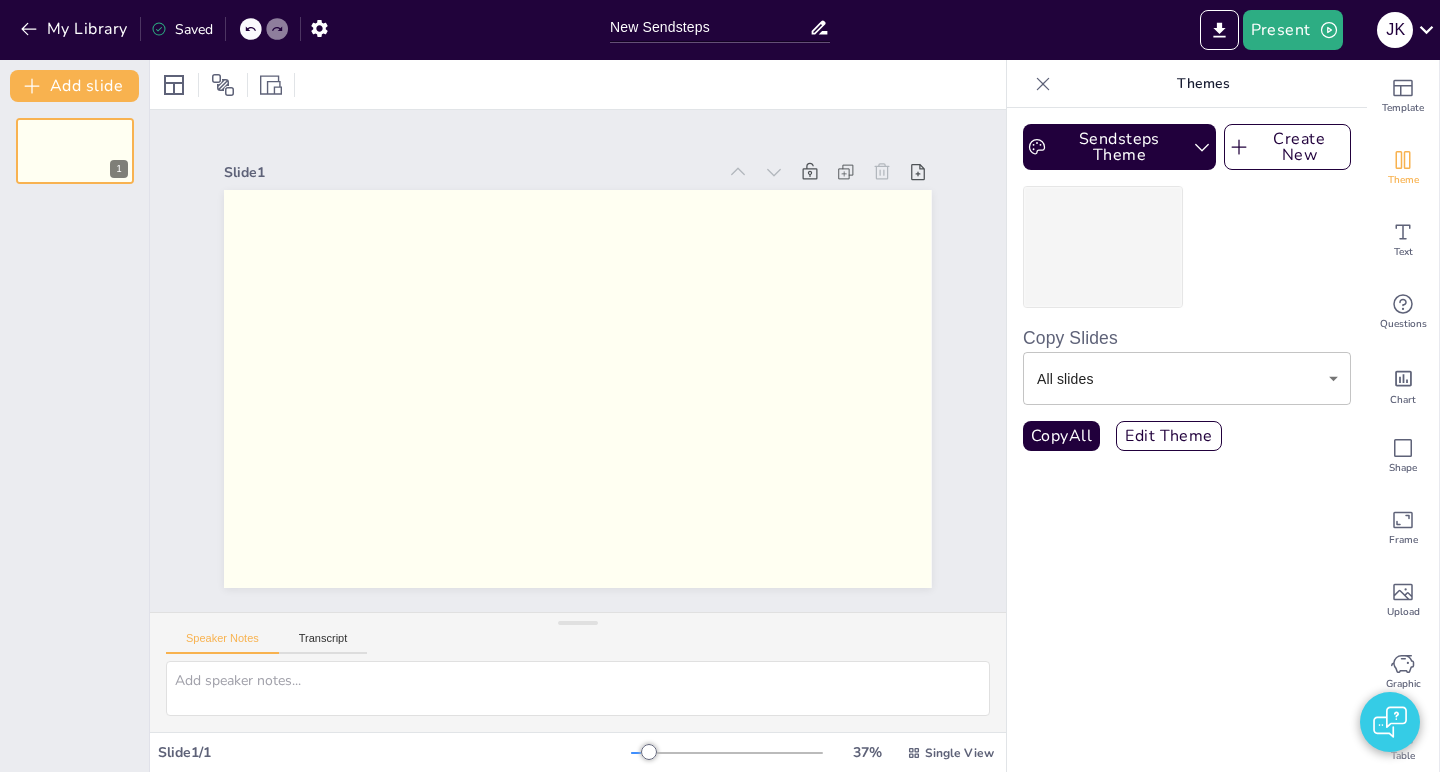 click at bounding box center (1187, 247) 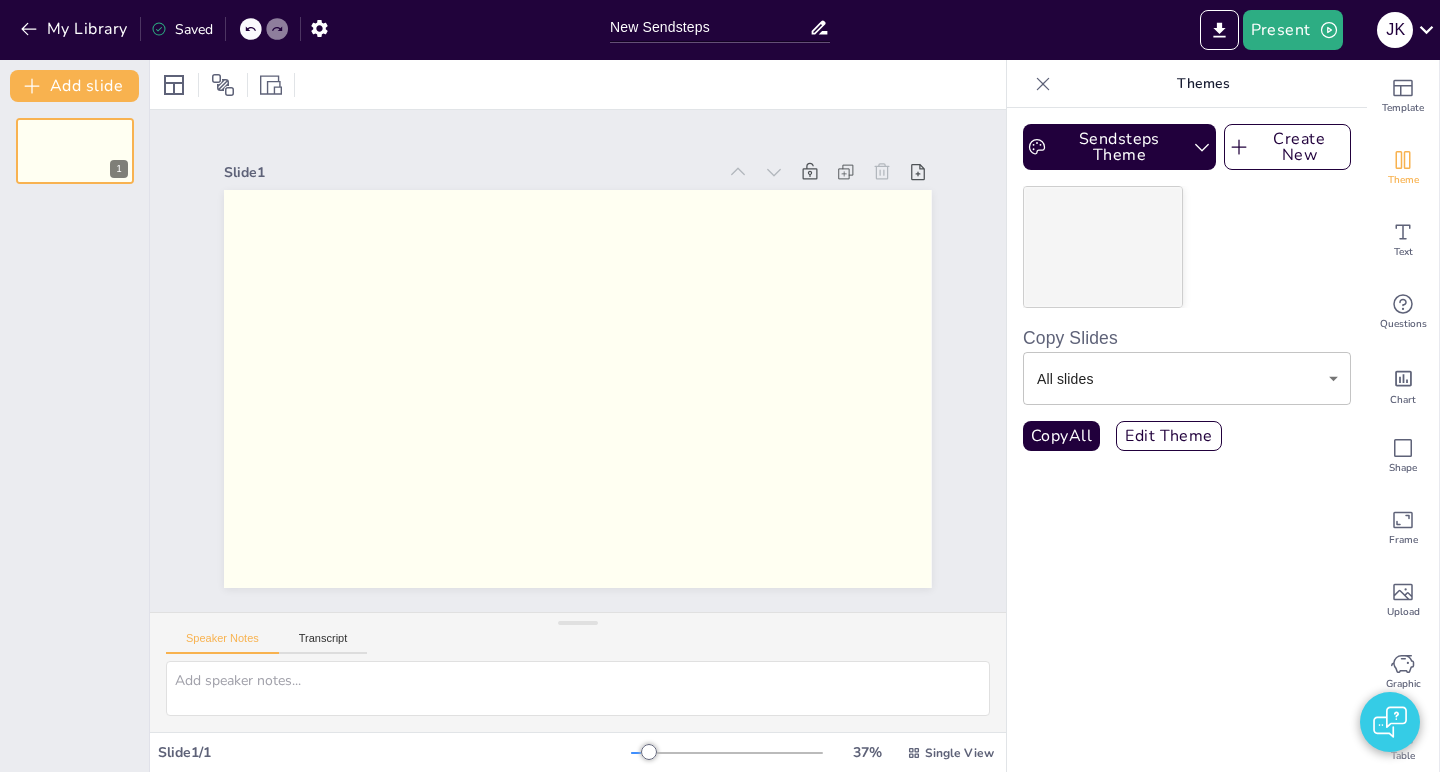 click at bounding box center (1103, 247) 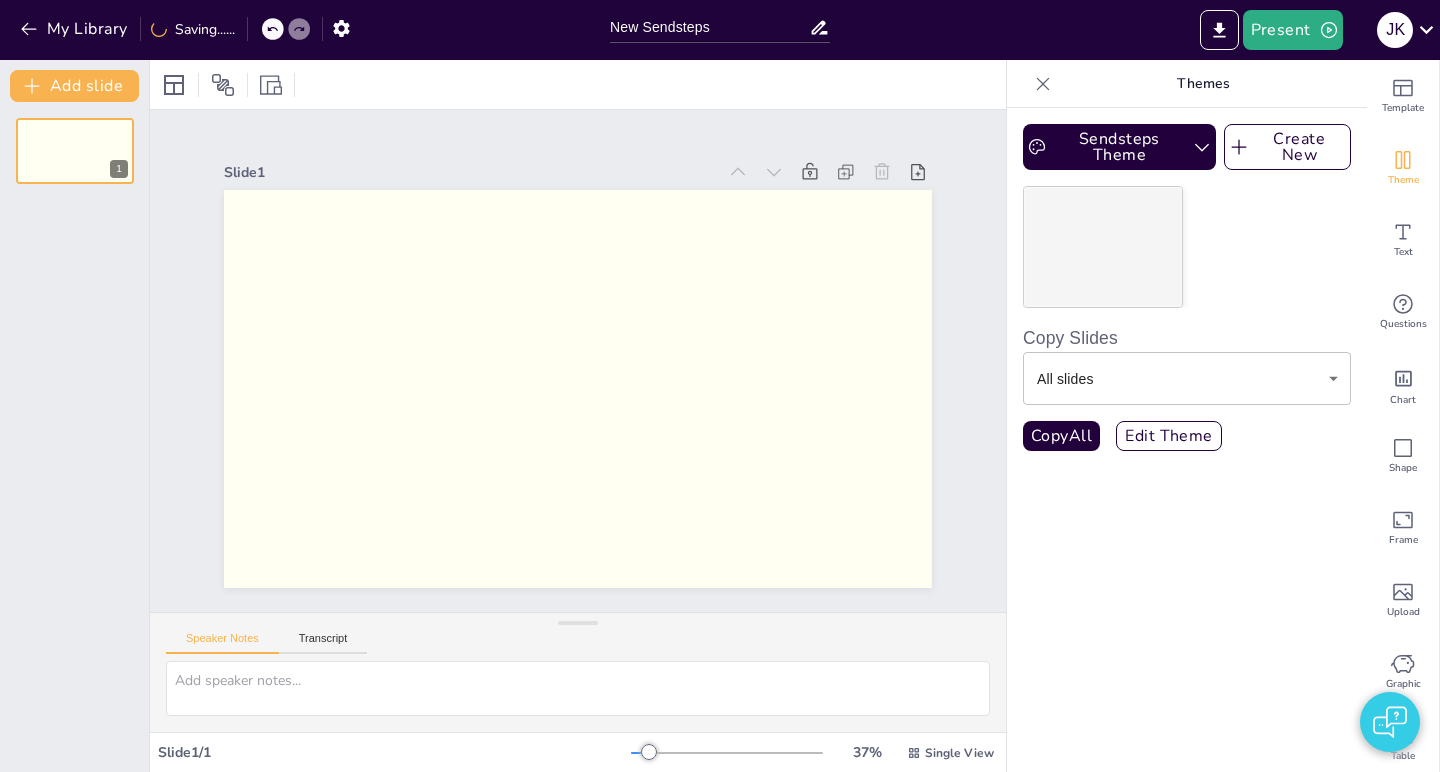 click at bounding box center (1103, 247) 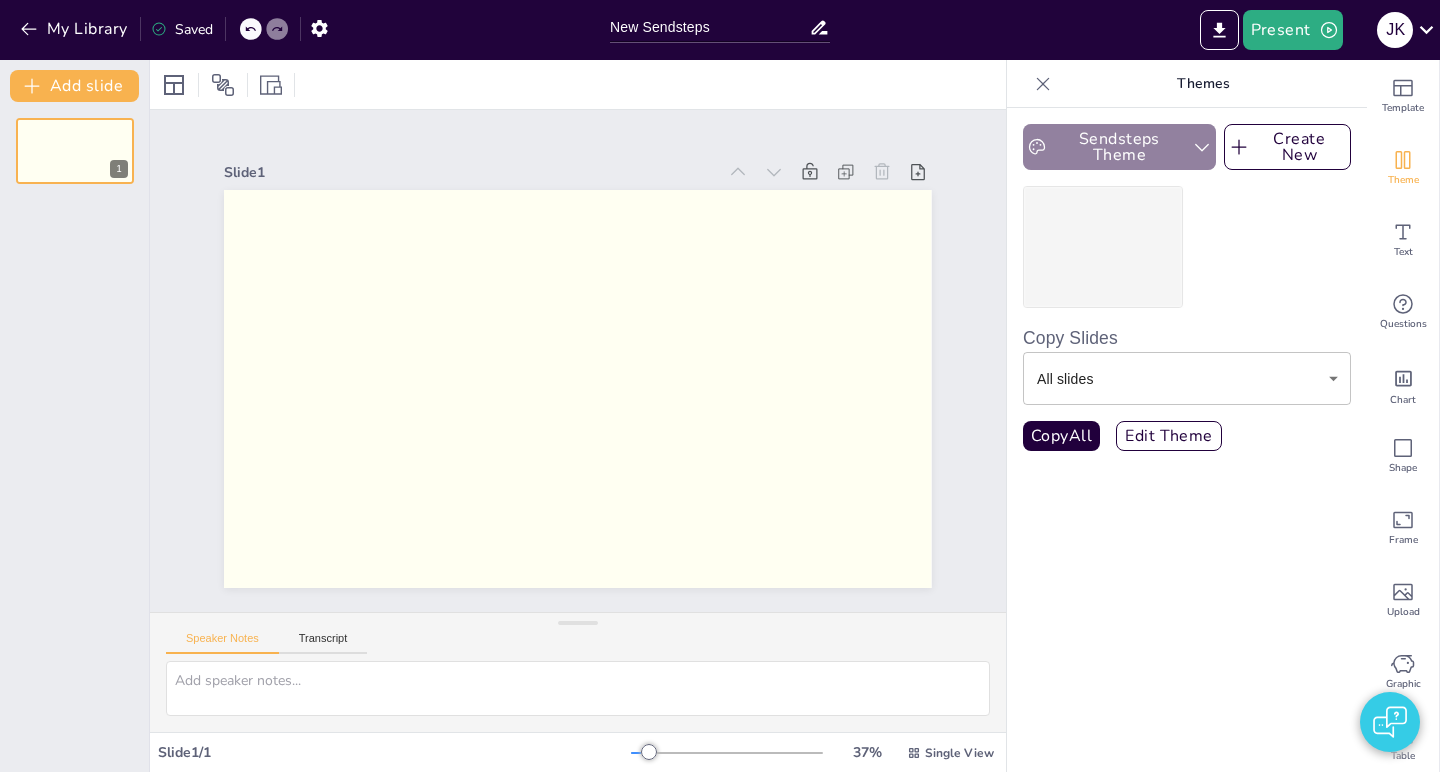 click on "Sendsteps Theme" at bounding box center (1119, 147) 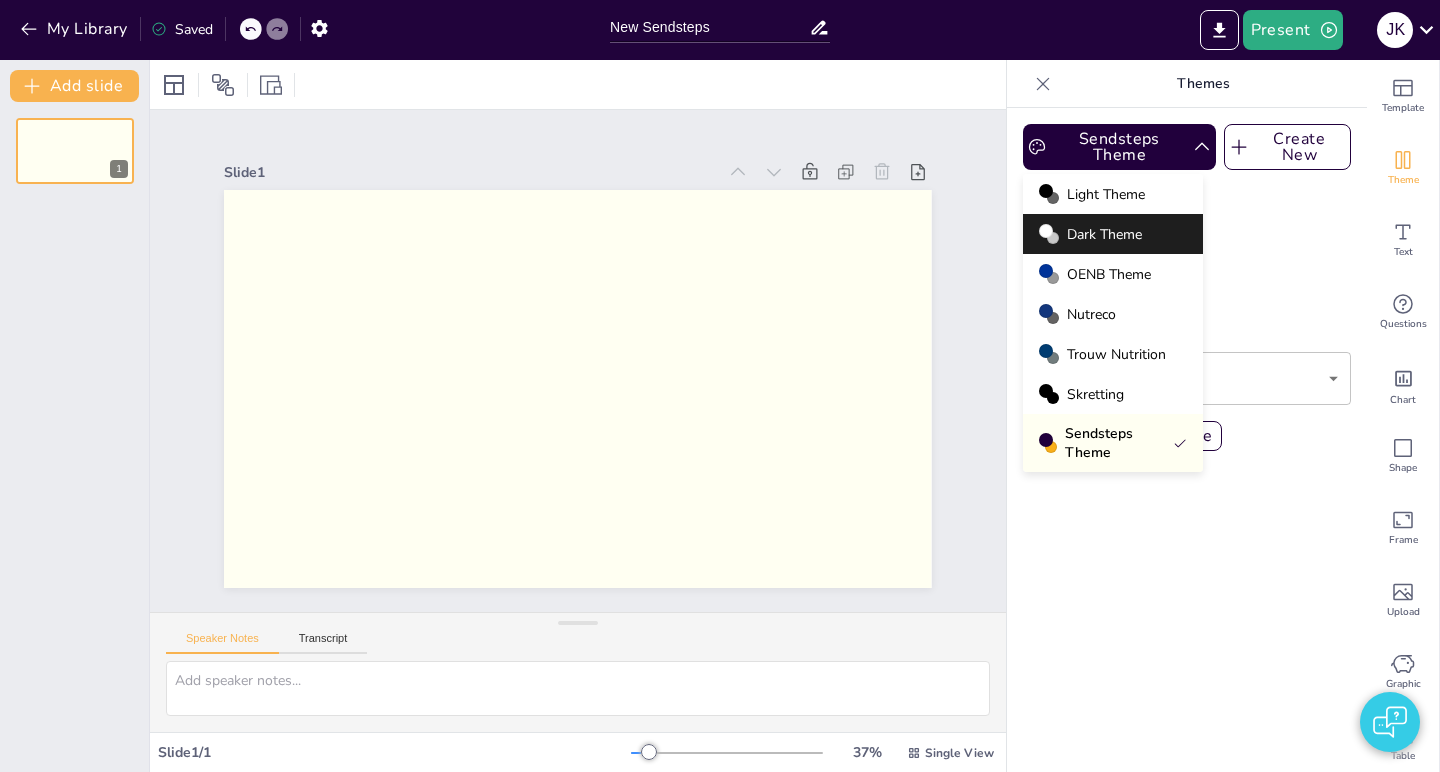 click on "Light Theme" at bounding box center [1106, 194] 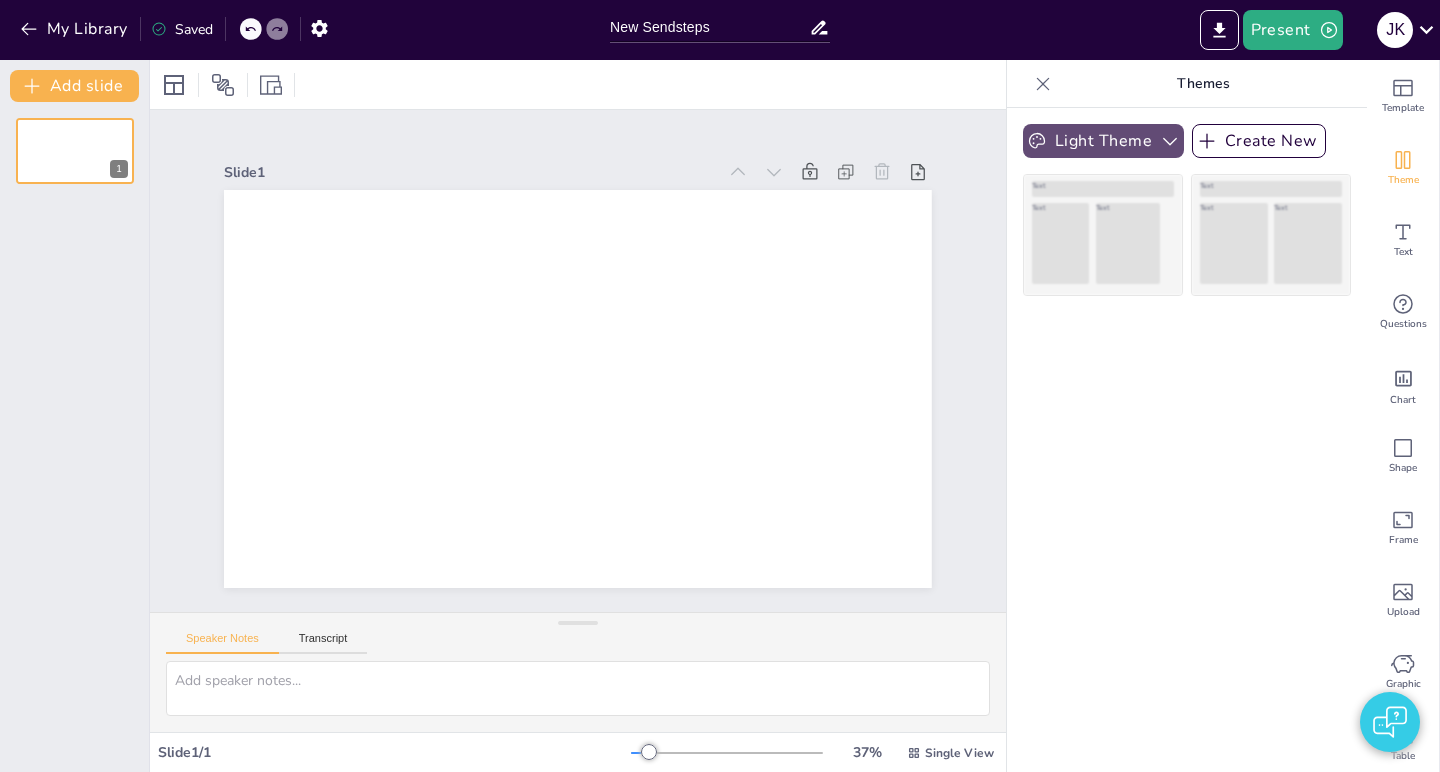click on "Light Theme" at bounding box center (1103, 141) 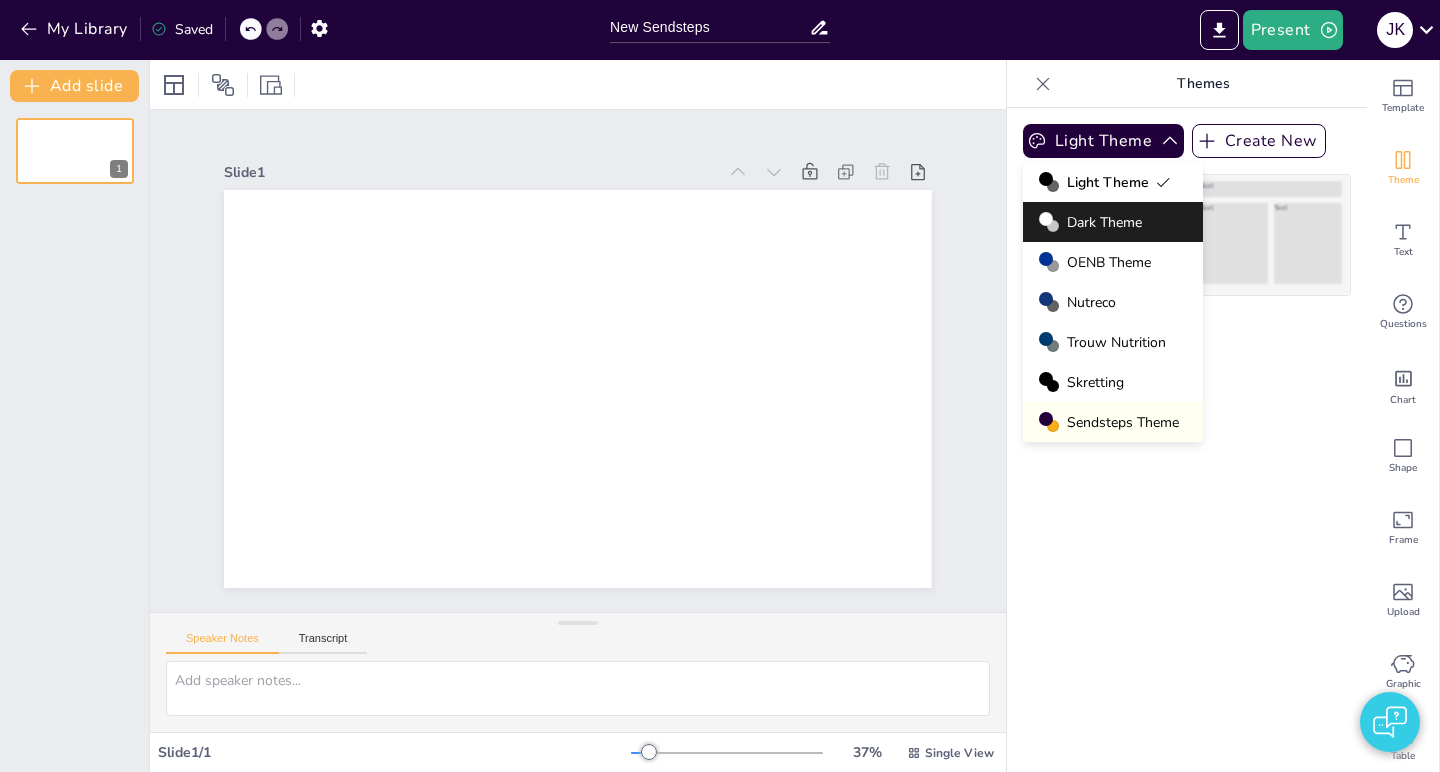 click on "Light Theme" at bounding box center [1119, 182] 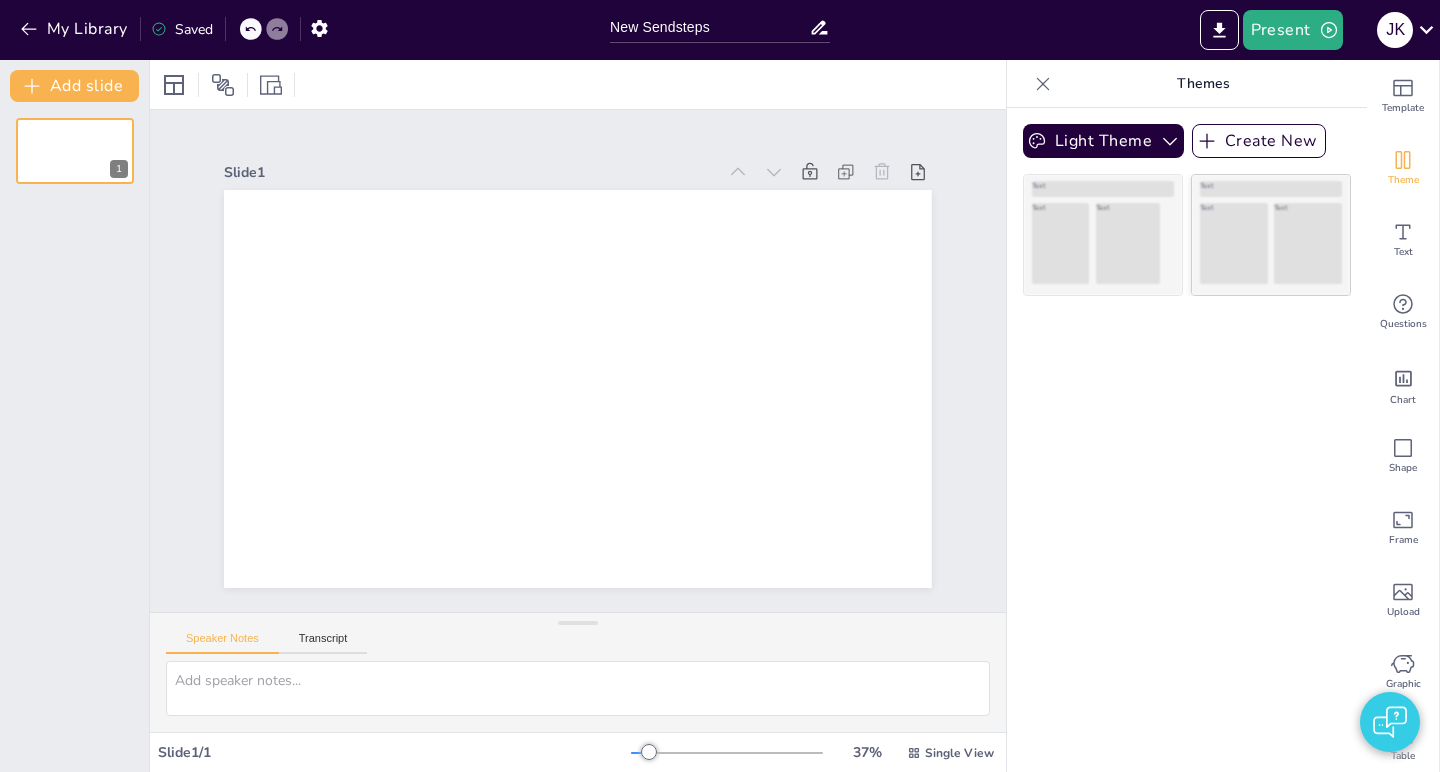 click on "Text" at bounding box center (1234, 243) 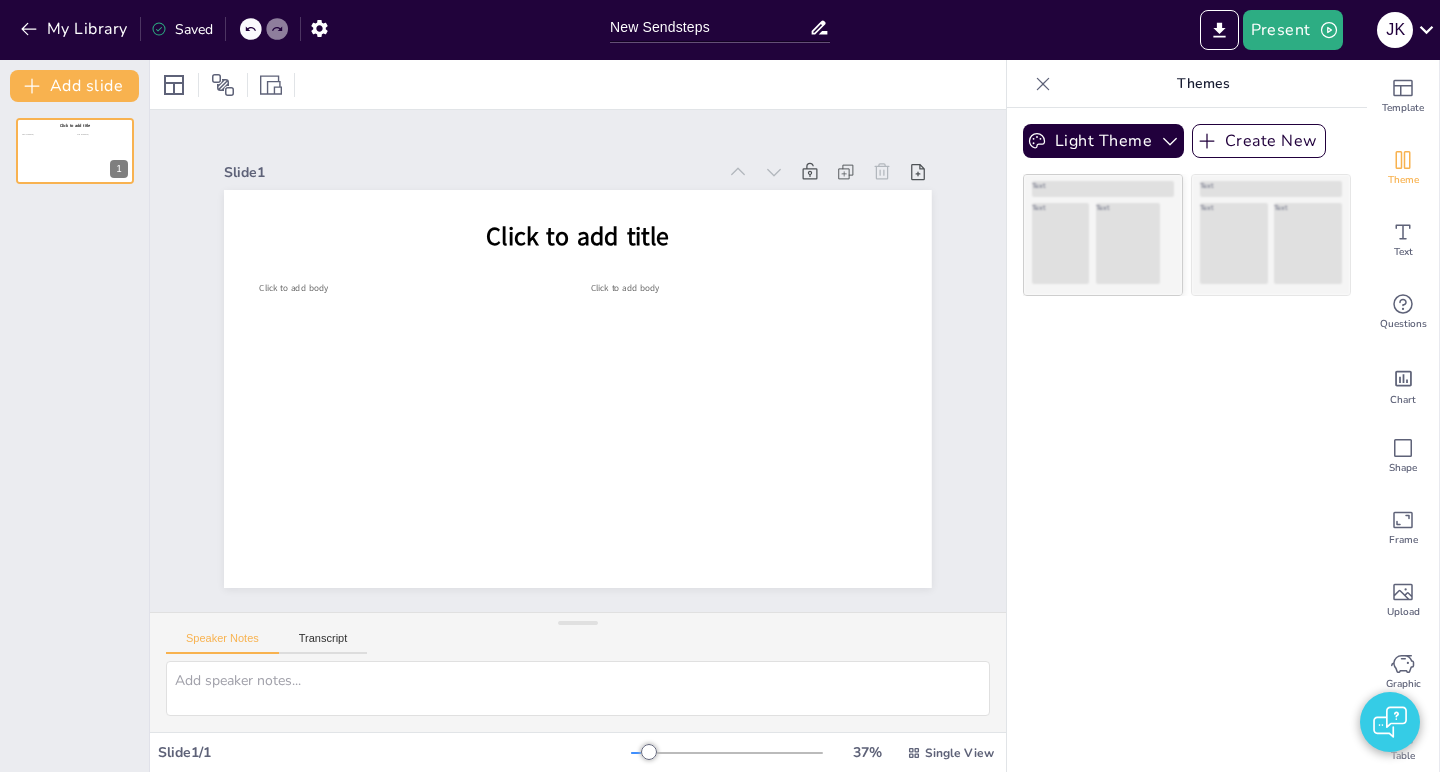 click on "Text" at bounding box center (1128, 243) 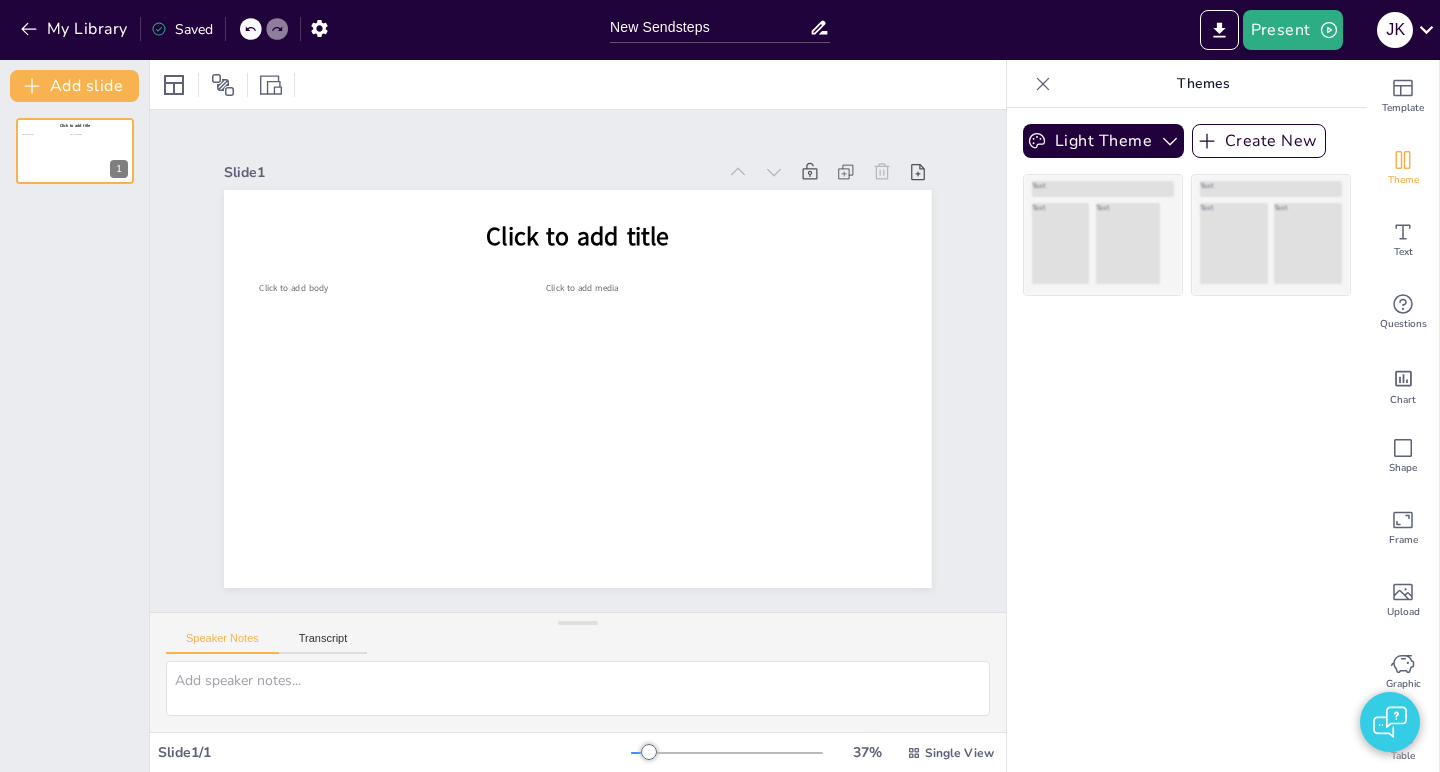 click on "Light Theme Create New Text Text Text Text Text Text" at bounding box center (1187, 440) 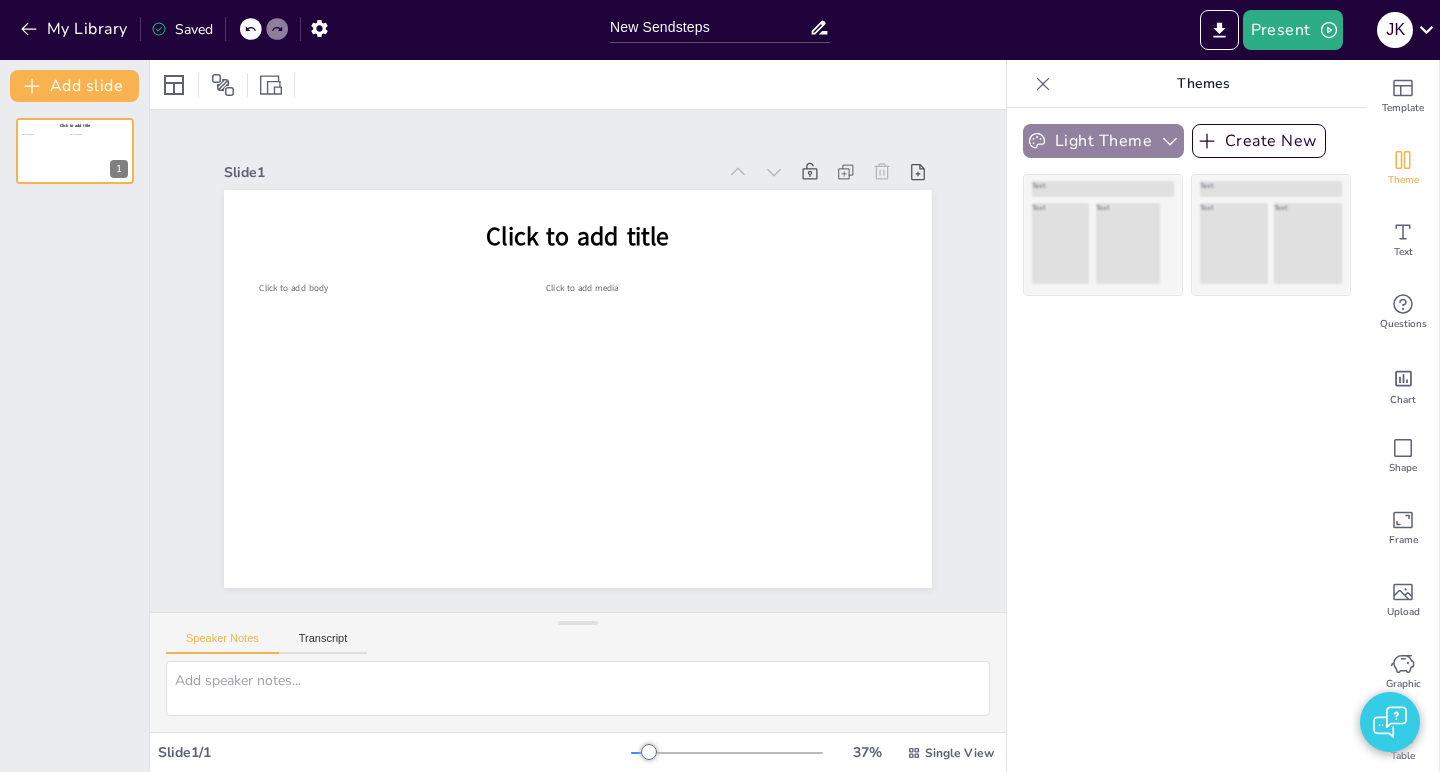 click on "Light Theme" at bounding box center (1103, 141) 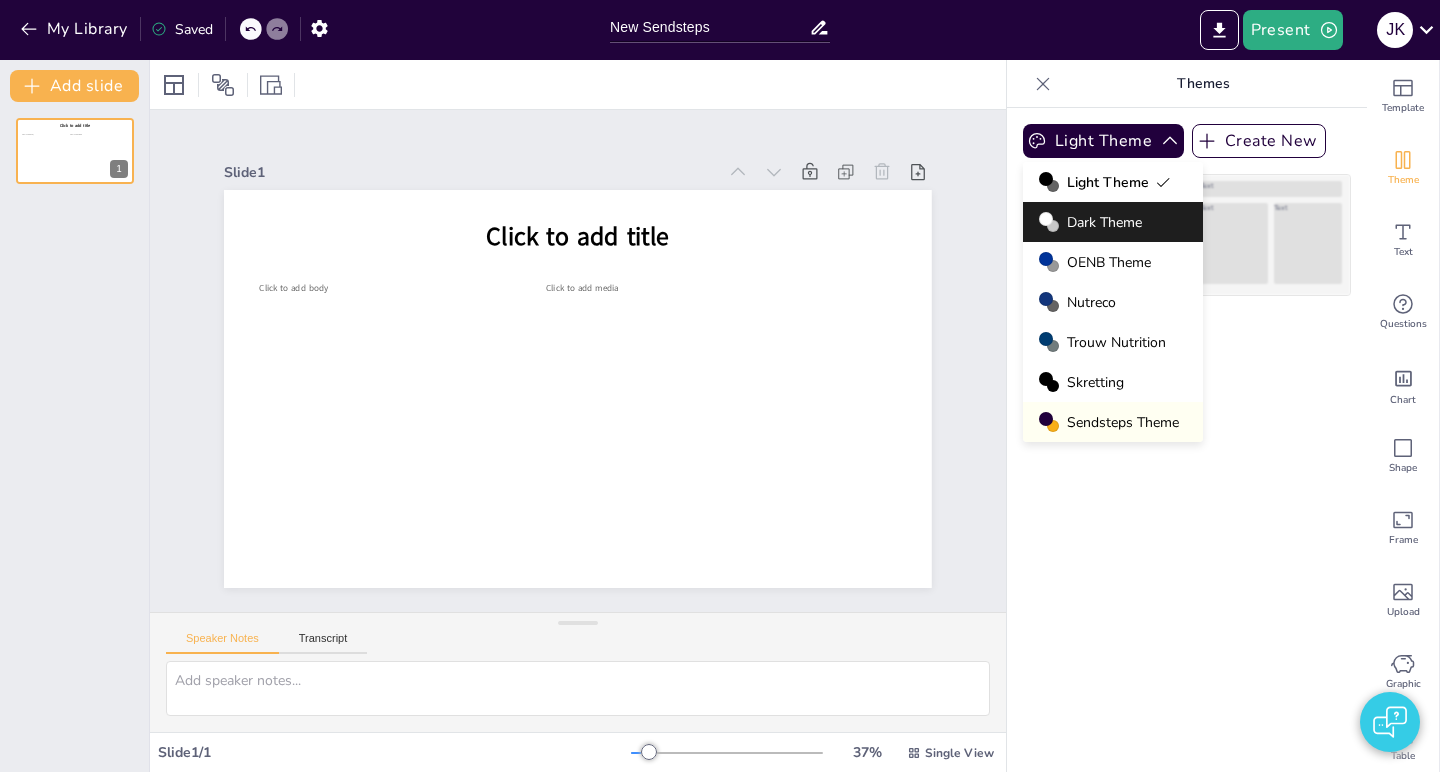 click on "Sendsteps Theme" at bounding box center (1123, 422) 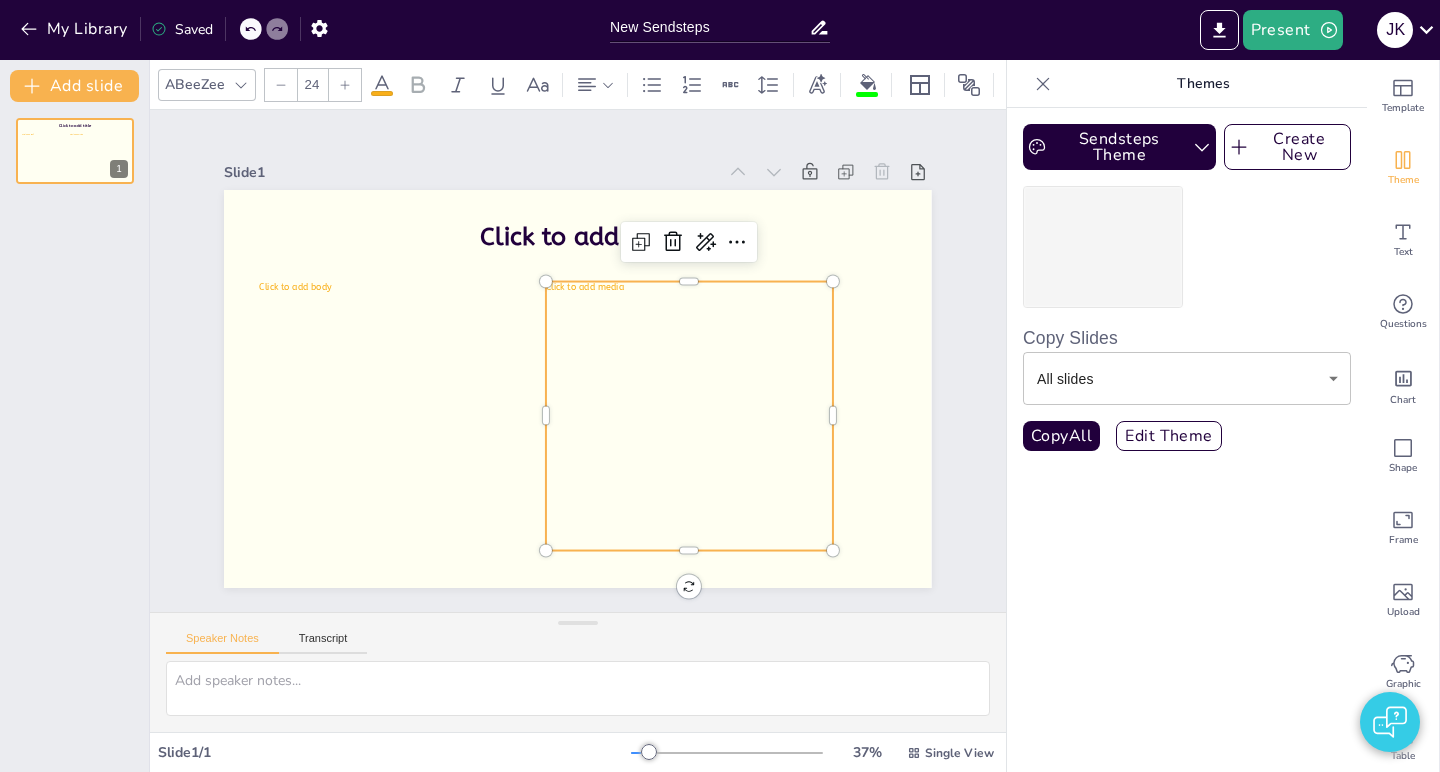 click on "Click to add media" at bounding box center (511, 466) 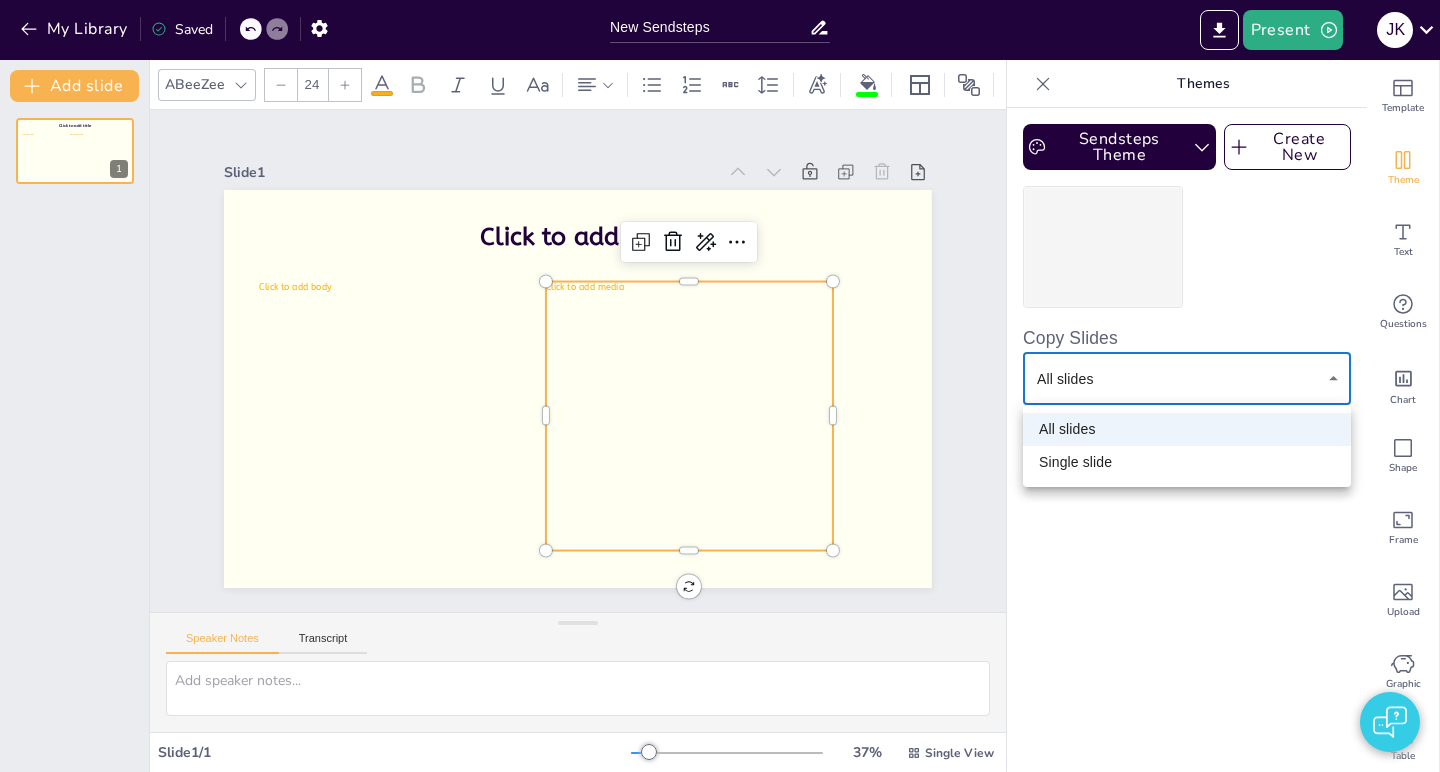 click at bounding box center [720, 386] 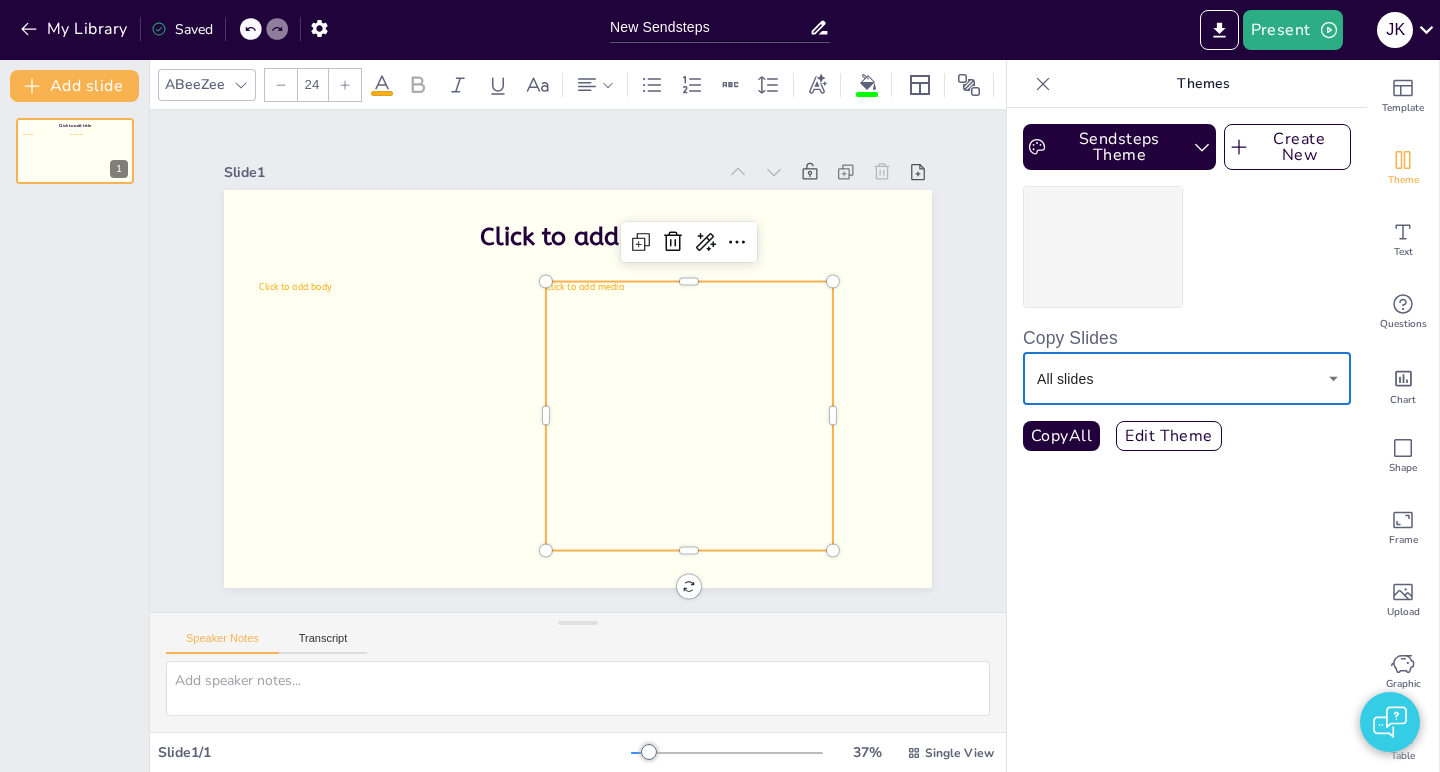 click at bounding box center (1187, 247) 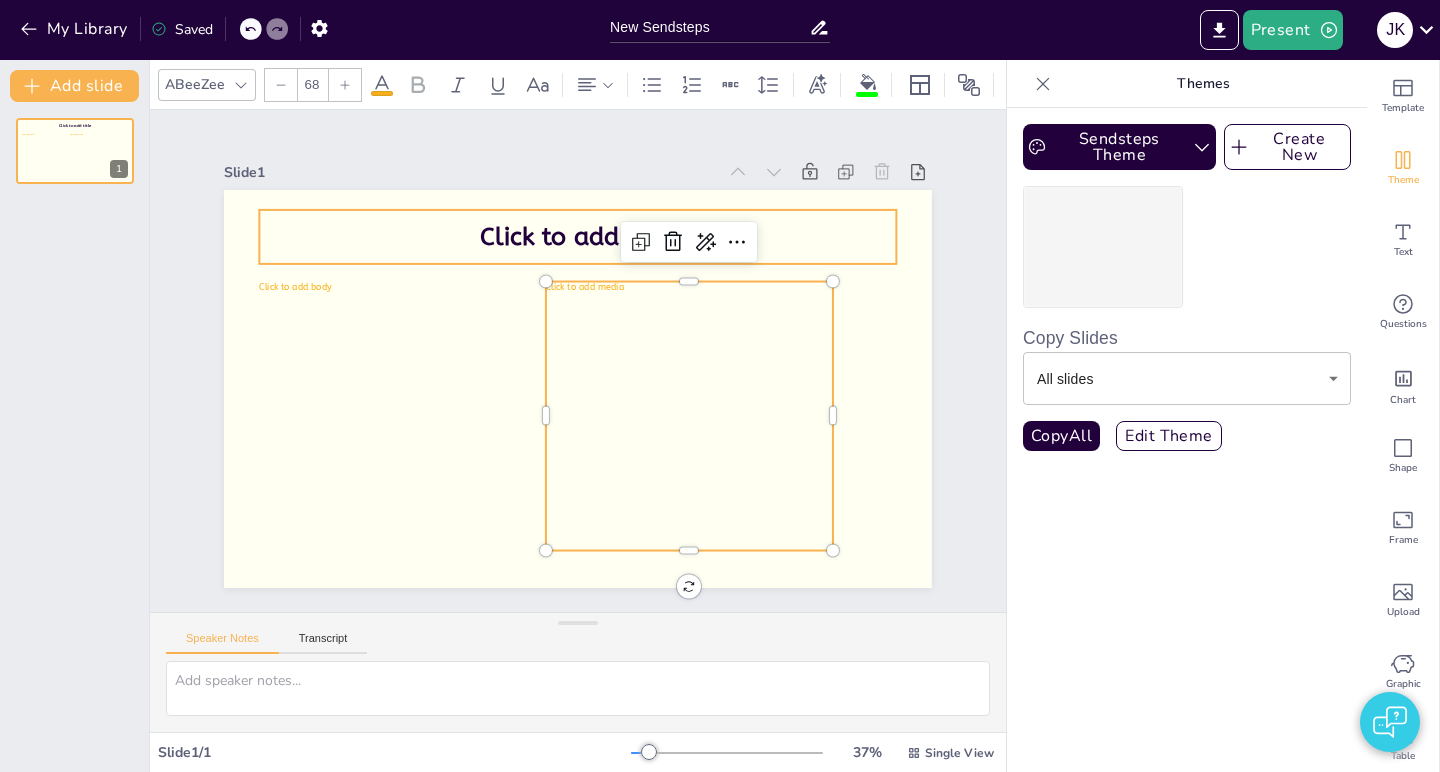 click on "Click to add title" at bounding box center (691, 411) 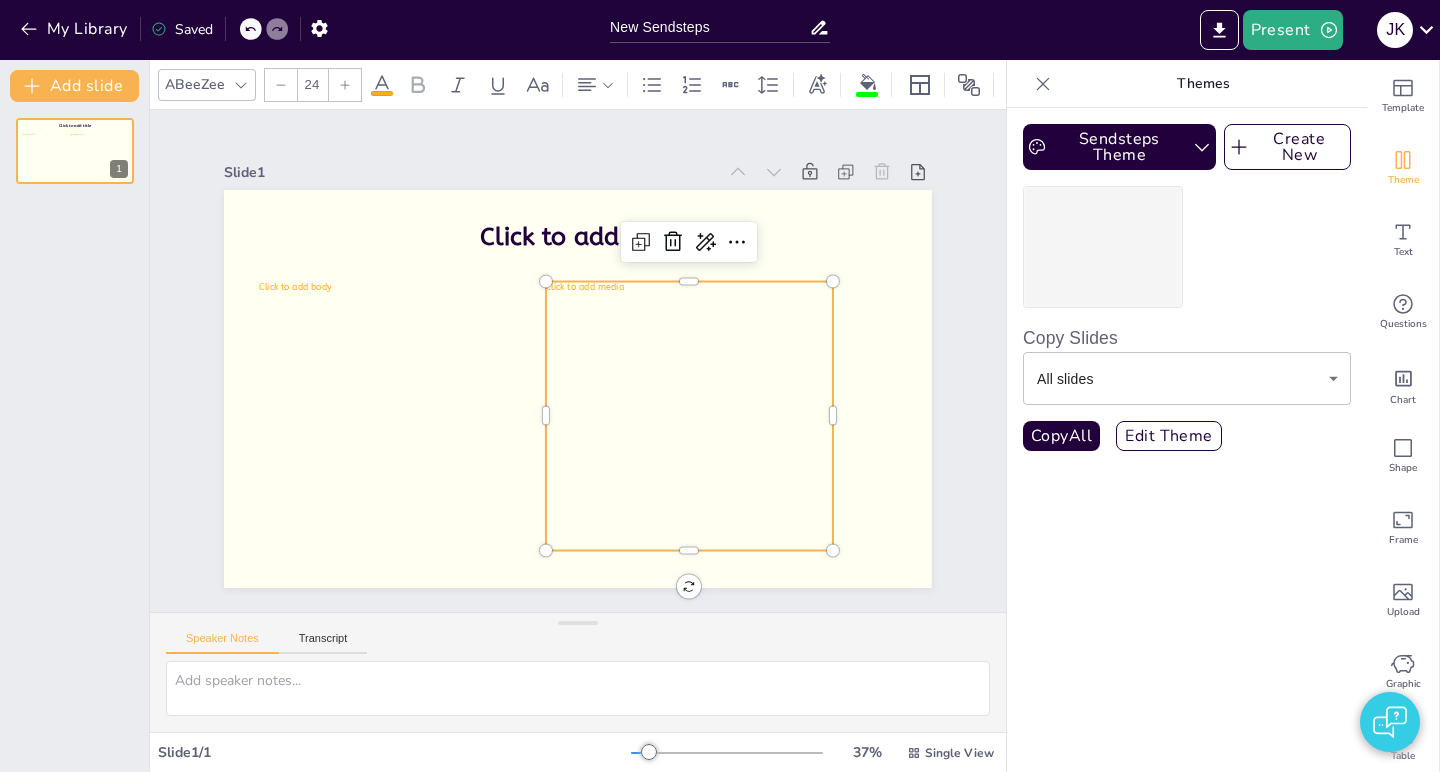 click on "Click to add media" at bounding box center (624, 476) 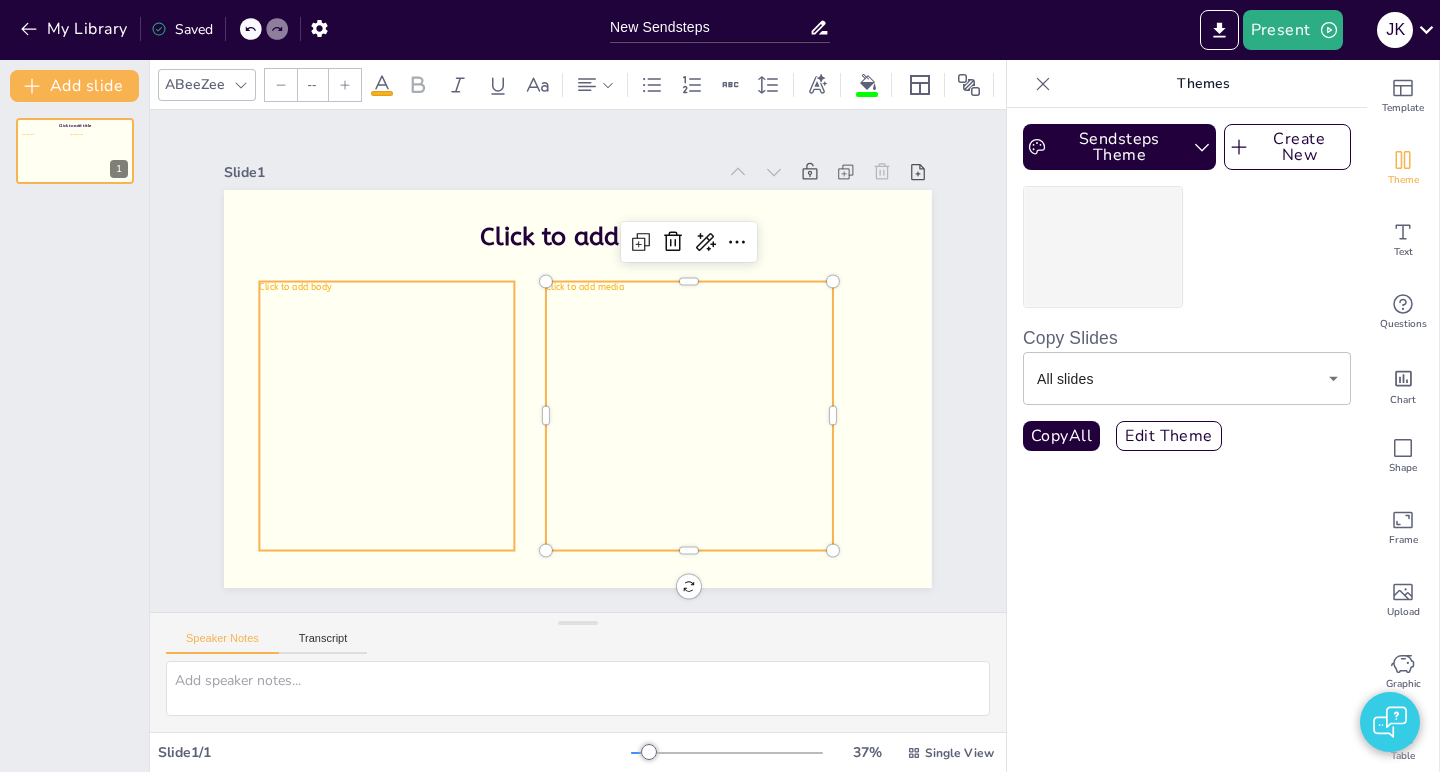 type on "24" 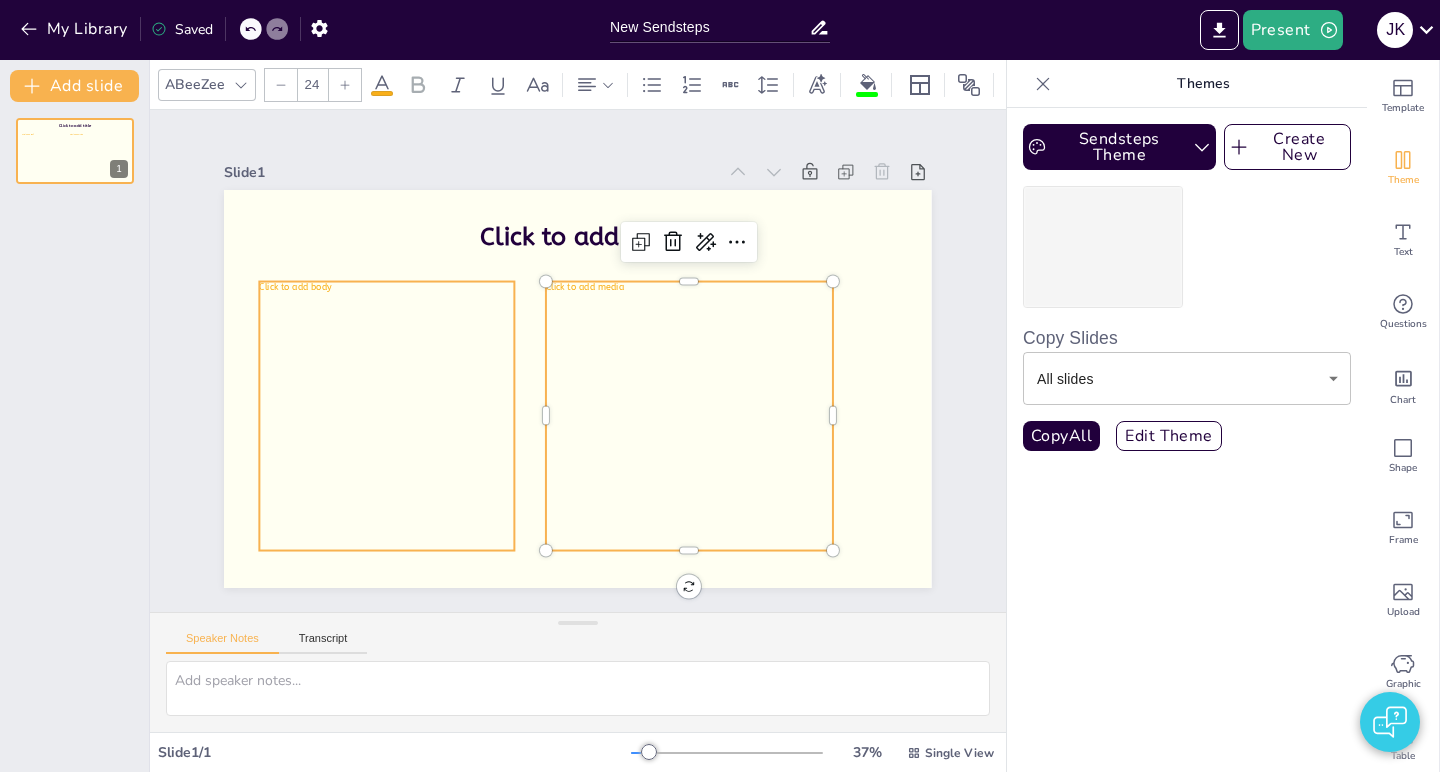 click on "Click to add body" at bounding box center [381, 333] 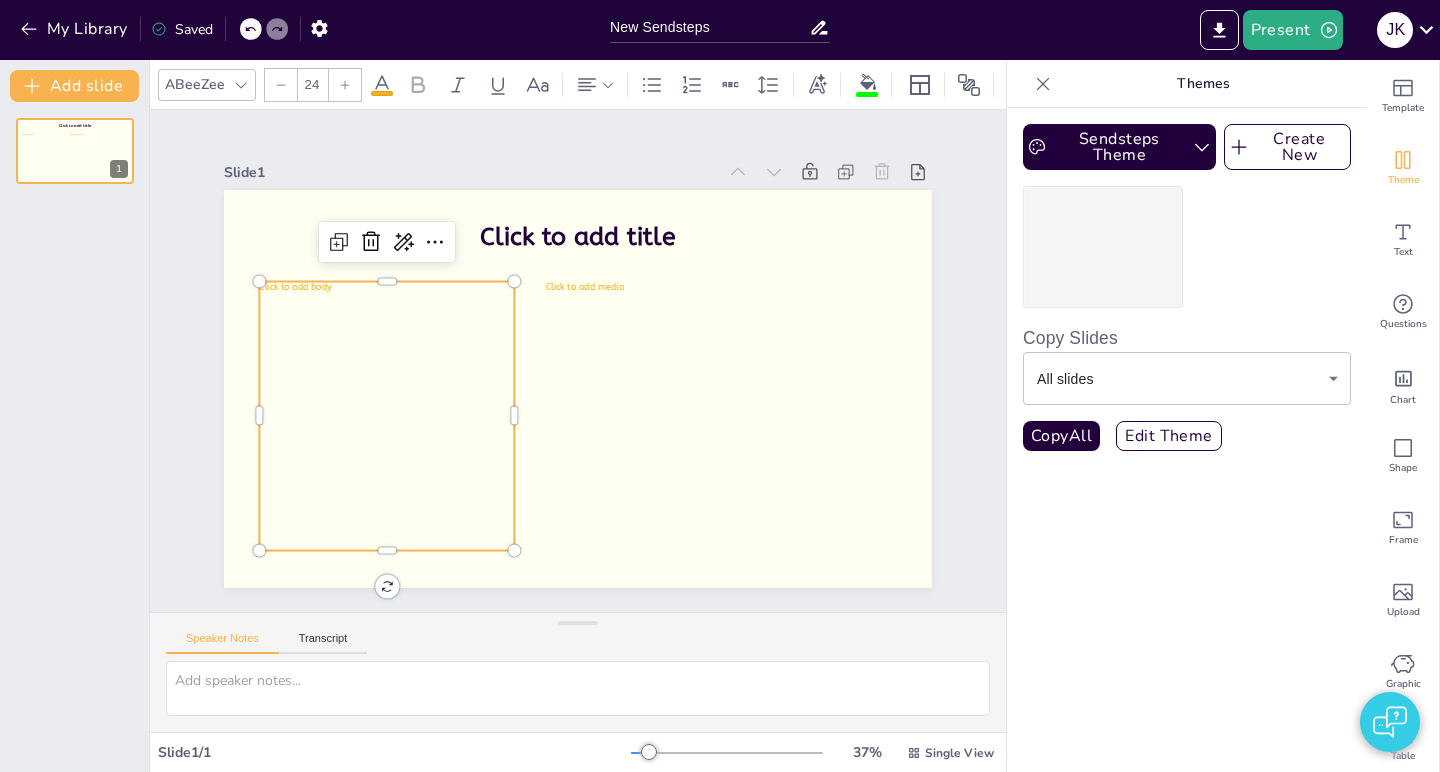 click on "Sendsteps Theme Create New Copy Slides All slides all ​ Copy  All Edit Theme" at bounding box center [1187, 440] 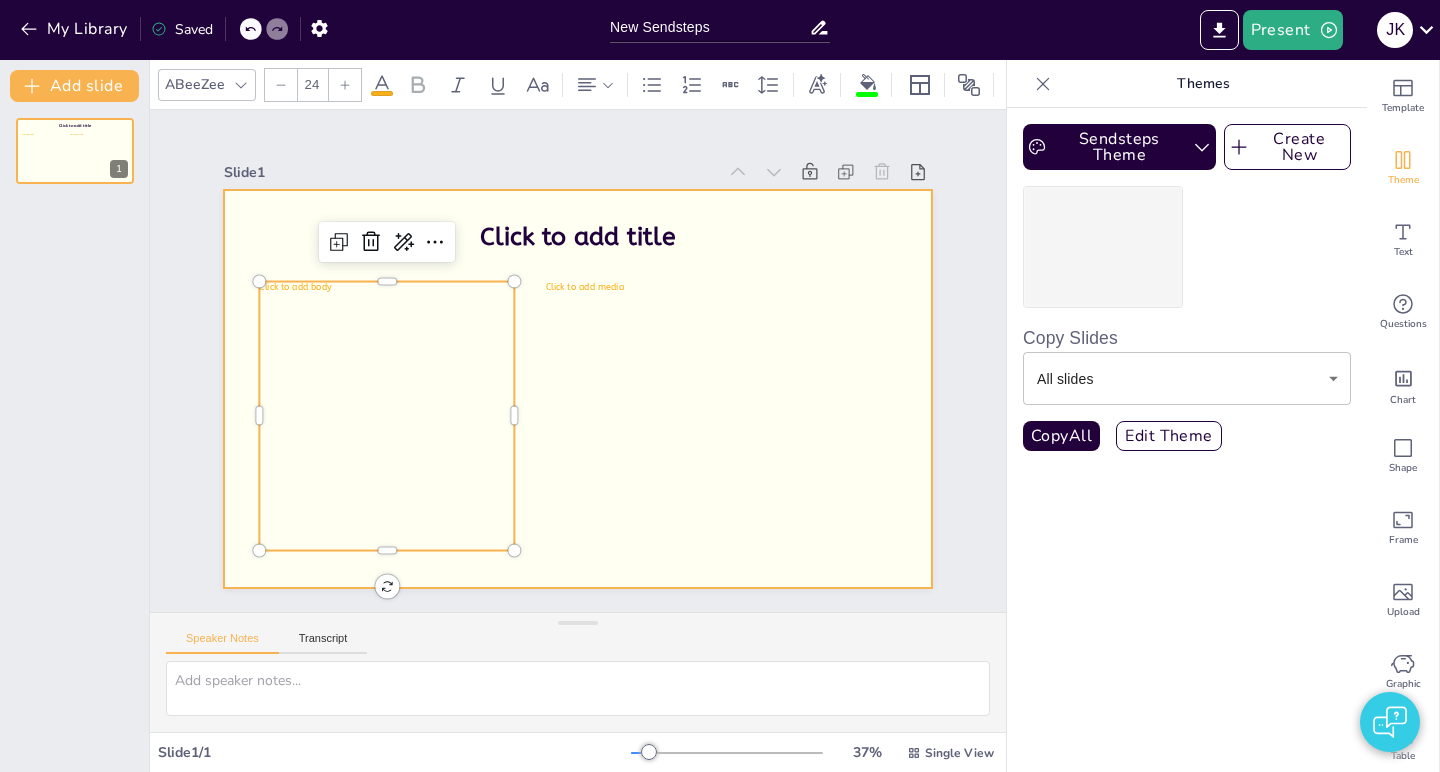 click at bounding box center (603, 349) 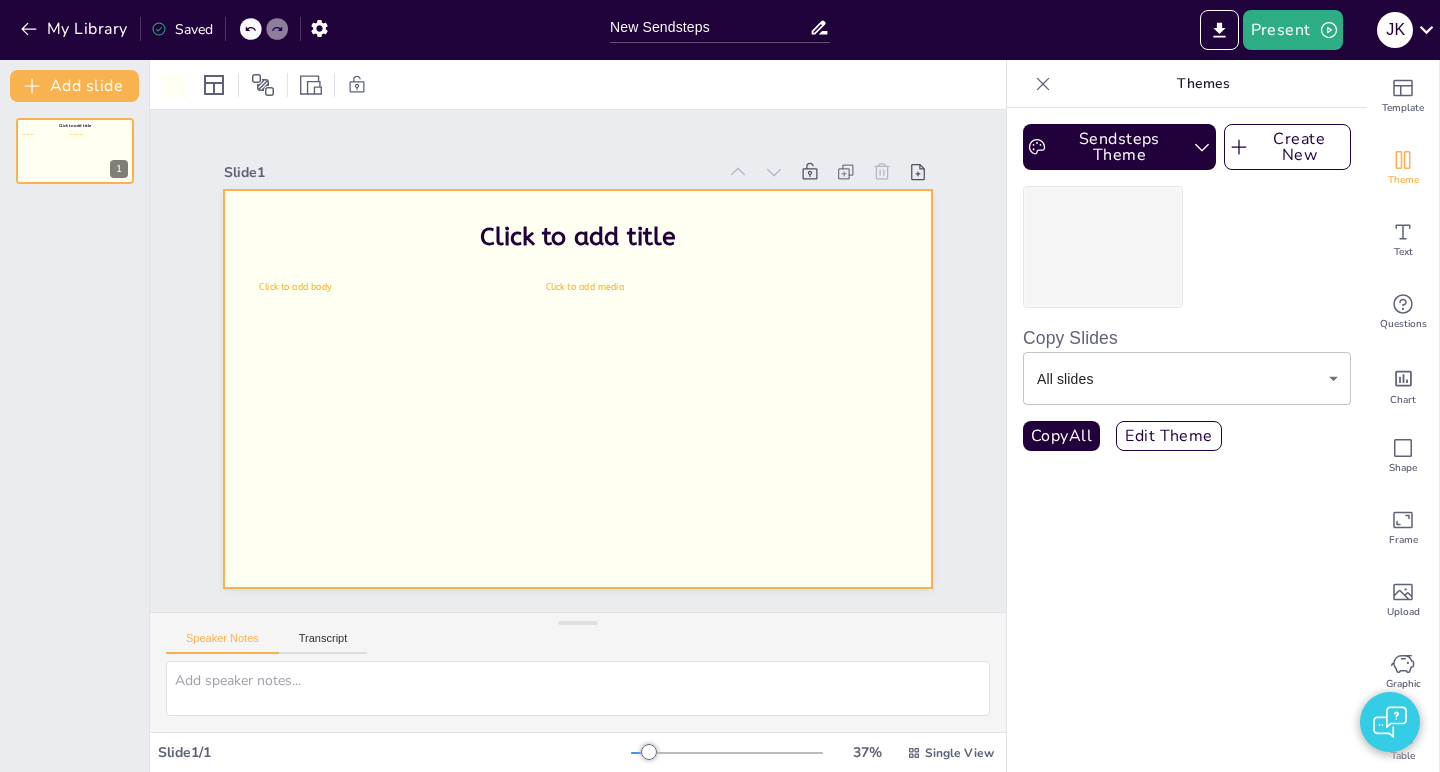 click on "Sendsteps Theme Create New Copy Slides All slides all ​ Copy  All Edit Theme" at bounding box center (1187, 440) 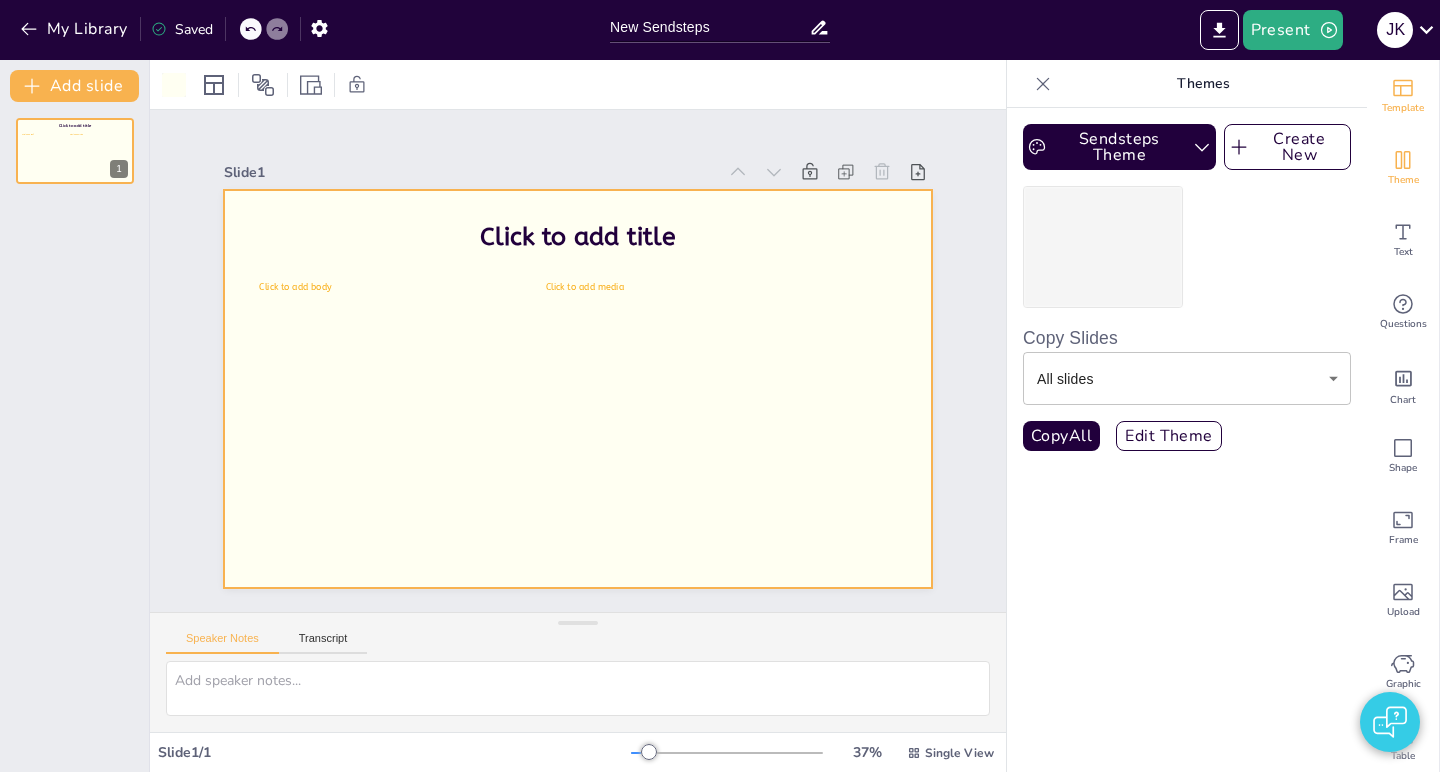 click 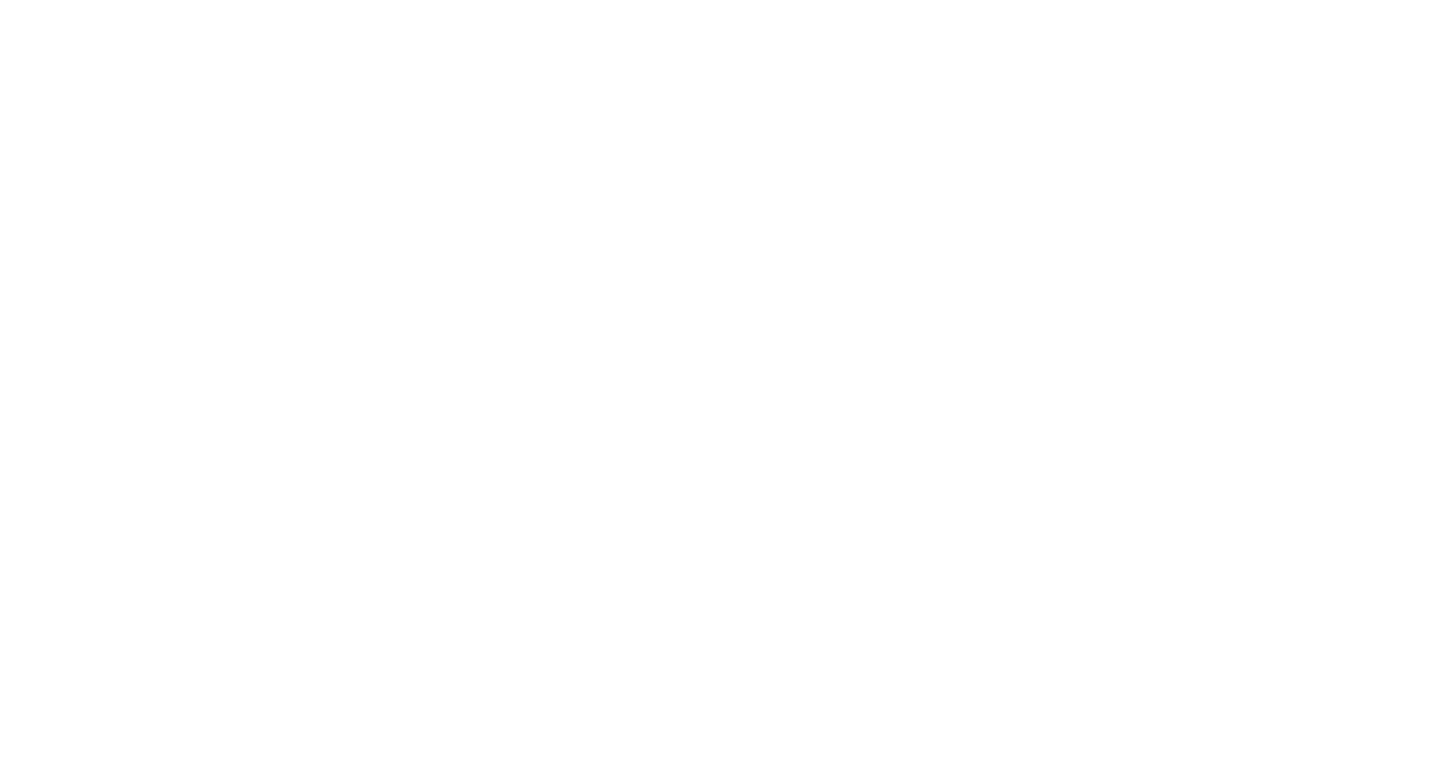 click 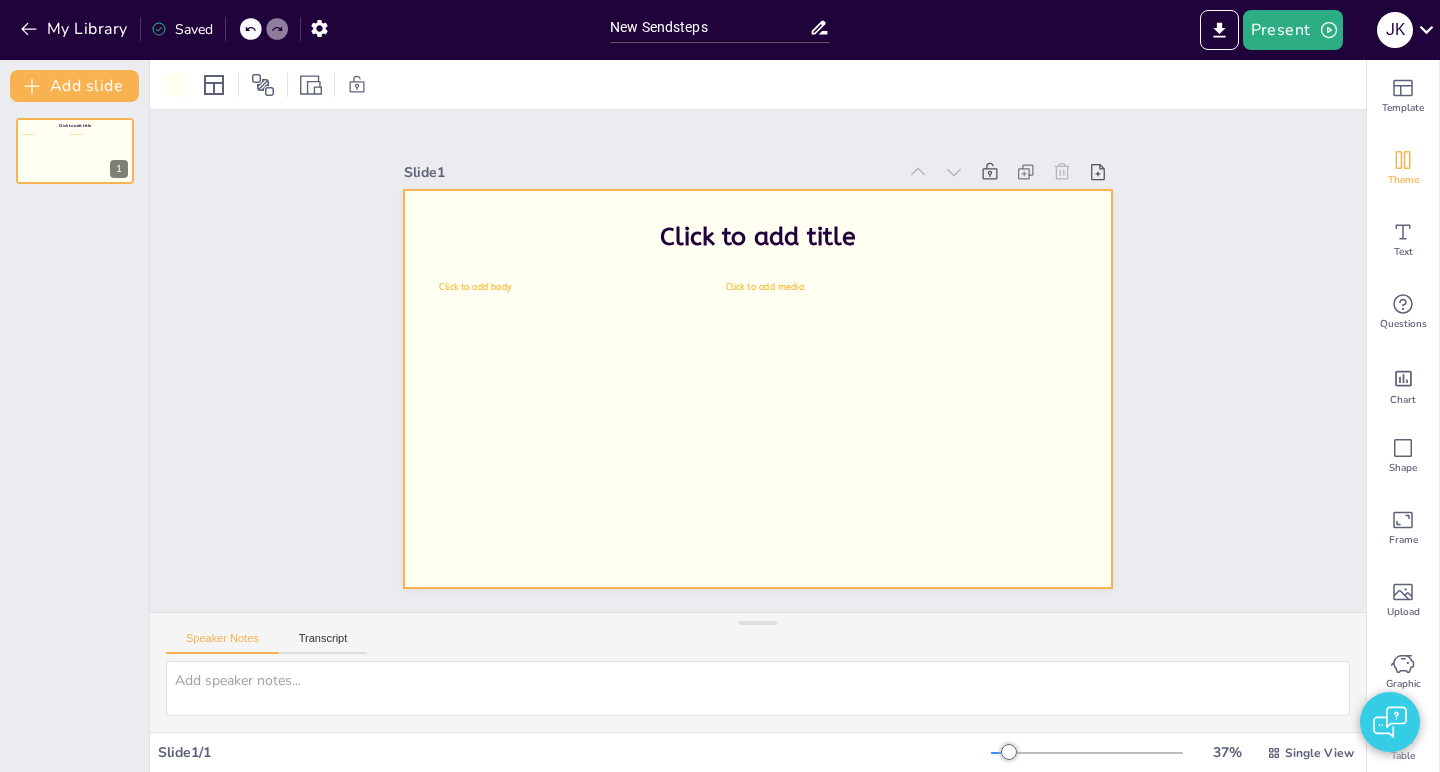 click on "Theme" at bounding box center [1403, 168] 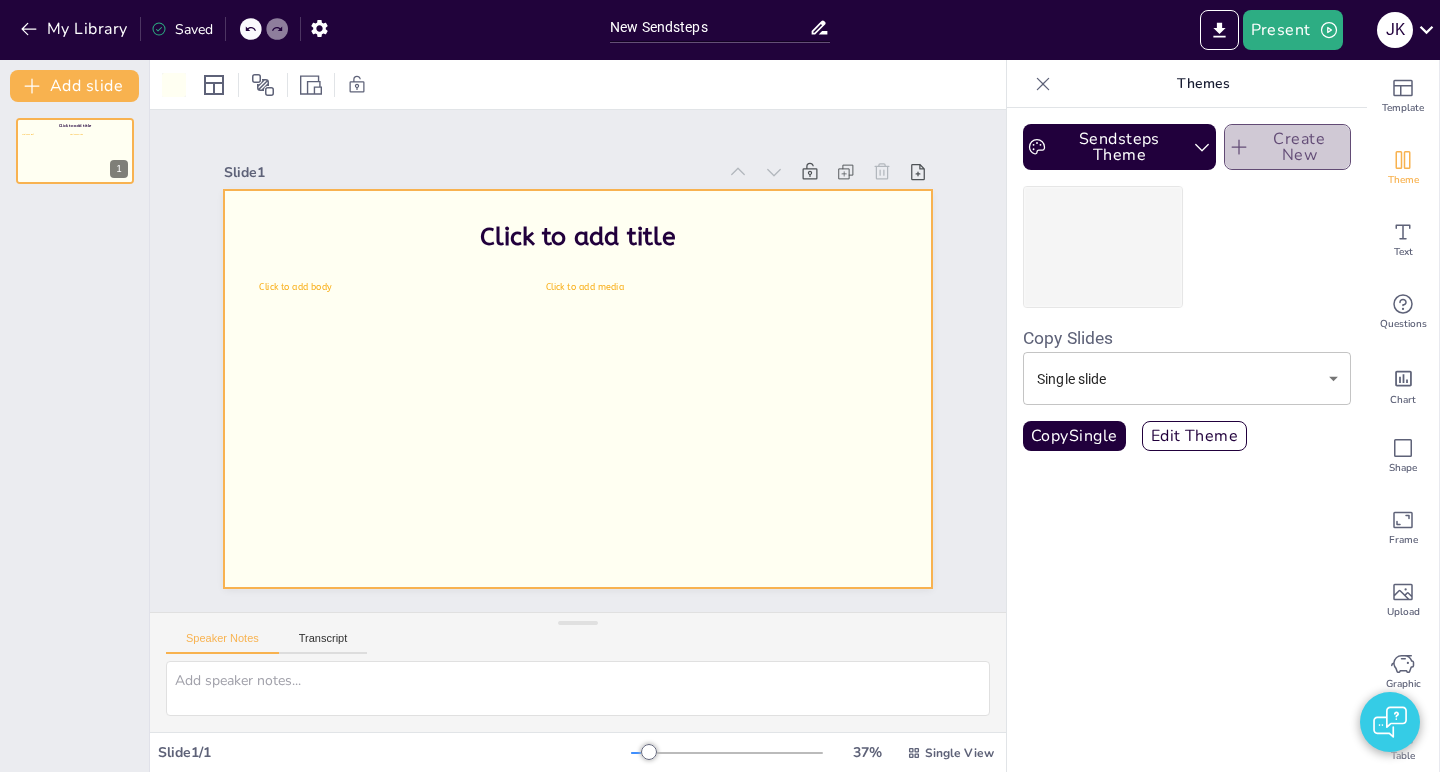 click on "Create New" at bounding box center [1287, 147] 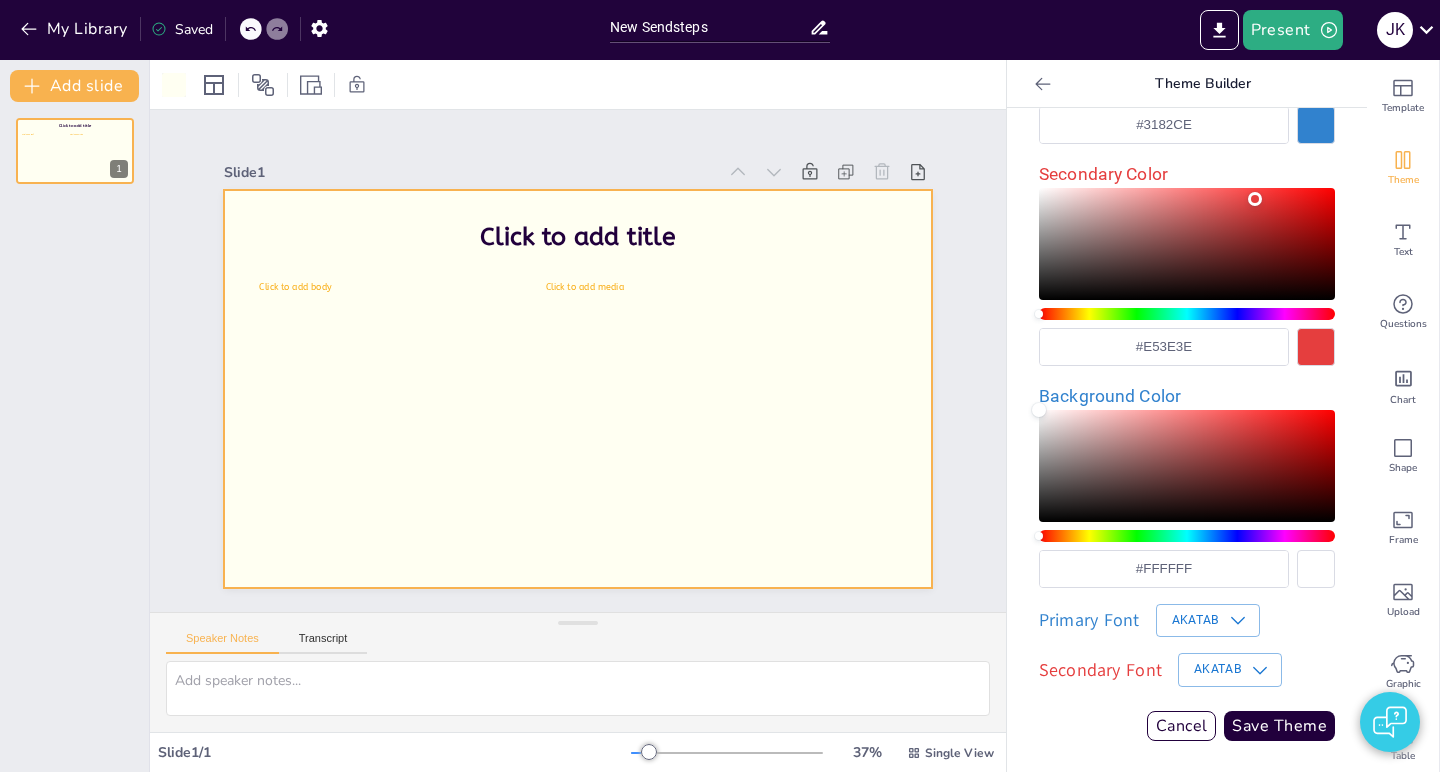 scroll, scrollTop: 292, scrollLeft: 0, axis: vertical 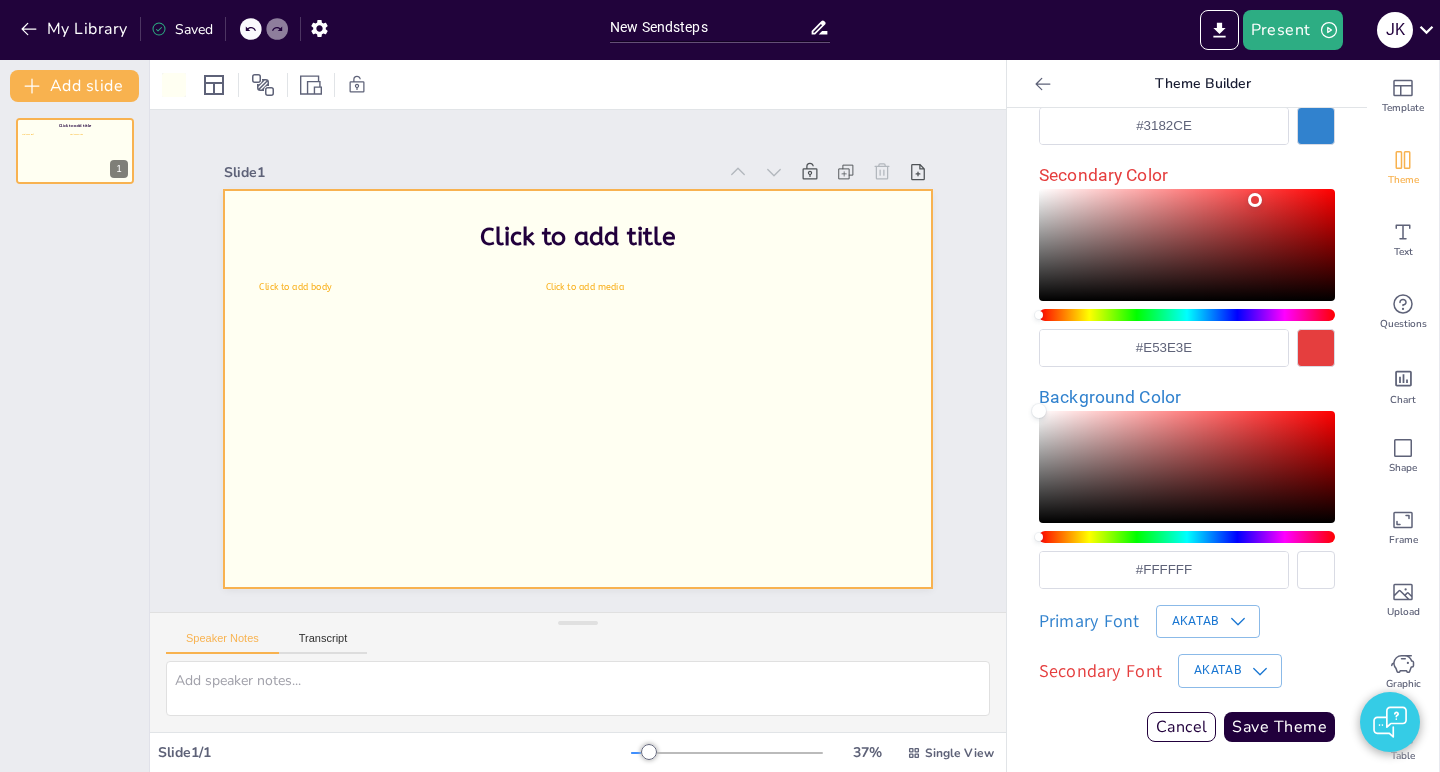 click at bounding box center [1043, 84] 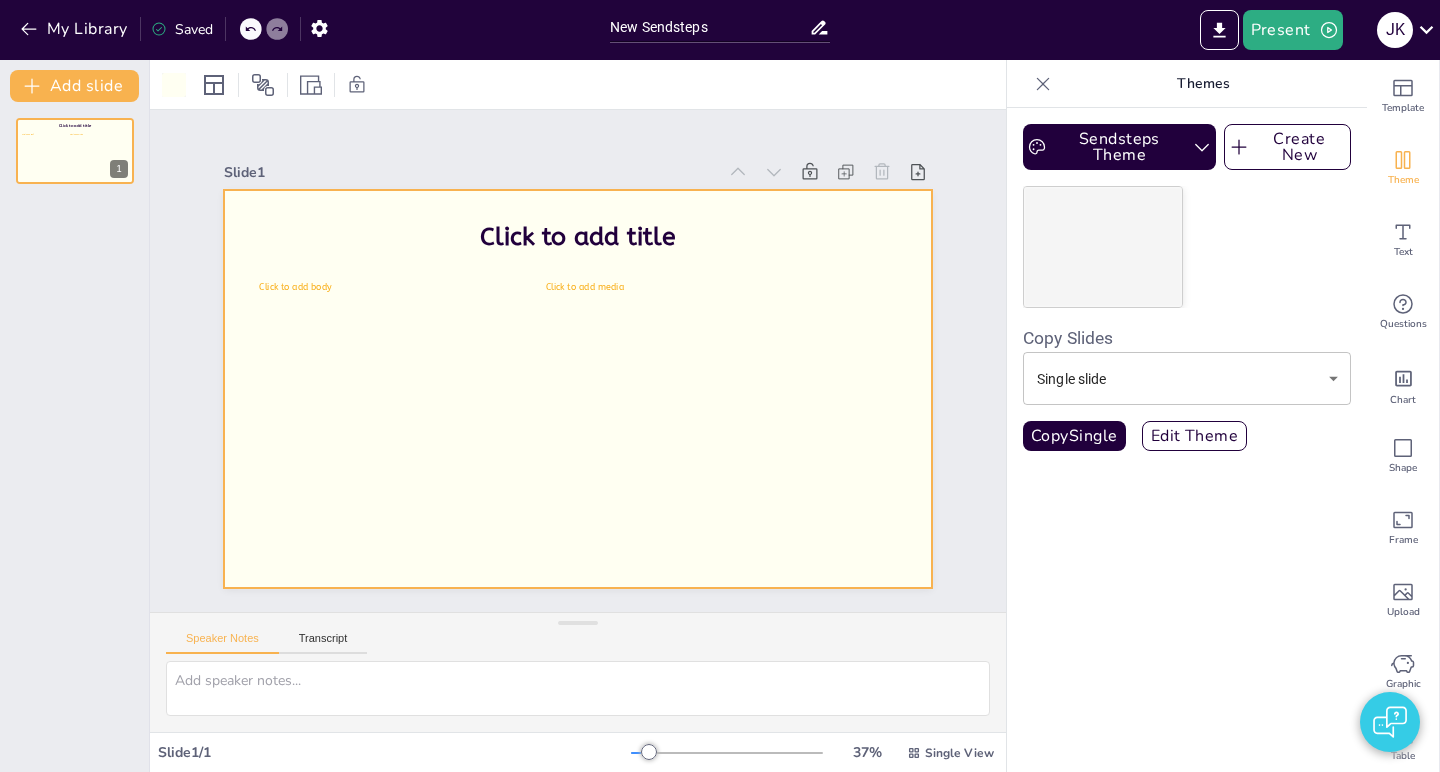 click at bounding box center [1103, 247] 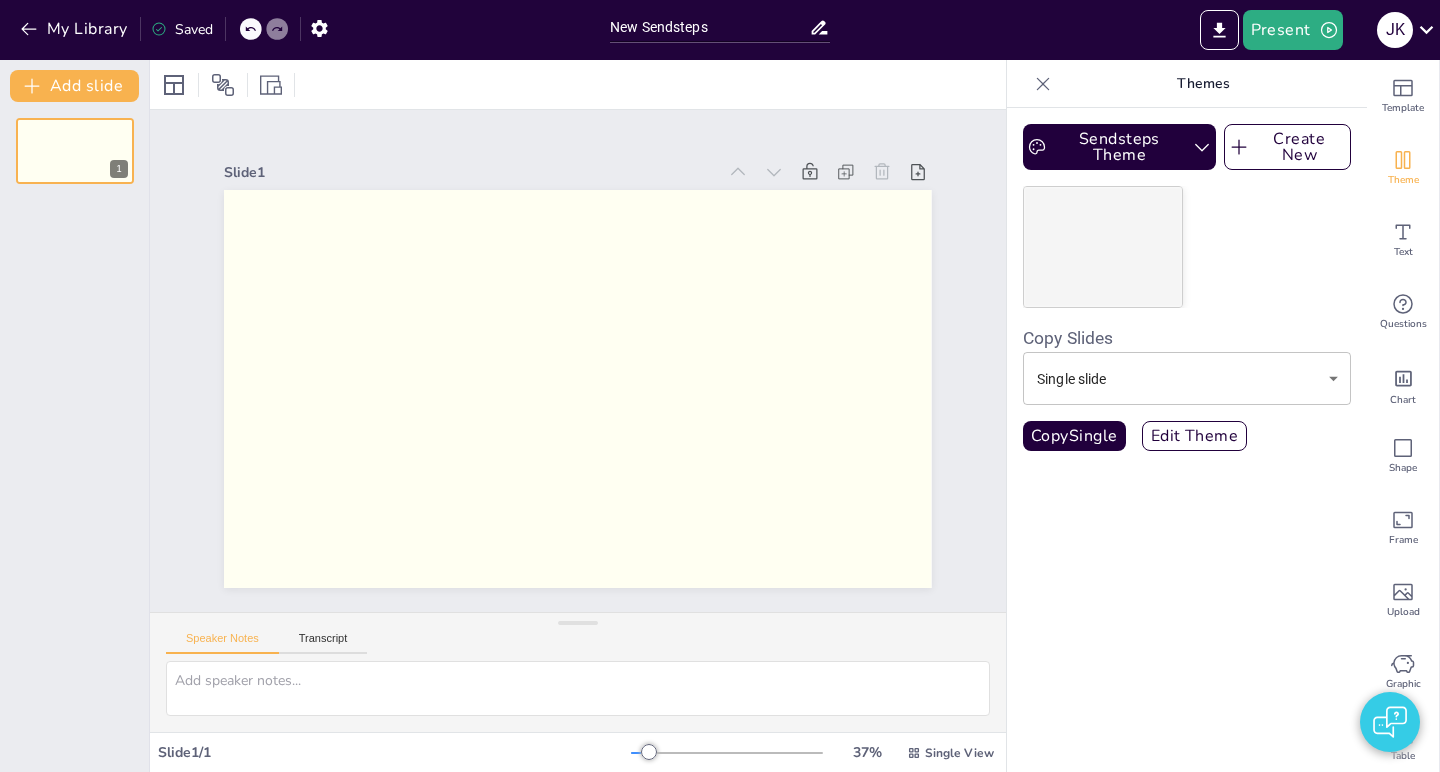 click at bounding box center [1103, 247] 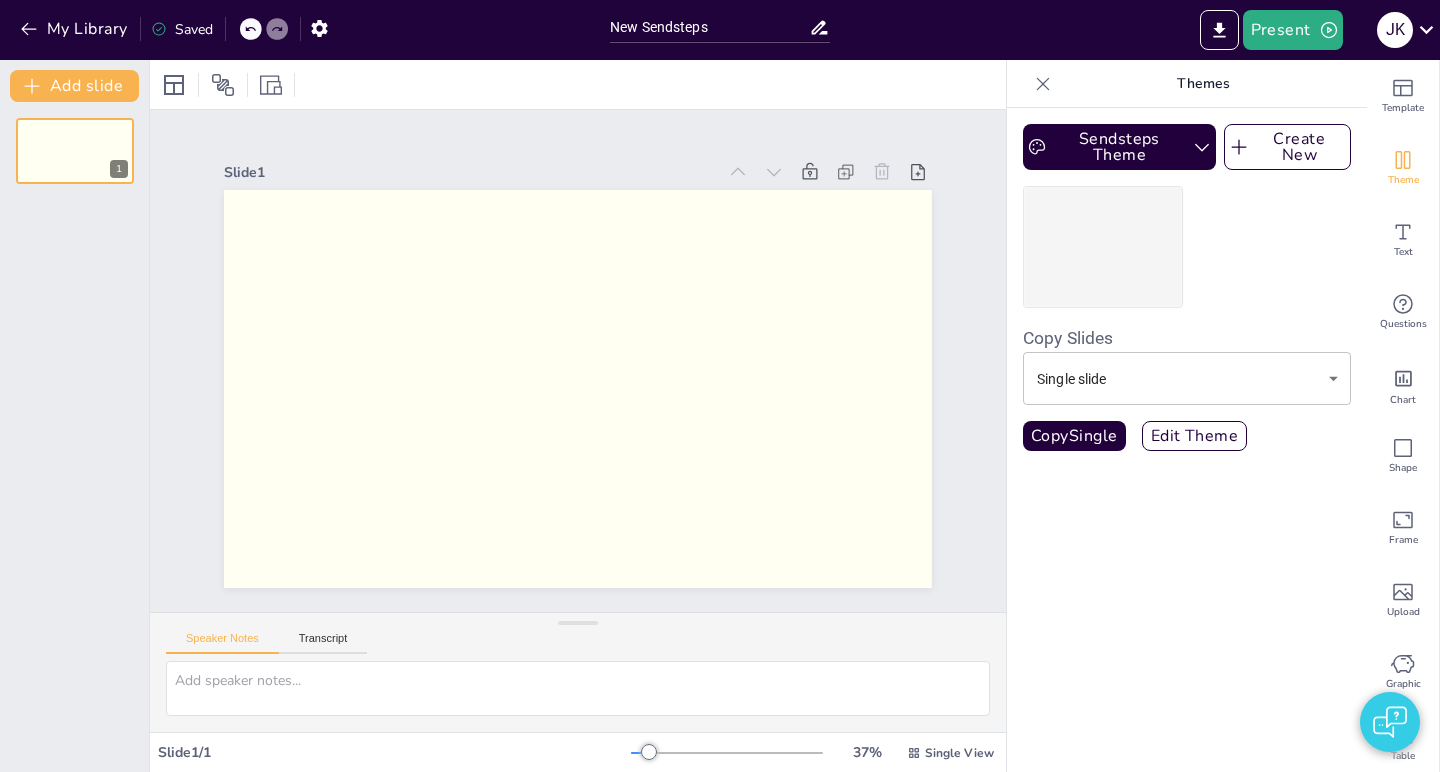 click on "My Library Saved New Sendsteps Present J K Document fonts ABeeZee Akatab Lato Lilita One Anton Oswald Bebas Neue Chewy Ultra Almarai Armata Acme Alfa Slab One Joti One A Bee Zee Alatsi Akronim Aleo Aldrich Alata Annie Use Your Telescope Coiny Roboto Abel Amiko Archivo Black Aclonica Butcherman Fonts A ABeeZee ADLaM Display AR One Sans Abel Abhaya Libre Aboreto Abril Fatface Abyssinica SIL Aclonica Acme Actor Adamina Advent Pro Afacad Afacad Flux Agbalumo Agdasima Agu Display Aguafina Script Akatab Akaya Kanadaka Akaya Telivigala Akronim Akshar Aladin Alata Alatsi Albert Sans Aldrich Alef Add slide 1 Slide  1 Speaker Notes Transcript Slide  1  /  1 37 % Single View Template Theme Text Questions Chart Shape Frame Upload Graphic Table Draw BETA Video Themes Sendsteps Theme Create New Copy Slides Single slide single ​ Copy  Single Edit Theme" at bounding box center (720, 386) 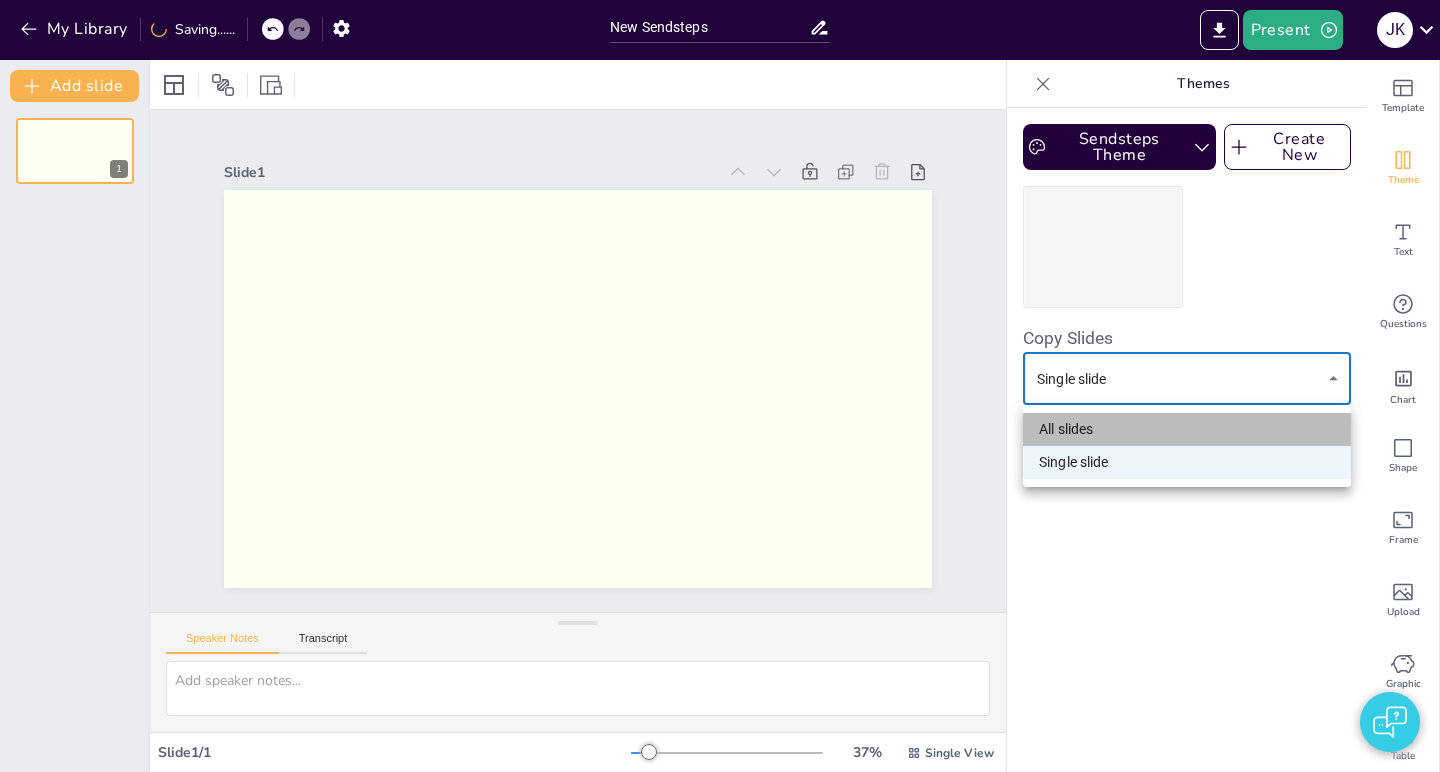 click on "All slides" at bounding box center [1187, 429] 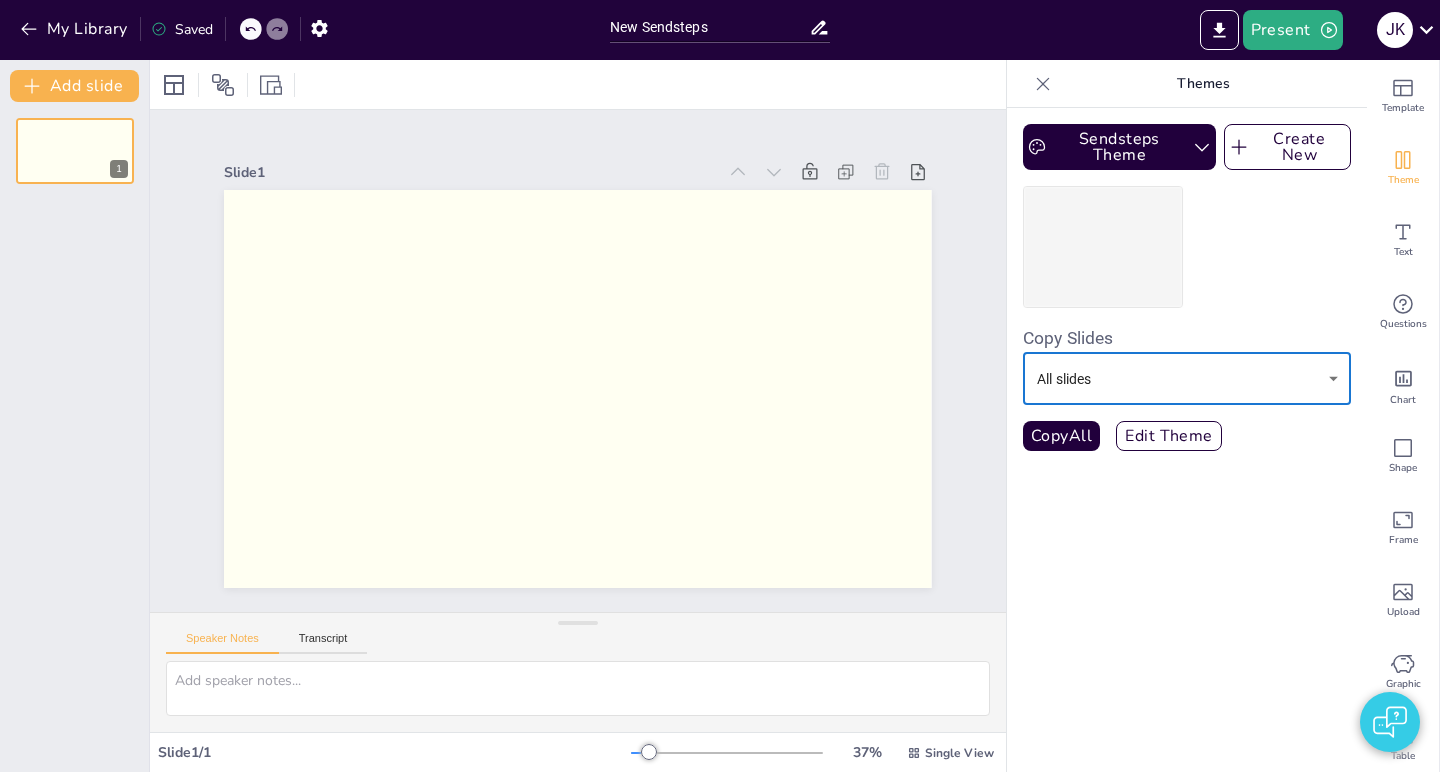 click on "My Library Saved New Sendsteps Present J K Document fonts ABeeZee Akatab Lato Lilita One Anton Oswald Bebas Neue Chewy Ultra Almarai Armata Acme Alfa Slab One Joti One A Bee Zee Alatsi Akronim Aleo Aldrich Alata Annie Use Your Telescope Coiny Roboto Abel Amiko Archivo Black Aclonica Butcherman Fonts A ABeeZee ADLaM Display AR One Sans Abel Abhaya Libre Aboreto Abril Fatface Abyssinica SIL Aclonica Acme Actor Adamina Advent Pro Afacad Afacad Flux Agbalumo Agdasima Agu Display Aguafina Script Akatab Akaya Kanadaka Akaya Telivigala Akronim Akshar Aladin Alata Alatsi Albert Sans Aldrich Alef Add slide 1 Slide  1 Speaker Notes Transcript Slide  1  /  1 37 % Single View Template Theme Text Questions Chart Shape Frame Upload Graphic Table Draw BETA Video Themes Sendsteps Theme Create New Copy Slides All slides all ​ Copy  All Edit Theme" at bounding box center (720, 386) 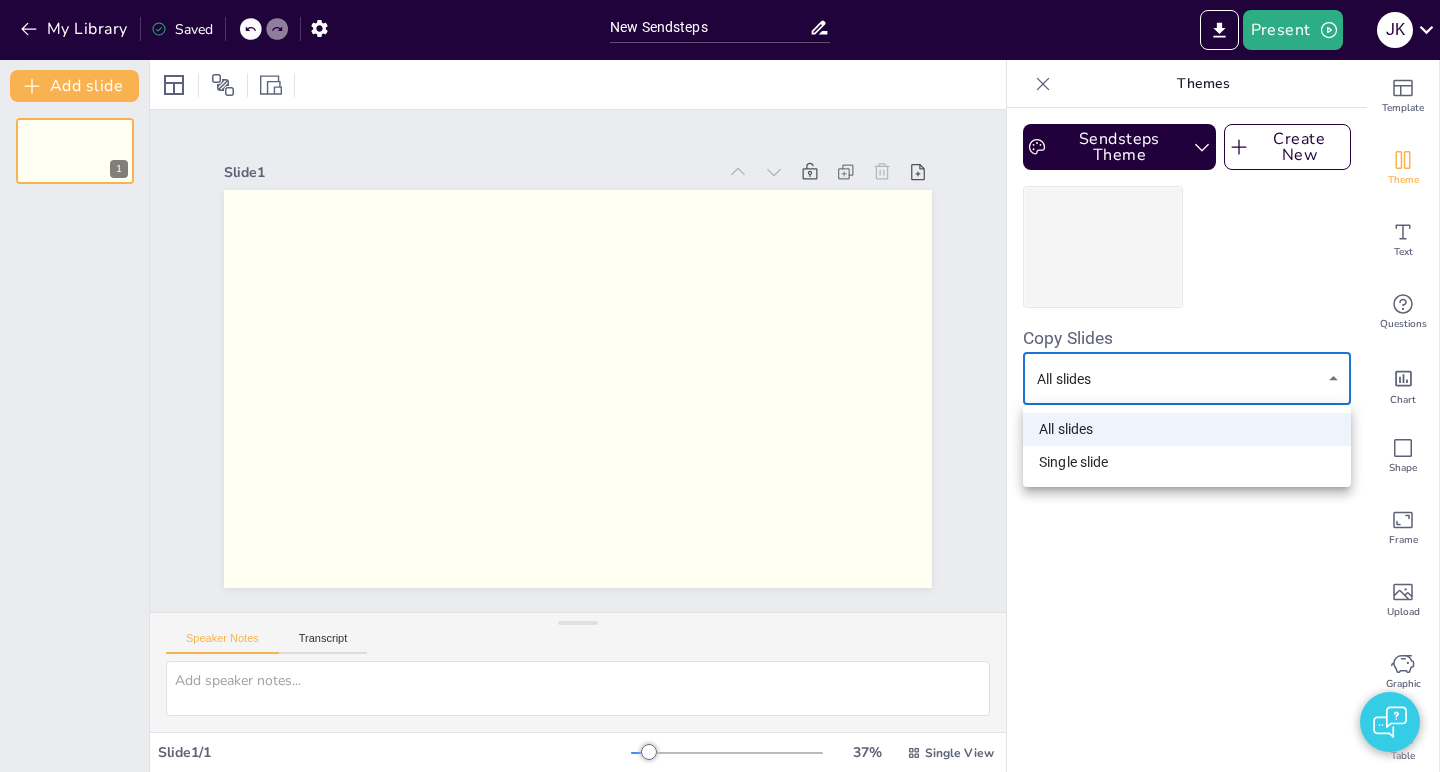 click on "Single slide" at bounding box center (1187, 462) 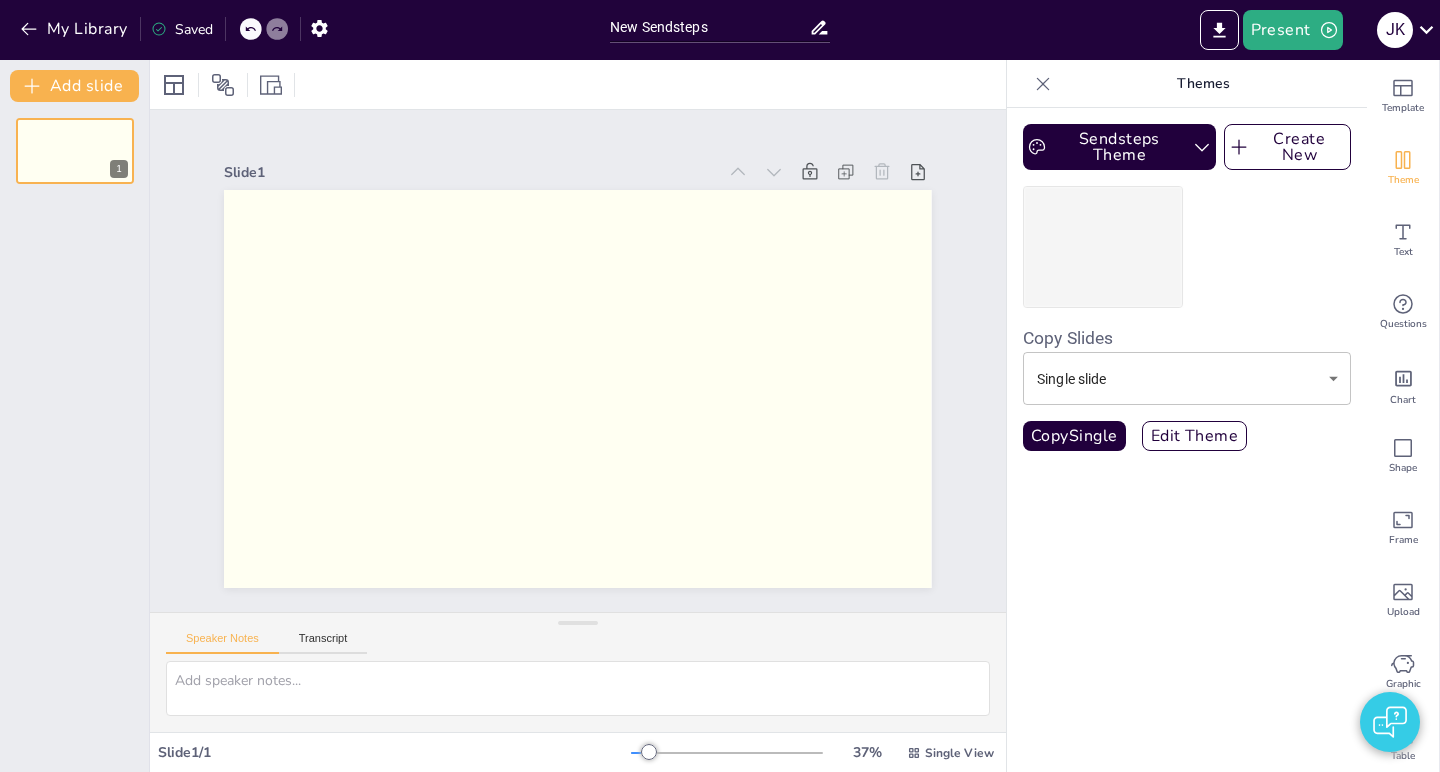 click on "Sendsteps Theme Create New Copy Slides Single slide single ​ Copy  Single Edit Theme" at bounding box center (1187, 440) 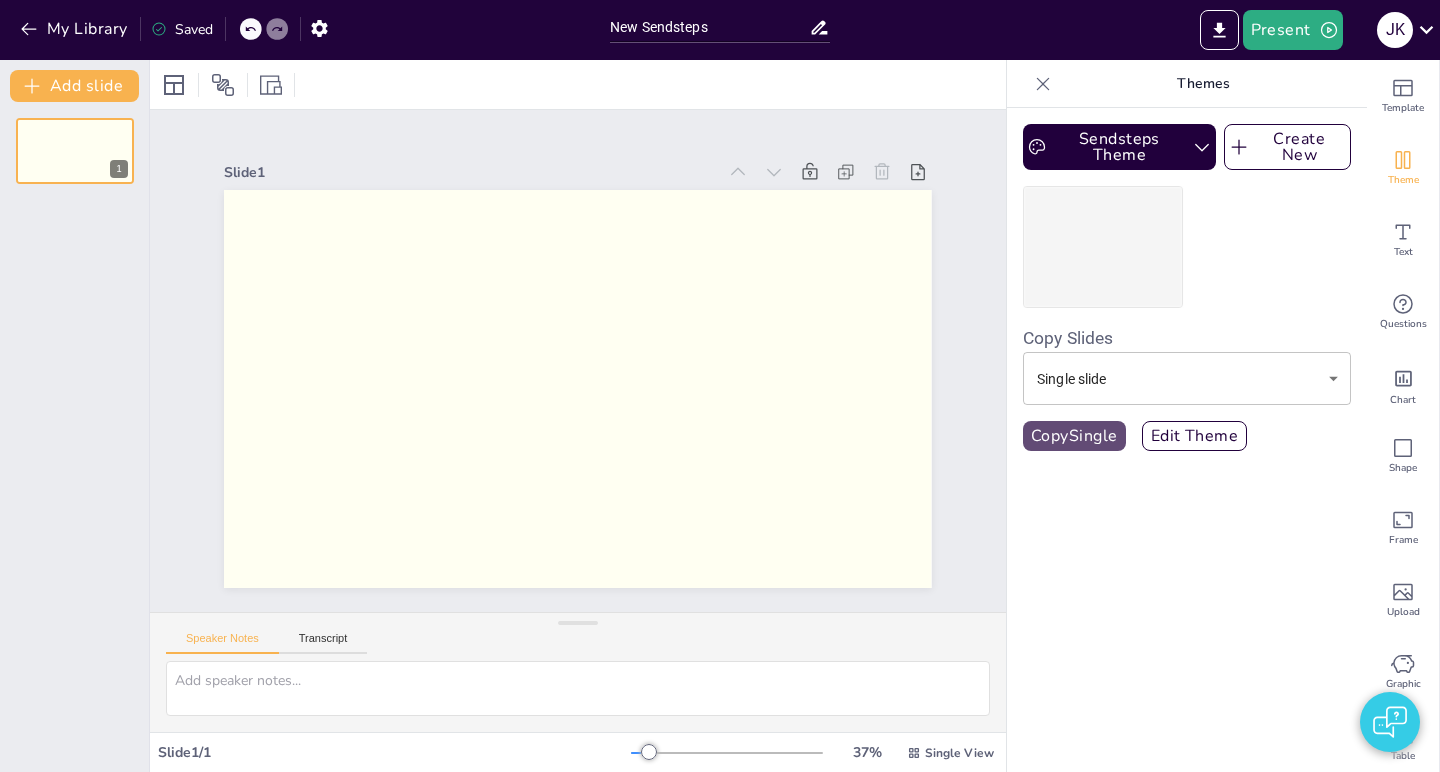 click on "Copy  Single" at bounding box center (1074, 436) 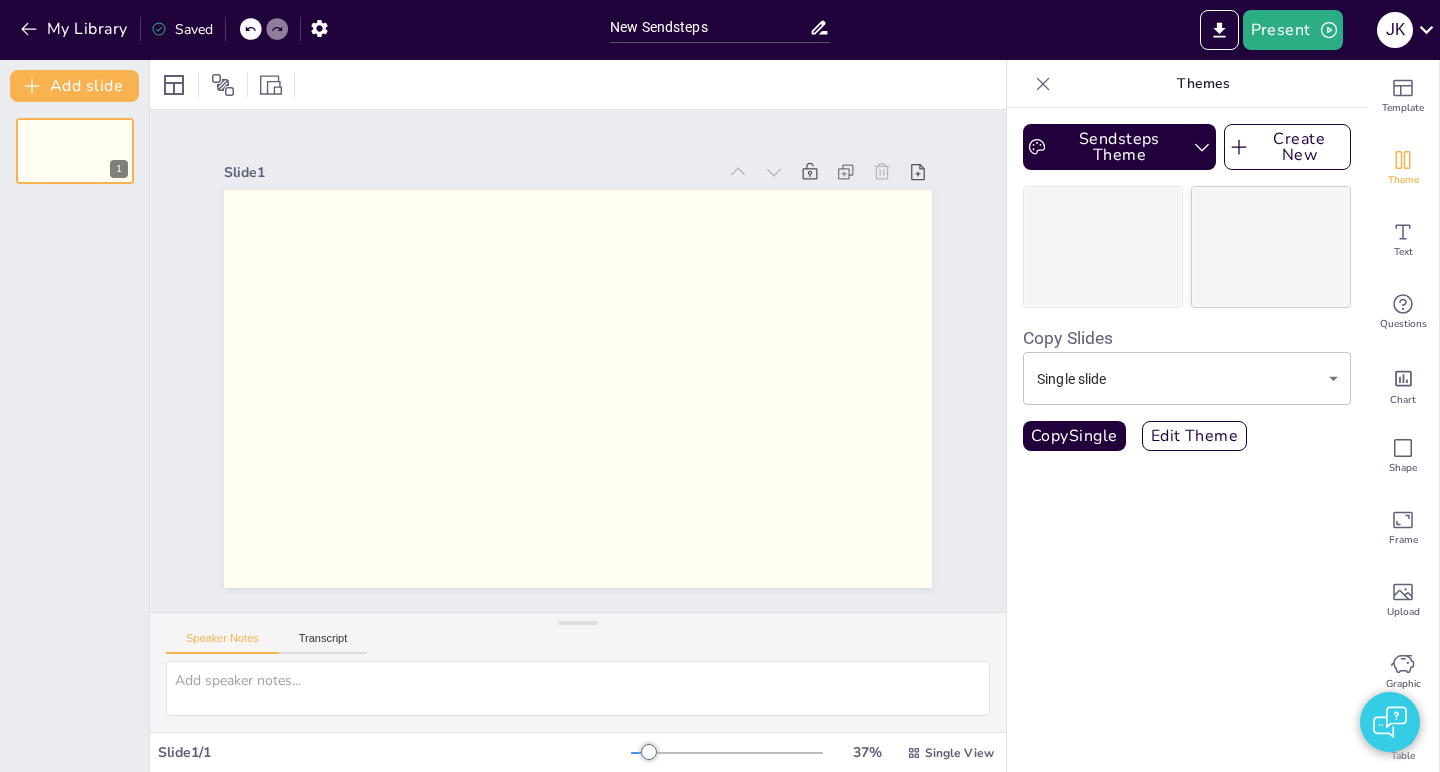 click at bounding box center (1271, 247) 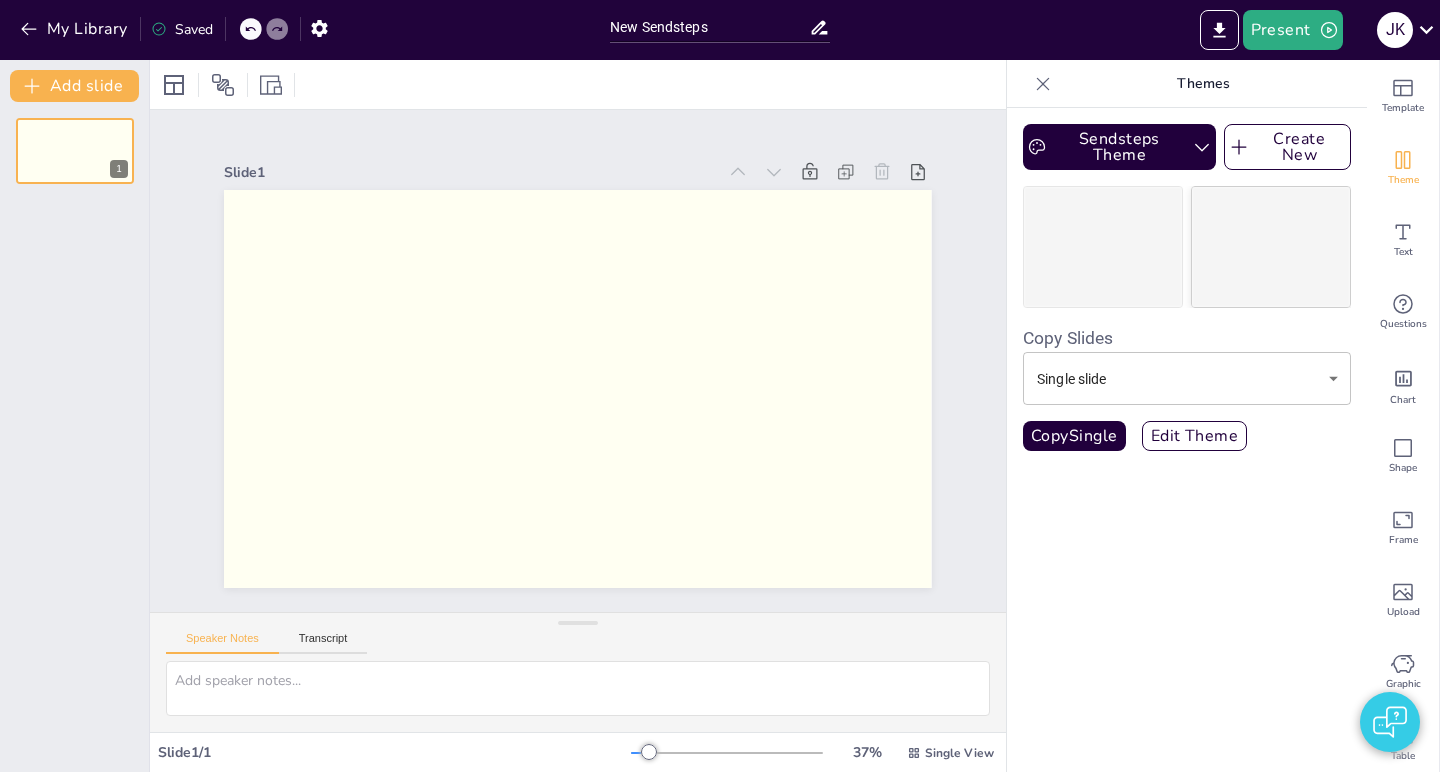 click at bounding box center (1271, 247) 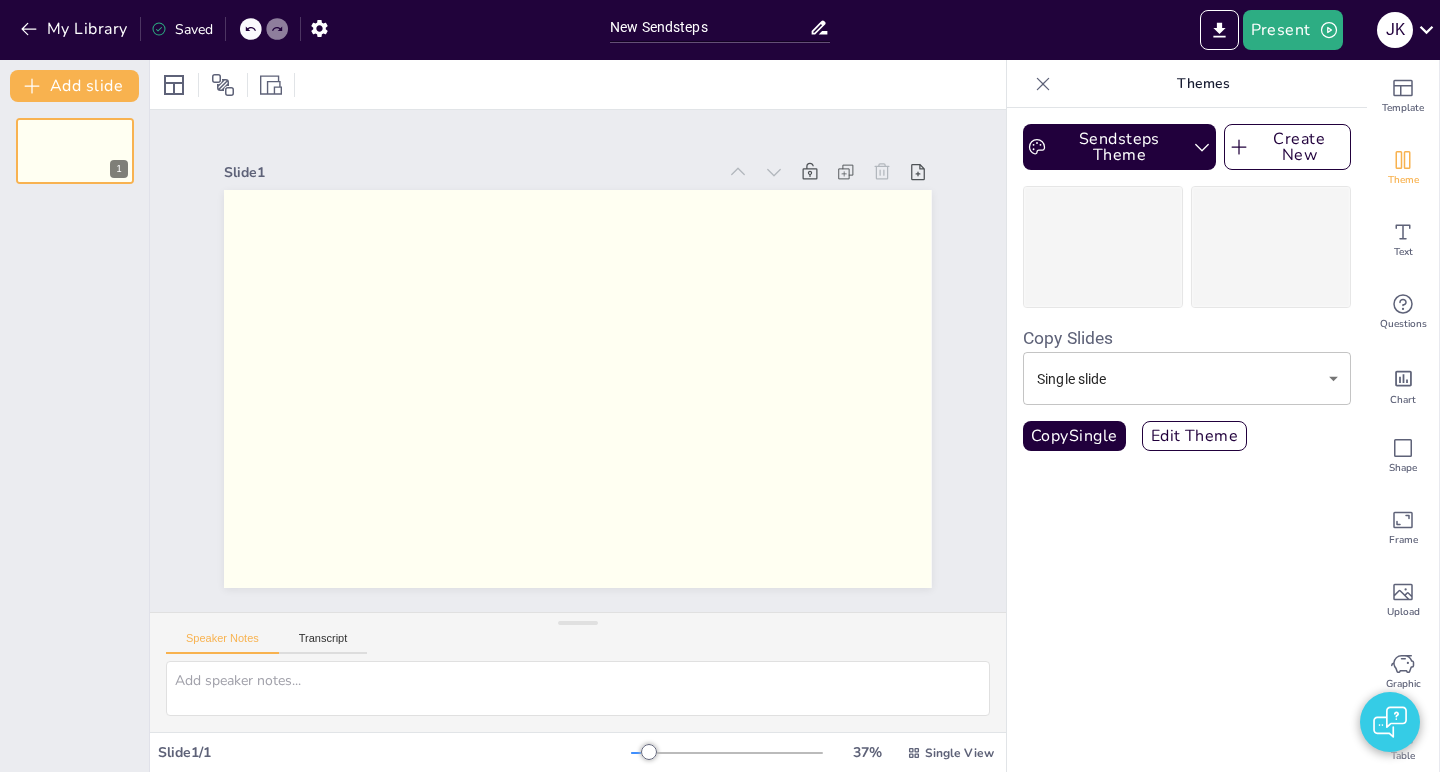 click on "Sendsteps Theme Create New Copy Slides Single slide single ​ Copy  Single Edit Theme" at bounding box center (1187, 295) 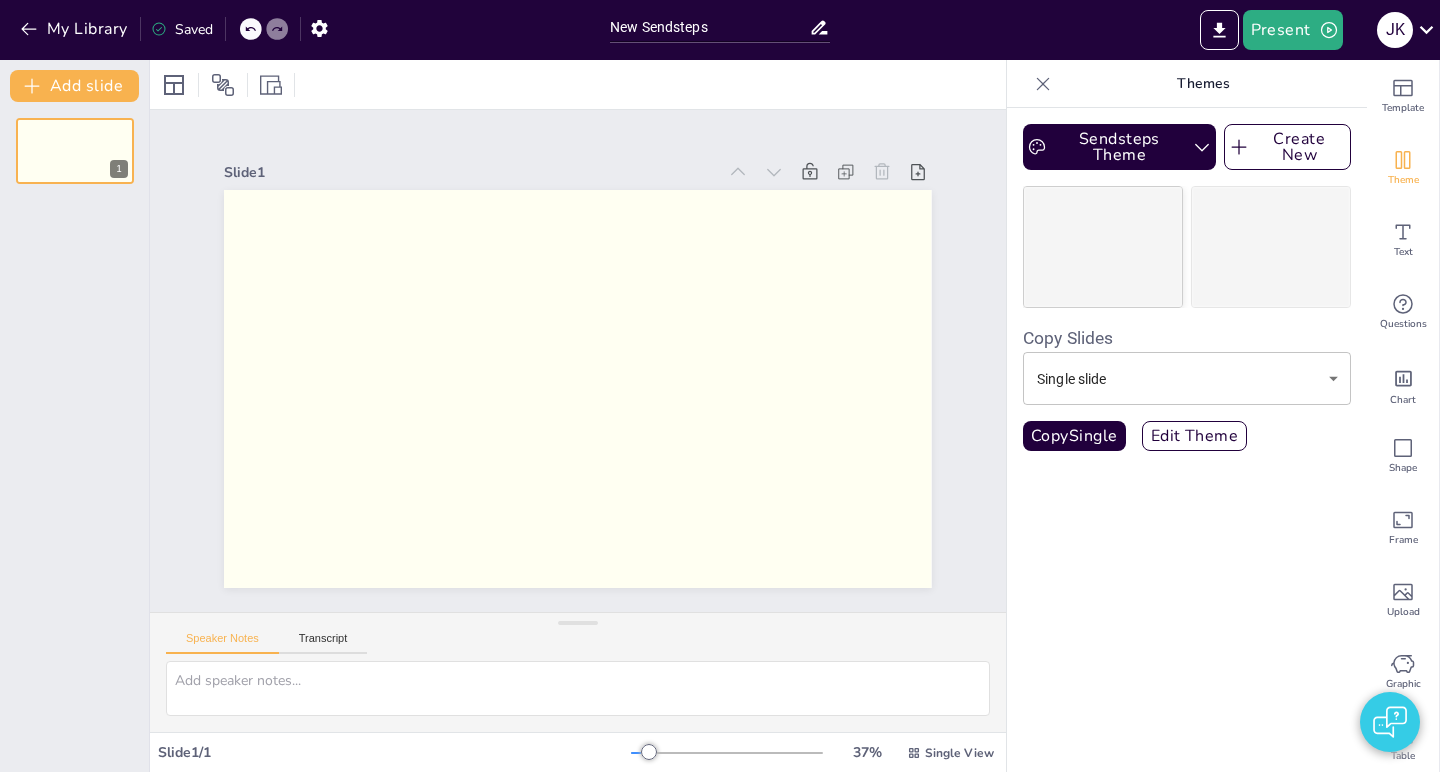 click at bounding box center [1103, 247] 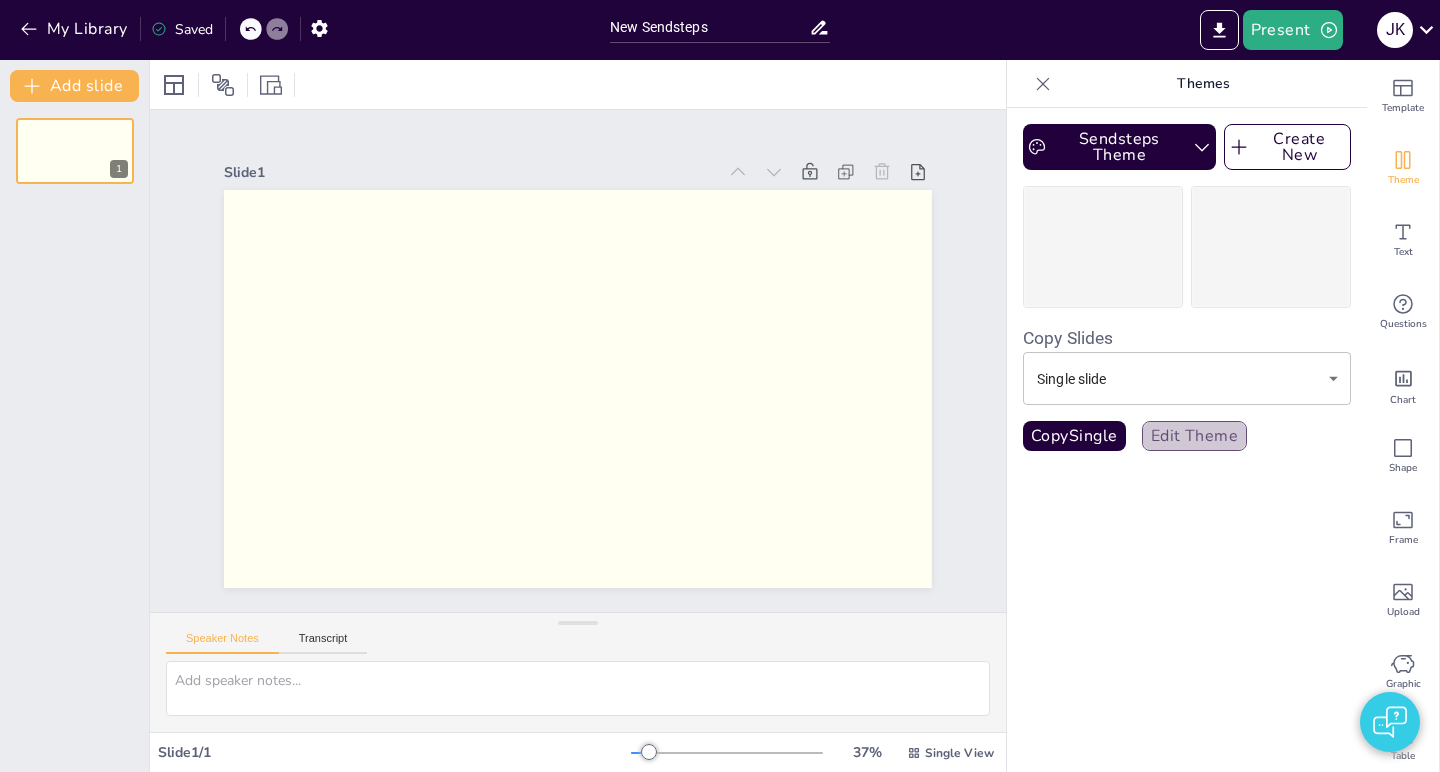 click on "Edit Theme" at bounding box center [1195, 436] 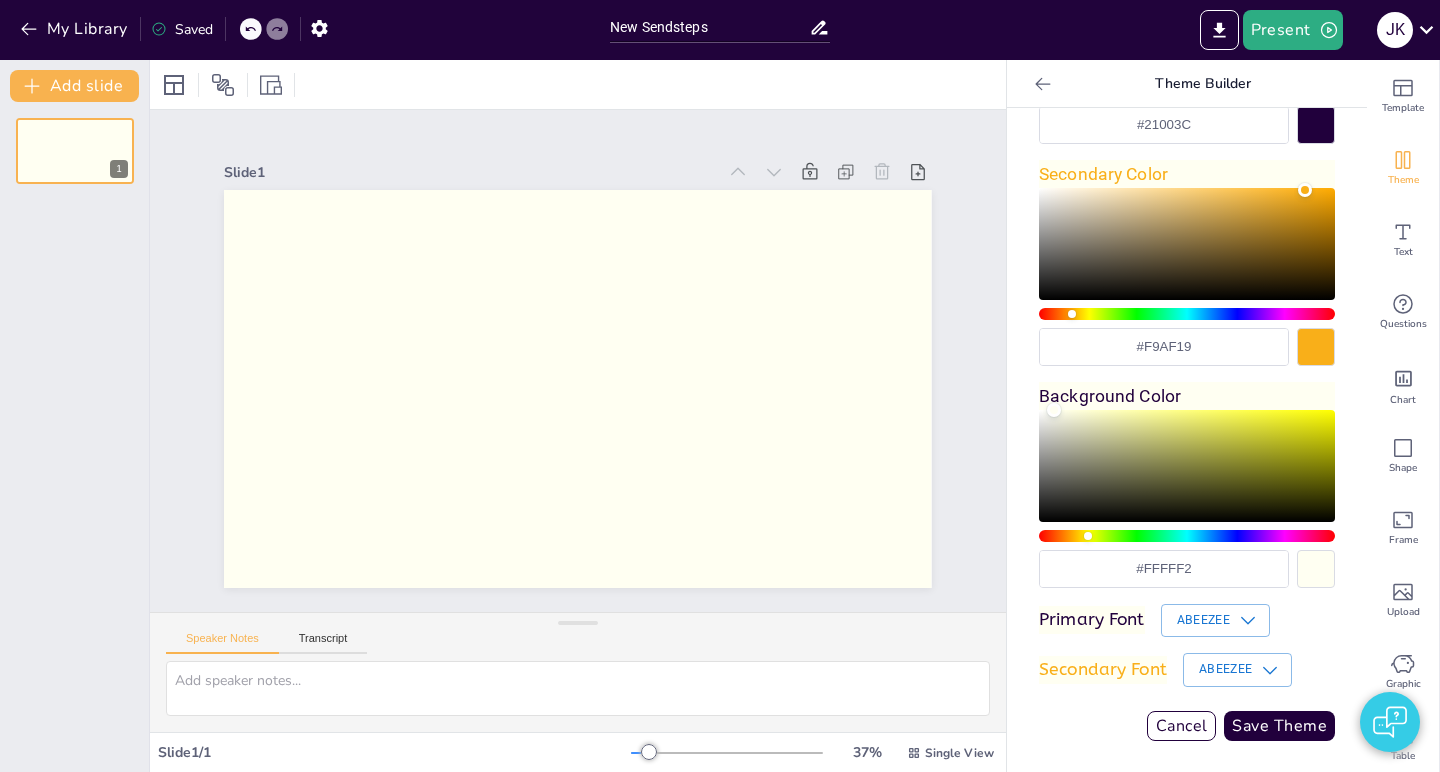 scroll, scrollTop: 292, scrollLeft: 0, axis: vertical 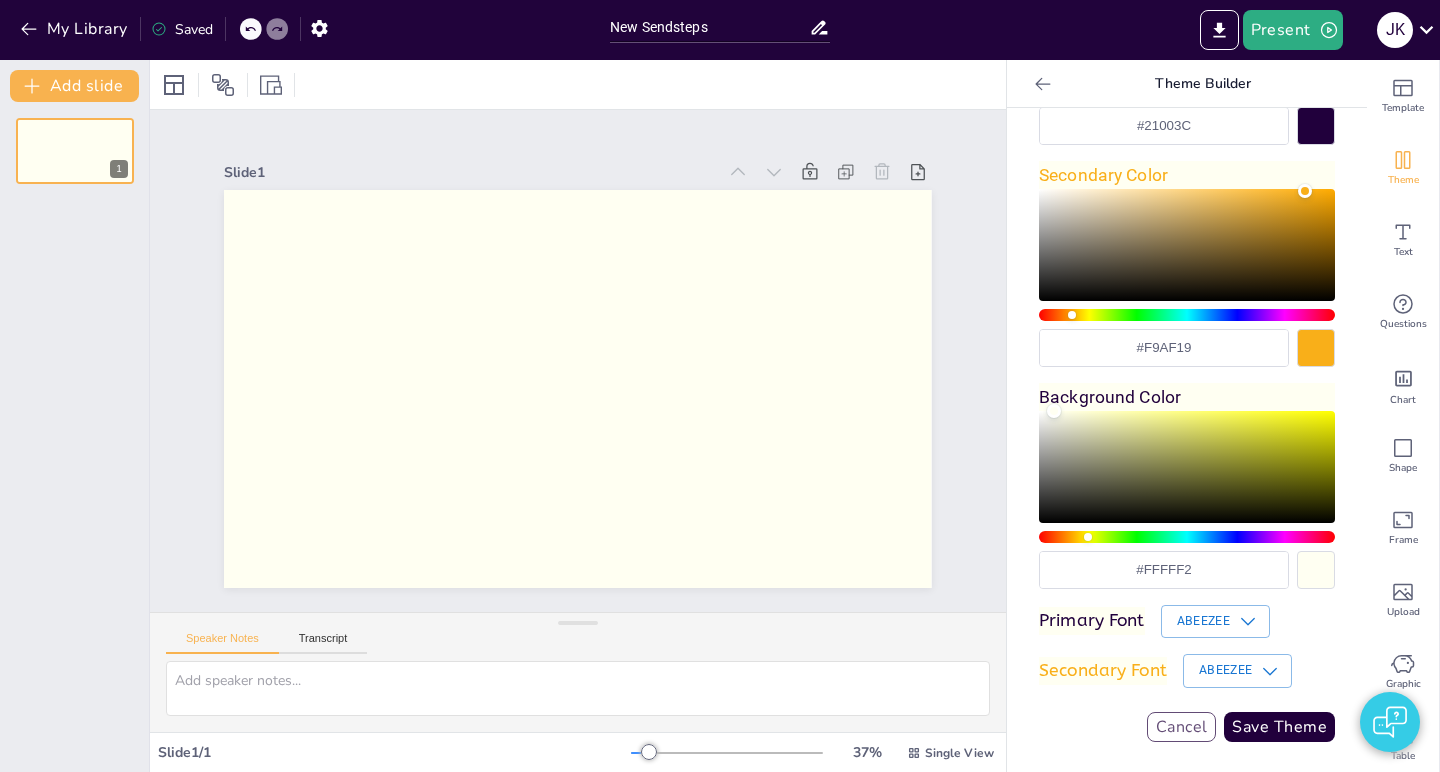 click on "Cancel" at bounding box center [1182, 727] 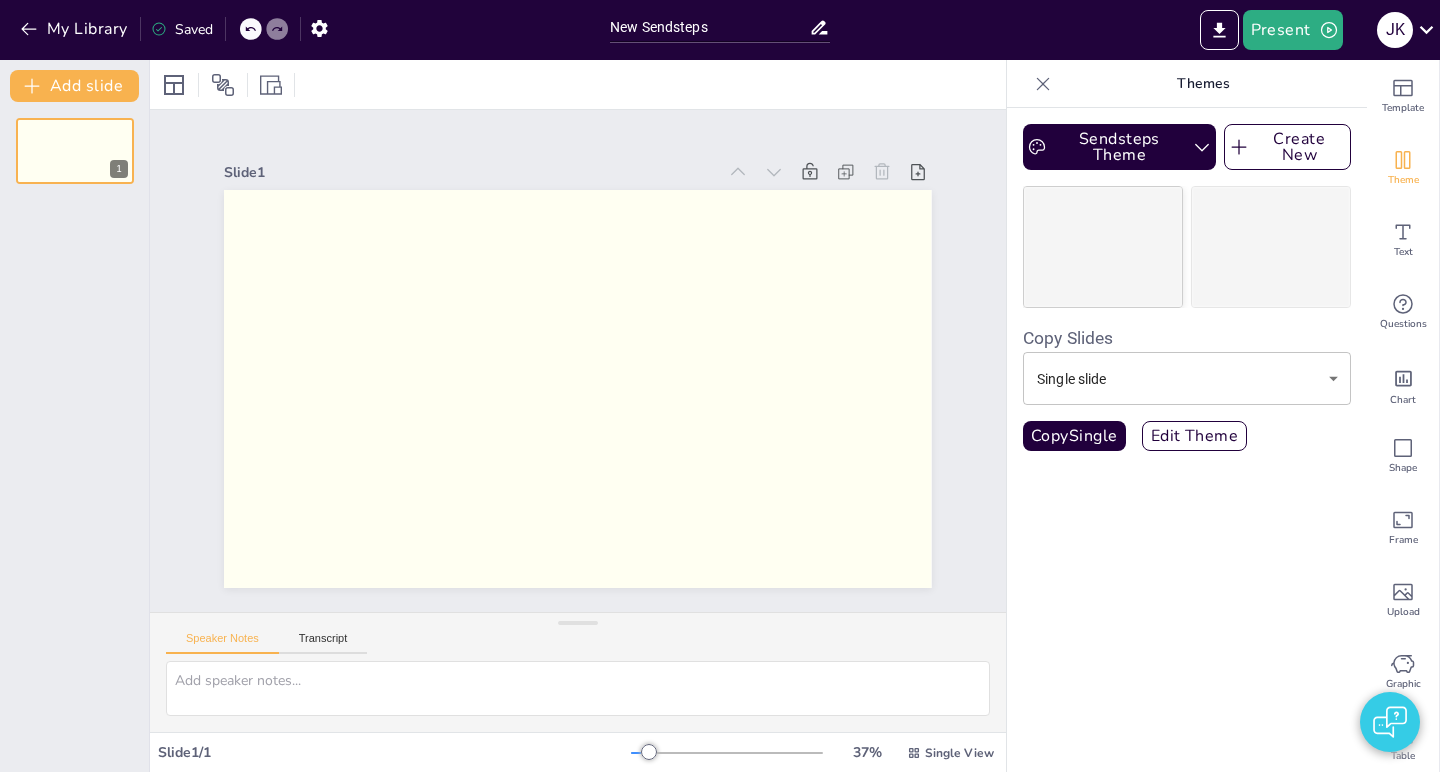 click at bounding box center (1103, 247) 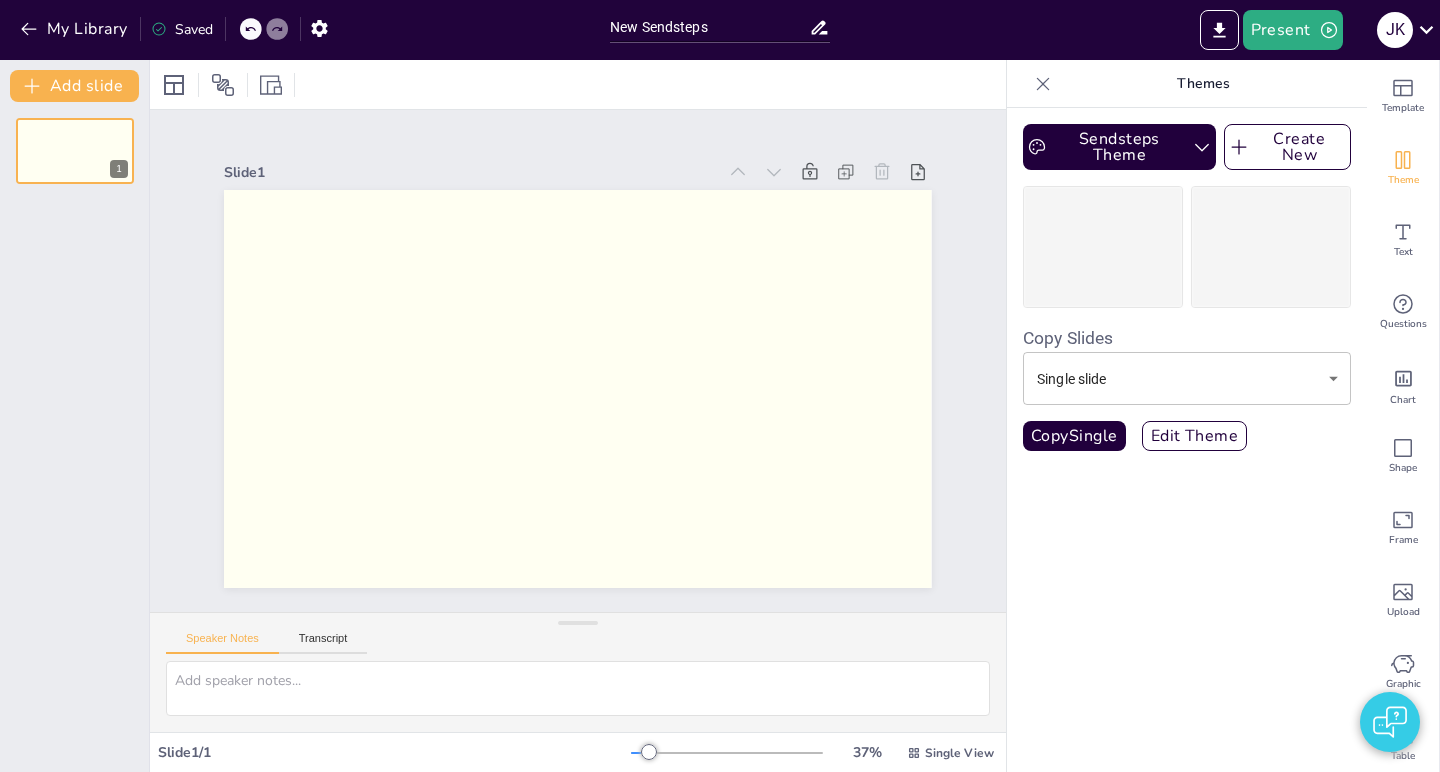 drag, startPoint x: 1132, startPoint y: 225, endPoint x: 1022, endPoint y: 237, distance: 110.65261 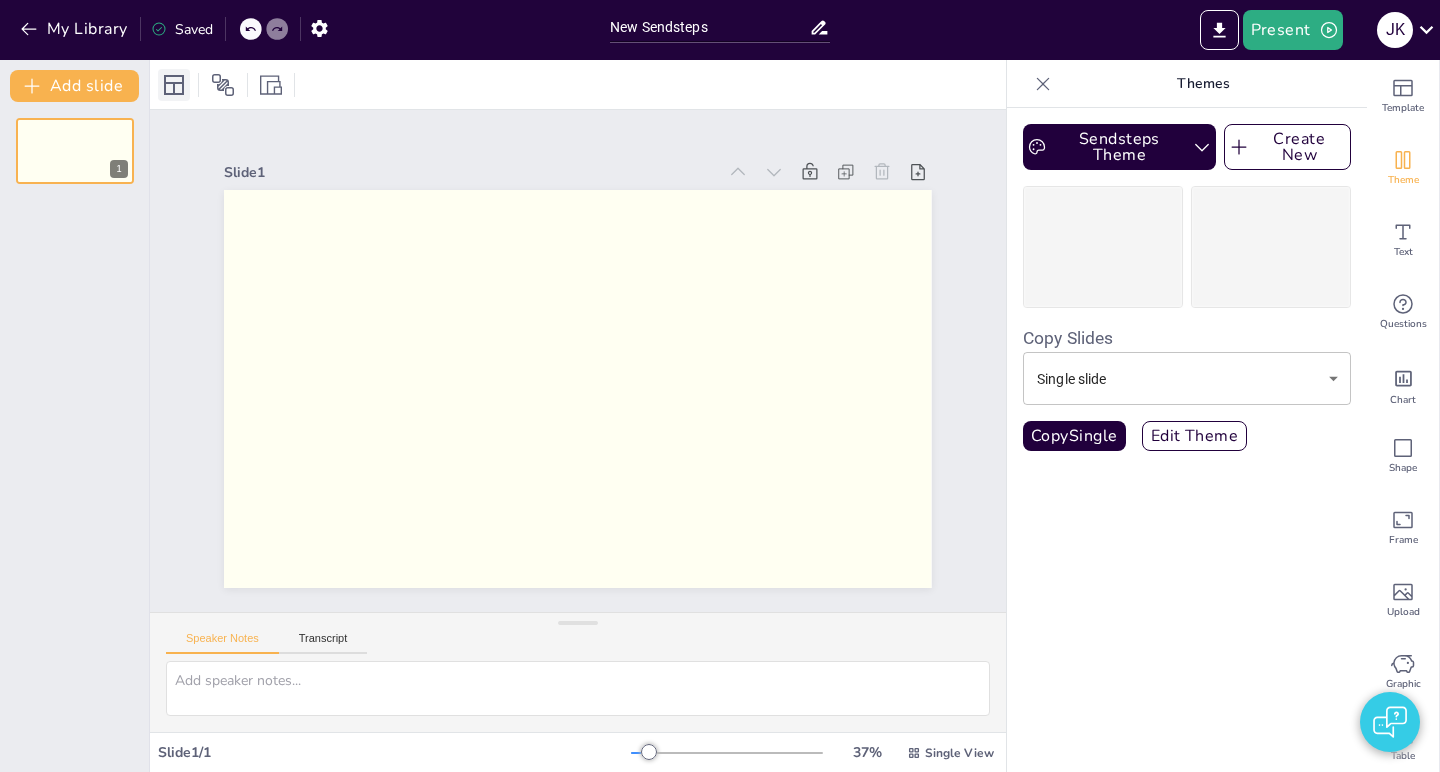 click 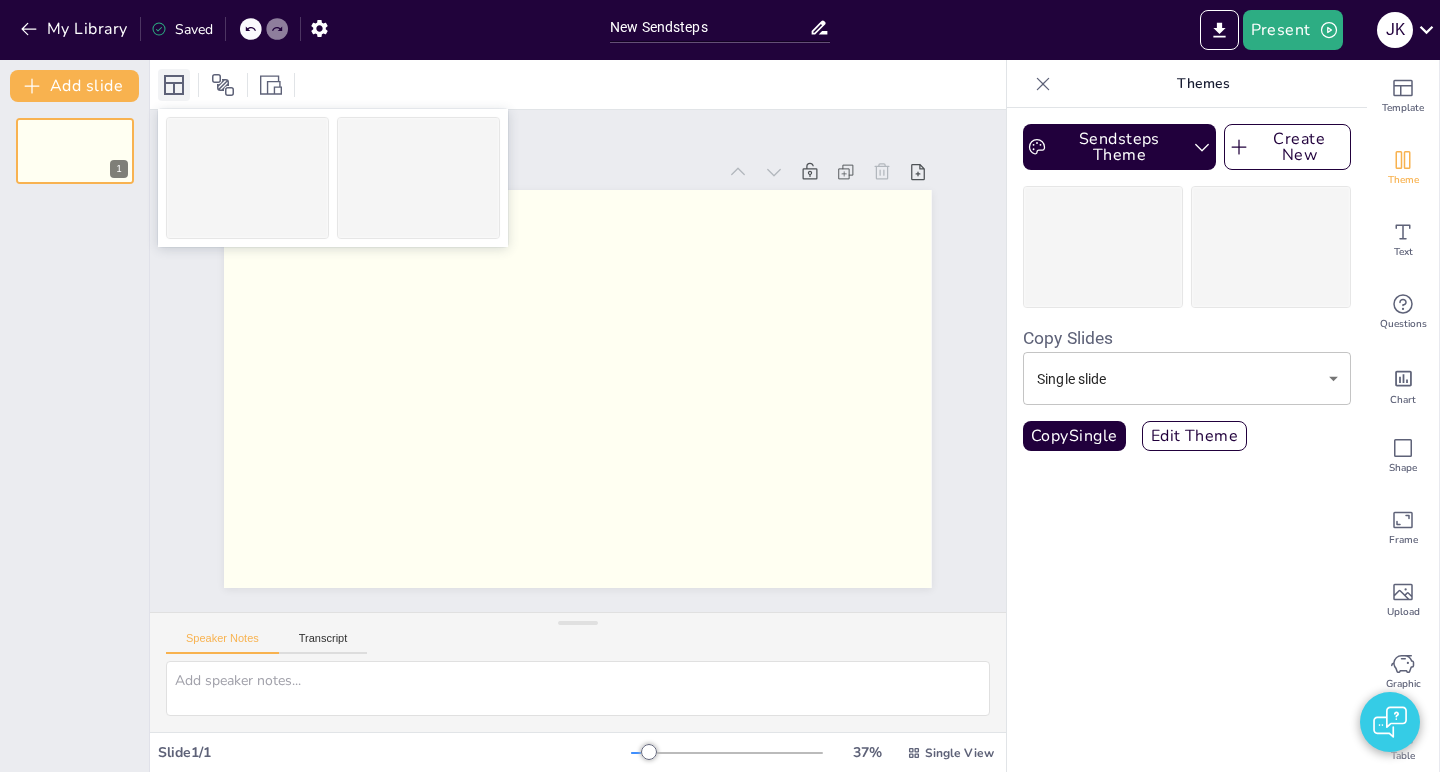 click 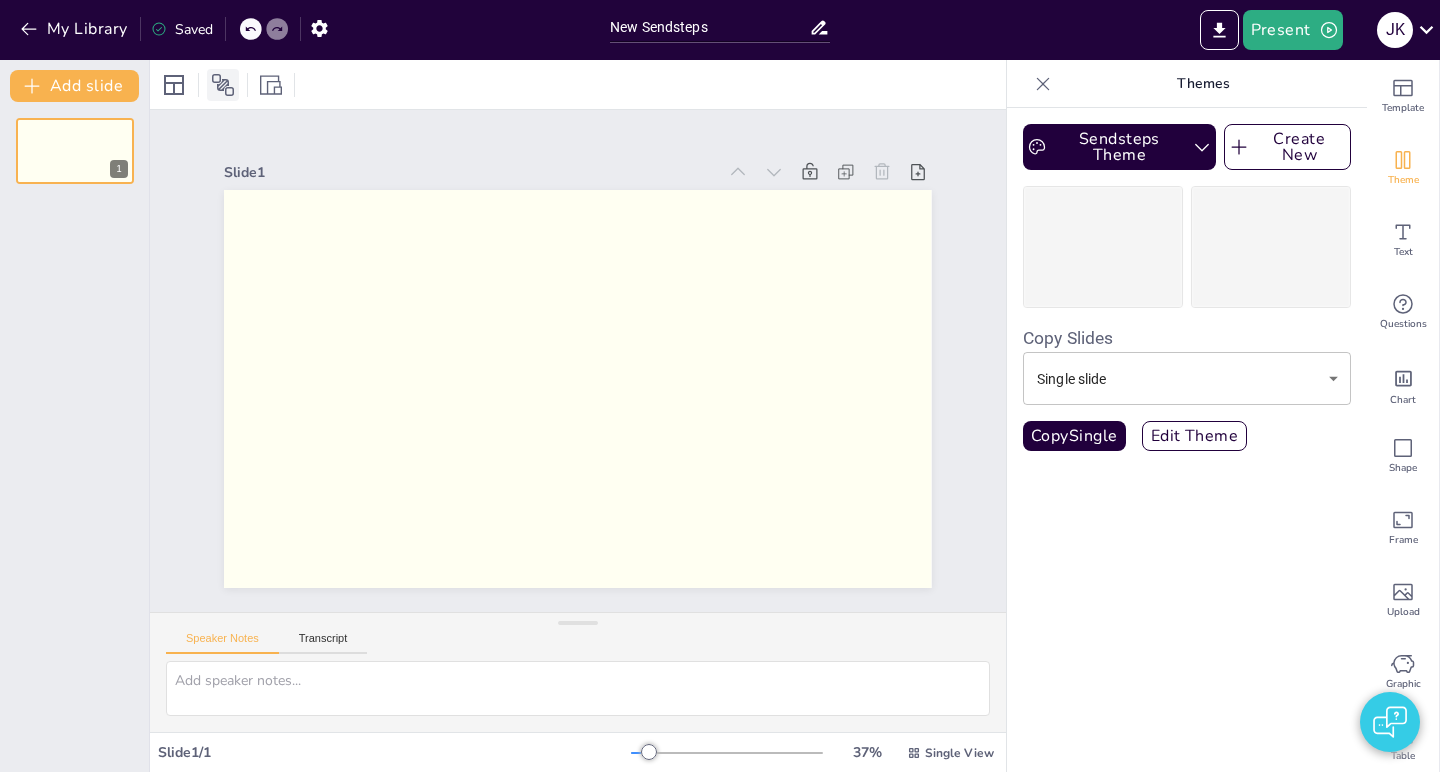 click 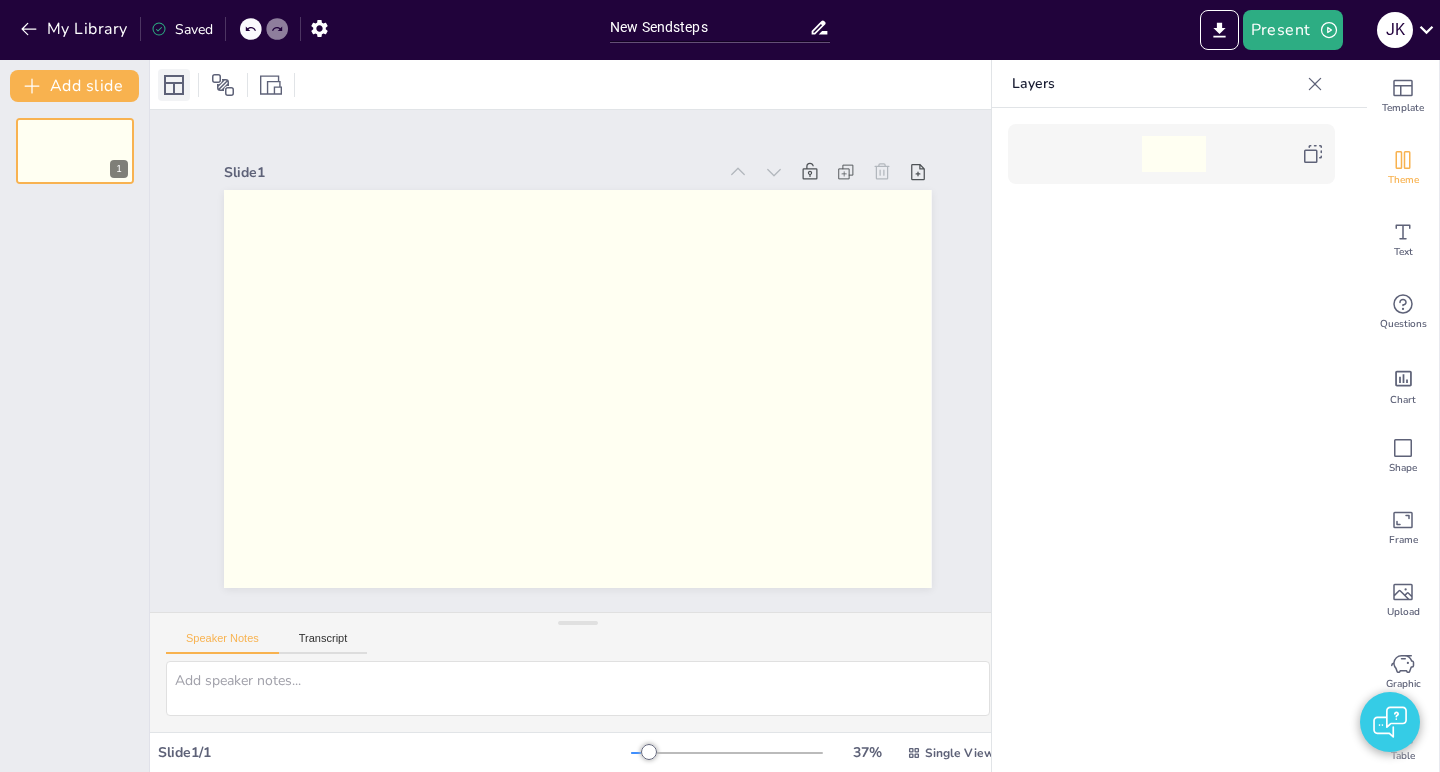 click at bounding box center (174, 85) 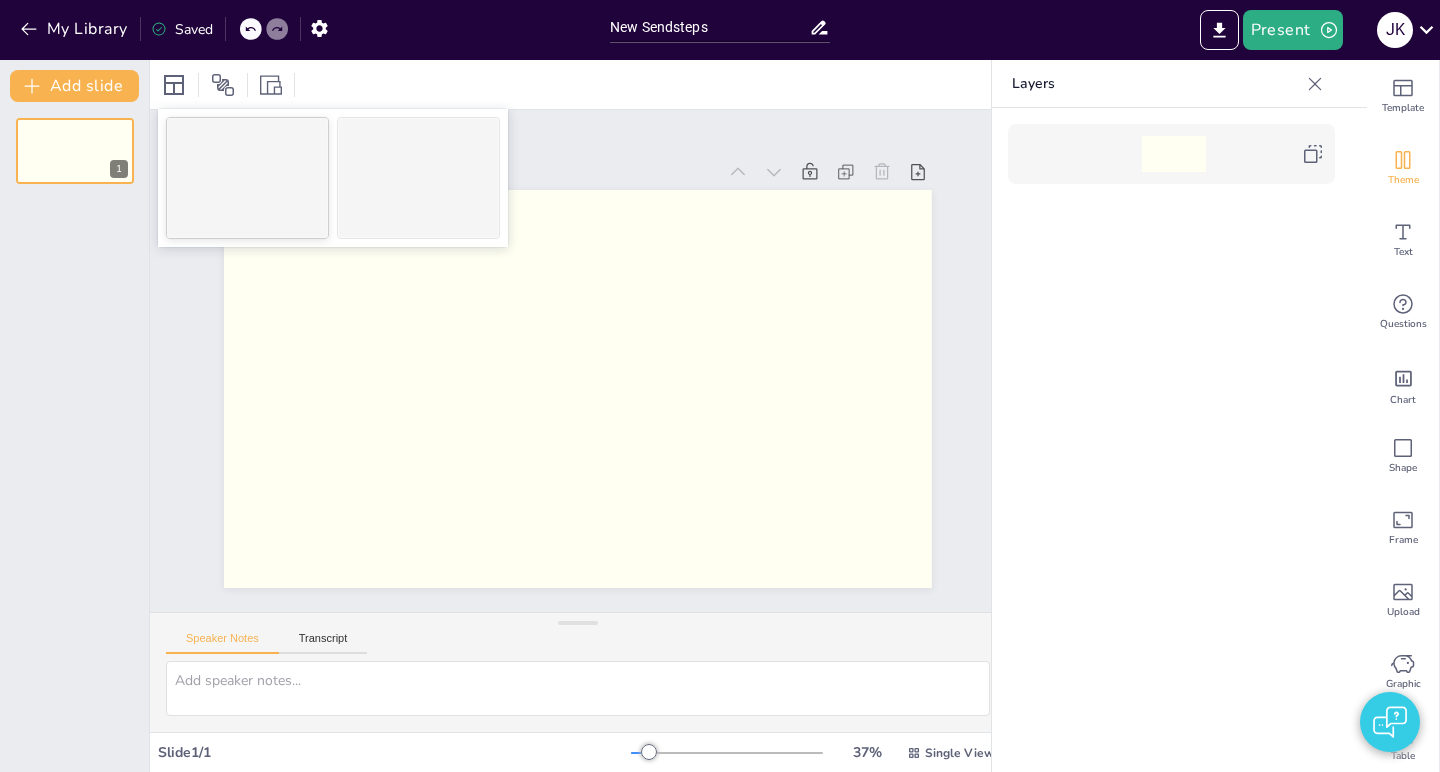 click at bounding box center [247, 178] 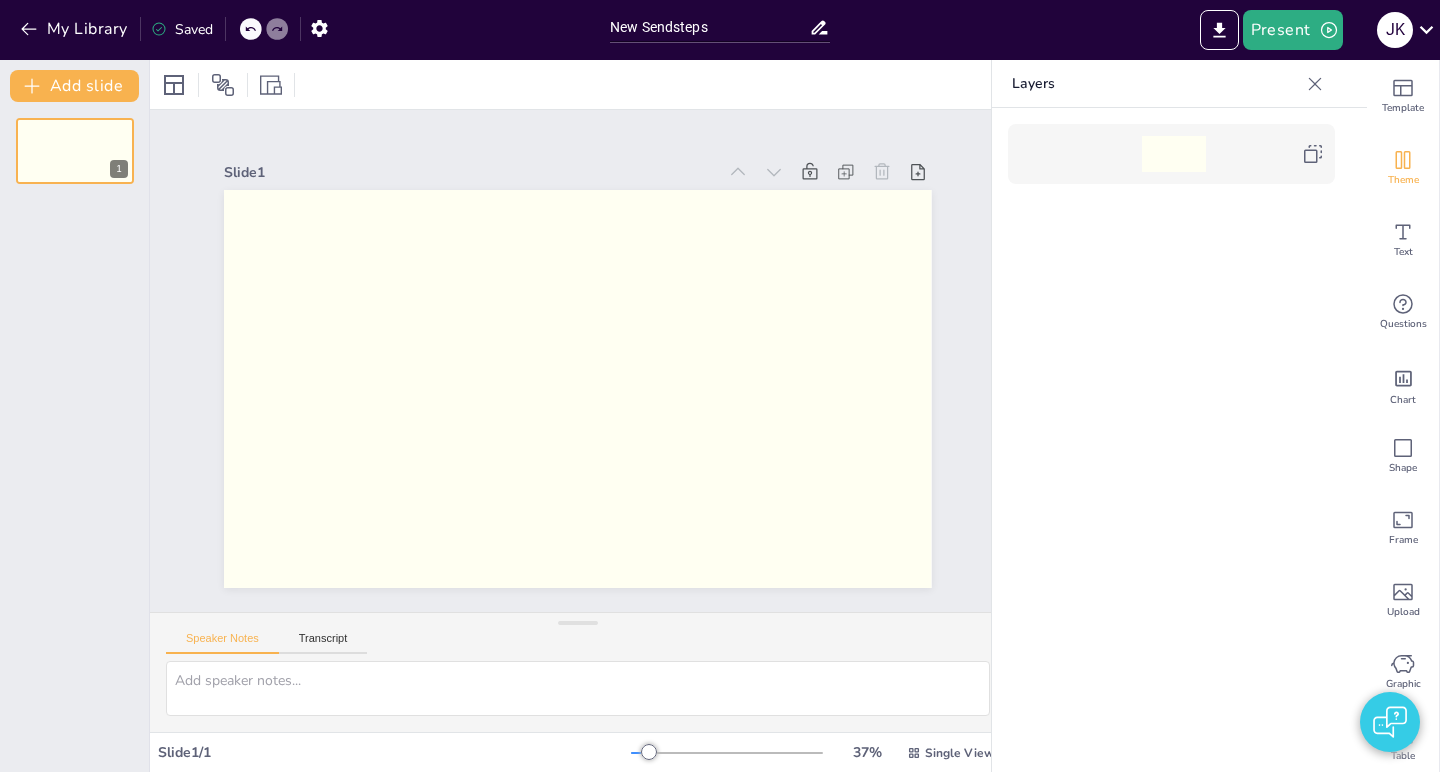 click 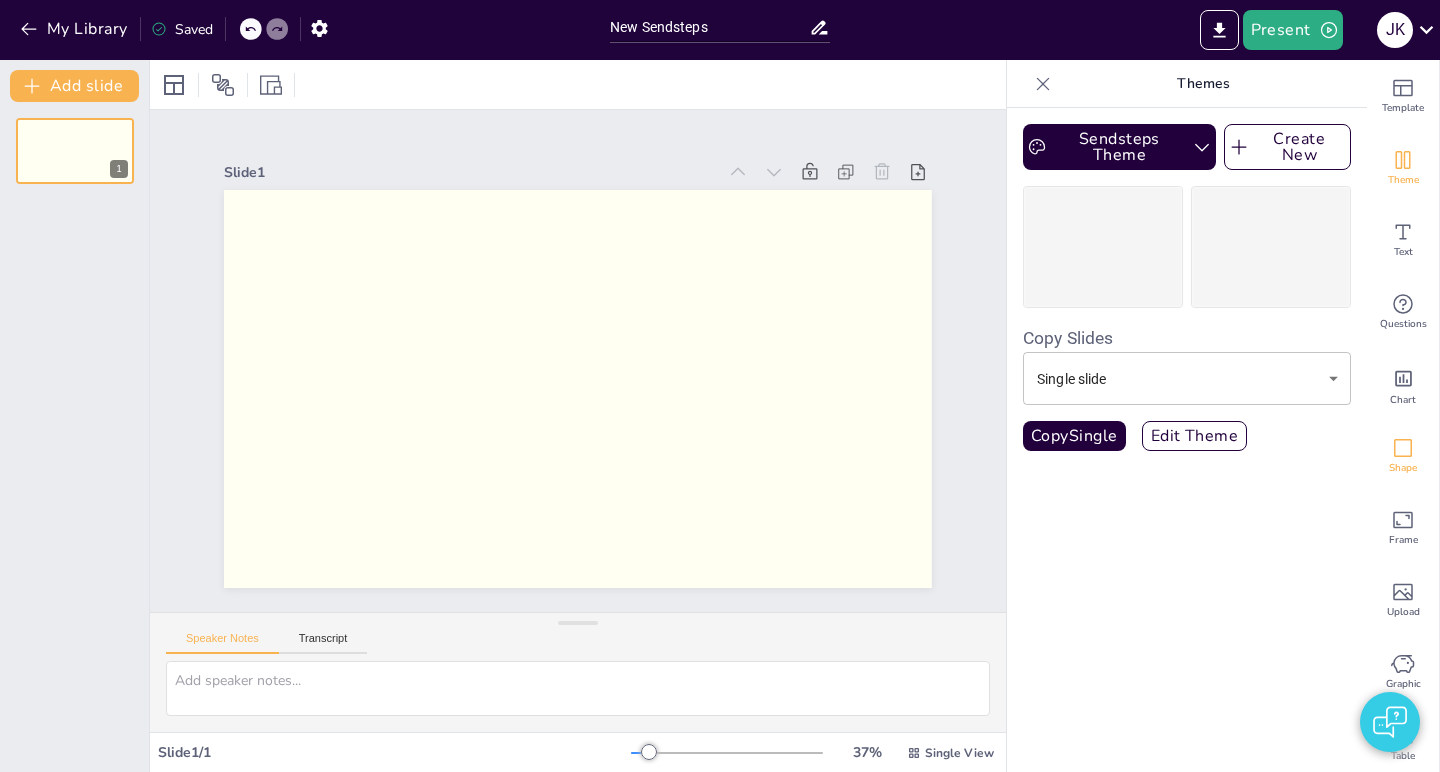 click 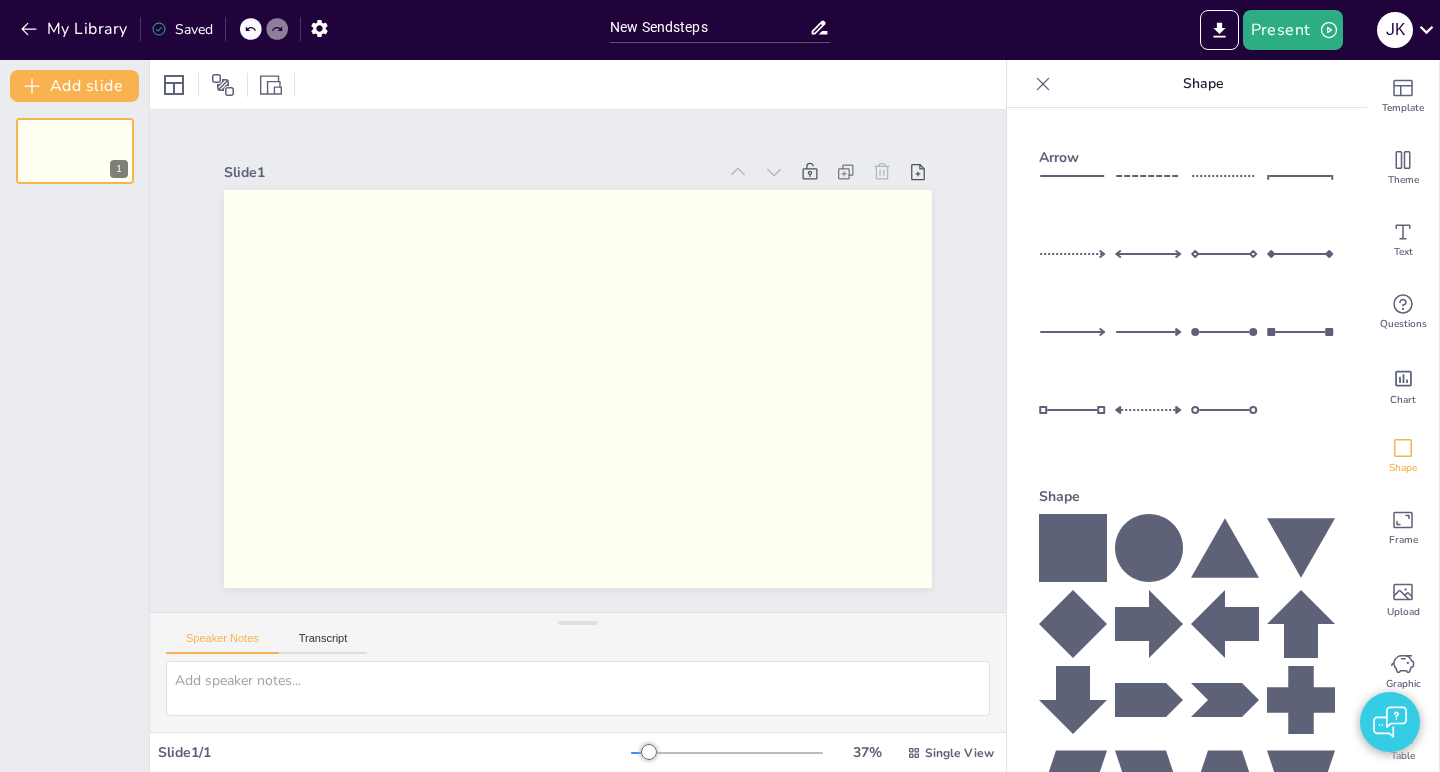 scroll, scrollTop: 0, scrollLeft: 0, axis: both 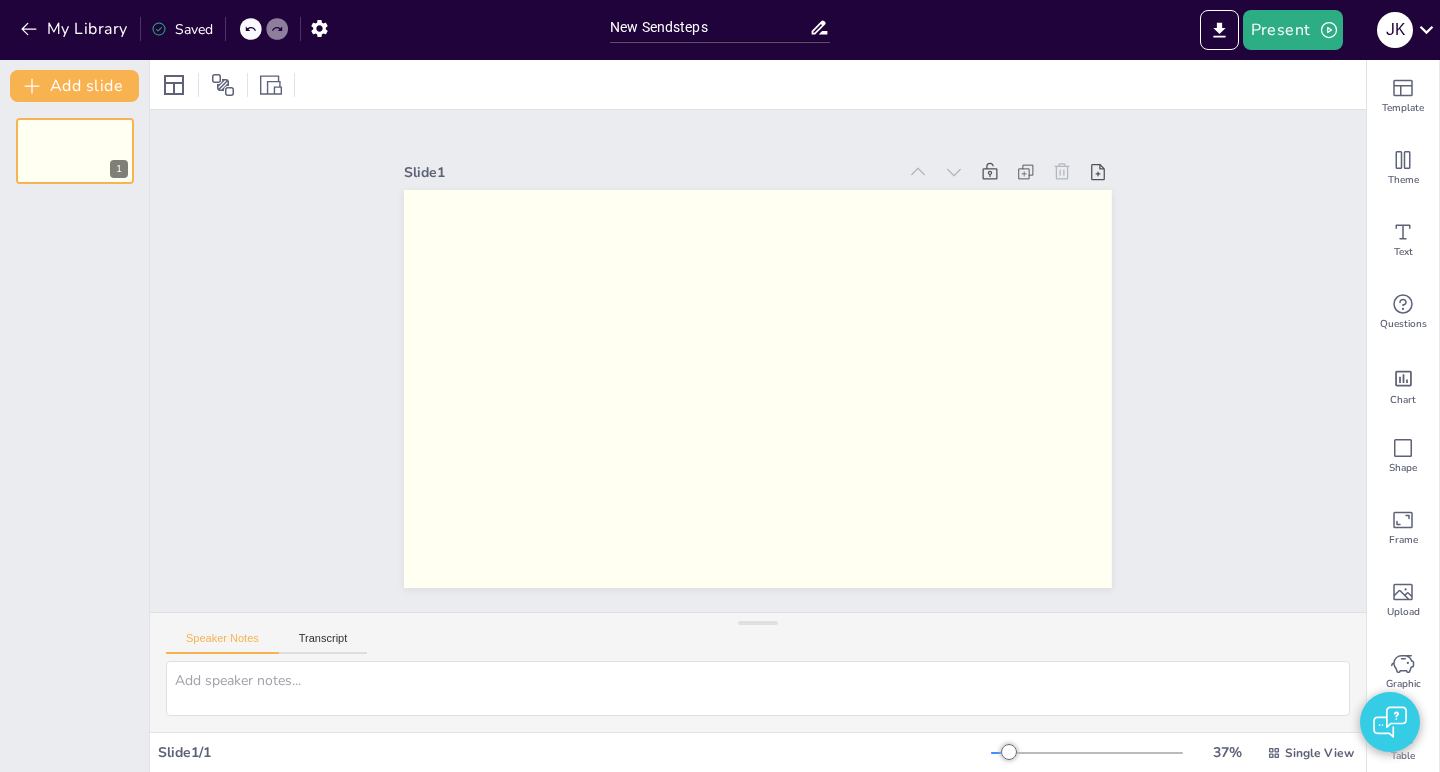 click on "1" at bounding box center (74, 437) 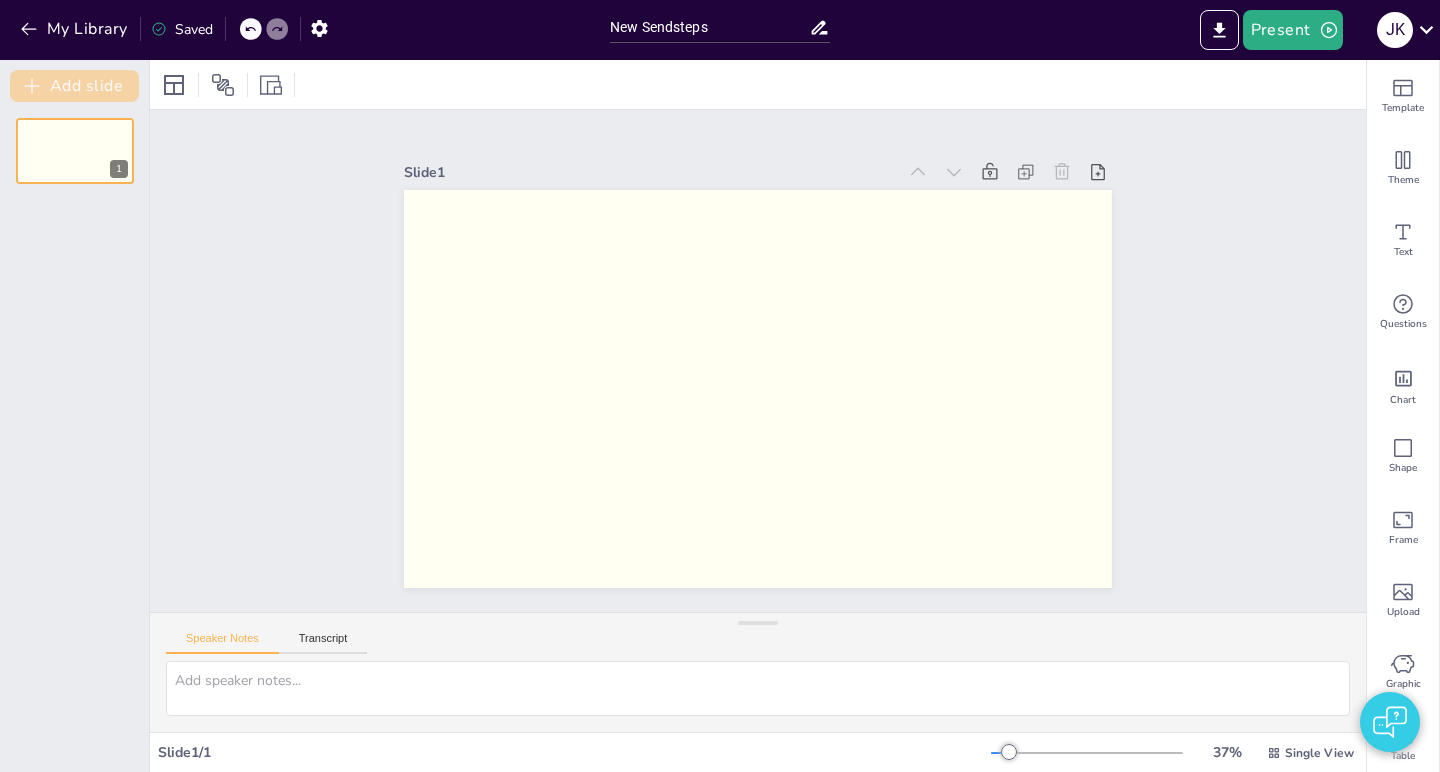 click on "Add slide" at bounding box center (74, 86) 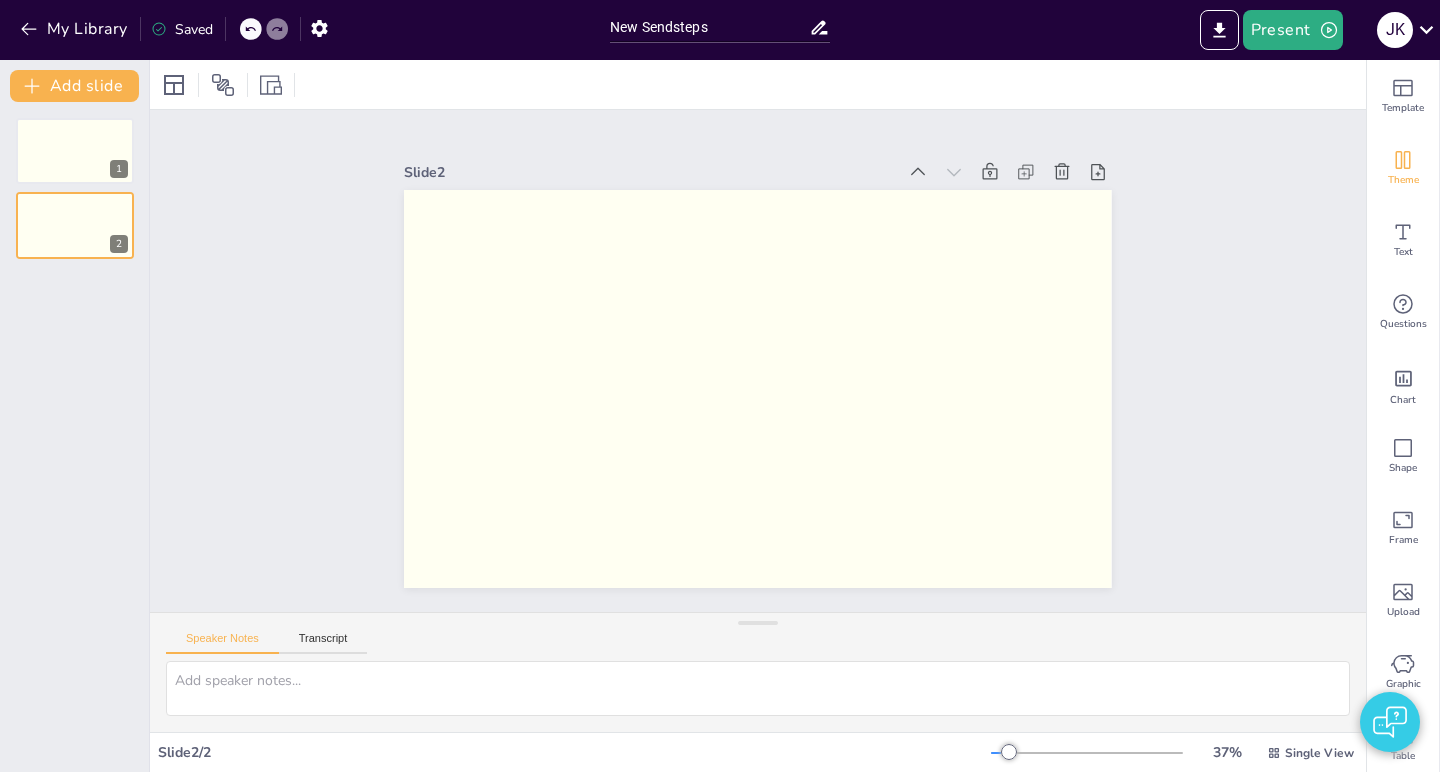 scroll, scrollTop: 0, scrollLeft: 0, axis: both 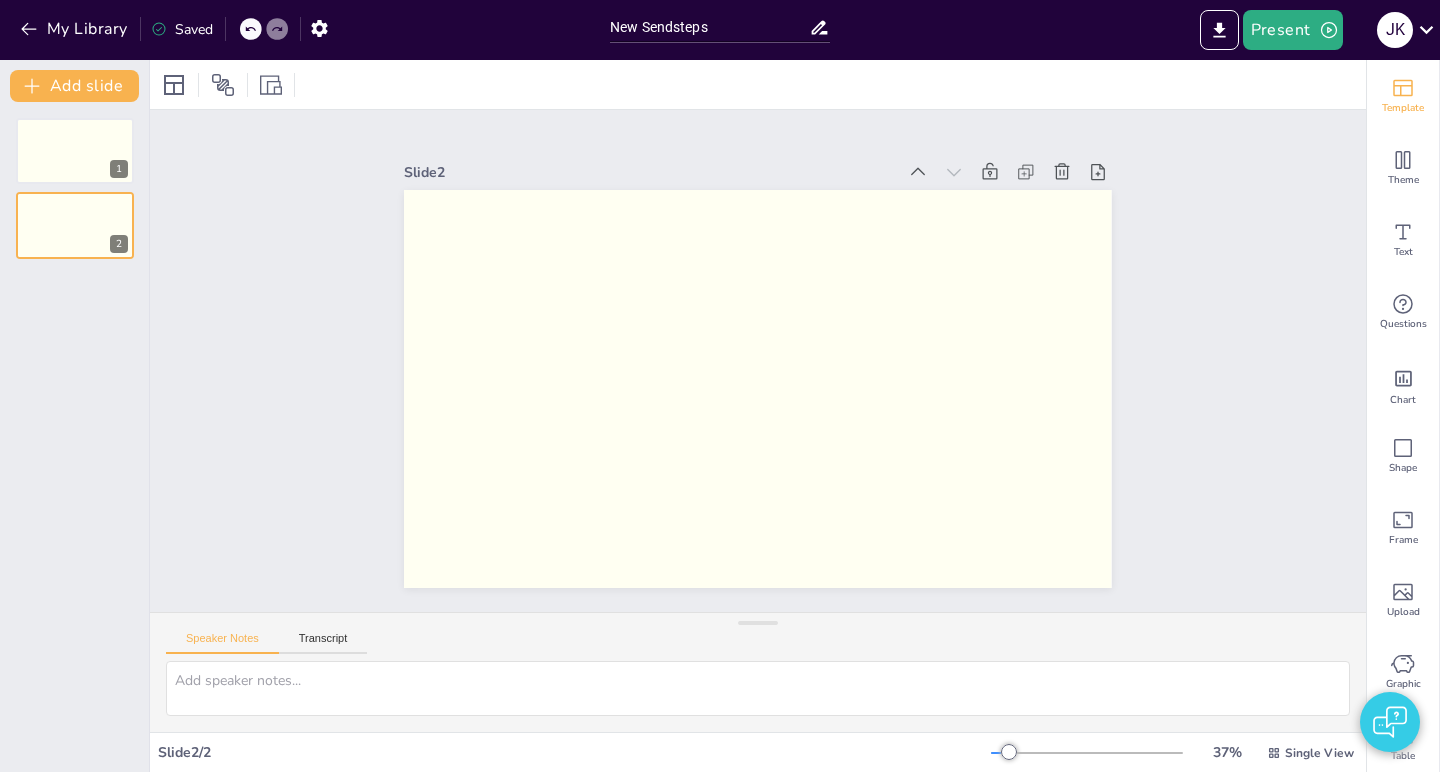 click 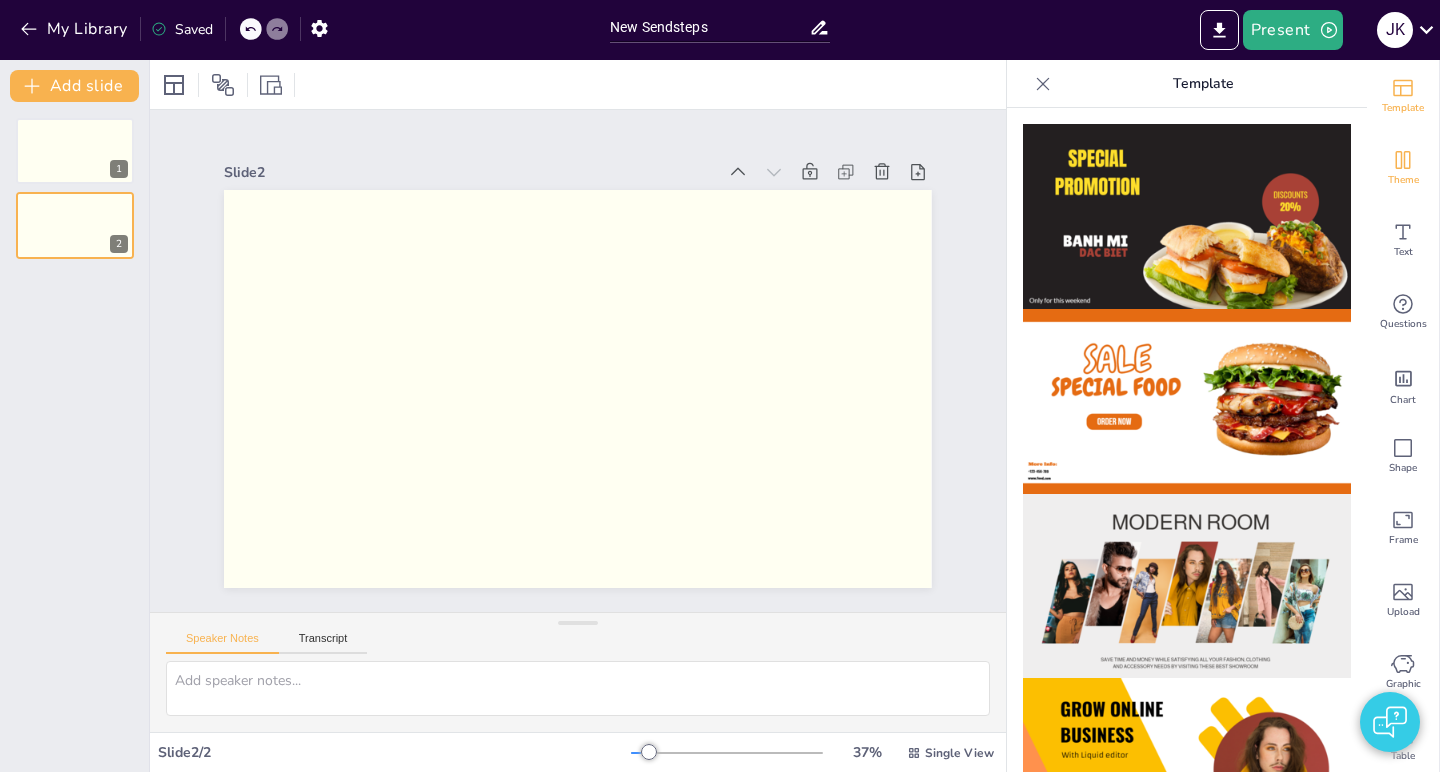 click 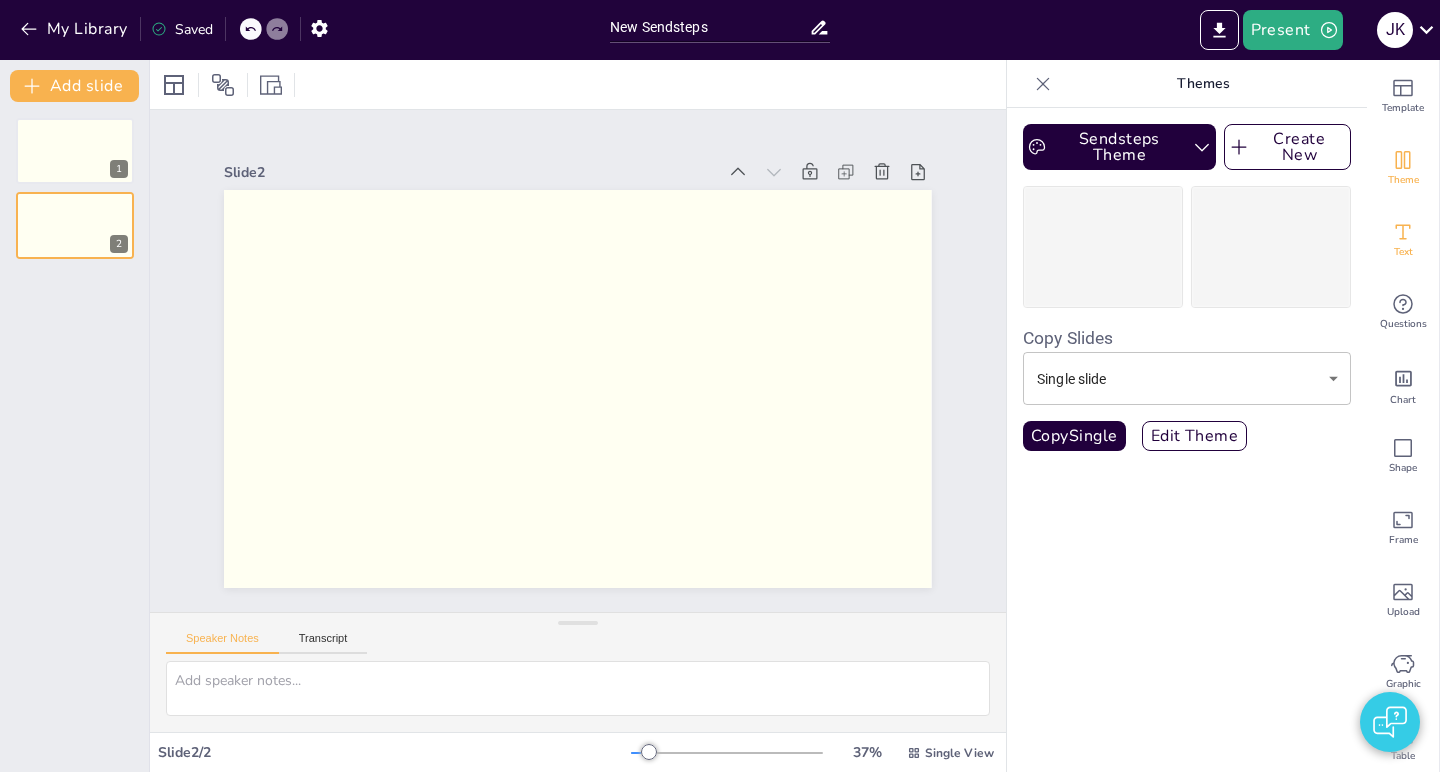 click 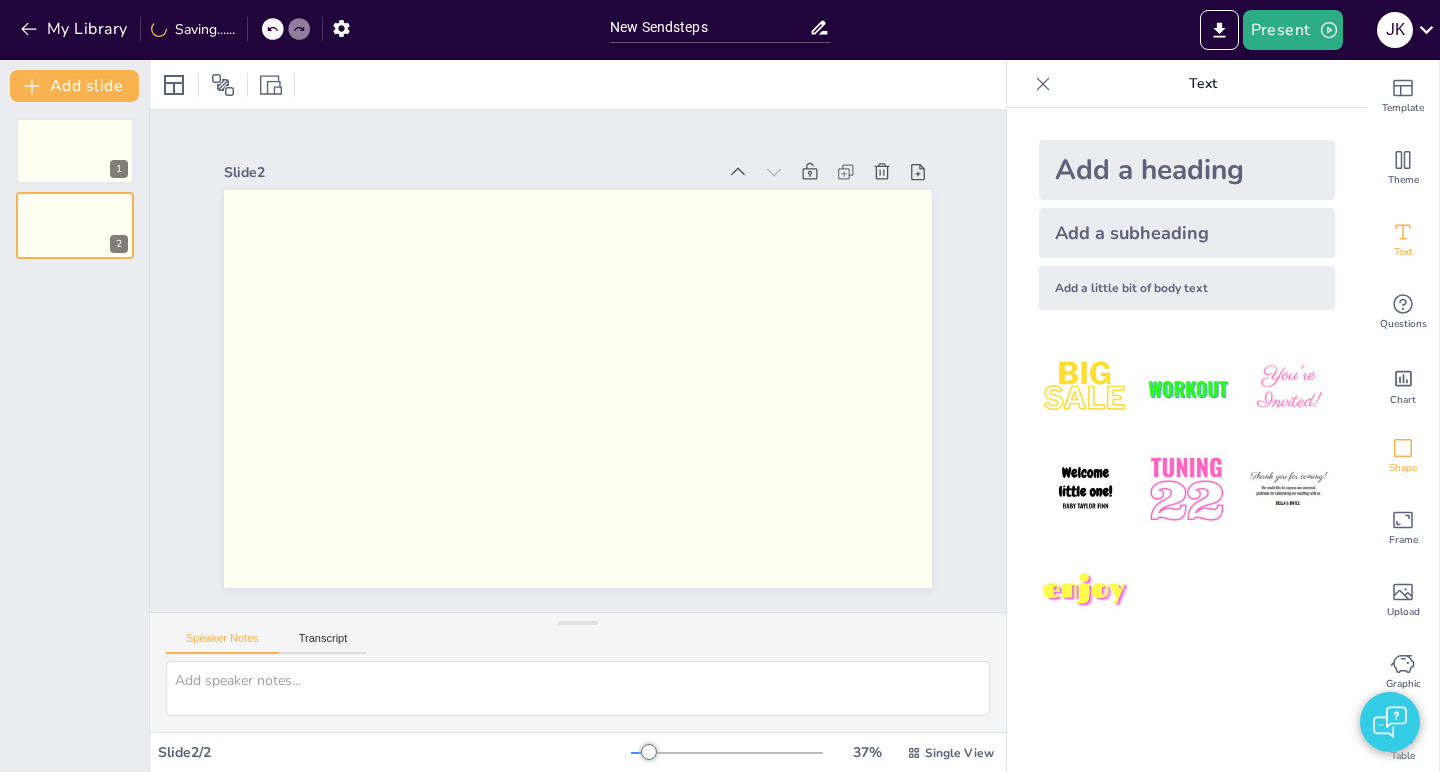 click 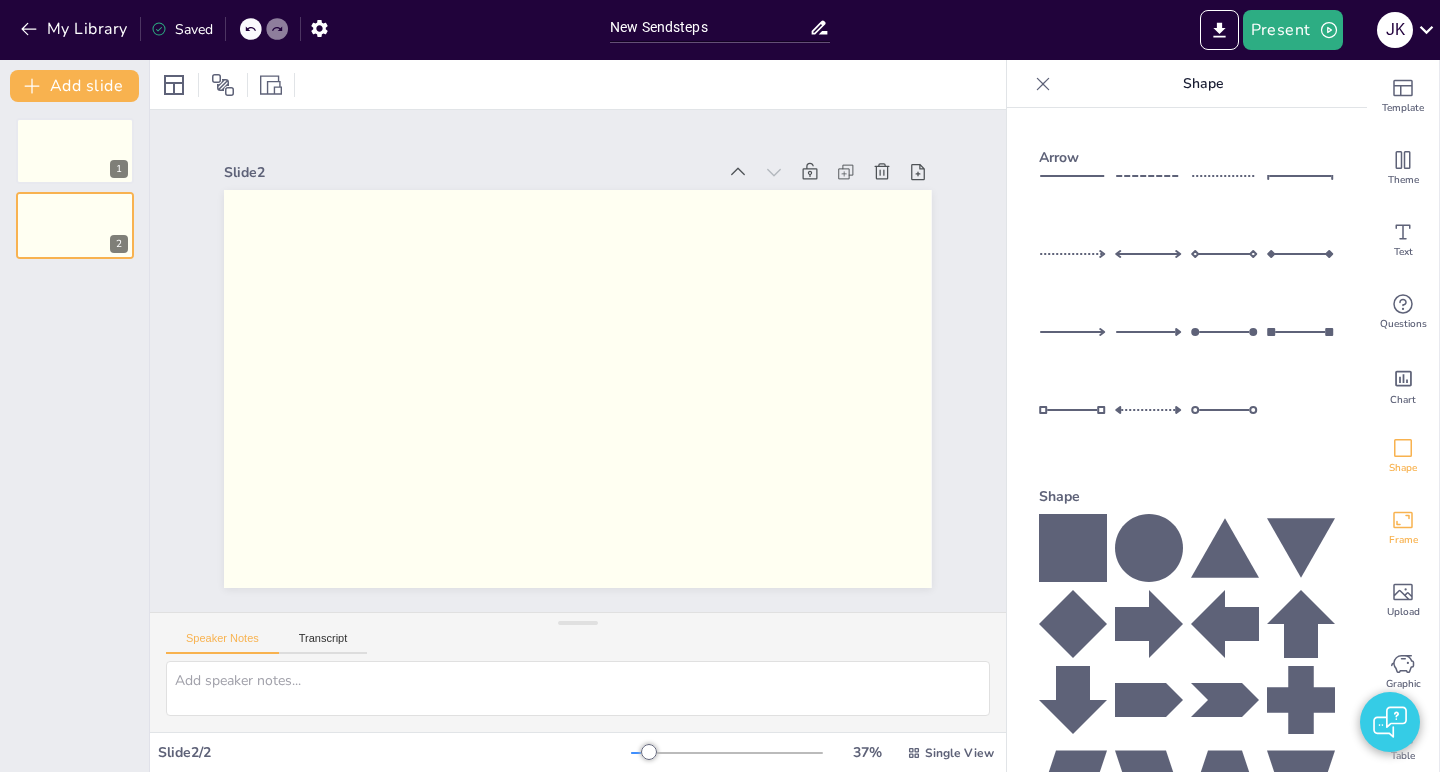 click 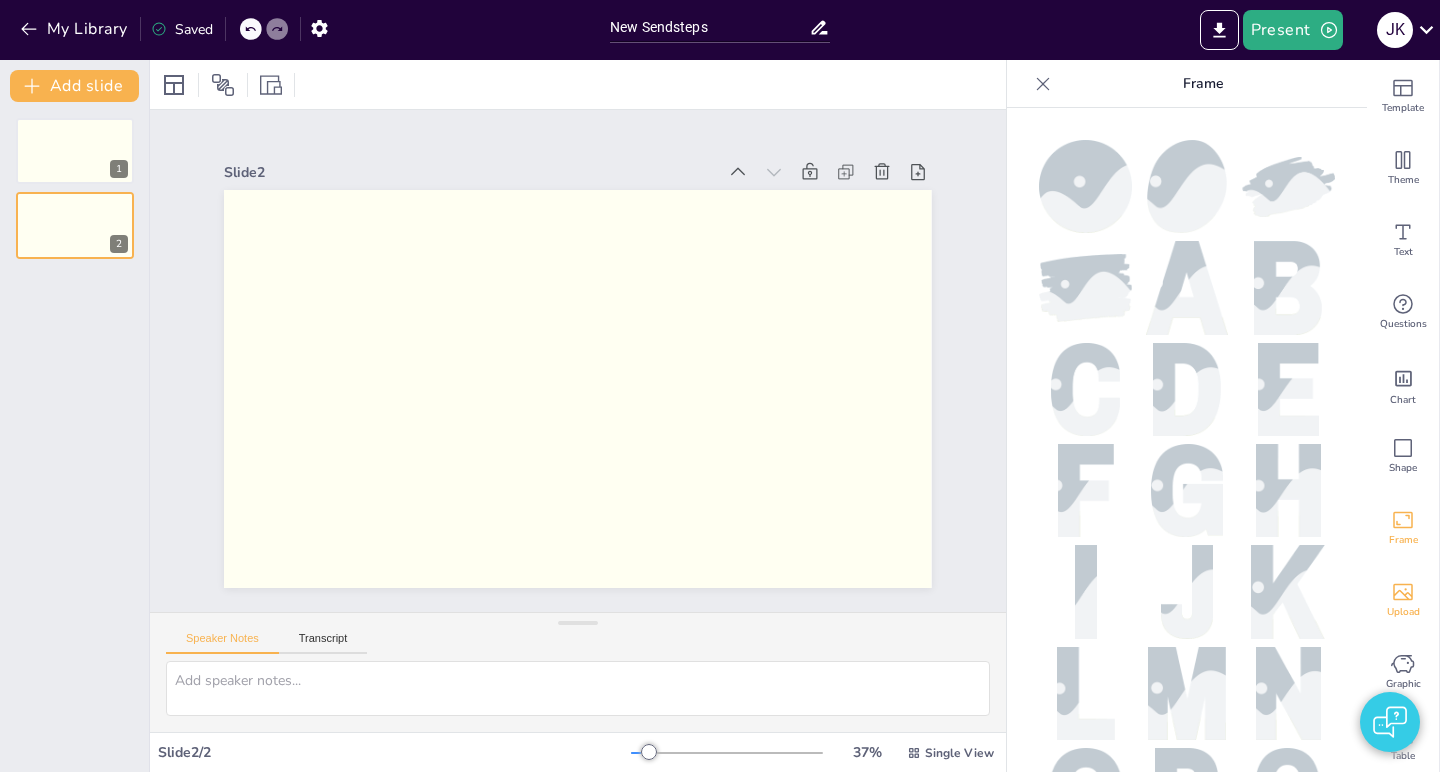 click 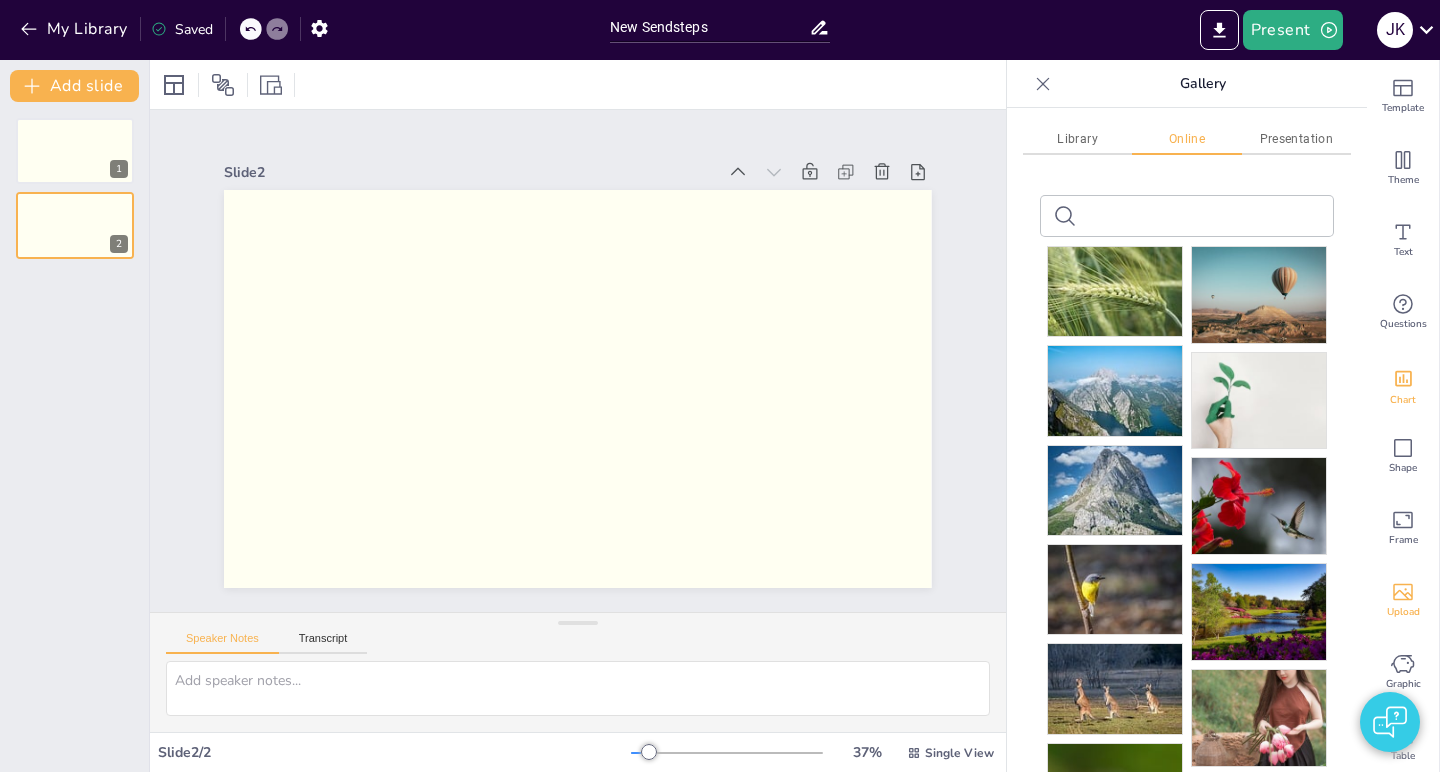 scroll, scrollTop: 0, scrollLeft: 0, axis: both 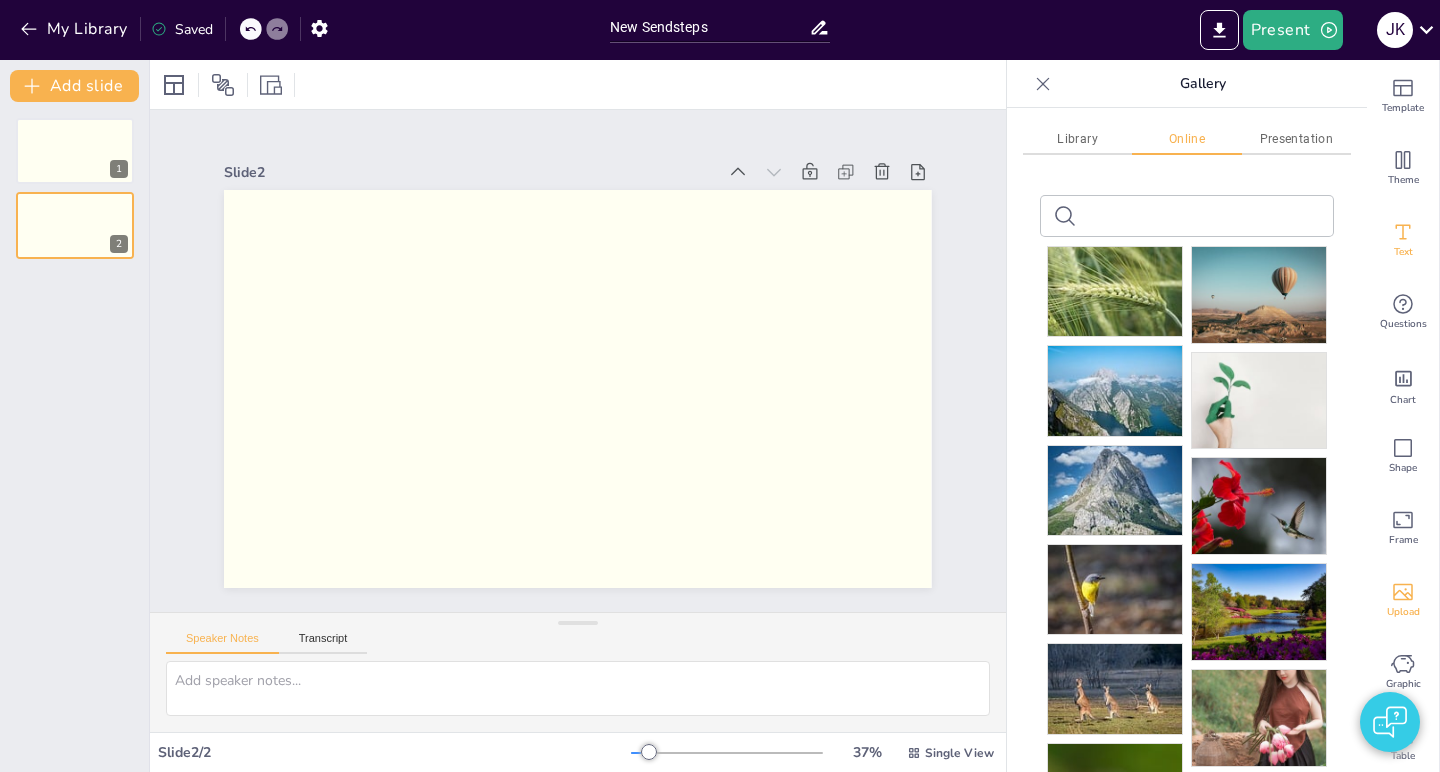 click on "Text" at bounding box center [1403, 252] 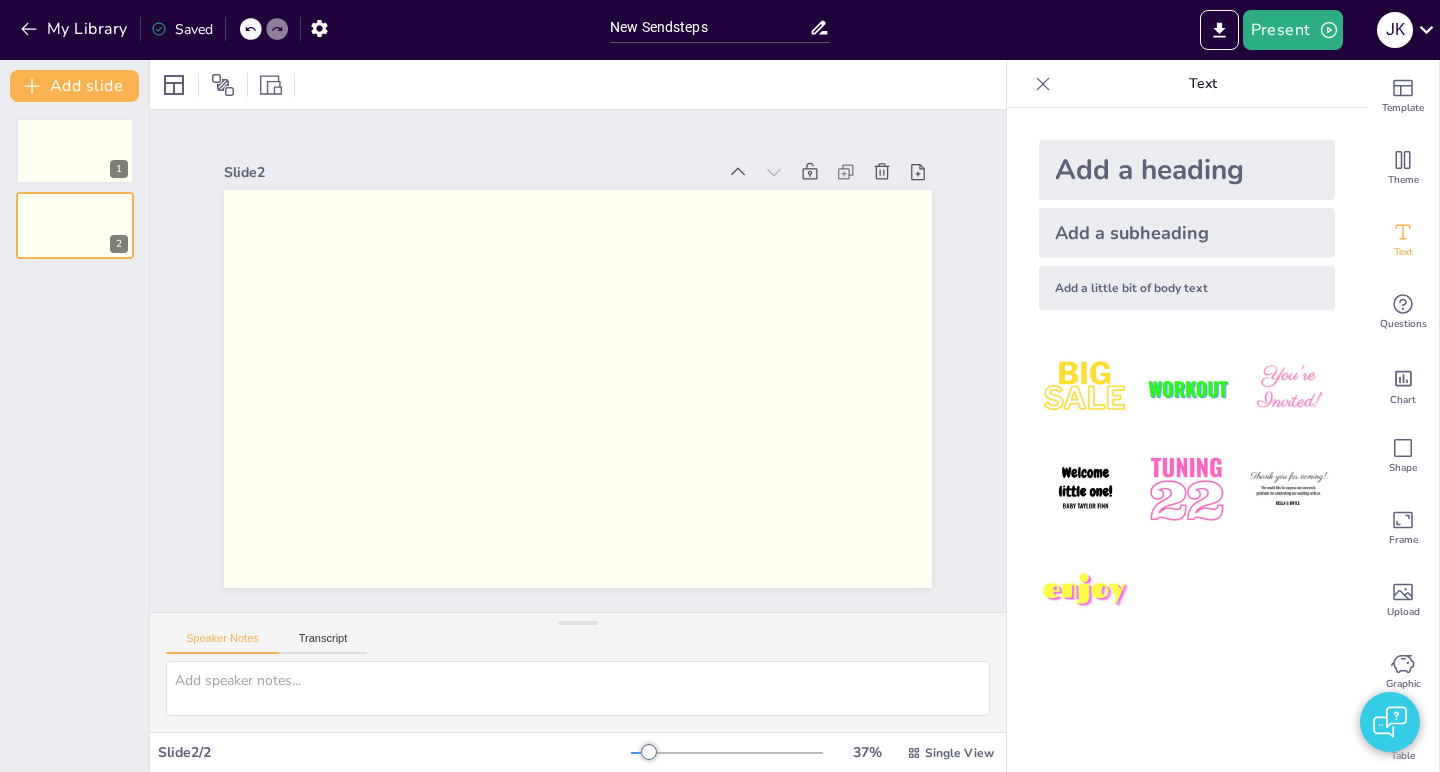 click on "Add a heading" at bounding box center [1187, 170] 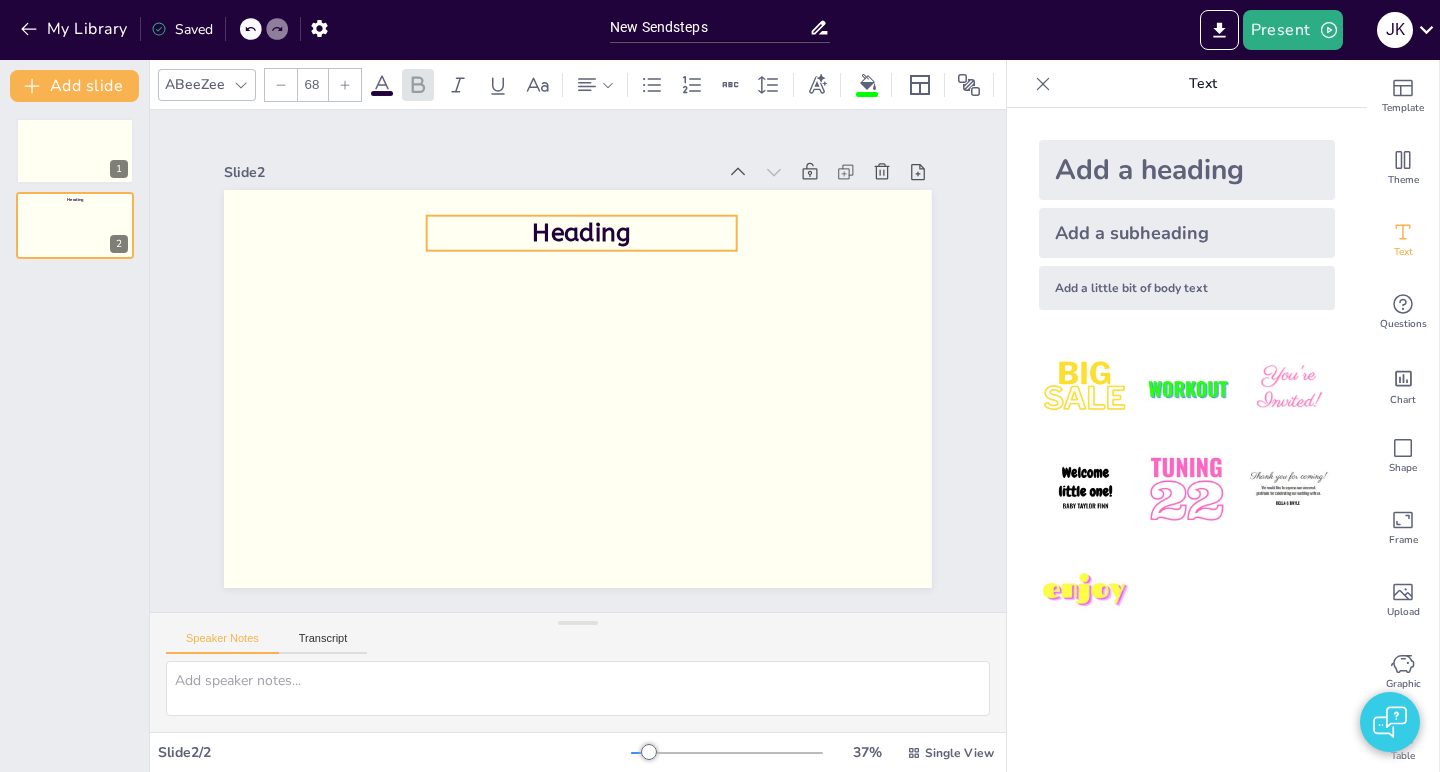 drag, startPoint x: 453, startPoint y: 216, endPoint x: 651, endPoint y: 238, distance: 199.21848 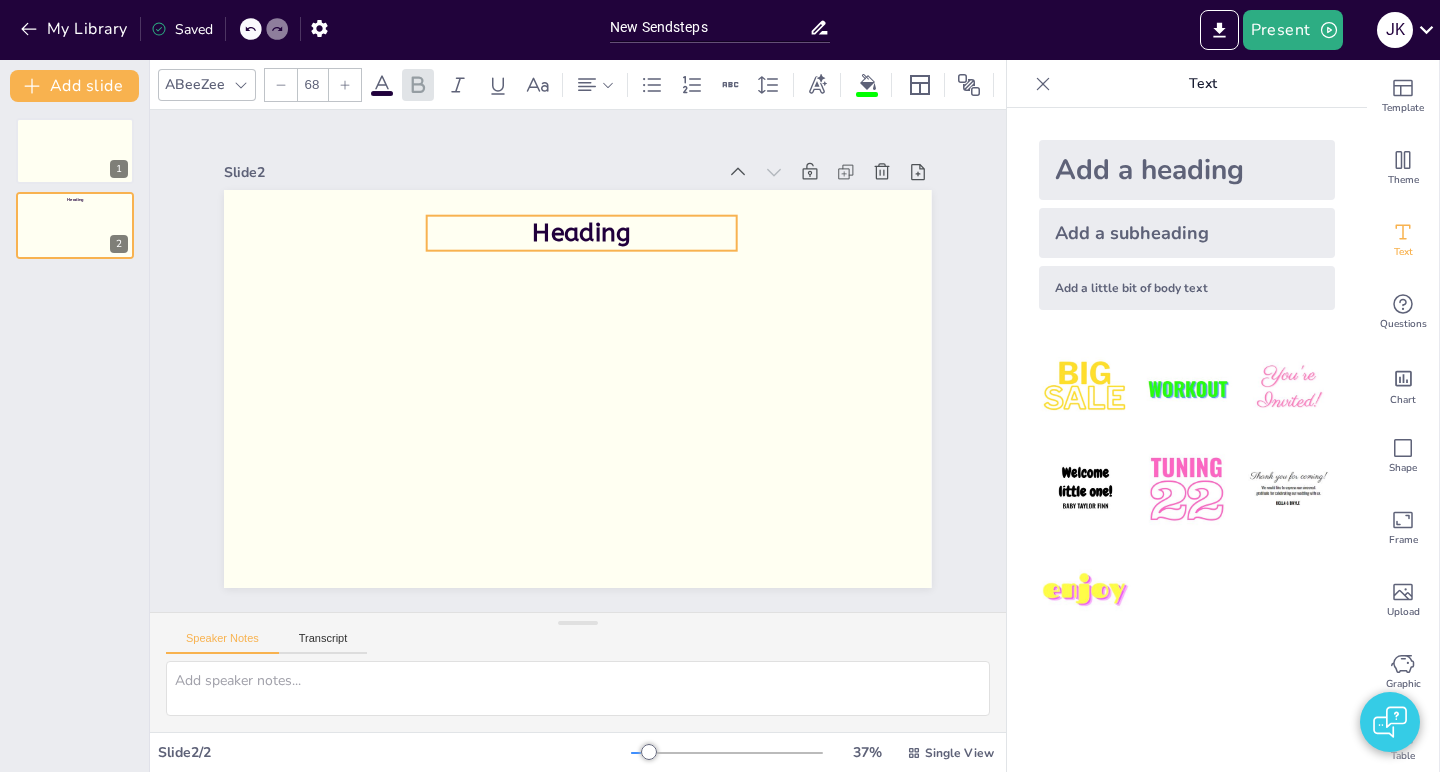 click on "Heading" at bounding box center (480, 444) 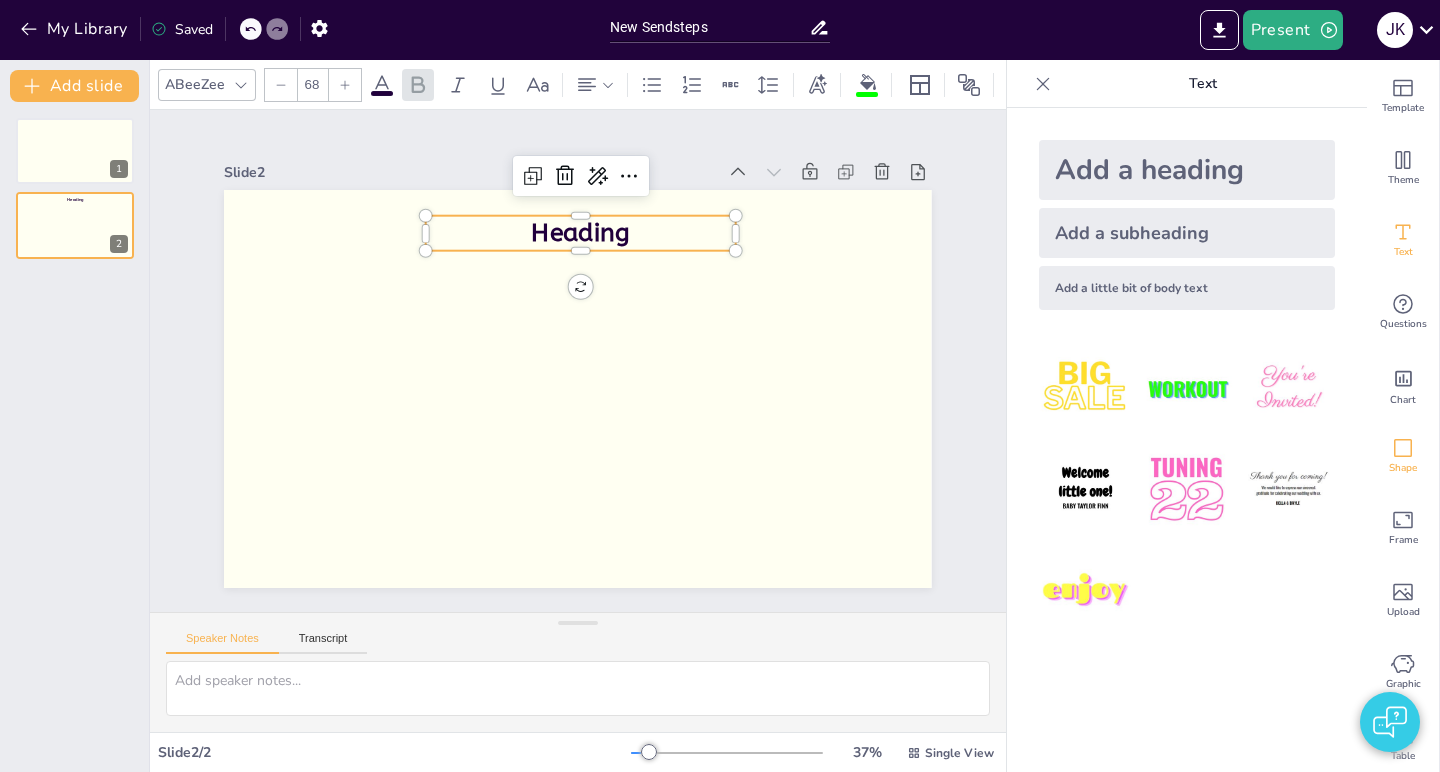 click 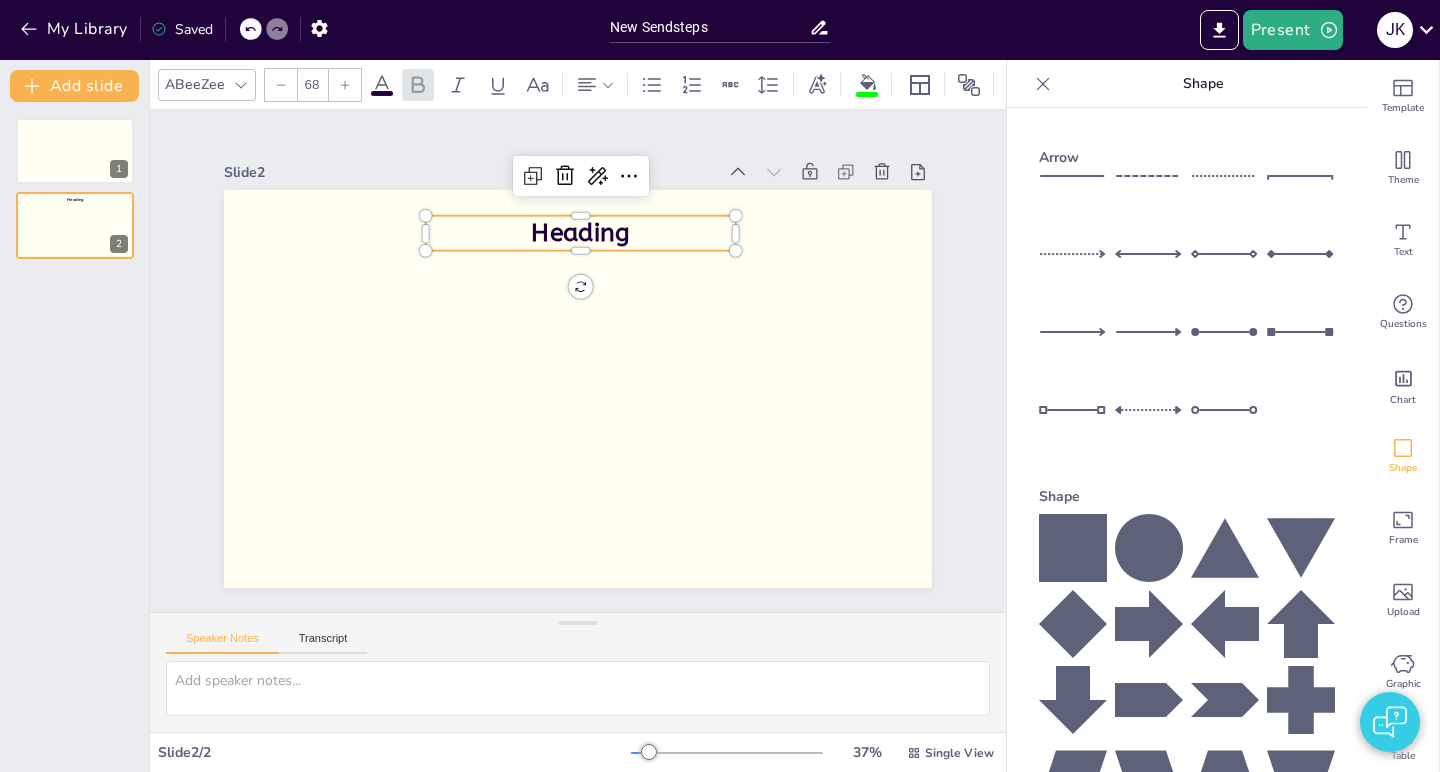 click 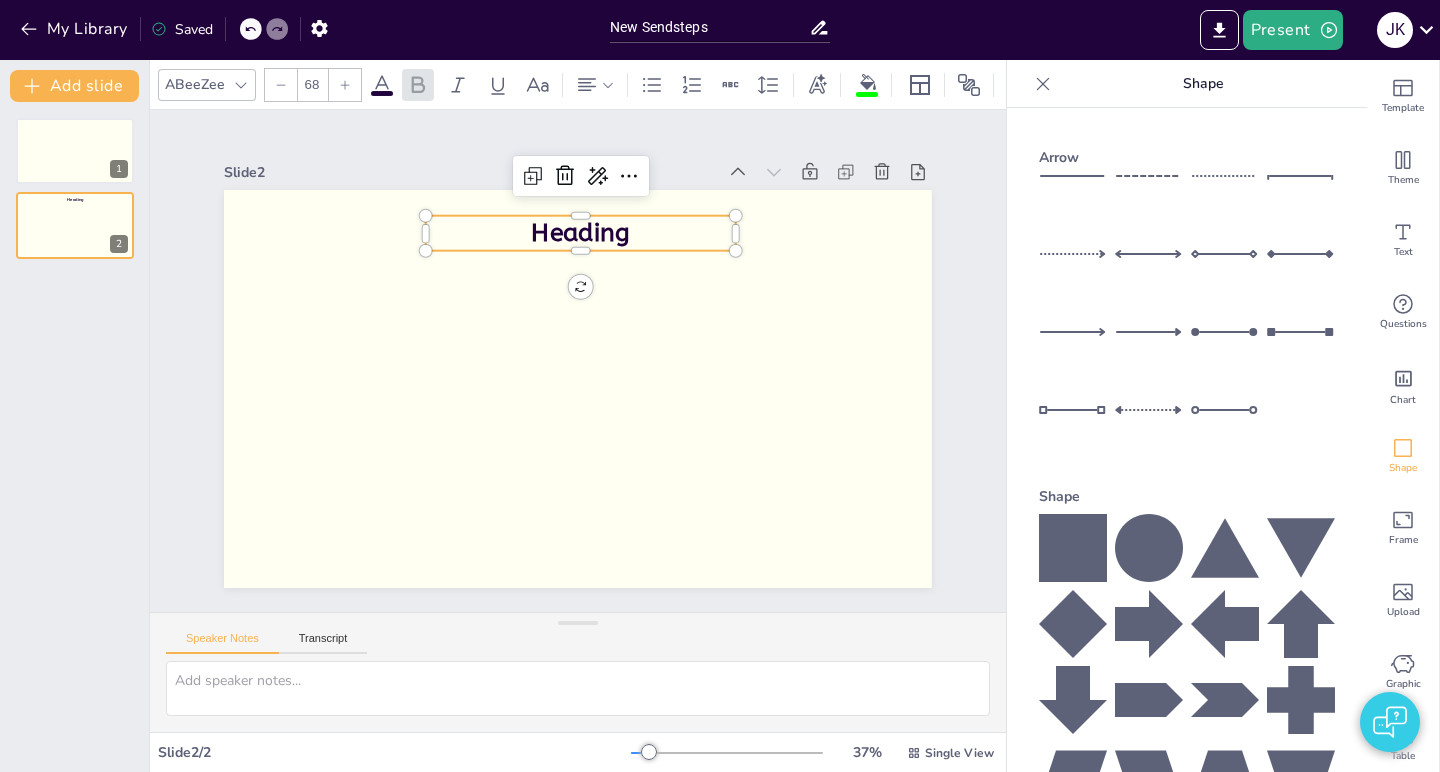 click 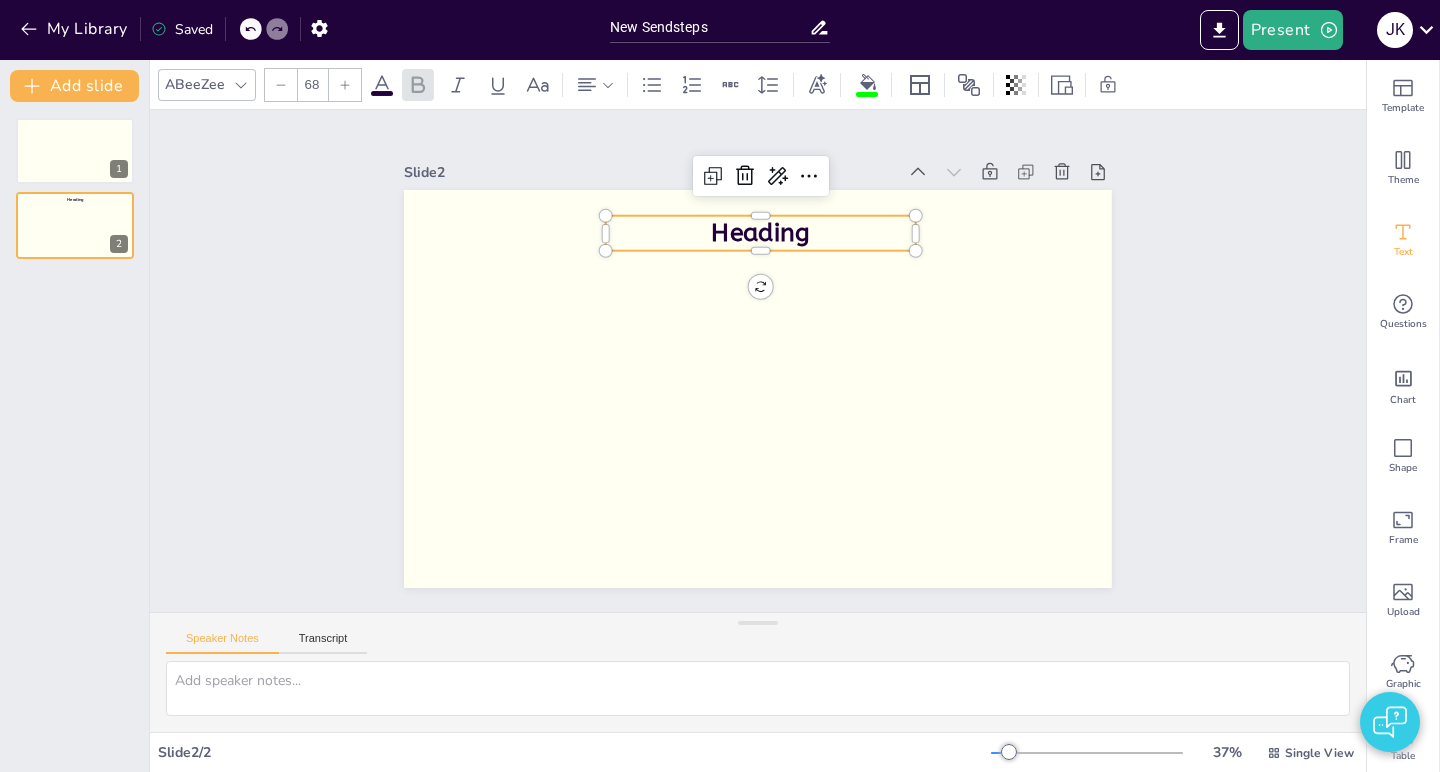 click 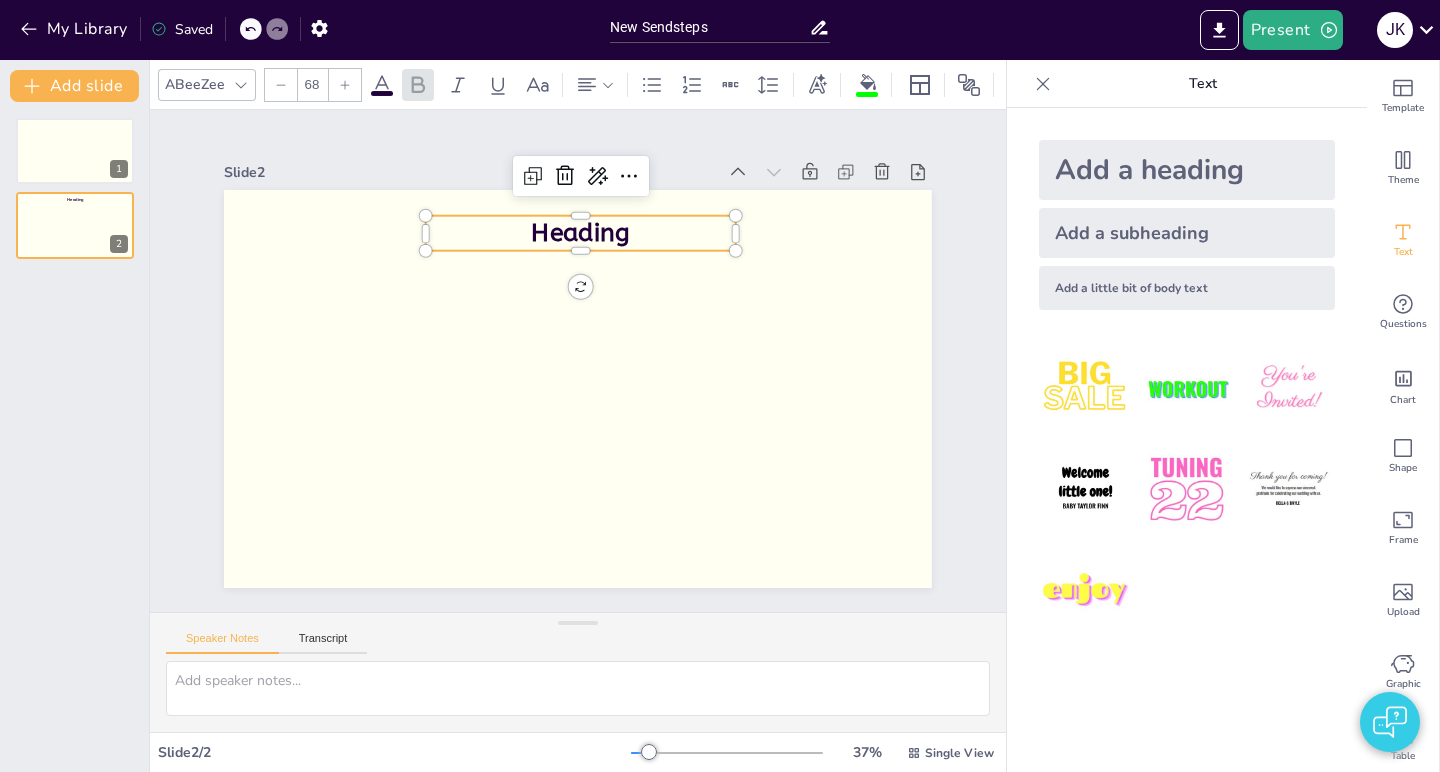 click on "Add a little bit of body text" at bounding box center (1187, 288) 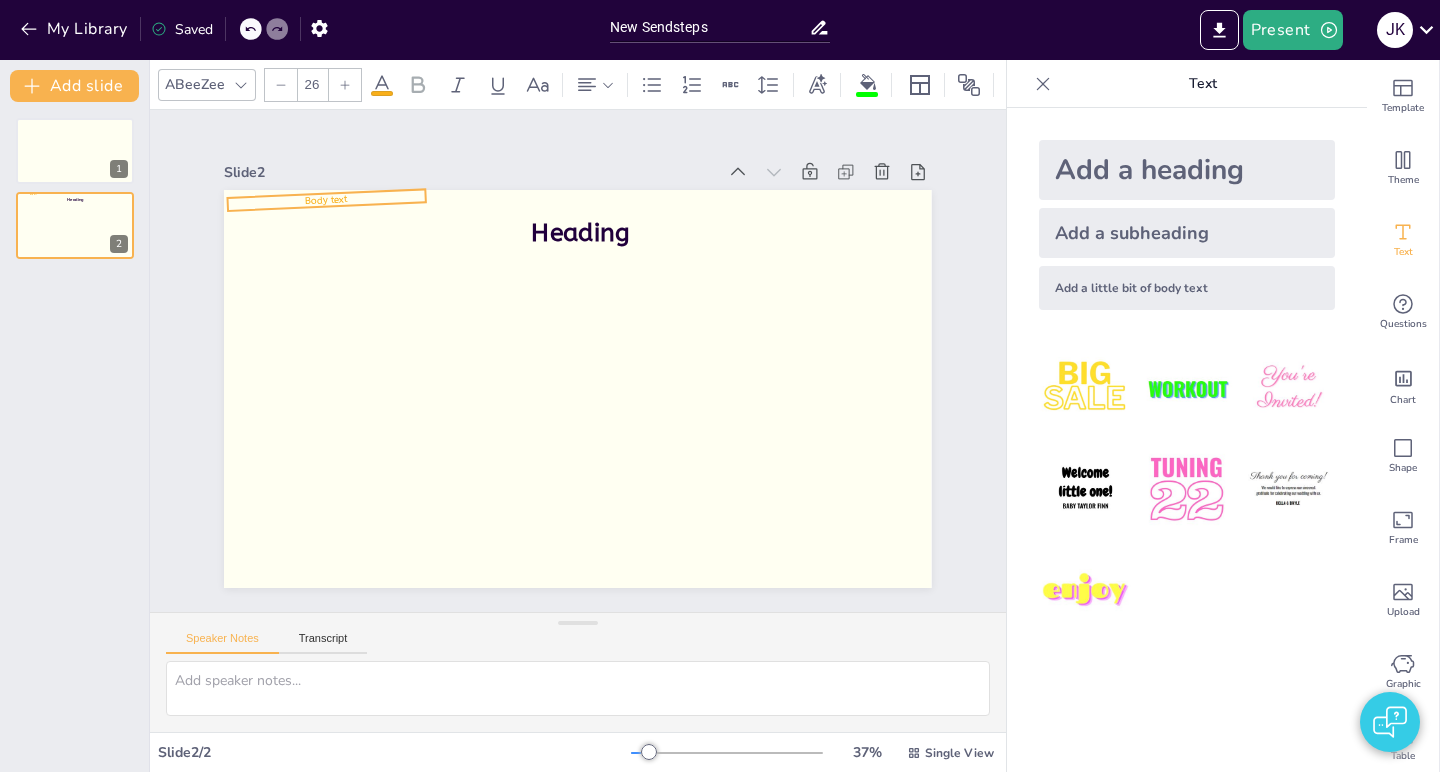 drag, startPoint x: 325, startPoint y: 237, endPoint x: 328, endPoint y: 273, distance: 36.124783 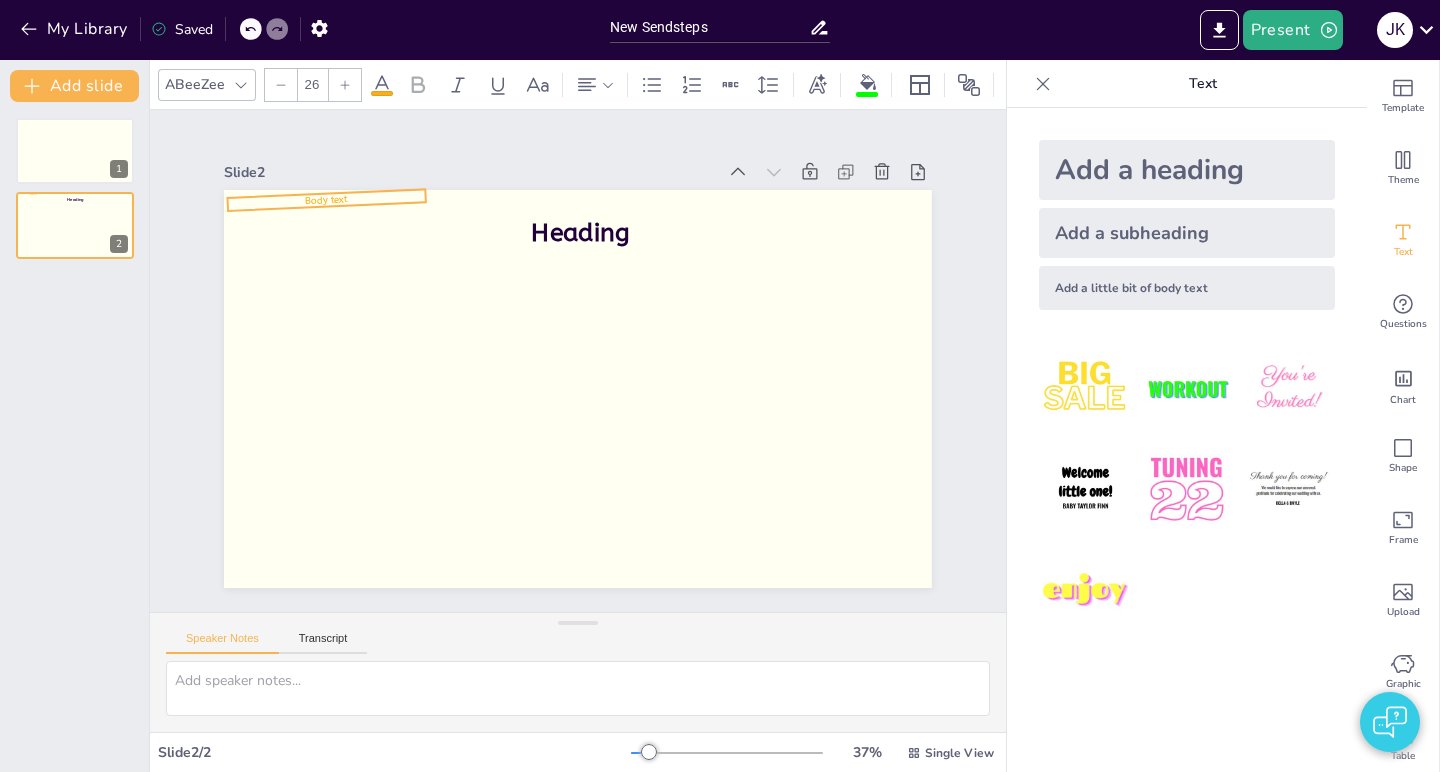 click on "Heading Body text 357 °" at bounding box center [551, 370] 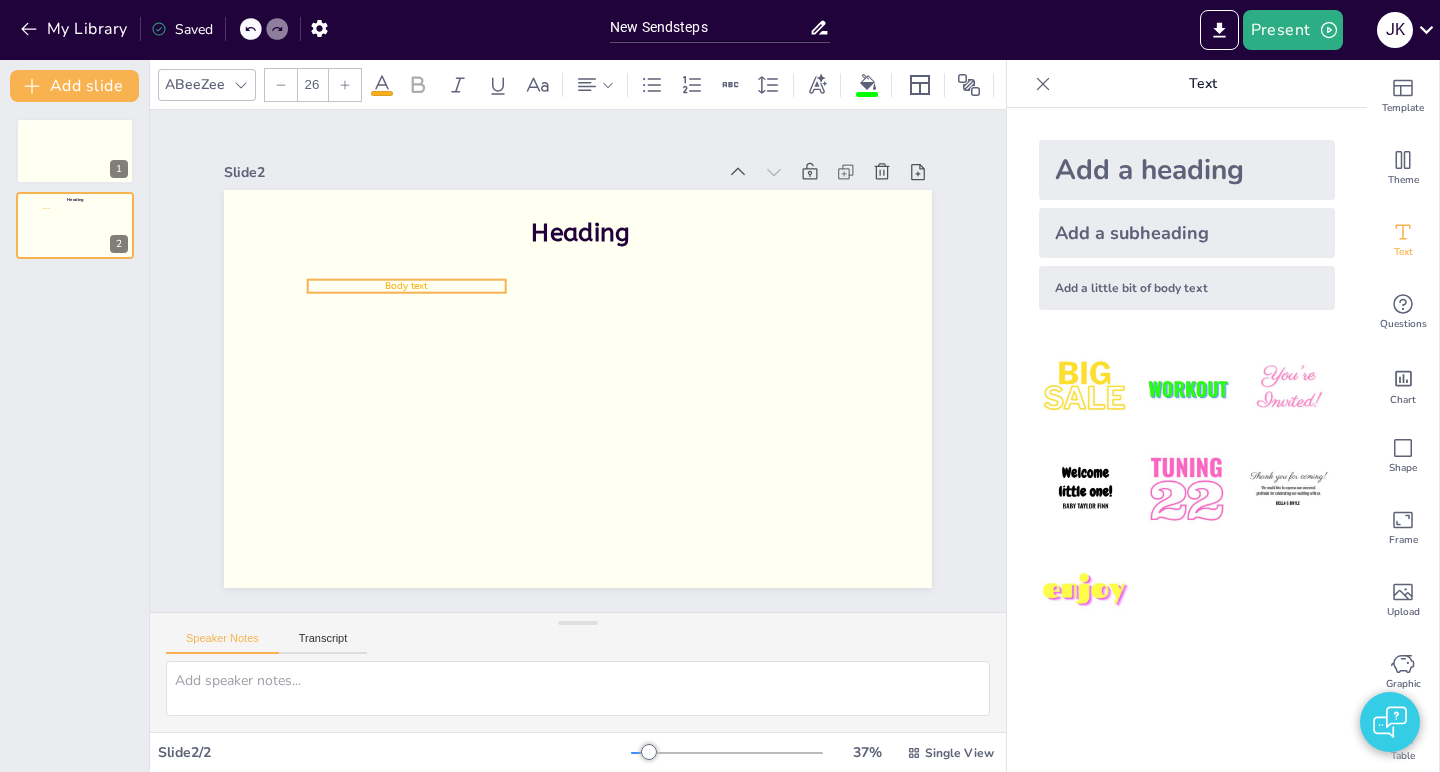 drag, startPoint x: 360, startPoint y: 194, endPoint x: 439, endPoint y: 279, distance: 116.0431 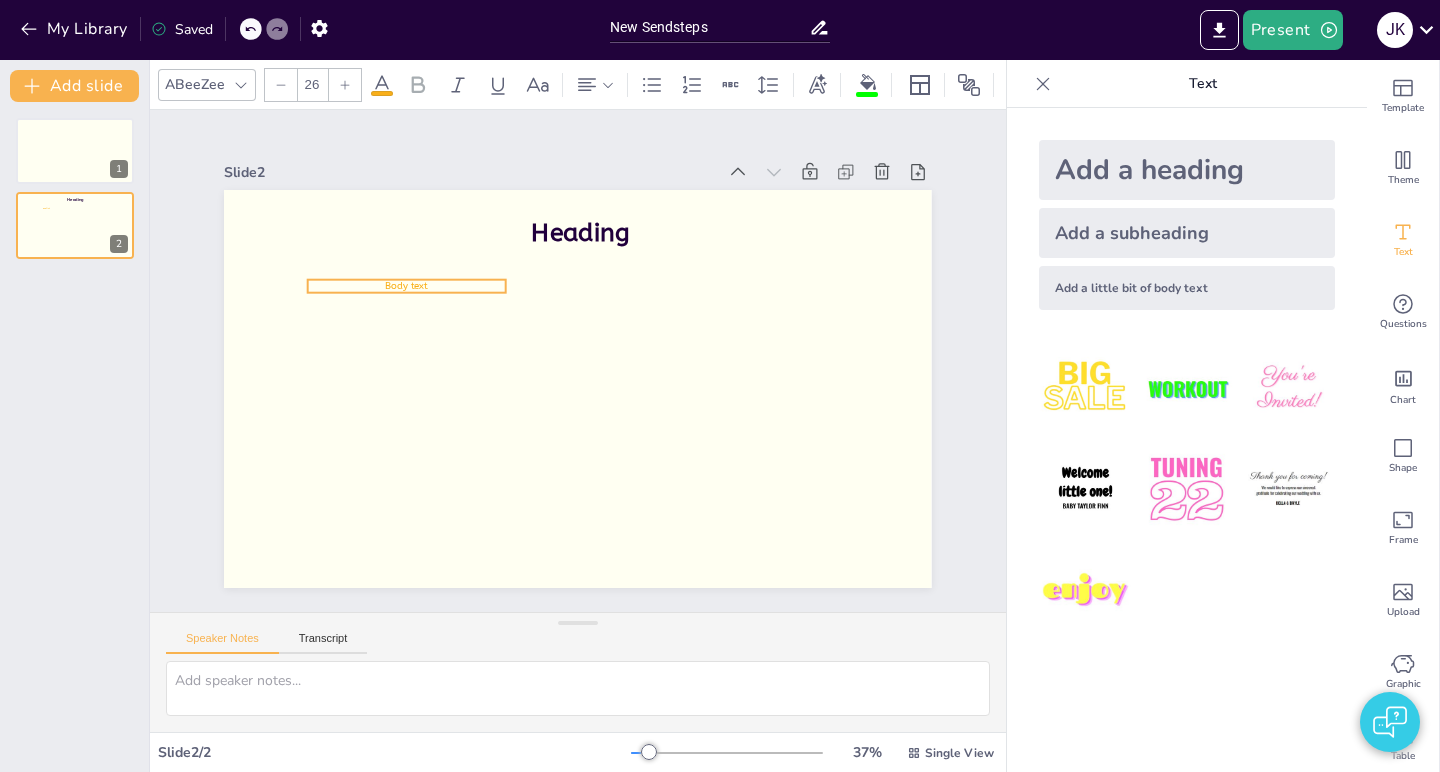 click on "Body text" at bounding box center [467, 211] 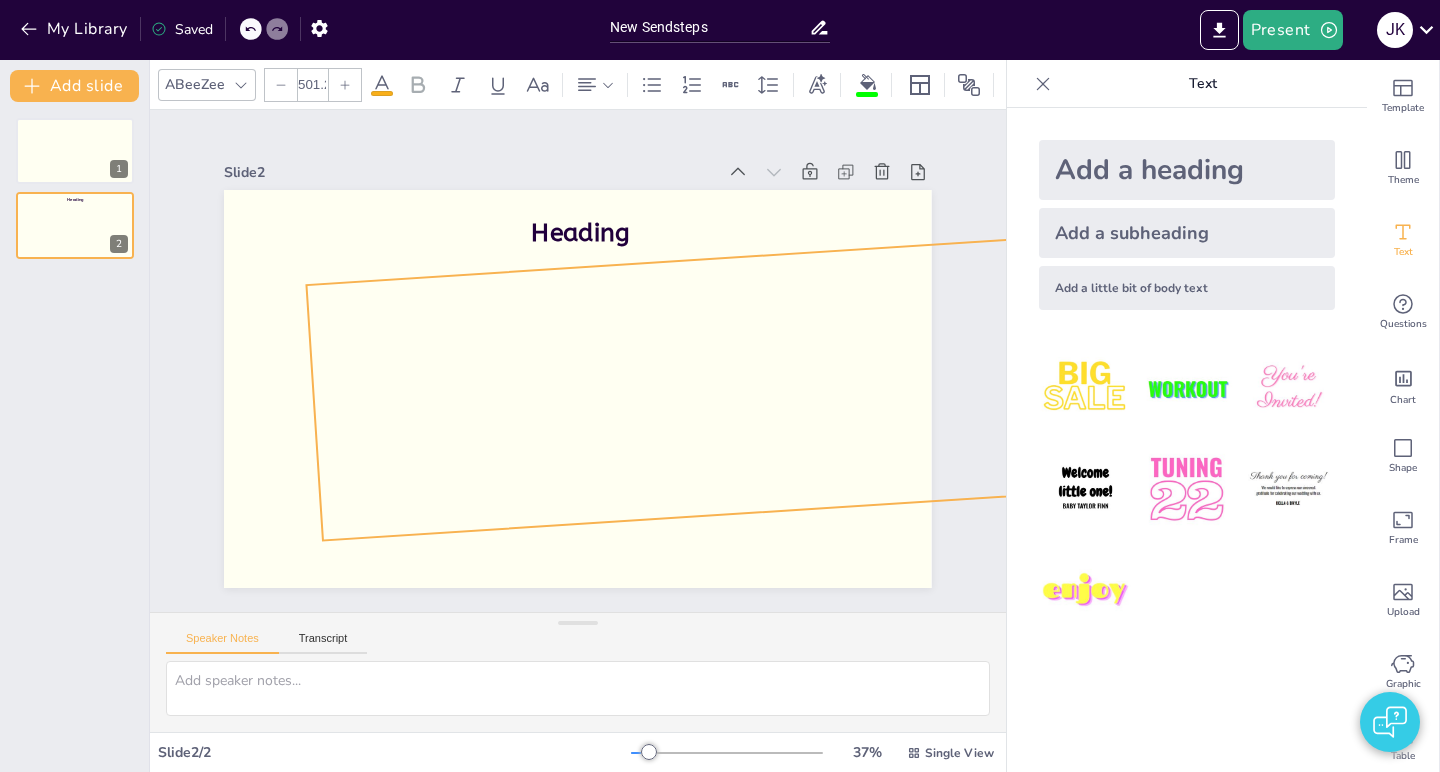 drag, startPoint x: 508, startPoint y: 291, endPoint x: 524, endPoint y: 531, distance: 240.53275 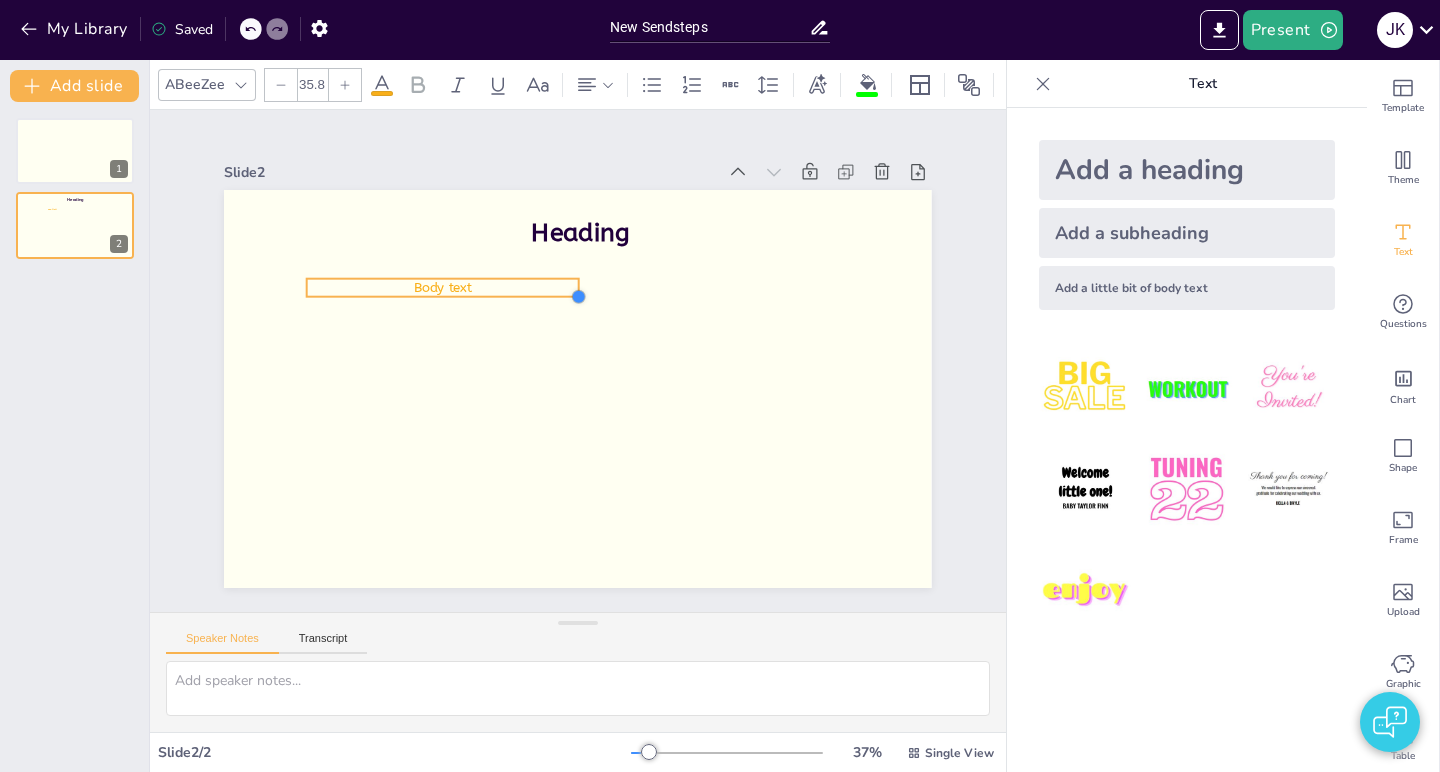 type on "33.8" 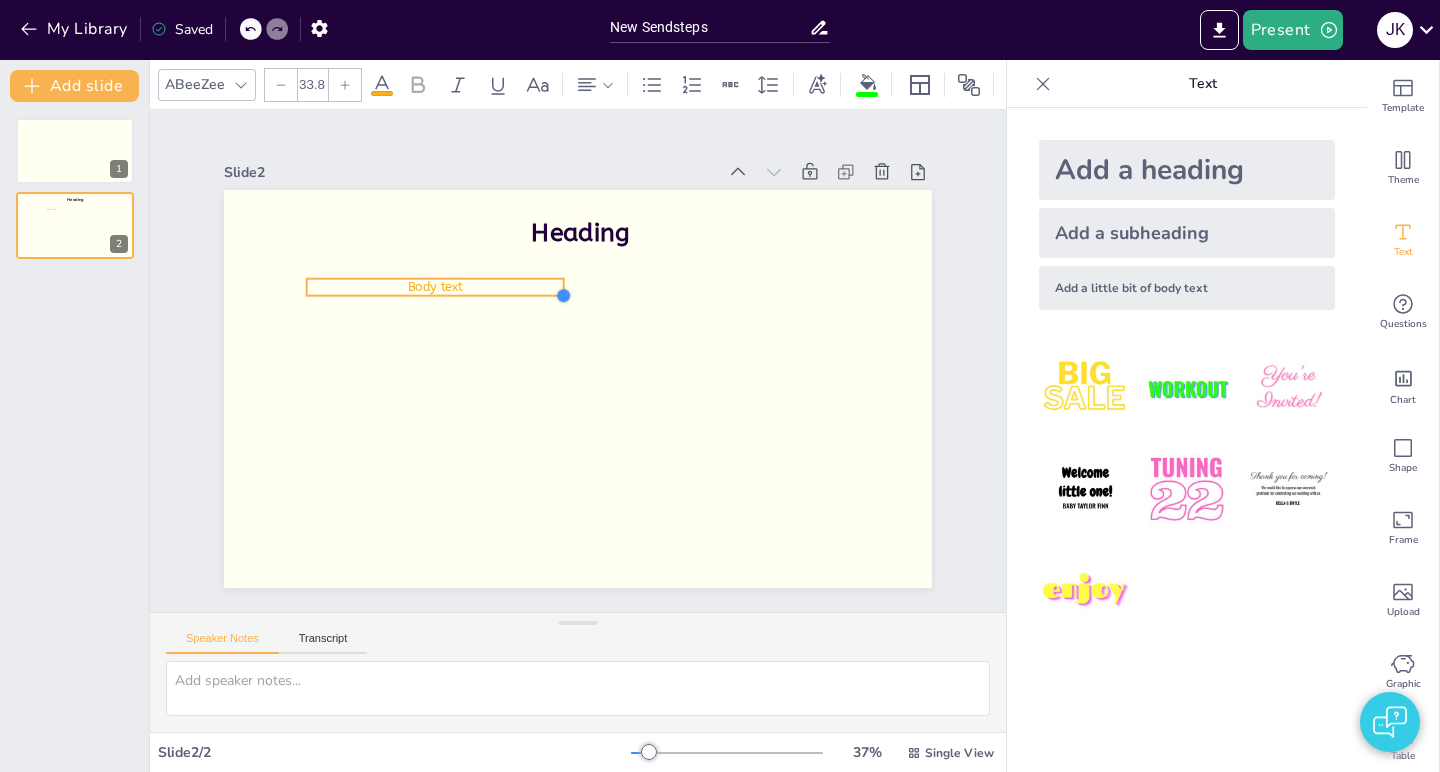 drag, startPoint x: 497, startPoint y: 298, endPoint x: 396, endPoint y: 302, distance: 101.07918 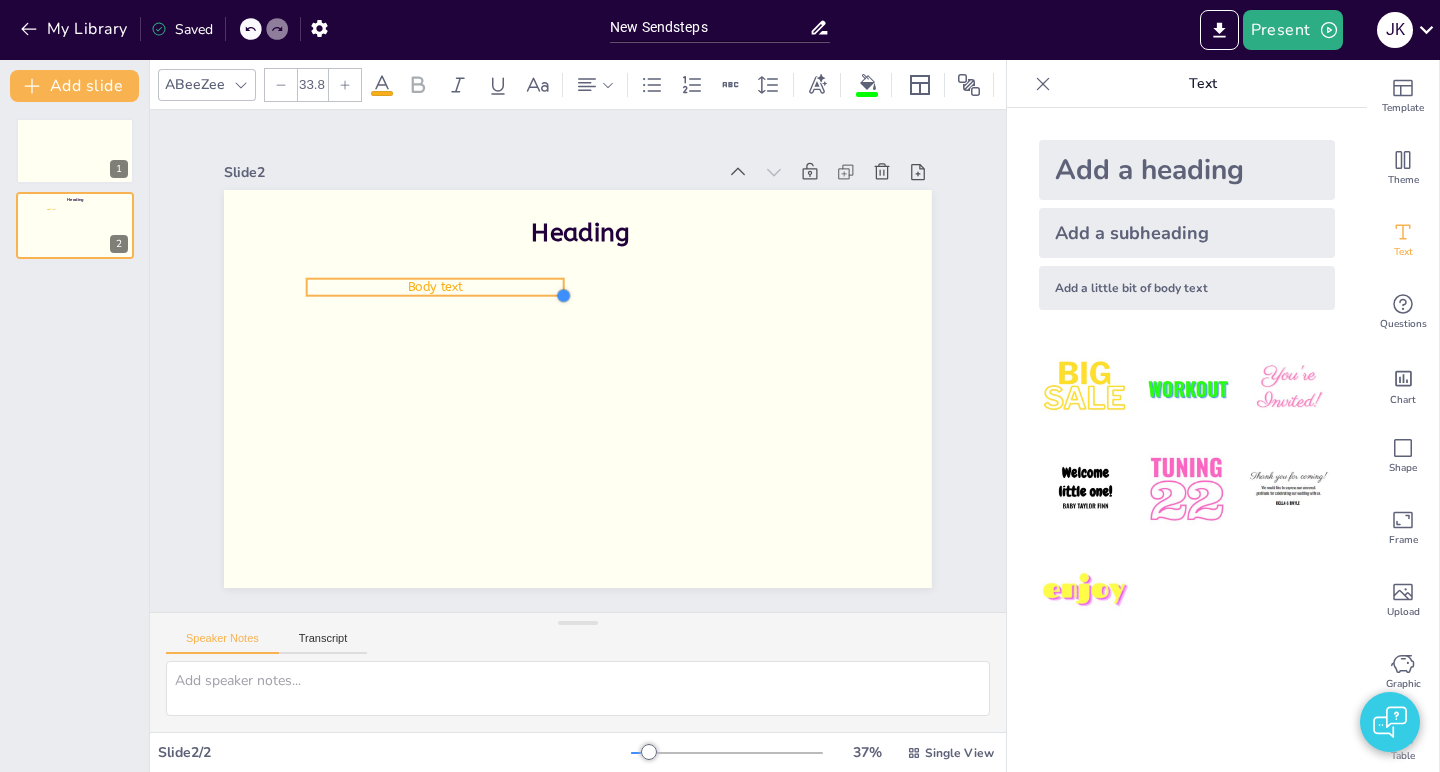 click on "Heading Body text" at bounding box center (572, 388) 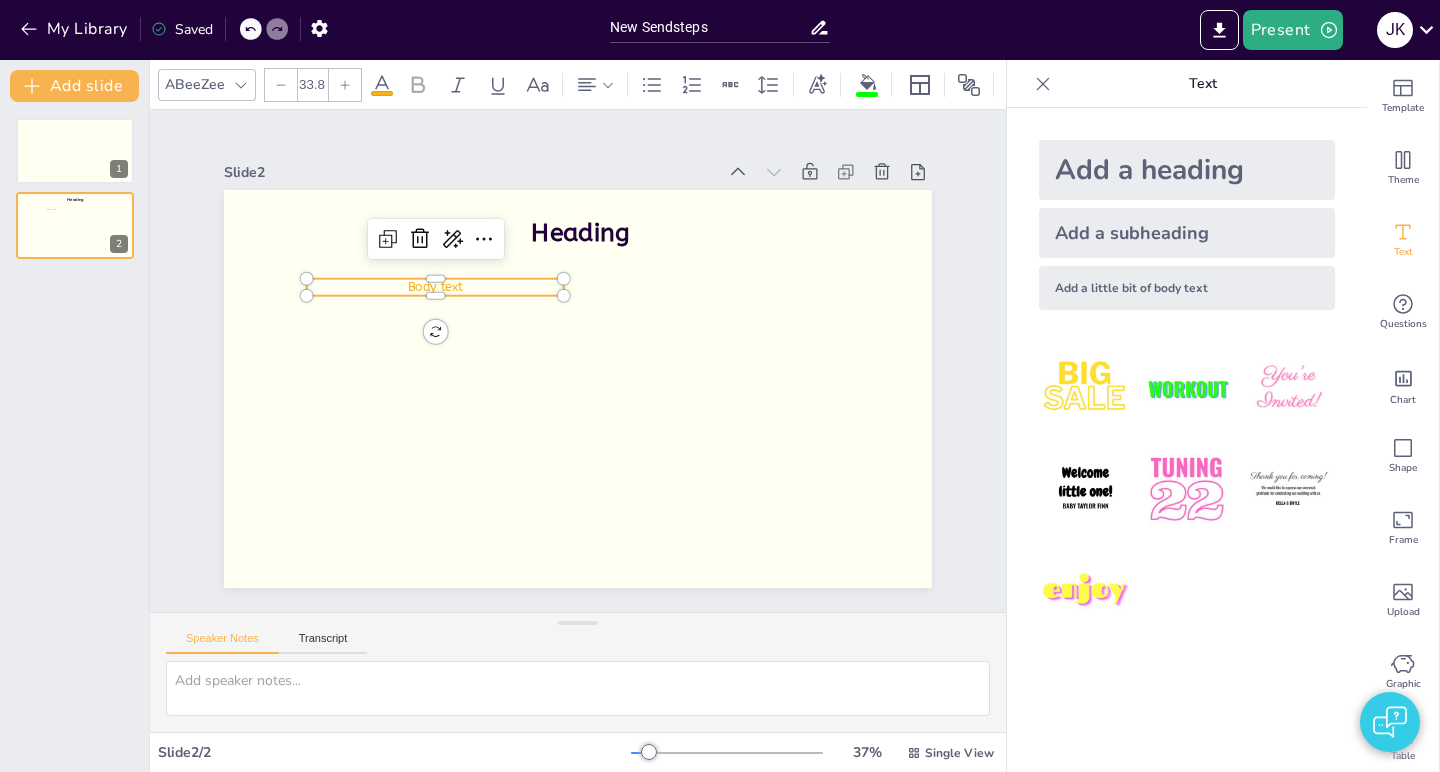 click on "Body text" at bounding box center [444, 273] 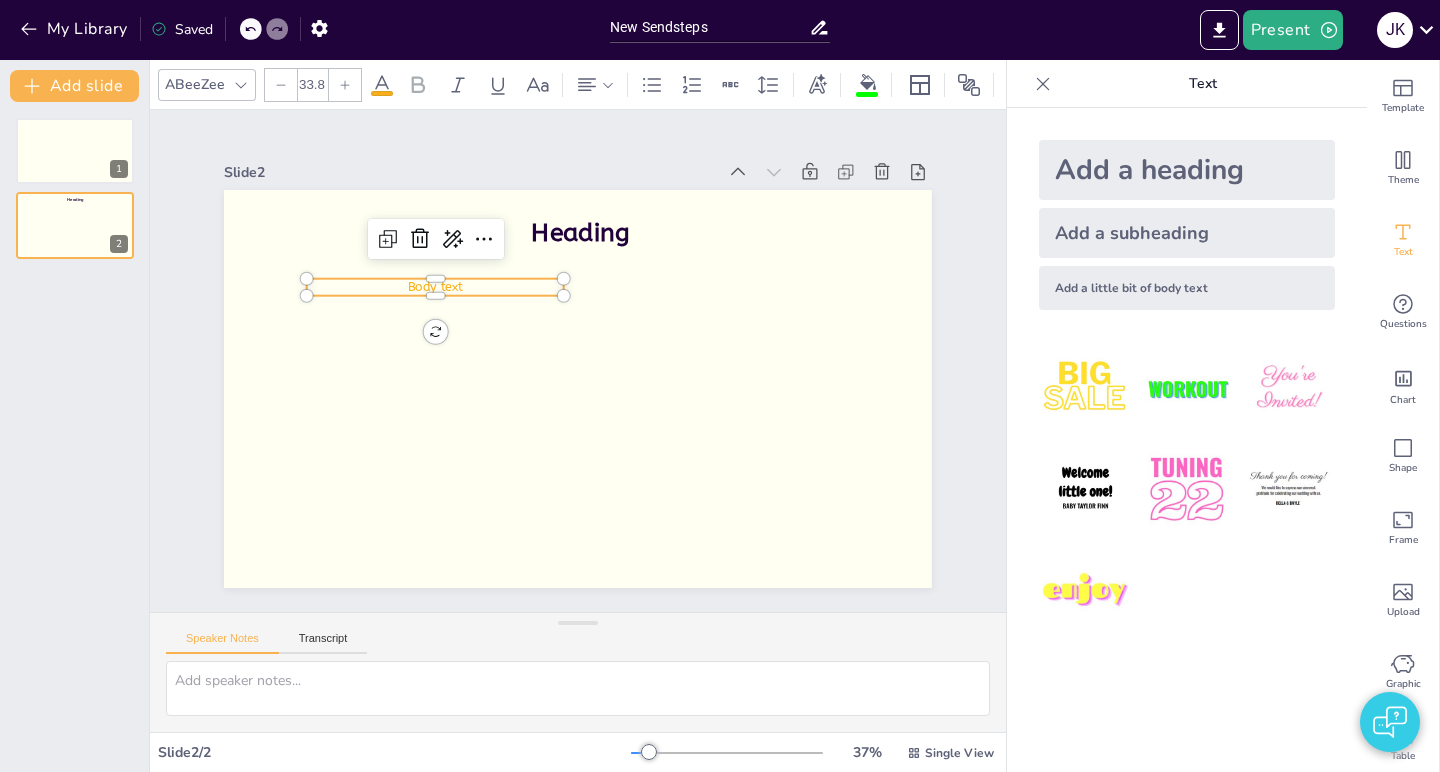 click on "Body text" at bounding box center (444, 272) 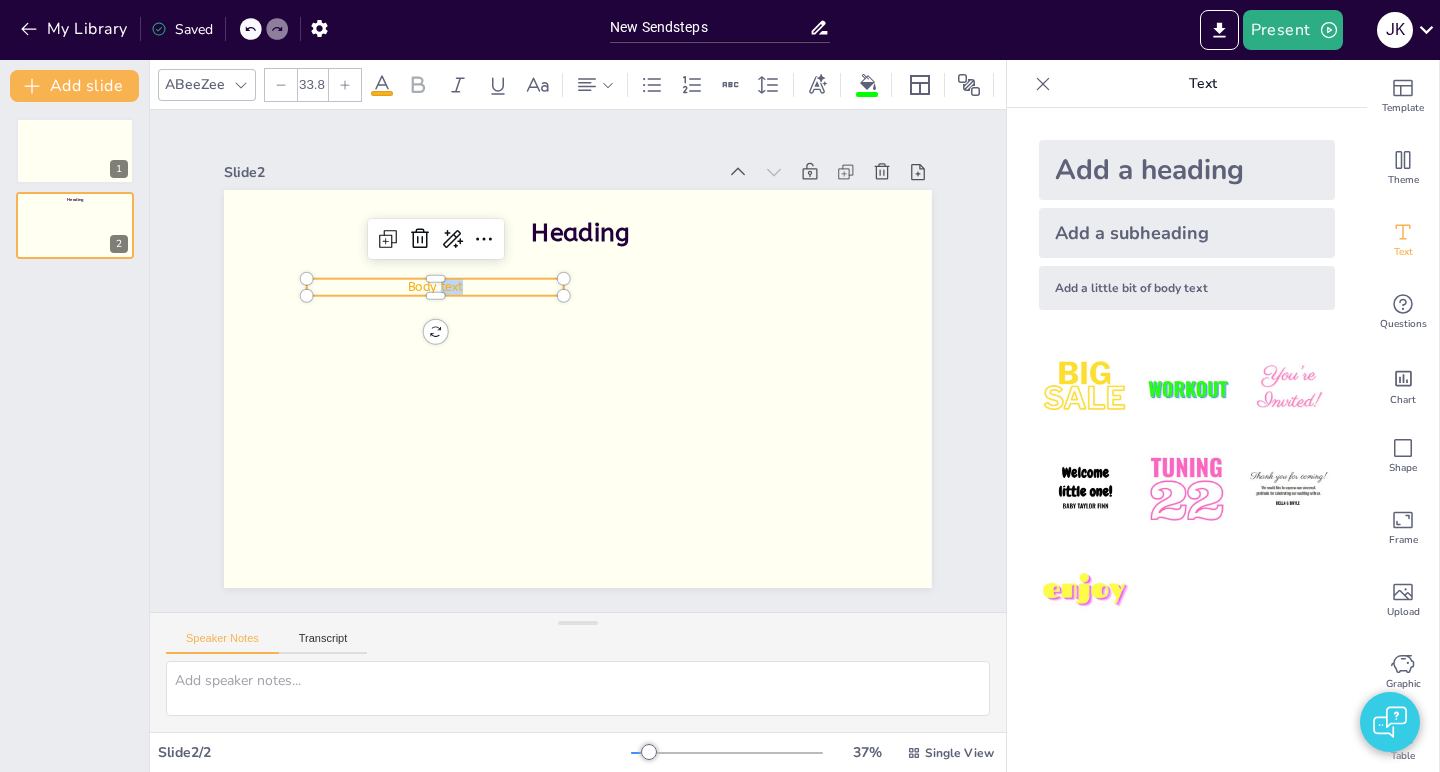 click on "Body text" at bounding box center [538, 205] 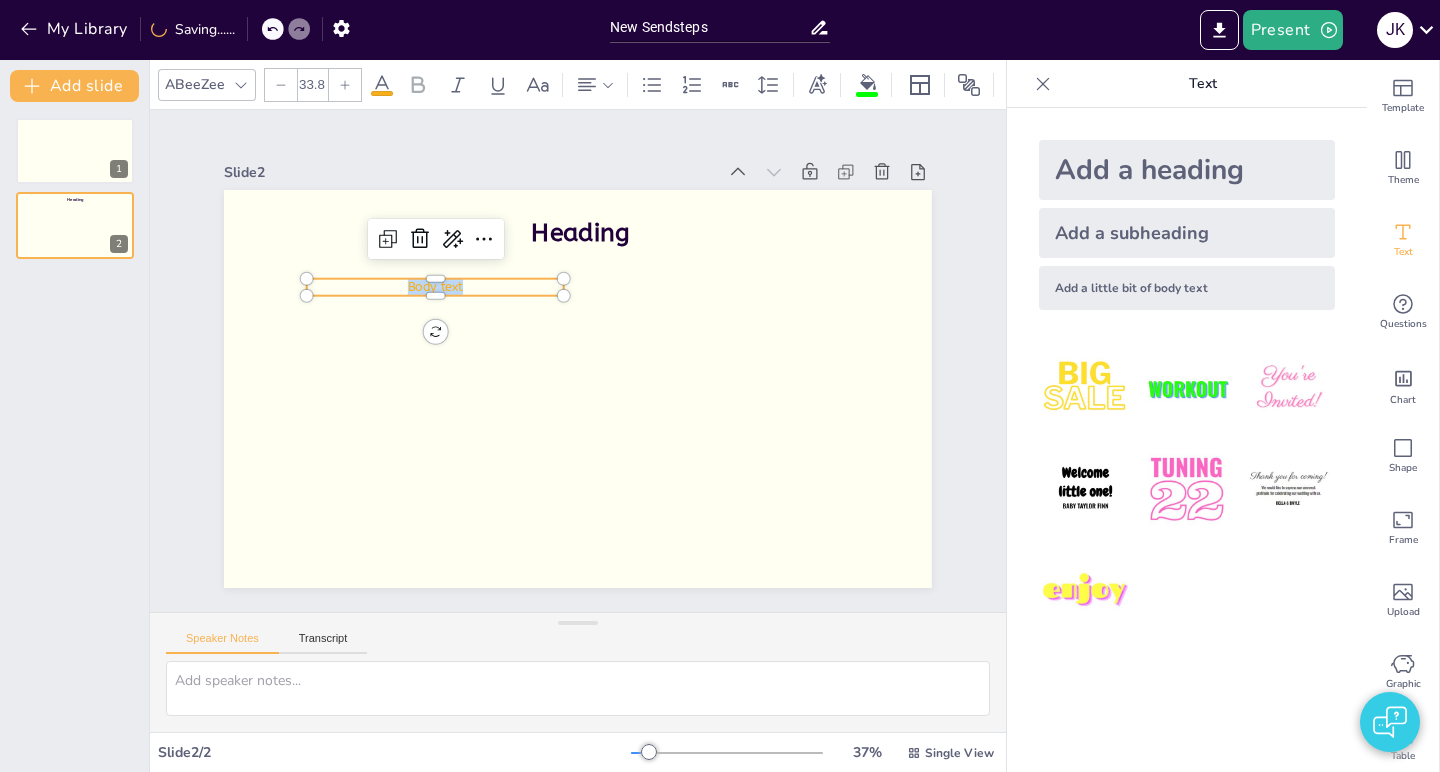 click on "Body text" at bounding box center [491, 225] 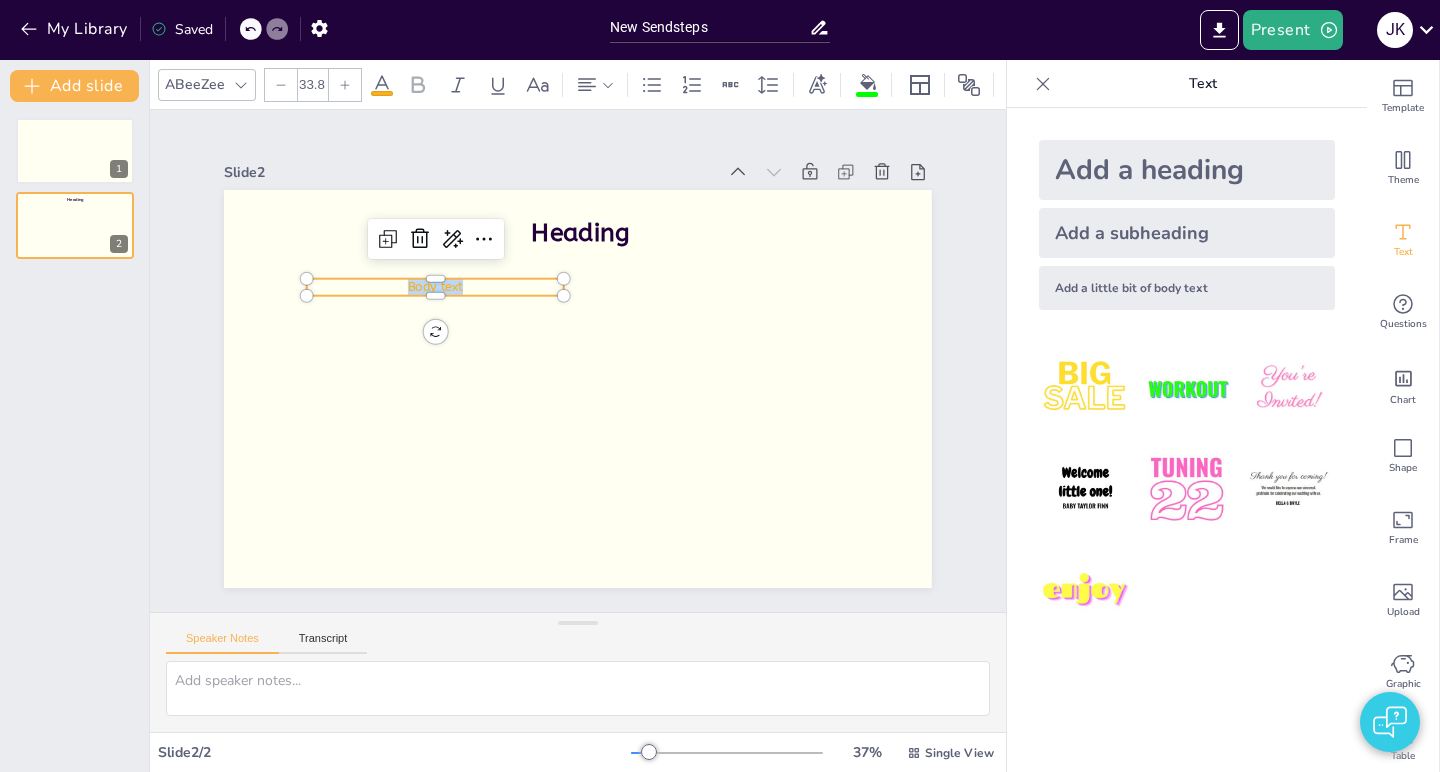 type 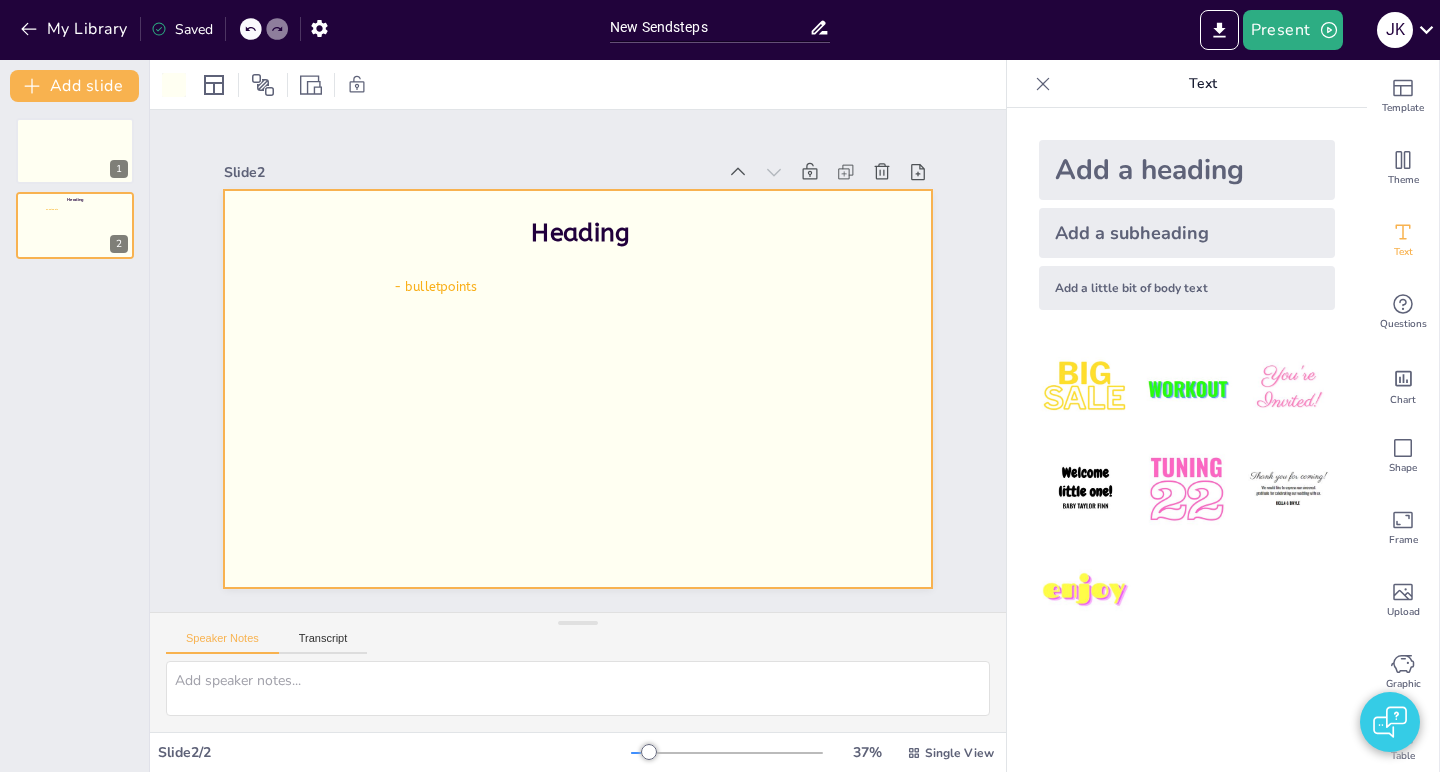 click at bounding box center [550, 357] 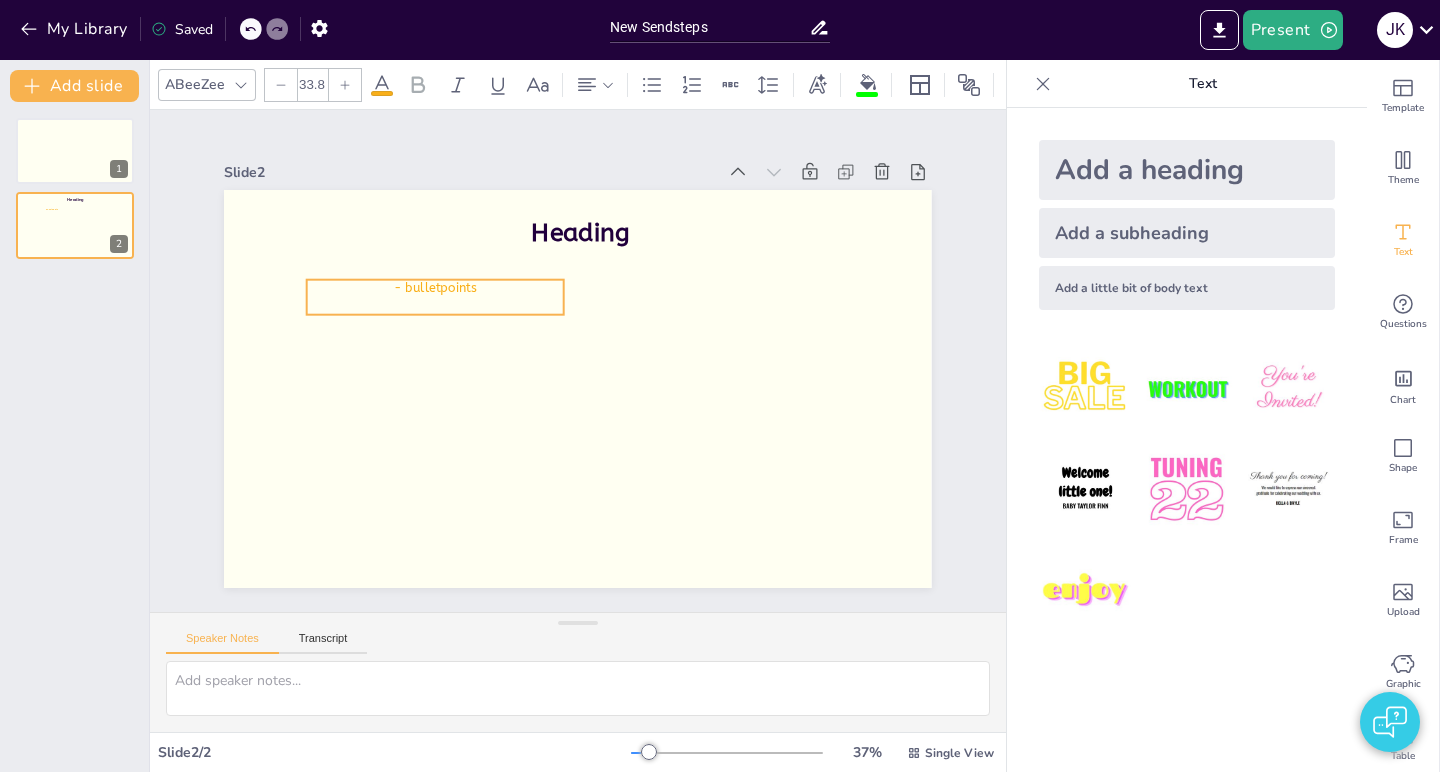 click on "- bulletpoints" at bounding box center [453, 260] 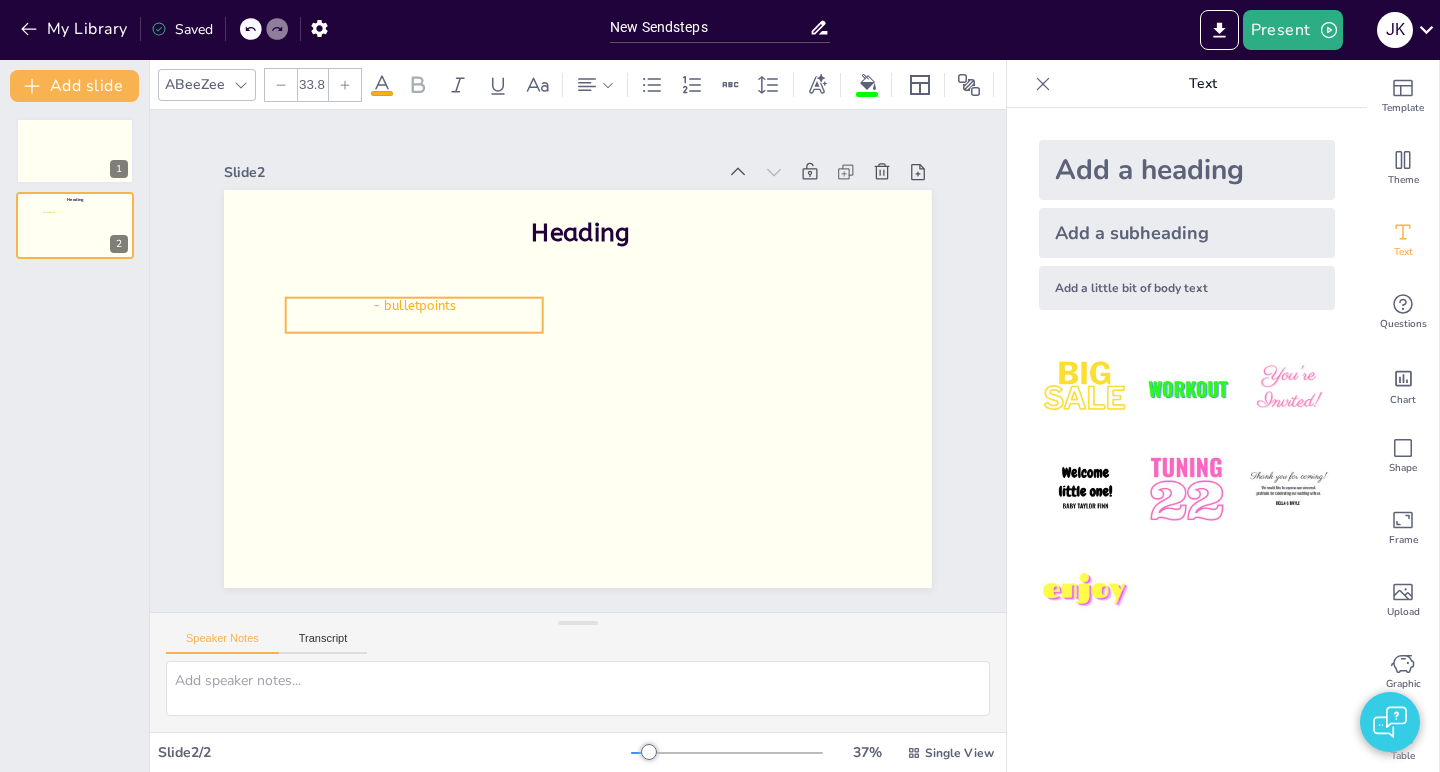 drag, startPoint x: 509, startPoint y: 291, endPoint x: 488, endPoint y: 309, distance: 27.658634 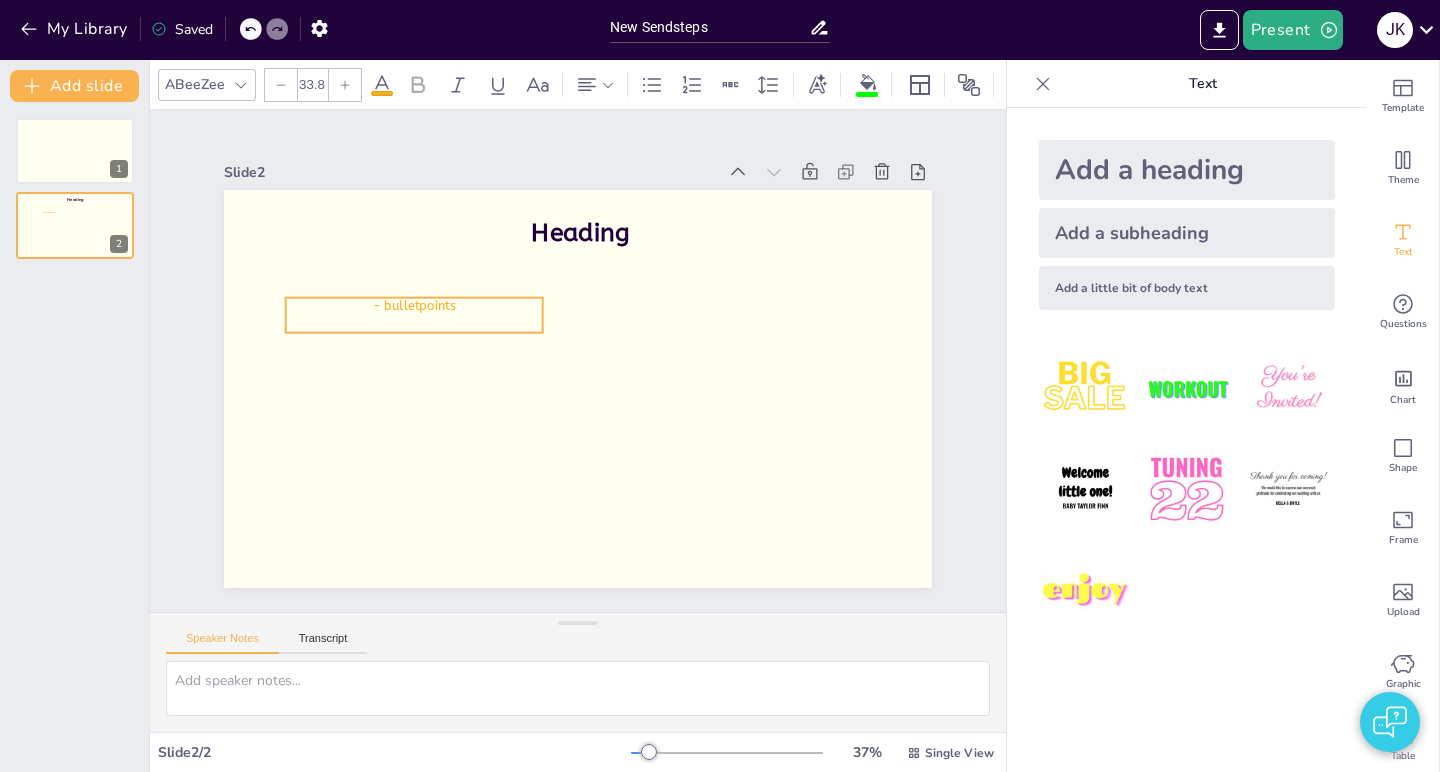 click on "- bulletpoints" at bounding box center [451, 244] 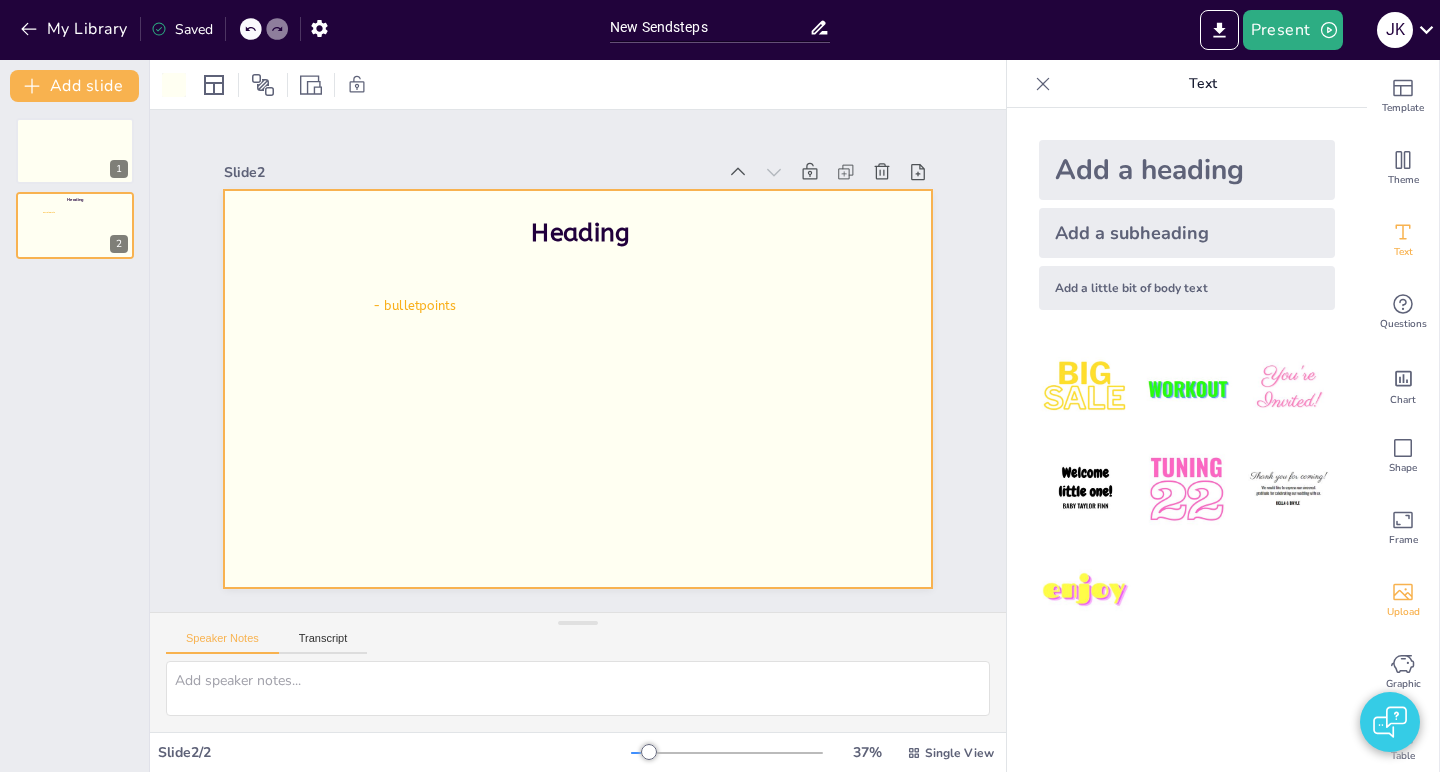 click 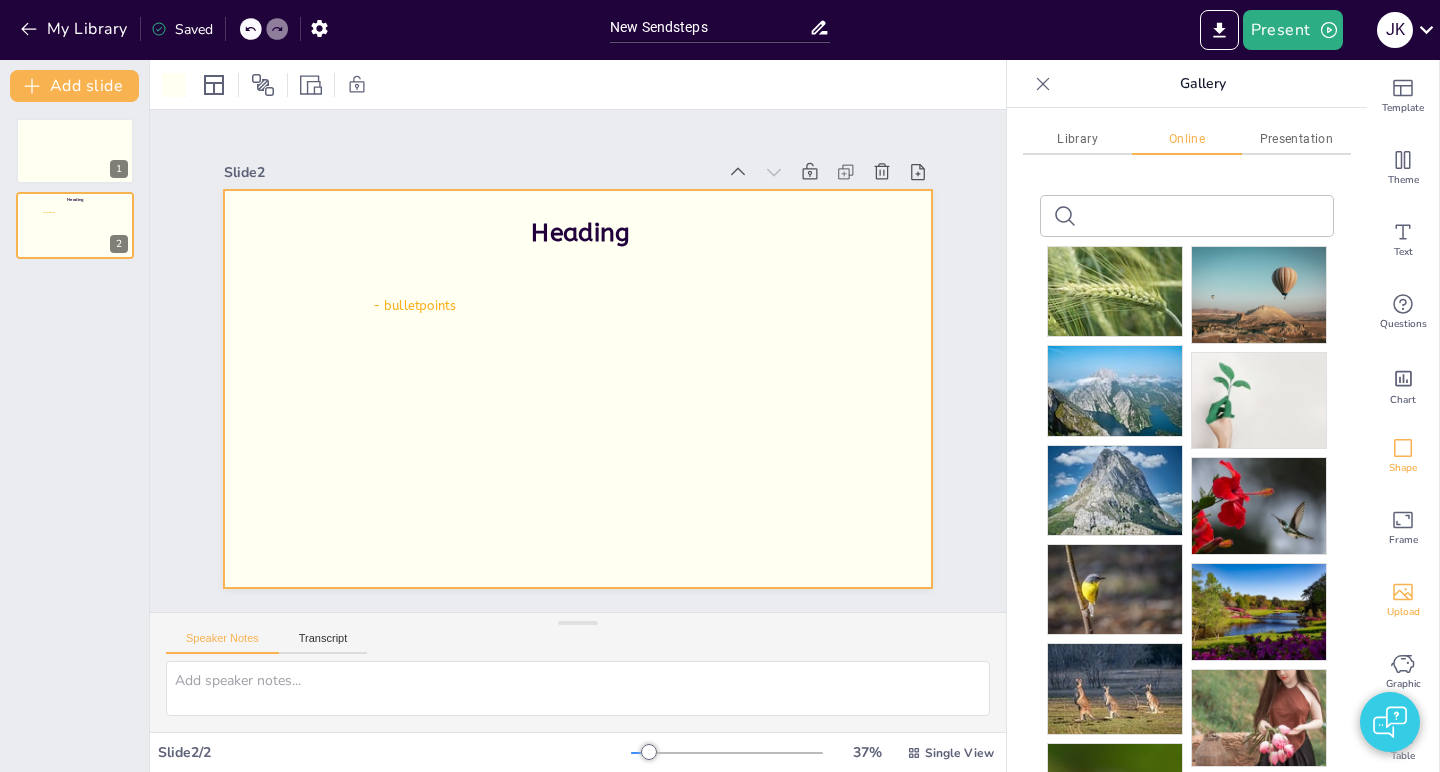 click 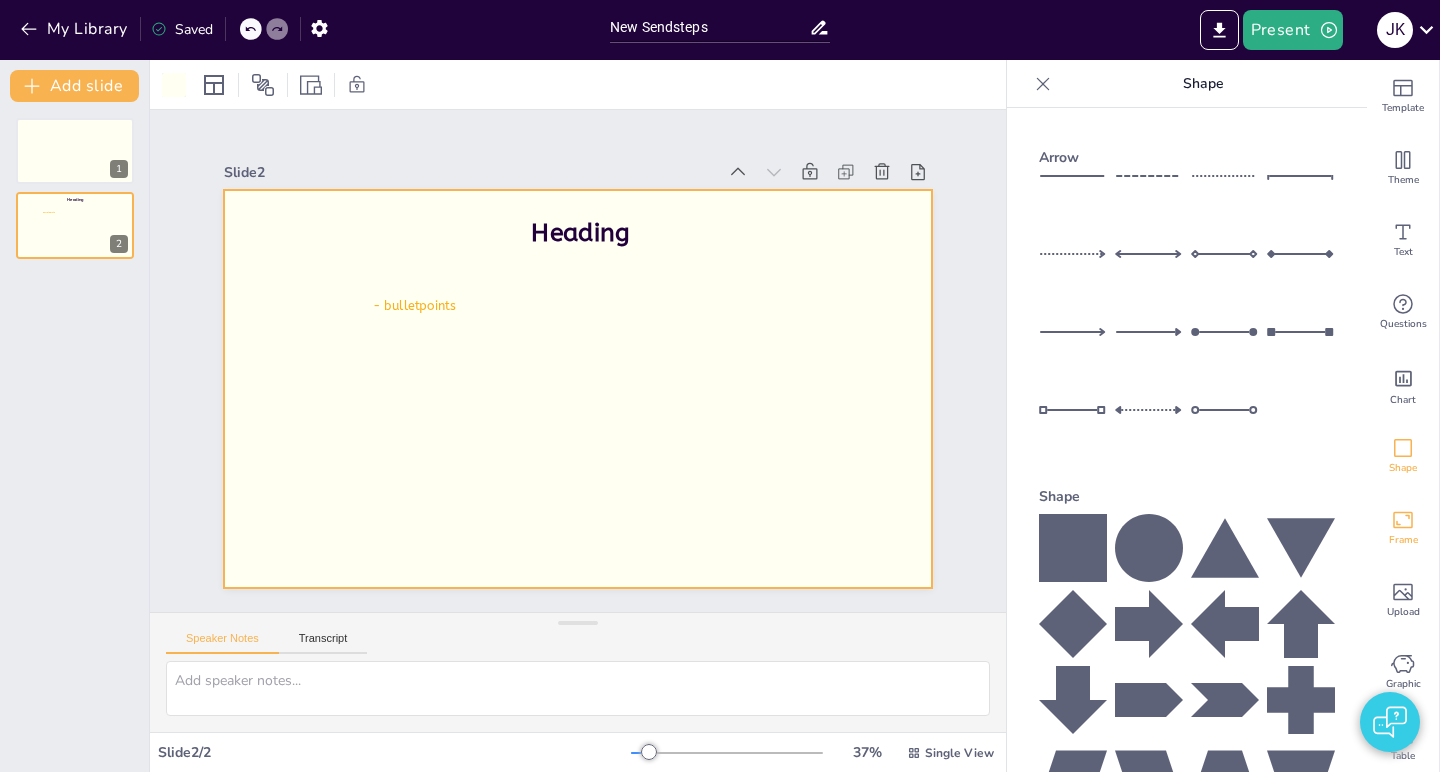 click 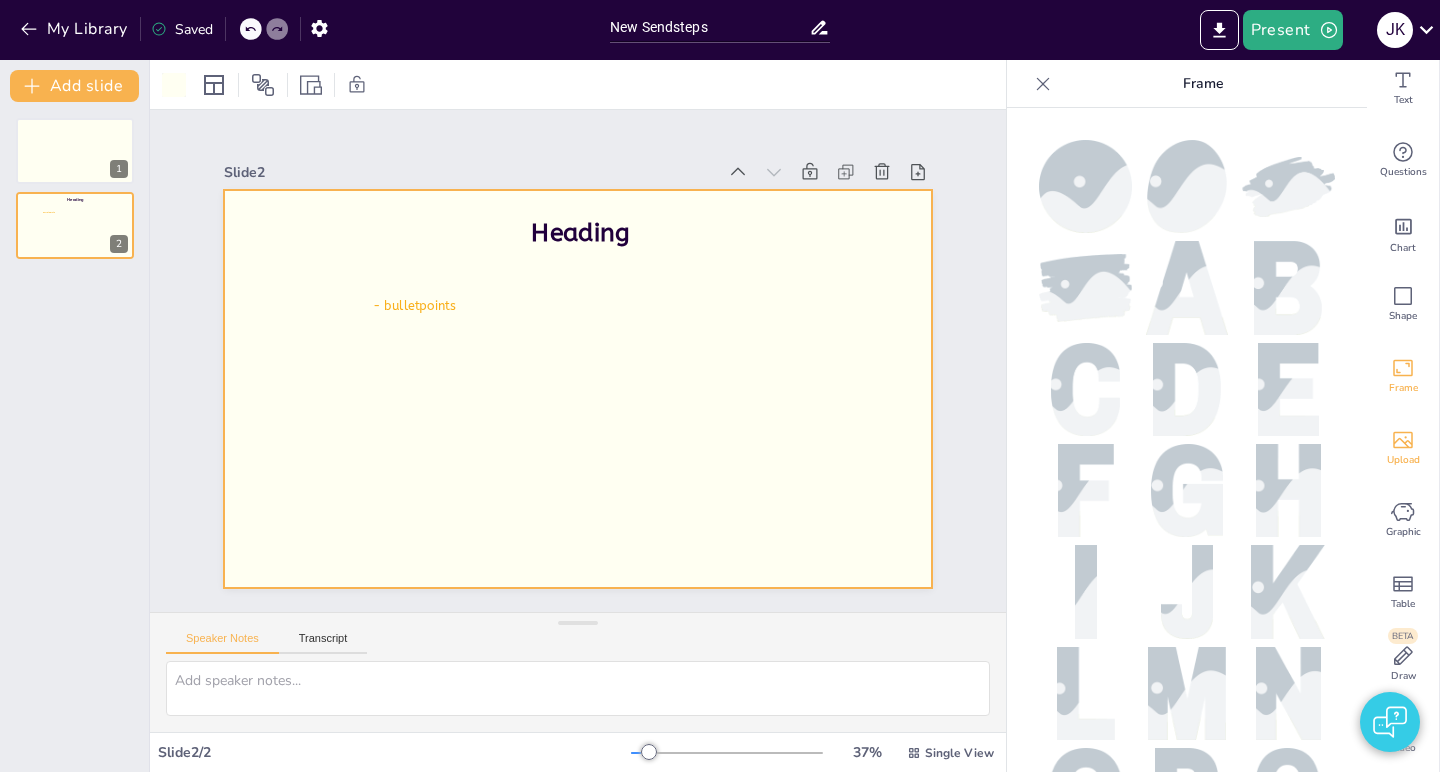 scroll, scrollTop: 152, scrollLeft: 0, axis: vertical 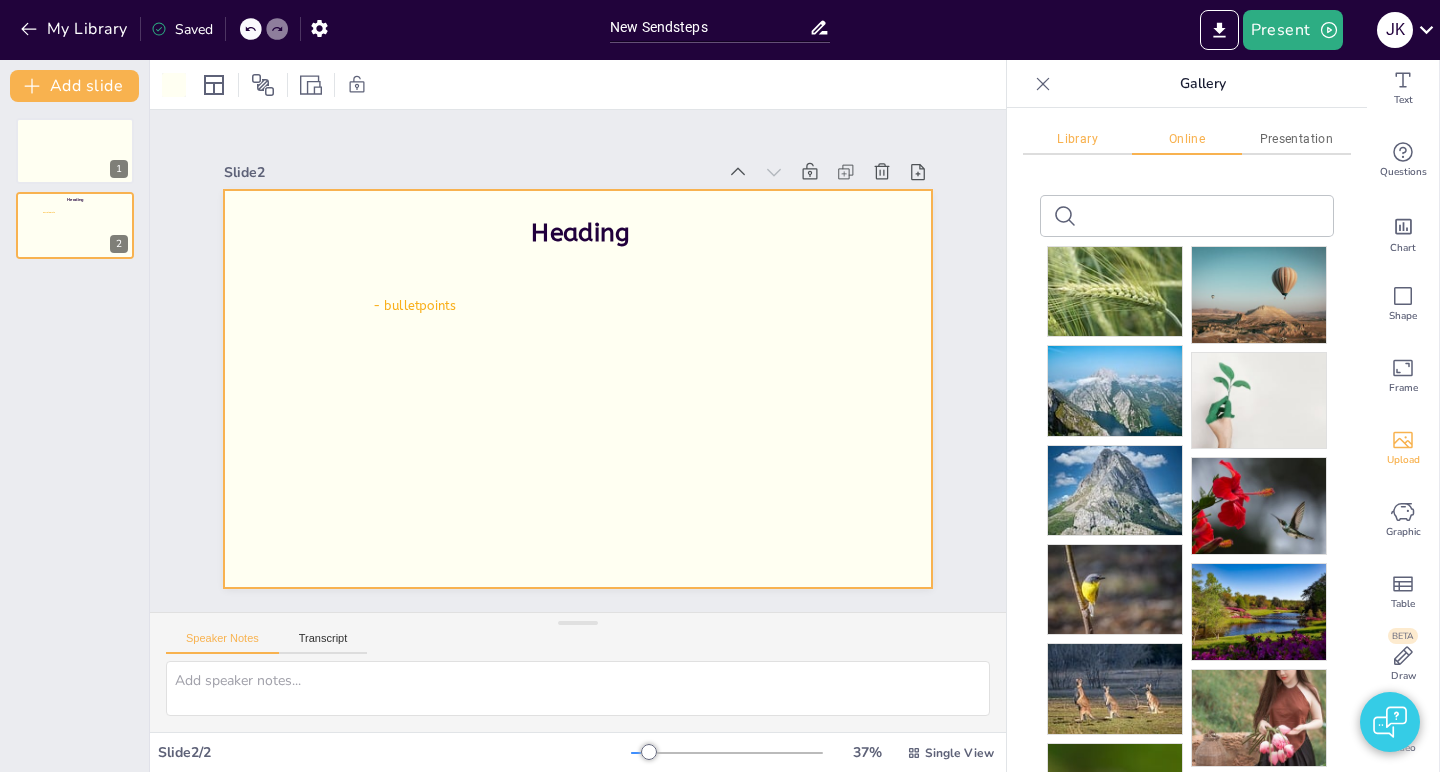 click on "Library" at bounding box center [1077, 139] 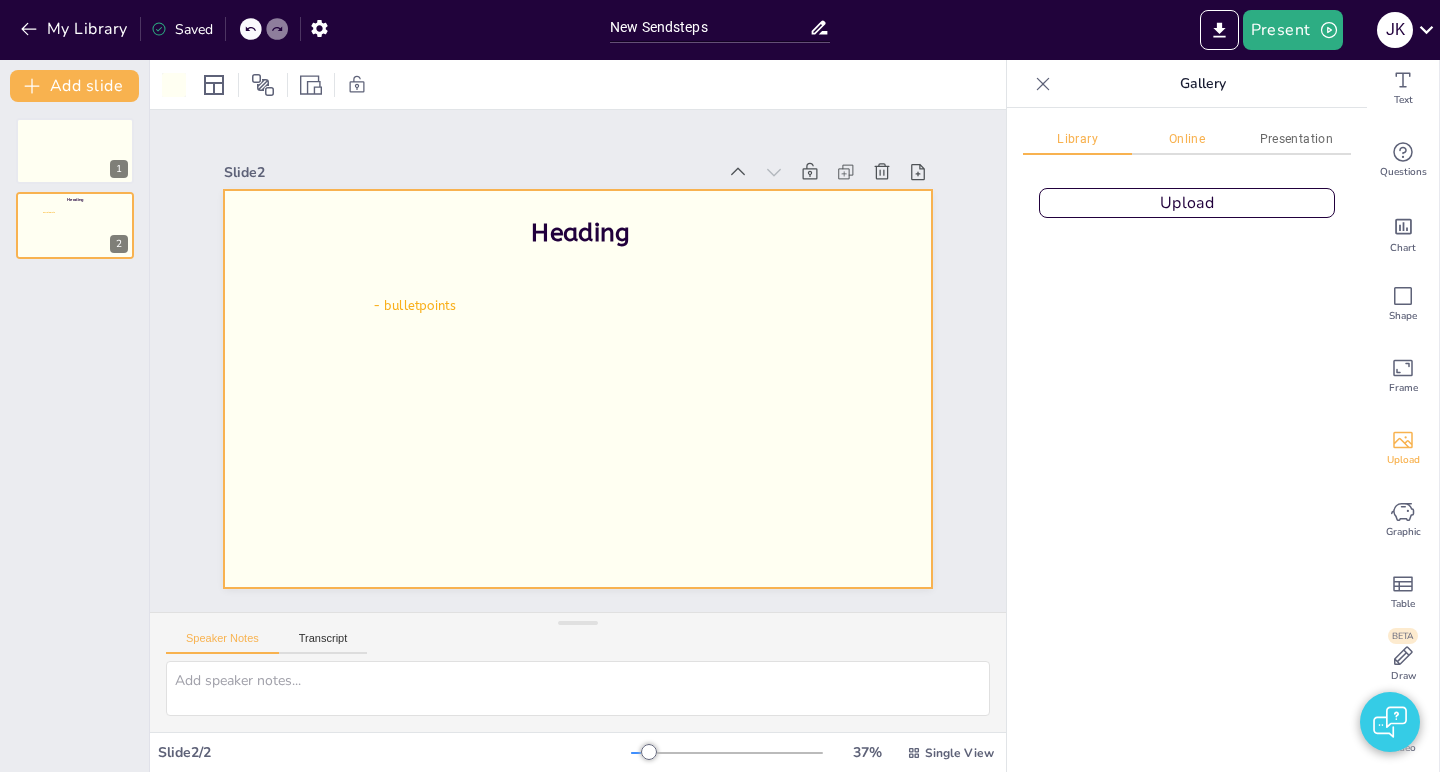 click on "Online" at bounding box center (1186, 139) 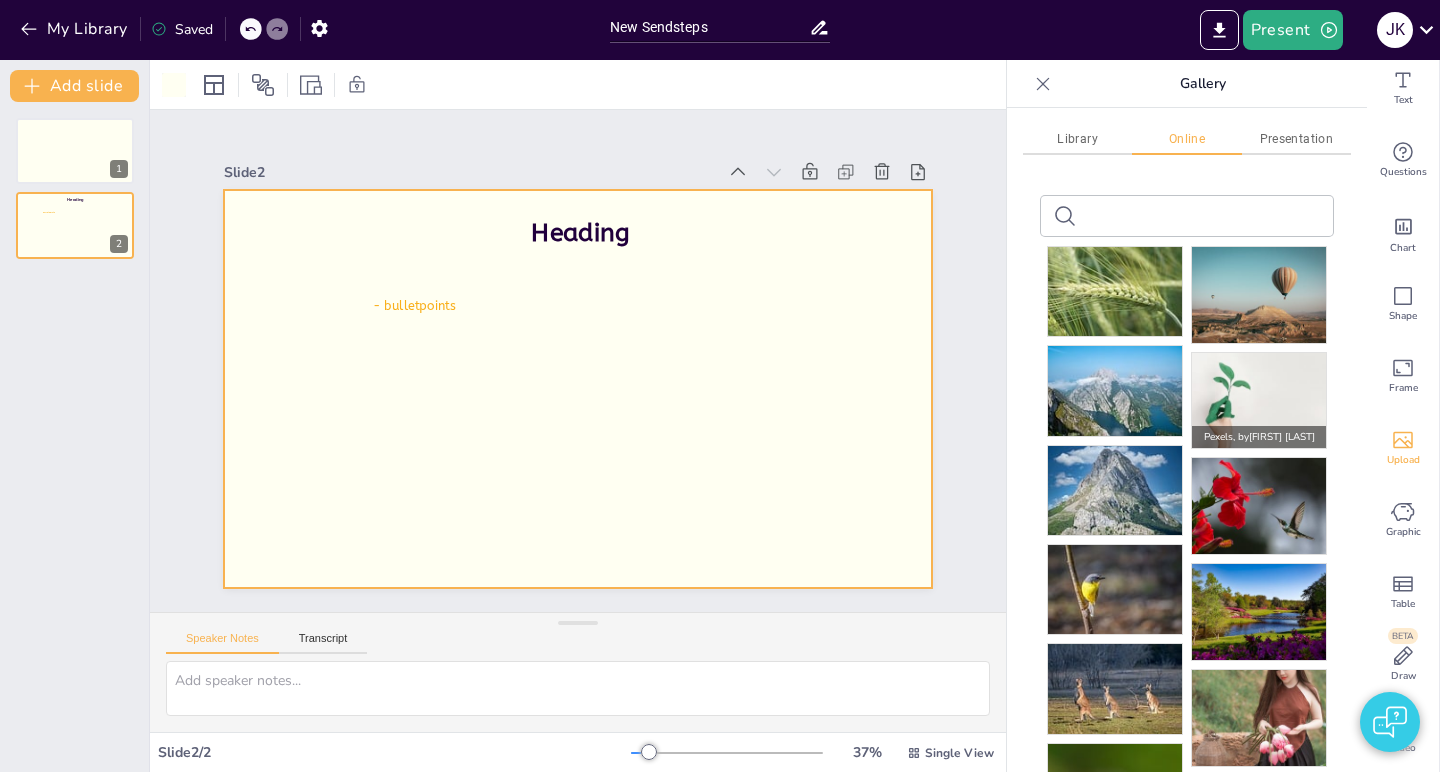 scroll, scrollTop: 39, scrollLeft: 0, axis: vertical 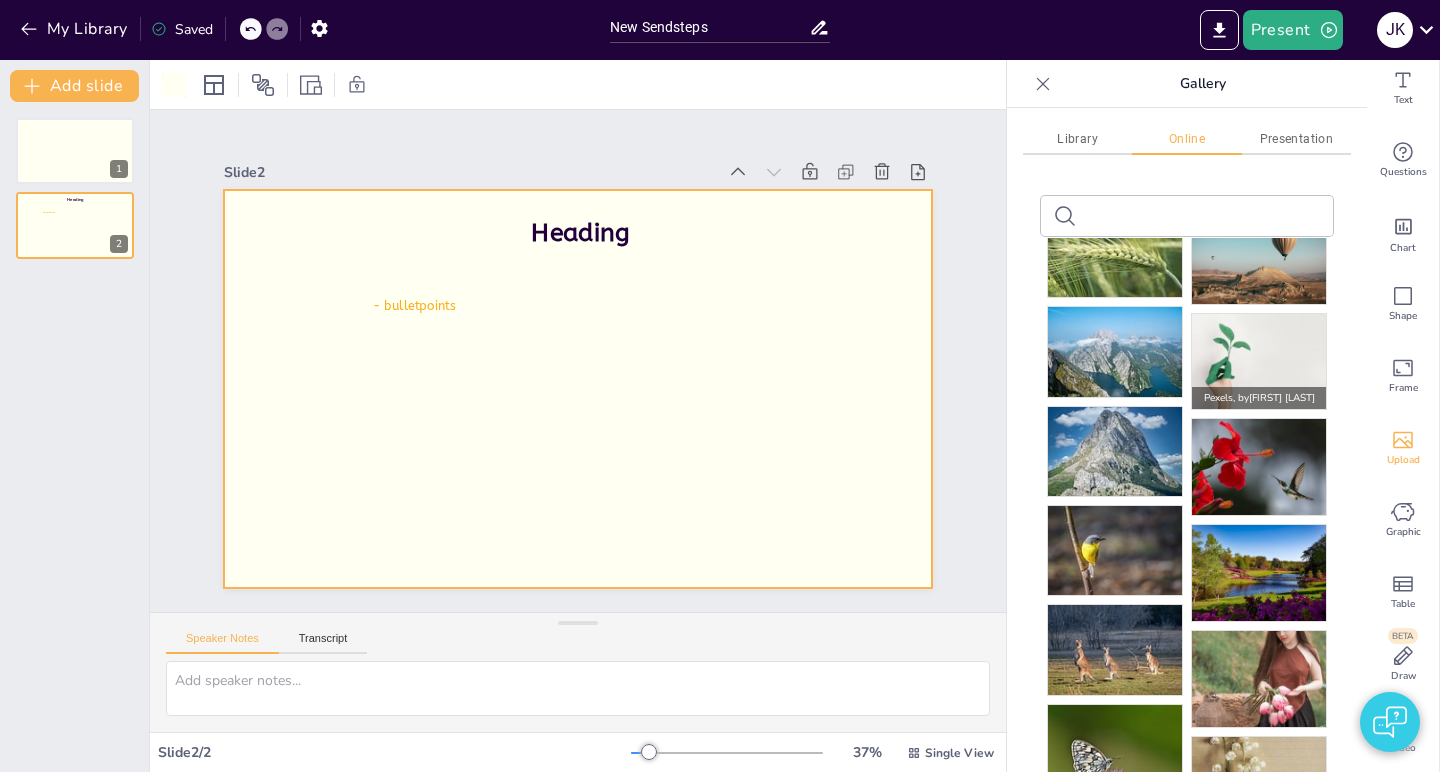 click at bounding box center [1259, 362] 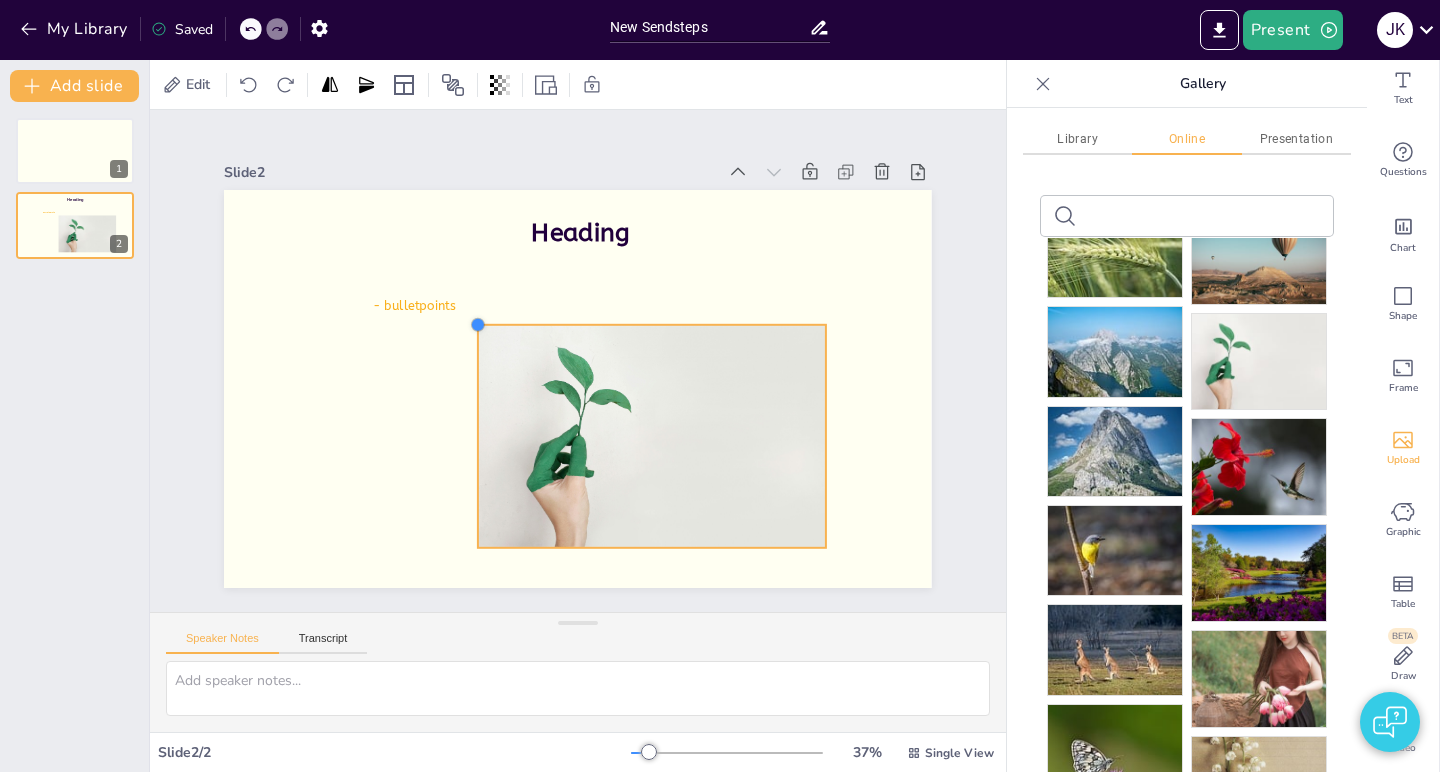 drag, startPoint x: 325, startPoint y: 230, endPoint x: 726, endPoint y: 327, distance: 412.56516 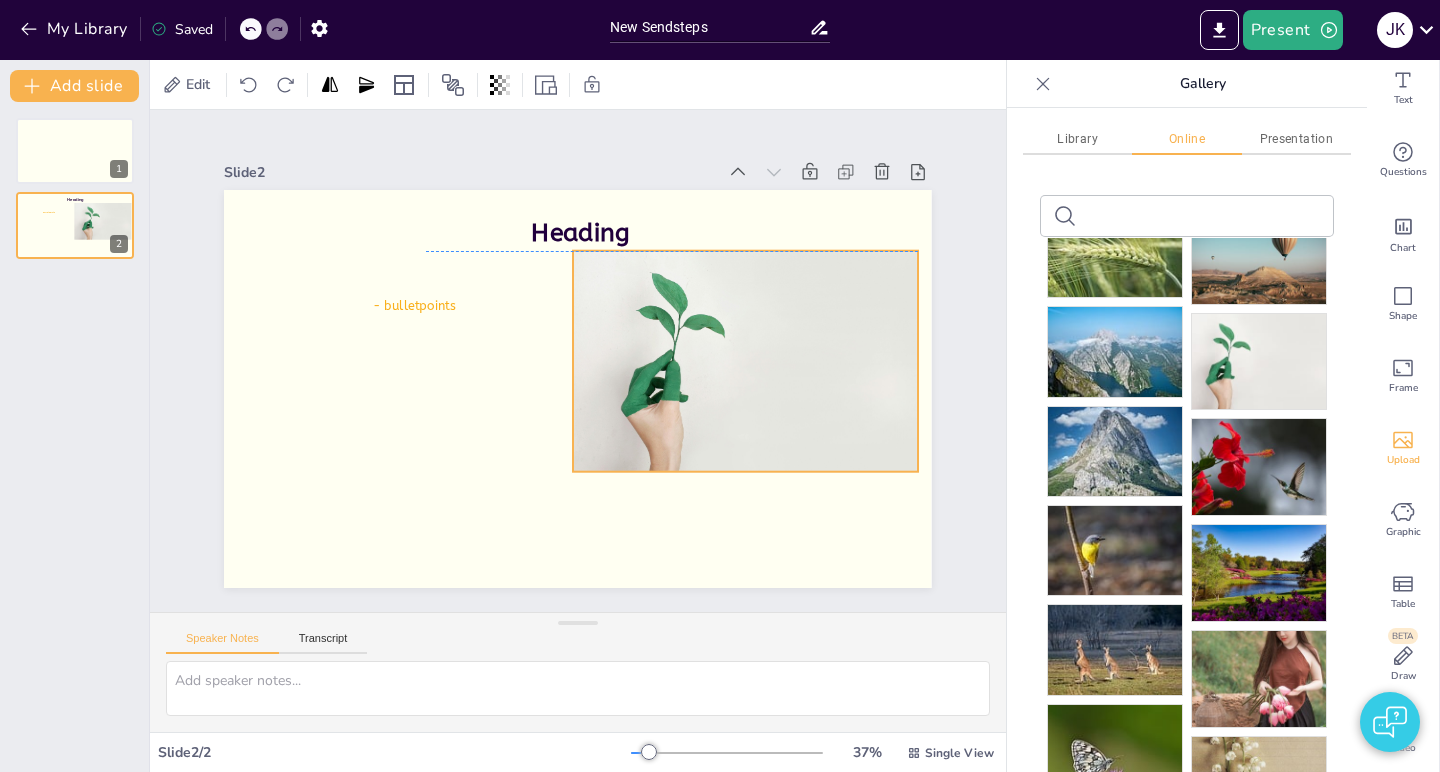drag, startPoint x: 708, startPoint y: 394, endPoint x: 800, endPoint y: 322, distance: 116.82465 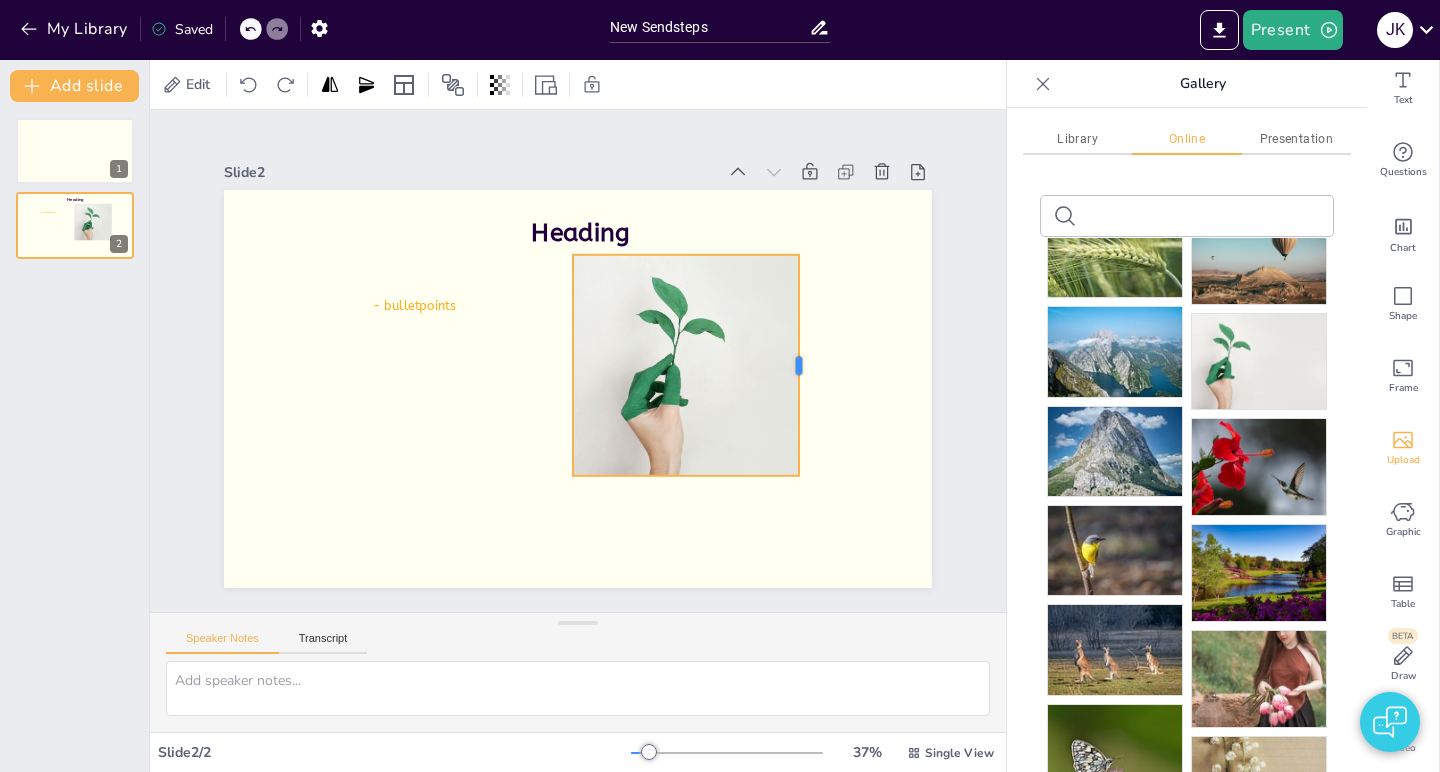 drag, startPoint x: 918, startPoint y: 364, endPoint x: 799, endPoint y: 370, distance: 119.15116 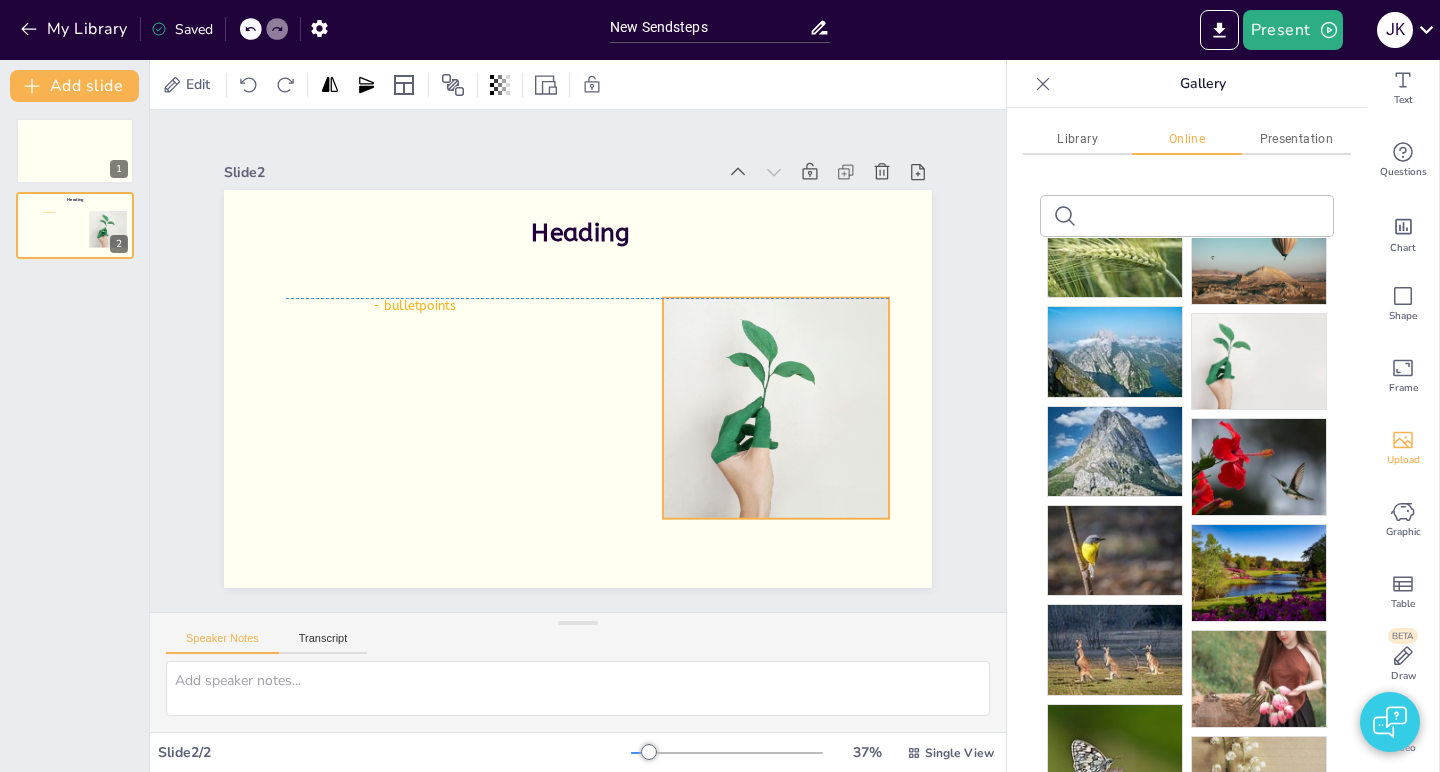 drag, startPoint x: 762, startPoint y: 338, endPoint x: 848, endPoint y: 375, distance: 93.62158 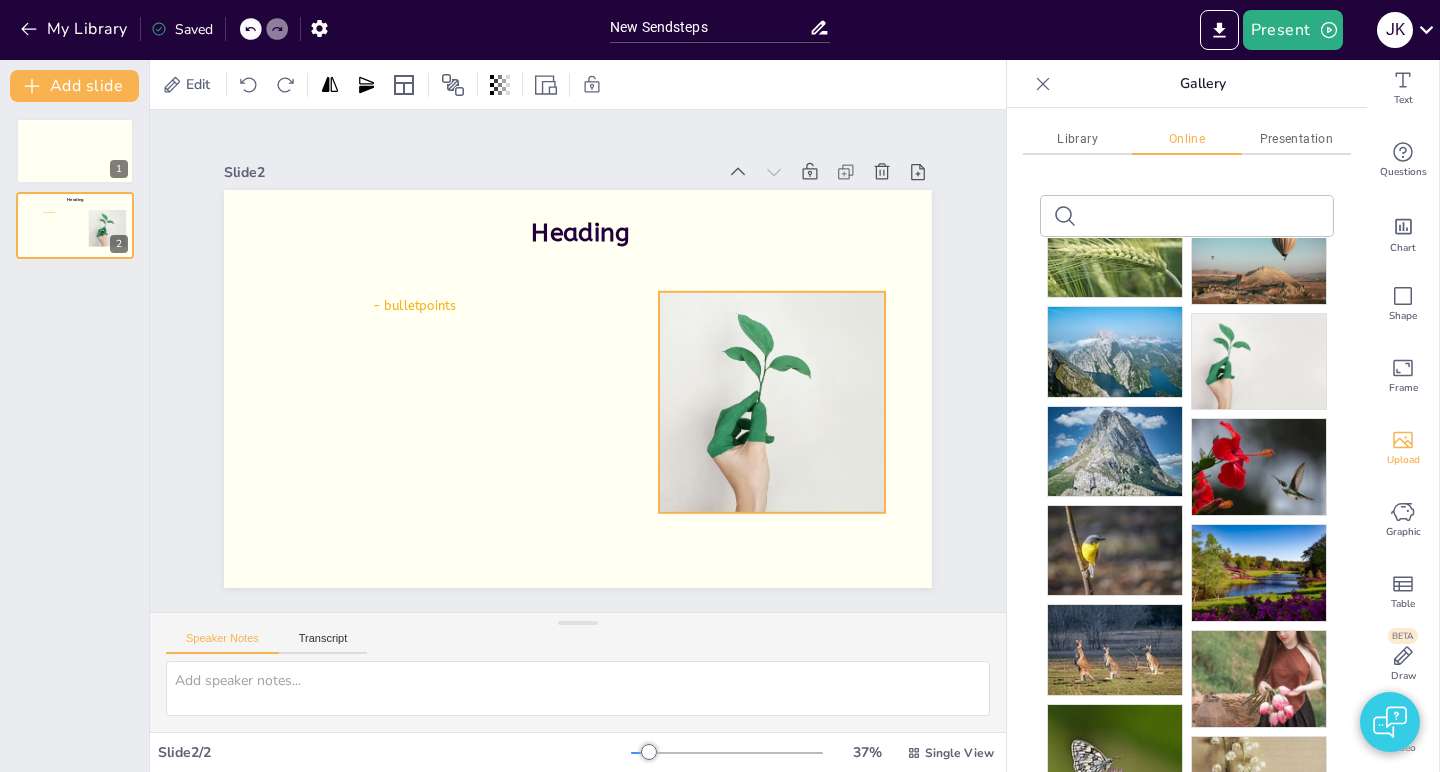click at bounding box center (669, 601) 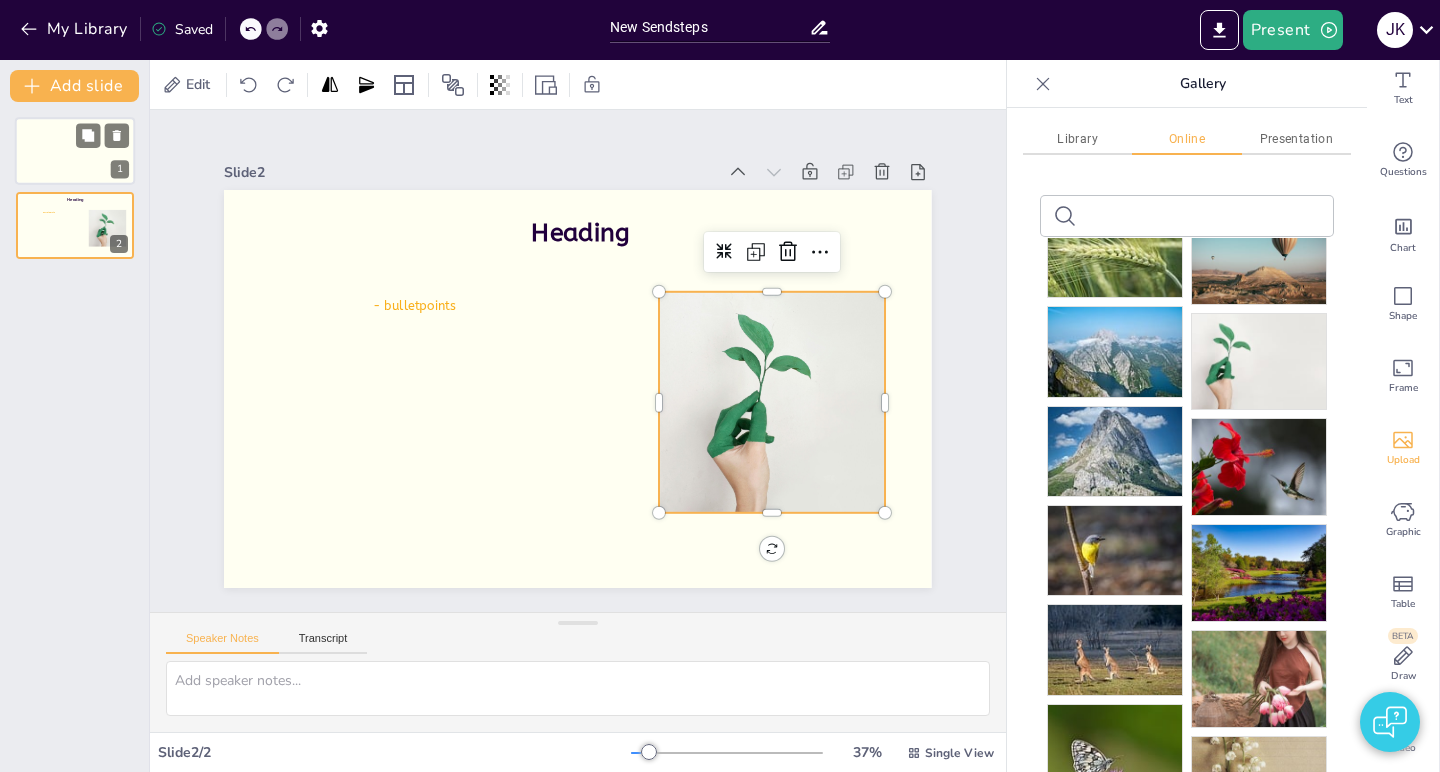 click at bounding box center (75, 151) 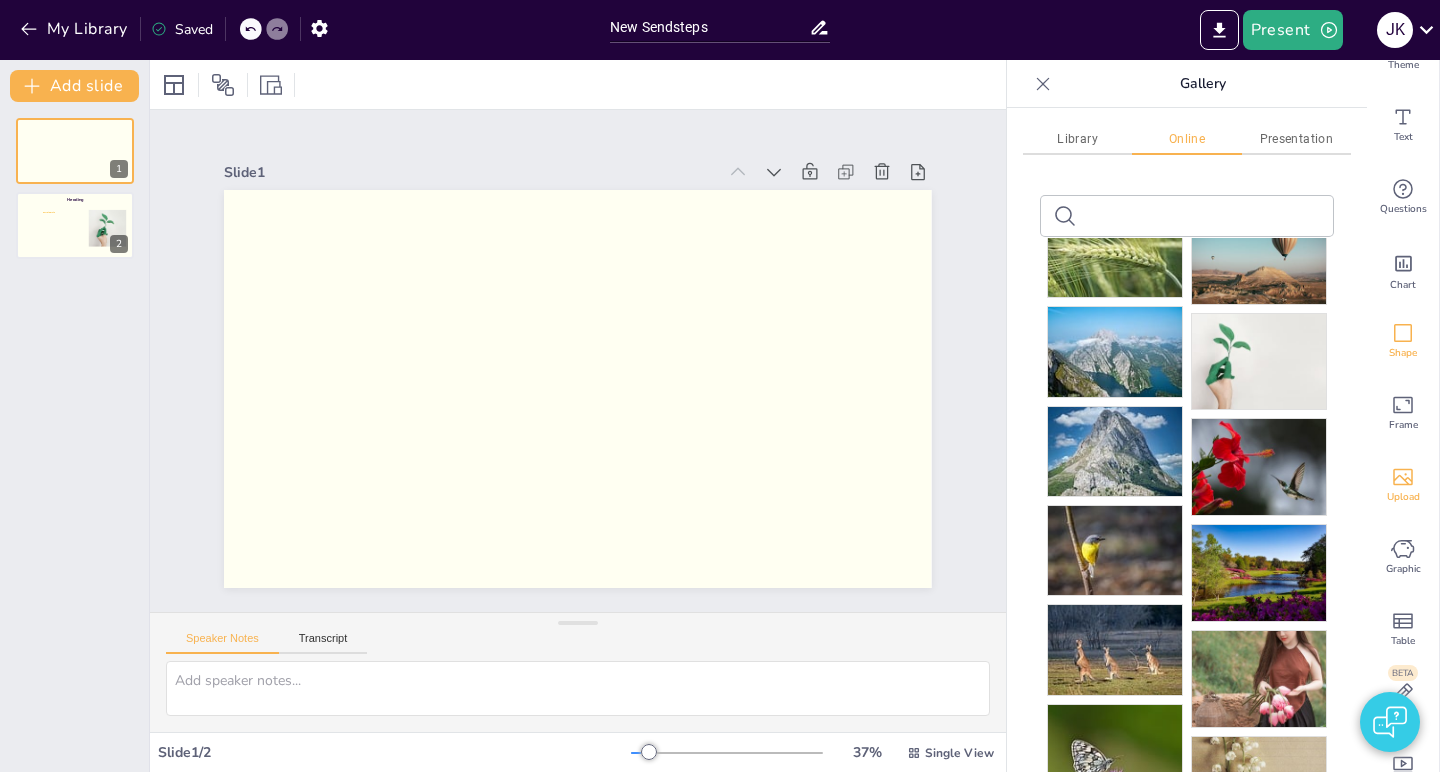 scroll, scrollTop: 83, scrollLeft: 0, axis: vertical 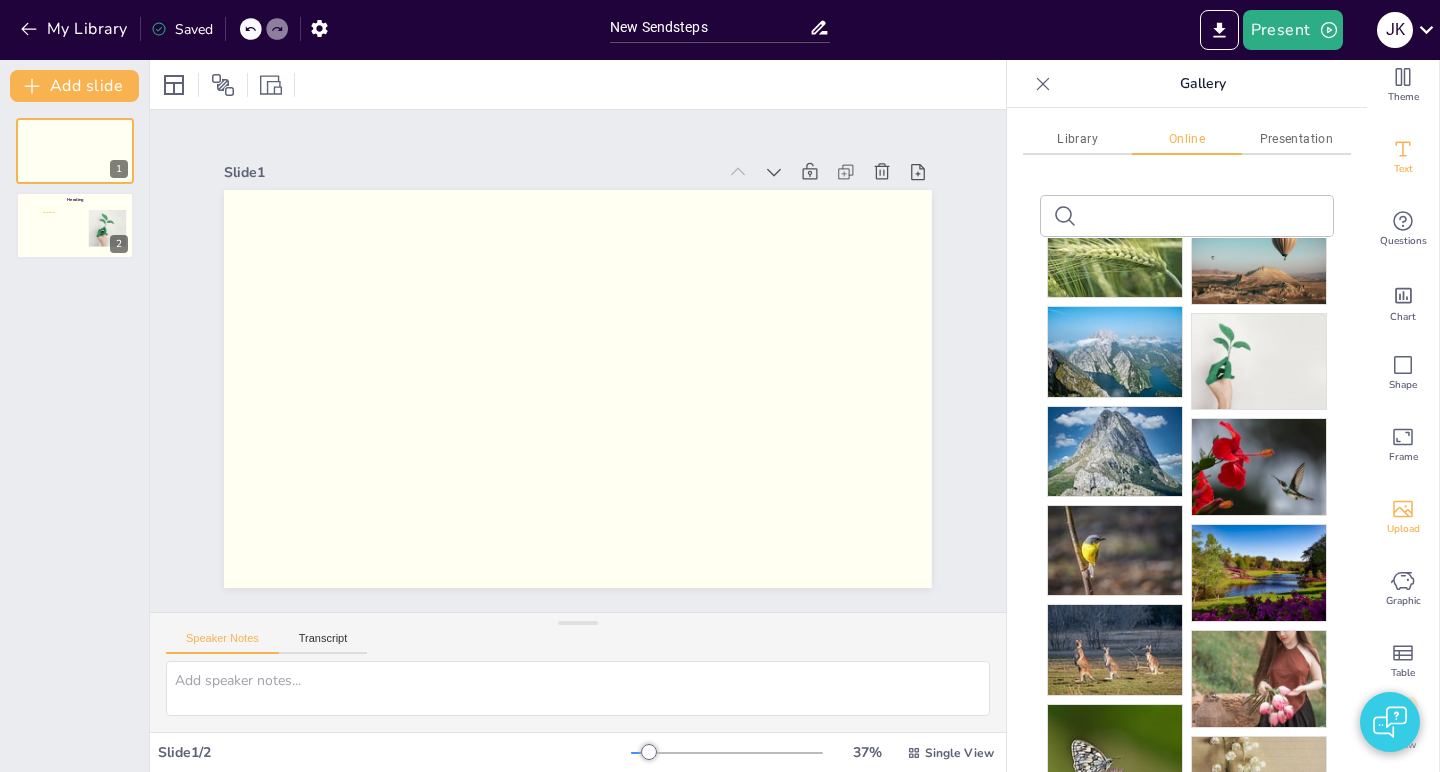 click 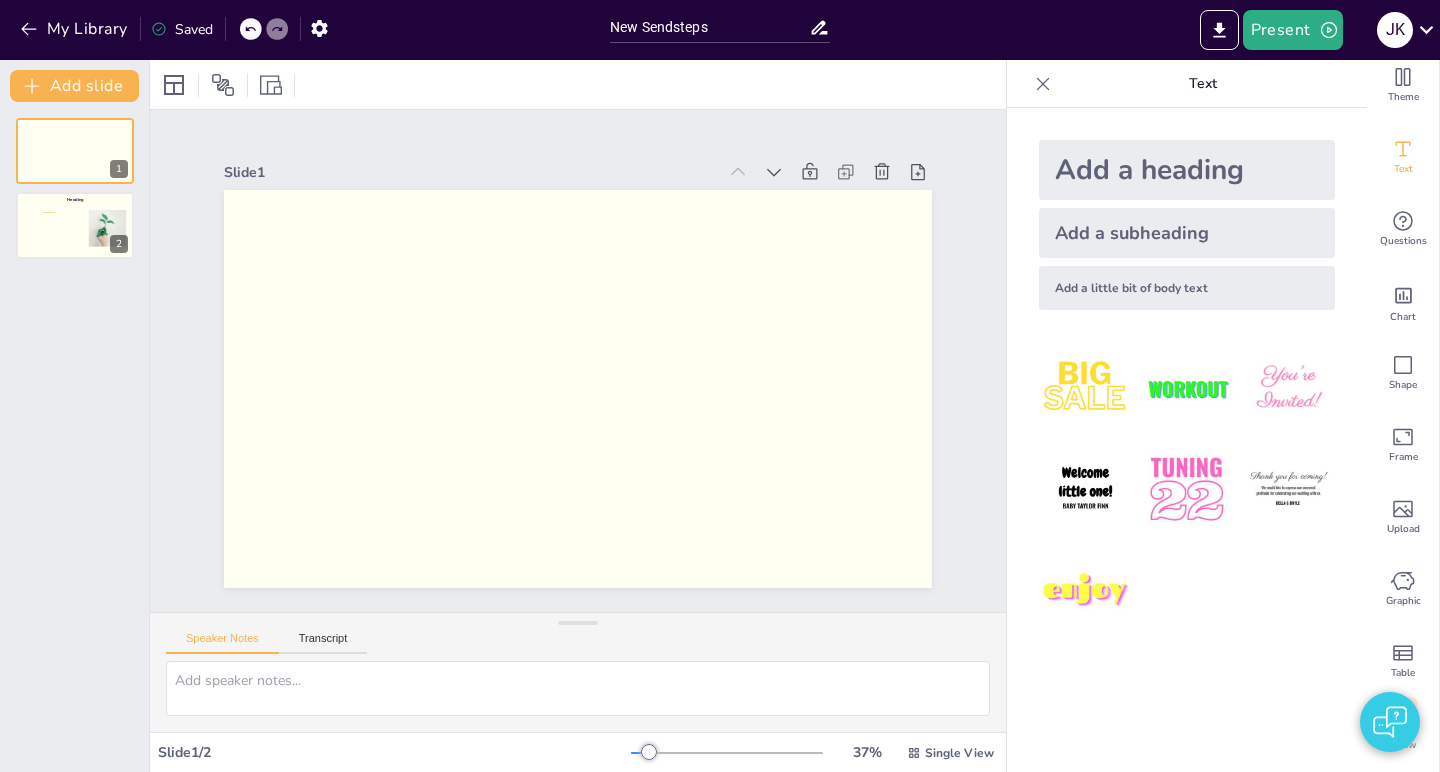 click on "Add a heading" at bounding box center (1187, 170) 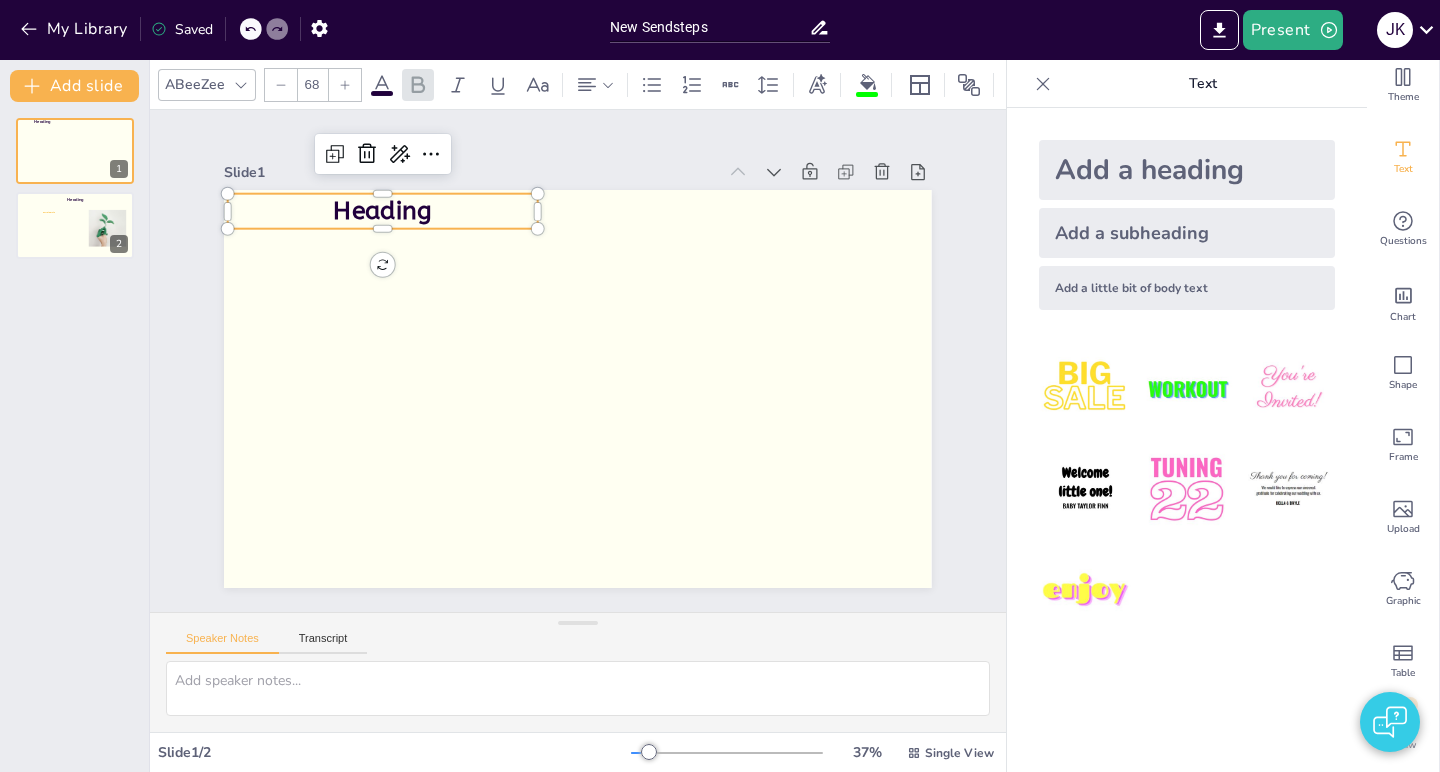 click on "Add a subheading" at bounding box center [1187, 233] 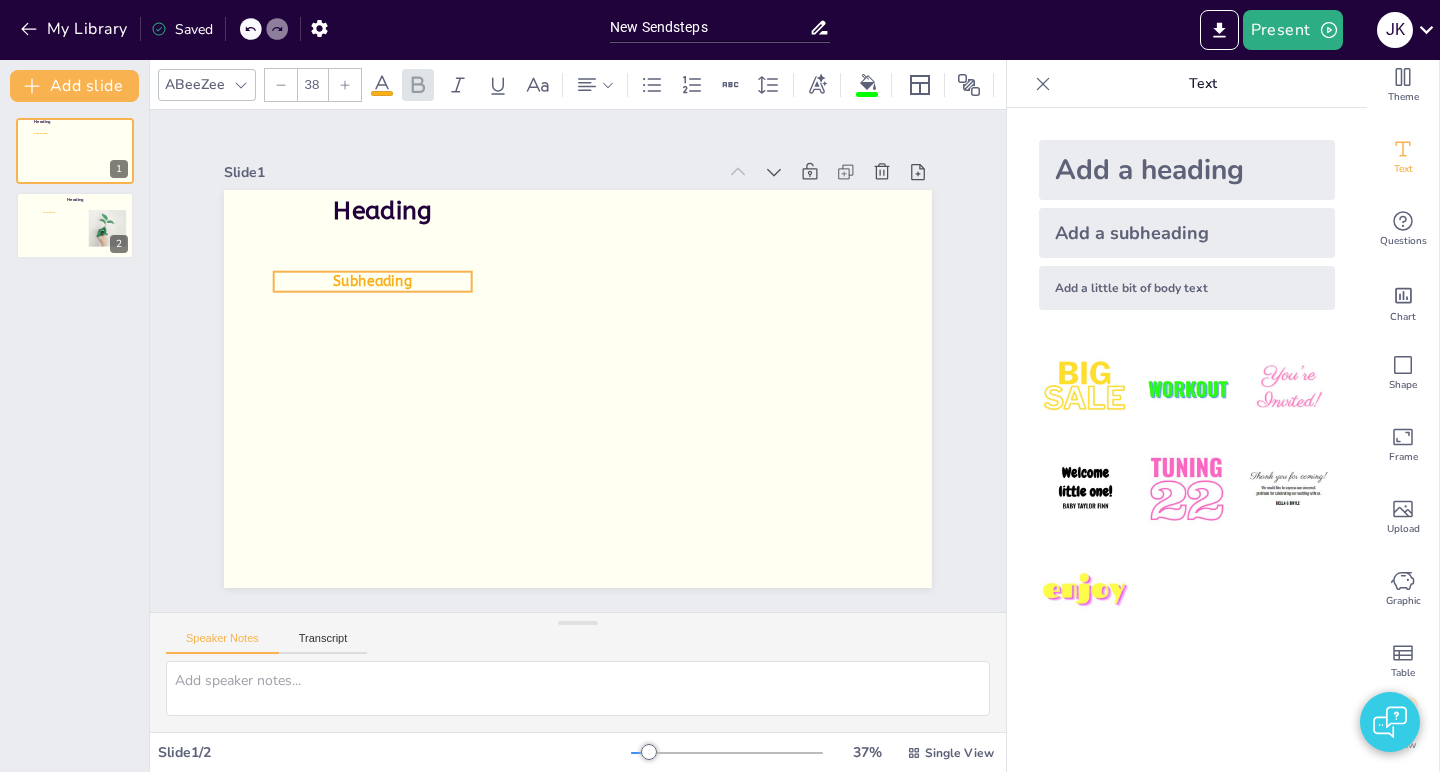 drag, startPoint x: 304, startPoint y: 204, endPoint x: 380, endPoint y: 313, distance: 132.87964 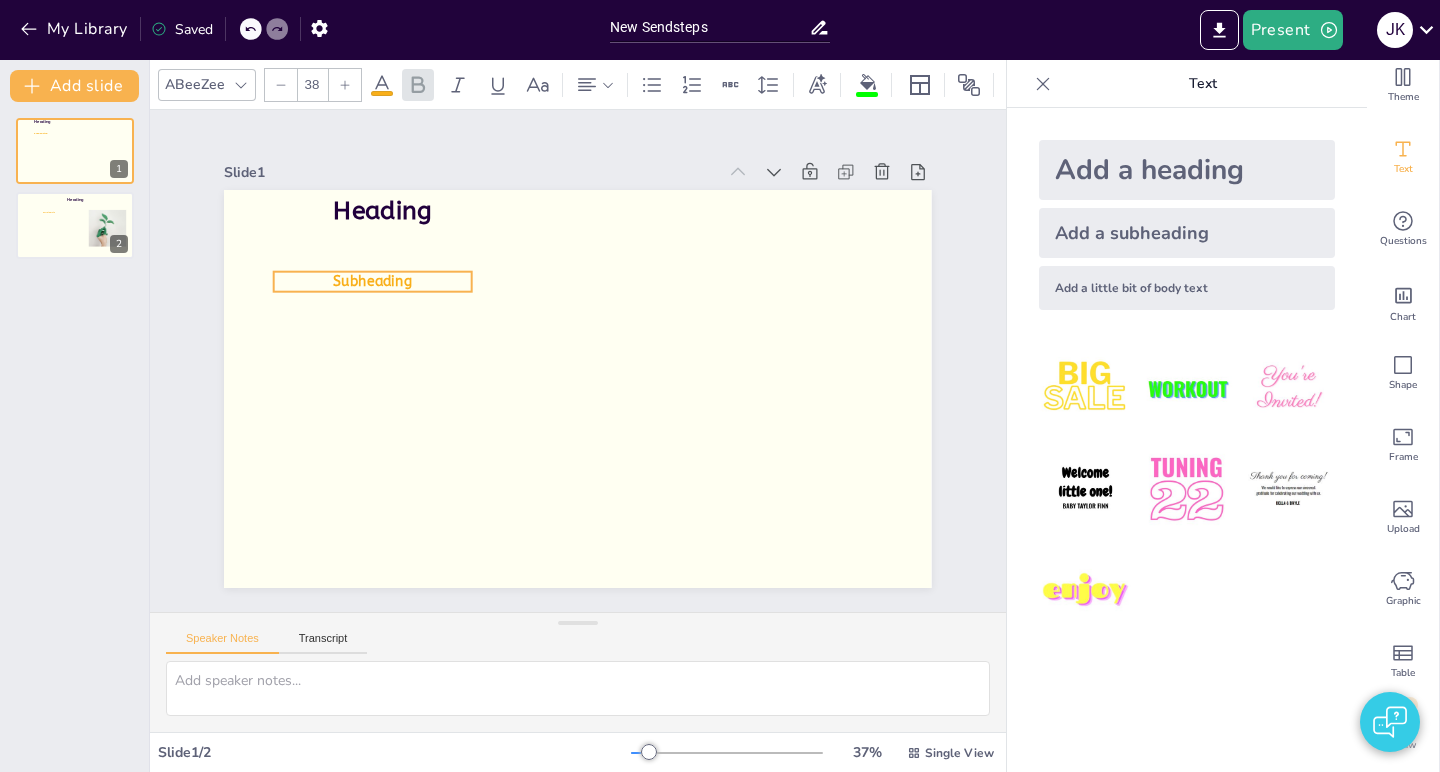 click on "Subheading" at bounding box center [382, 260] 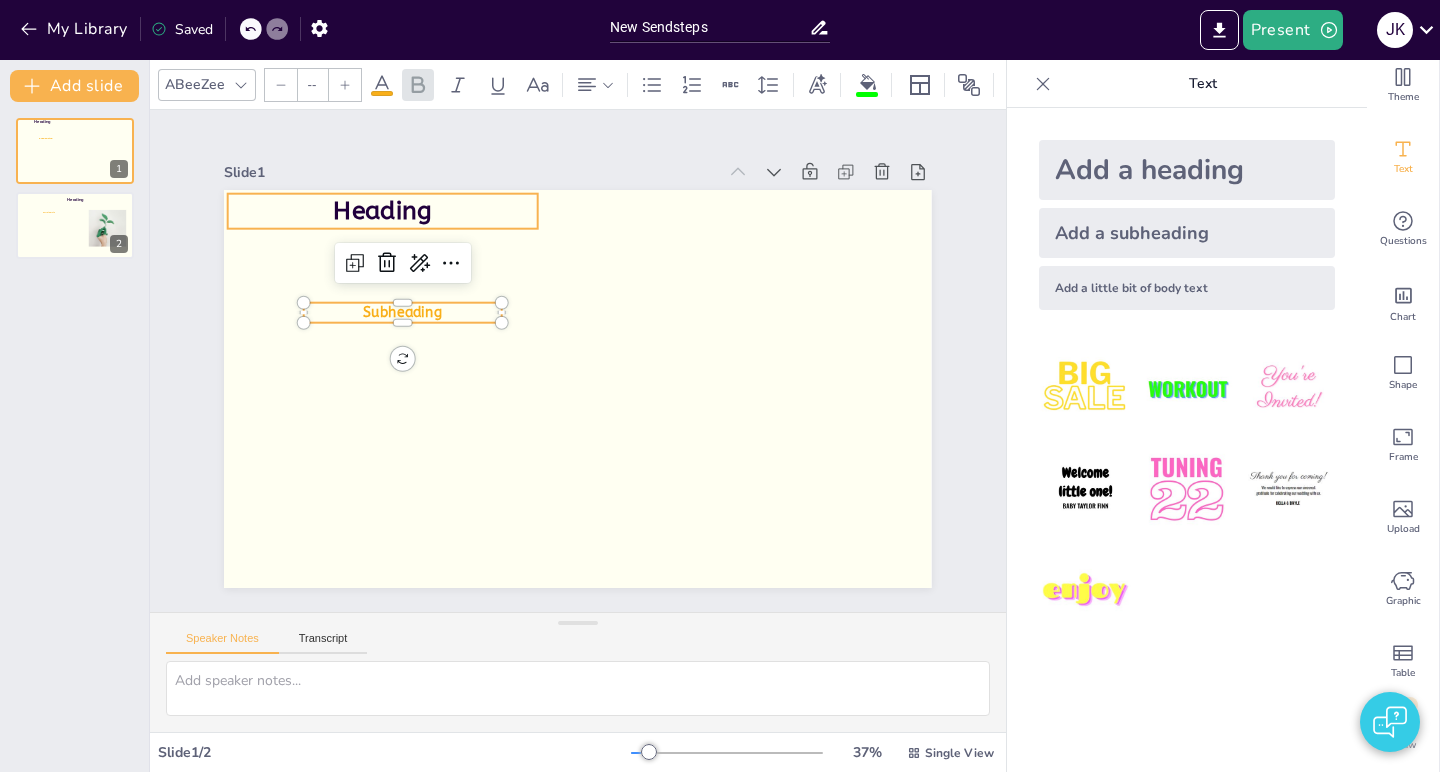 type on "68" 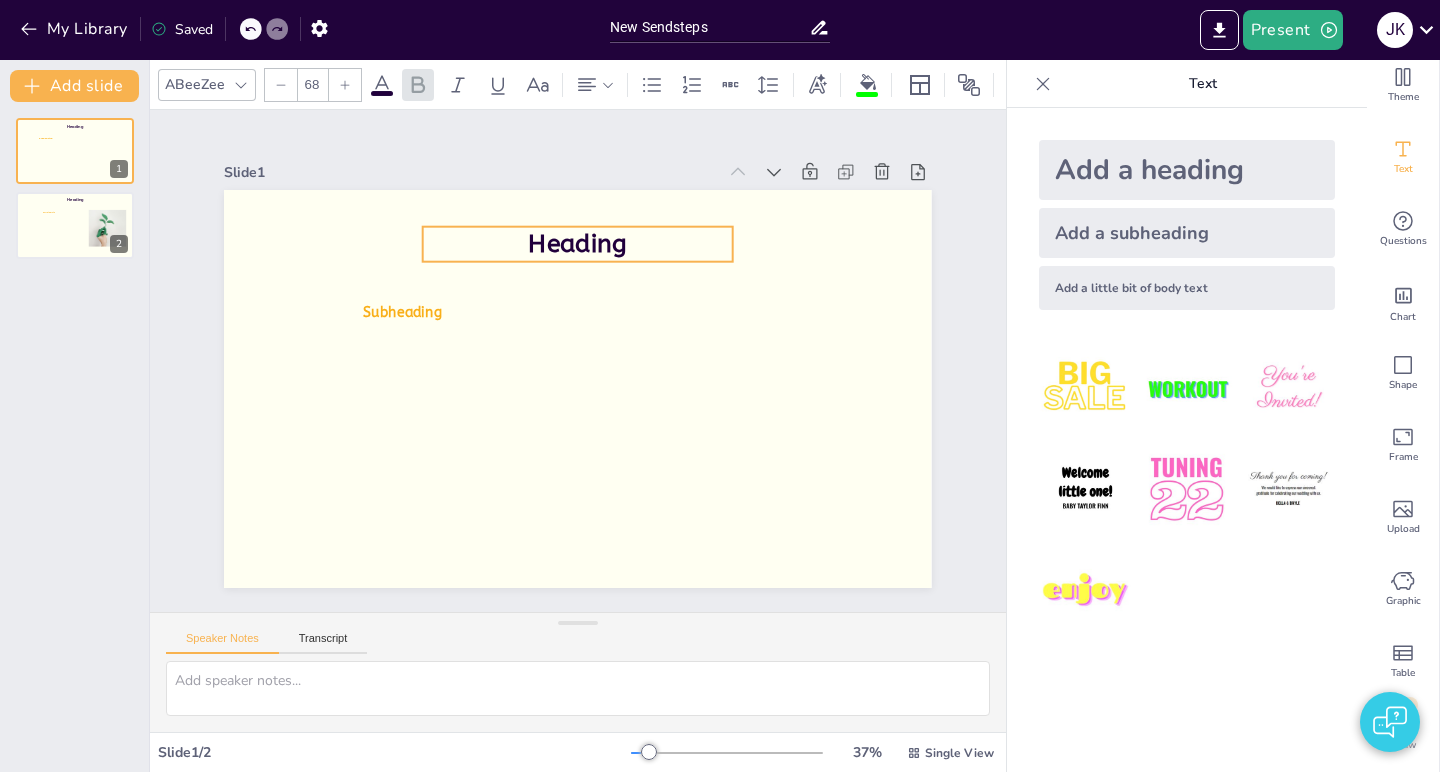 drag, startPoint x: 384, startPoint y: 213, endPoint x: 579, endPoint y: 249, distance: 198.29523 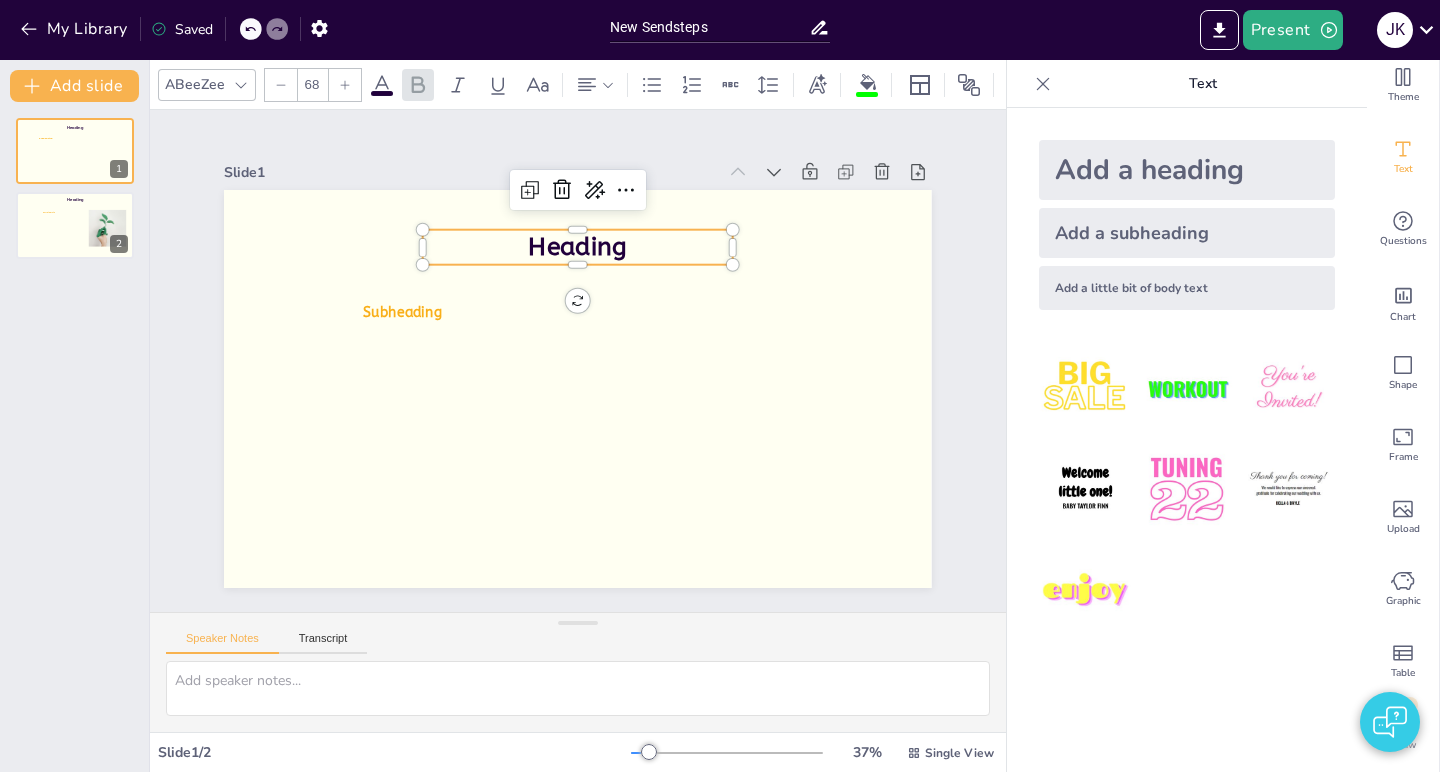click on "Heading" at bounding box center (601, 250) 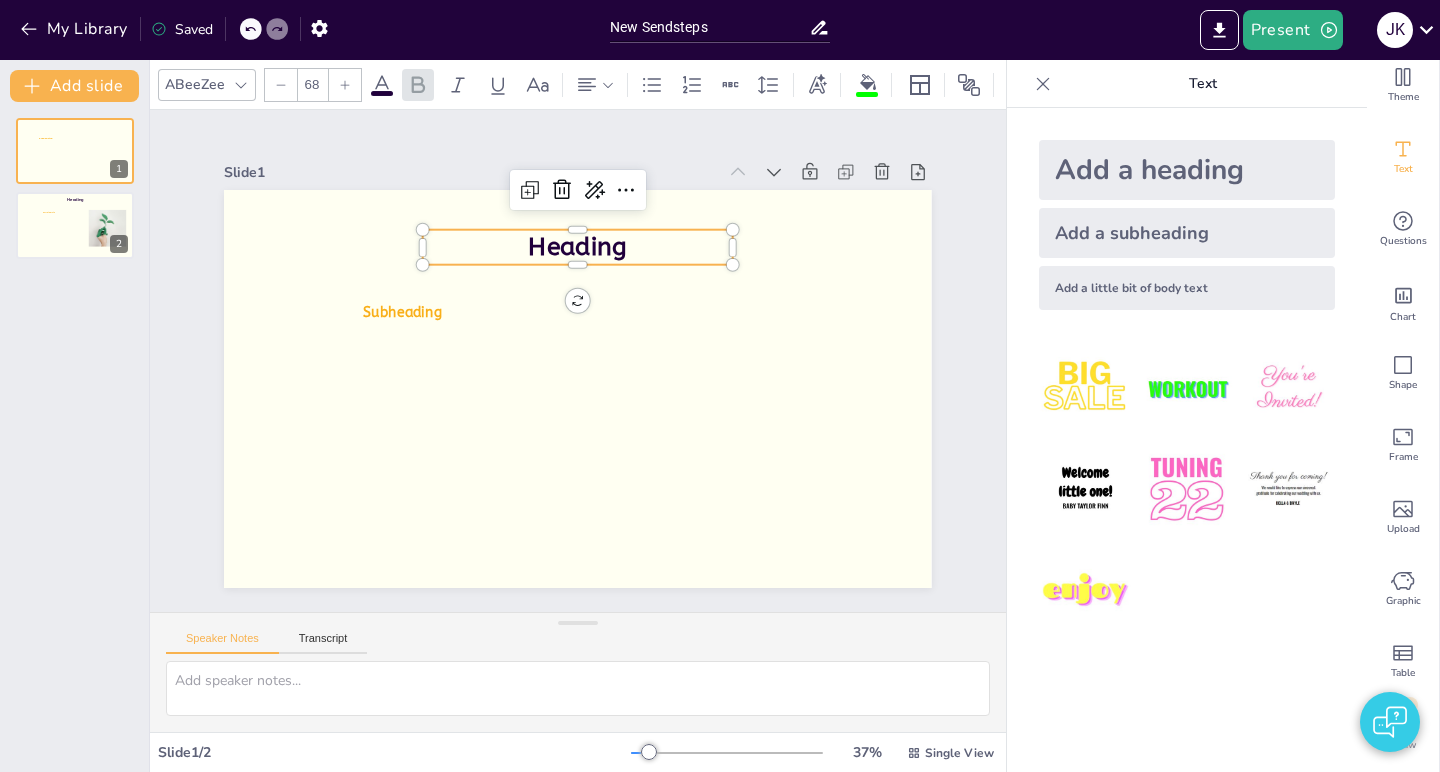 click on "Heading" at bounding box center (613, 252) 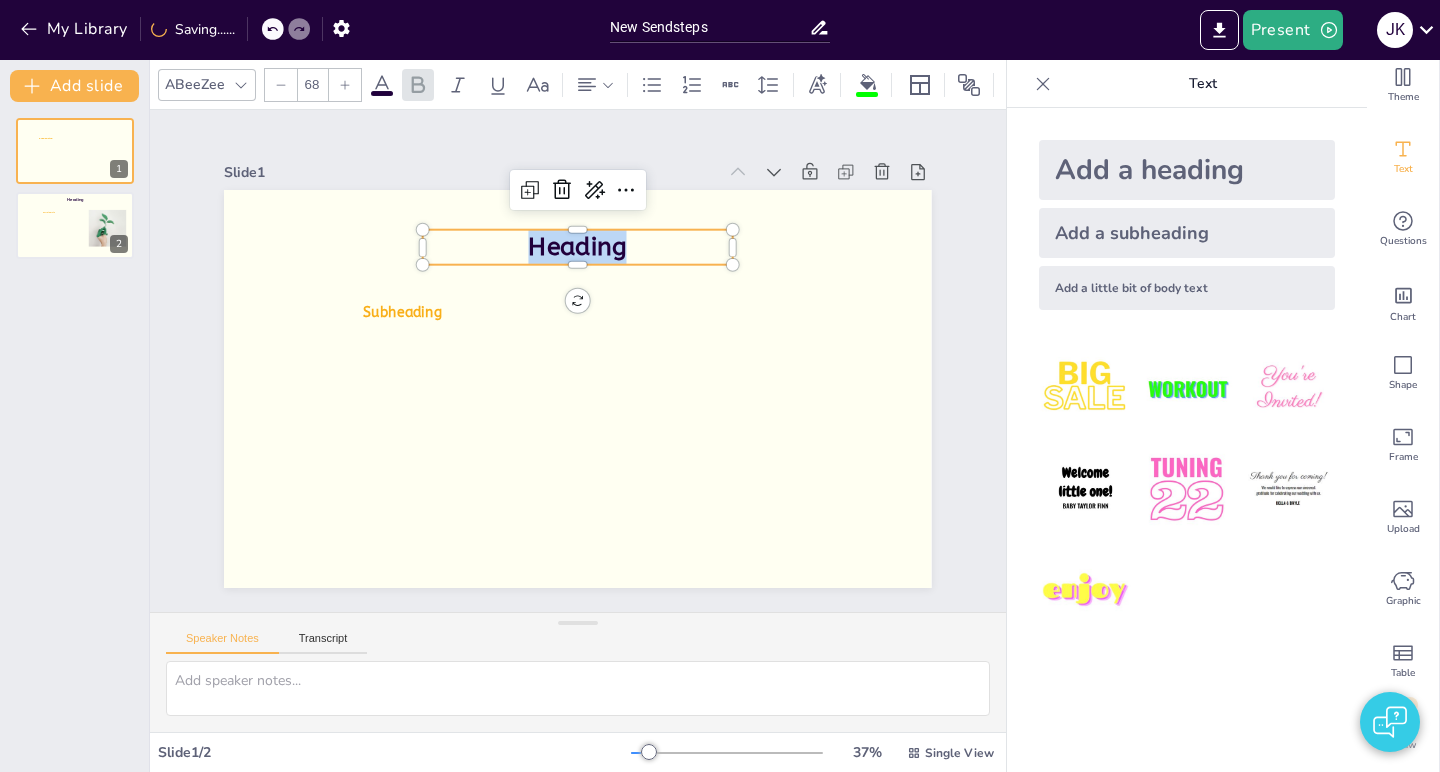 click on "Heading" at bounding box center [654, 445] 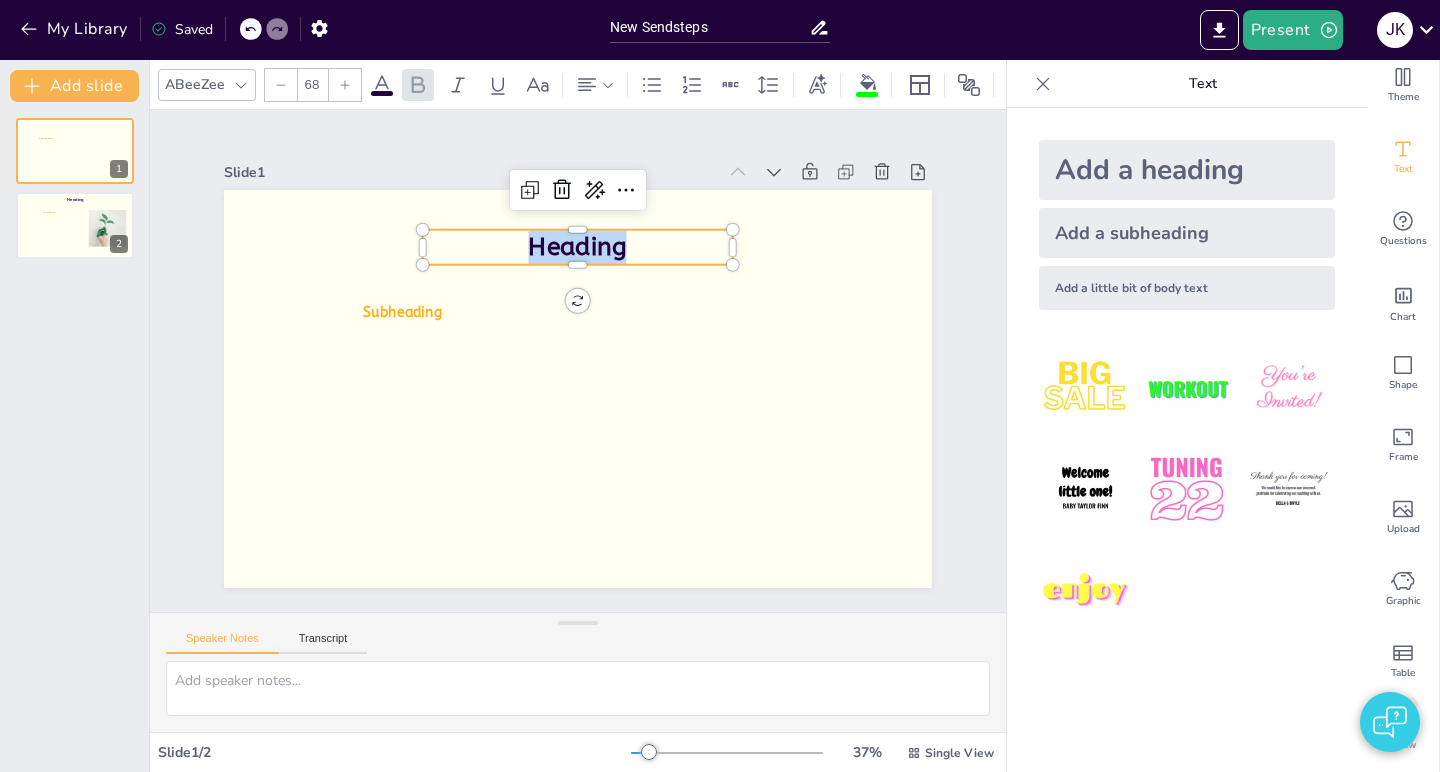 type 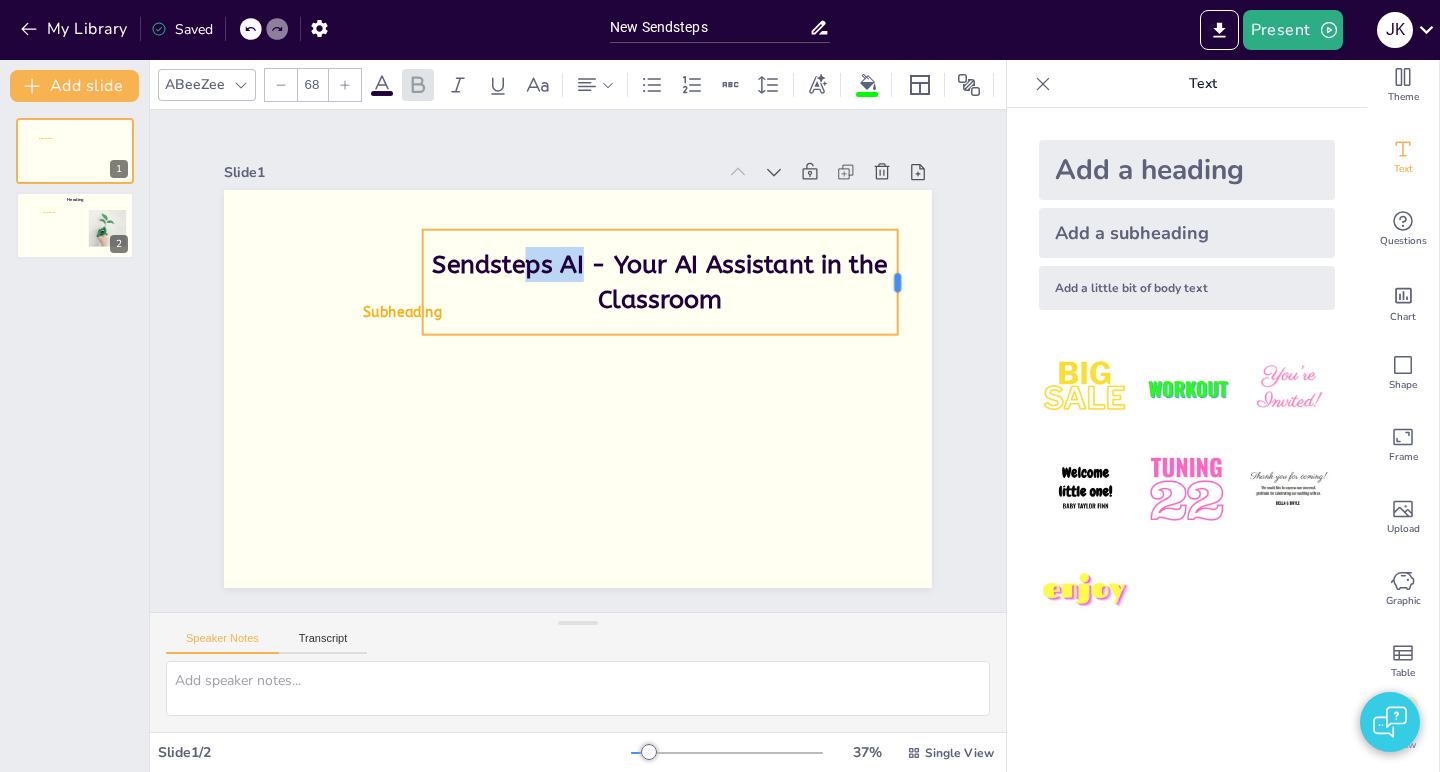 drag, startPoint x: 734, startPoint y: 279, endPoint x: 899, endPoint y: 279, distance: 165 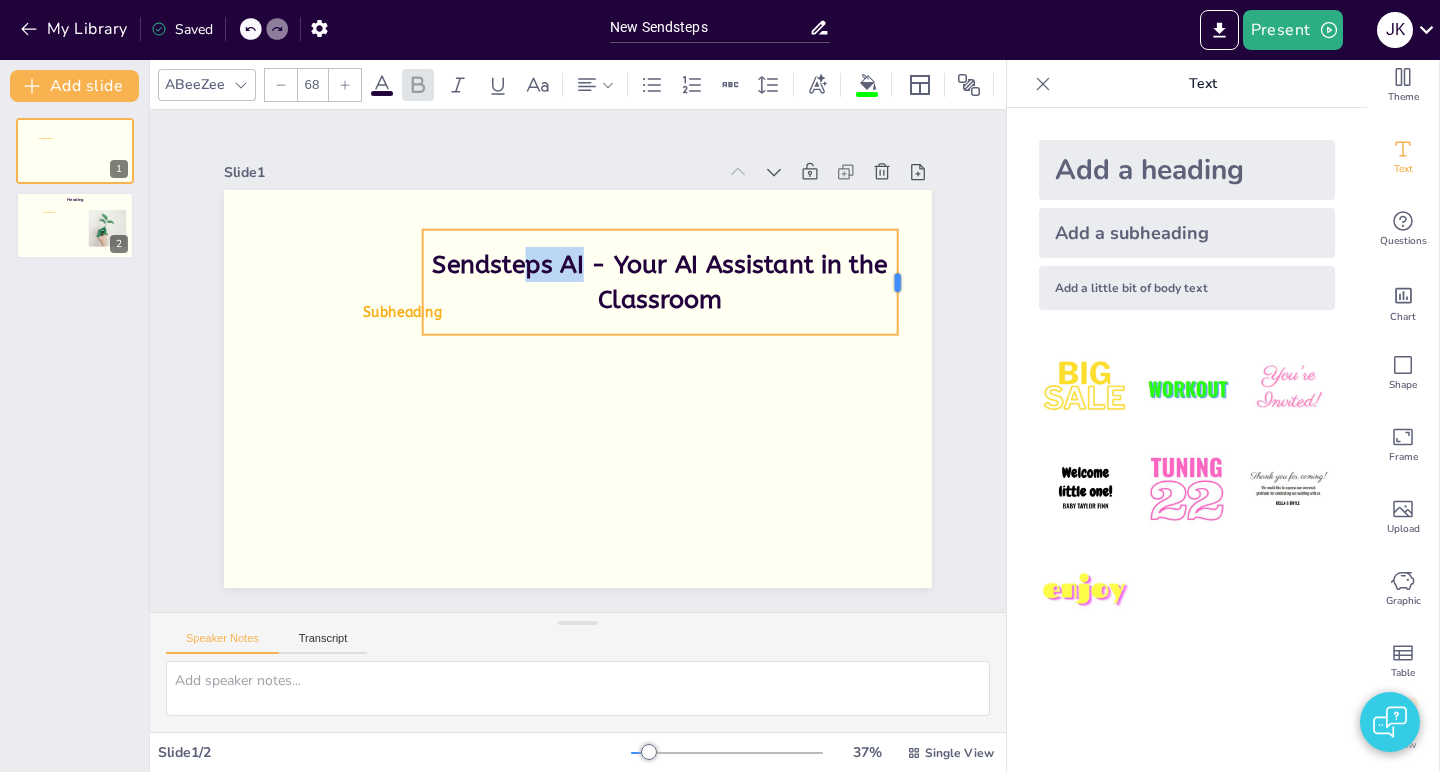click at bounding box center [911, 317] 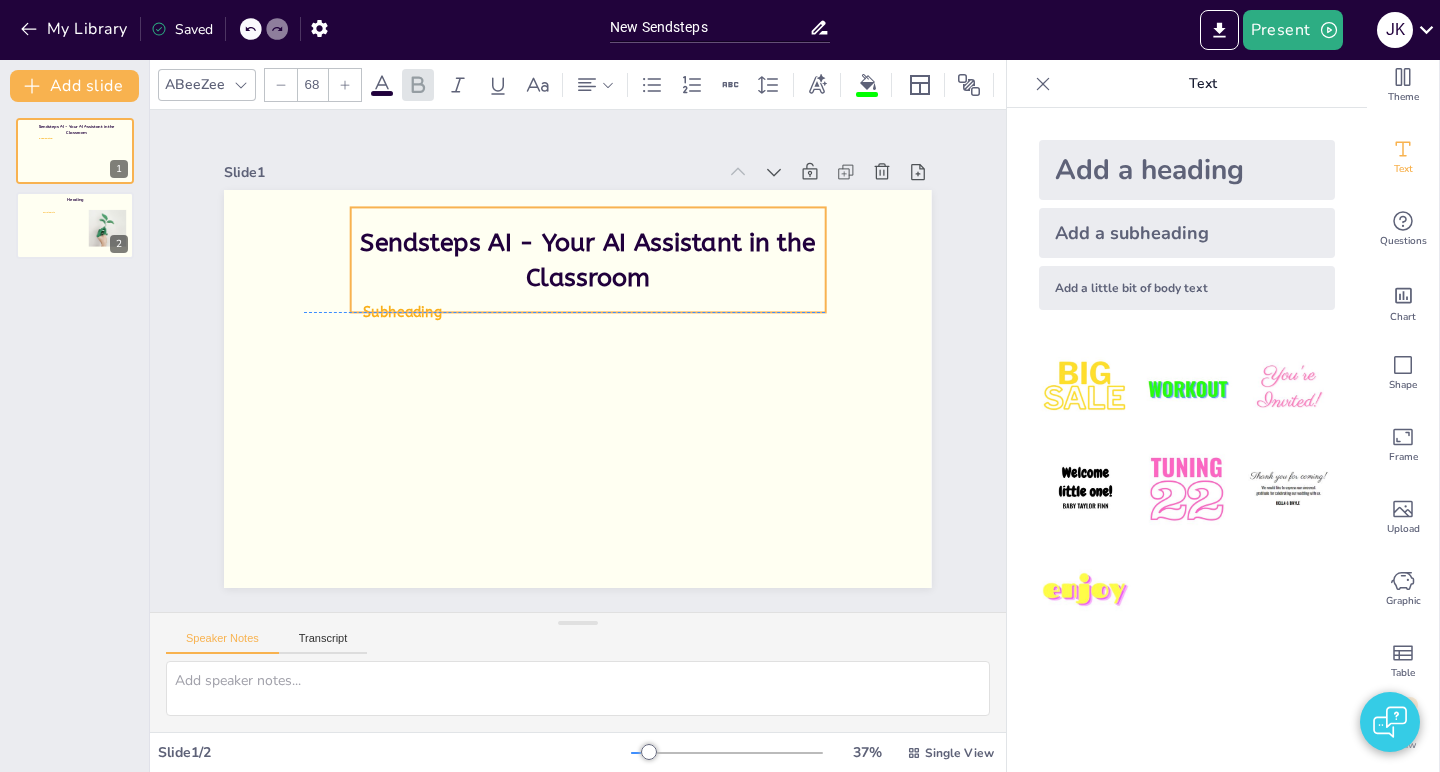 drag, startPoint x: 759, startPoint y: 270, endPoint x: 687, endPoint y: 246, distance: 75.89466 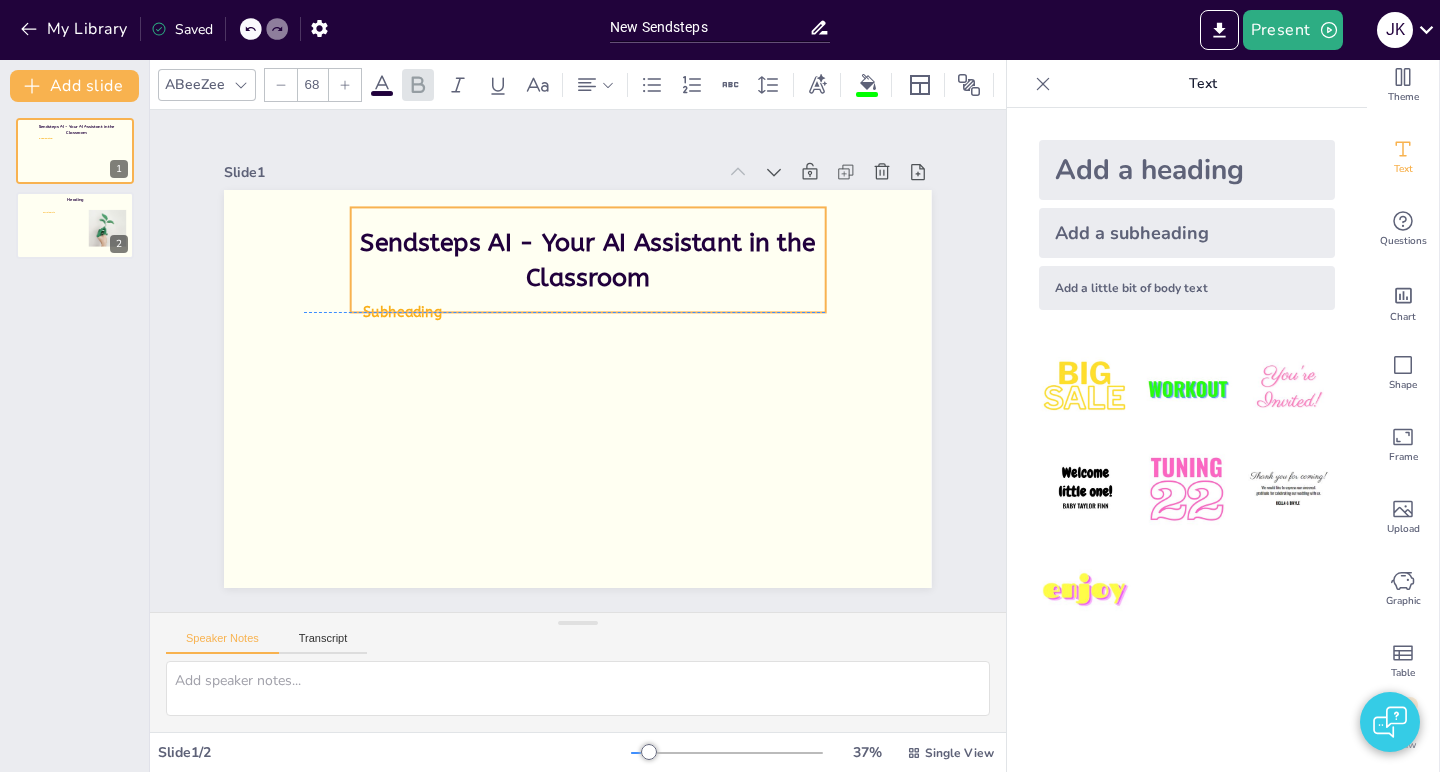 click on "Sendsteps AI - Your AI Assistant in the Classroom" at bounding box center [600, 252] 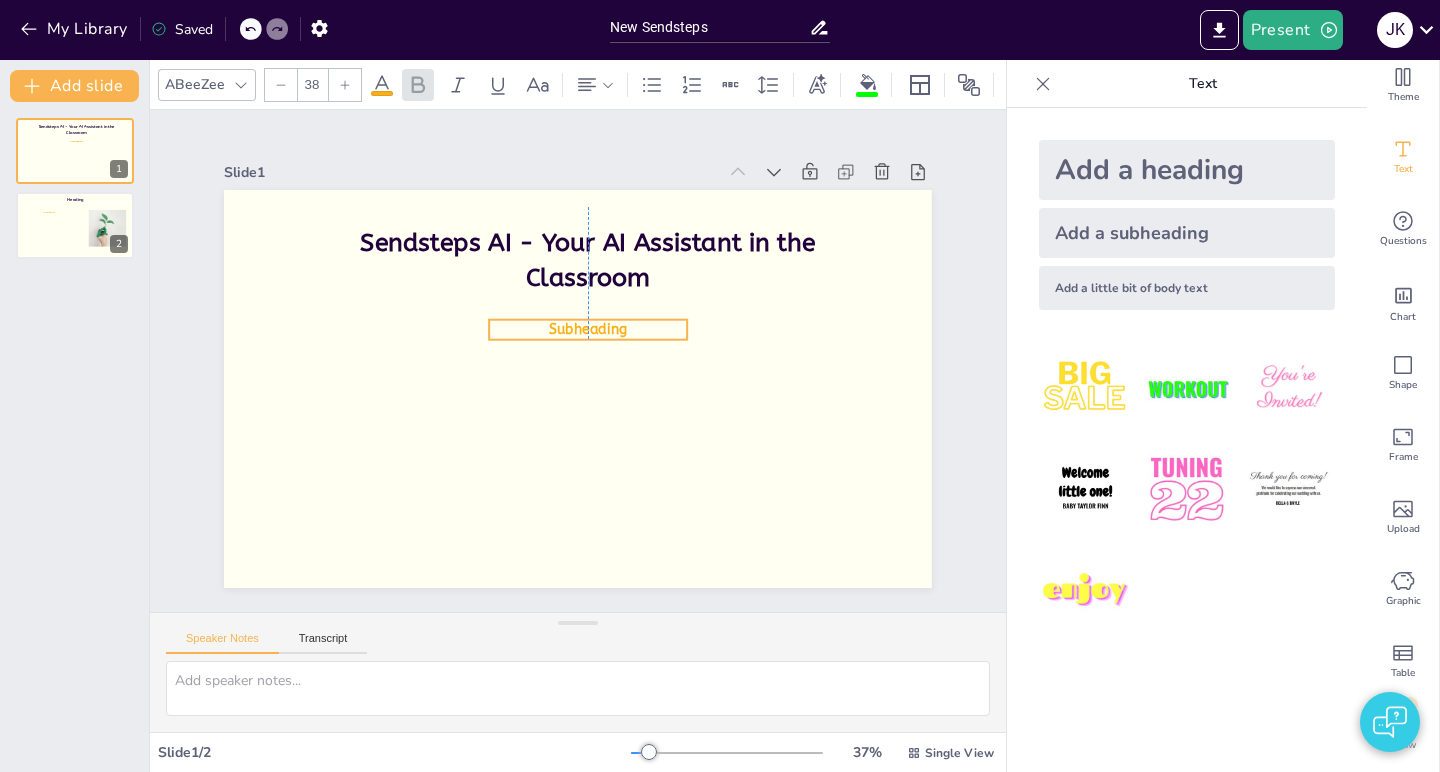 drag, startPoint x: 425, startPoint y: 308, endPoint x: 609, endPoint y: 325, distance: 184.78366 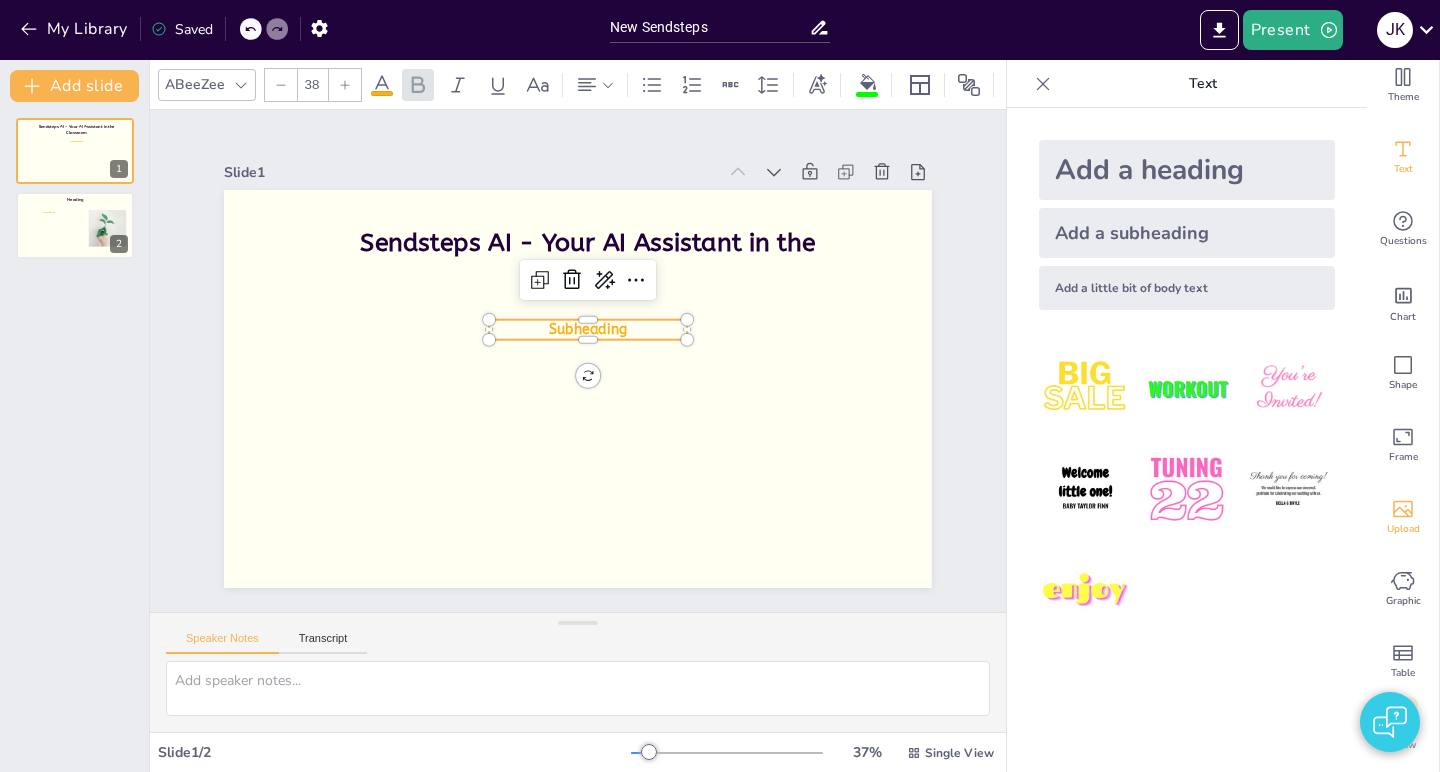 click on "Upload" at bounding box center (1403, 517) 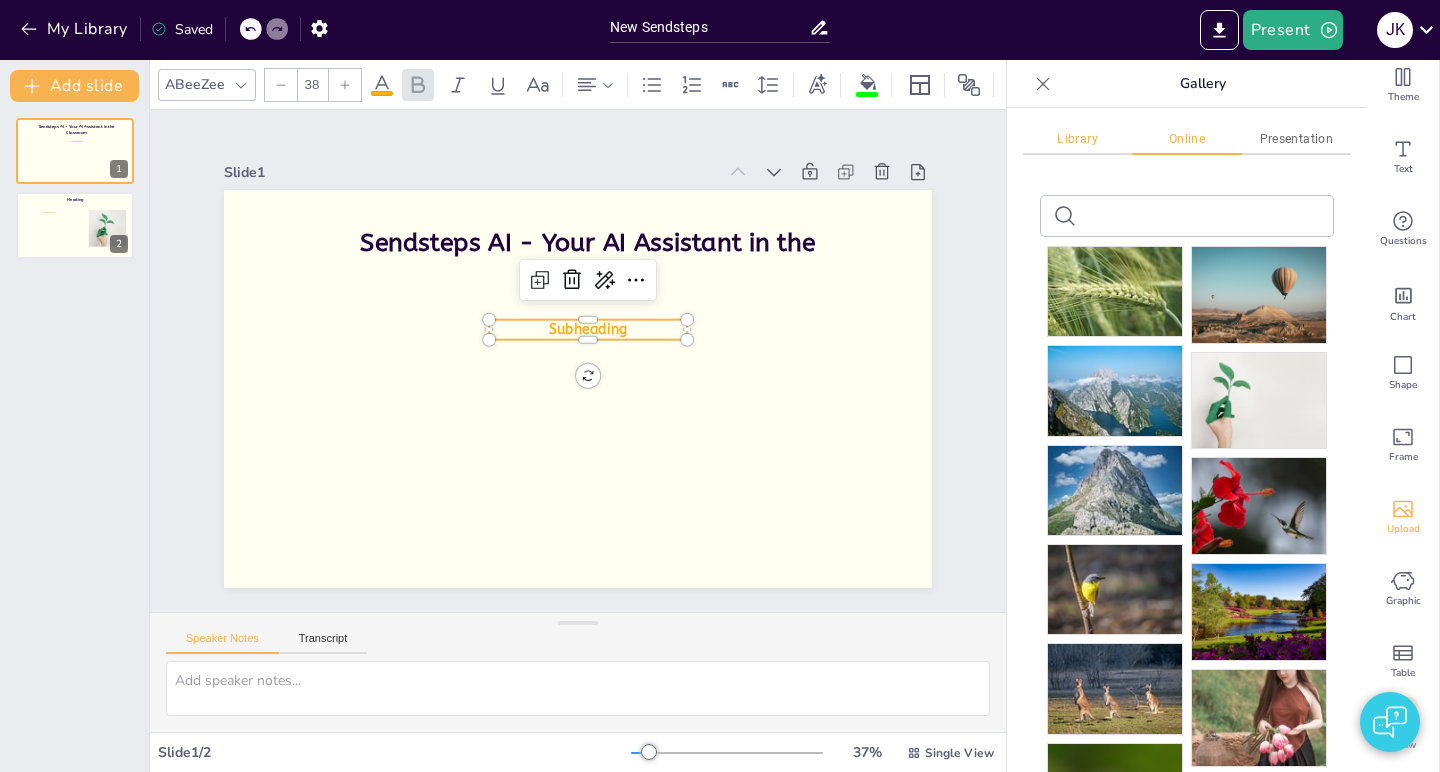 click on "Library" at bounding box center [1077, 139] 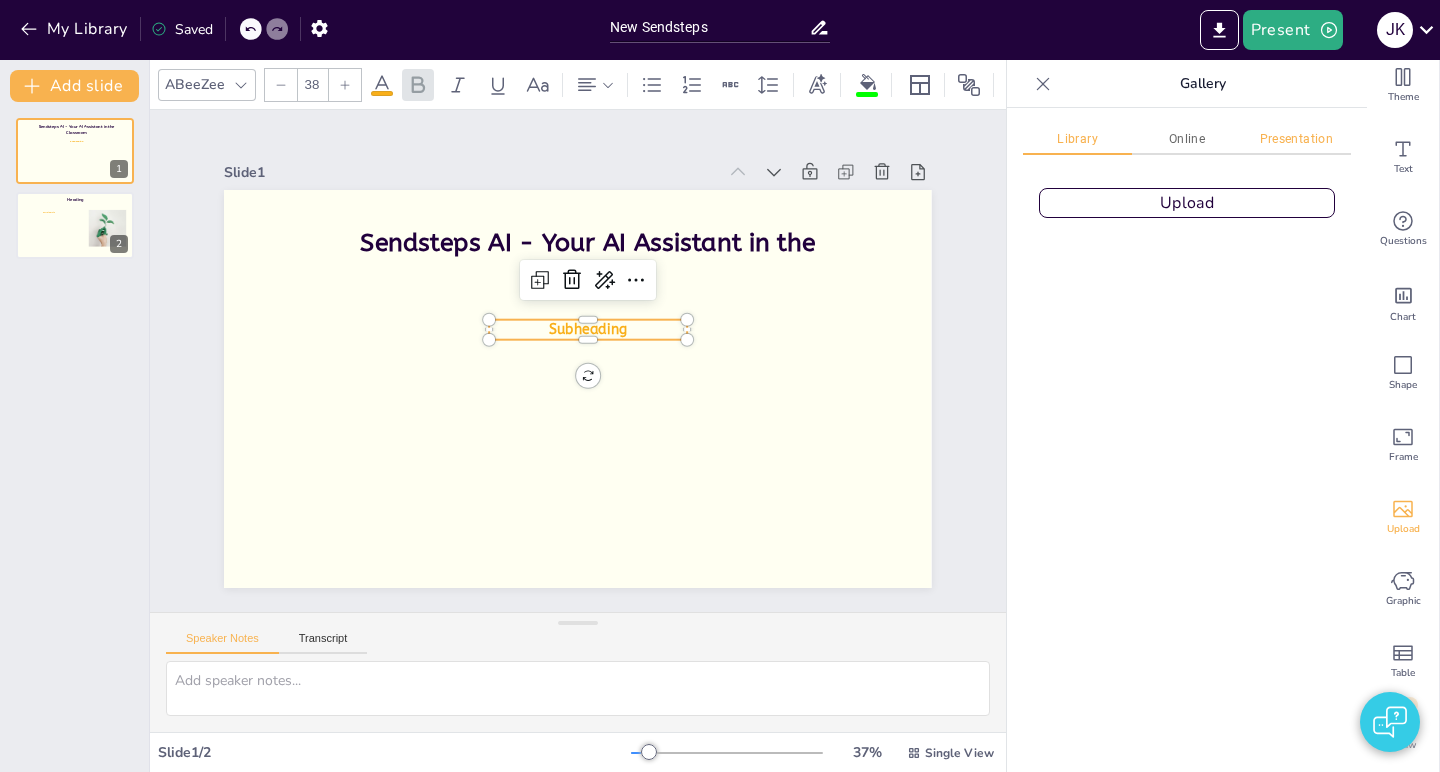 click on "Presentation" at bounding box center (1296, 139) 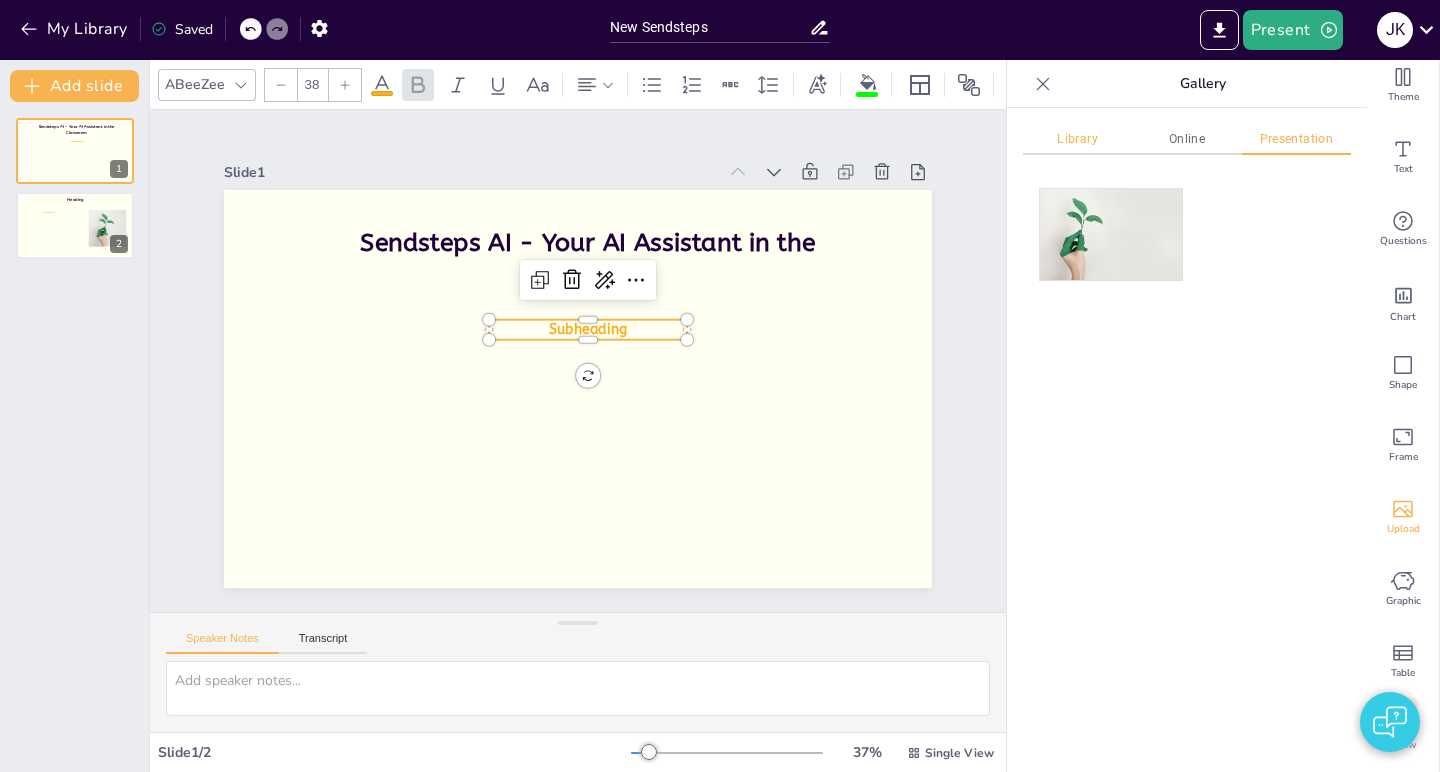 click on "Library" at bounding box center [1077, 139] 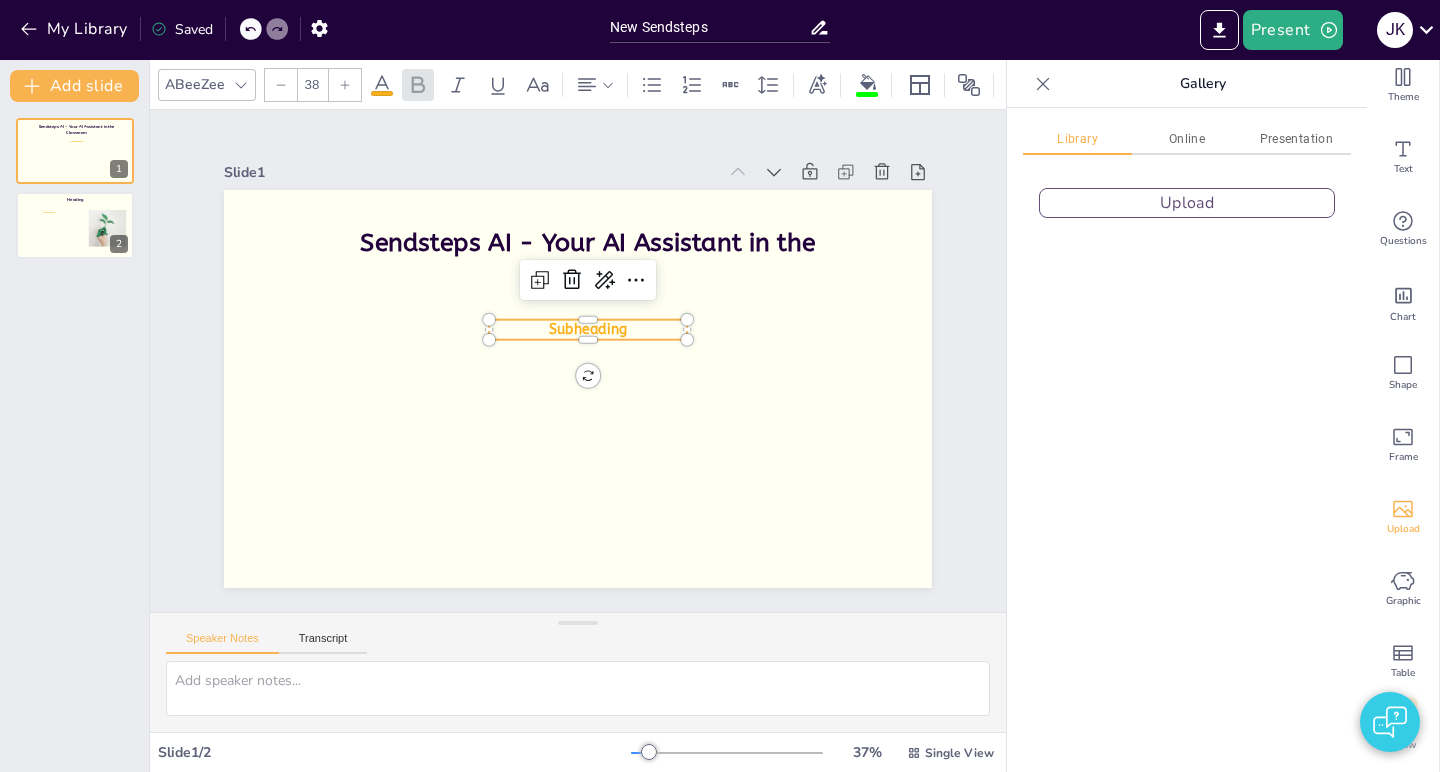 click on "Upload" at bounding box center (1187, 203) 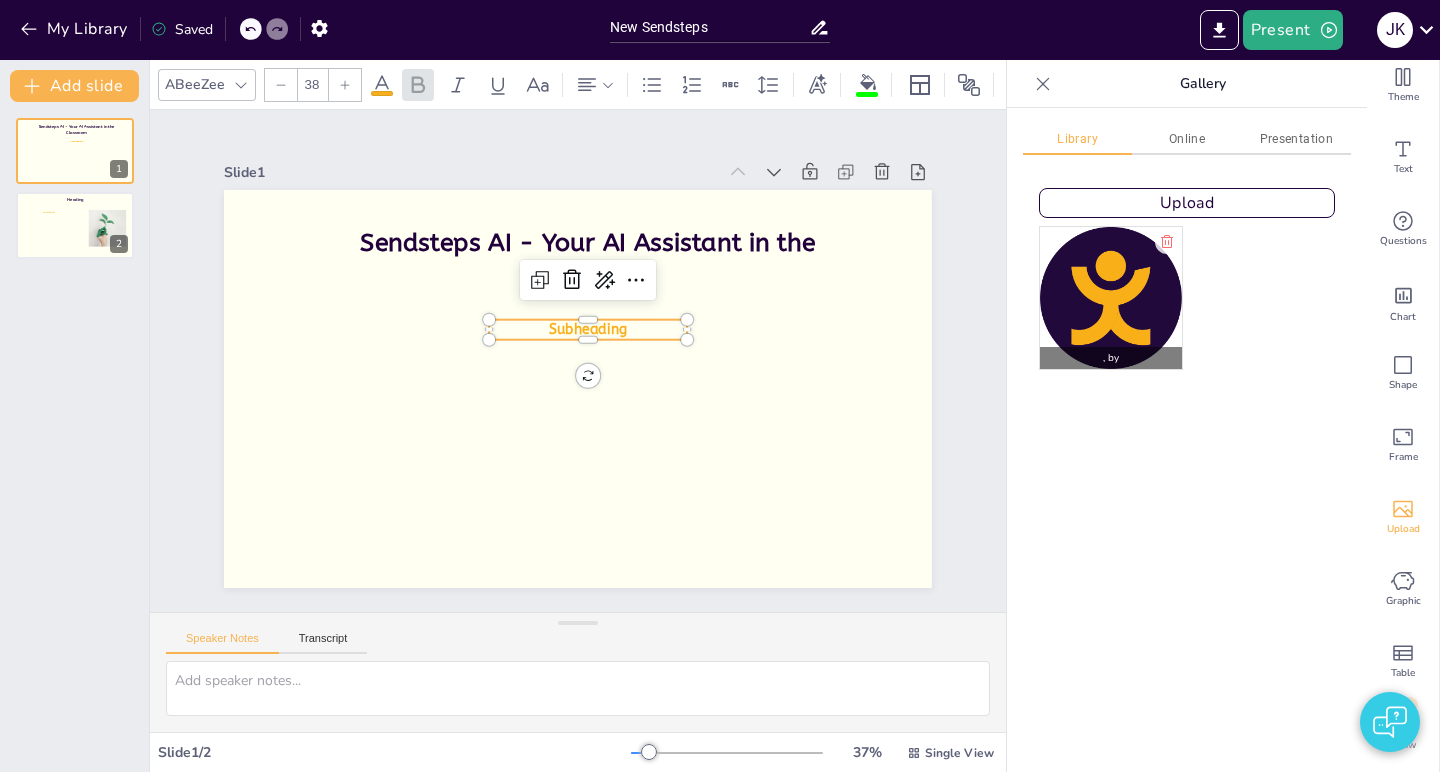 click at bounding box center [1111, 298] 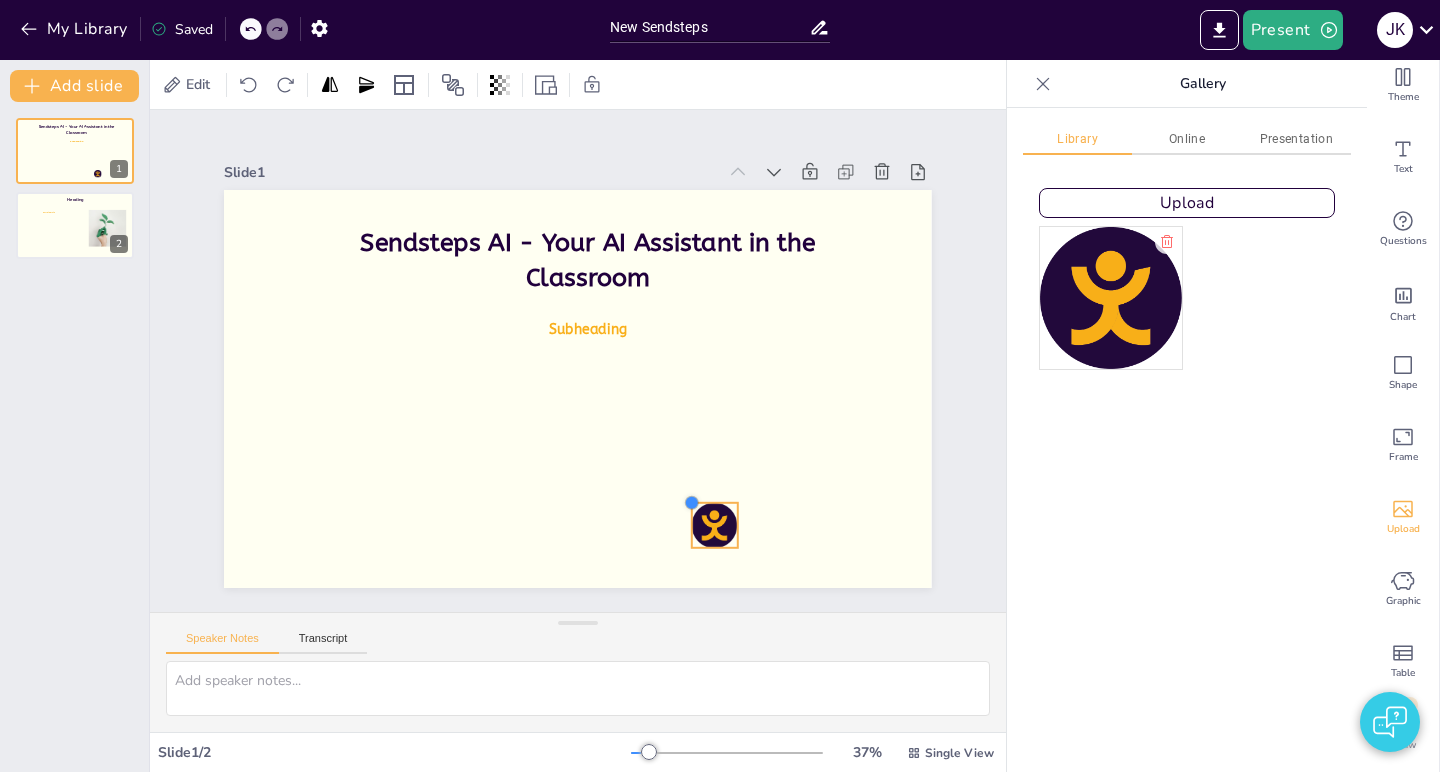 drag, startPoint x: 414, startPoint y: 226, endPoint x: 697, endPoint y: 500, distance: 393.90988 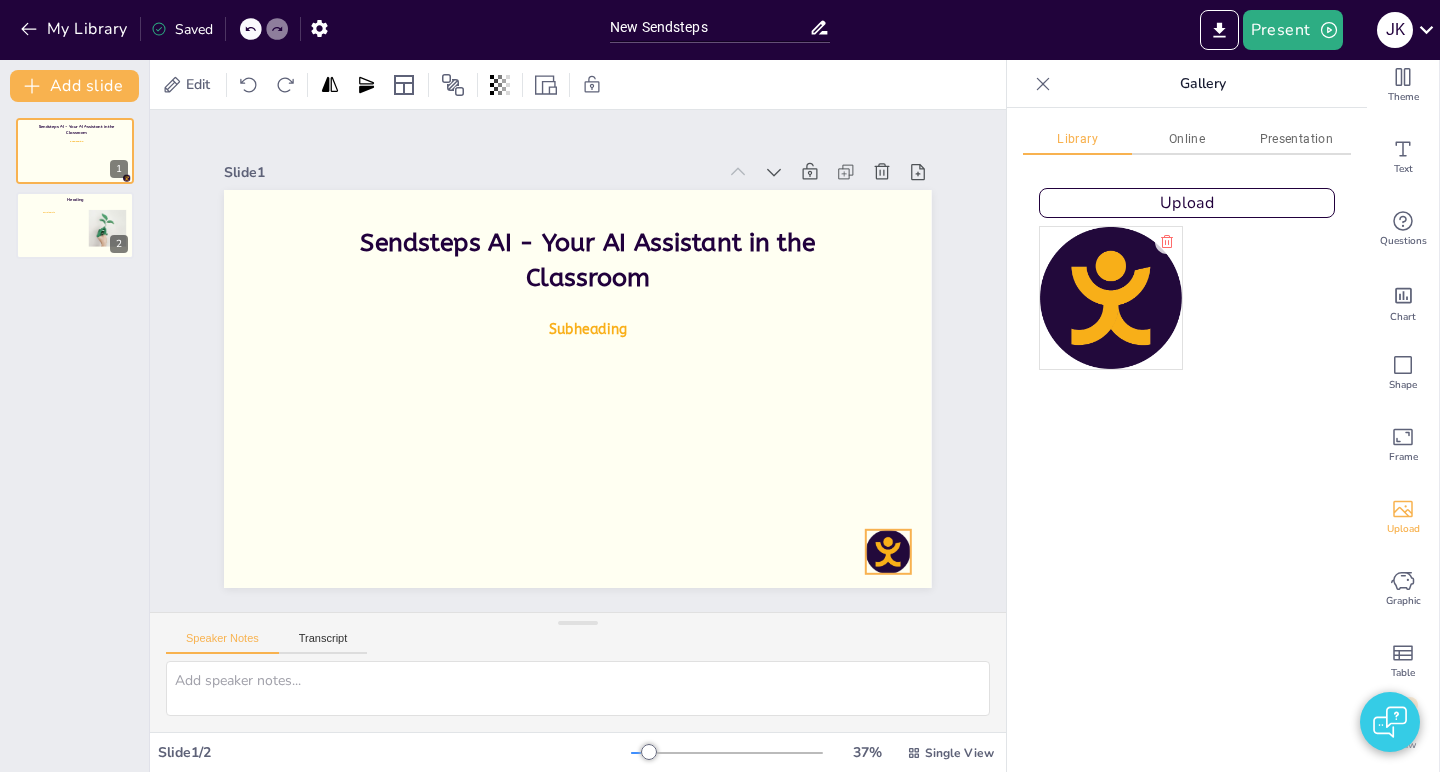 drag, startPoint x: 708, startPoint y: 523, endPoint x: 881, endPoint y: 549, distance: 174.94284 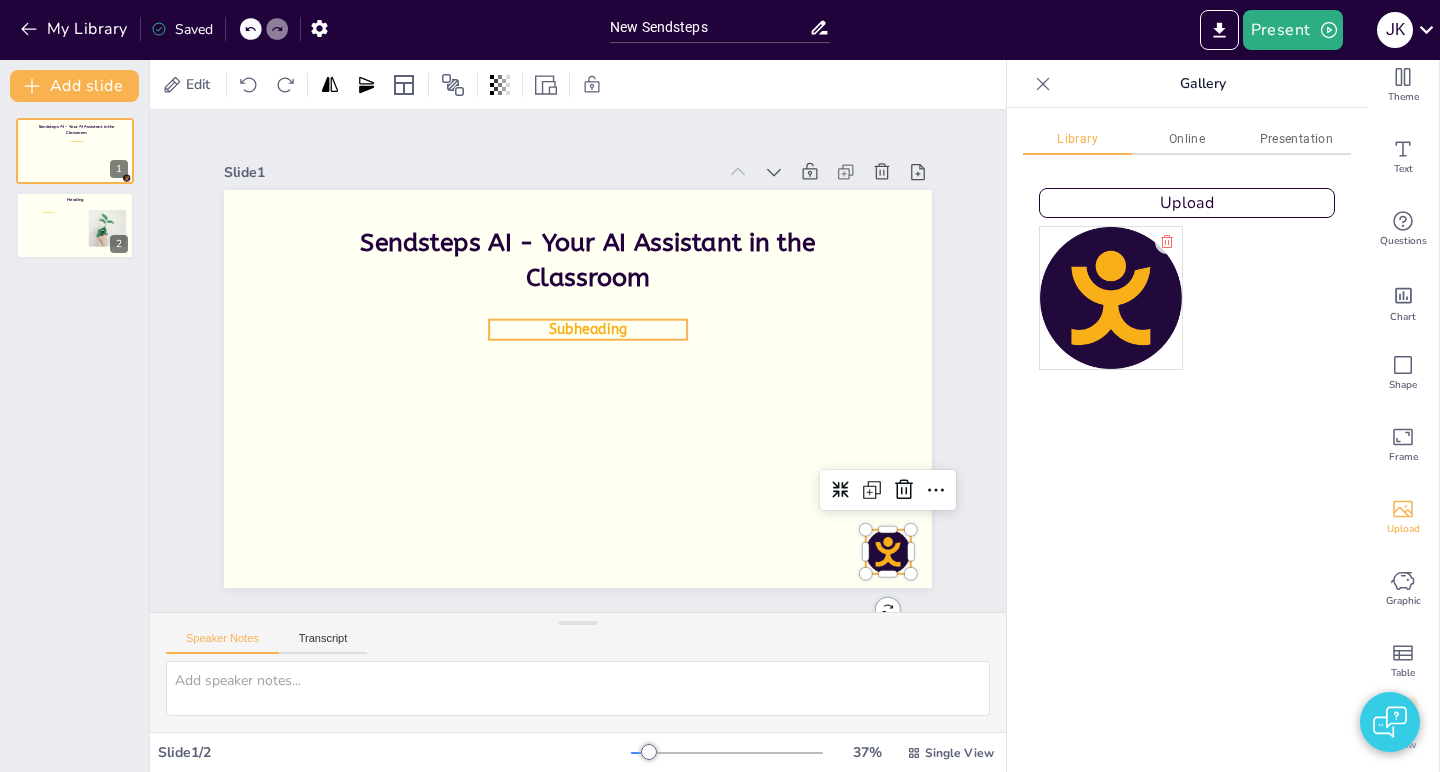 click on "Subheading" at bounding box center [598, 334] 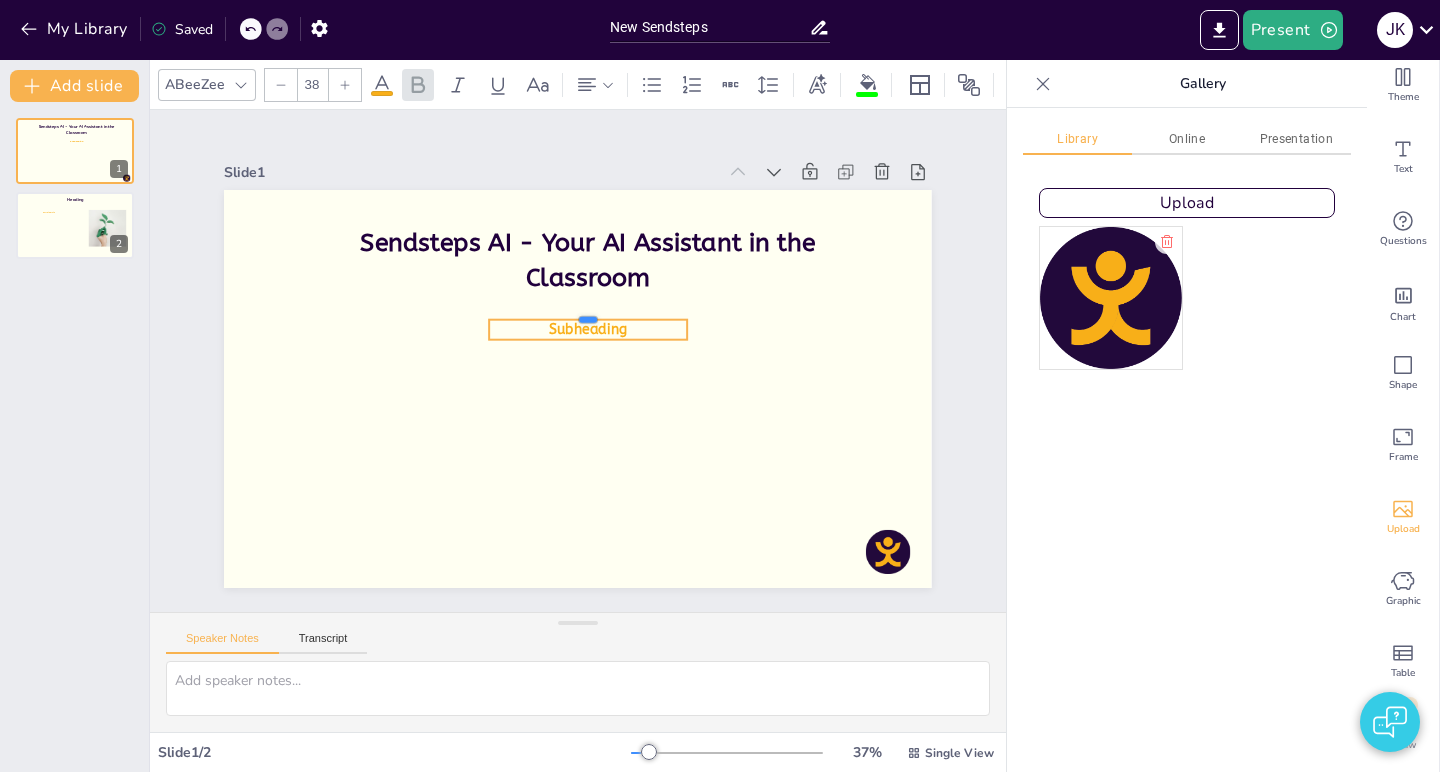 click at bounding box center (593, 313) 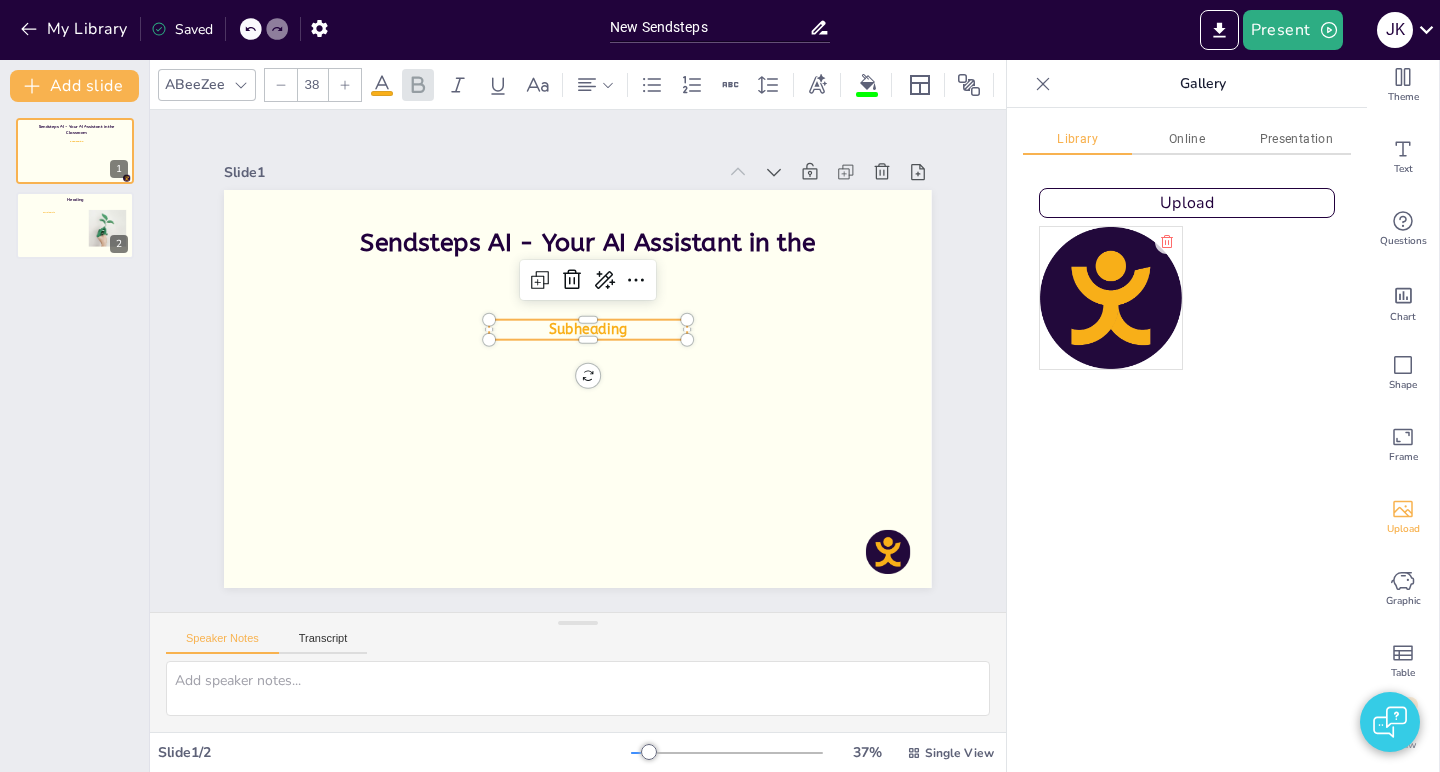 click on "Subheading" at bounding box center (591, 331) 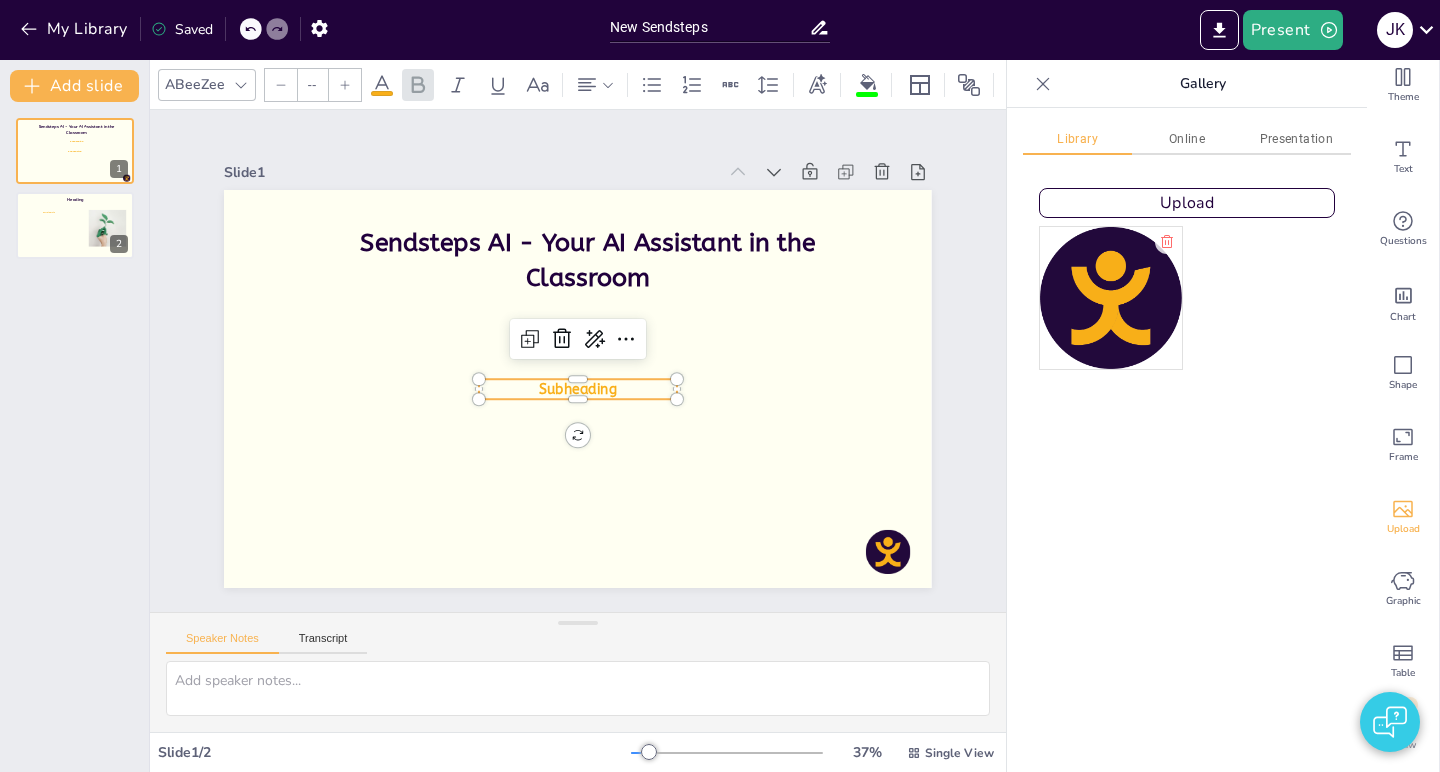 type on "38" 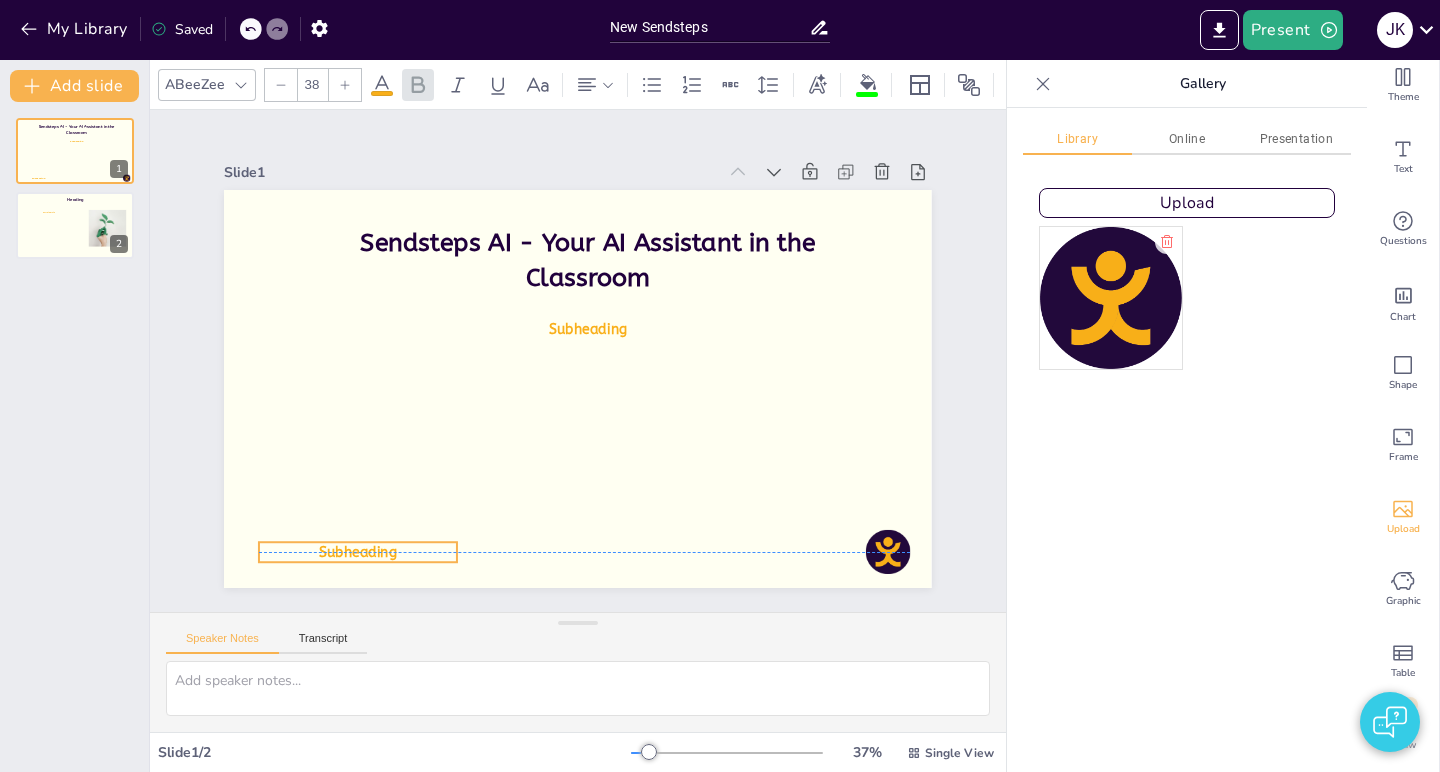 drag, startPoint x: 626, startPoint y: 382, endPoint x: 407, endPoint y: 543, distance: 271.81244 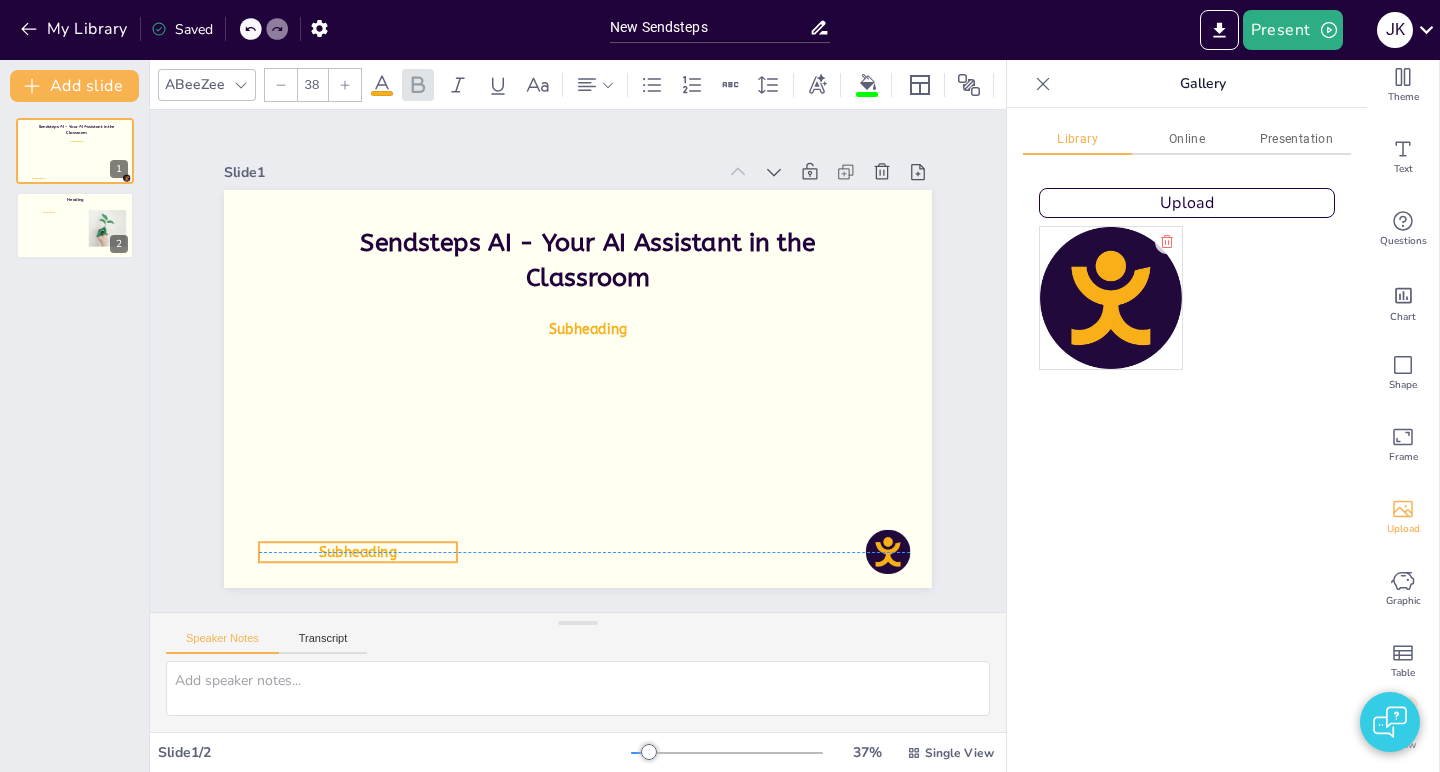 click on "Subheading" at bounding box center (303, 266) 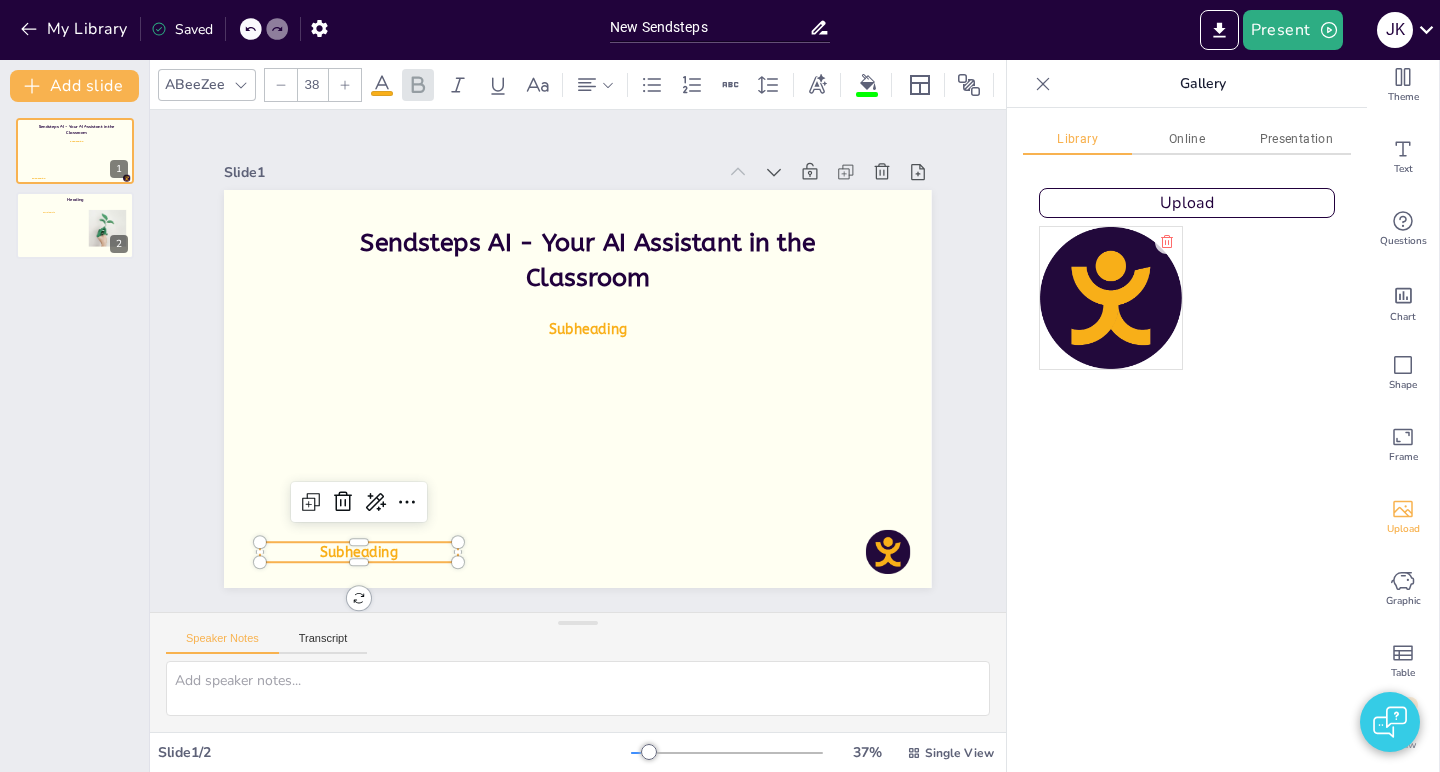 click on "Subheading" at bounding box center [324, 502] 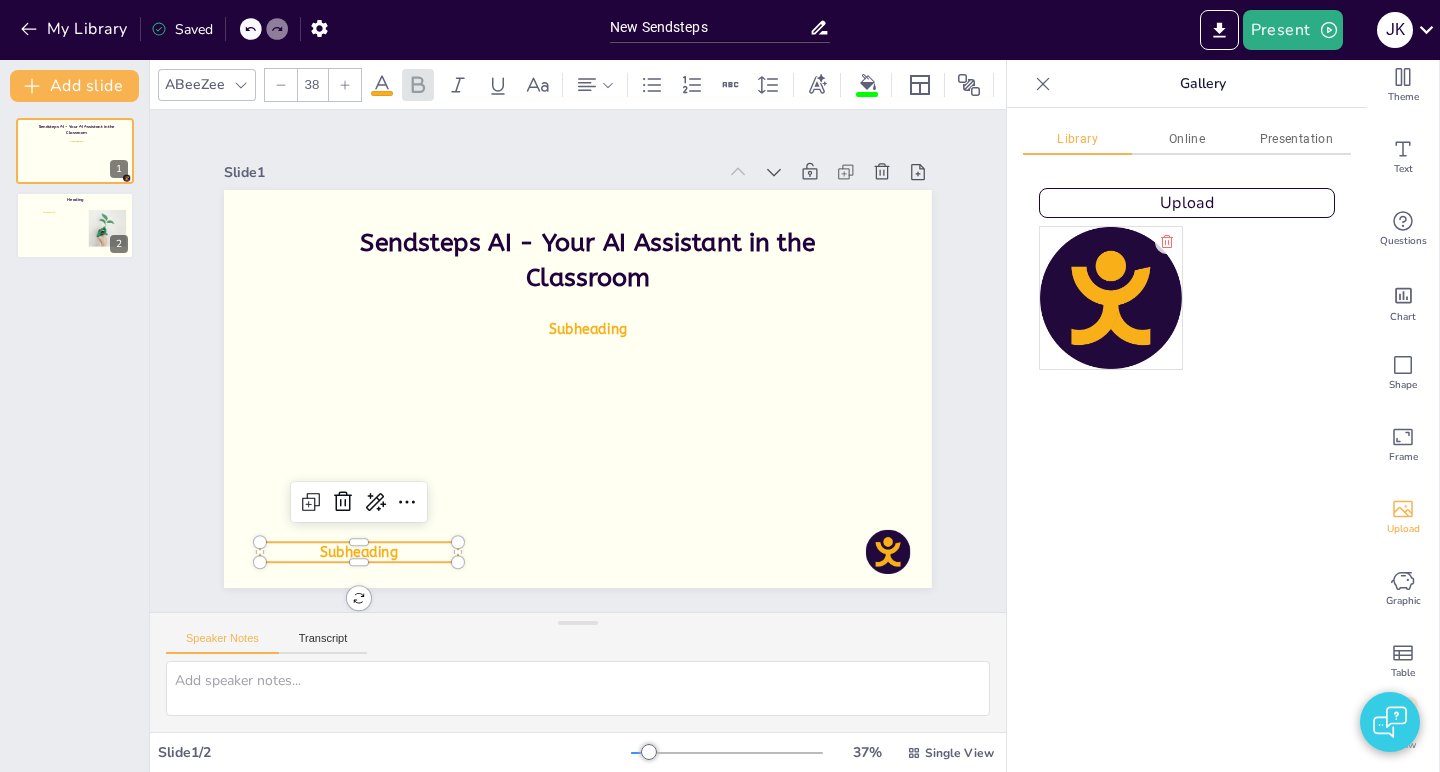 click on "Subheading" at bounding box center (863, 305) 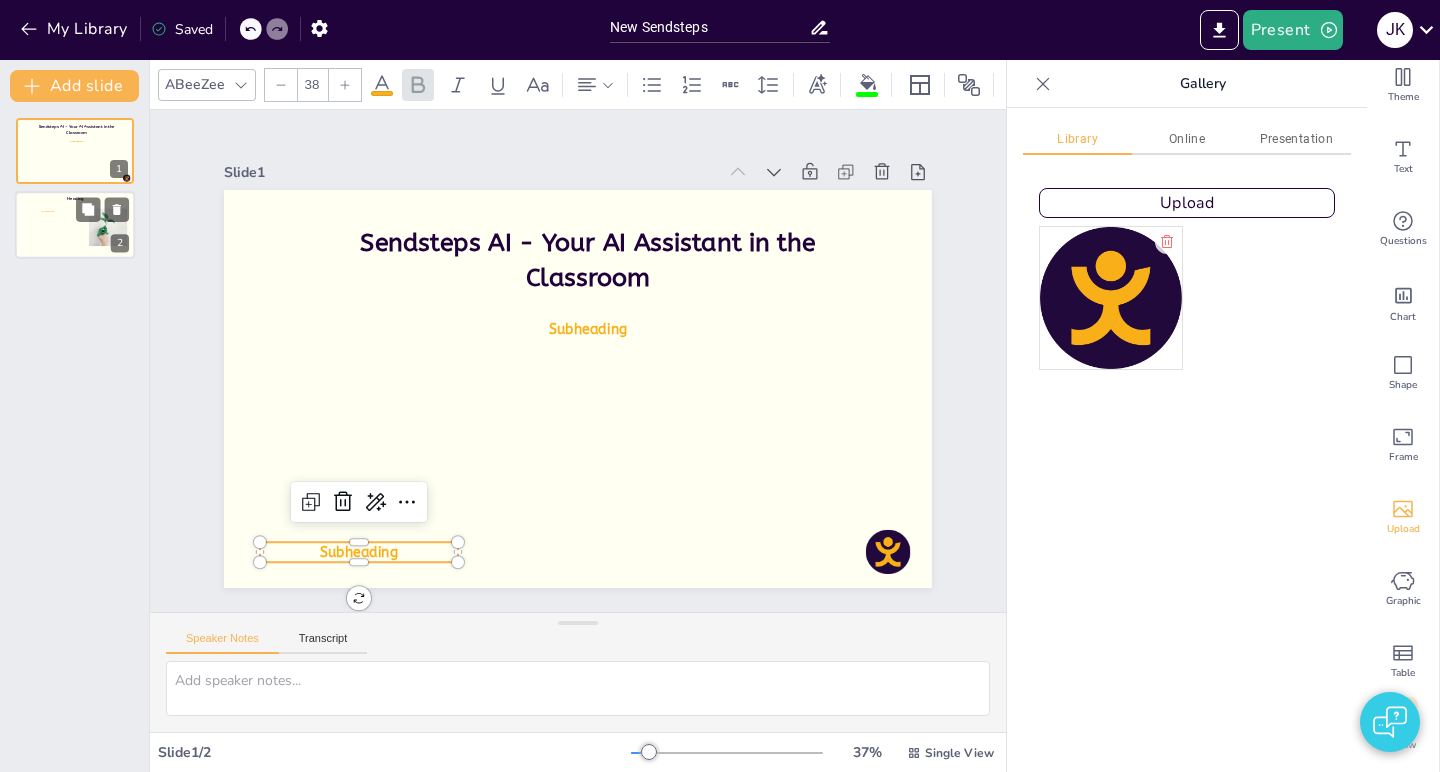 click at bounding box center [75, 226] 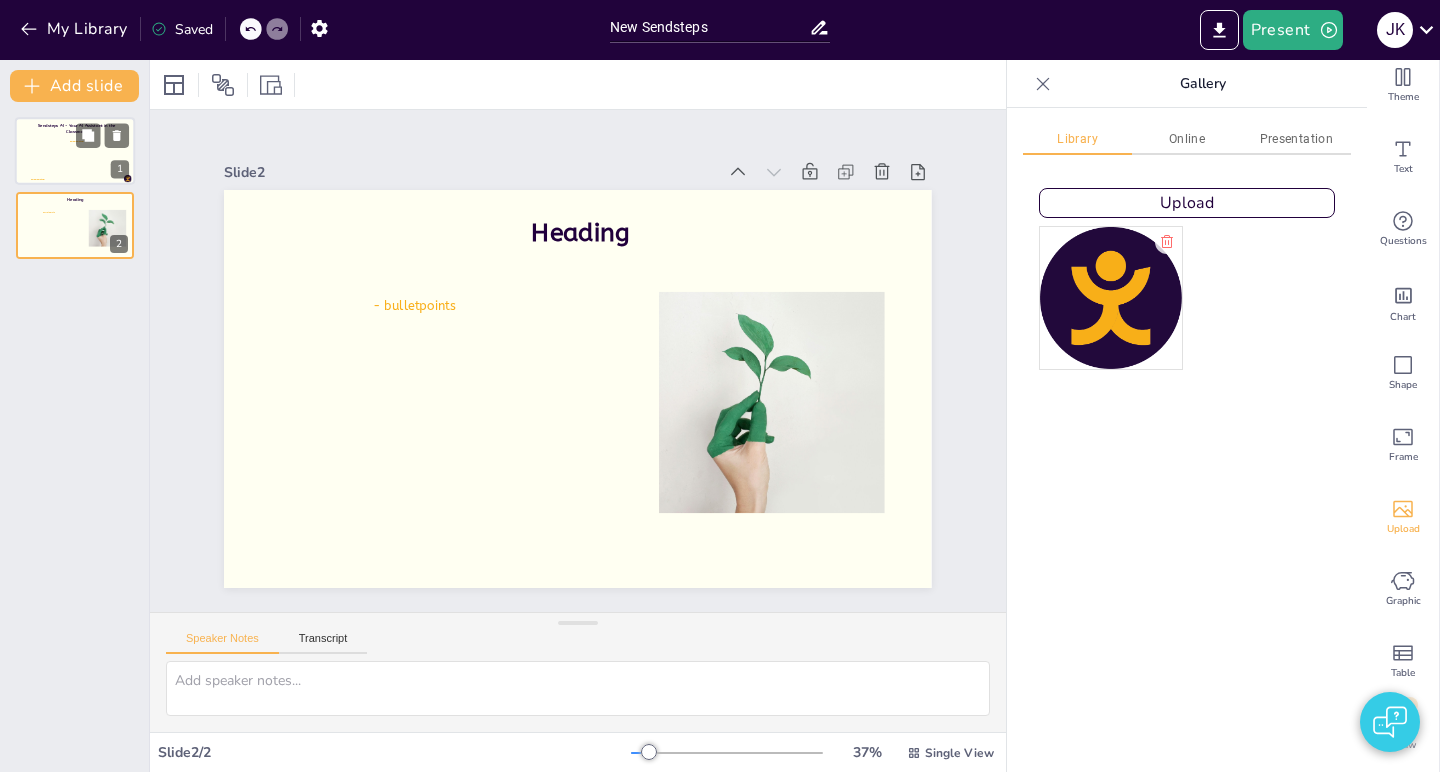 click at bounding box center (75, 151) 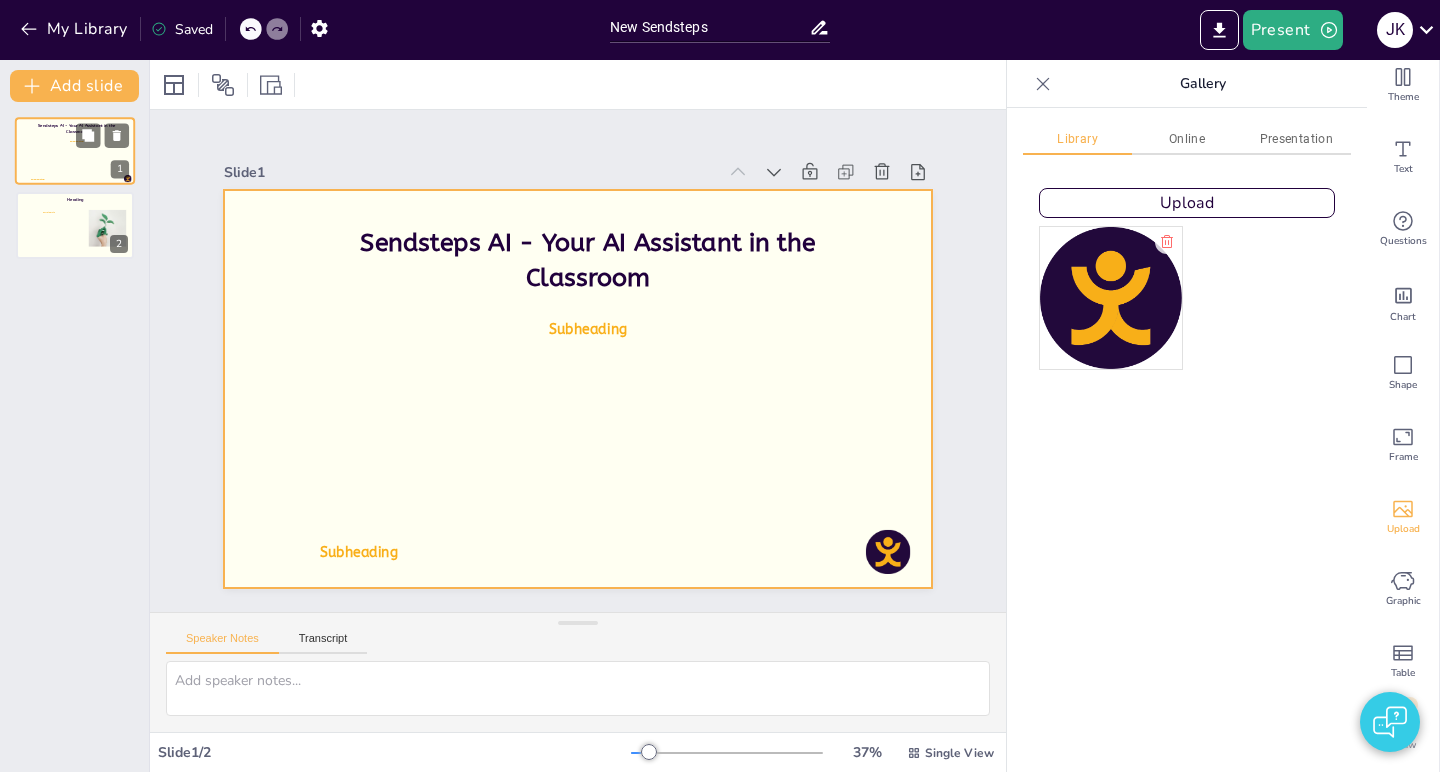 click at bounding box center (75, 151) 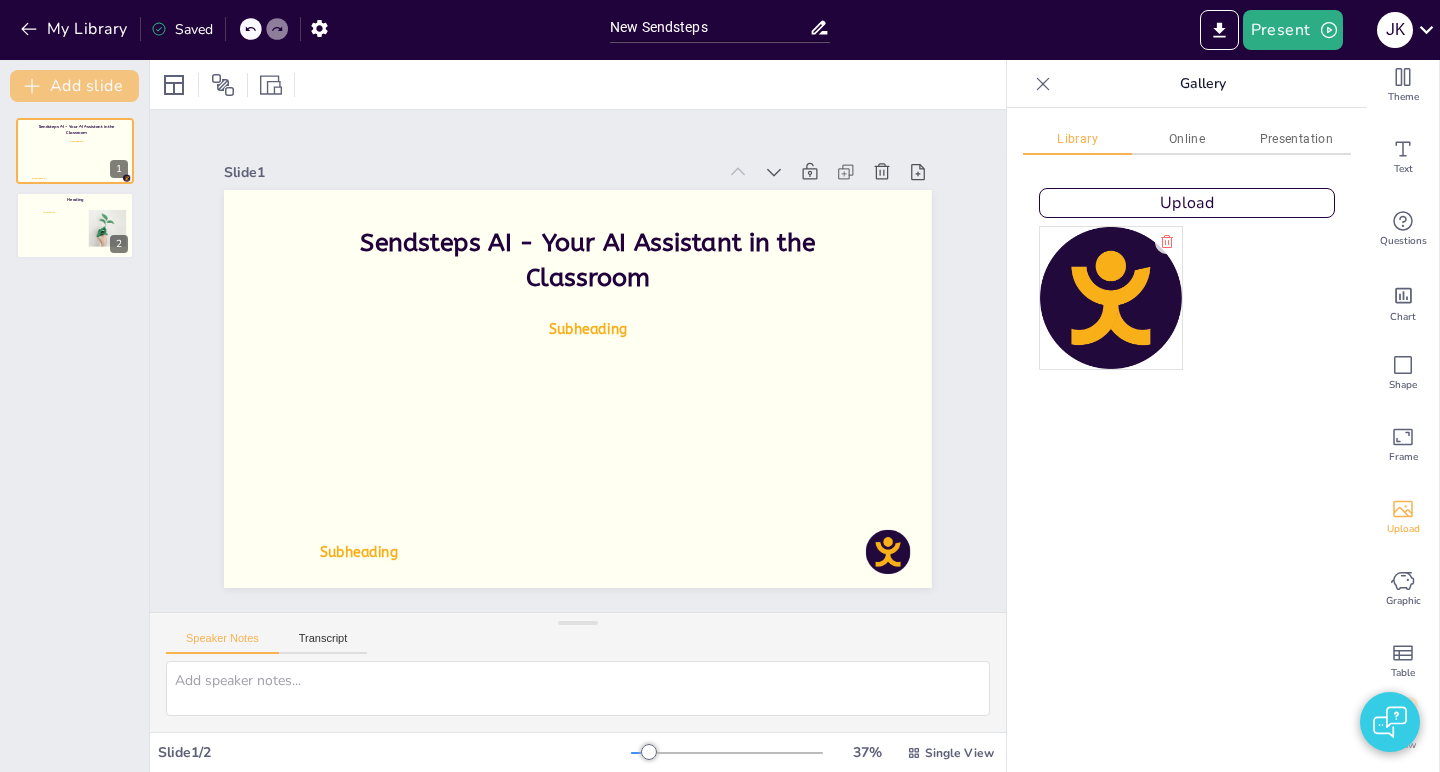click on "Add slide" at bounding box center (74, 86) 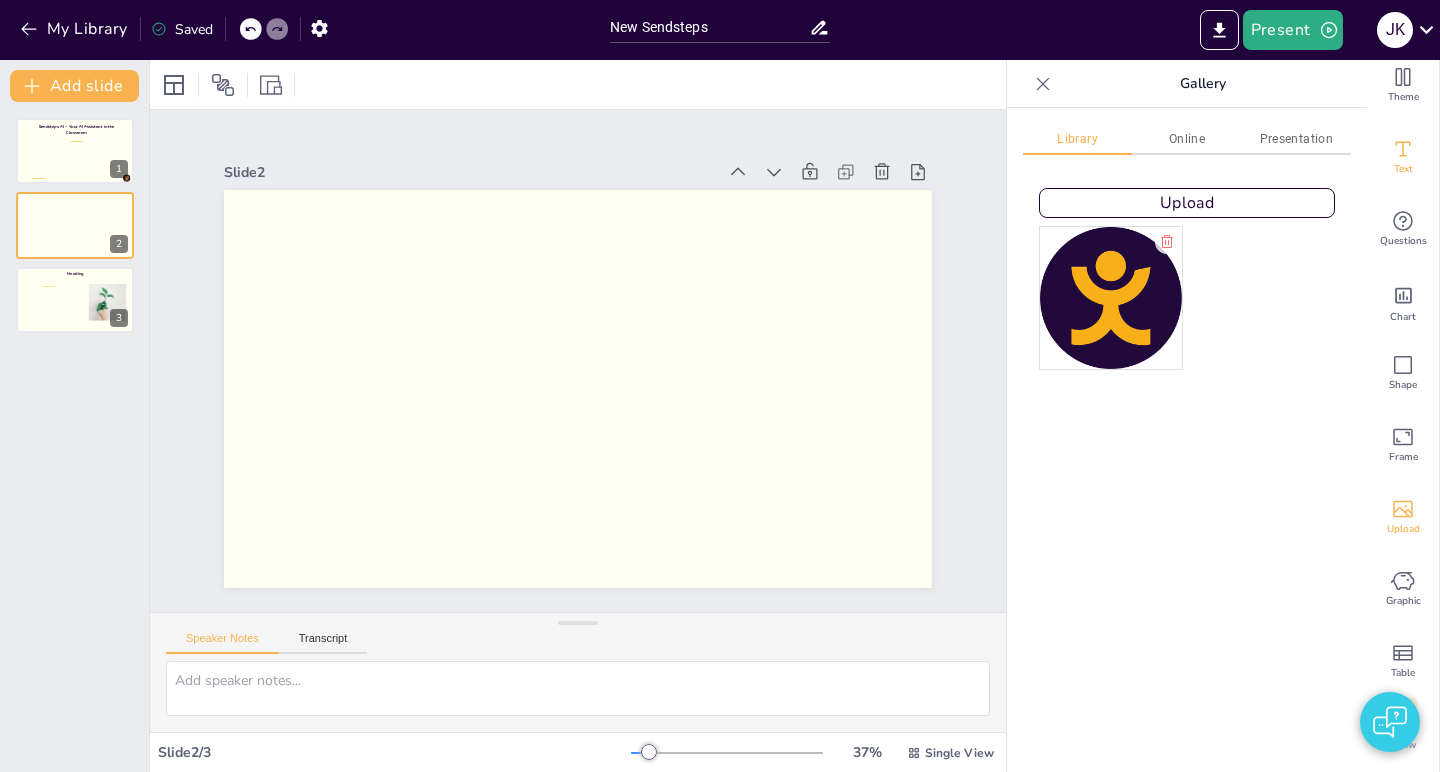 click 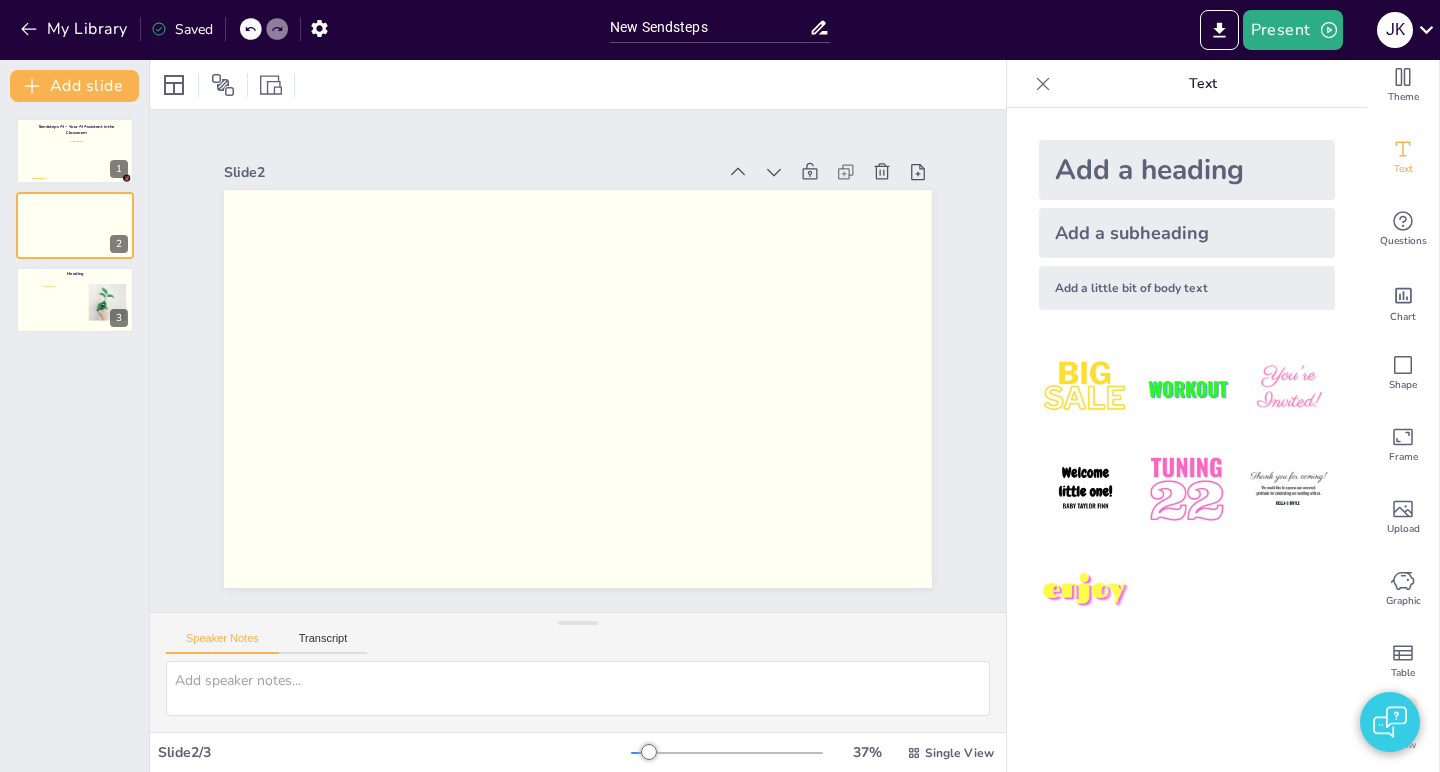 click on "Add a heading" at bounding box center [1187, 170] 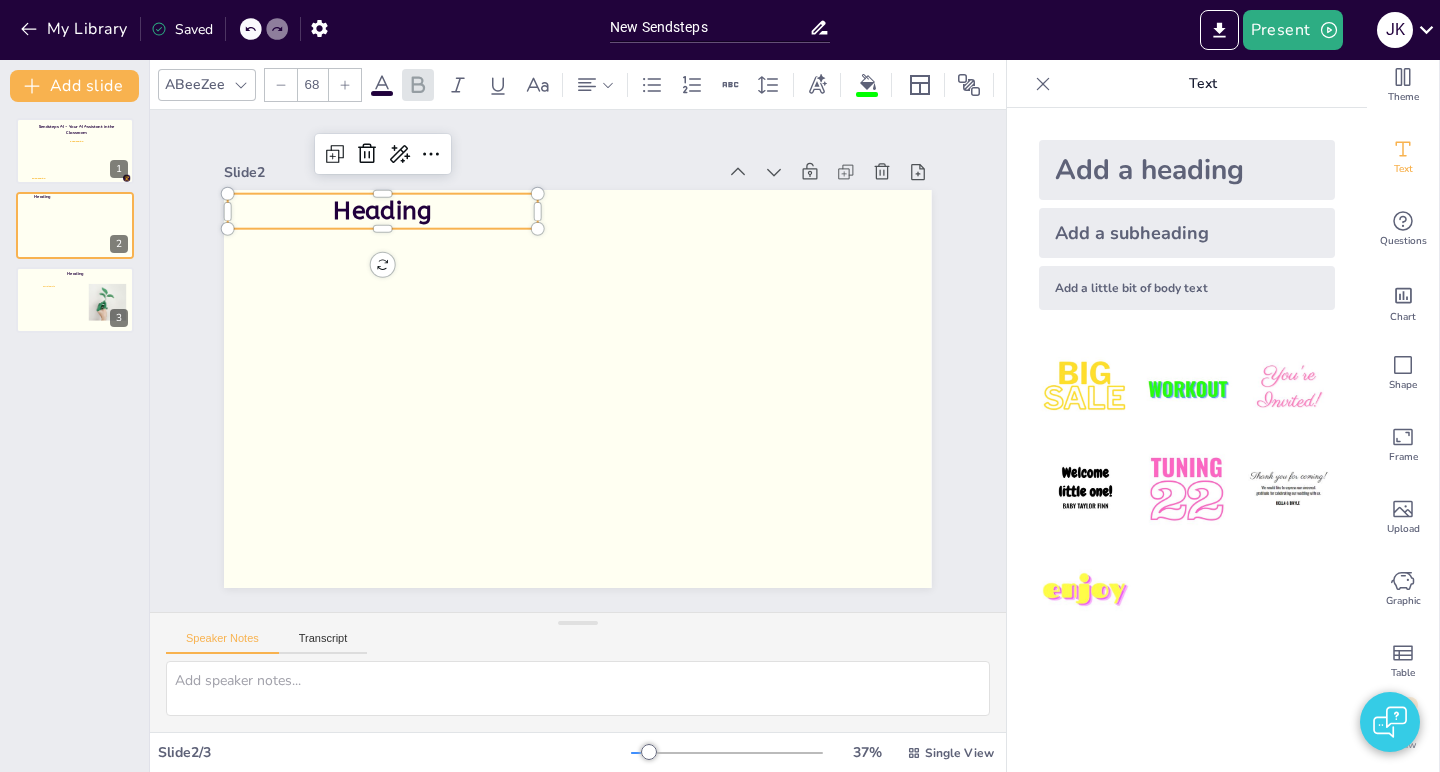 click on "Heading" at bounding box center [508, 125] 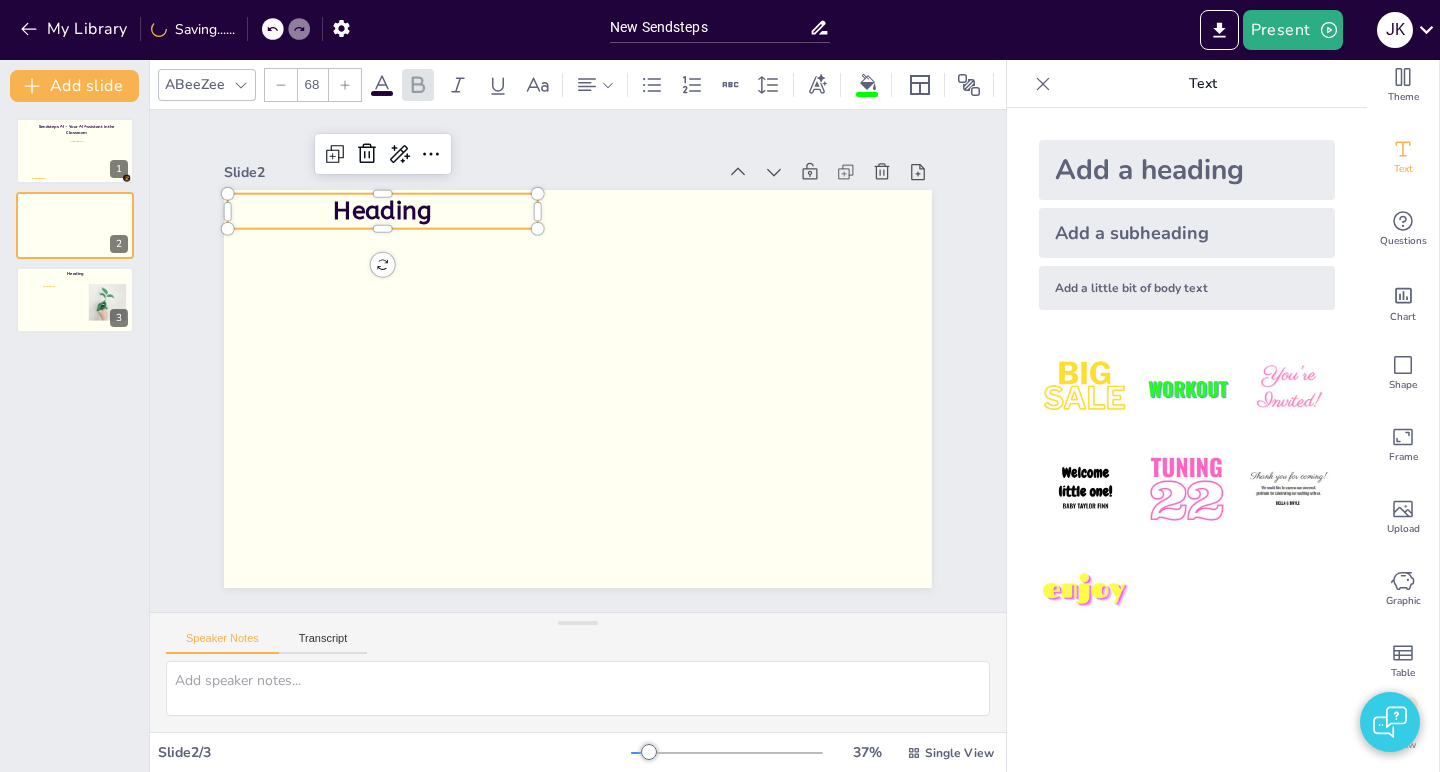 click on "Heading" at bounding box center [418, 174] 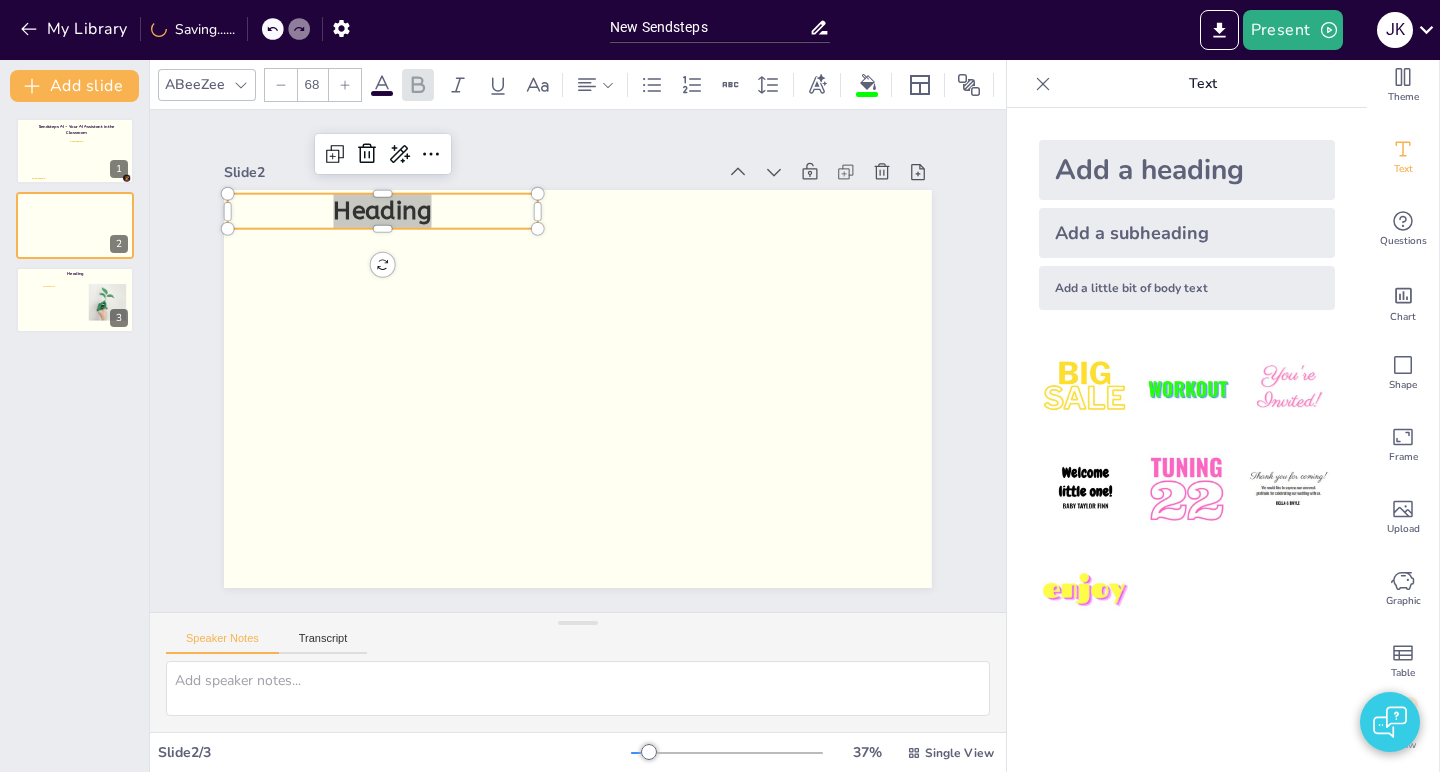 click on "Heading" at bounding box center [484, 133] 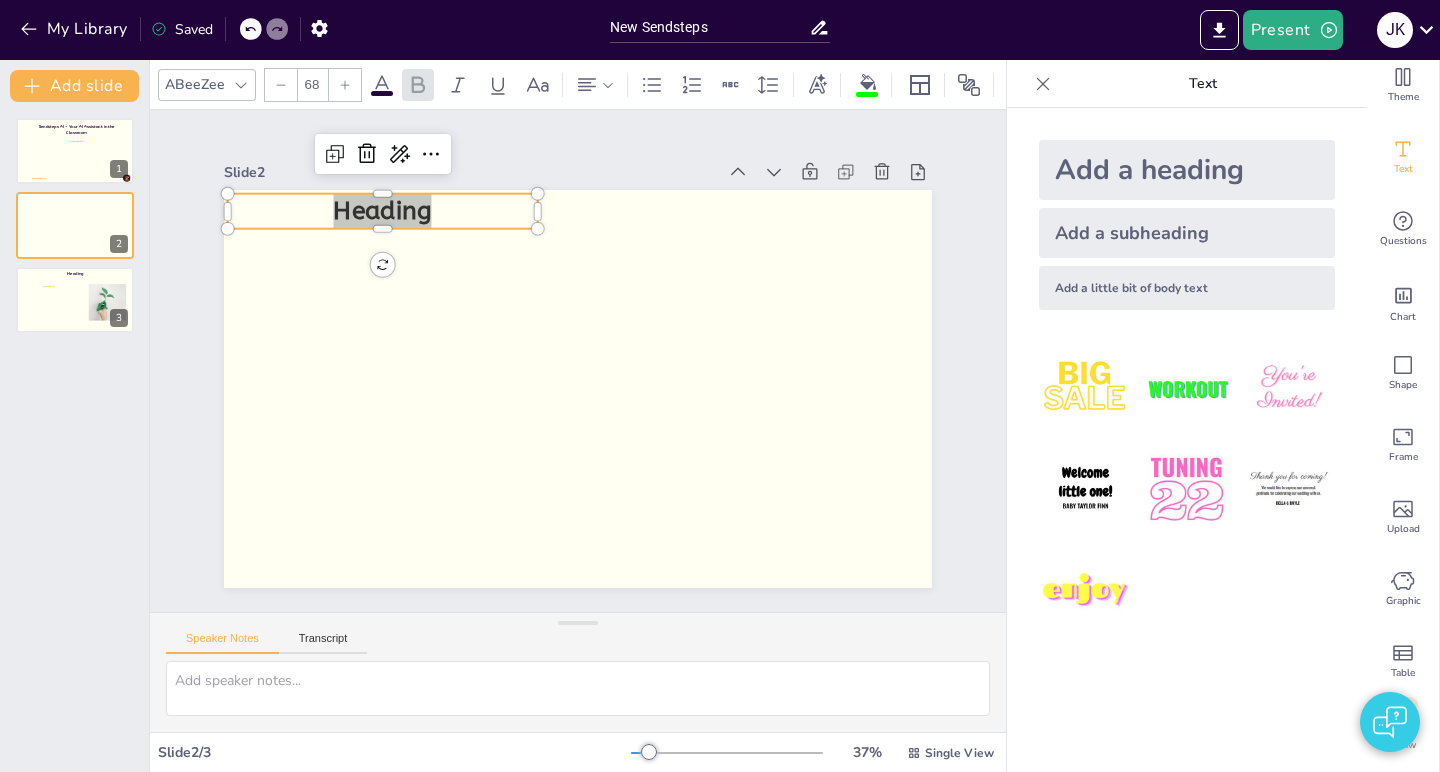 drag, startPoint x: 403, startPoint y: 214, endPoint x: 434, endPoint y: 225, distance: 32.89377 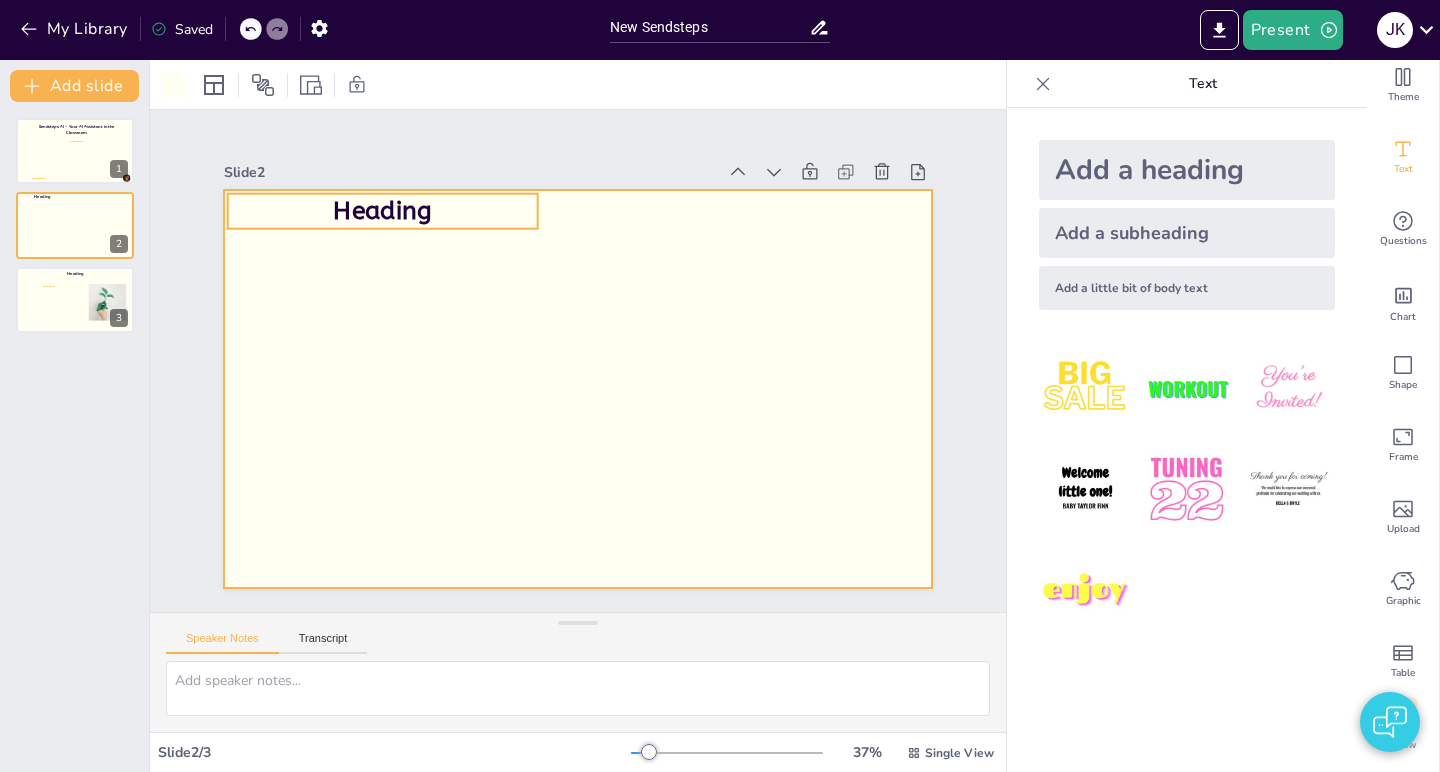 click on "Heading" at bounding box center [418, 174] 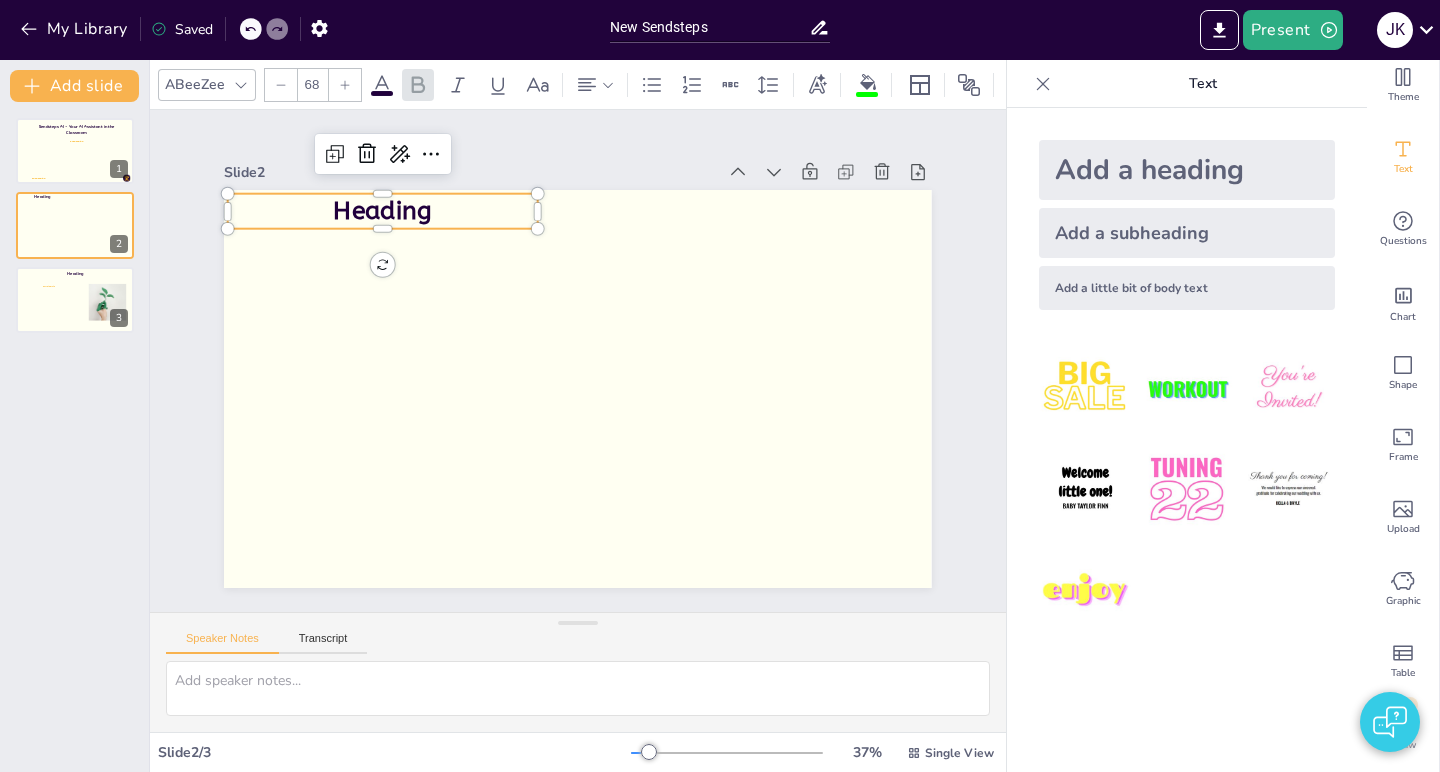 click on "Heading" at bounding box center (418, 174) 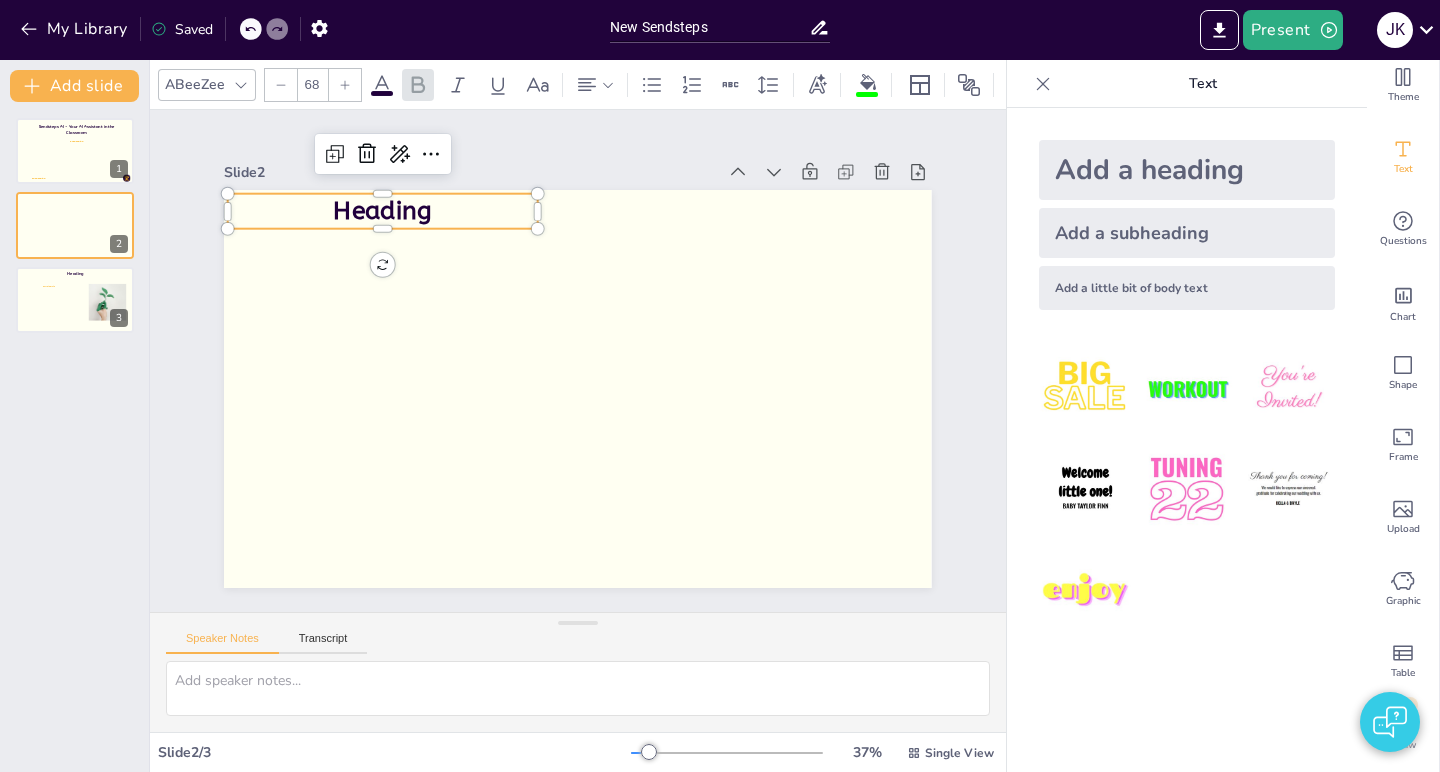 click on "Heading" at bounding box center (418, 174) 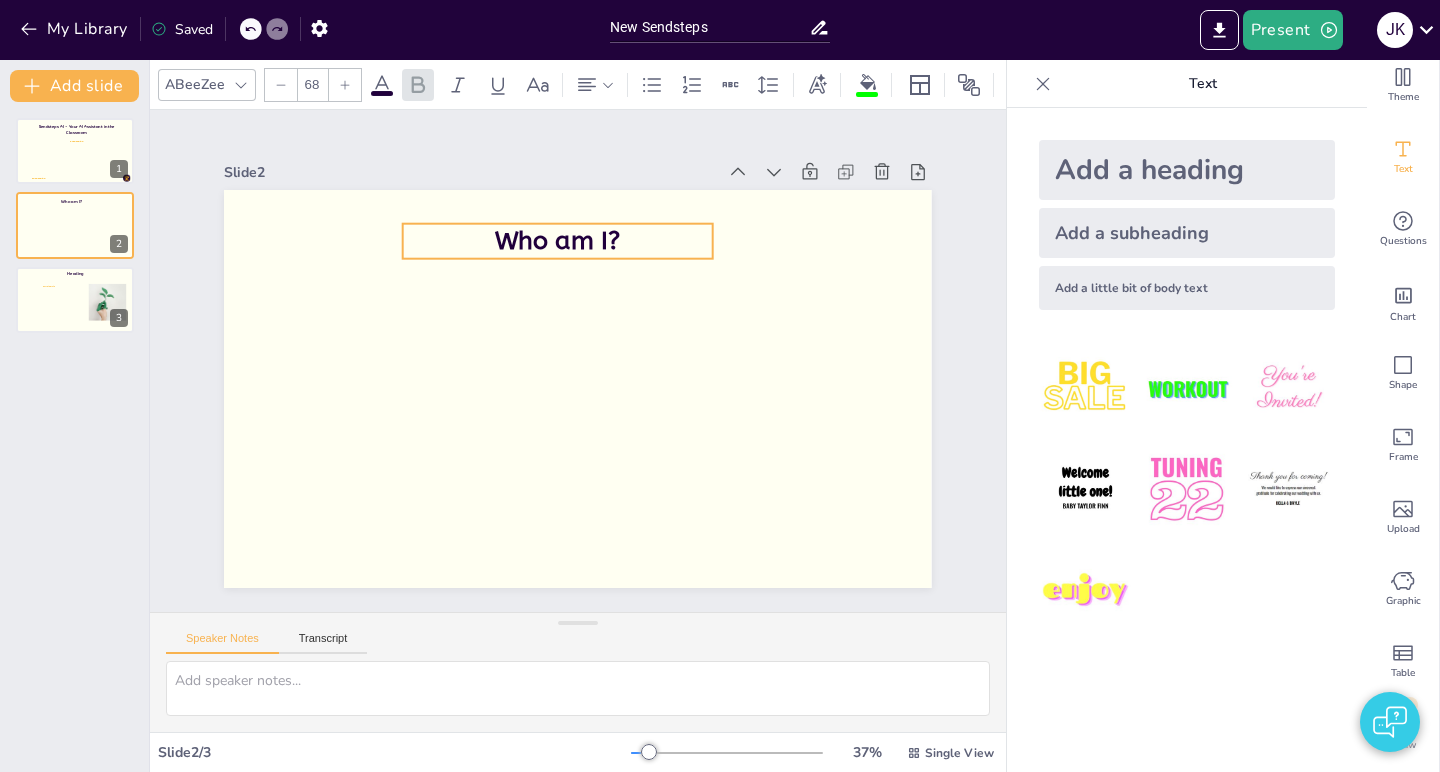 drag, startPoint x: 424, startPoint y: 206, endPoint x: 599, endPoint y: 237, distance: 177.7245 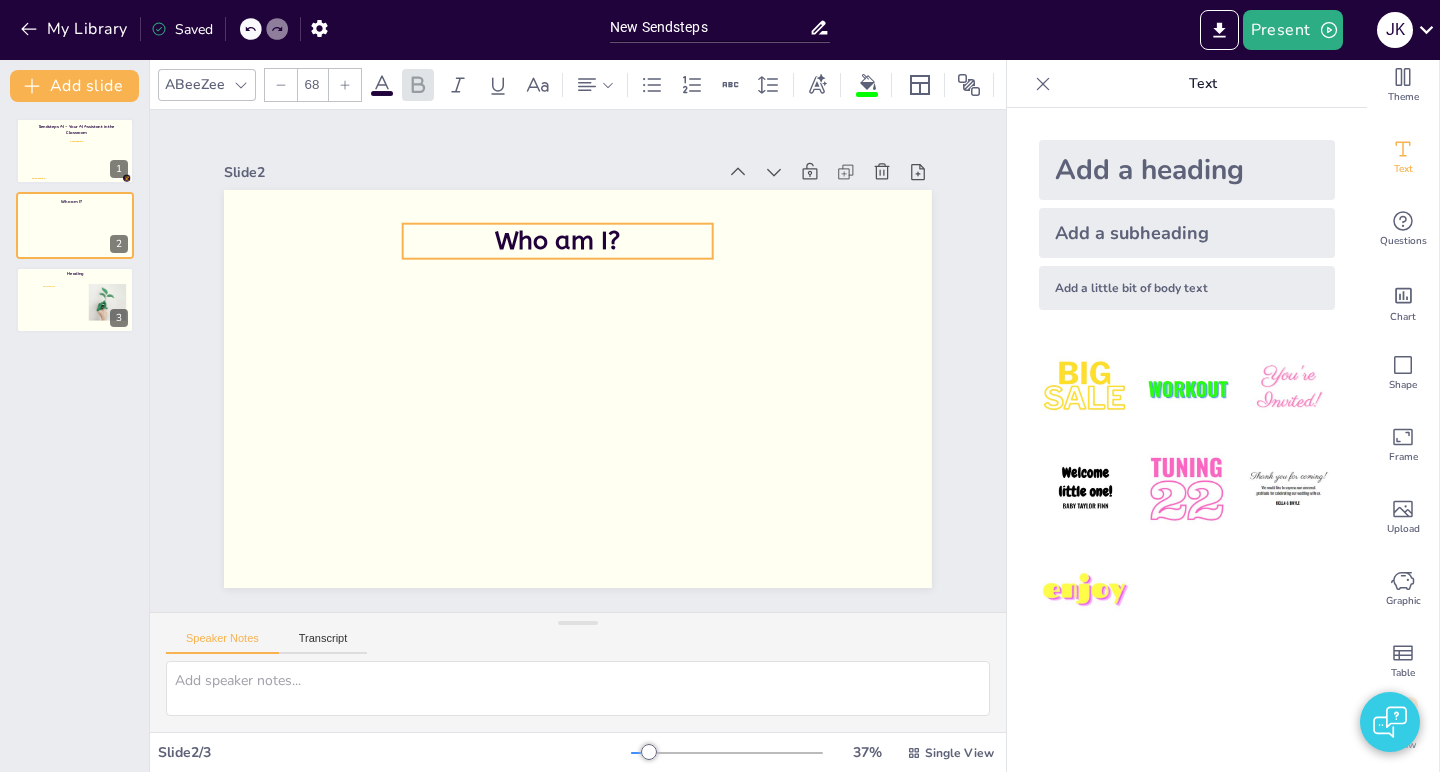click on "Who am I?" at bounding box center [679, 293] 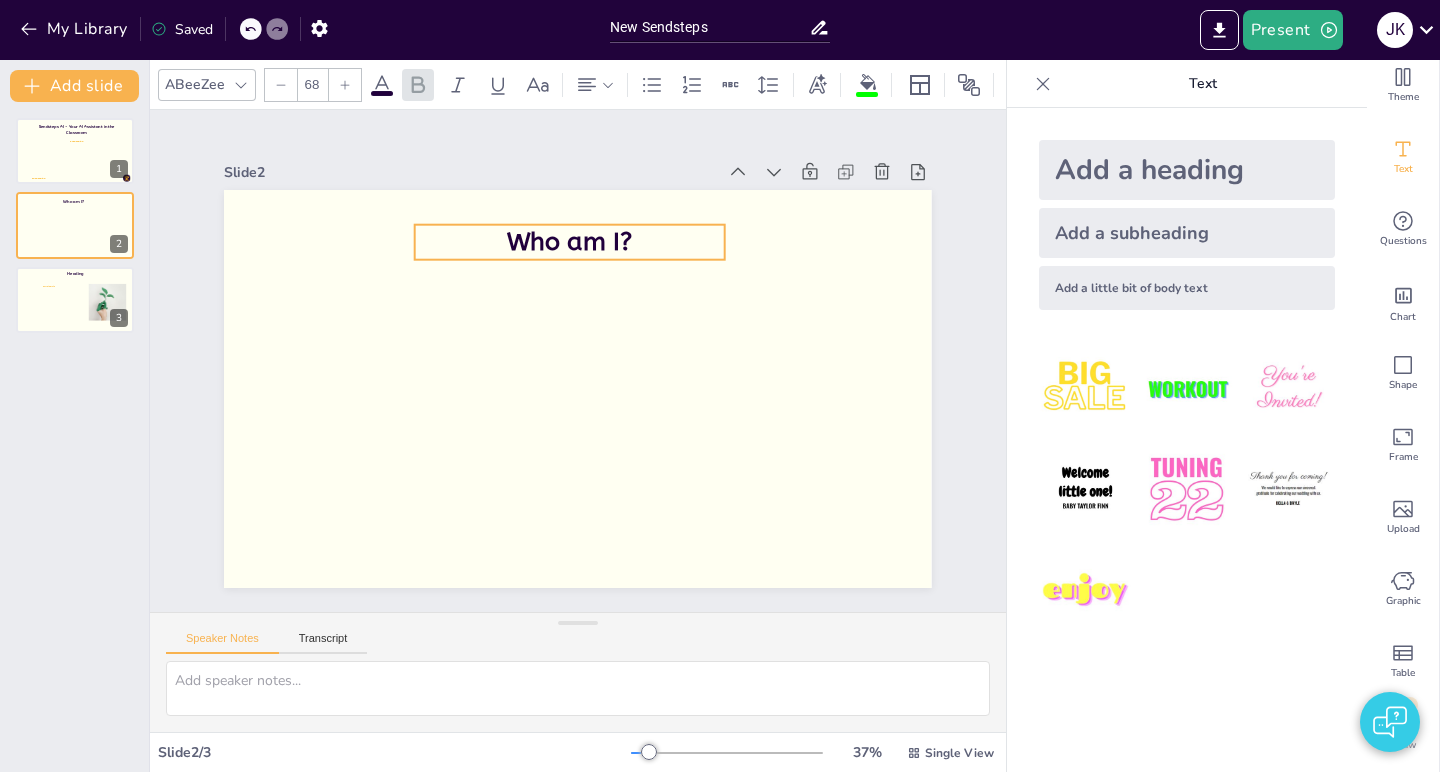 drag, startPoint x: 599, startPoint y: 237, endPoint x: 611, endPoint y: 237, distance: 12 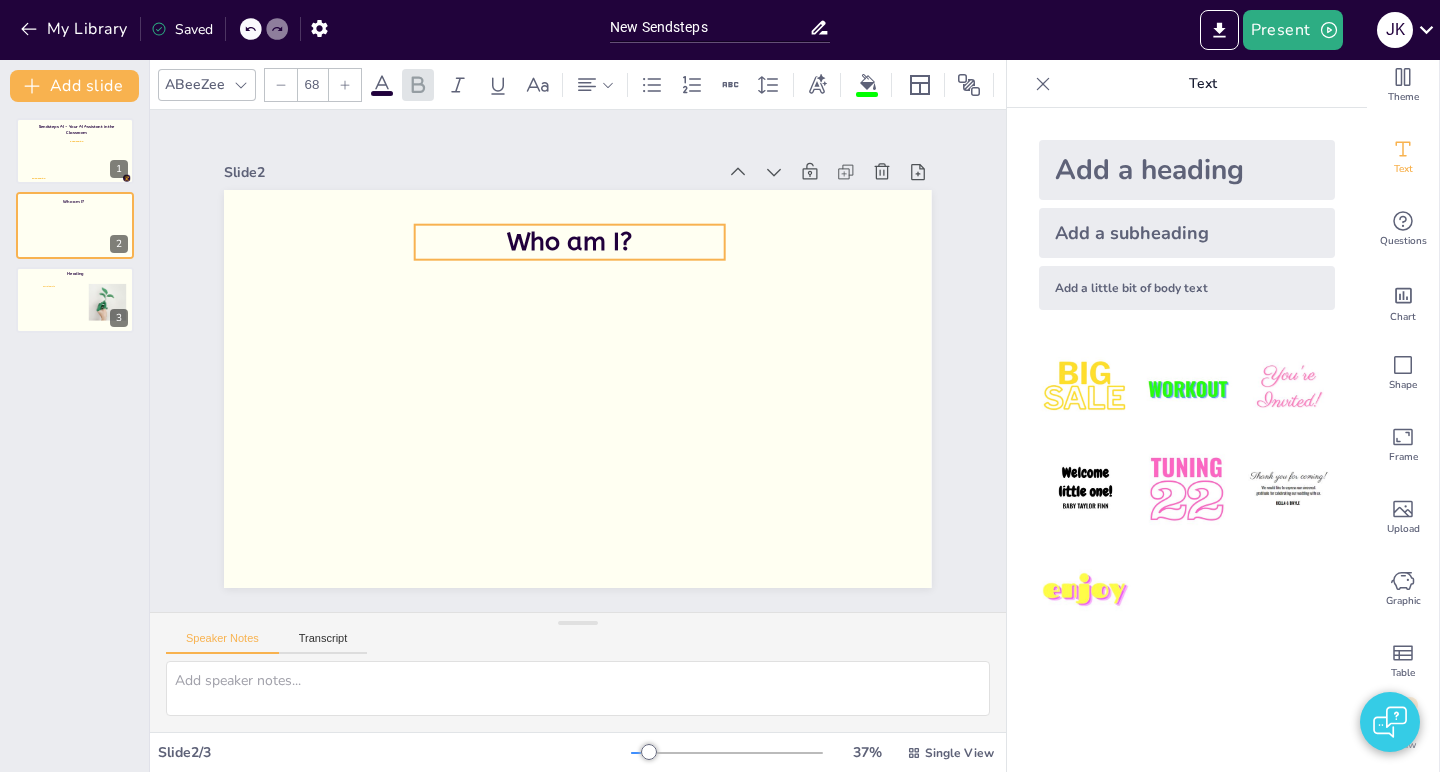click on "Who am I?" at bounding box center (594, 242) 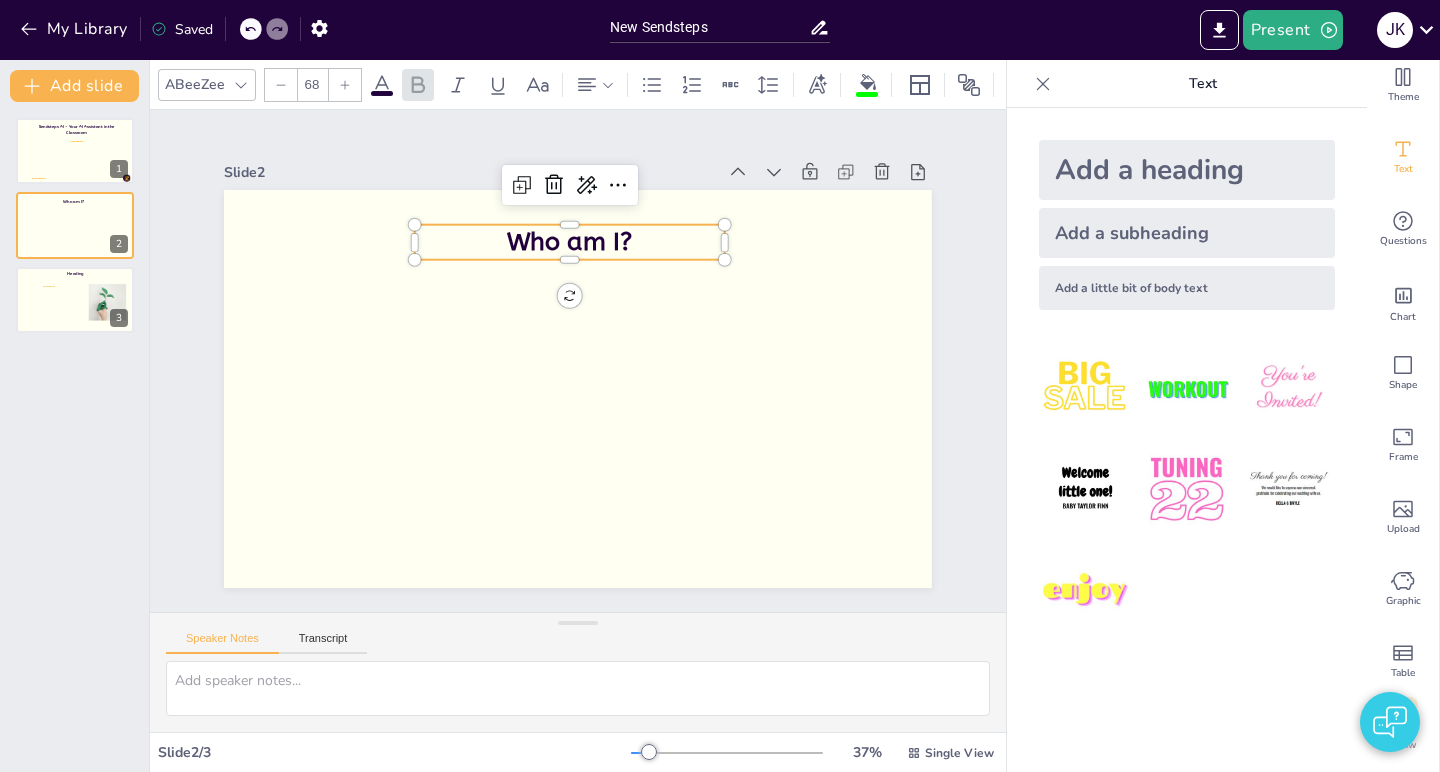 click 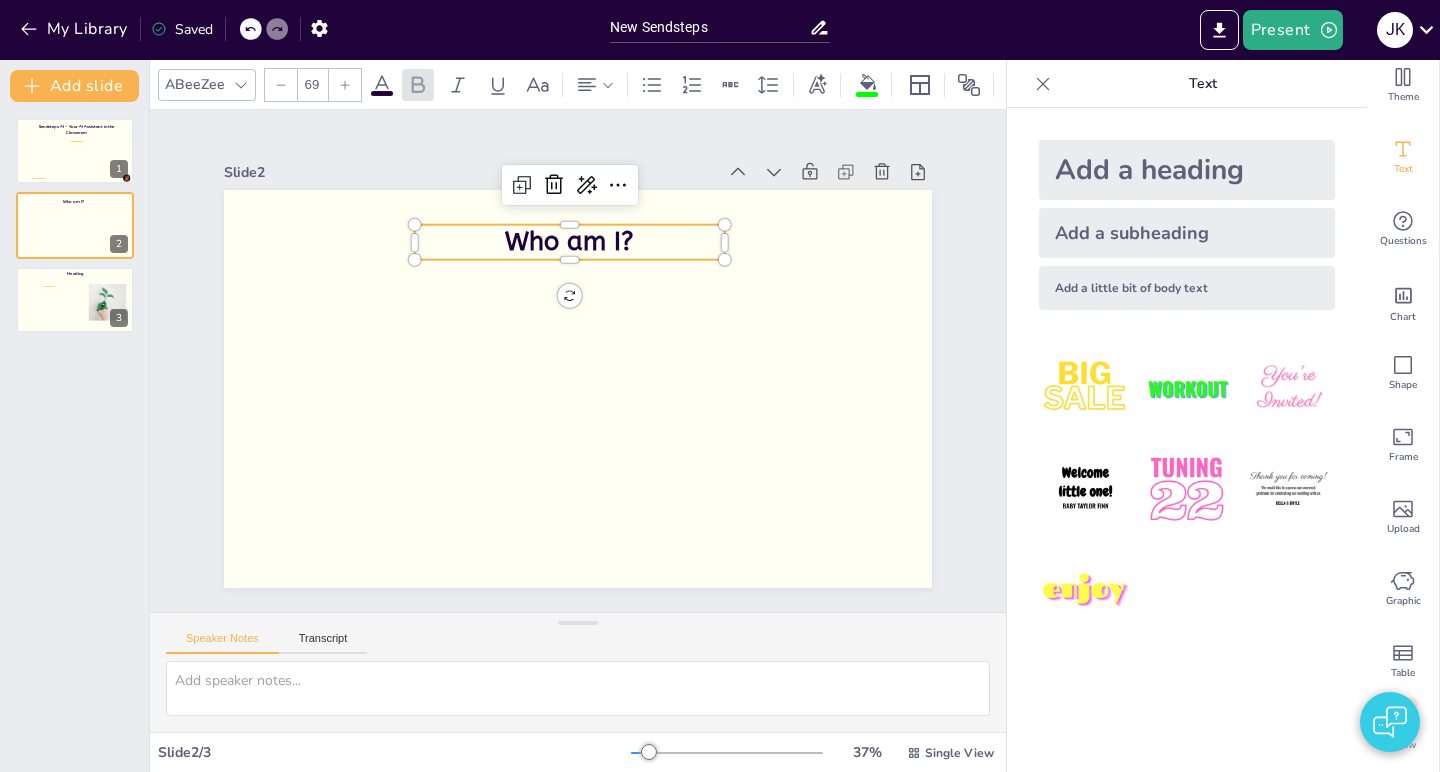click 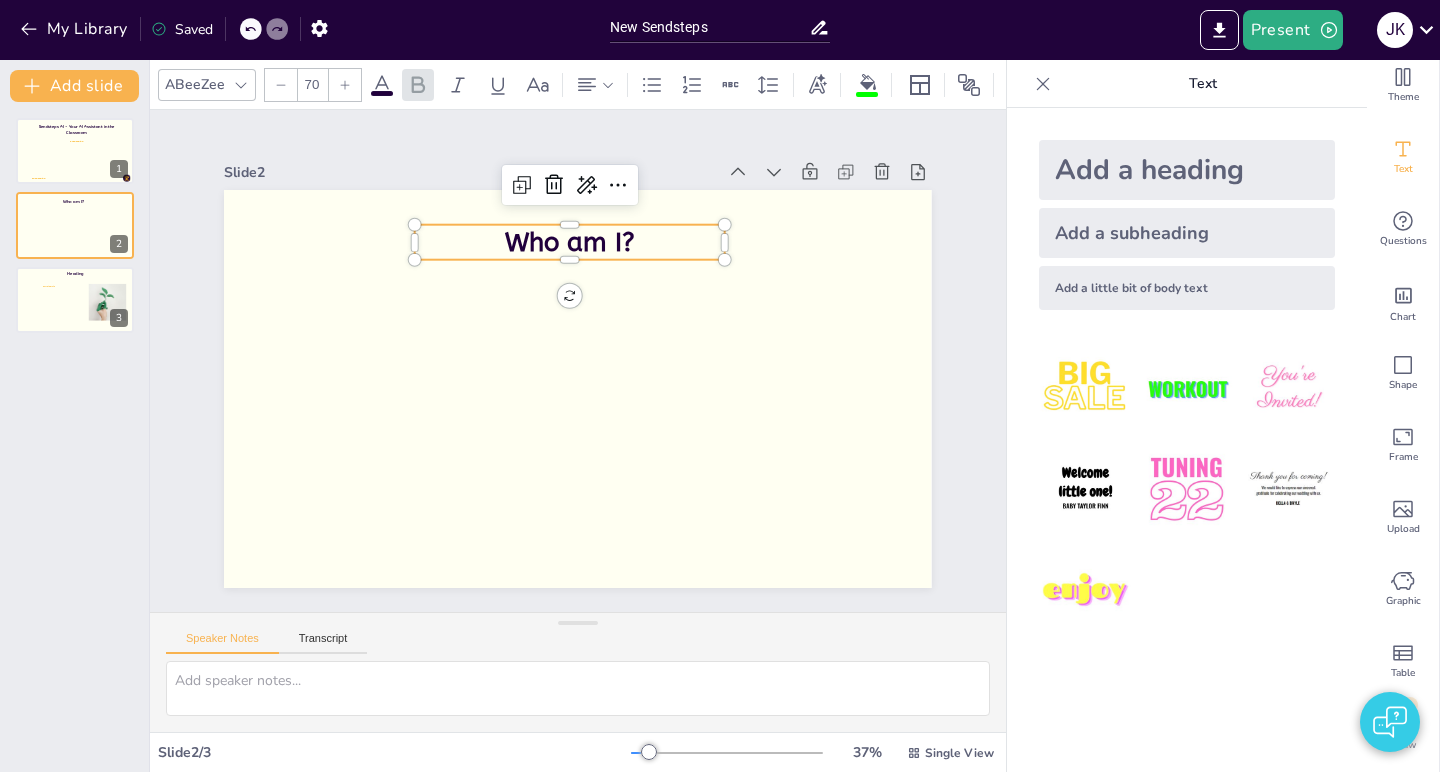 click 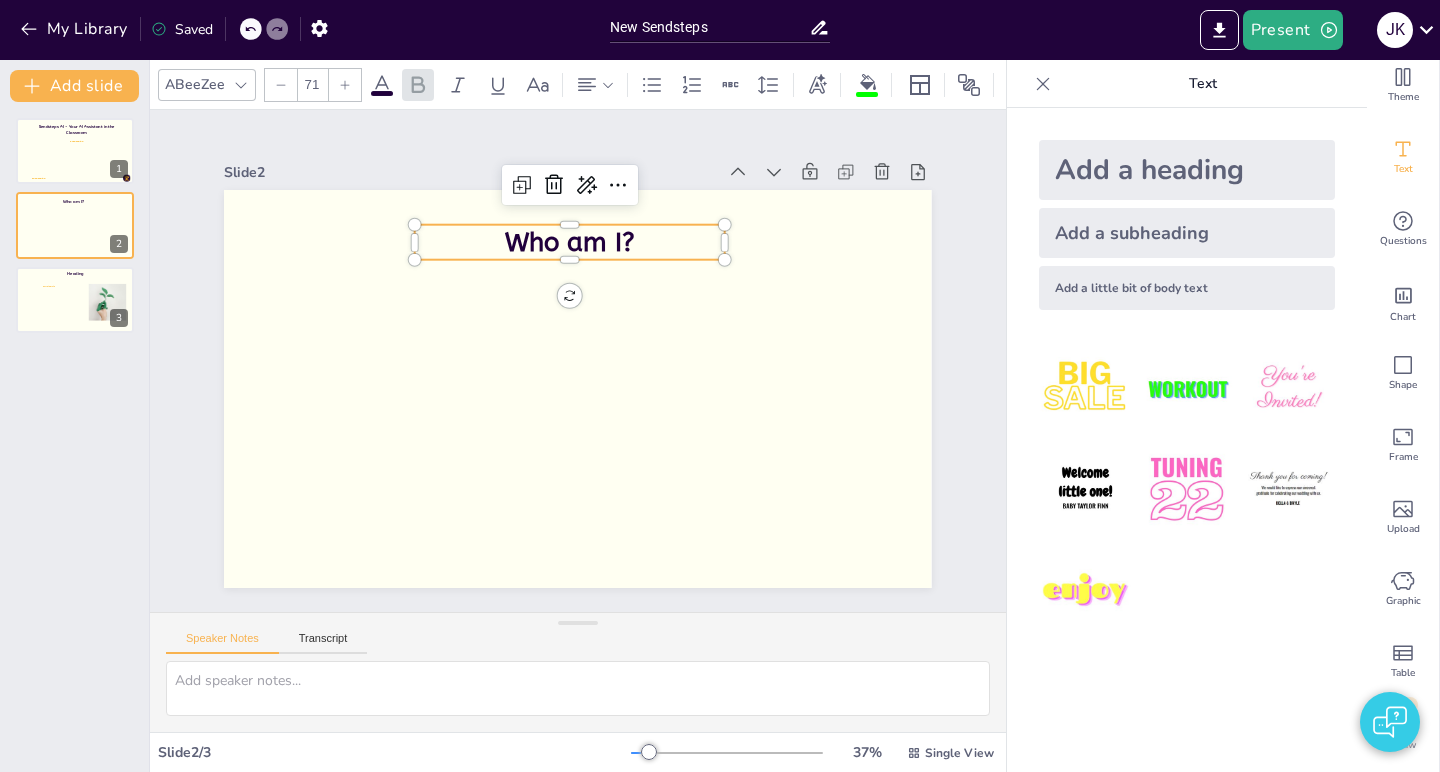 click 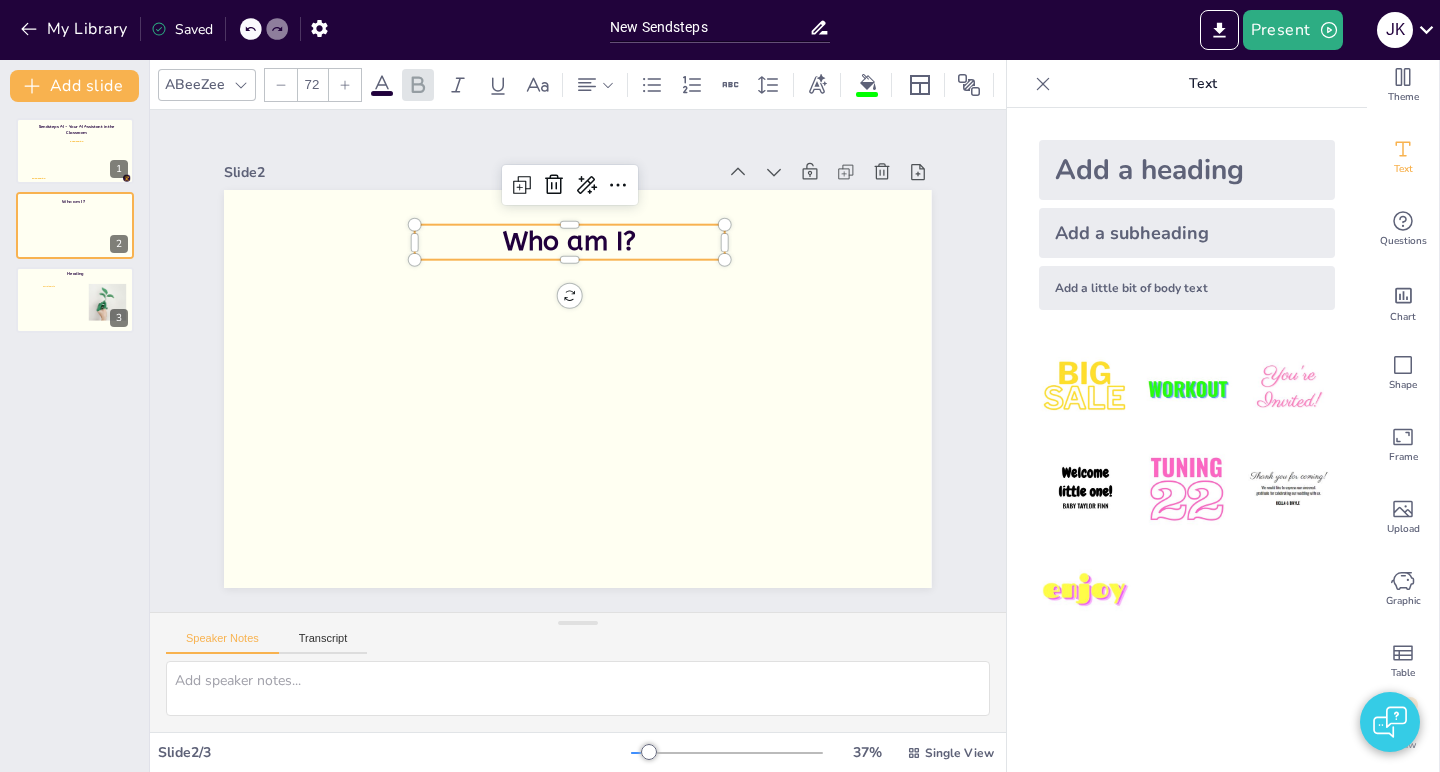 click 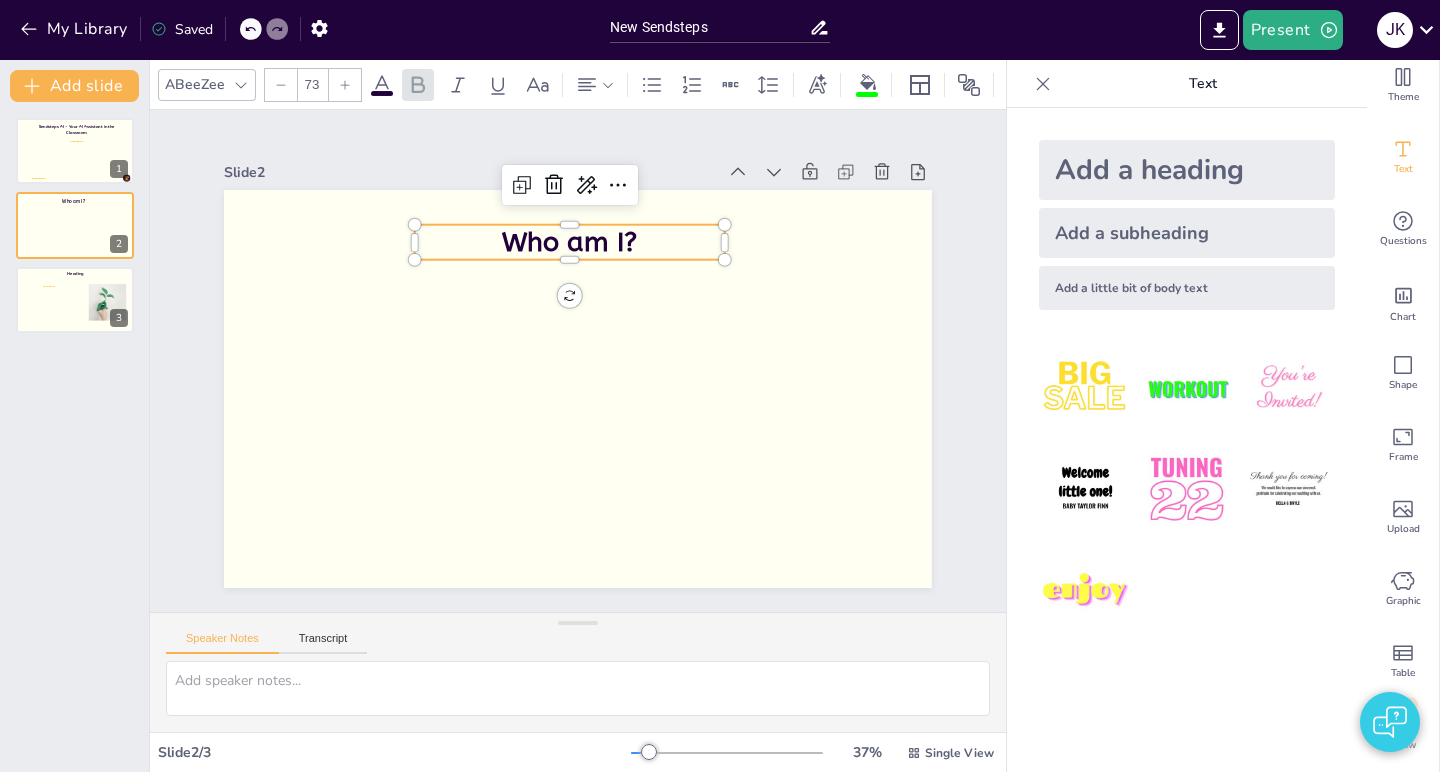 click 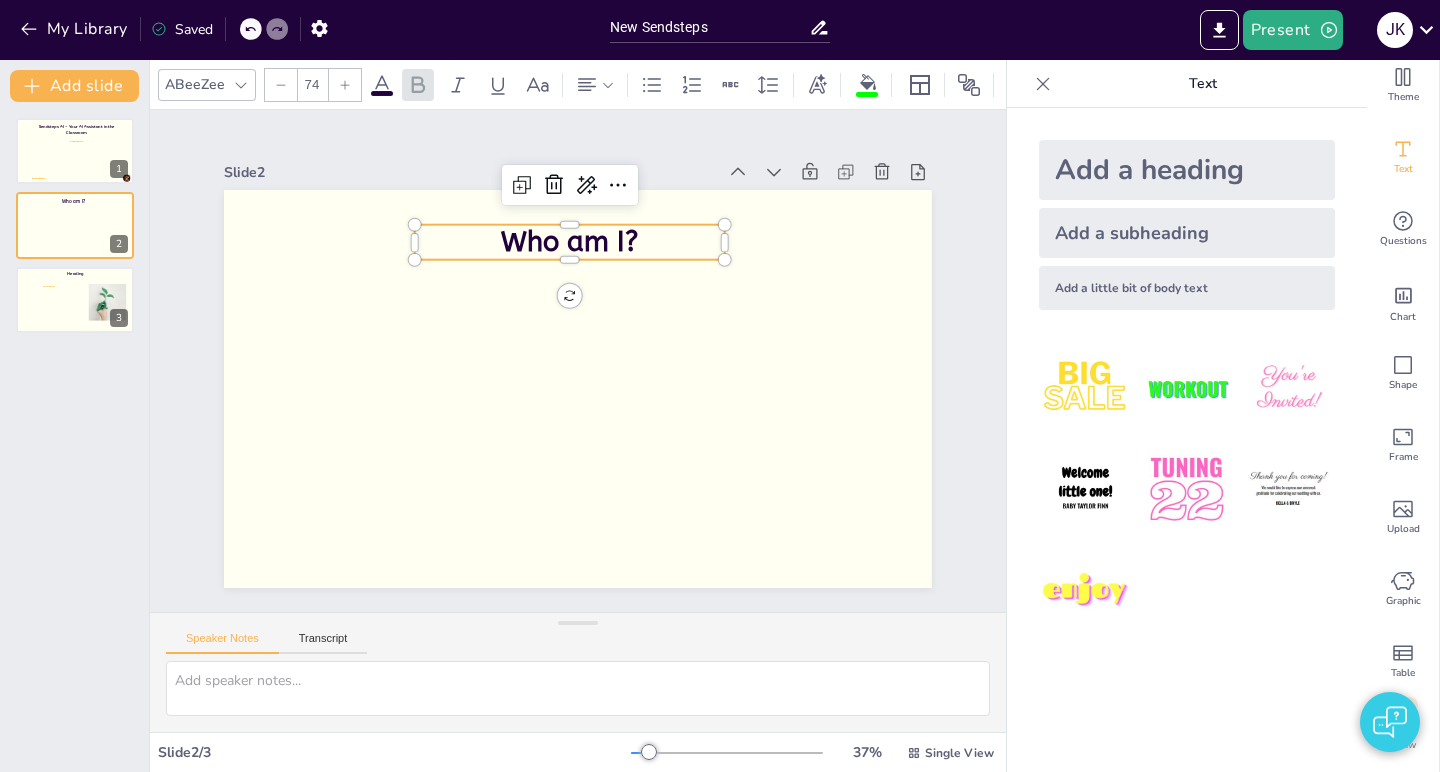 click 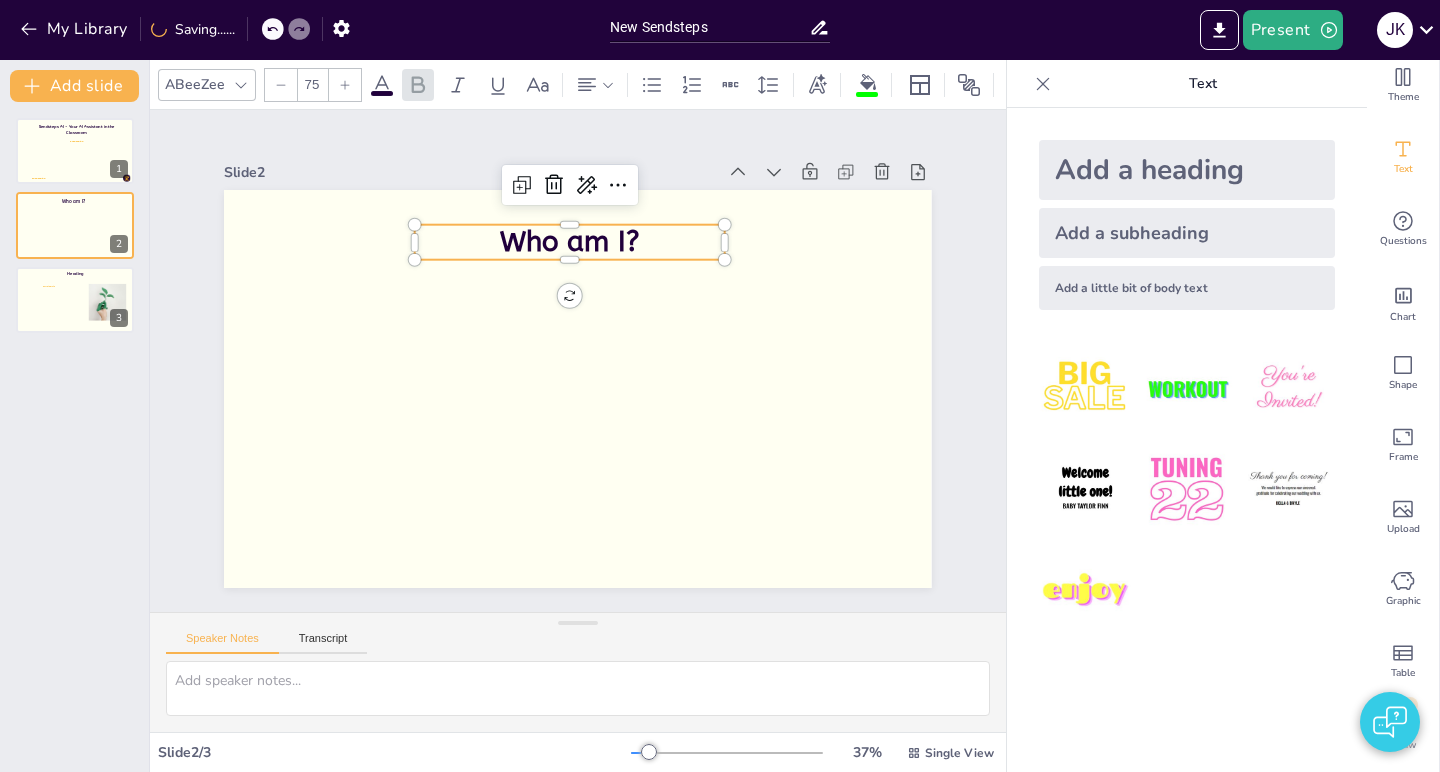 click 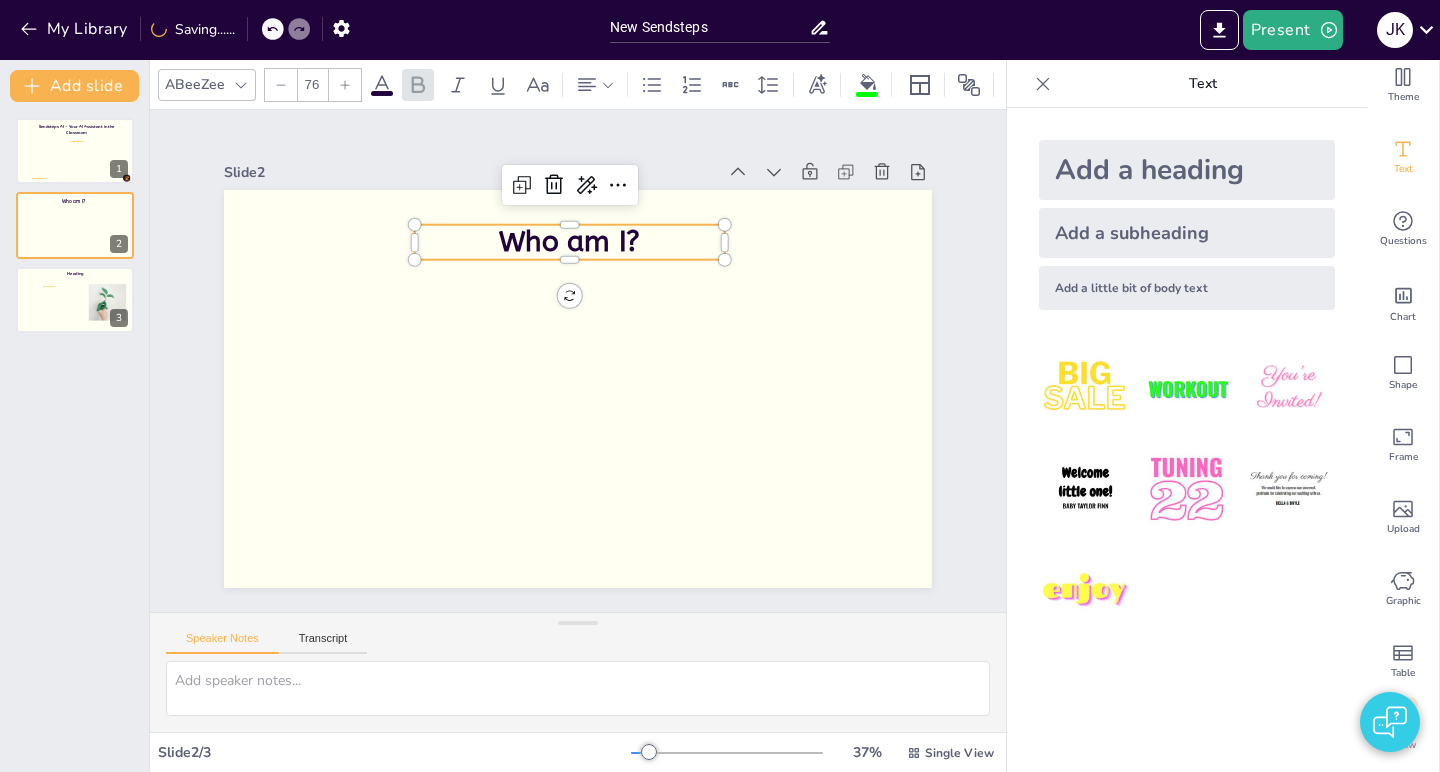 click 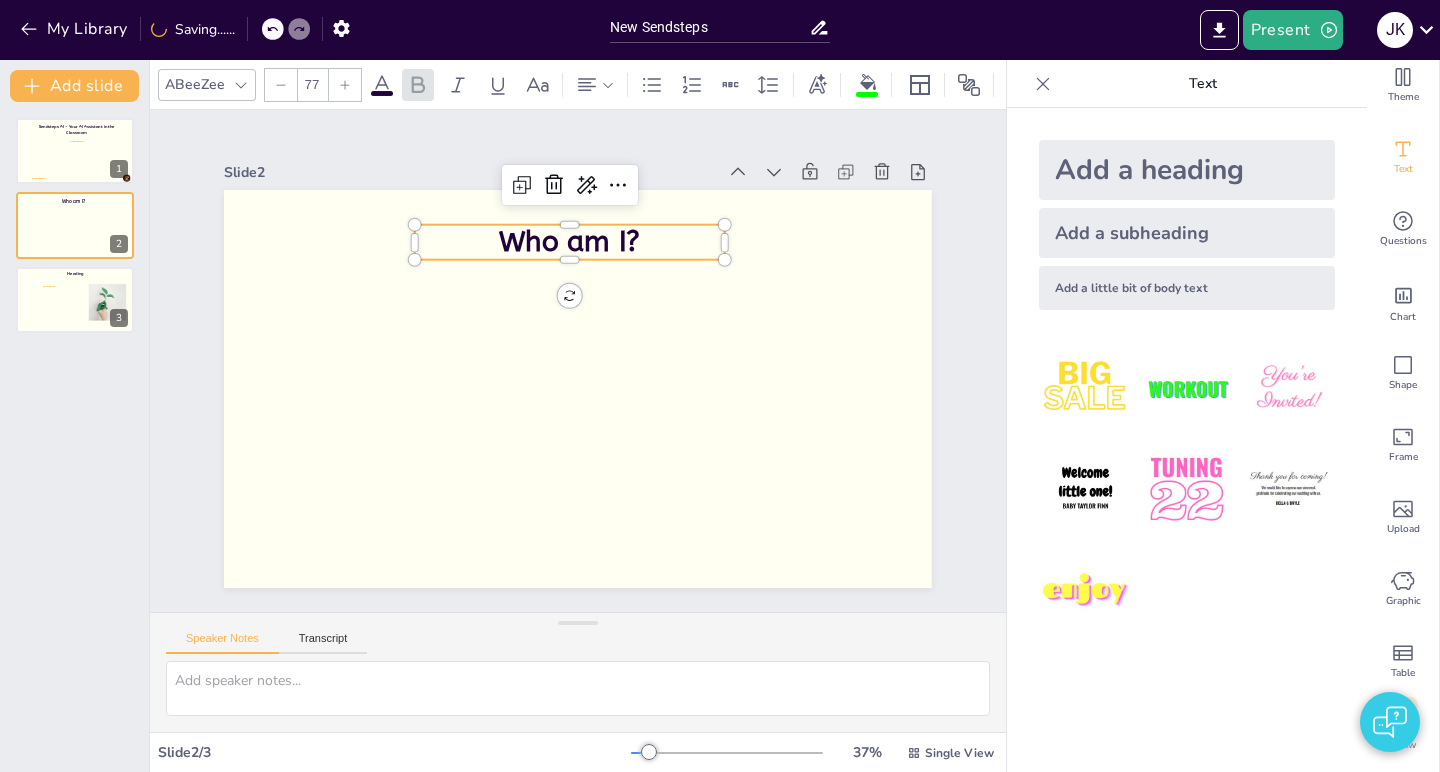 click 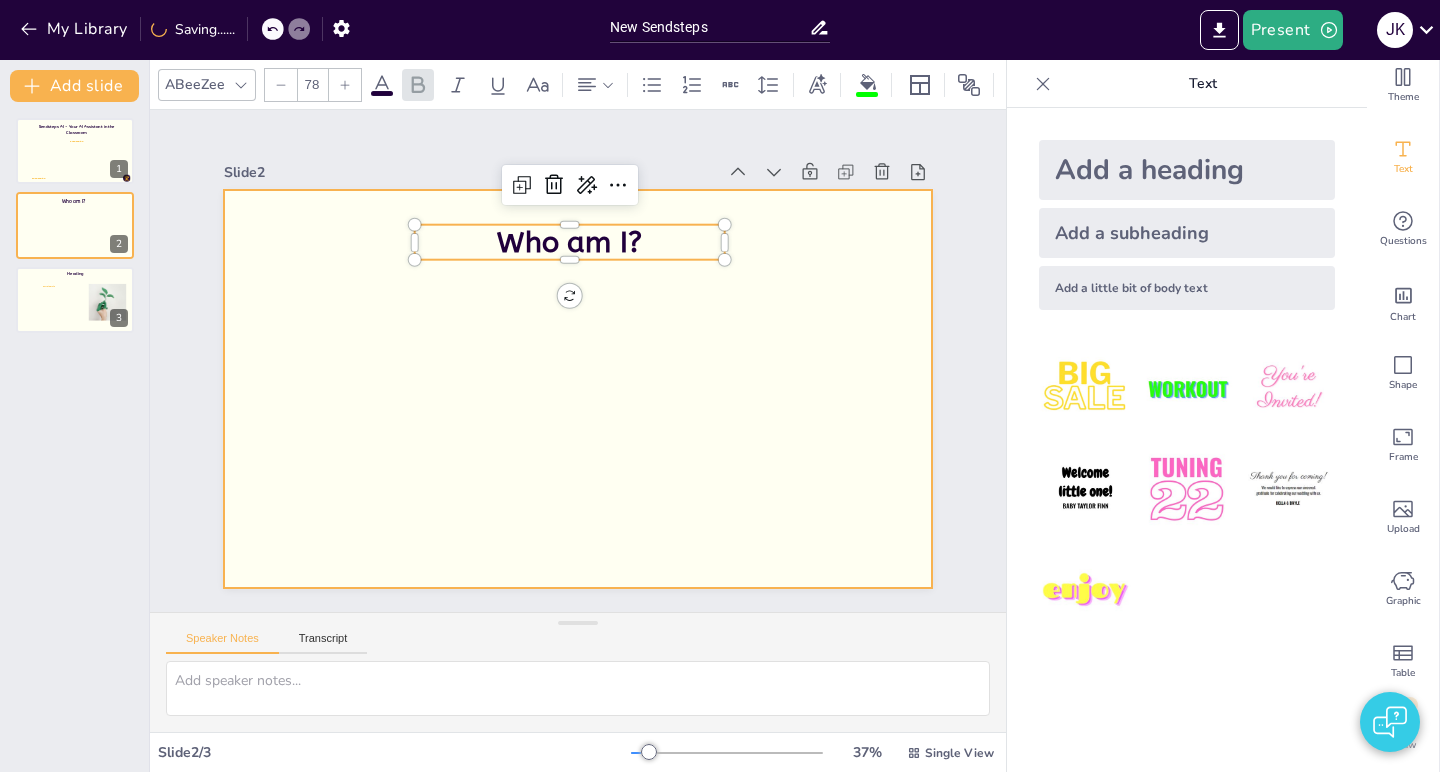 click at bounding box center (574, 389) 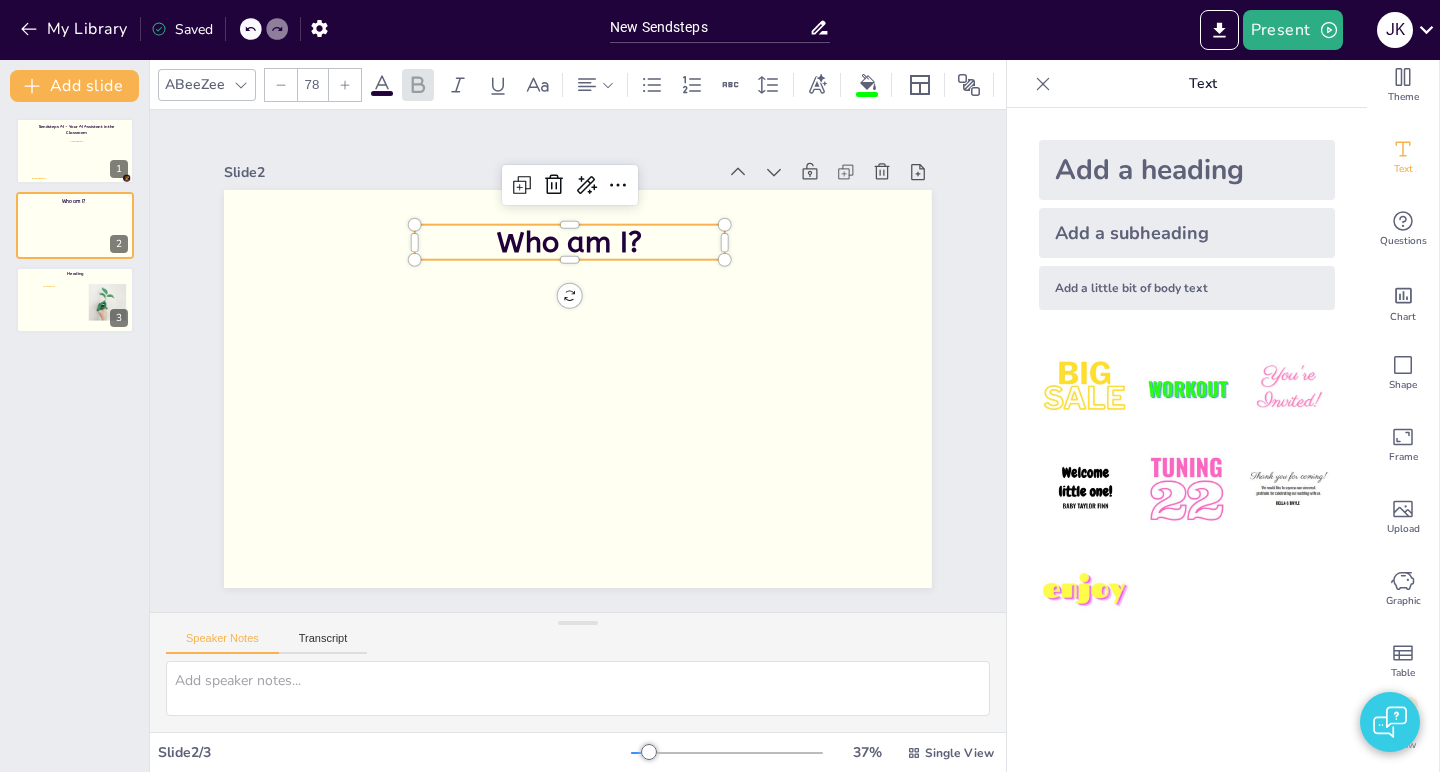 click on "Who am I?" at bounding box center [572, 388] 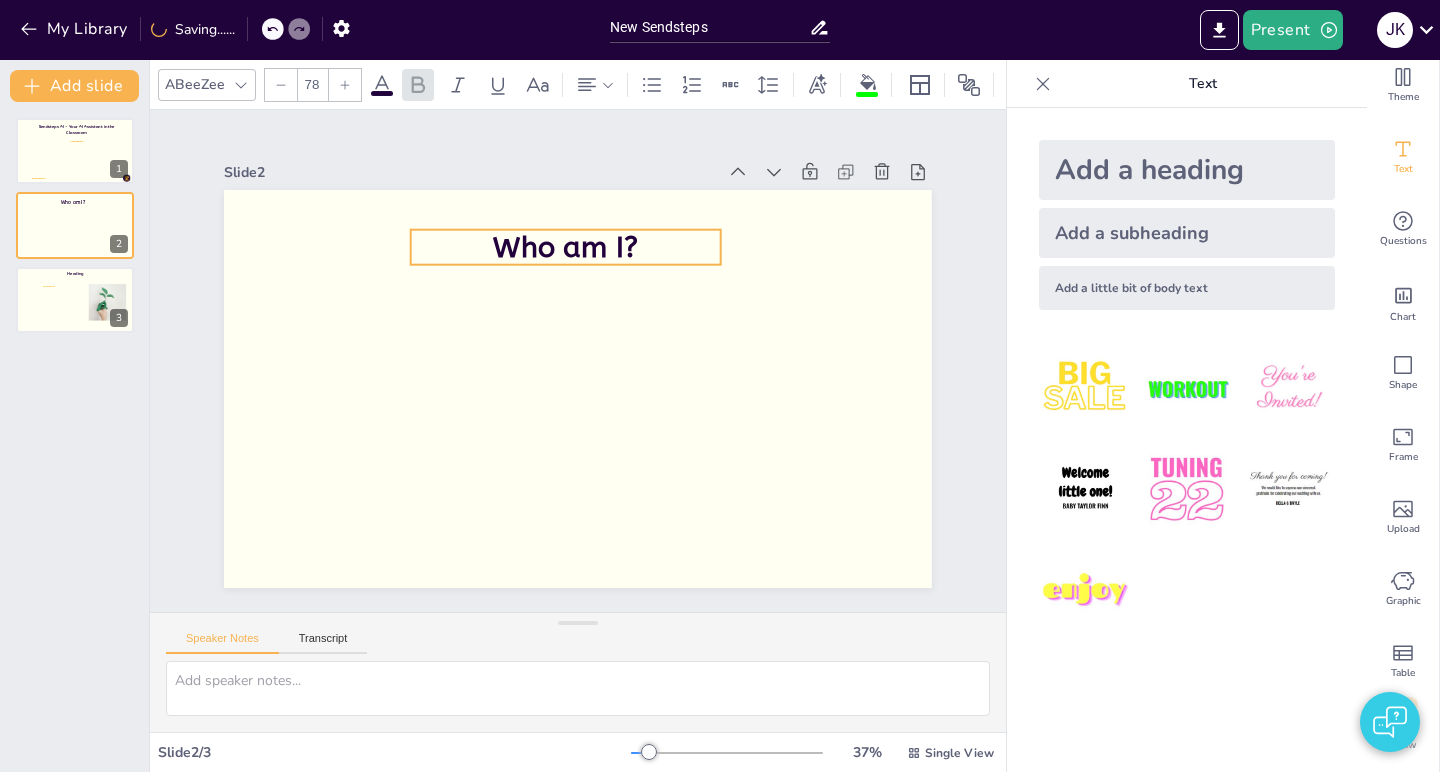 click on "Who am I?" at bounding box center [645, 268] 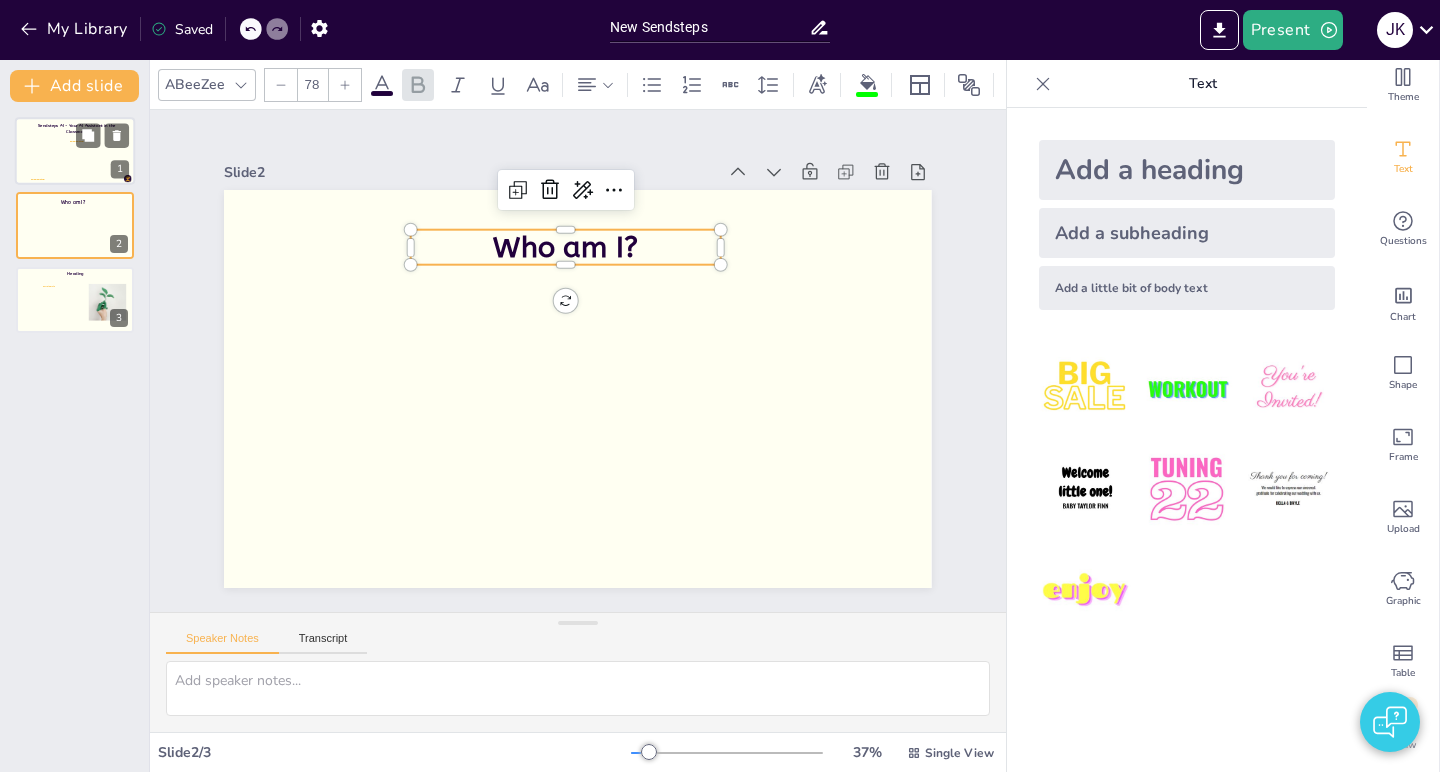 click at bounding box center (75, 151) 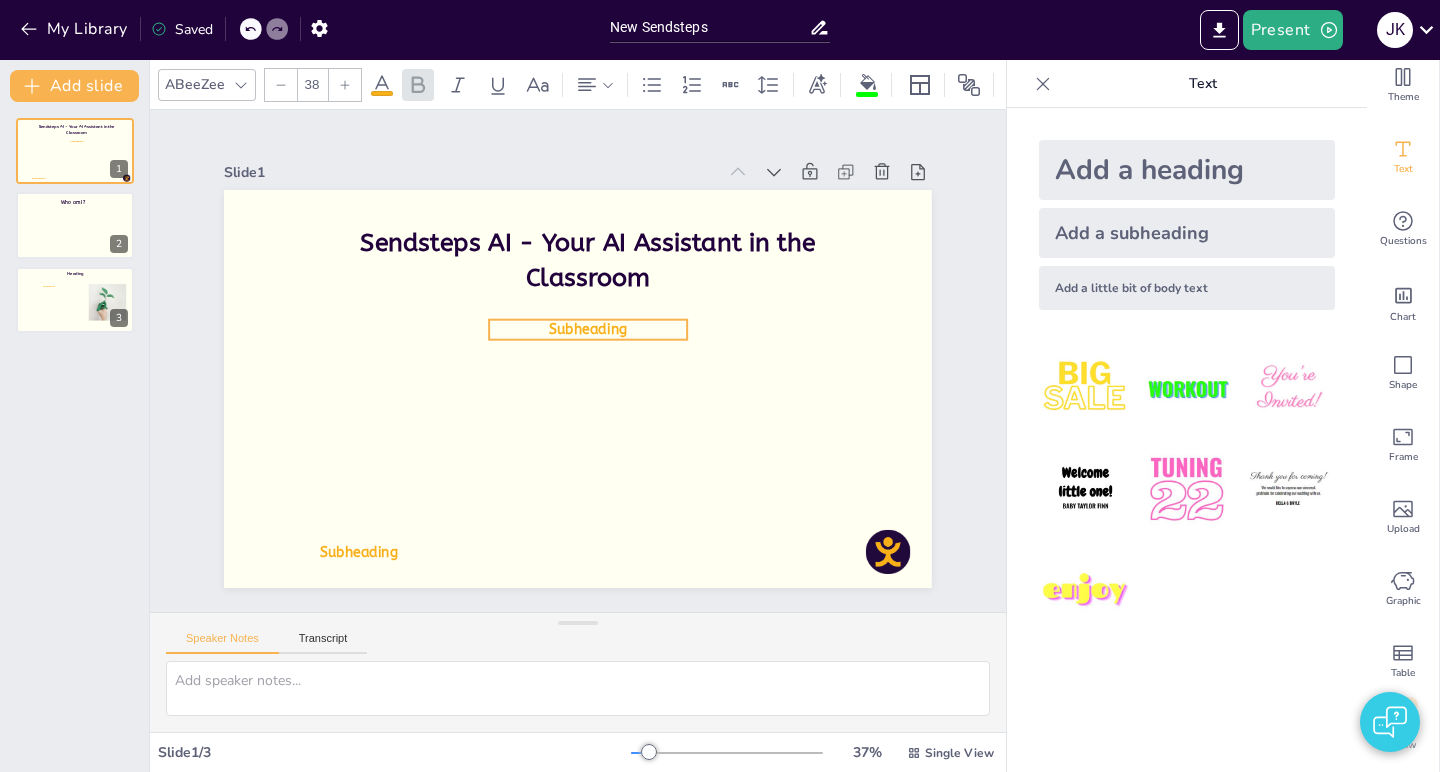 click on "Subheading" at bounding box center [594, 332] 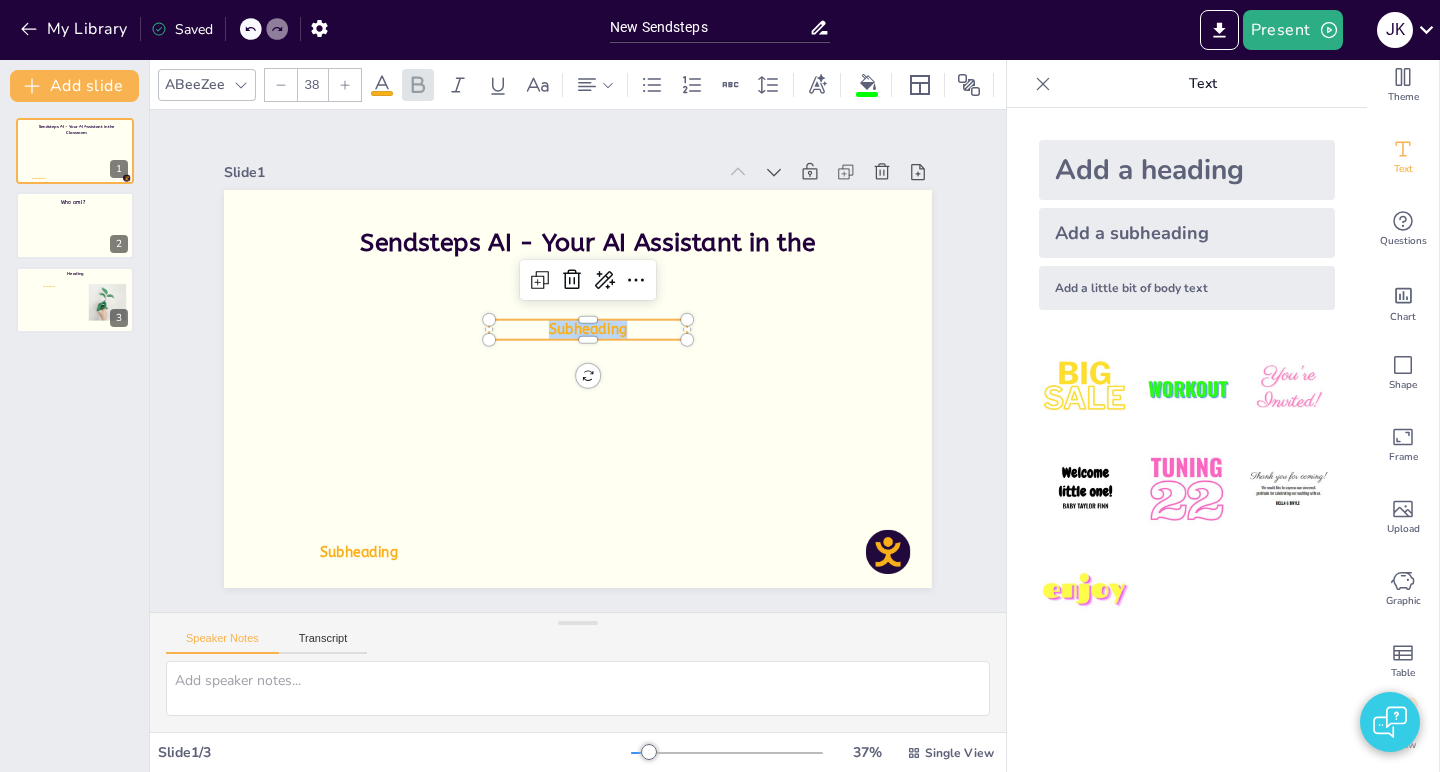 click on "Subheading" at bounding box center [607, 377] 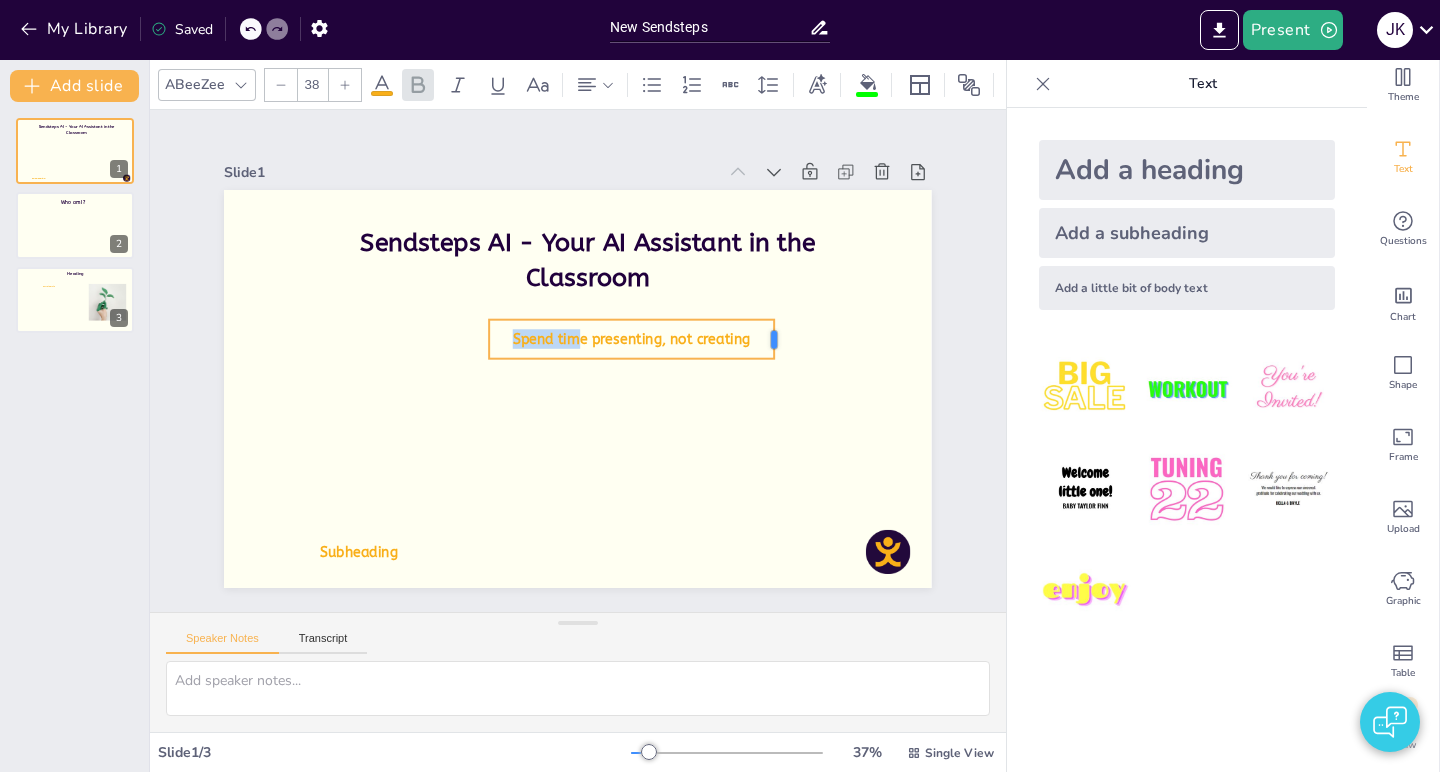 drag, startPoint x: 692, startPoint y: 345, endPoint x: 779, endPoint y: 345, distance: 87 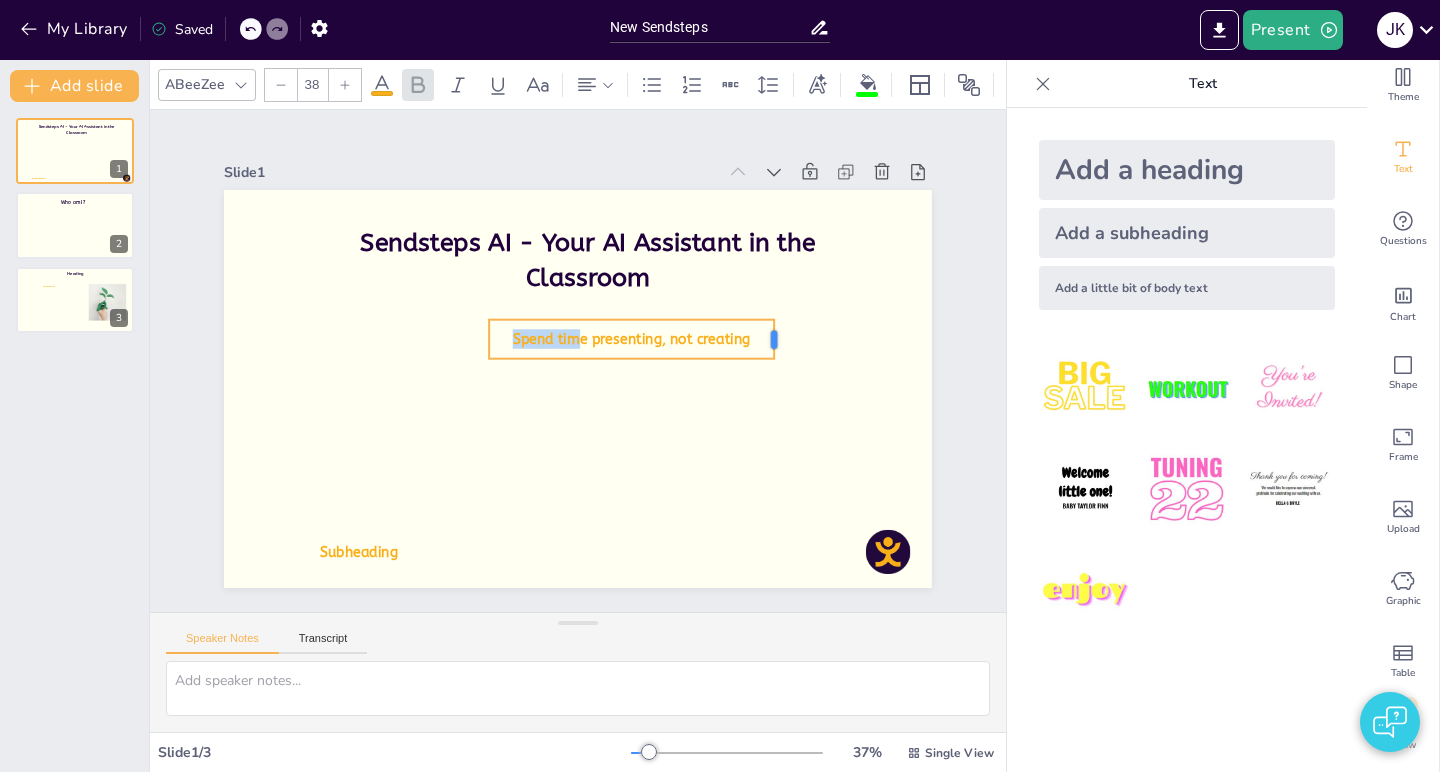 click at bounding box center [778, 403] 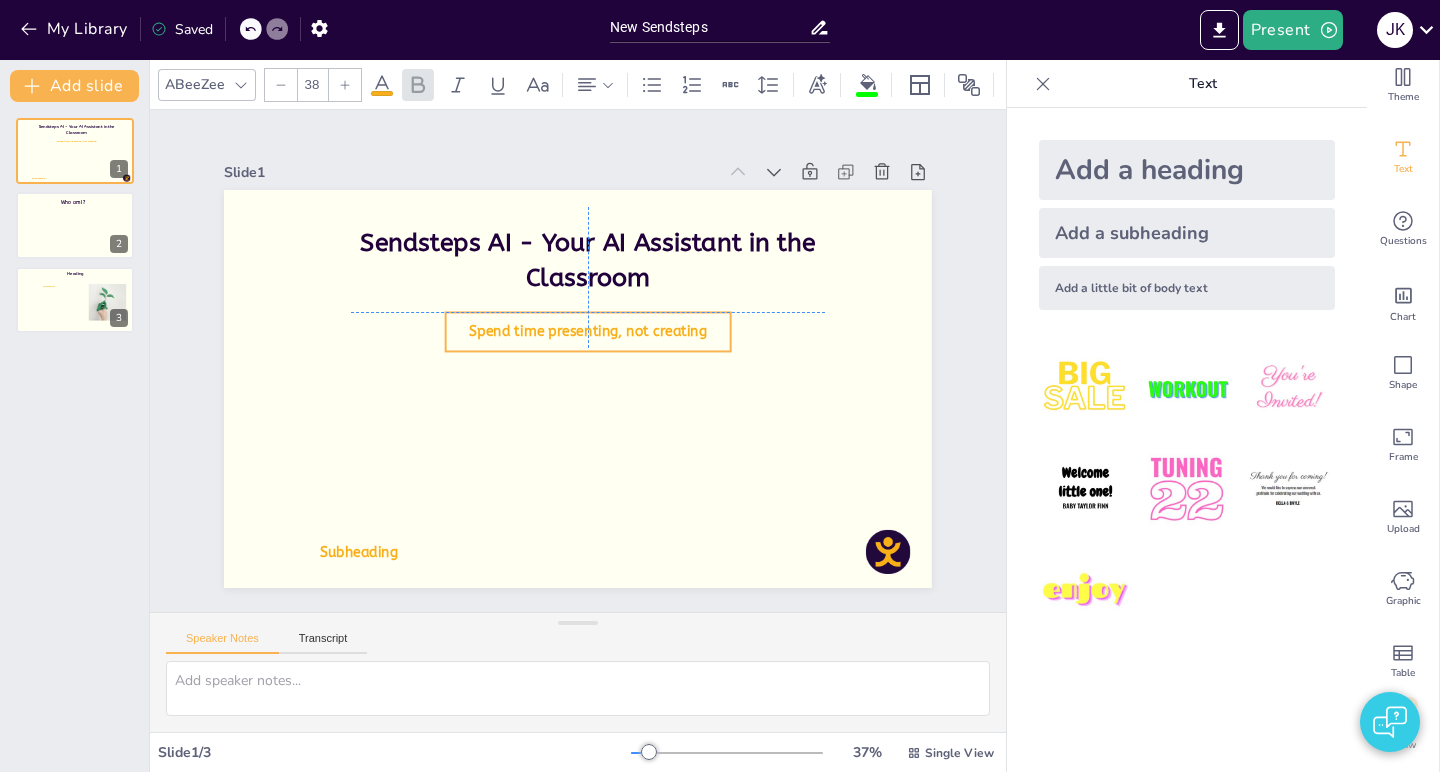drag, startPoint x: 712, startPoint y: 340, endPoint x: 666, endPoint y: 329, distance: 47.296936 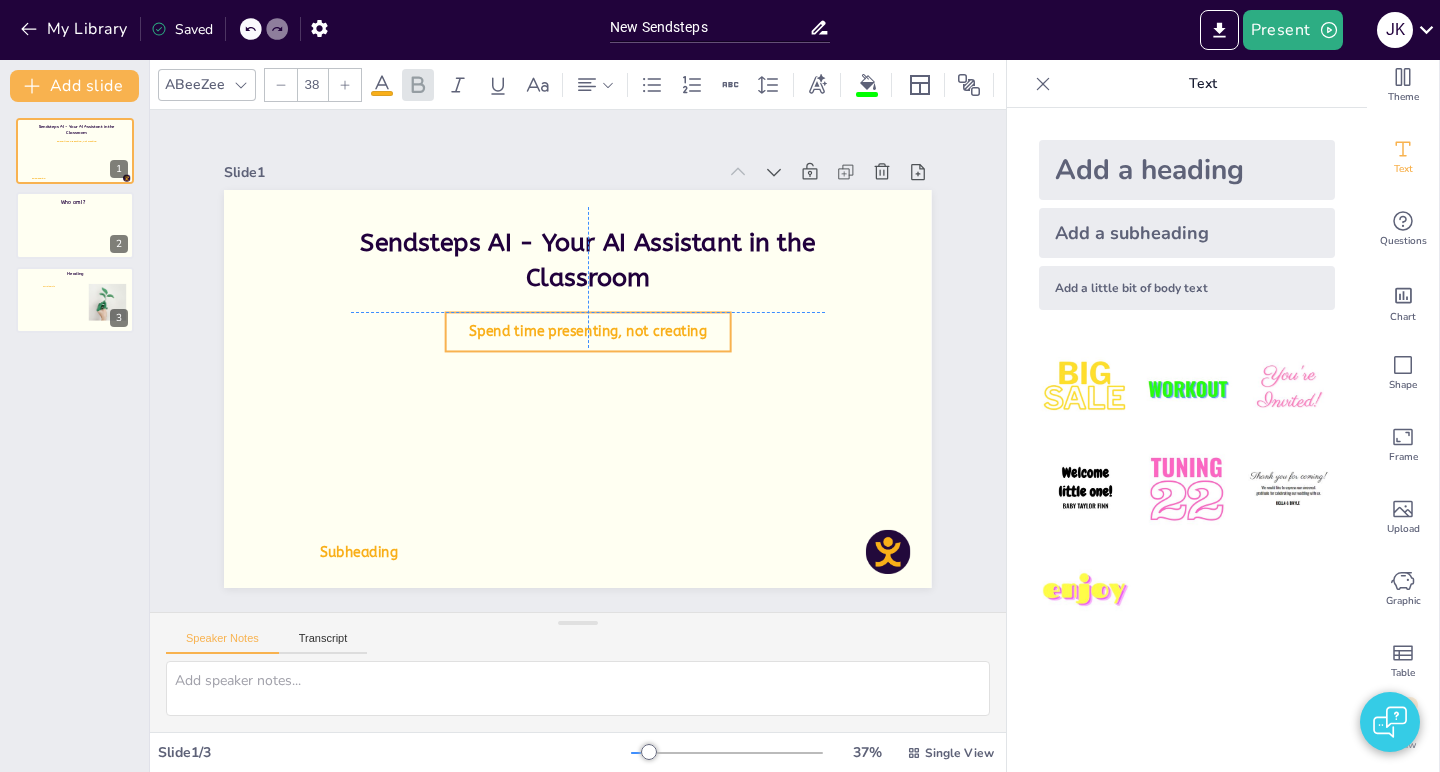 click on "Spend time presenting, not creating" at bounding box center (594, 335) 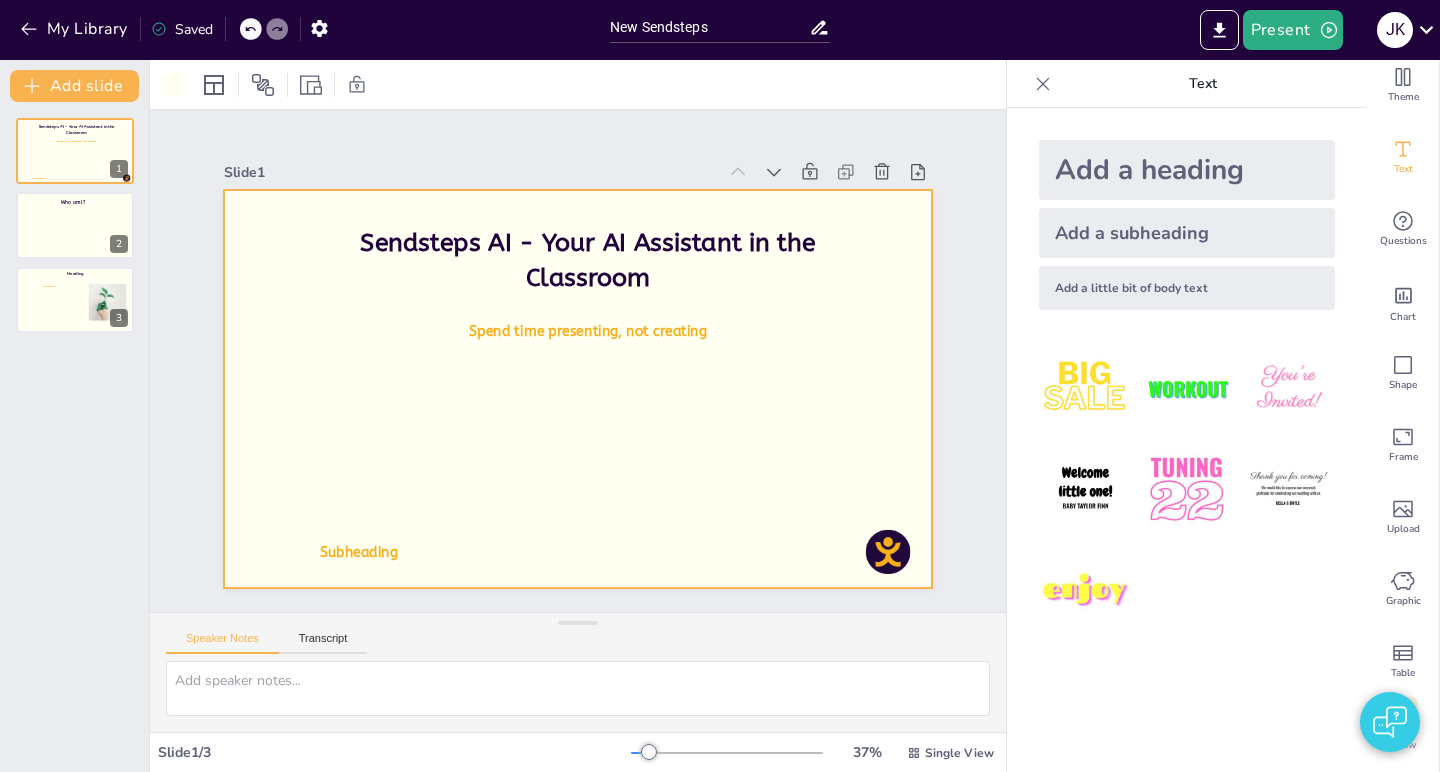 click on "Add a subheading" at bounding box center [1187, 233] 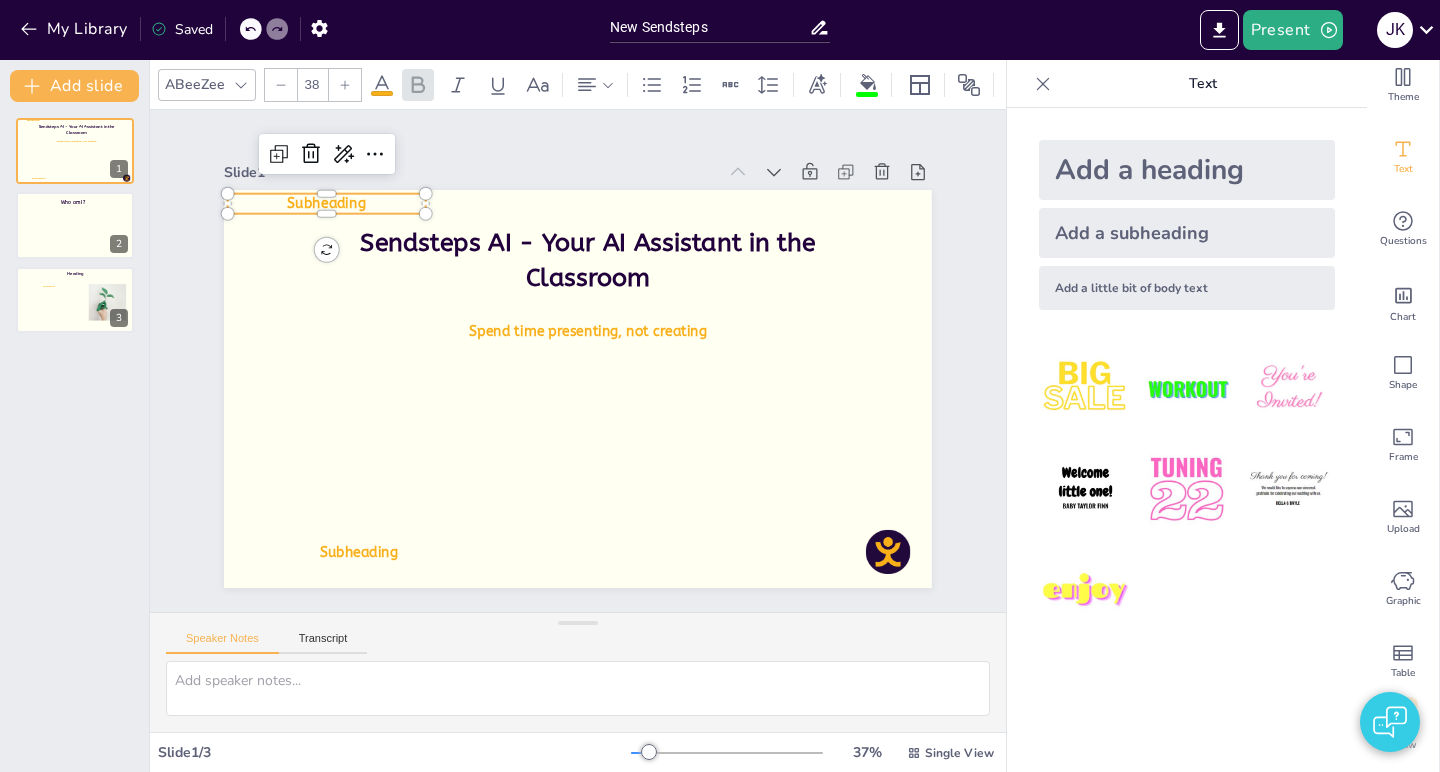 click on "Subheading" at bounding box center [344, 178] 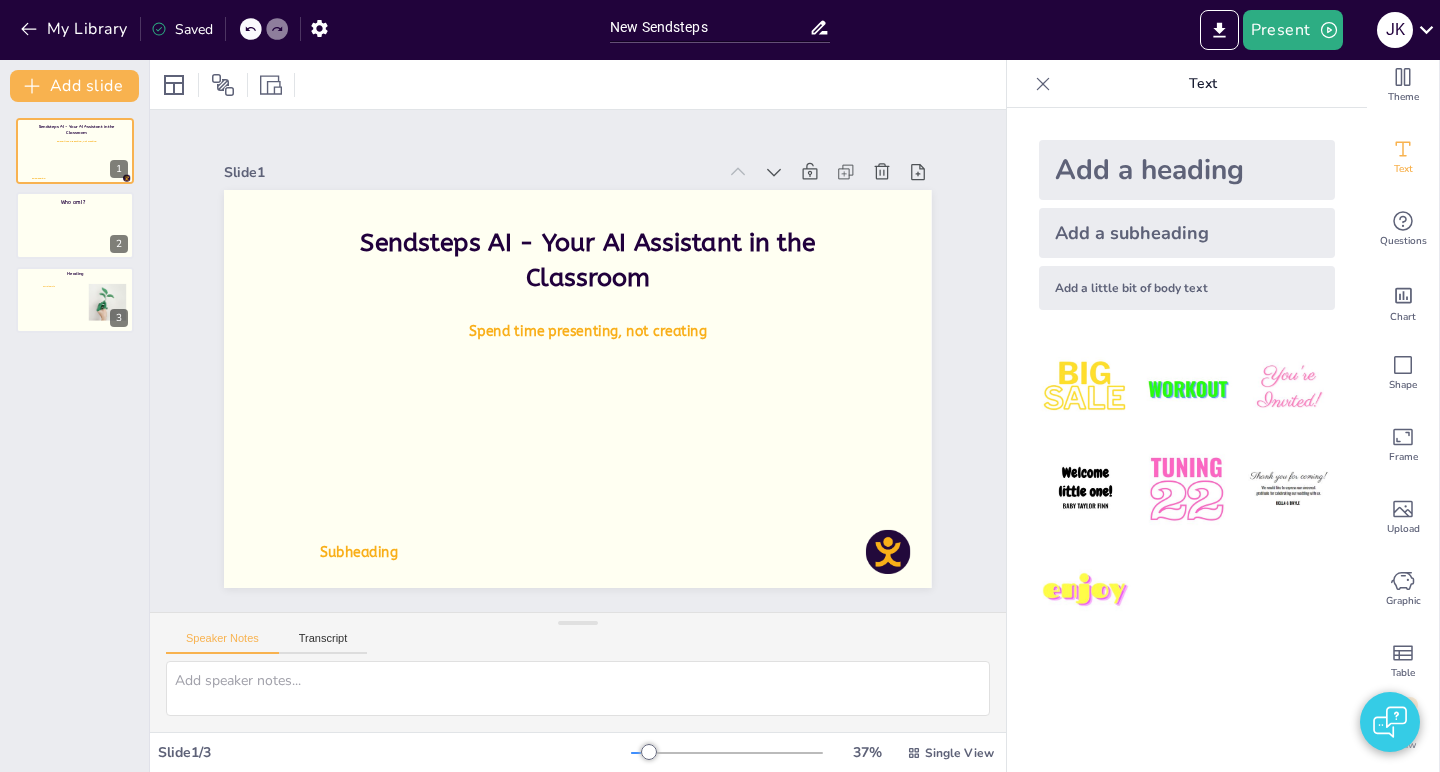 click on "Add a little bit of body text" at bounding box center (1187, 288) 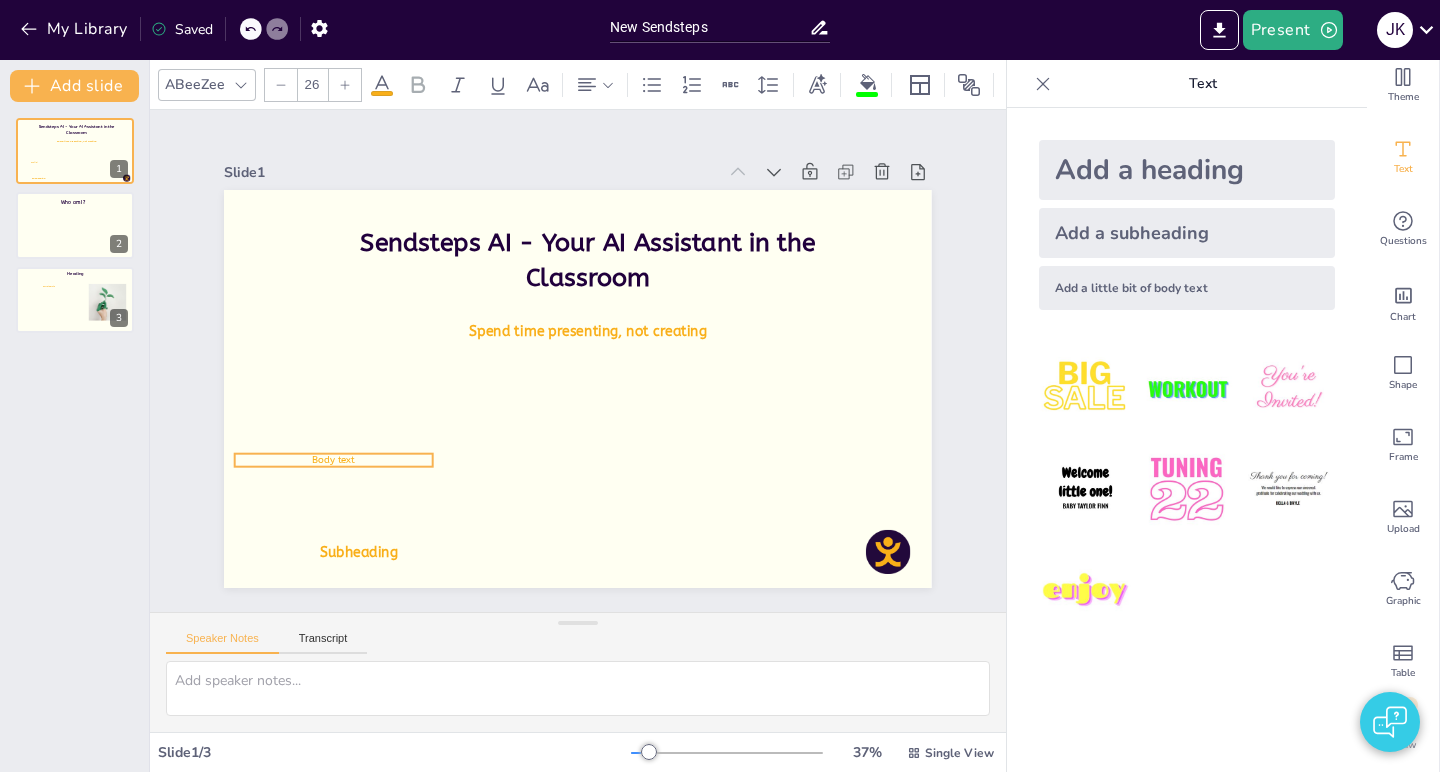 drag, startPoint x: 300, startPoint y: 201, endPoint x: 315, endPoint y: 506, distance: 305.36862 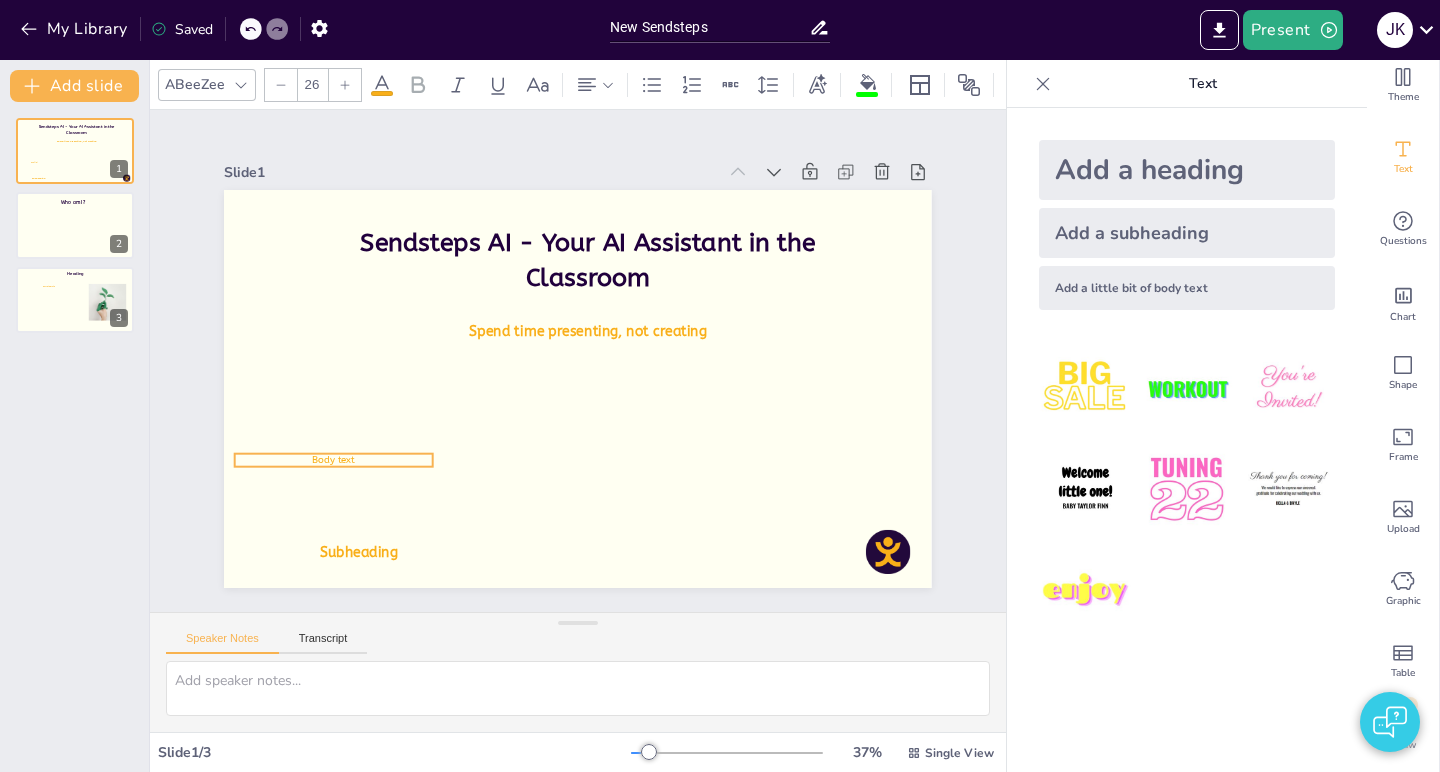 click on "Body text" at bounding box center (586, 97) 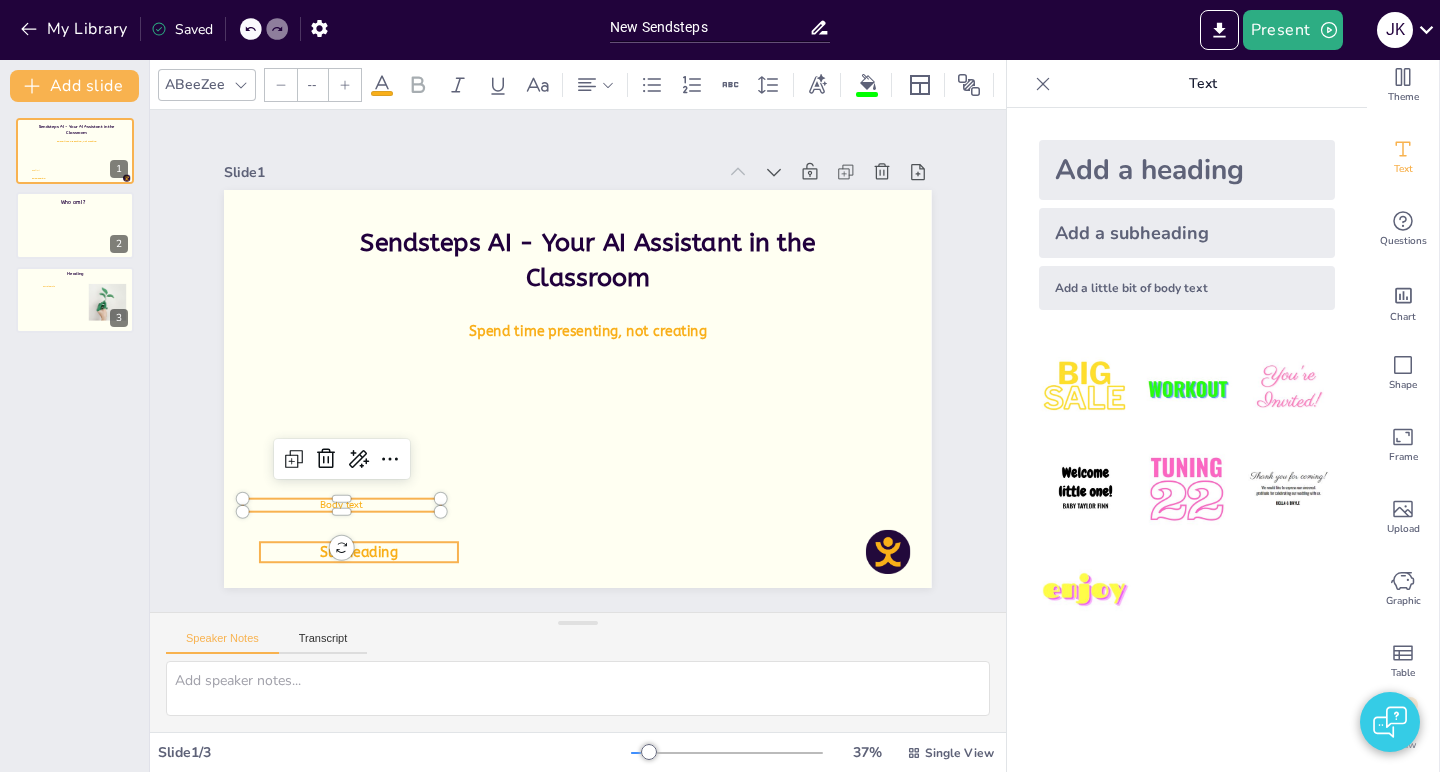 type on "38" 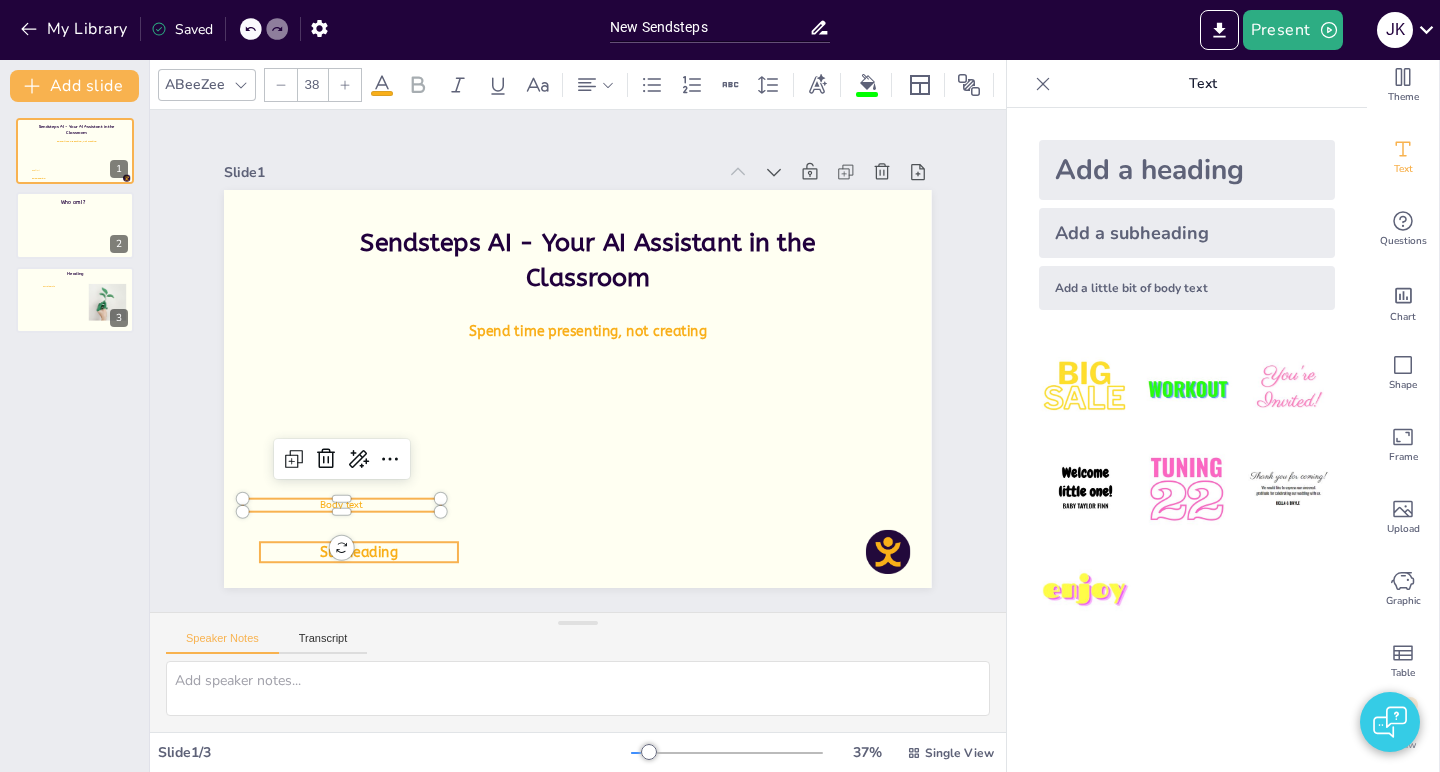 click on "Subheading" at bounding box center (311, 475) 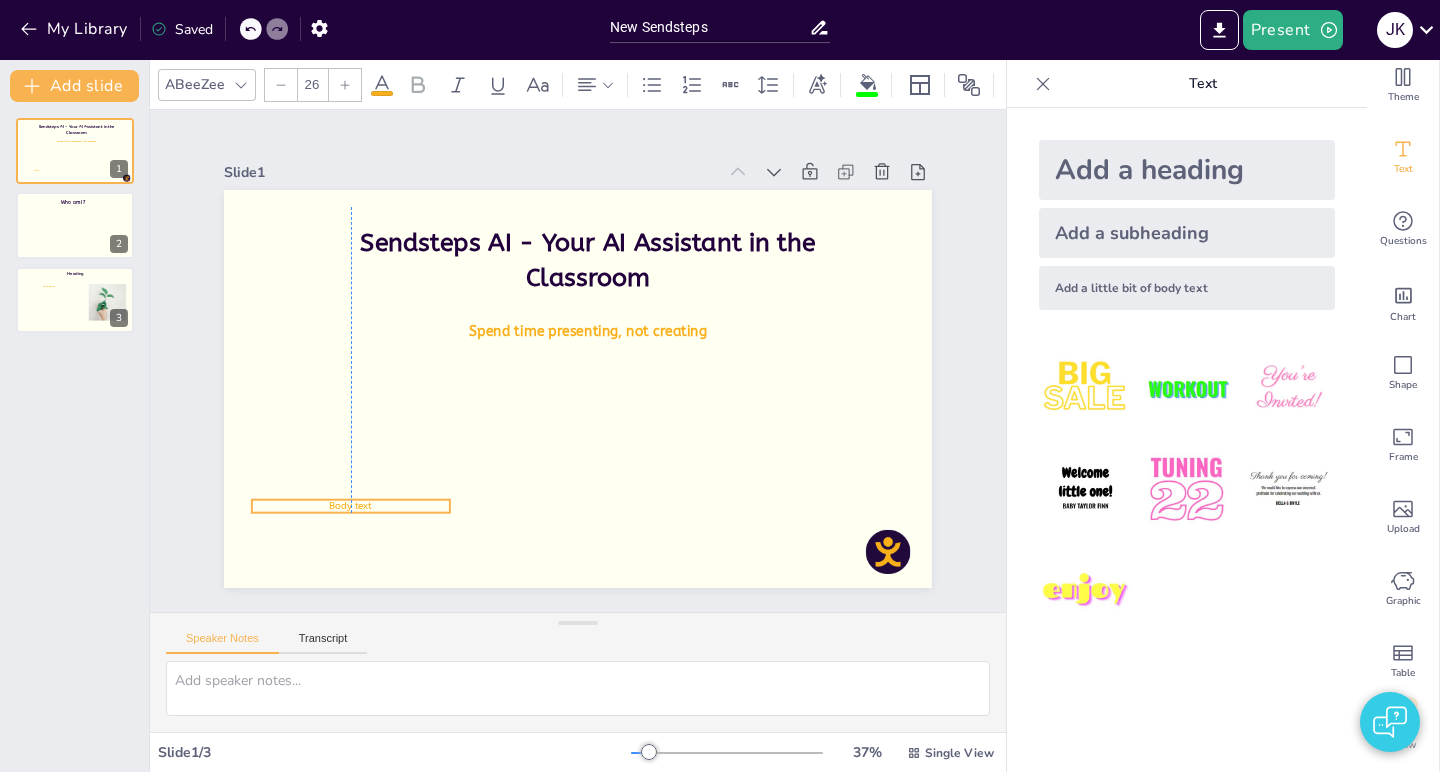 click on "Body text" at bounding box center (317, 429) 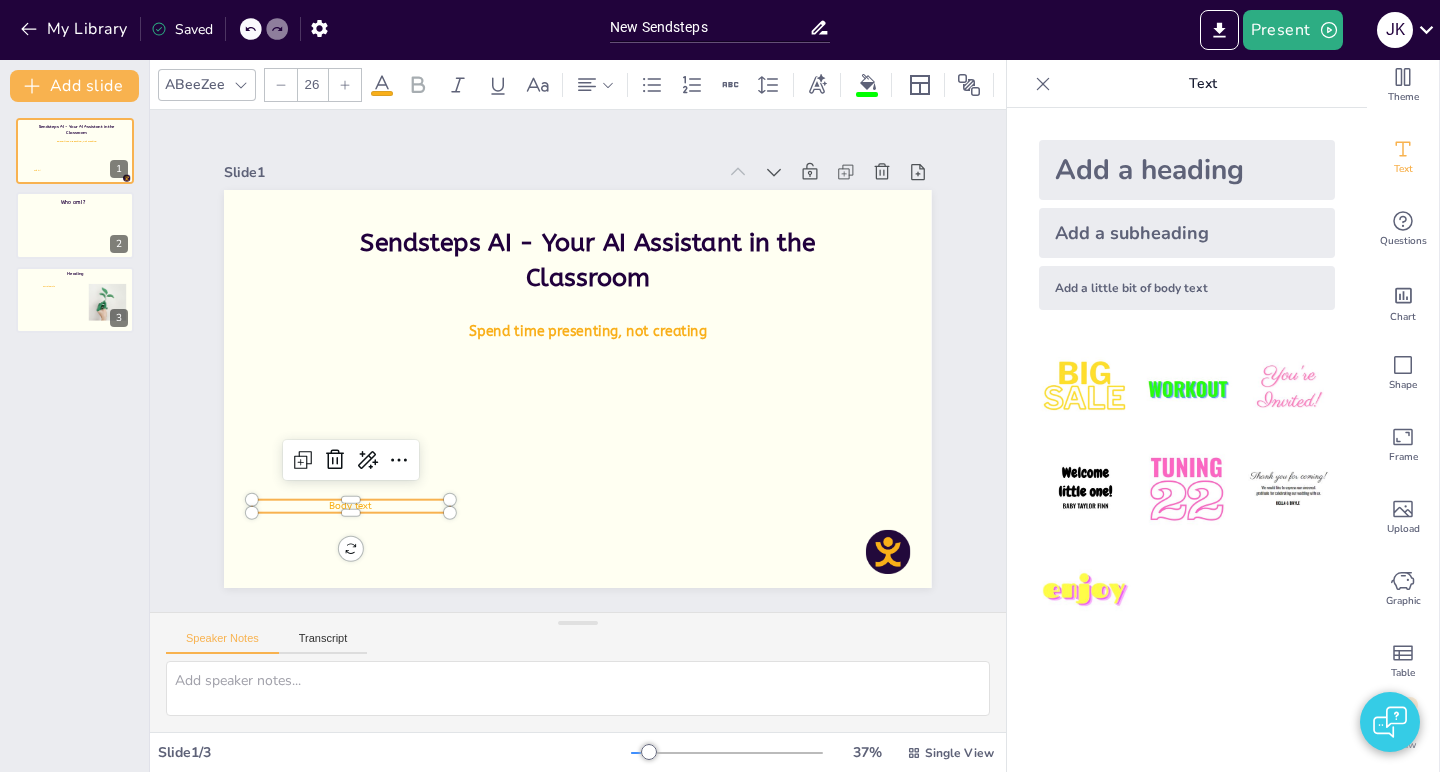 click on "Body text" at bounding box center [327, 262] 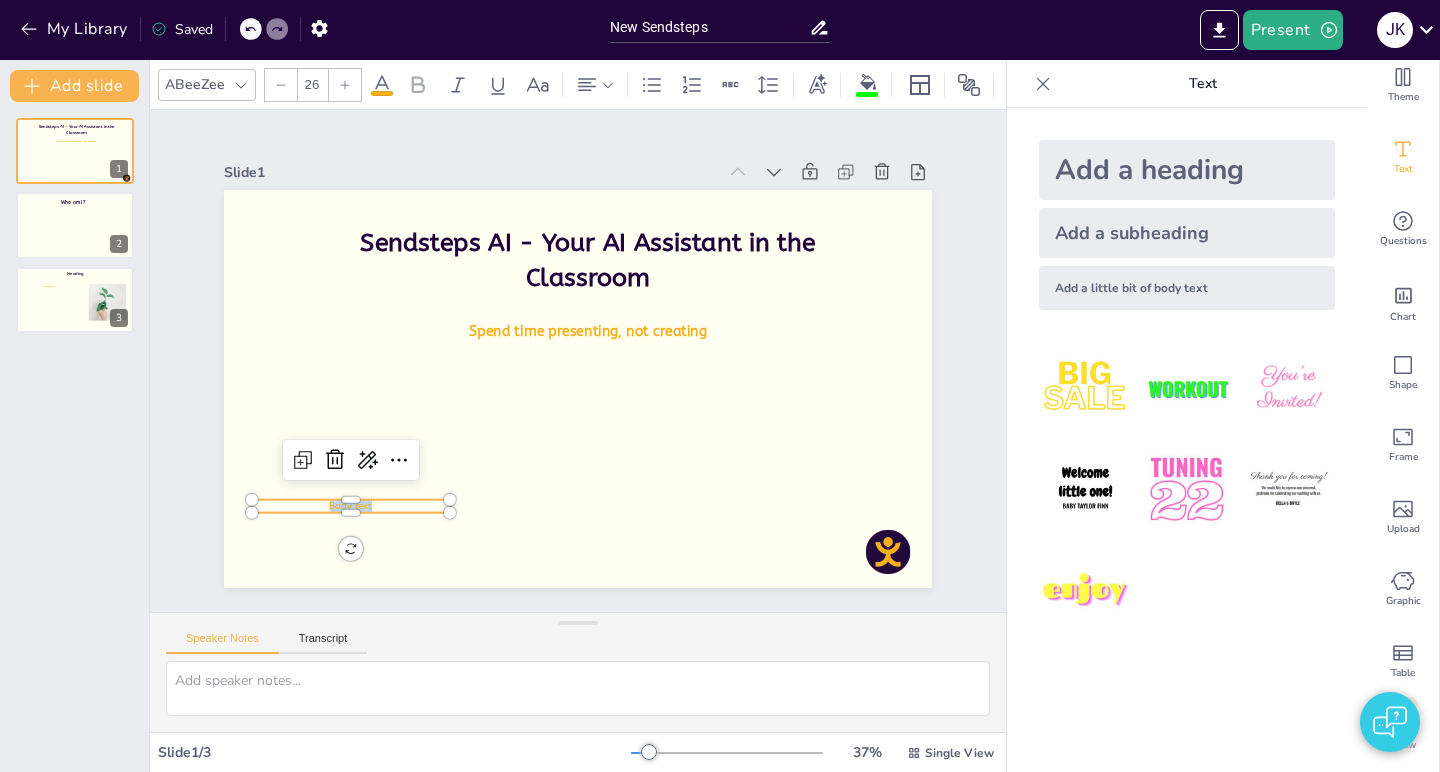 click on "Body text" at bounding box center [309, 373] 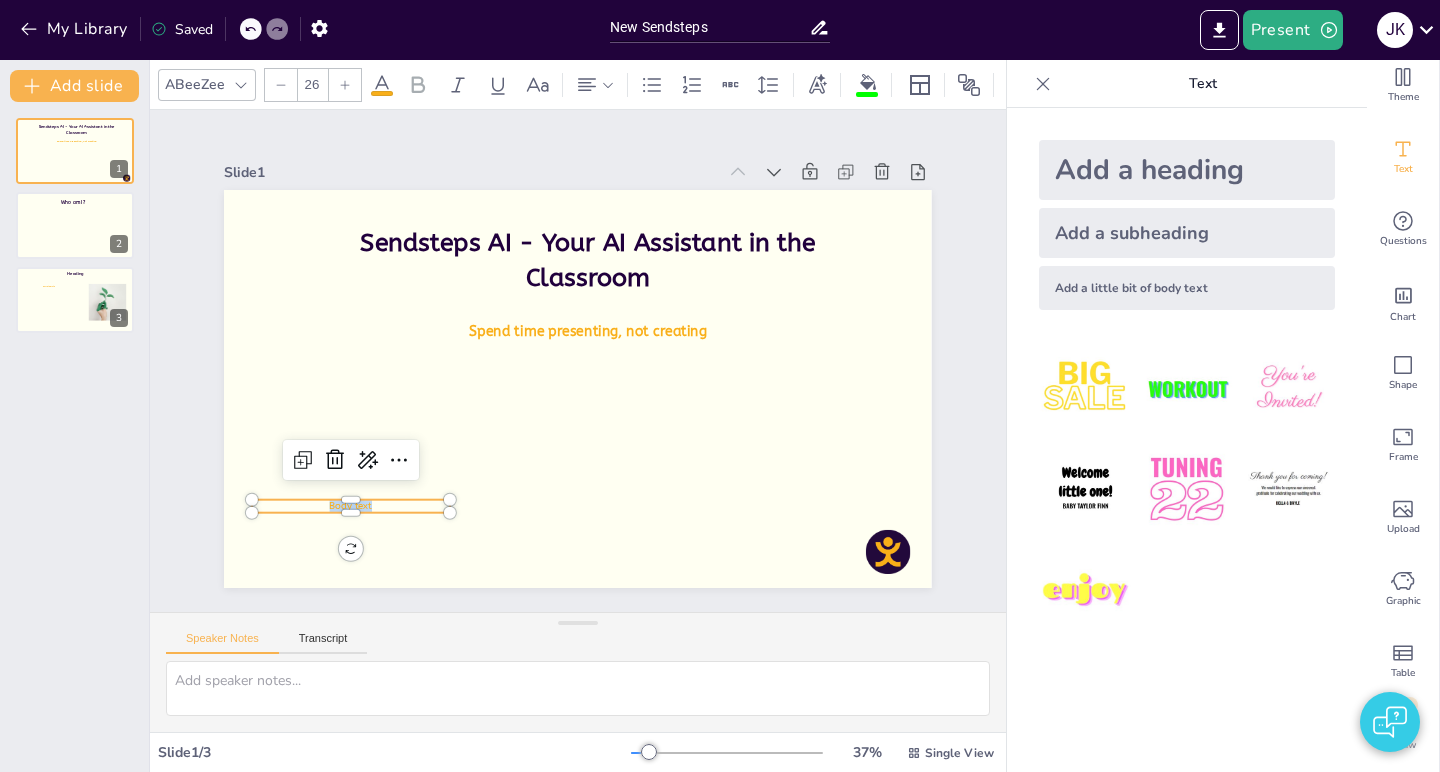 click on "Body text" at bounding box center (326, 456) 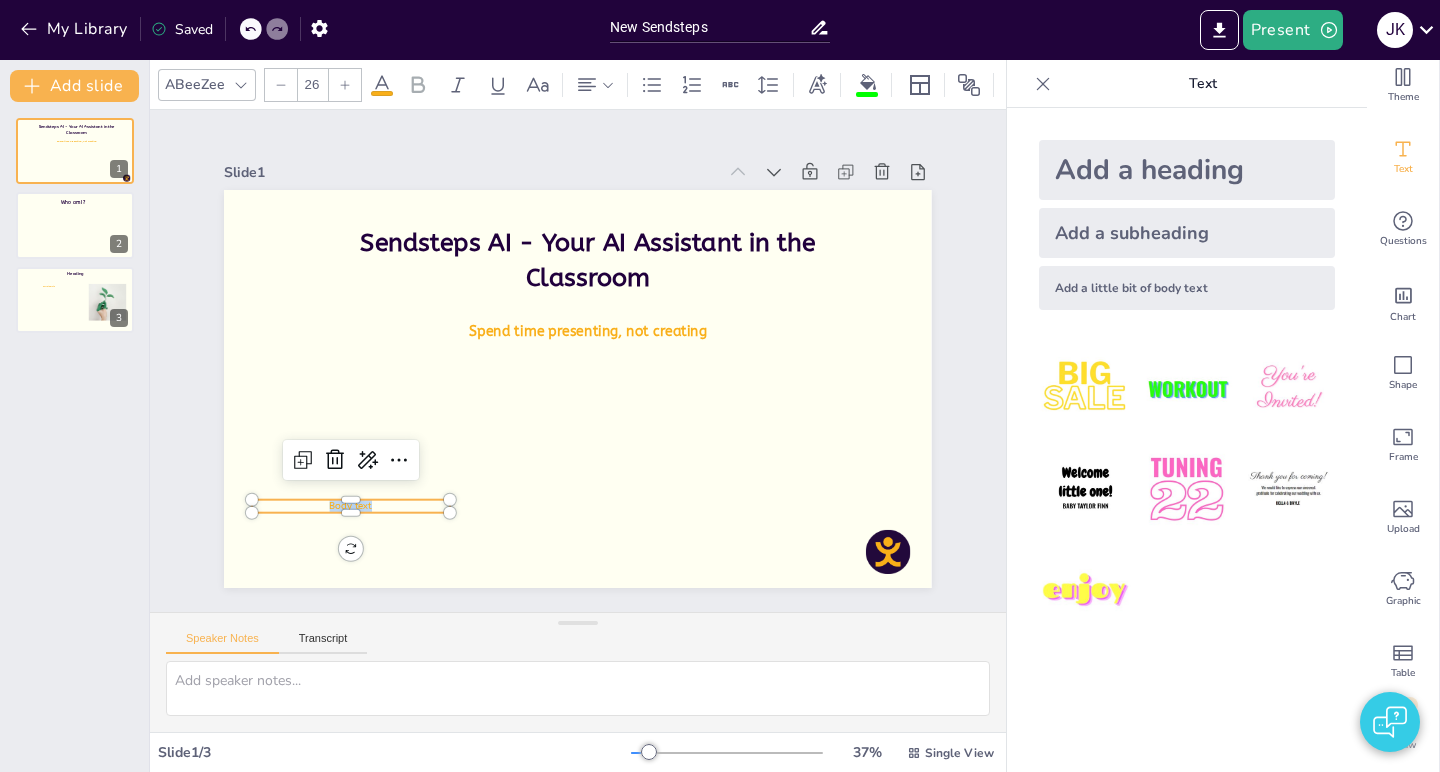 type 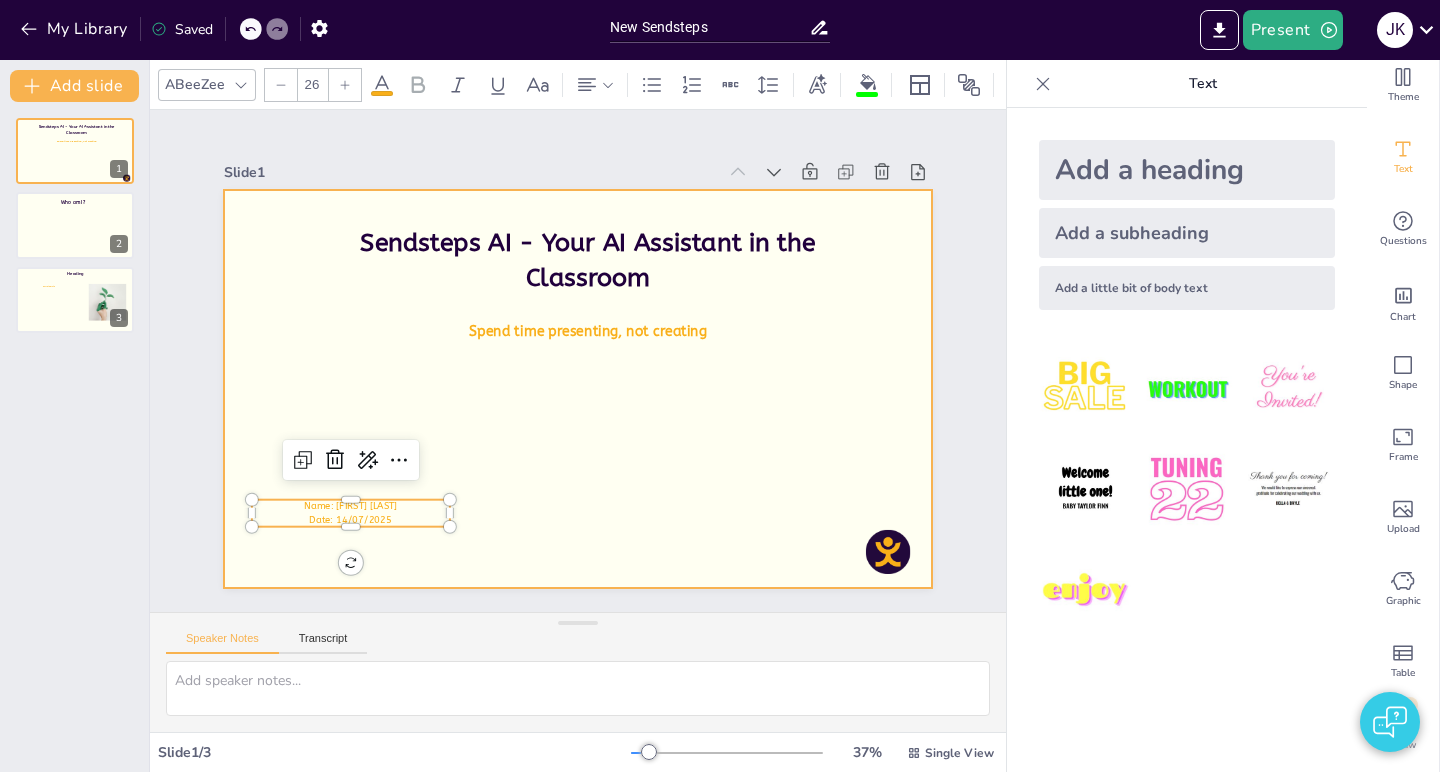 click at bounding box center [572, 388] 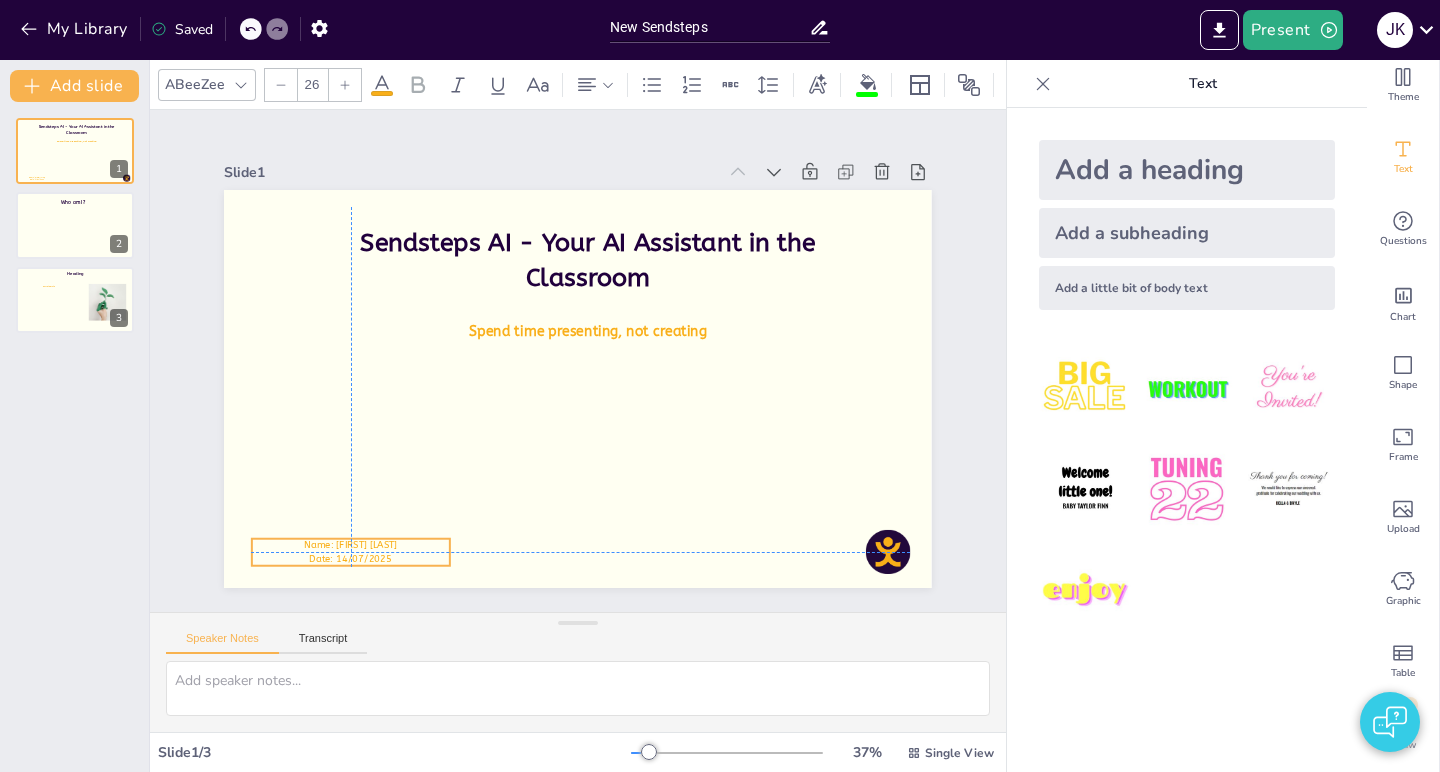 drag, startPoint x: 397, startPoint y: 505, endPoint x: 396, endPoint y: 546, distance: 41.01219 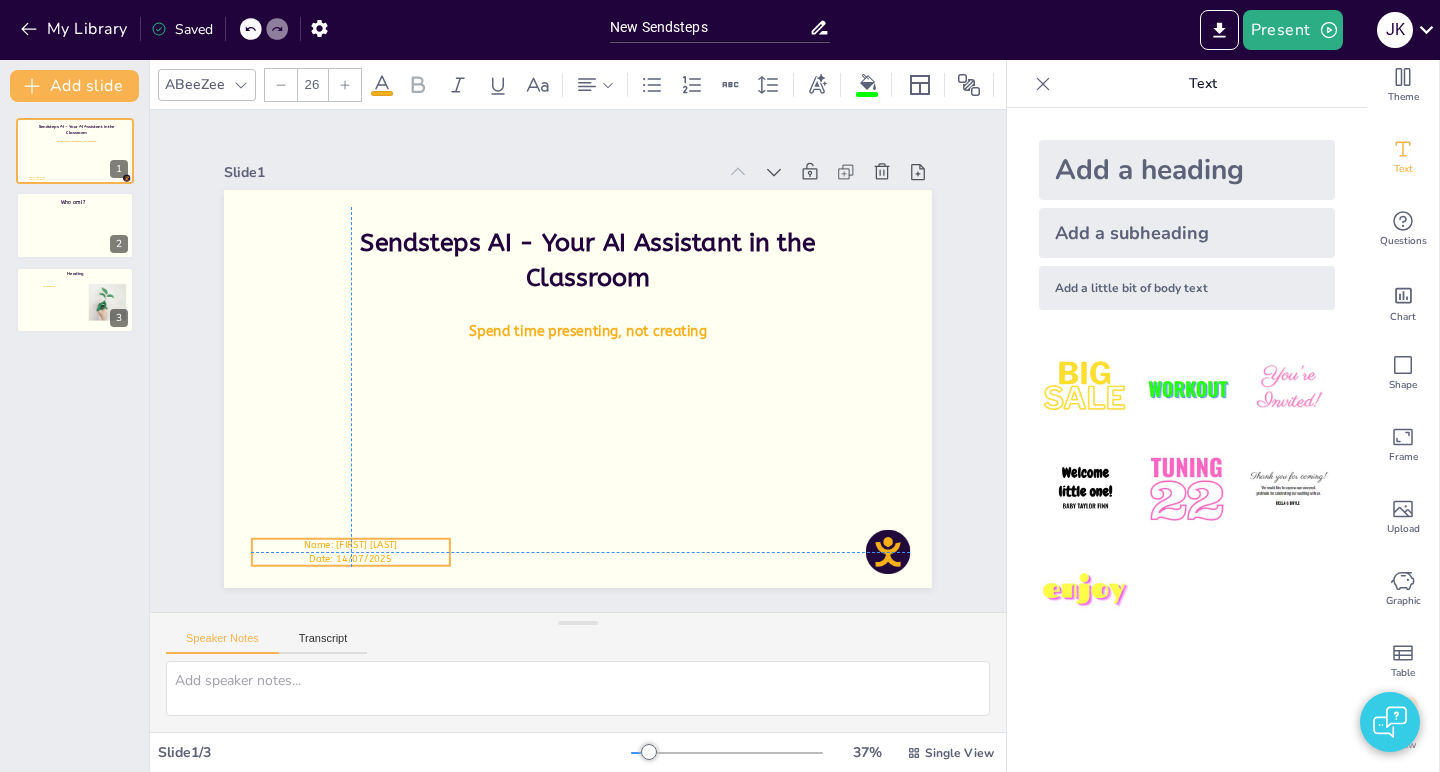 click on "Name: [FIRST] [LAST]" at bounding box center (305, 466) 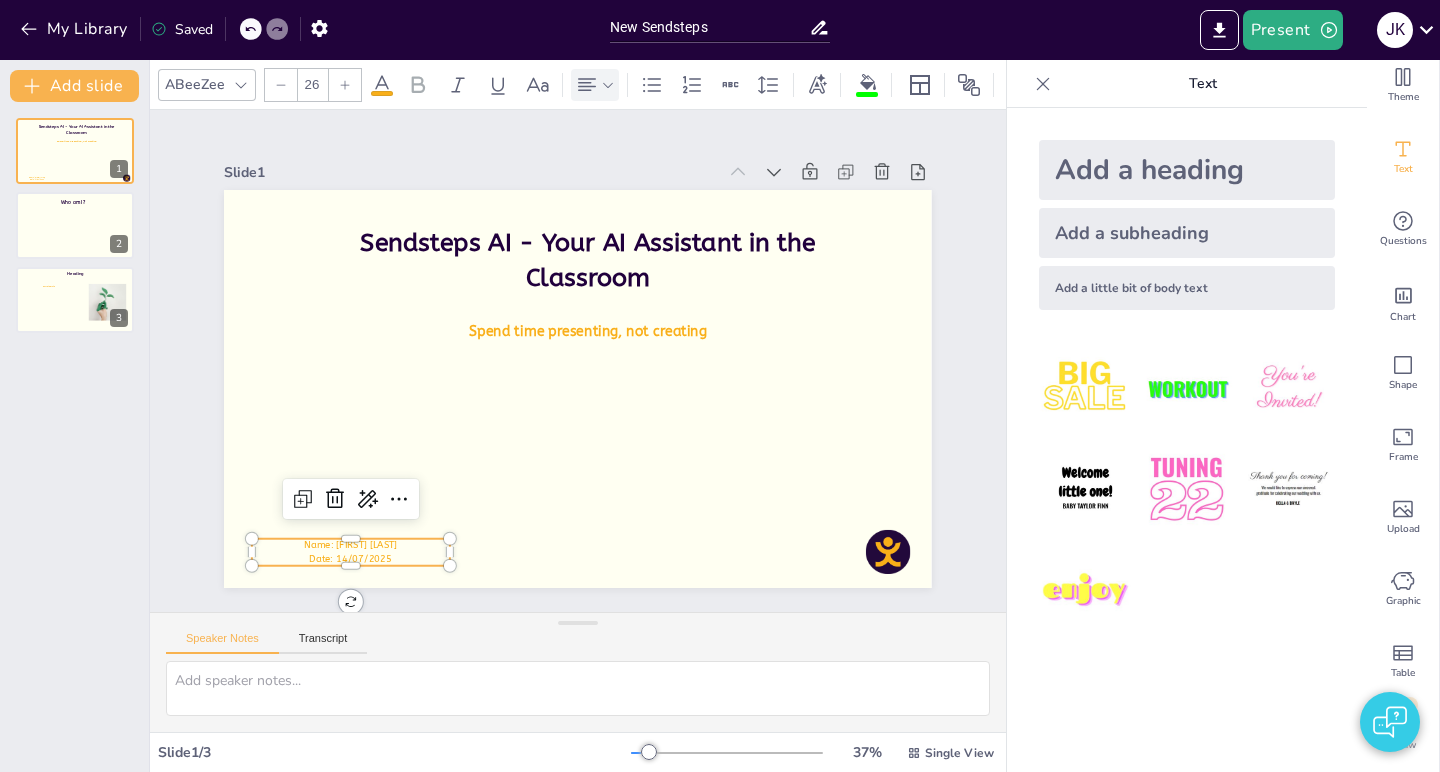 click at bounding box center (595, 85) 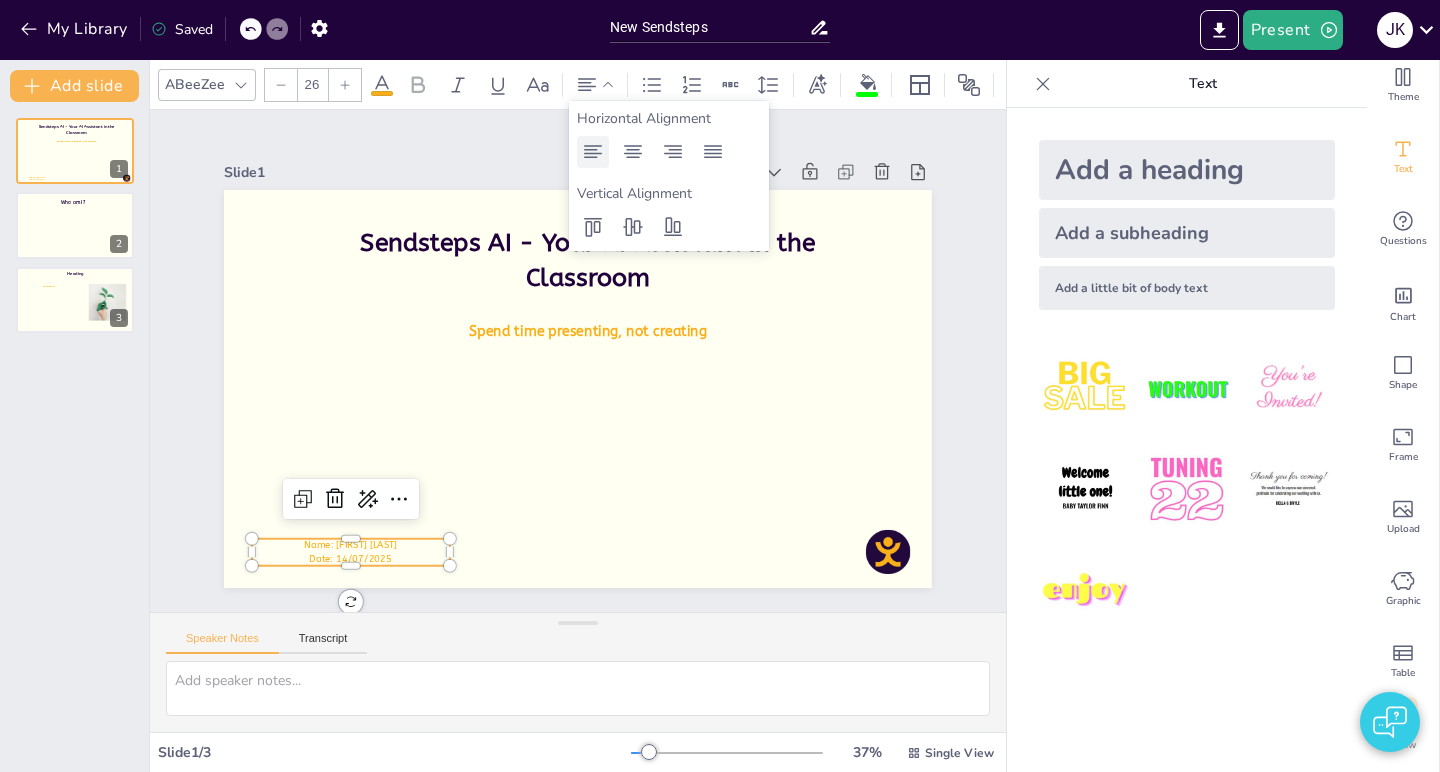 click 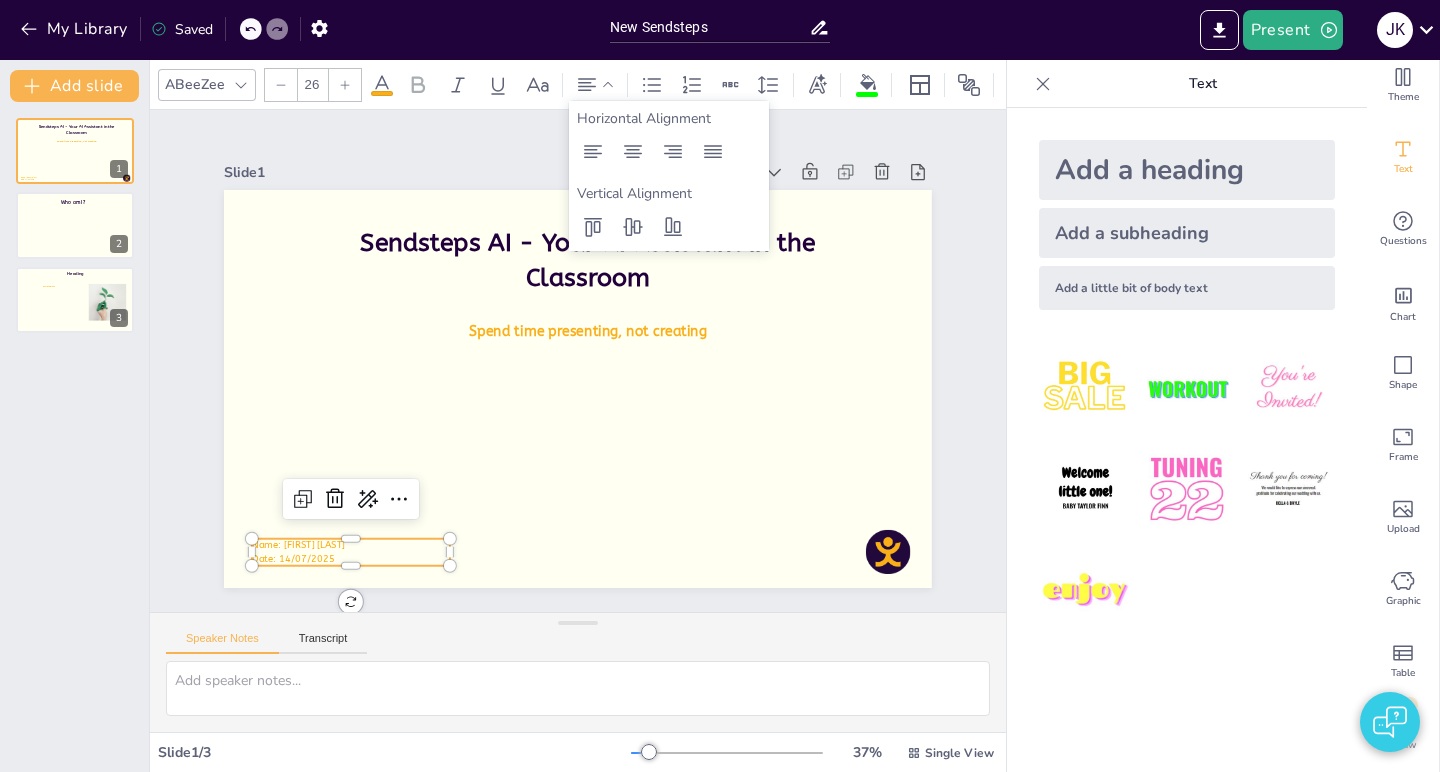 click at bounding box center (345, 85) 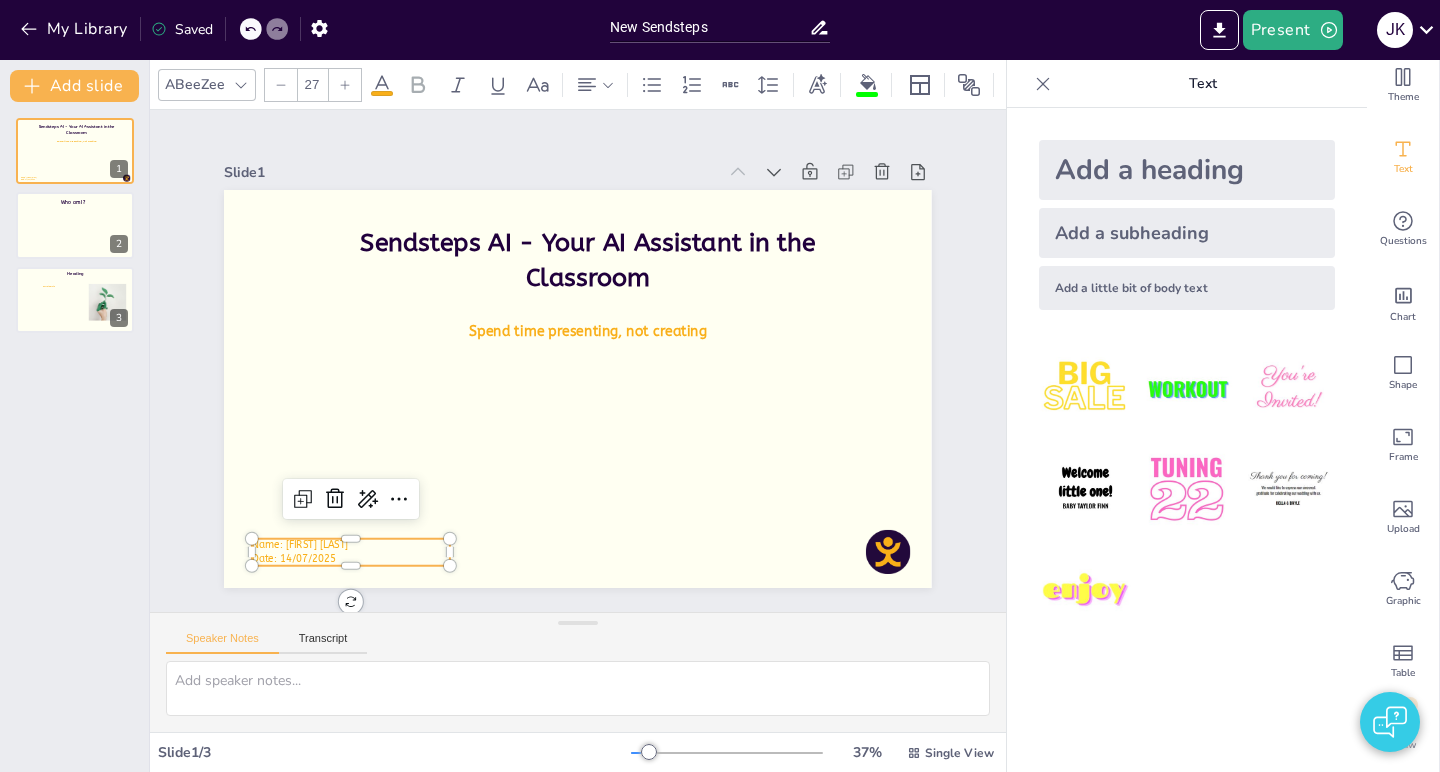 click at bounding box center (345, 85) 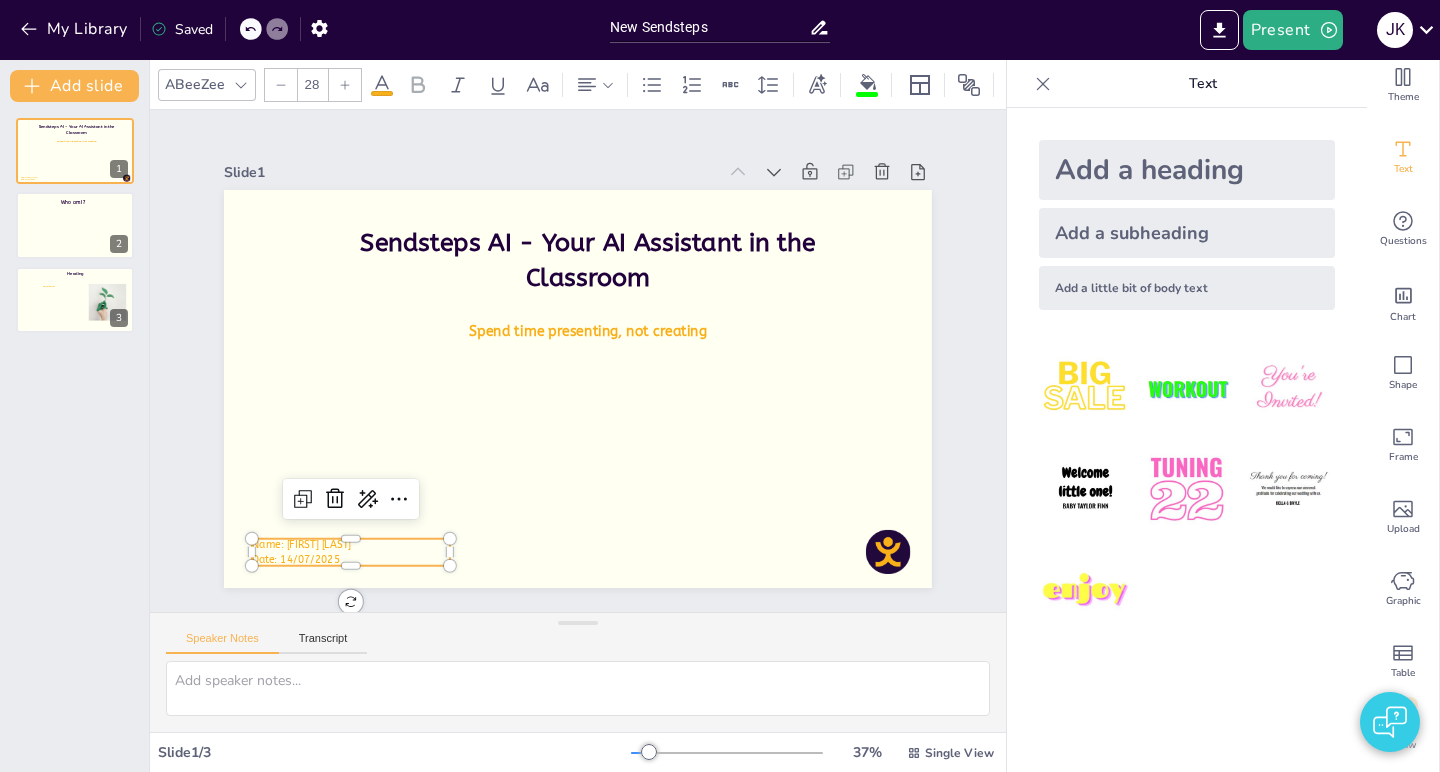 click at bounding box center (345, 85) 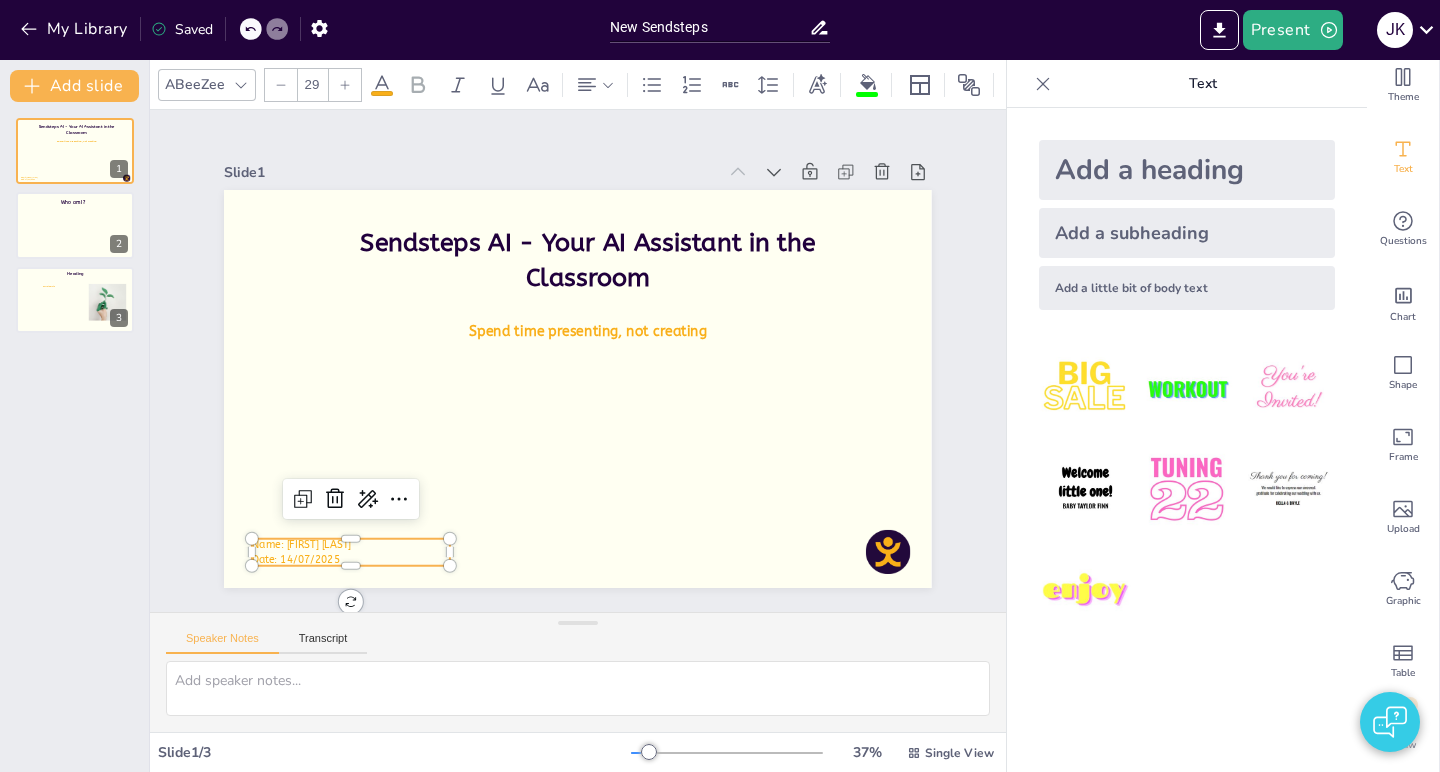 click at bounding box center (345, 85) 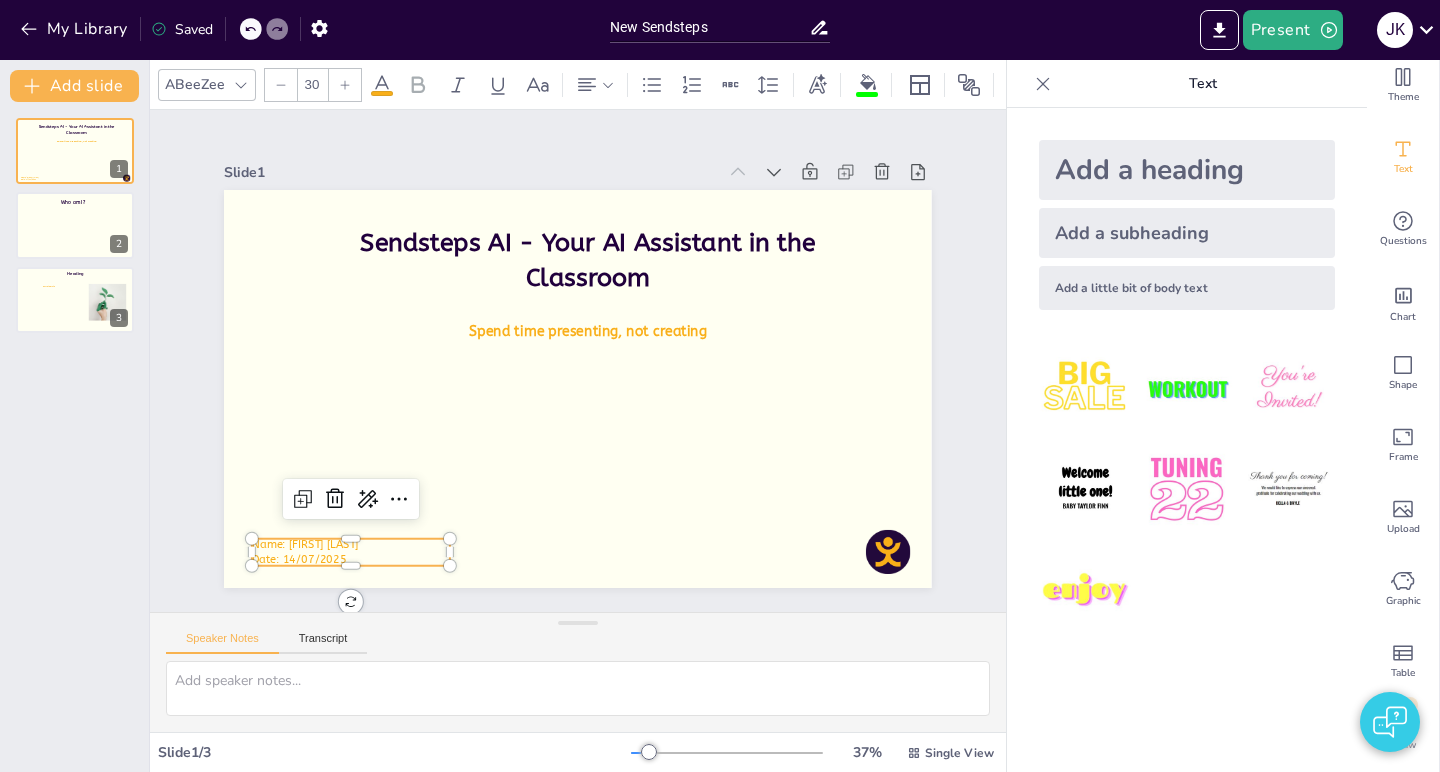 click at bounding box center (345, 85) 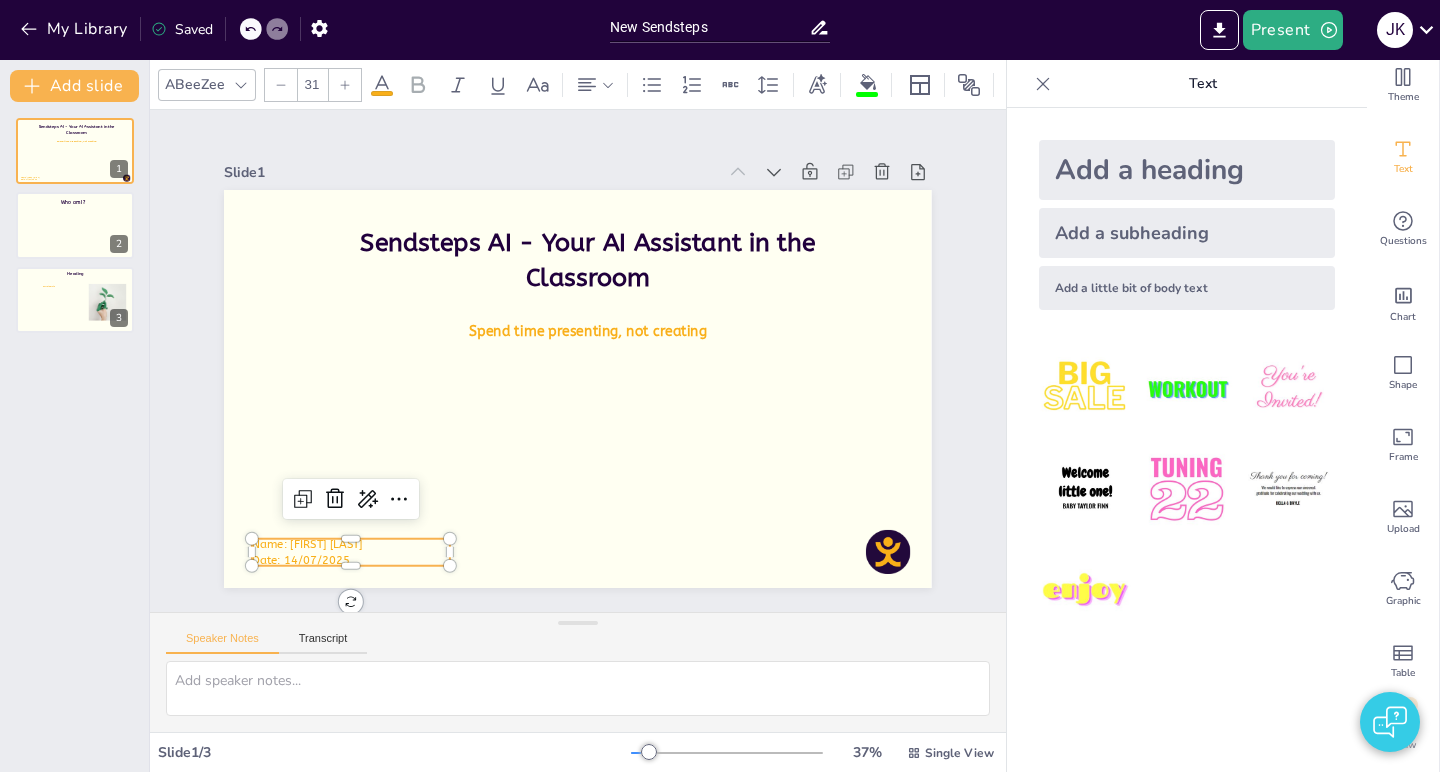 click at bounding box center (345, 85) 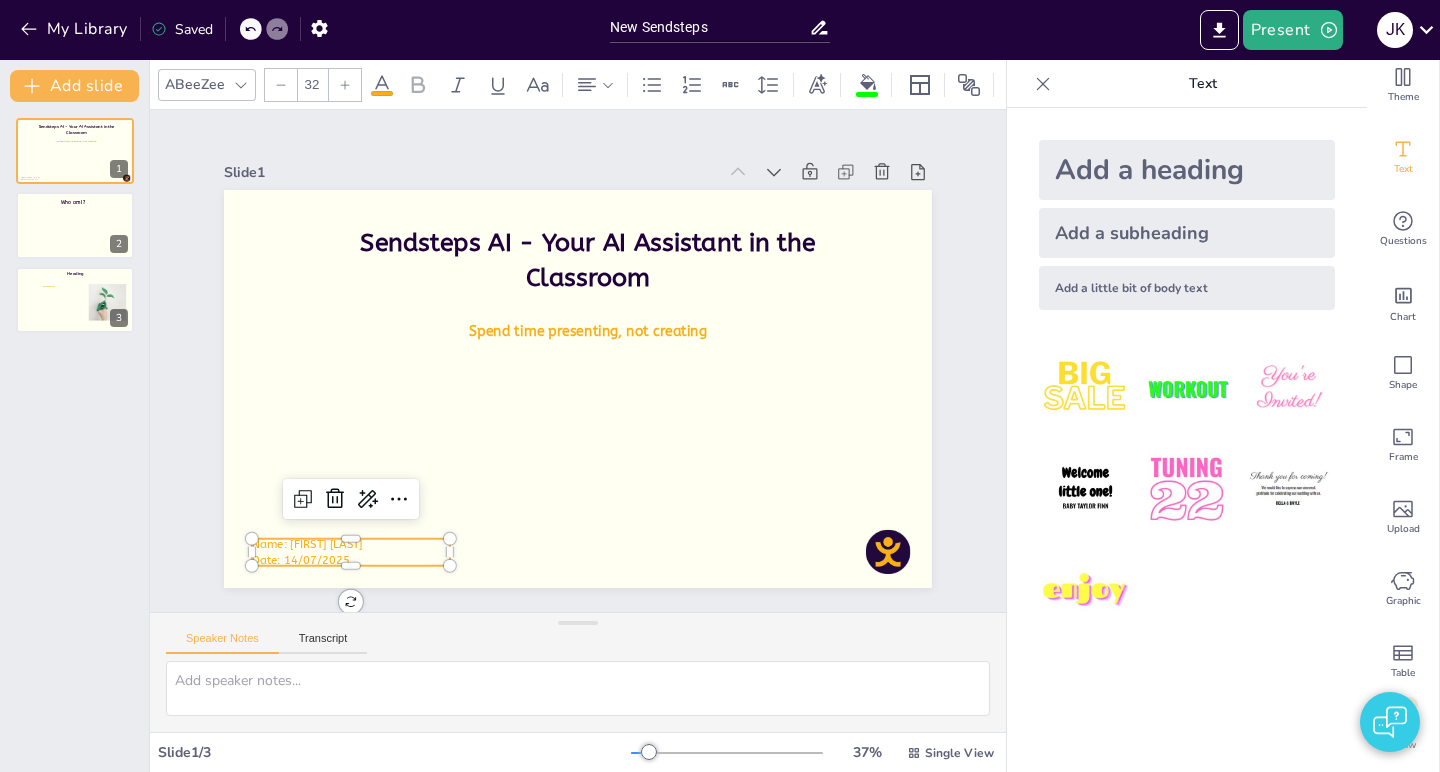 click at bounding box center (345, 85) 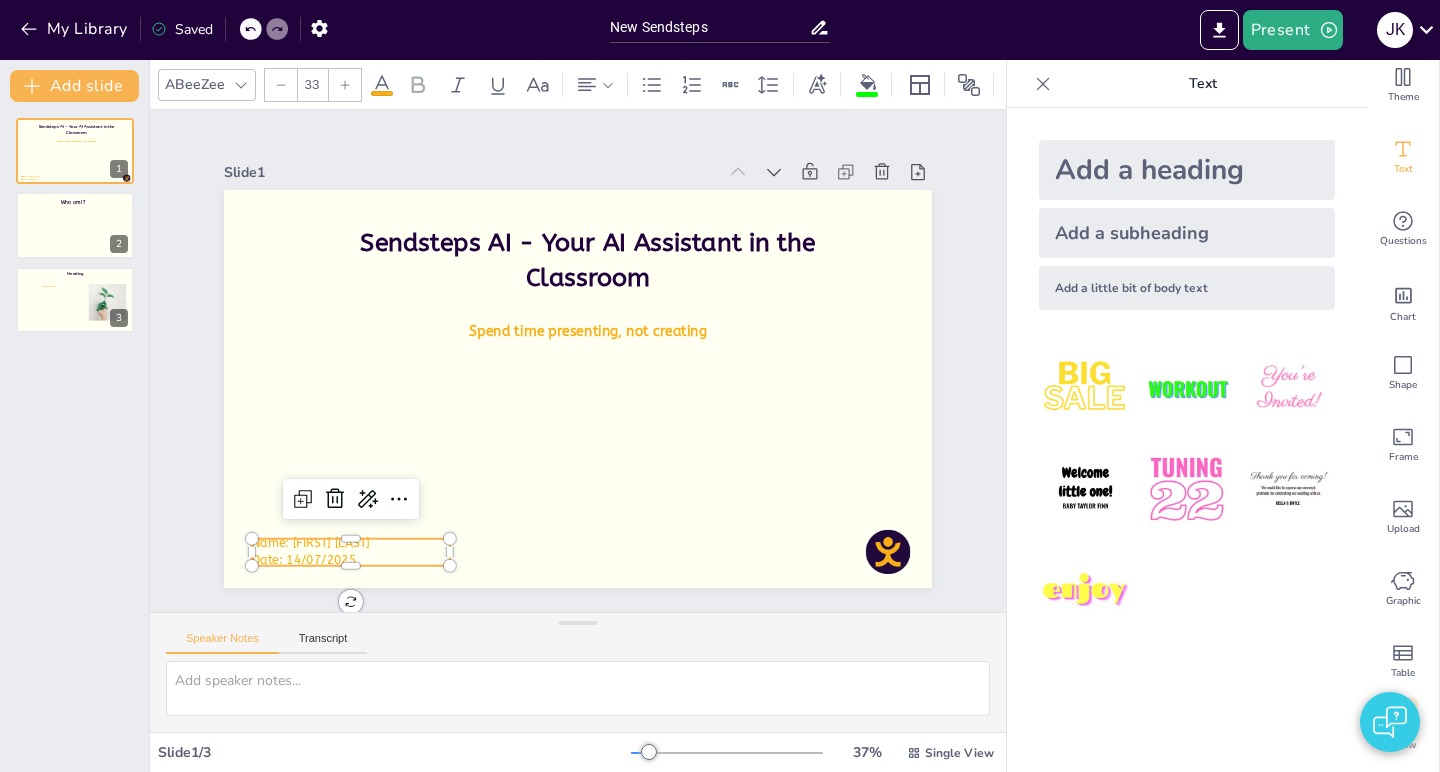 click at bounding box center [345, 85] 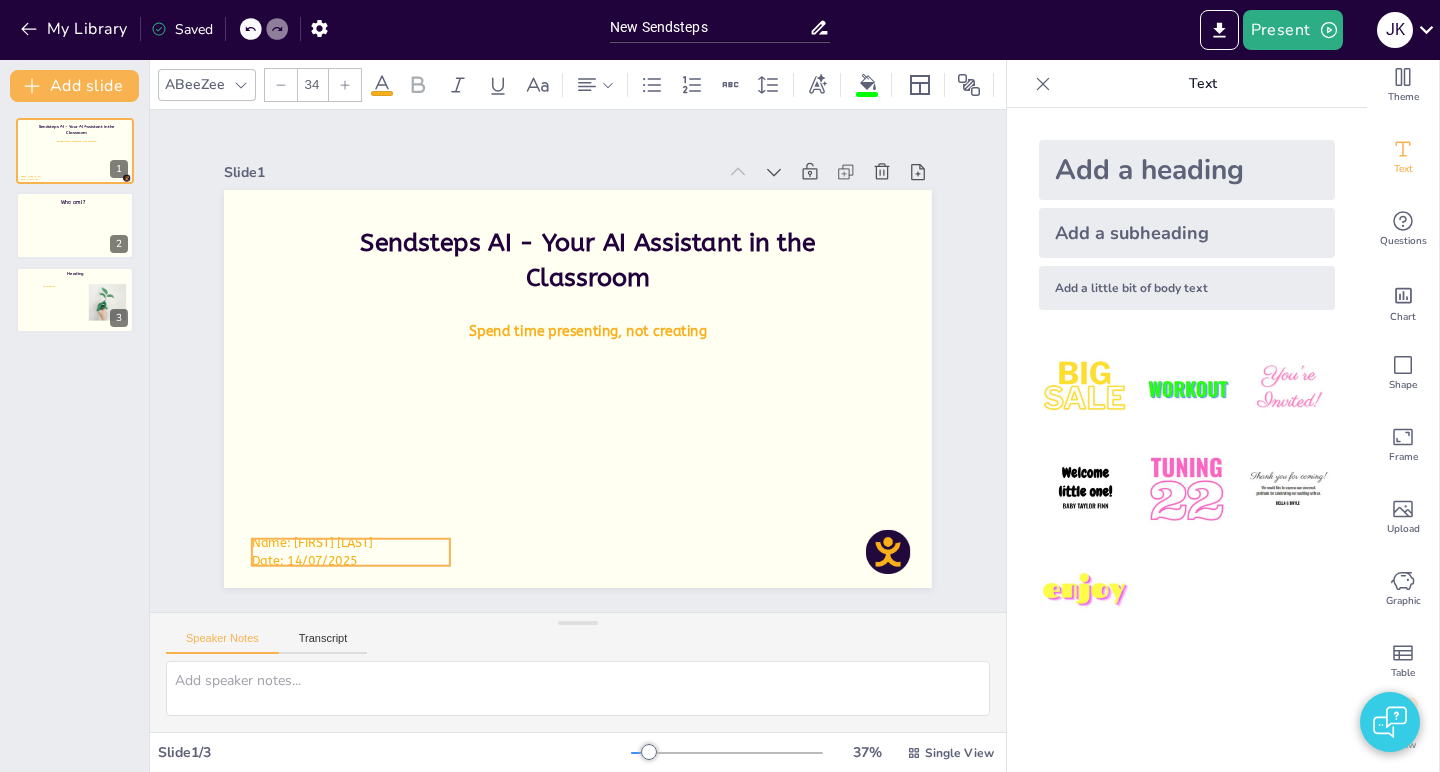 click on "Name: [FIRST] [LAST]" at bounding box center (865, 407) 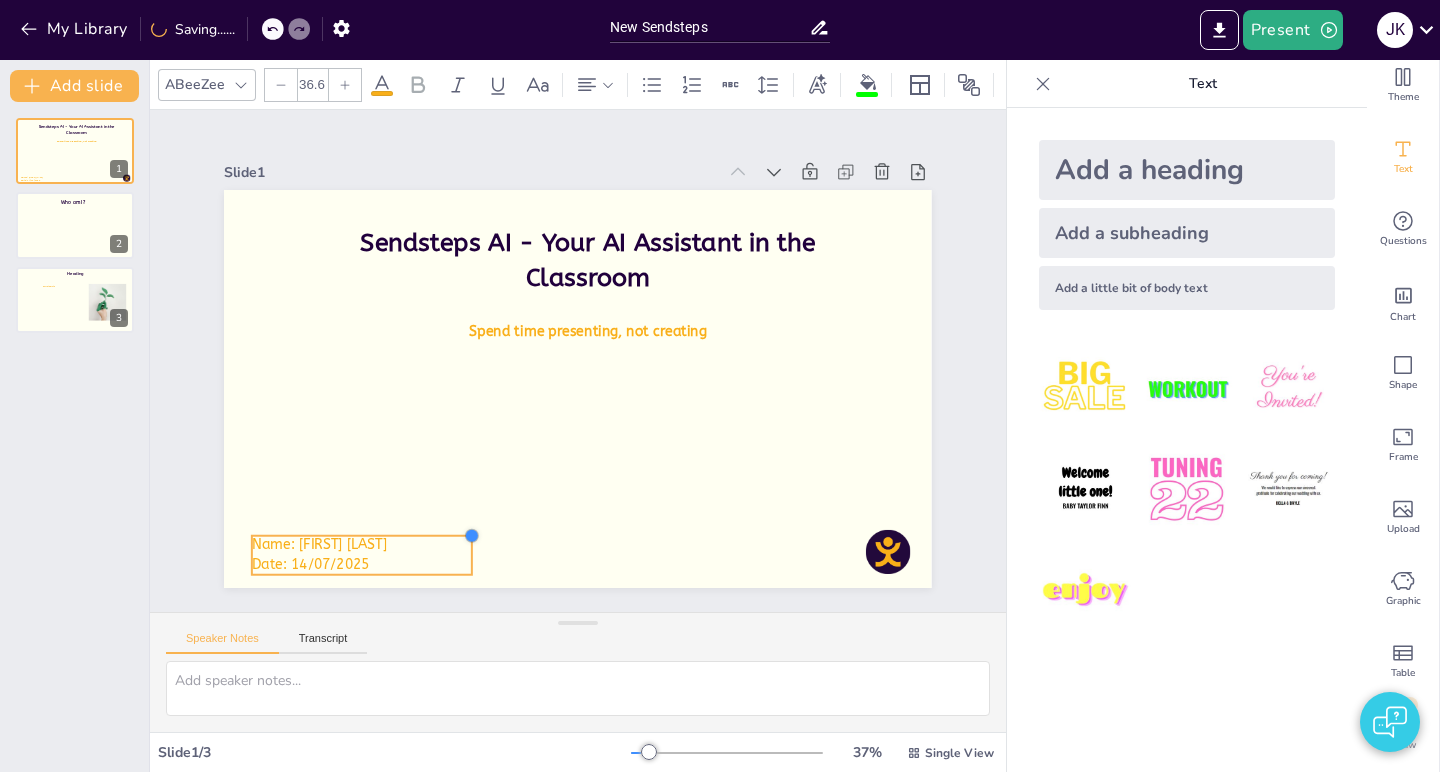 type on "37.8" 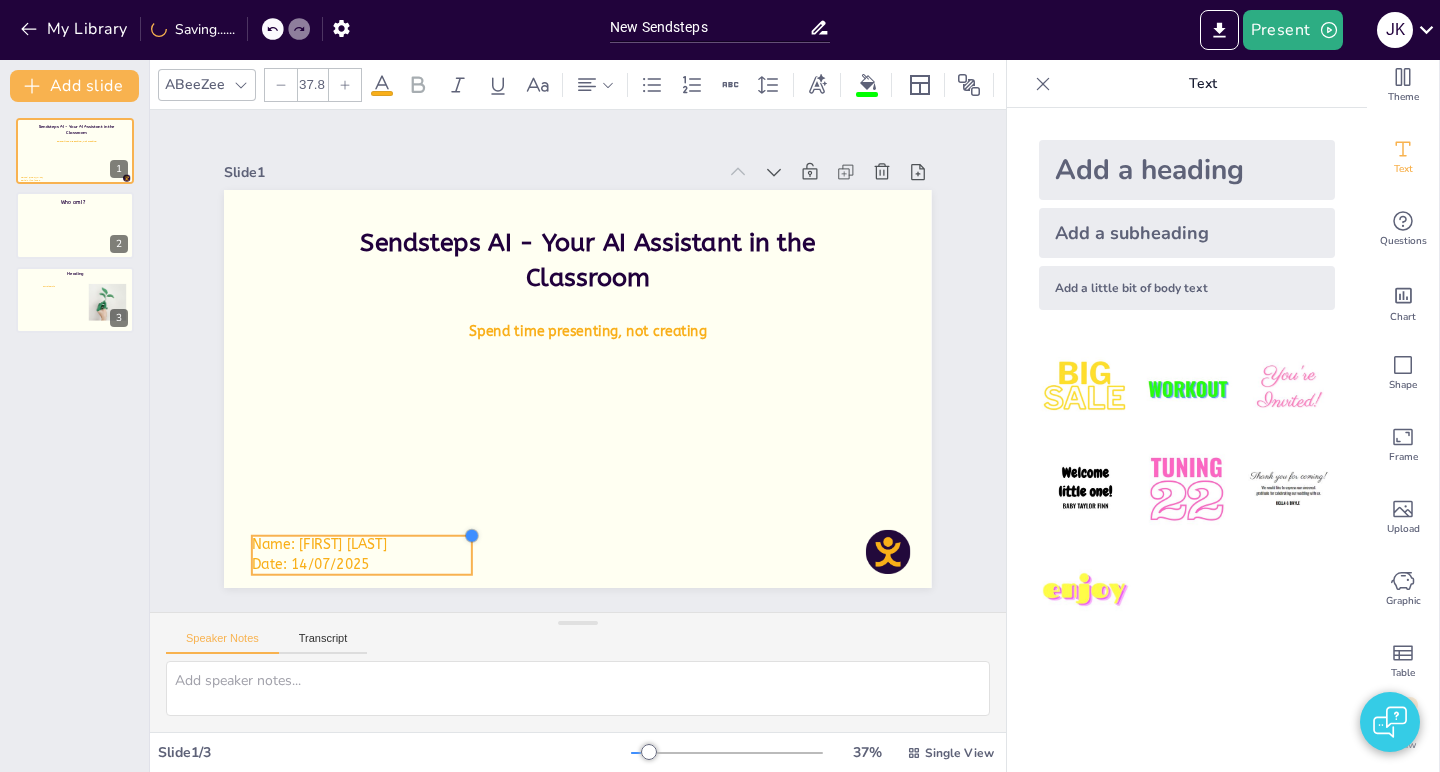 drag, startPoint x: 448, startPoint y: 536, endPoint x: 460, endPoint y: 533, distance: 12.369317 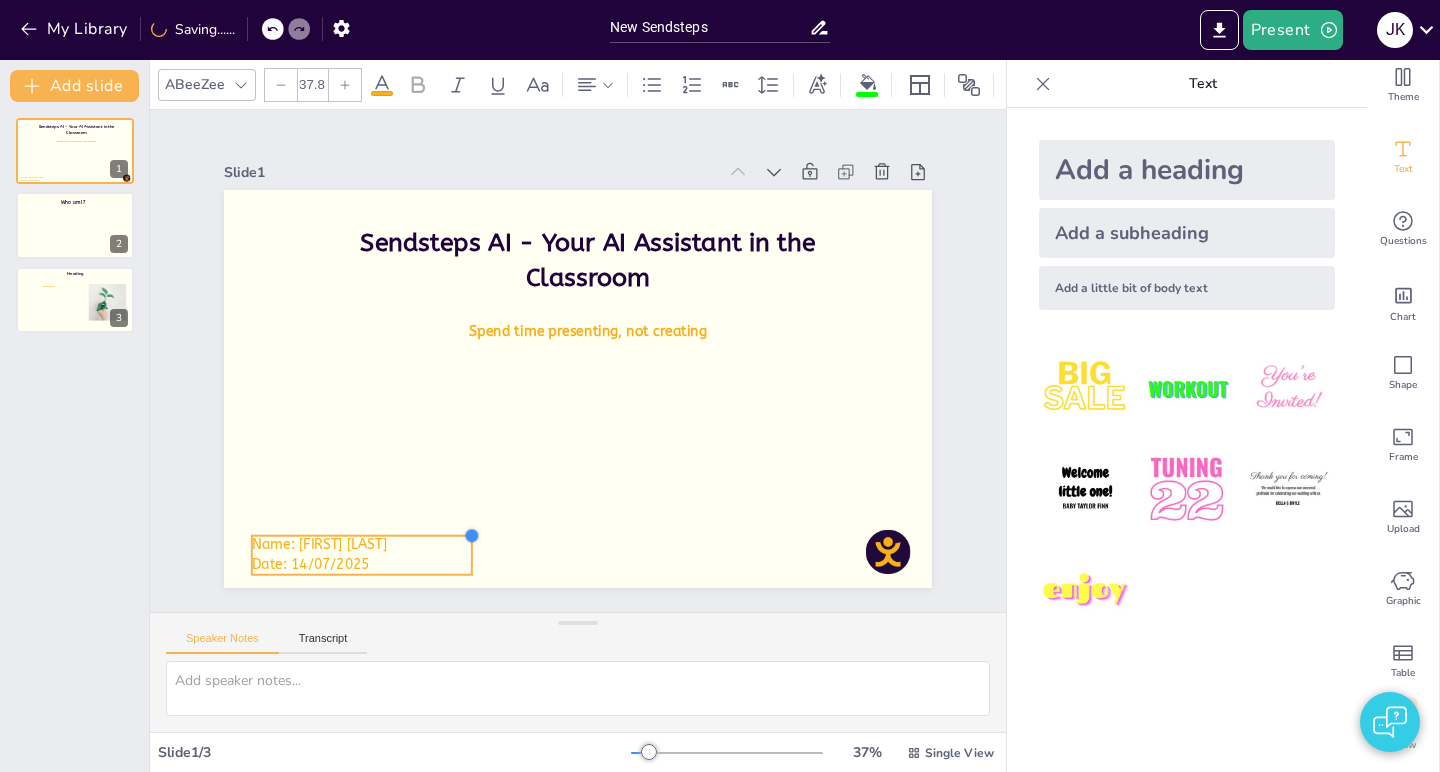 click on "Name: [FIRST] [LAST] Date: [DATE]" at bounding box center (572, 388) 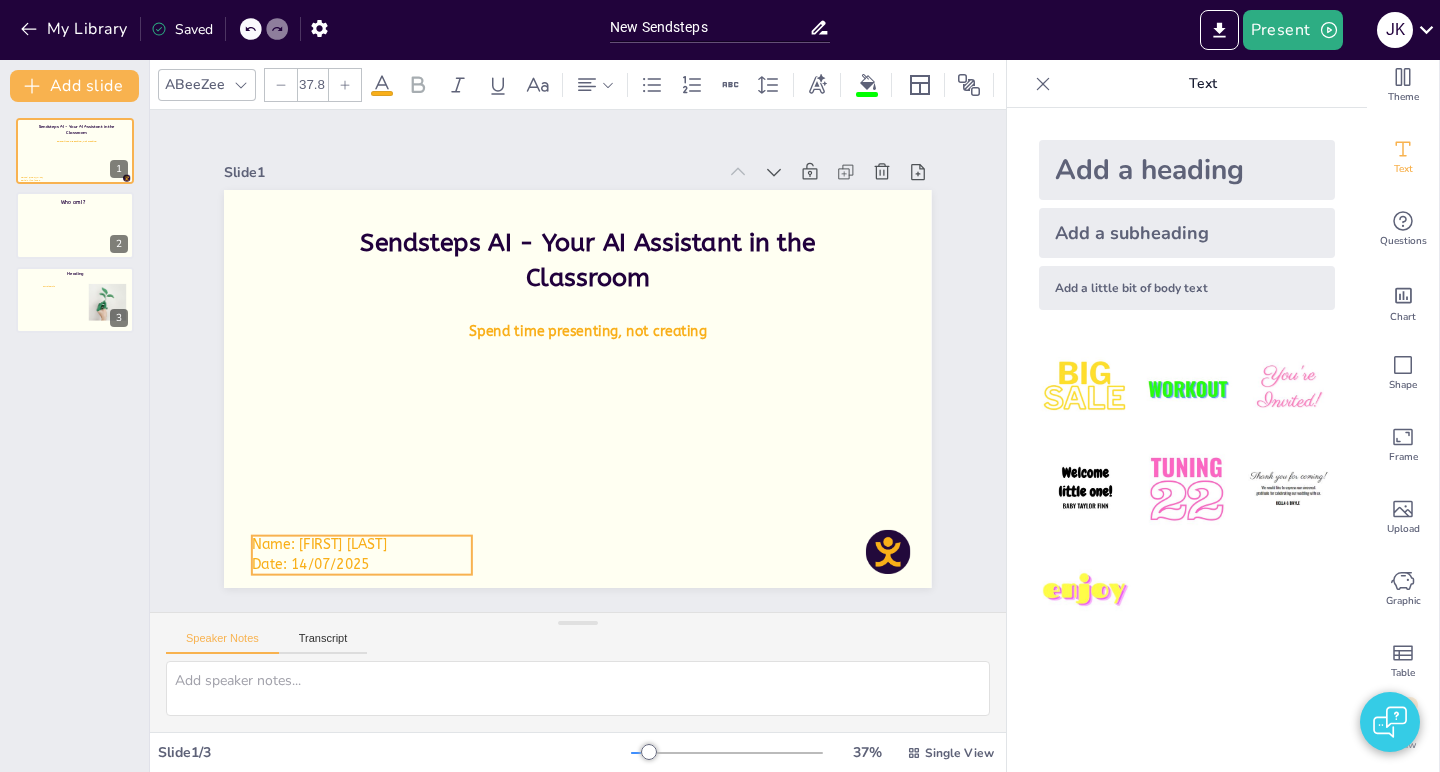 click on "Name: [FIRST] [LAST] Date: [DATE]" at bounding box center [342, 531] 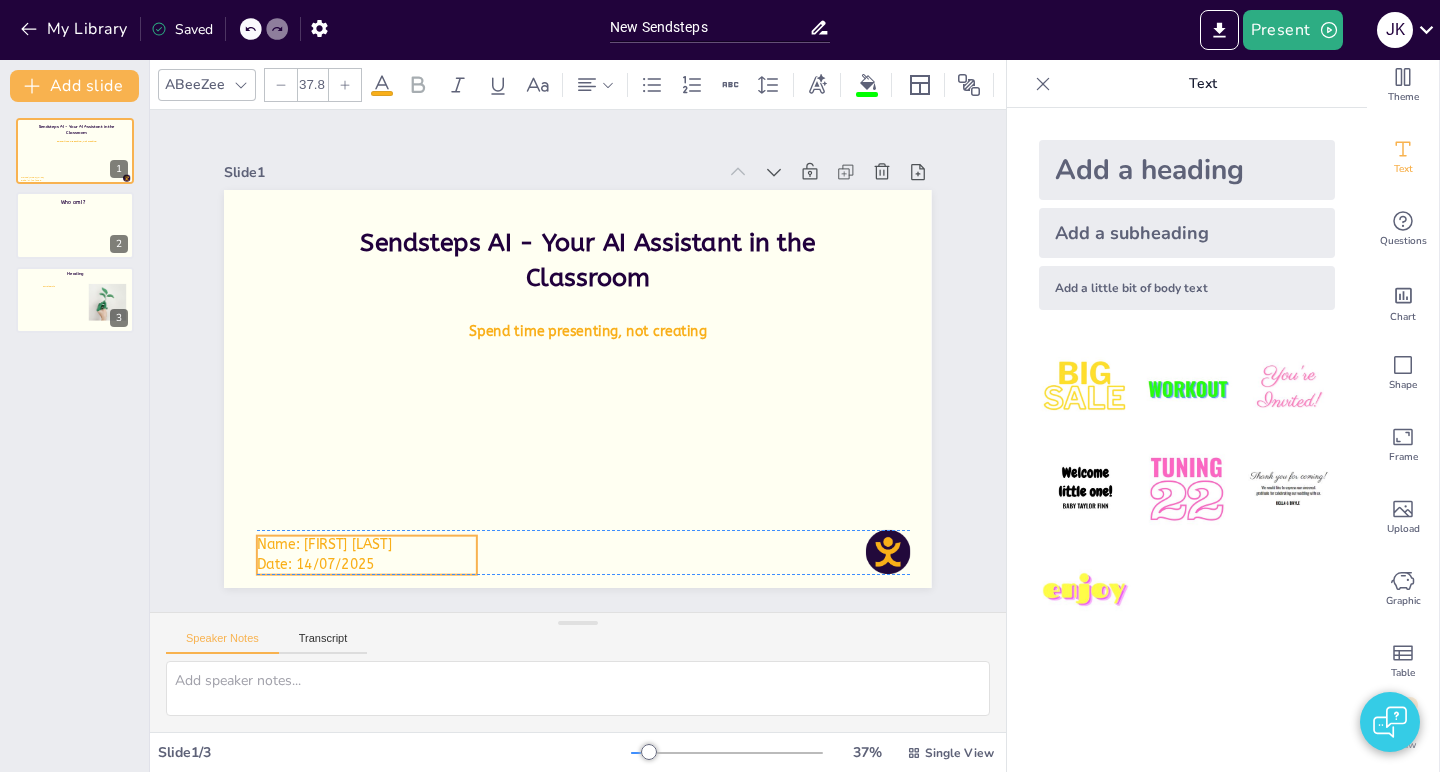 click on "Name: [FIRST] [LAST] Date: [DATE]" at bounding box center [789, 167] 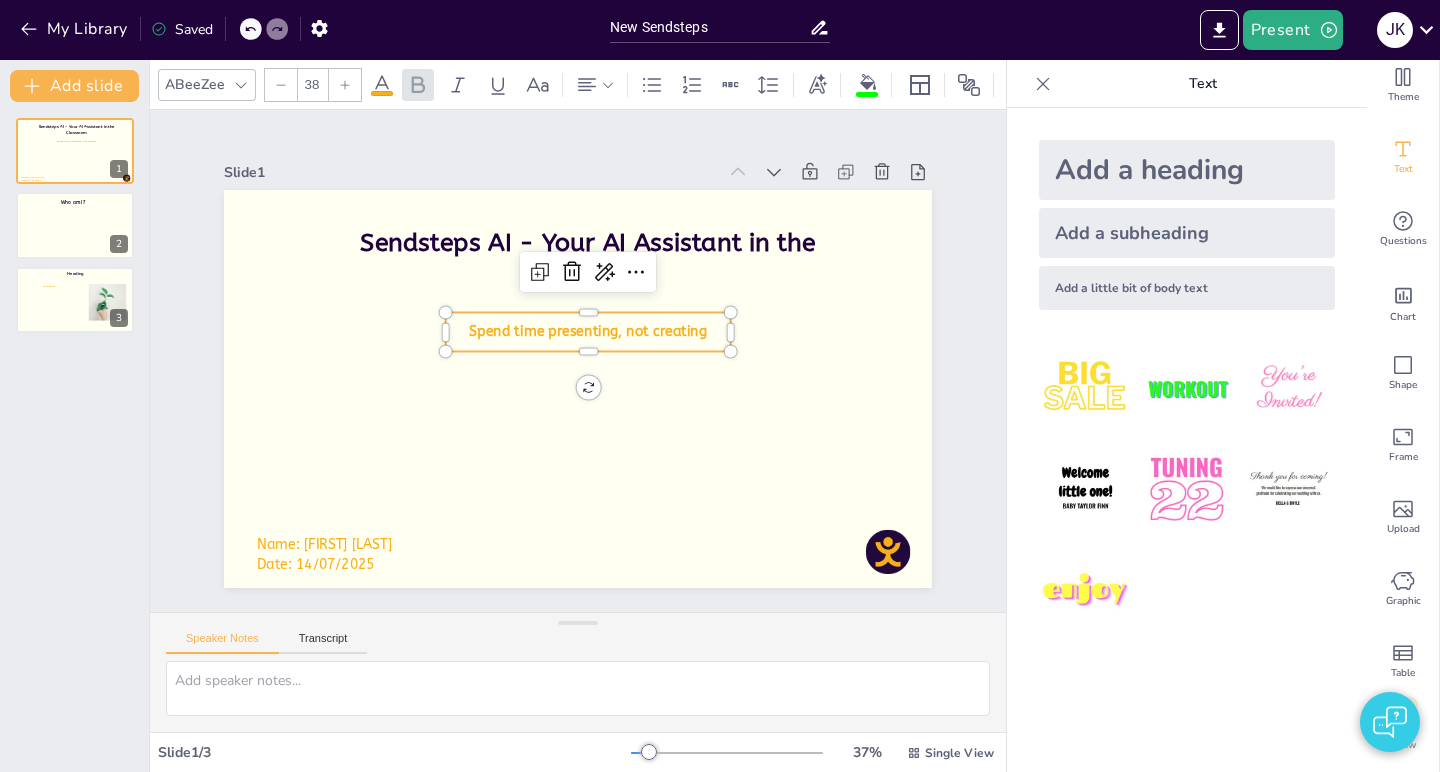 click on "Spend time presenting, not creating" at bounding box center [591, 332] 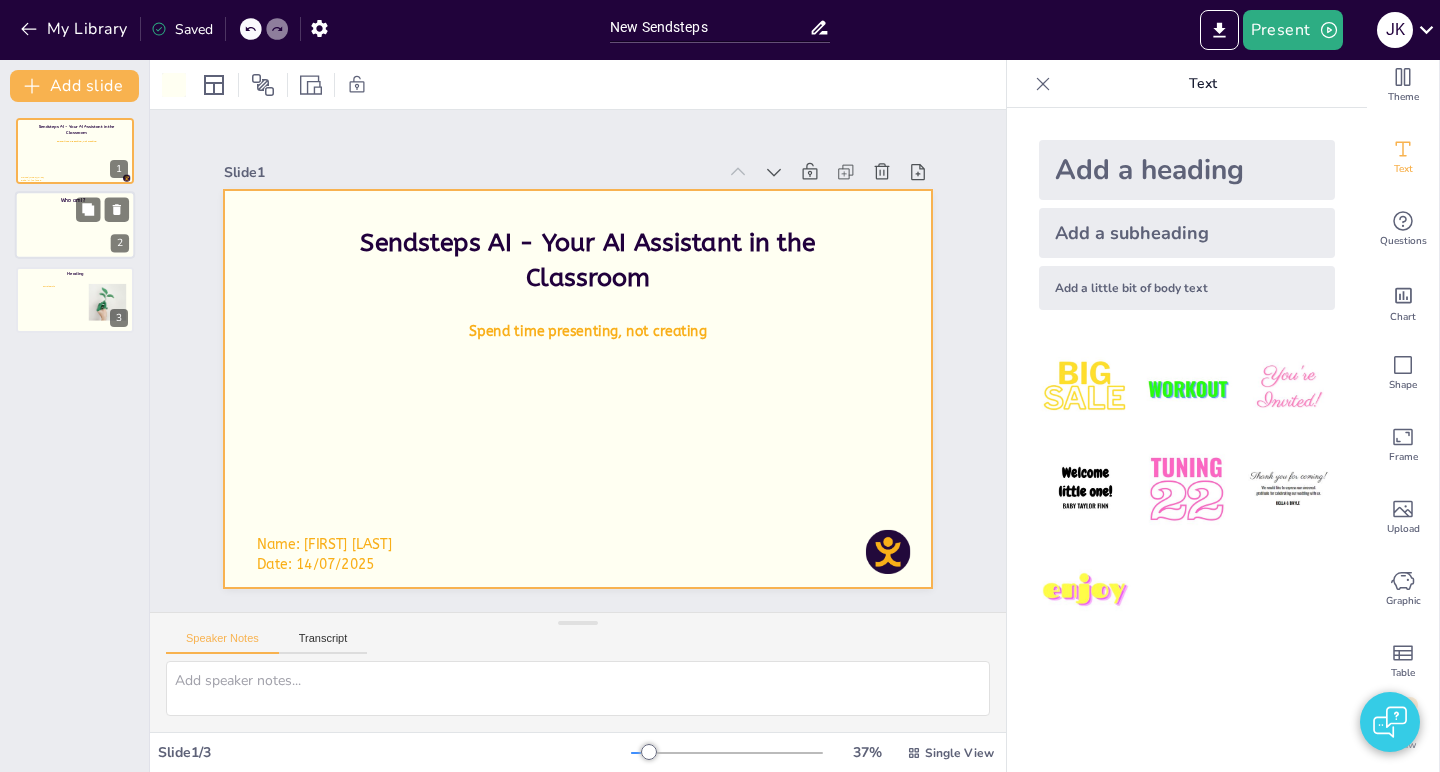 click at bounding box center [75, 226] 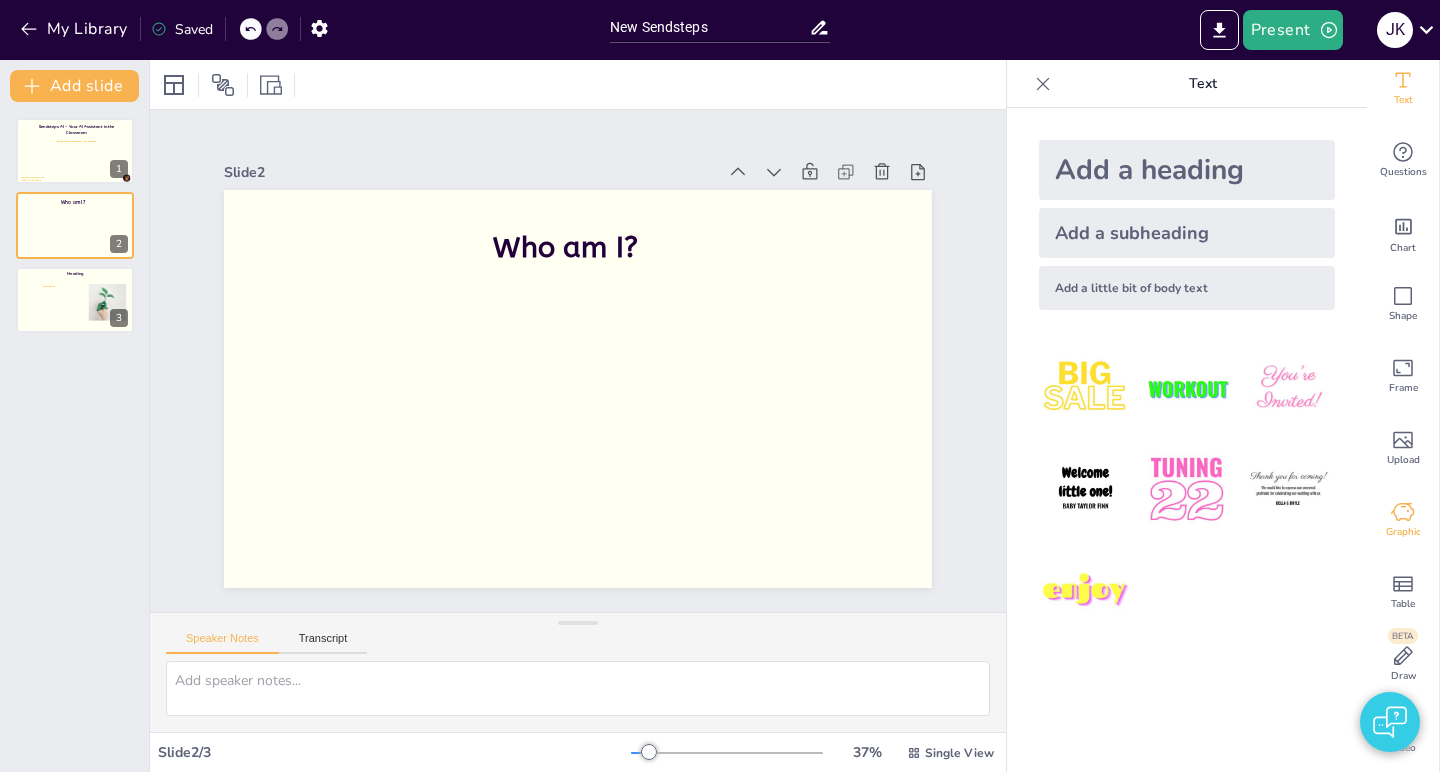 scroll, scrollTop: 141, scrollLeft: 0, axis: vertical 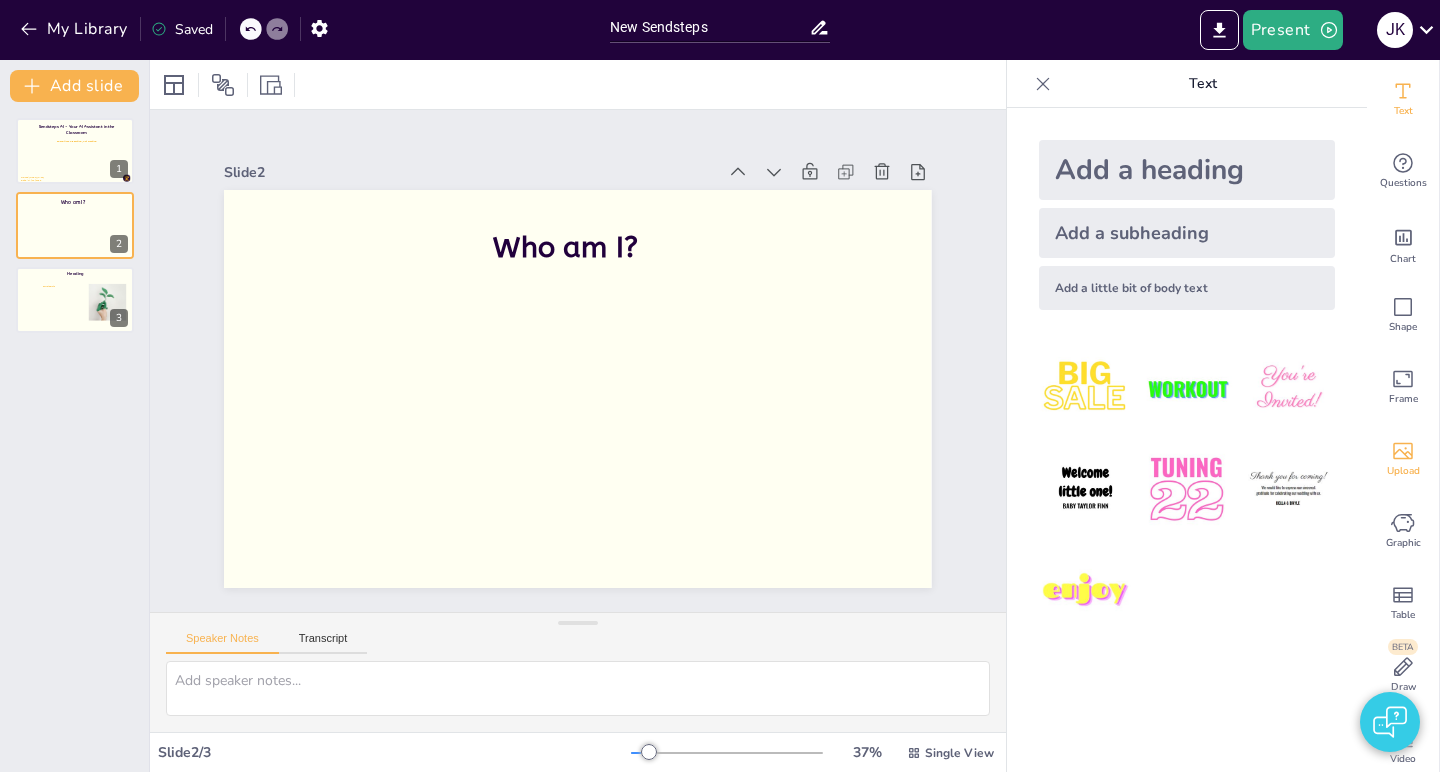 click on "Upload" at bounding box center [1403, 471] 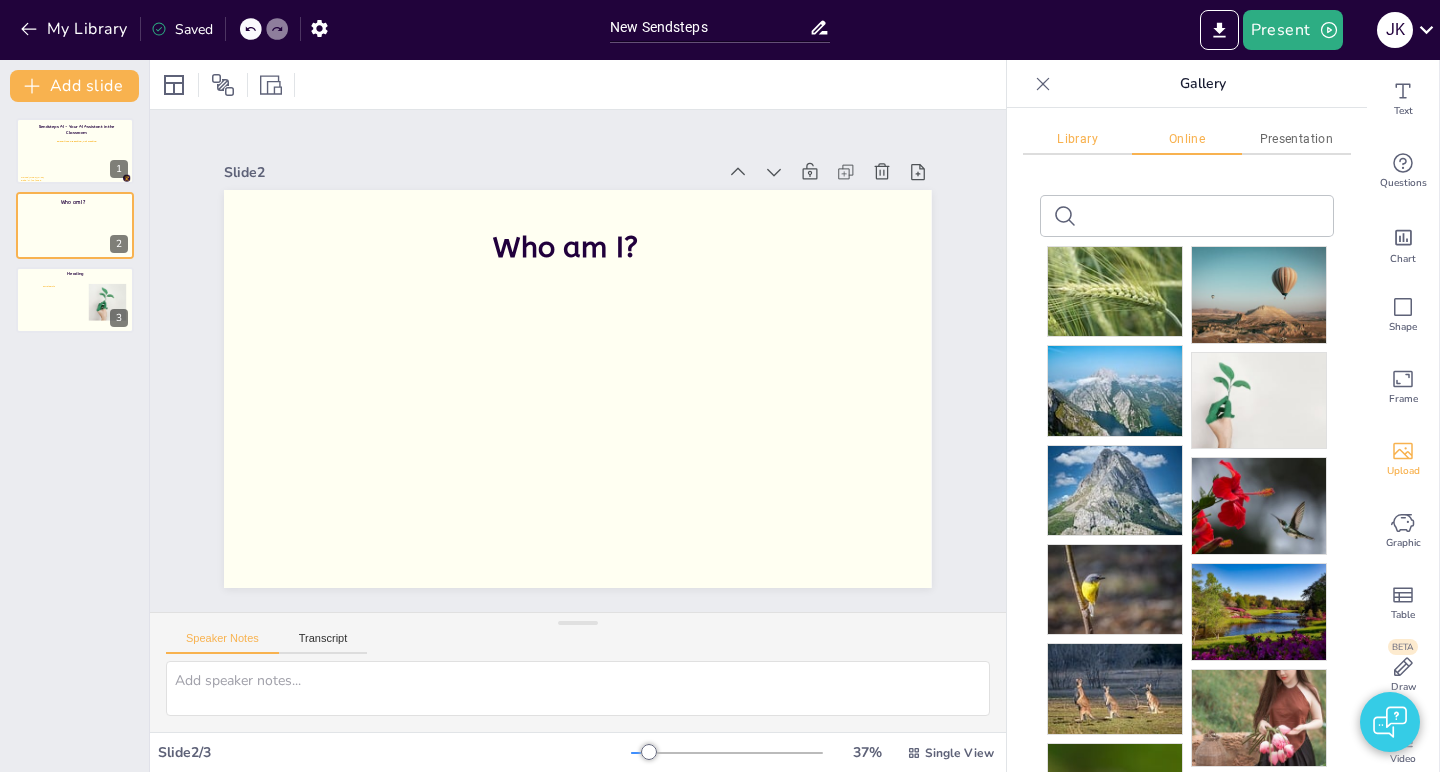 click on "Library" at bounding box center (1077, 139) 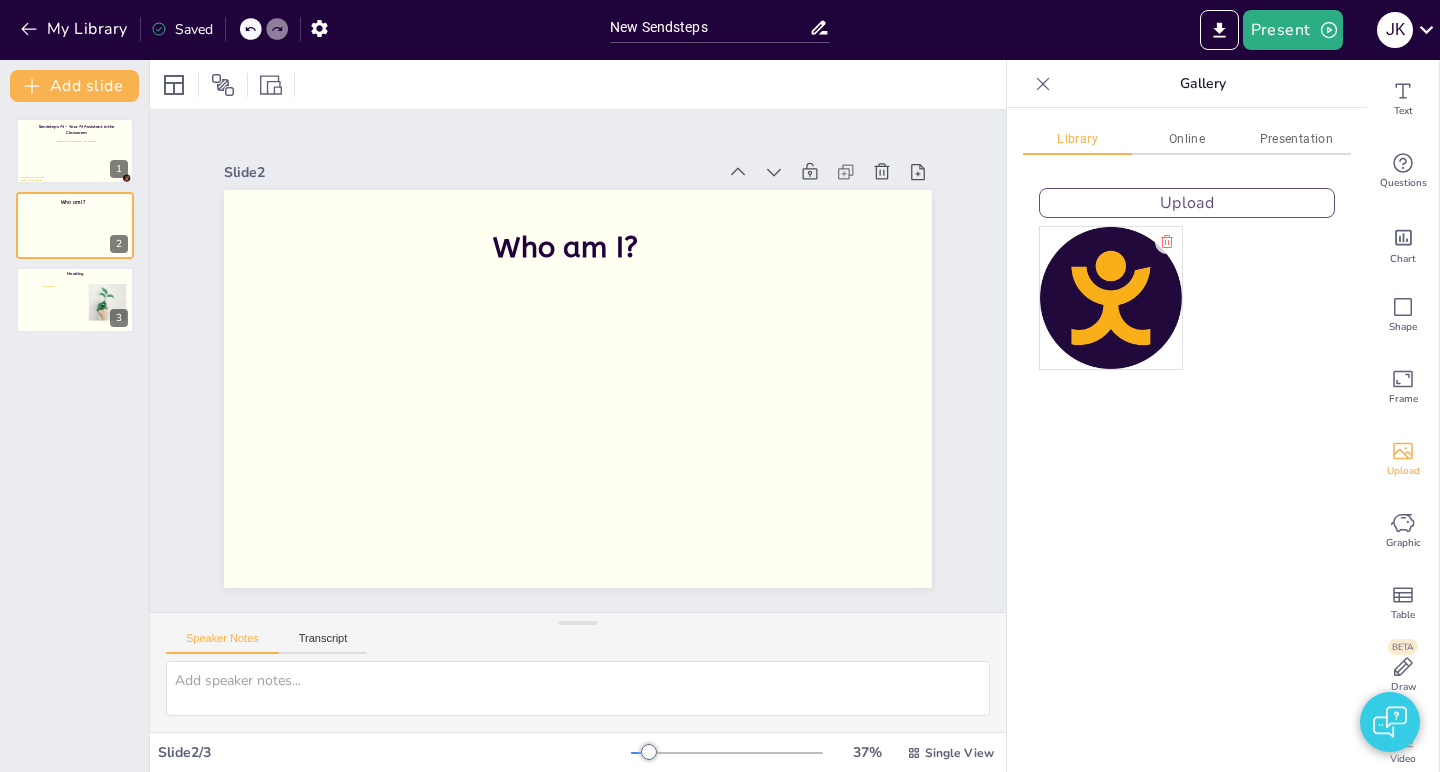 click on "Upload" at bounding box center (1187, 203) 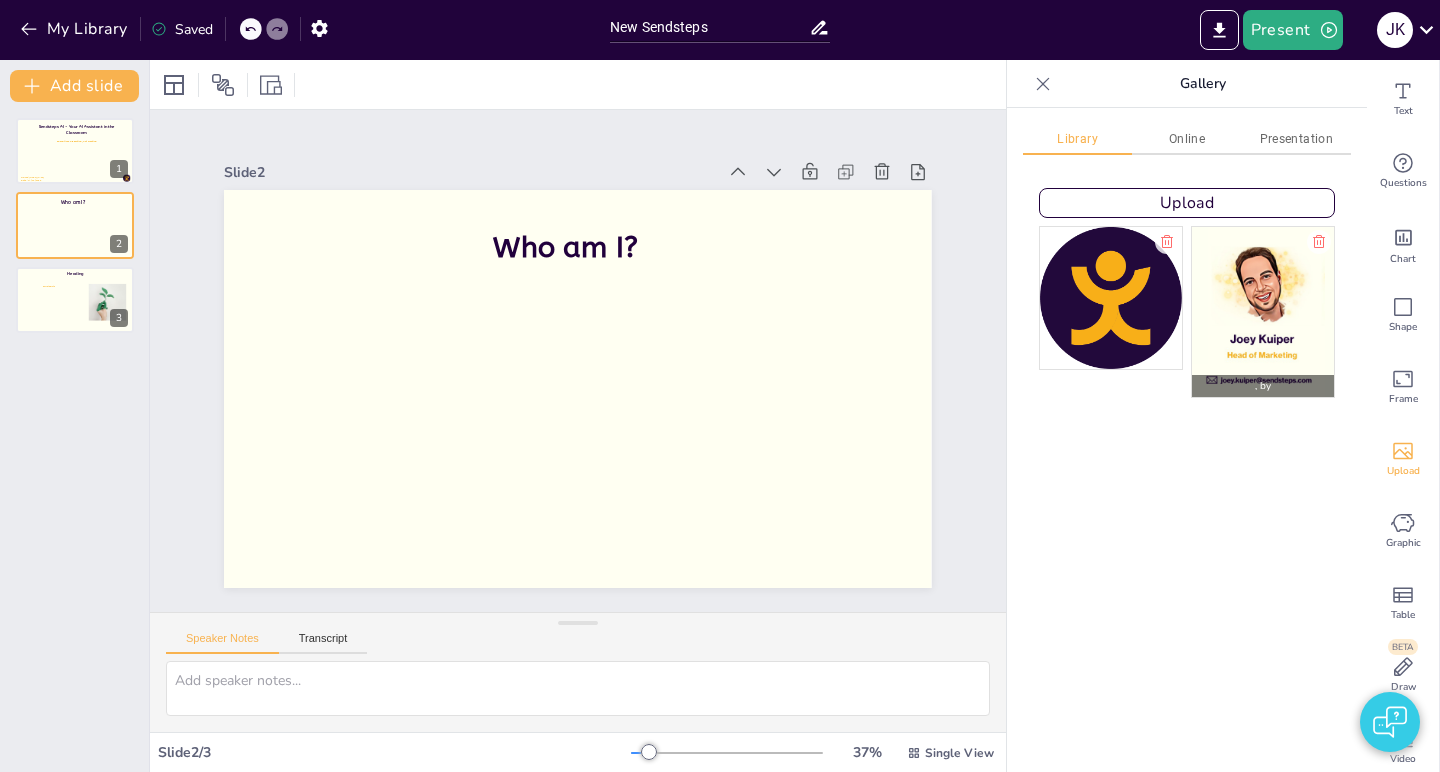 click at bounding box center (1263, 312) 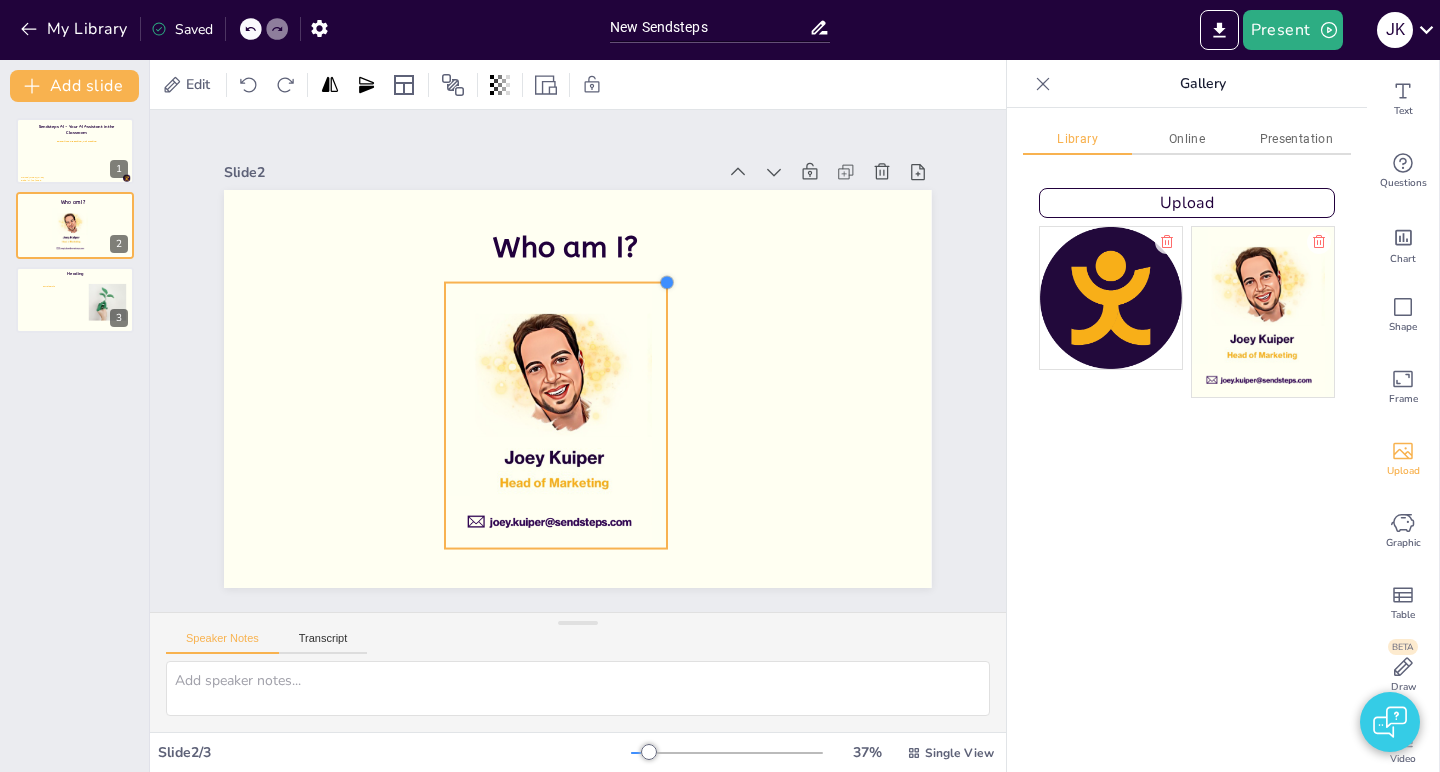 drag, startPoint x: 708, startPoint y: 235, endPoint x: 659, endPoint y: 339, distance: 114.96521 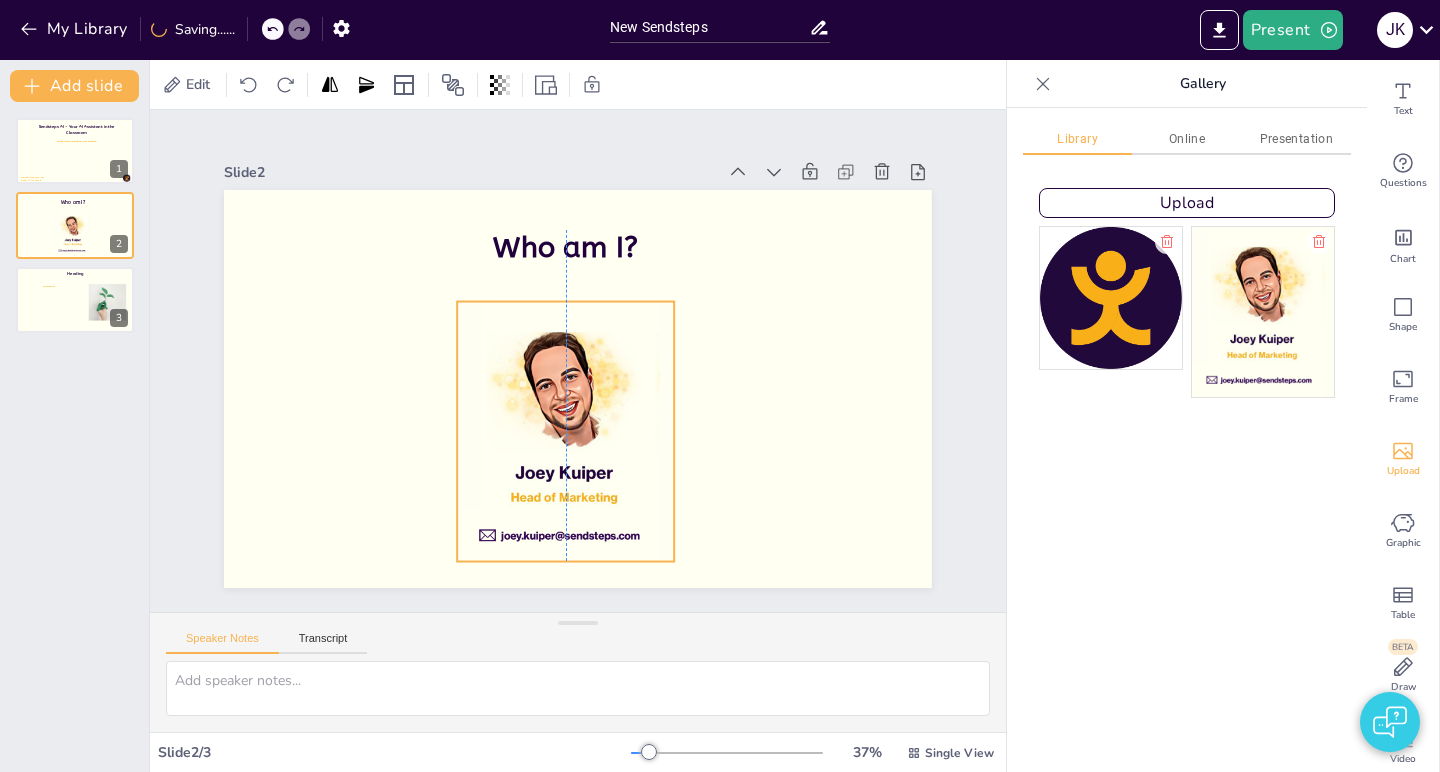 drag, startPoint x: 605, startPoint y: 383, endPoint x: 616, endPoint y: 396, distance: 17.029387 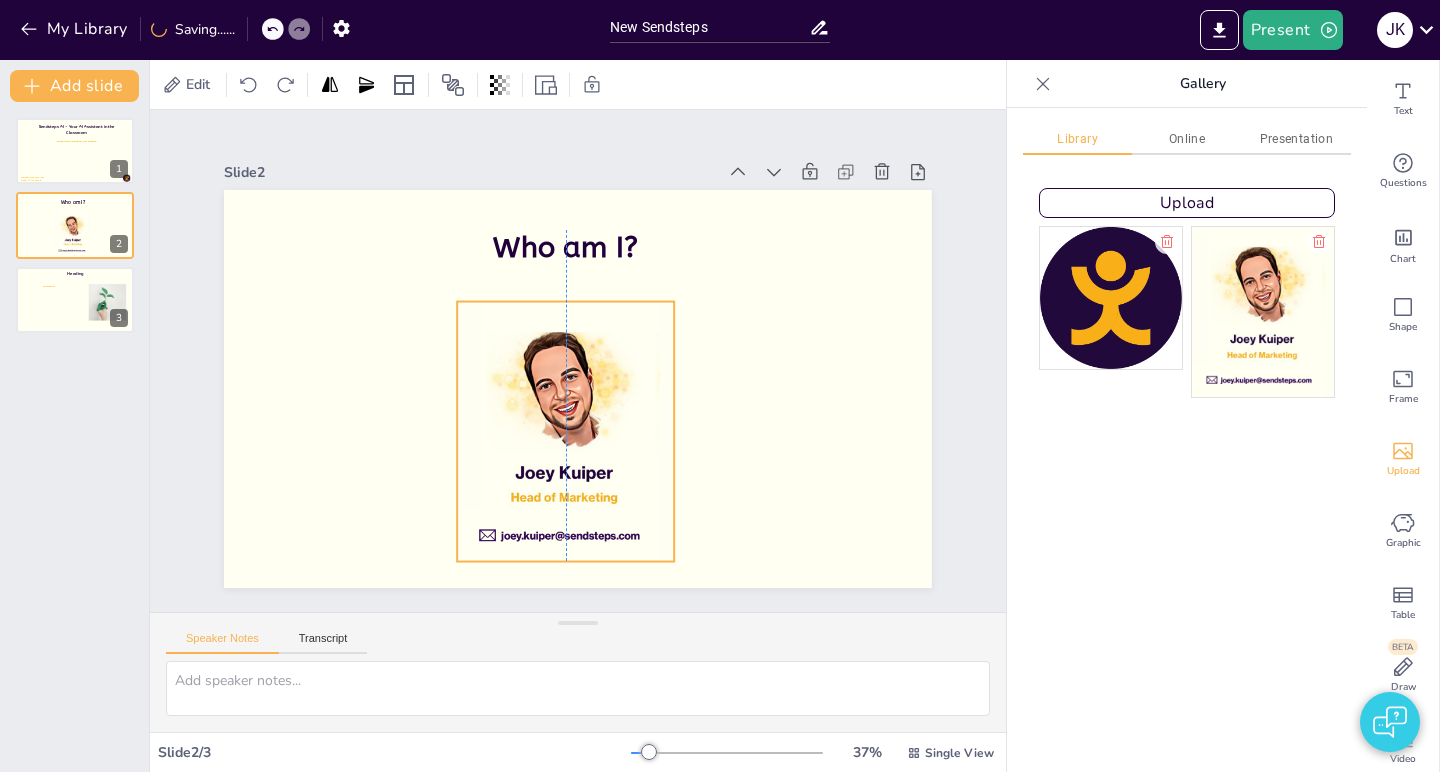 click at bounding box center (521, 405) 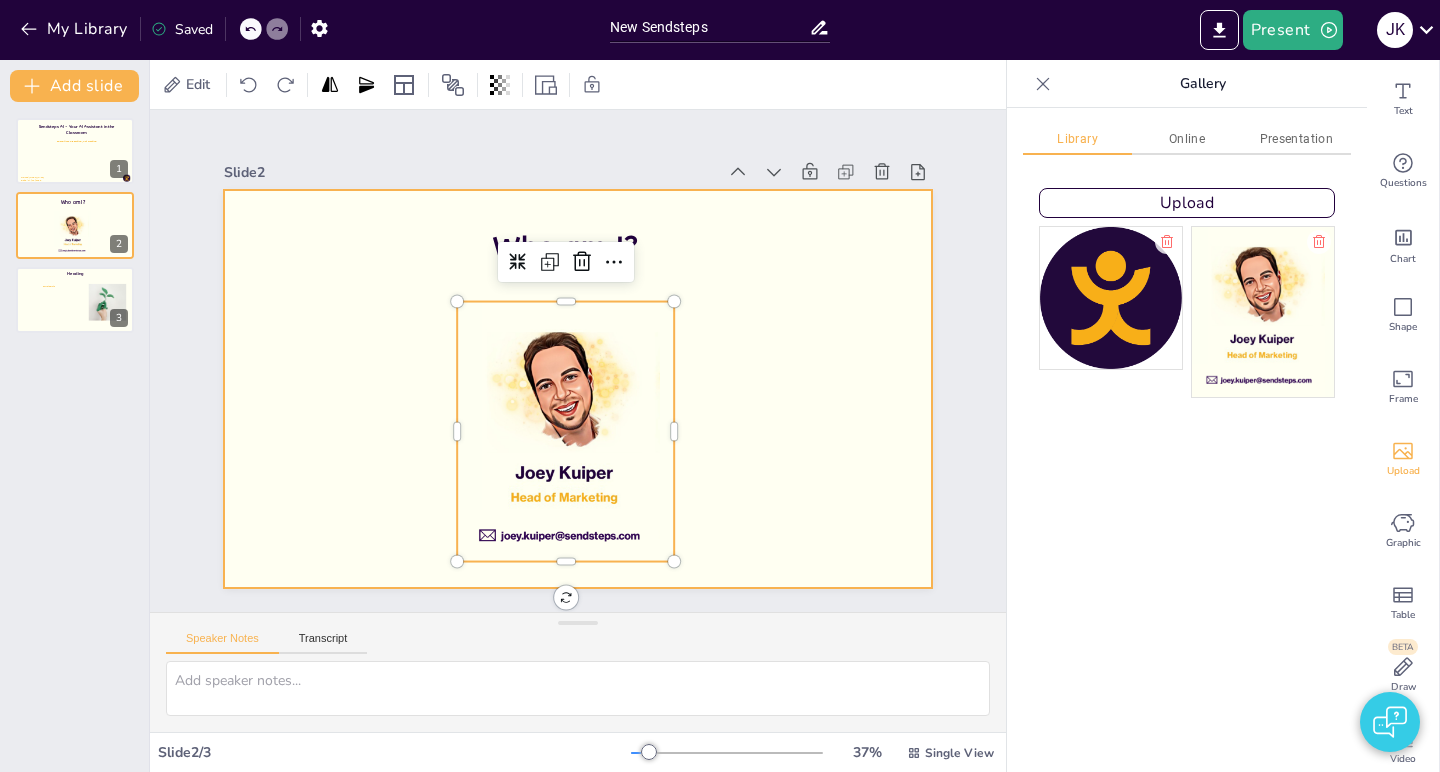 click at bounding box center [578, 389] 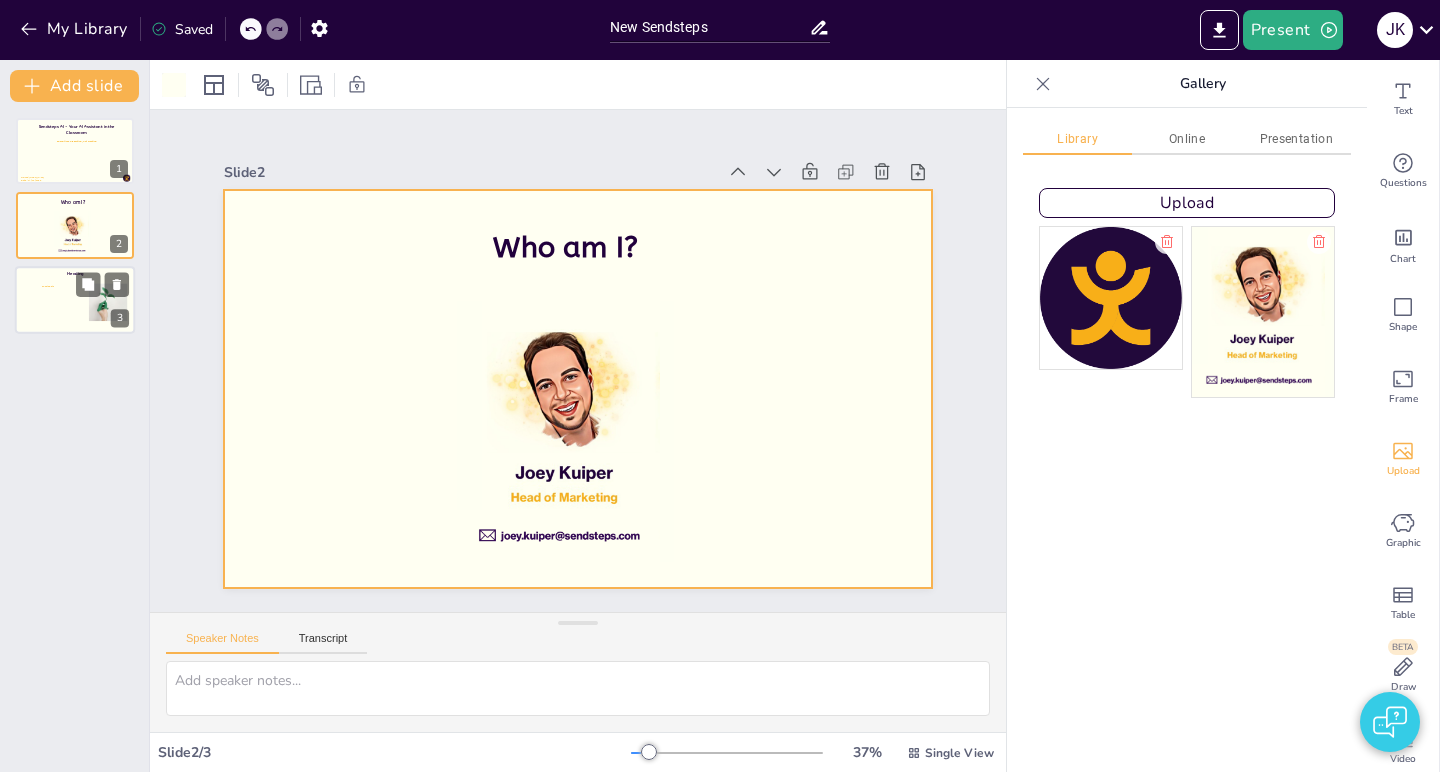 click at bounding box center (75, 300) 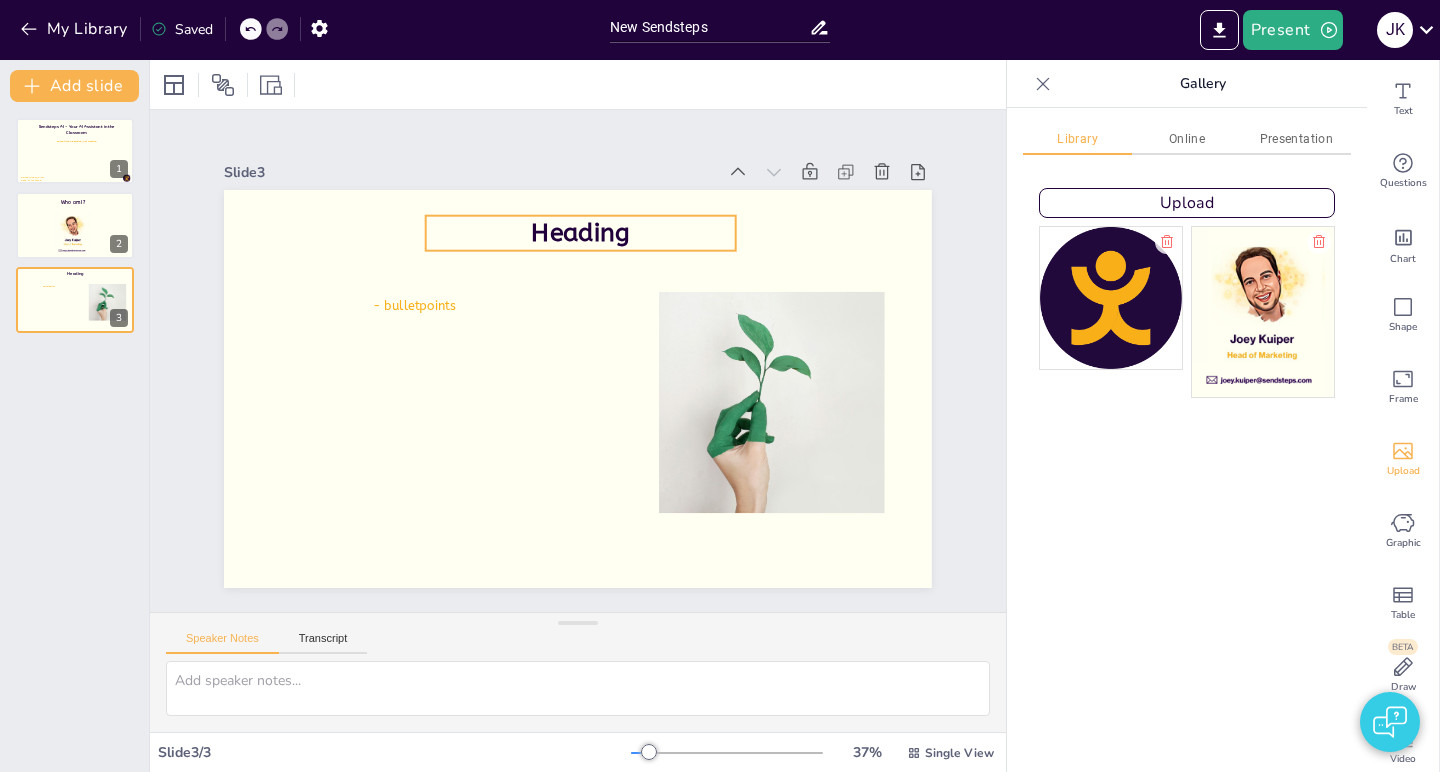 click on "Heading" at bounding box center [607, 237] 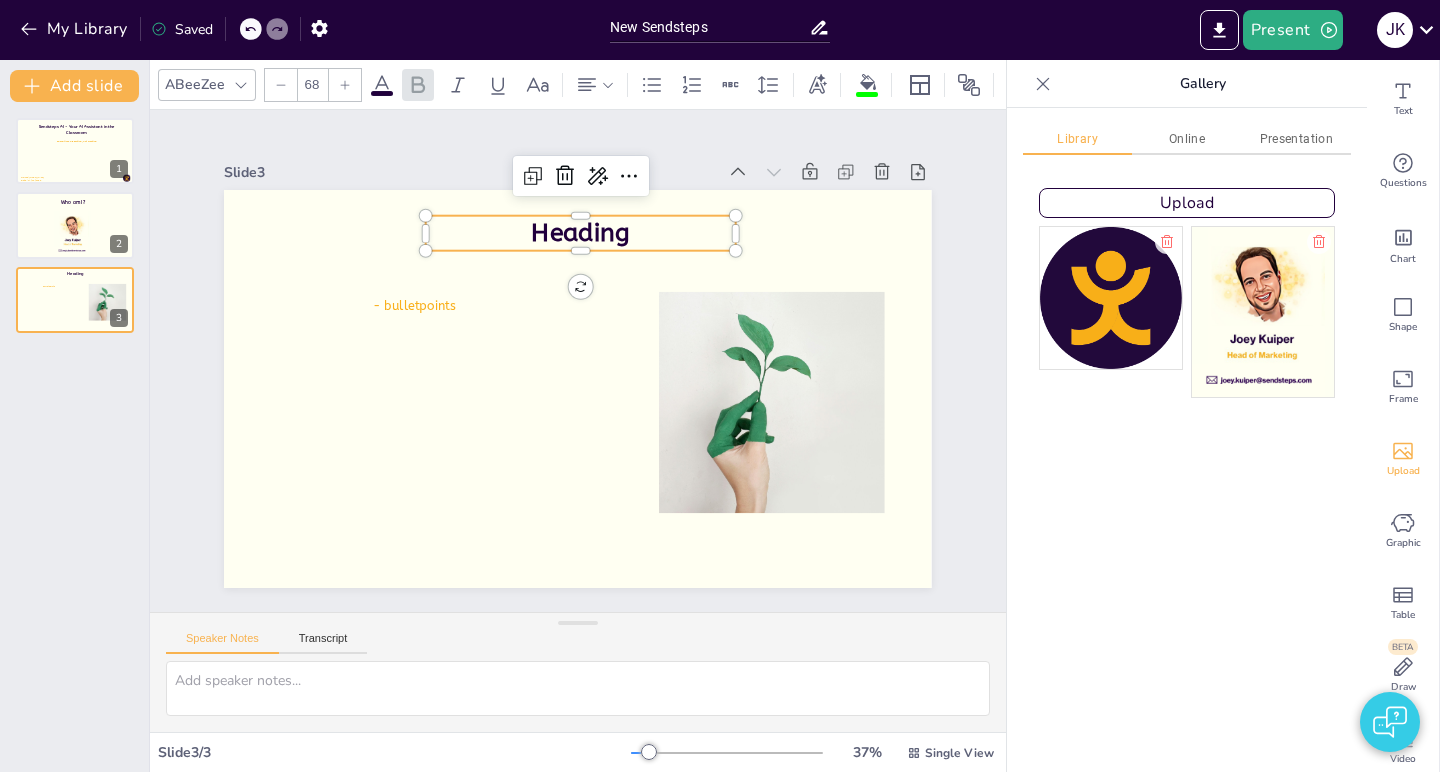click on "Heading" at bounding box center (620, 240) 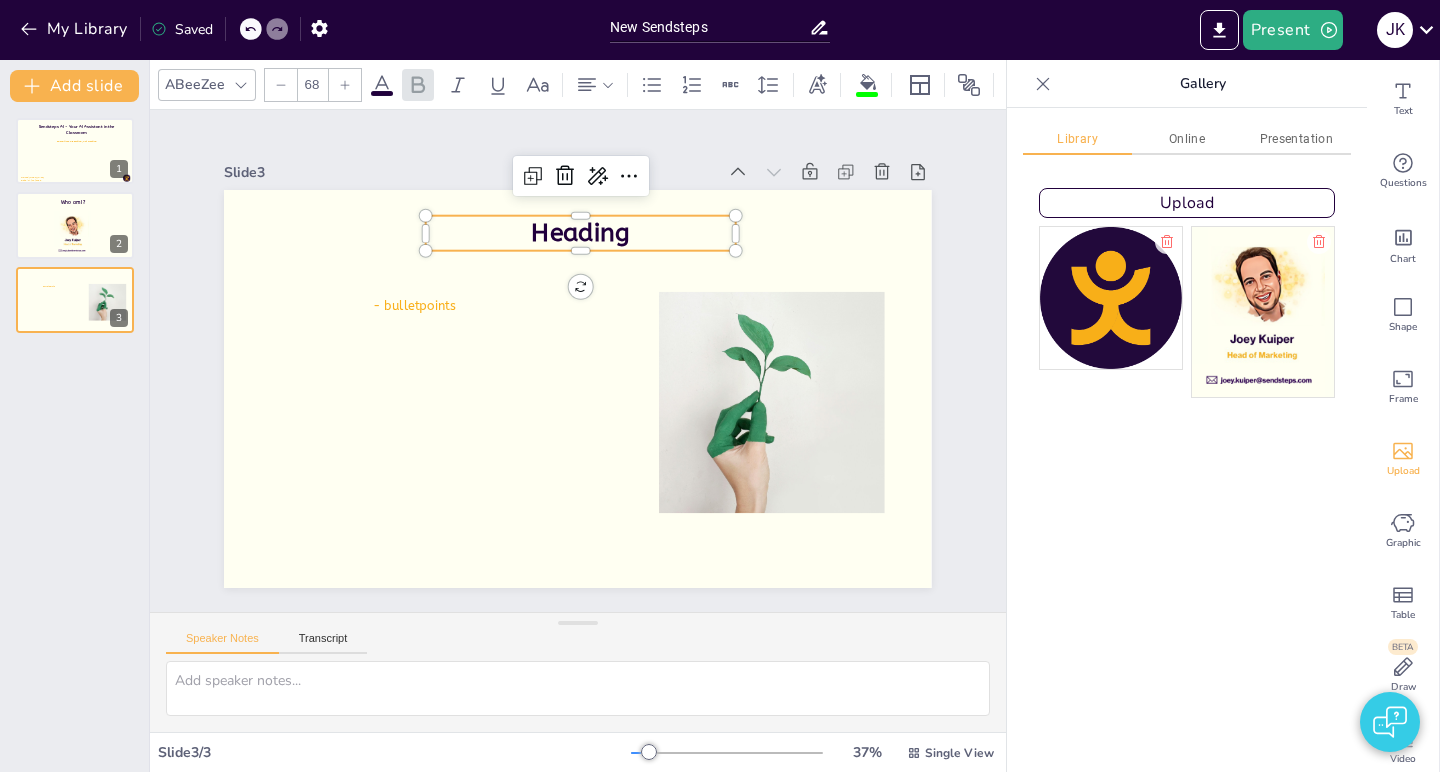 click on "Heading" at bounding box center (594, 234) 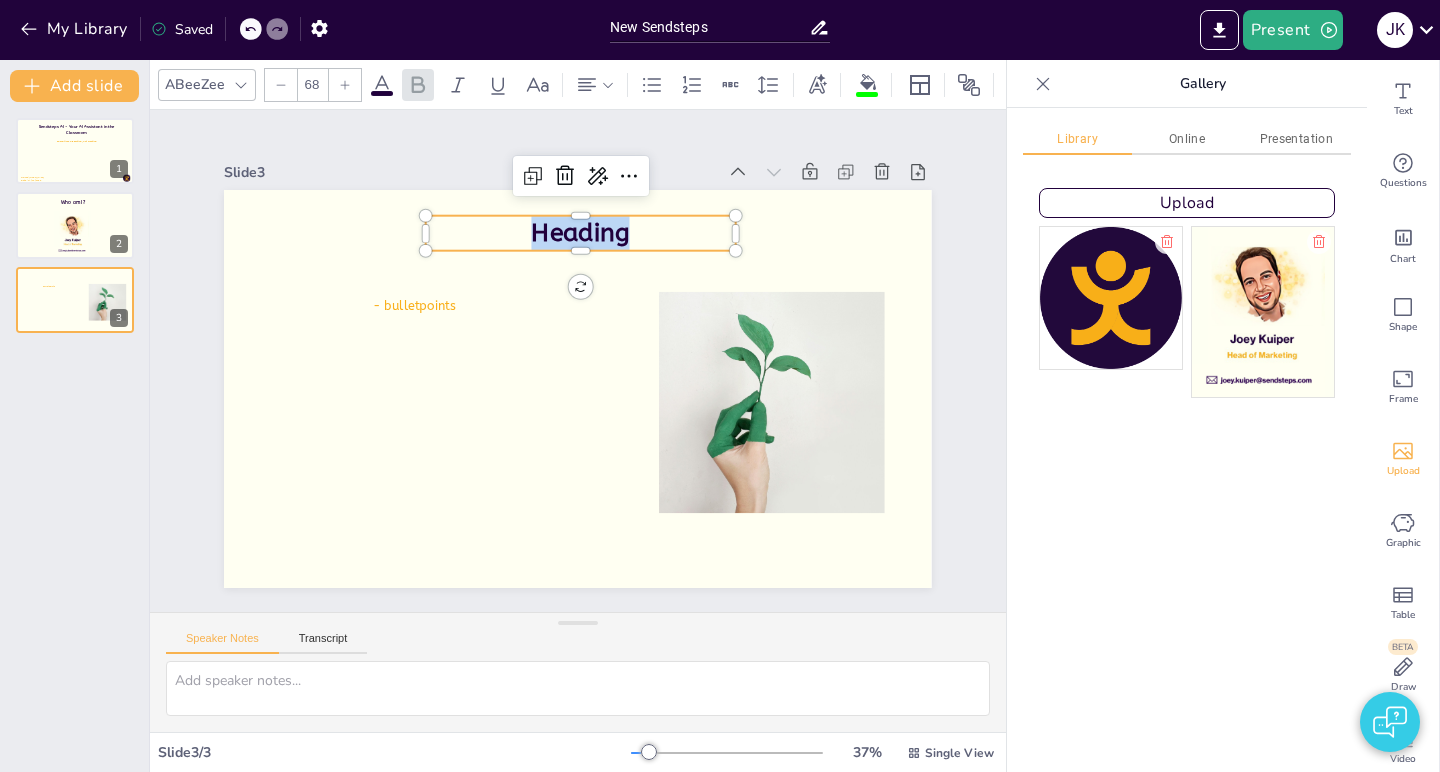 click on "Heading" at bounding box center (665, 268) 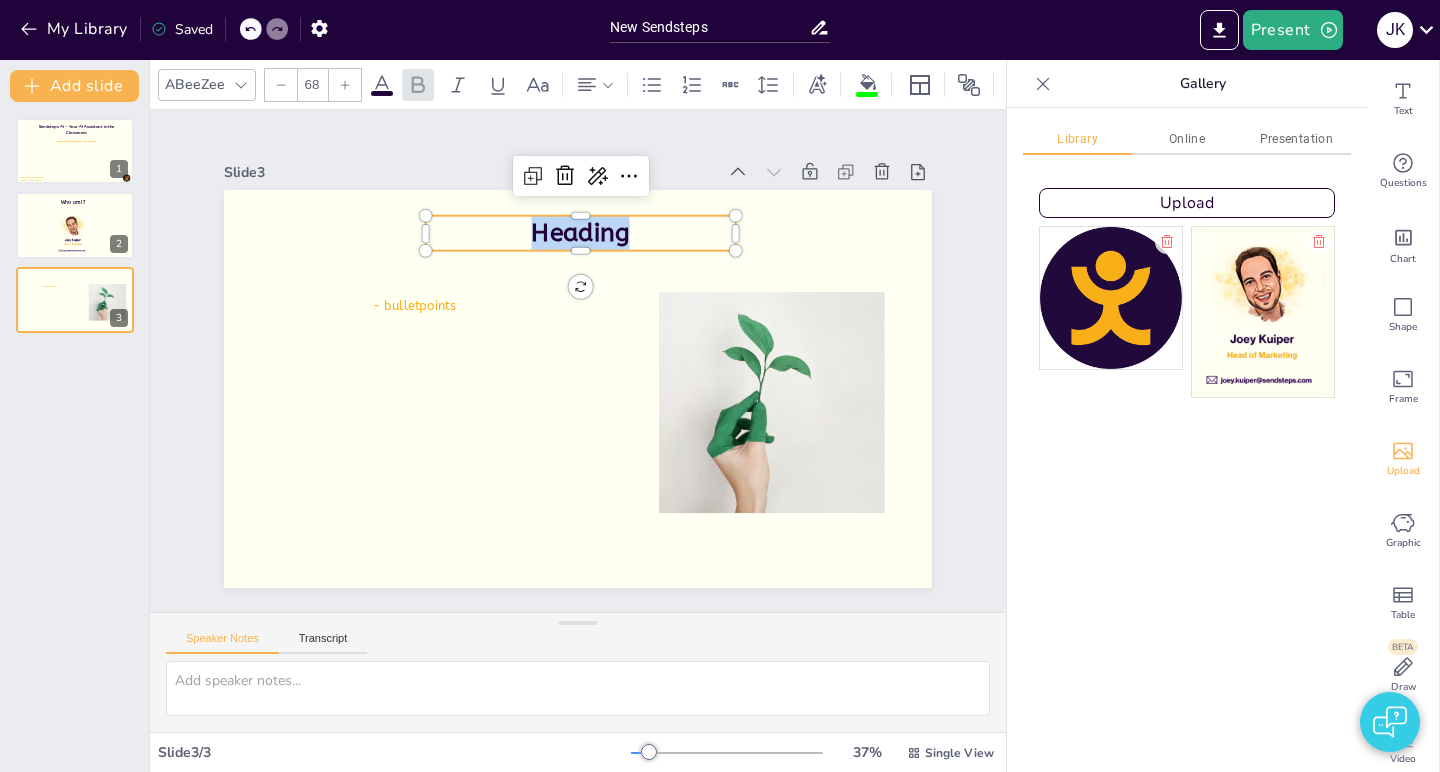 type 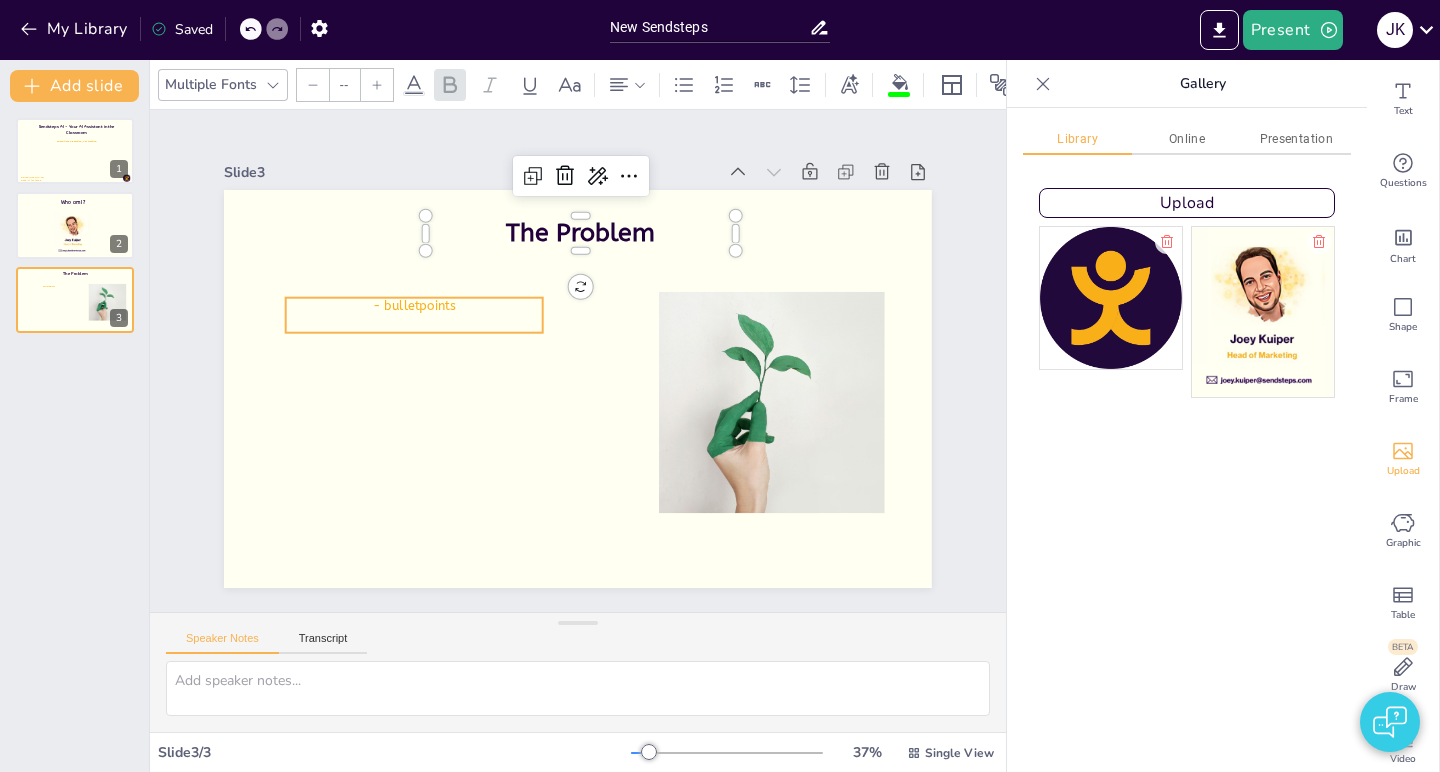 type on "33.8" 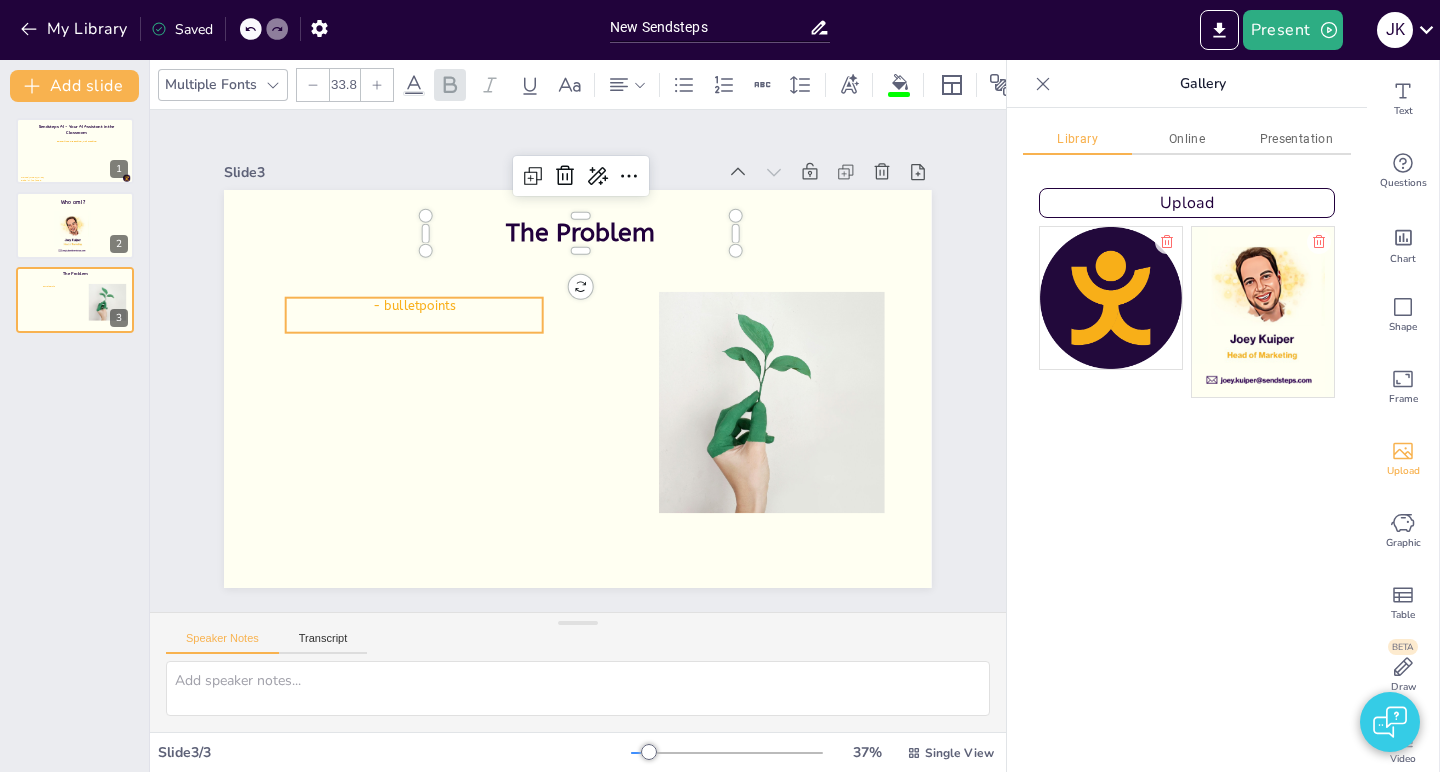 click on "- bulletpoints" at bounding box center (561, 189) 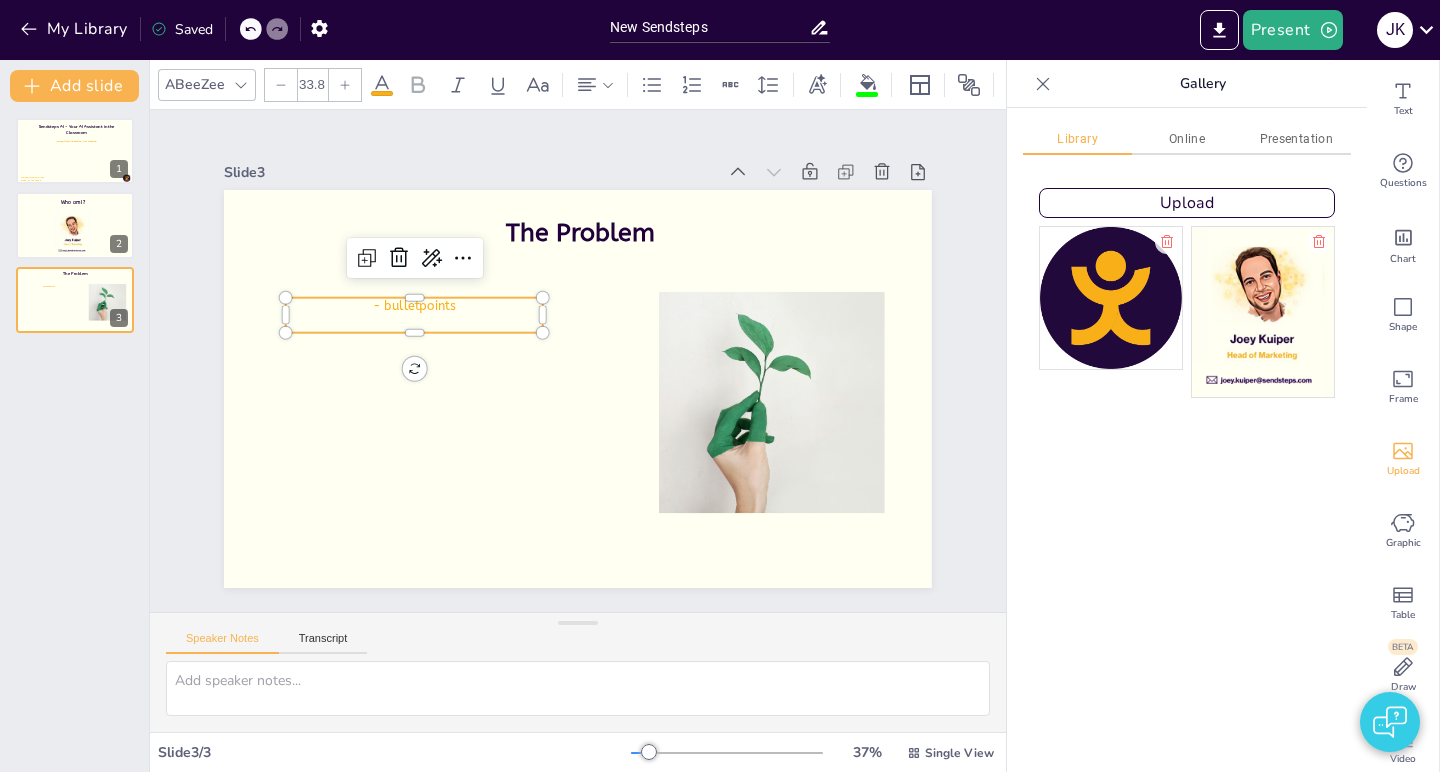 click on "- bulletpoints" at bounding box center (463, 231) 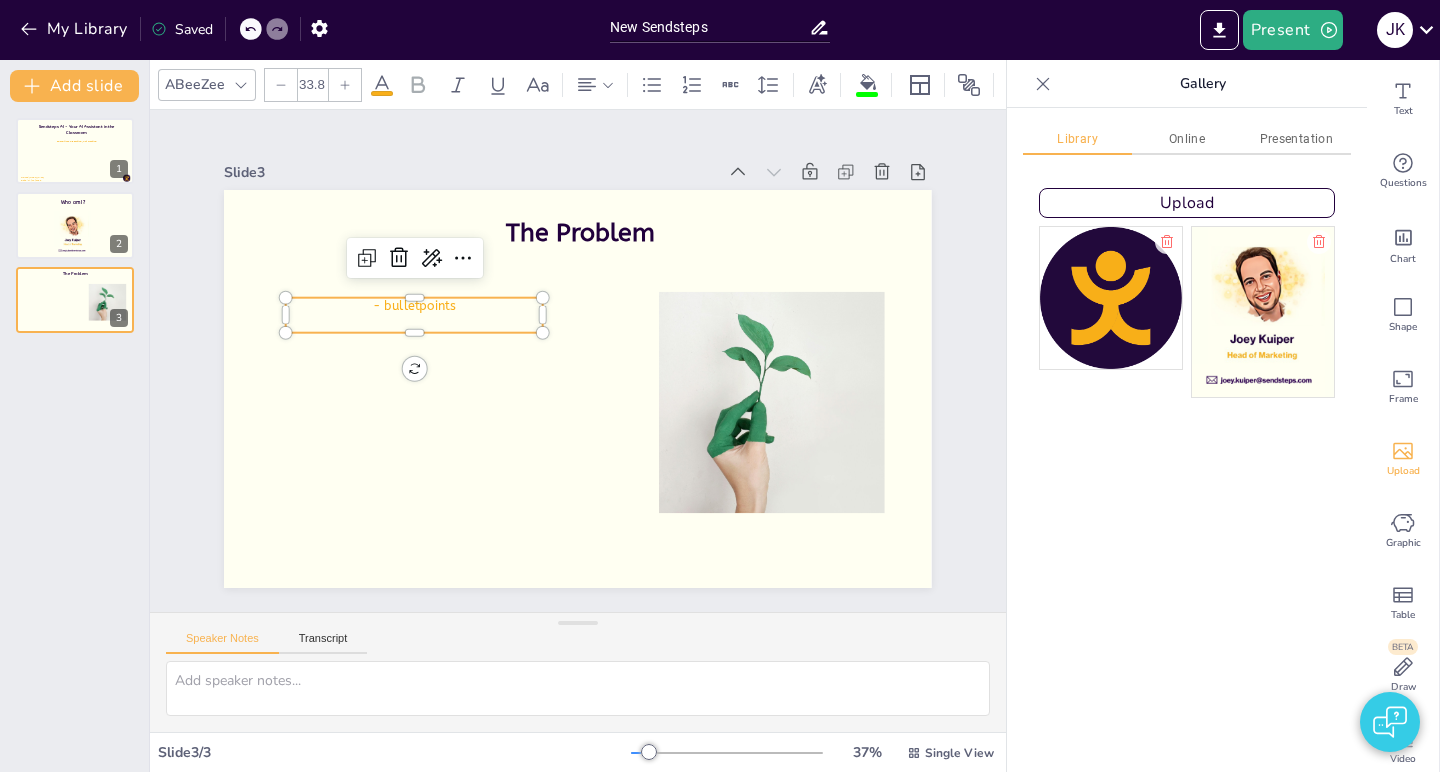 click on "- bulletpoints" at bounding box center (421, 288) 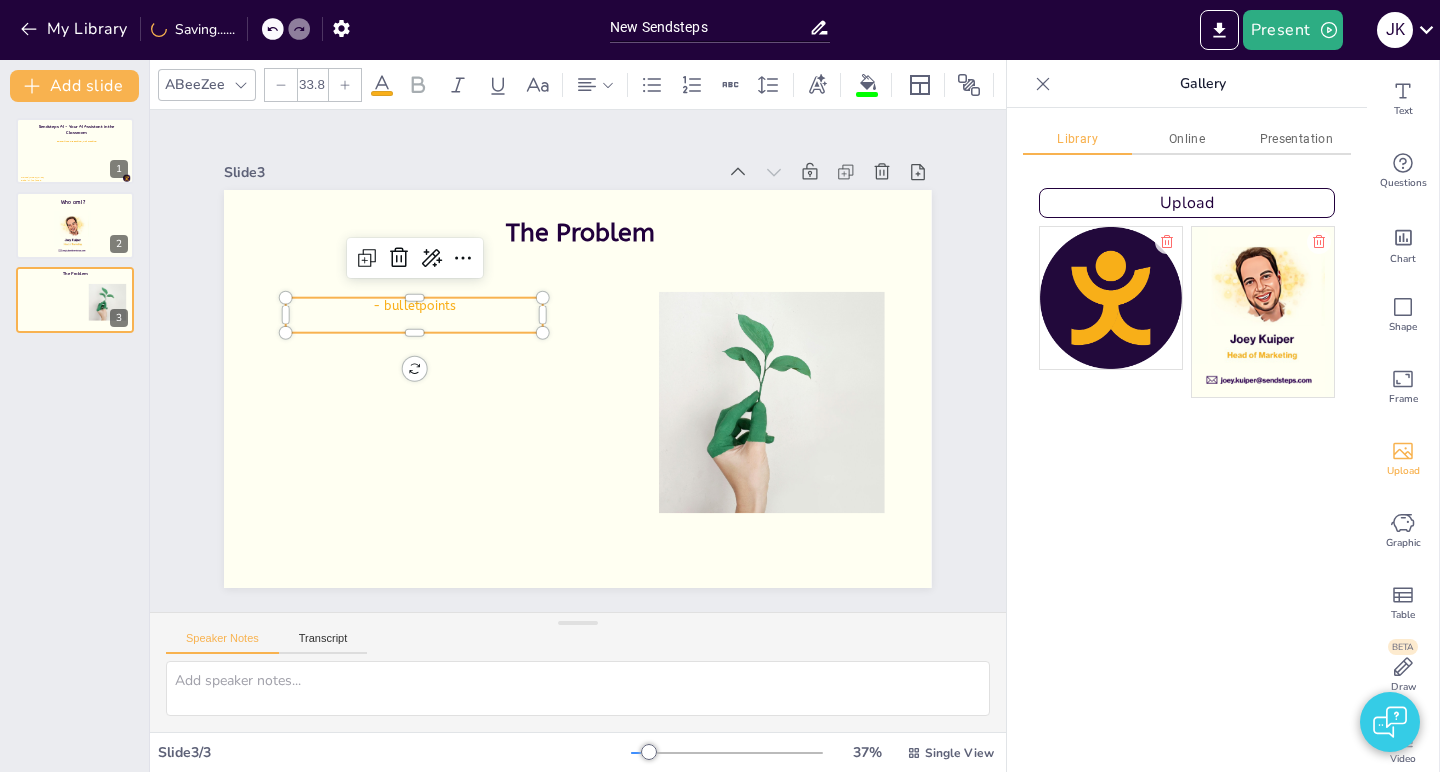 click at bounding box center [425, 290] 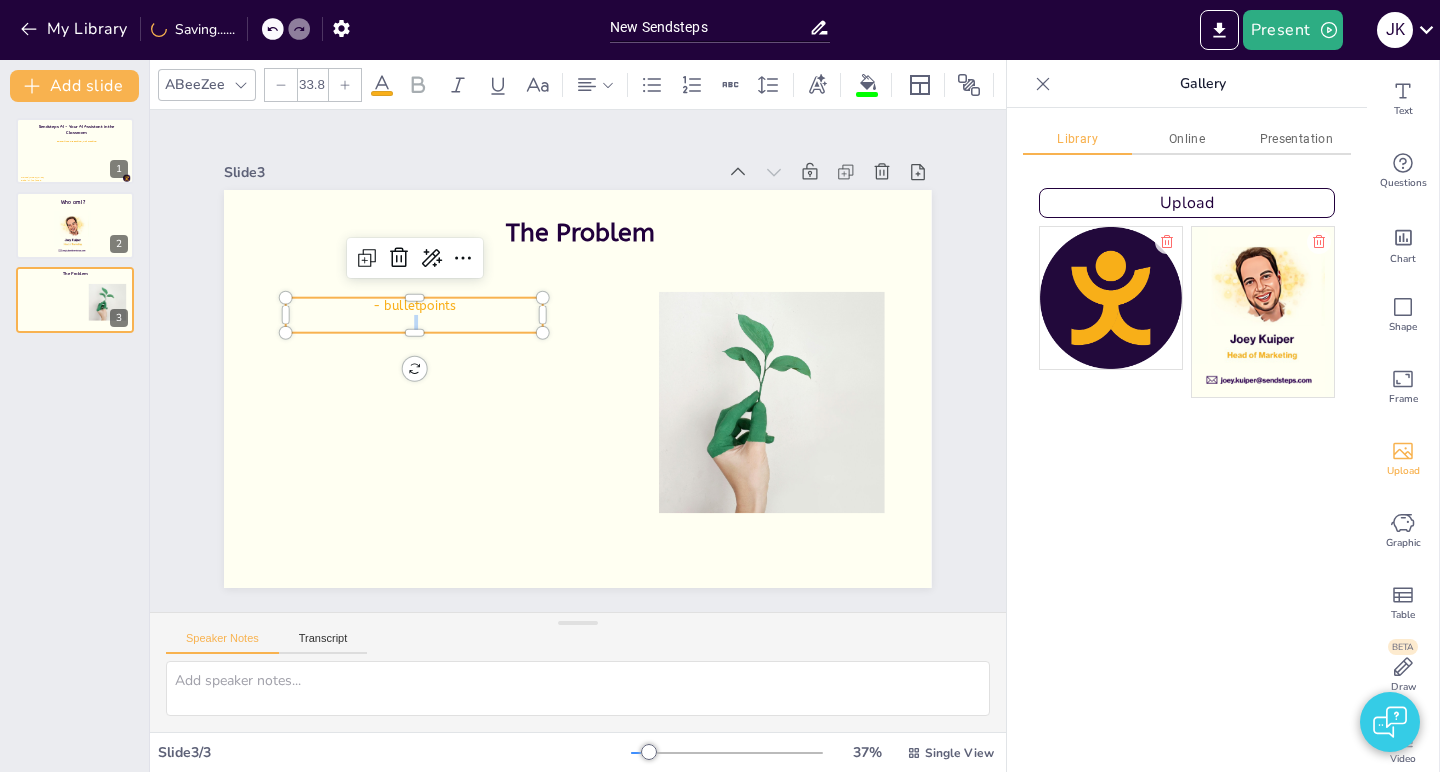 click at bounding box center (419, 307) 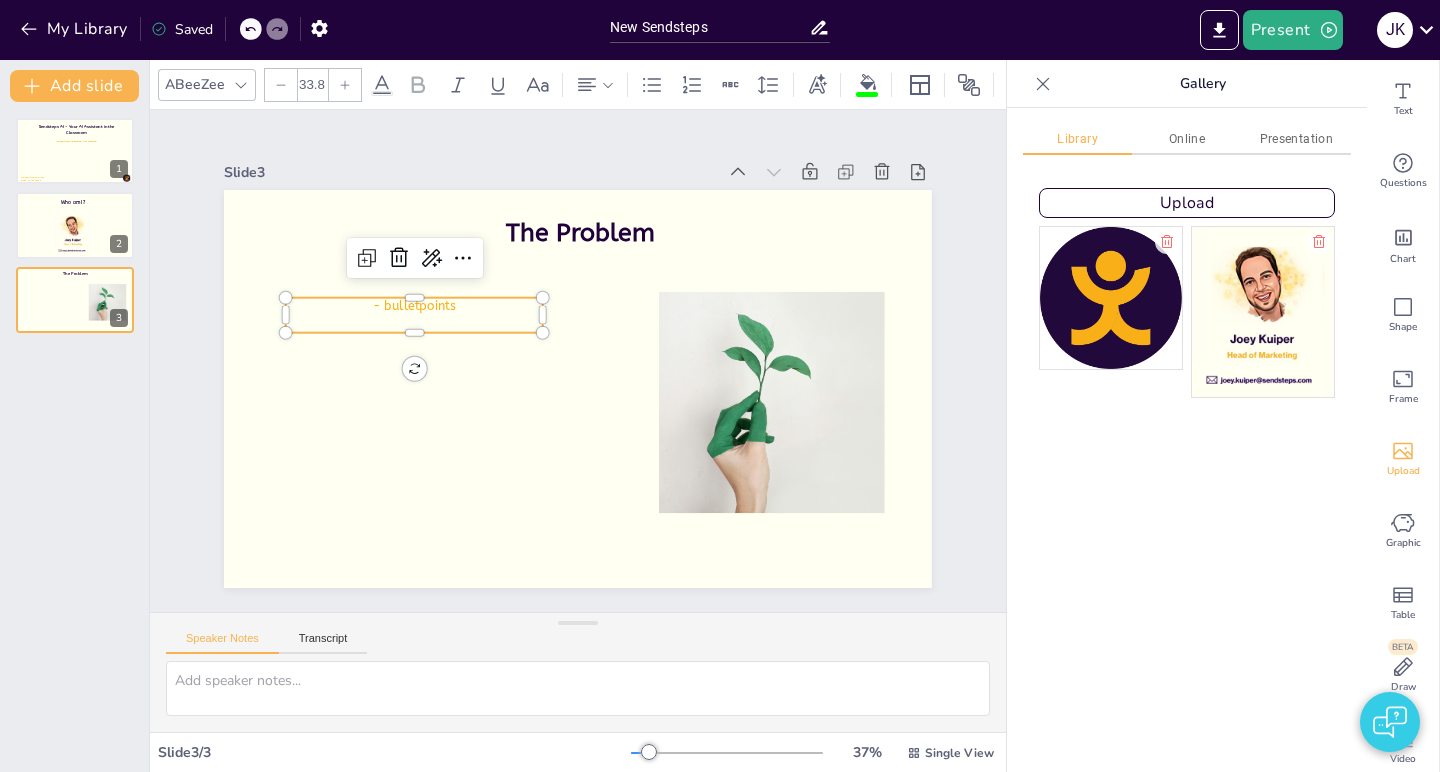 click at bounding box center [529, 200] 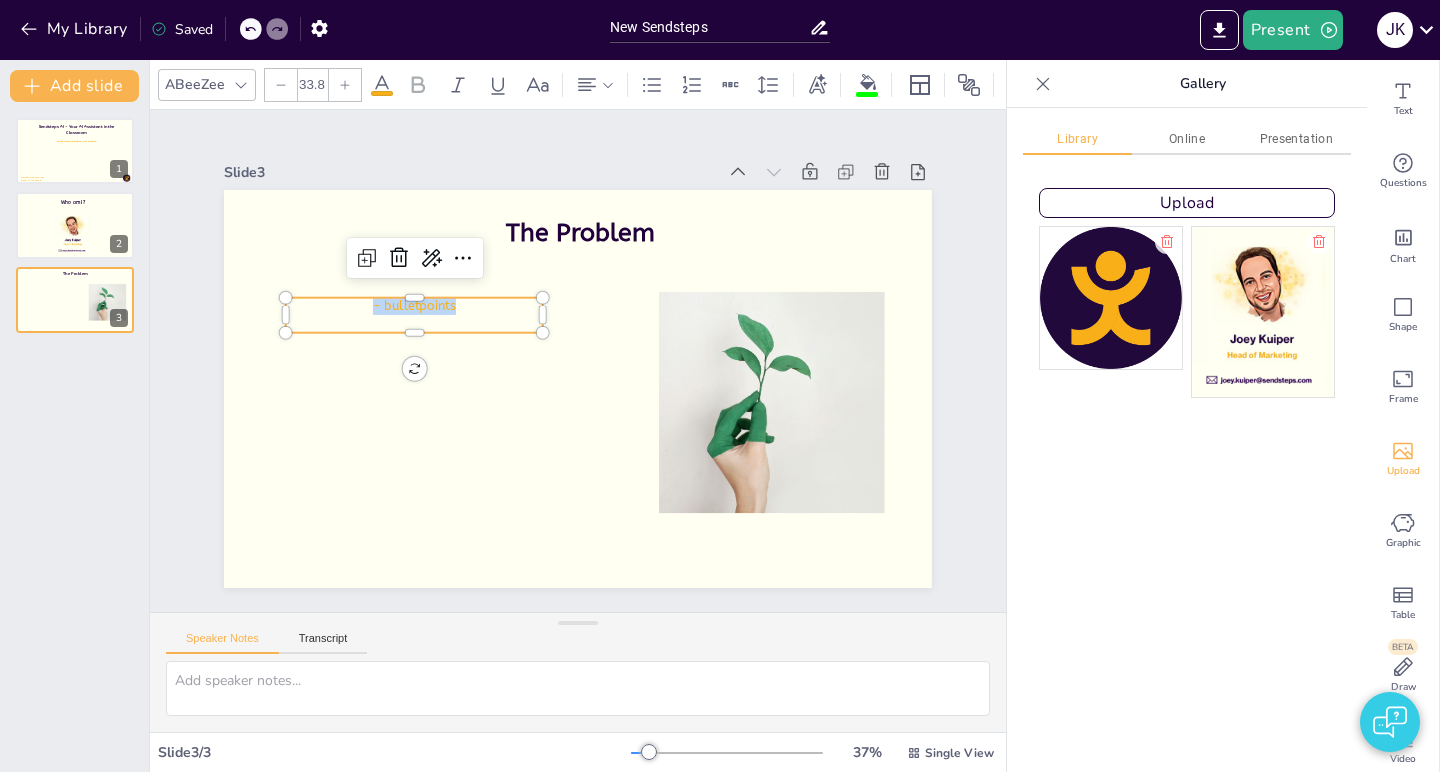 drag, startPoint x: 463, startPoint y: 311, endPoint x: 338, endPoint y: 313, distance: 125.016 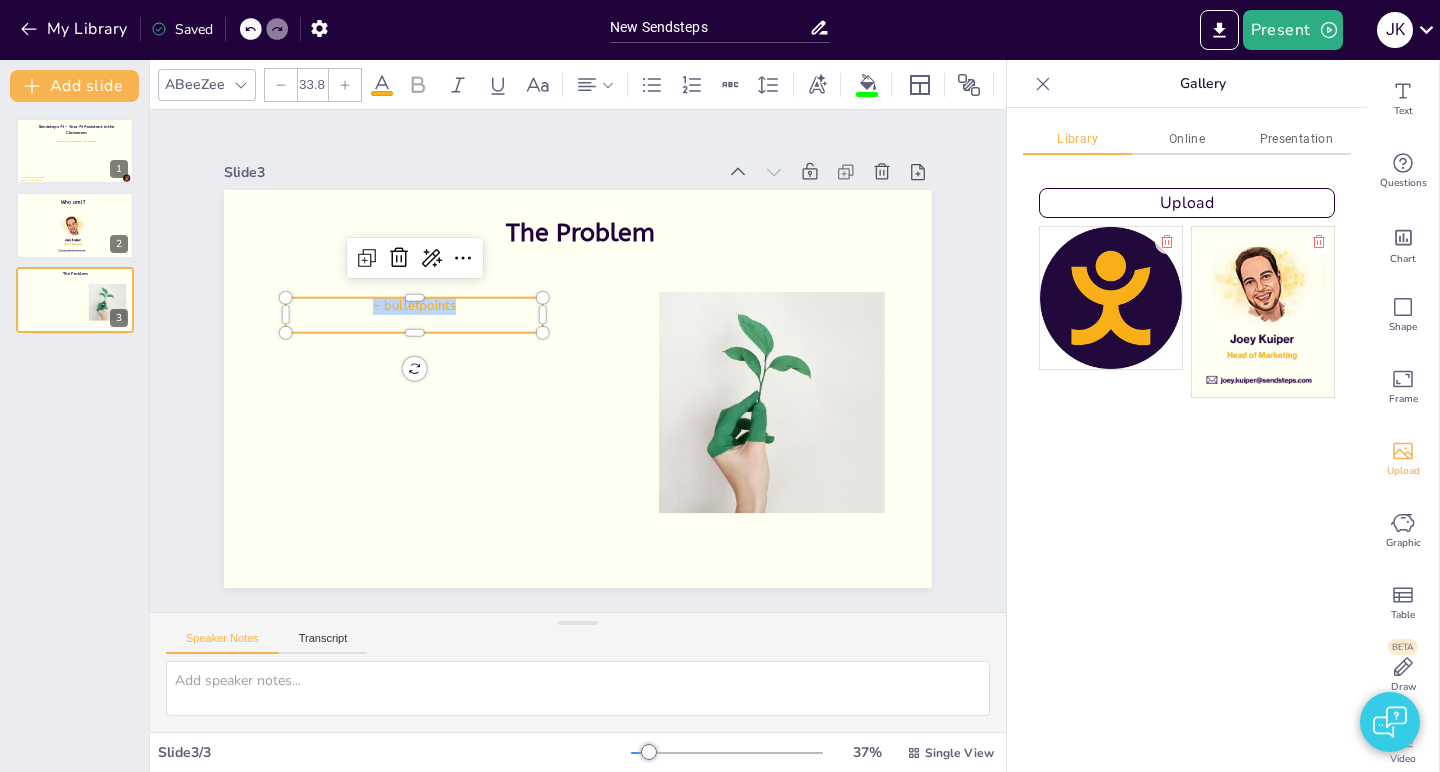 click on "- bulletpoints" at bounding box center (429, 273) 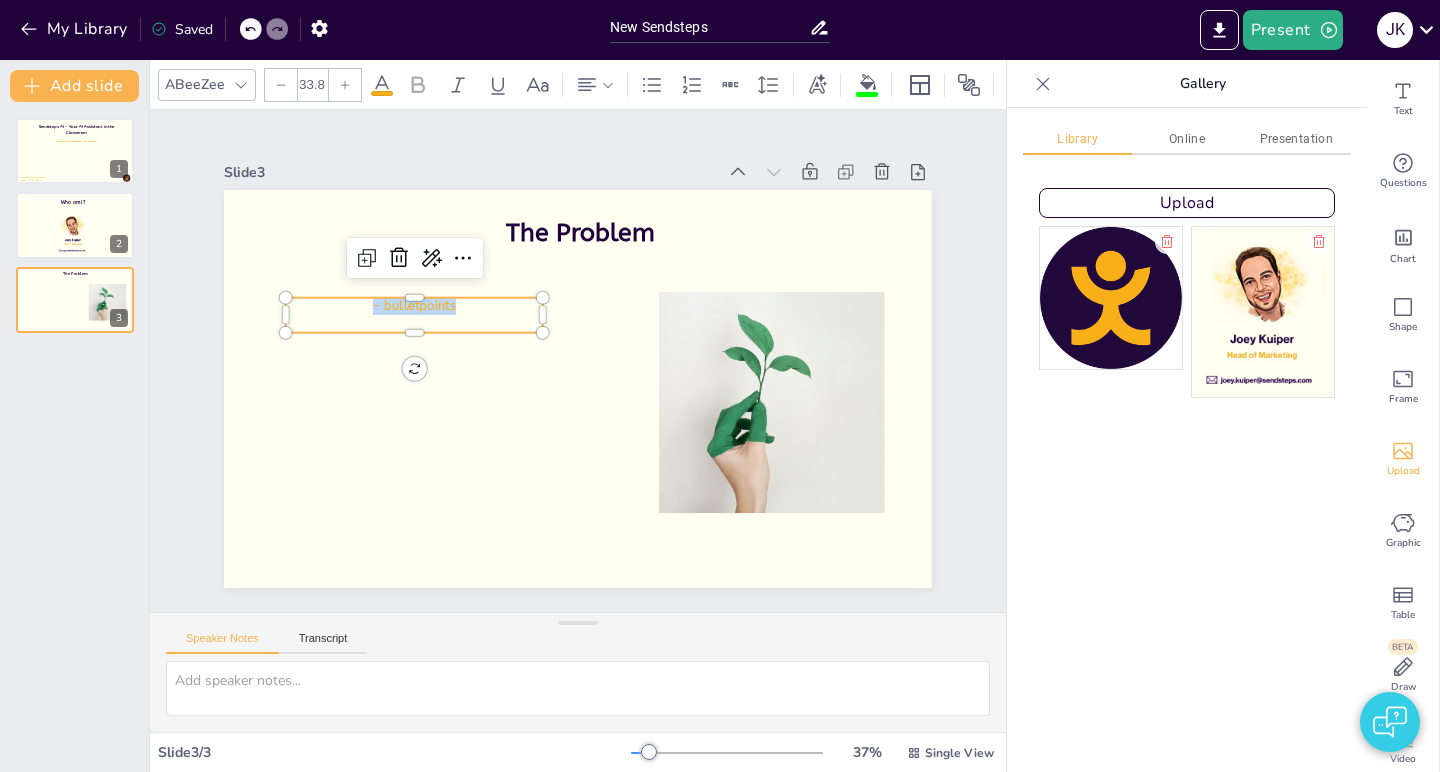 type 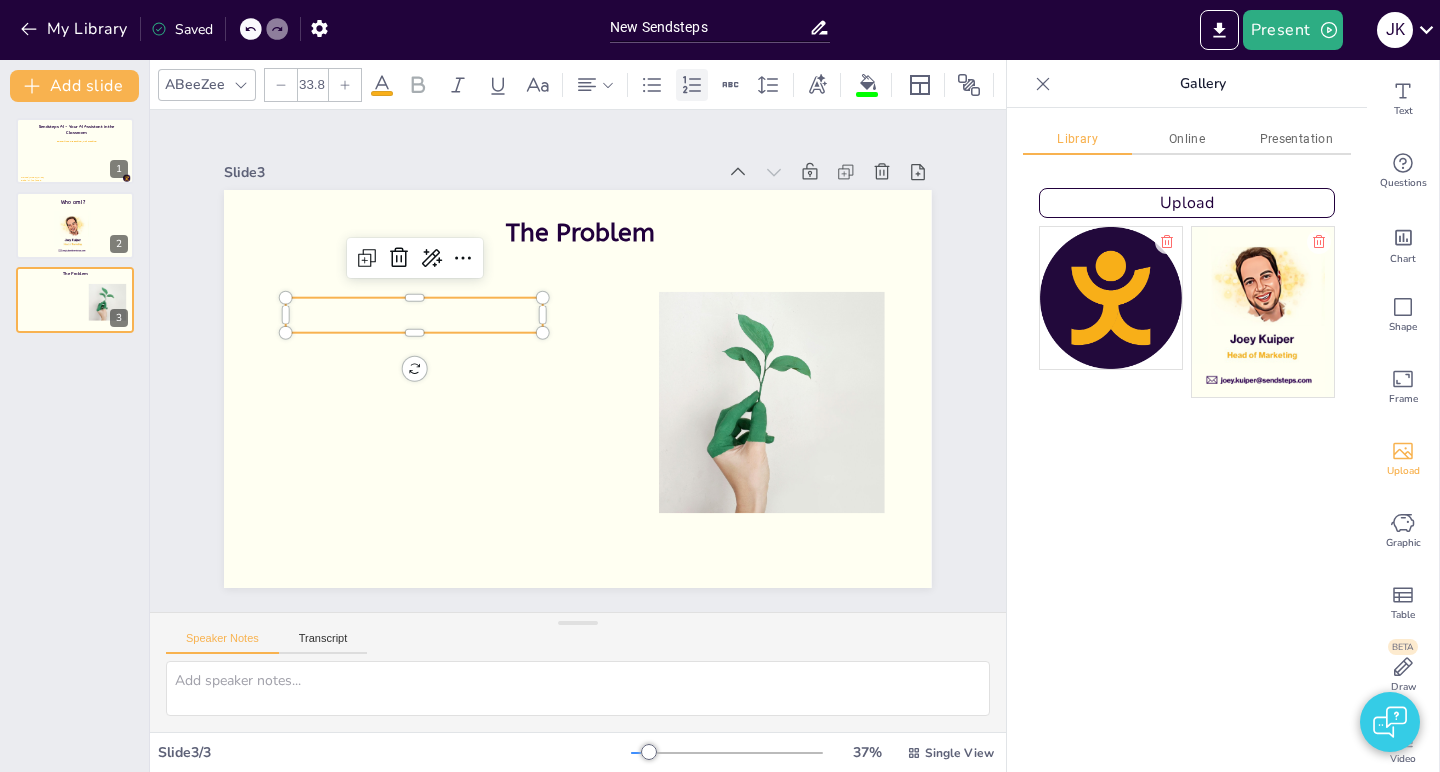 click 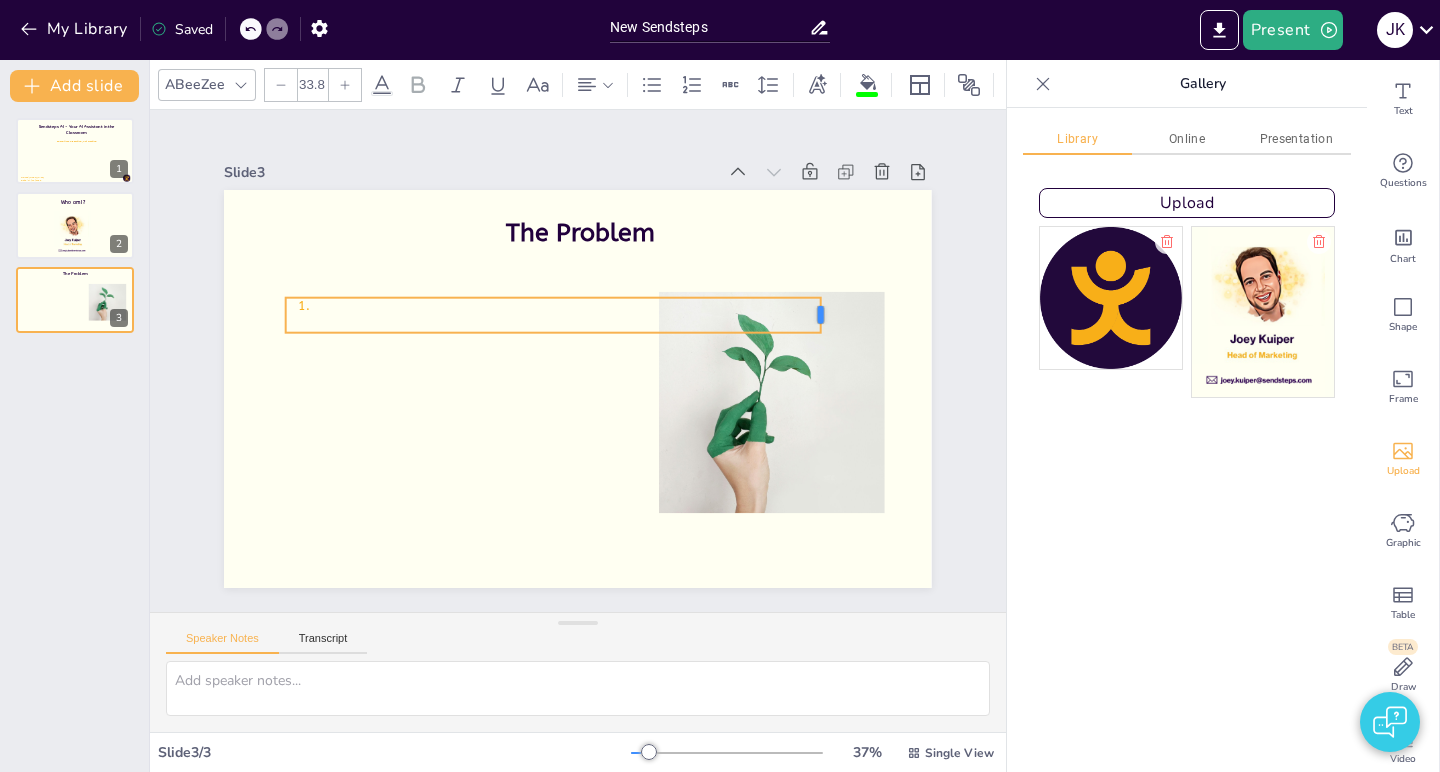 drag, startPoint x: 546, startPoint y: 313, endPoint x: 823, endPoint y: 321, distance: 277.1155 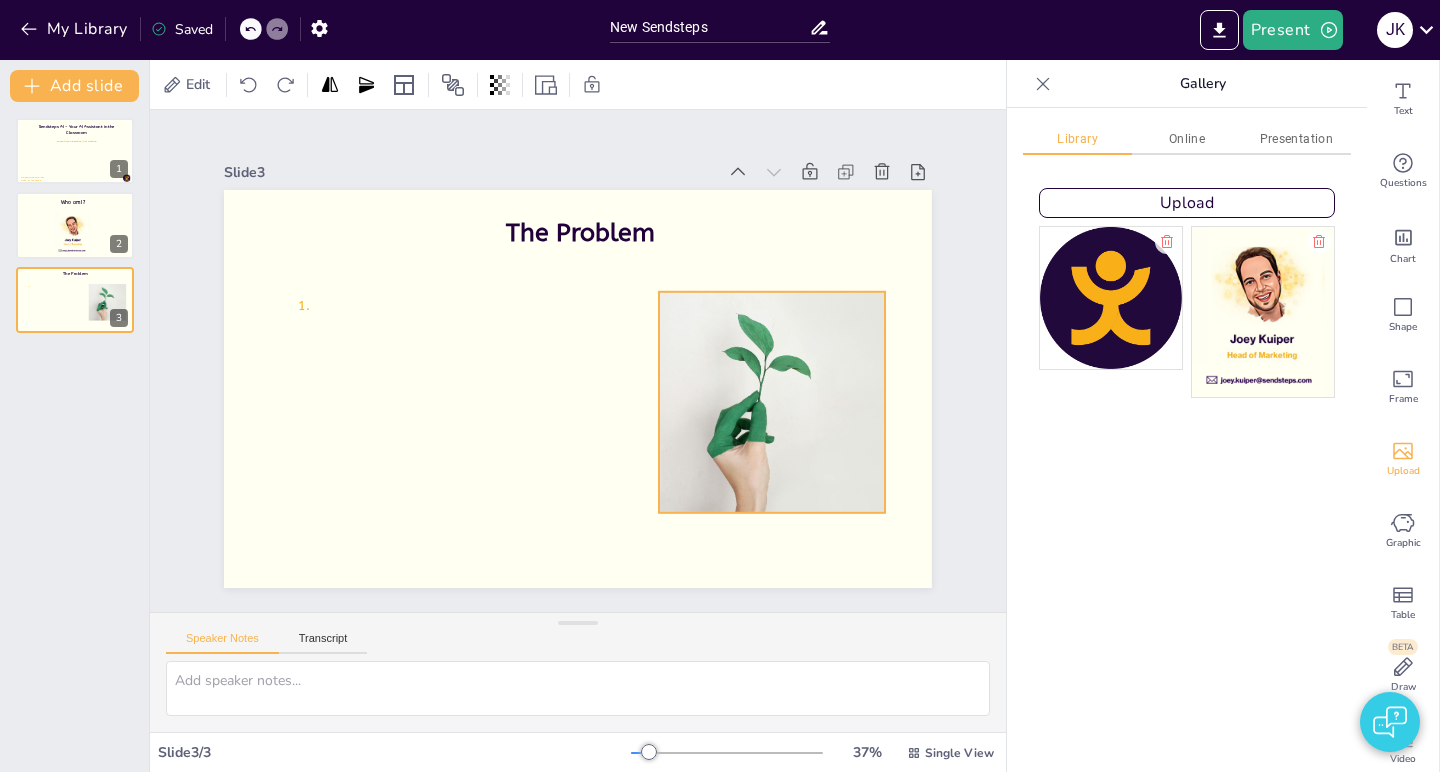 click at bounding box center (758, 544) 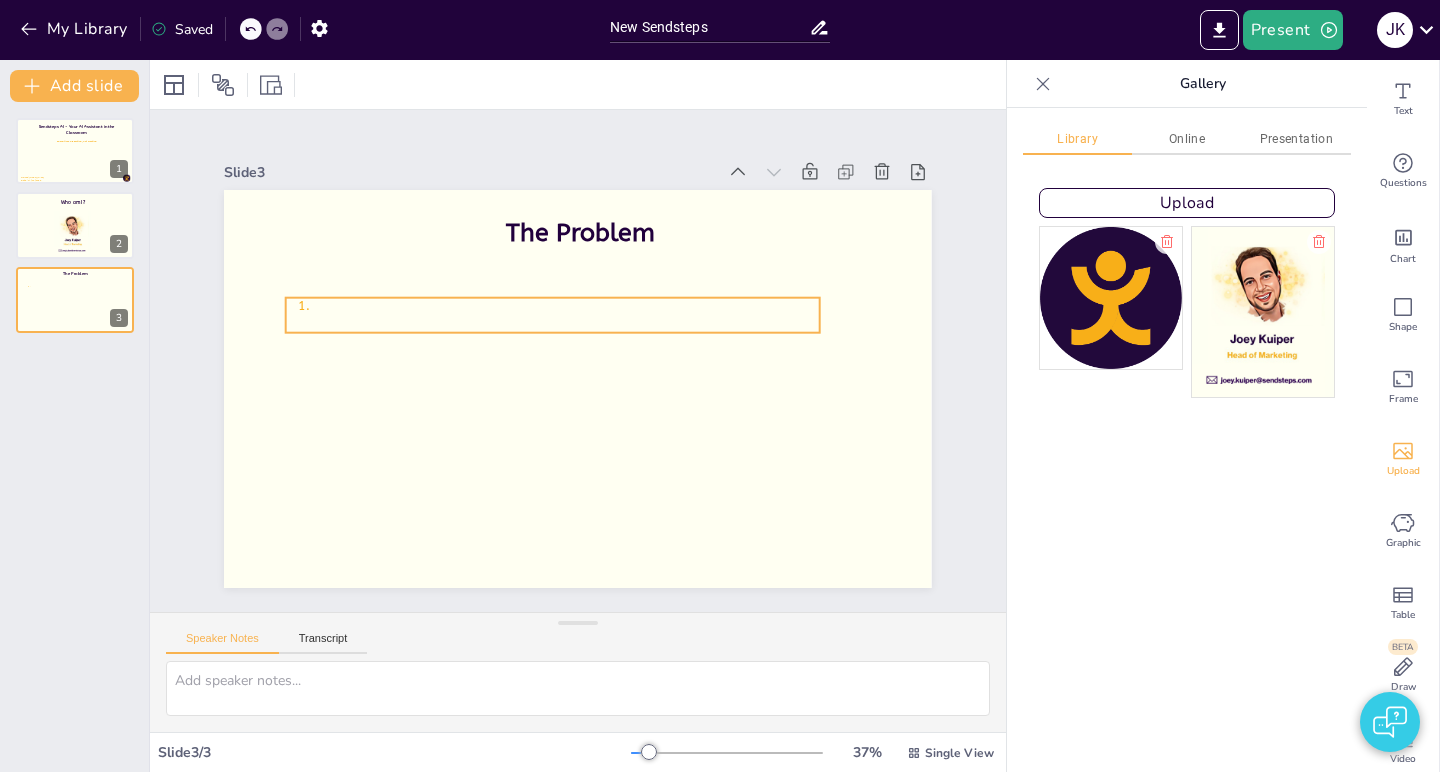 click at bounding box center [556, 321] 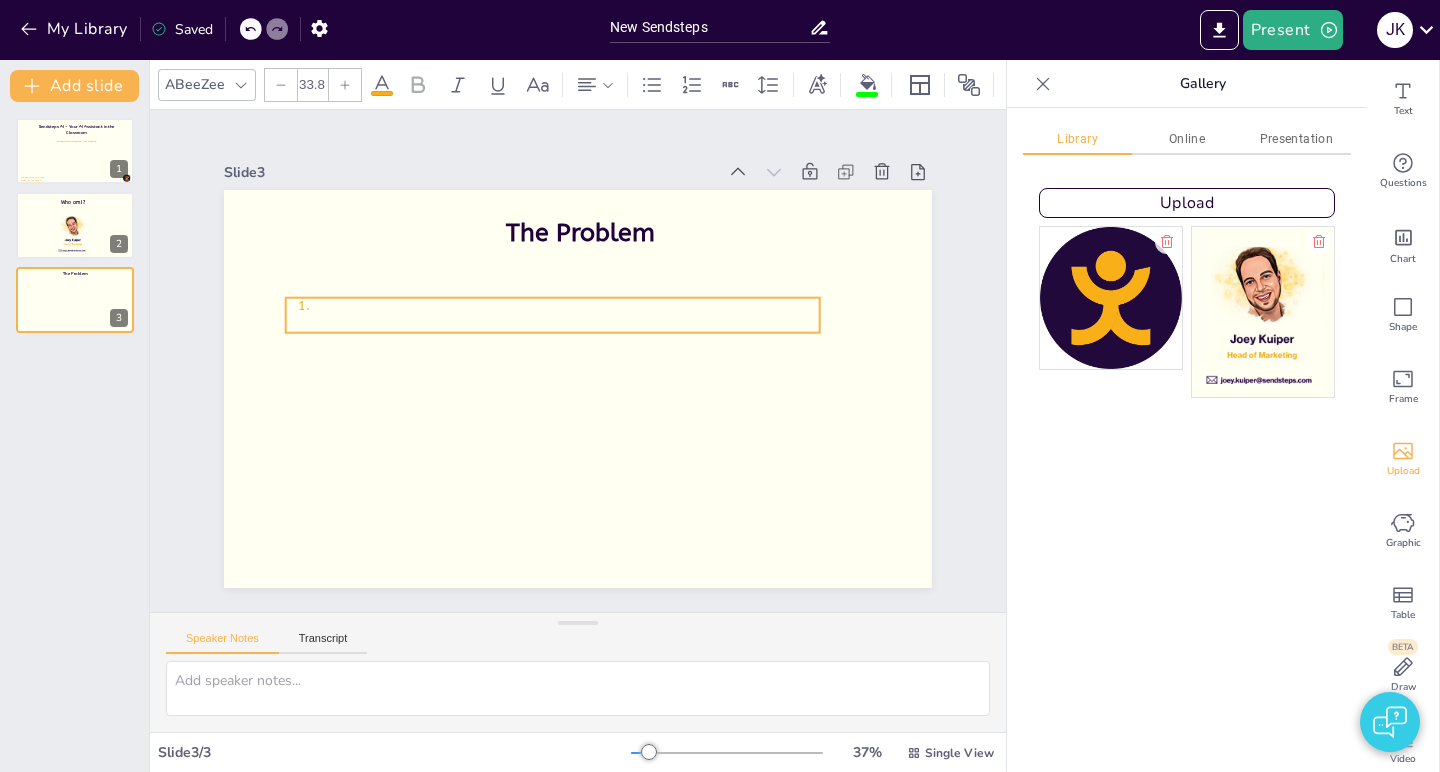 click at bounding box center [557, 321] 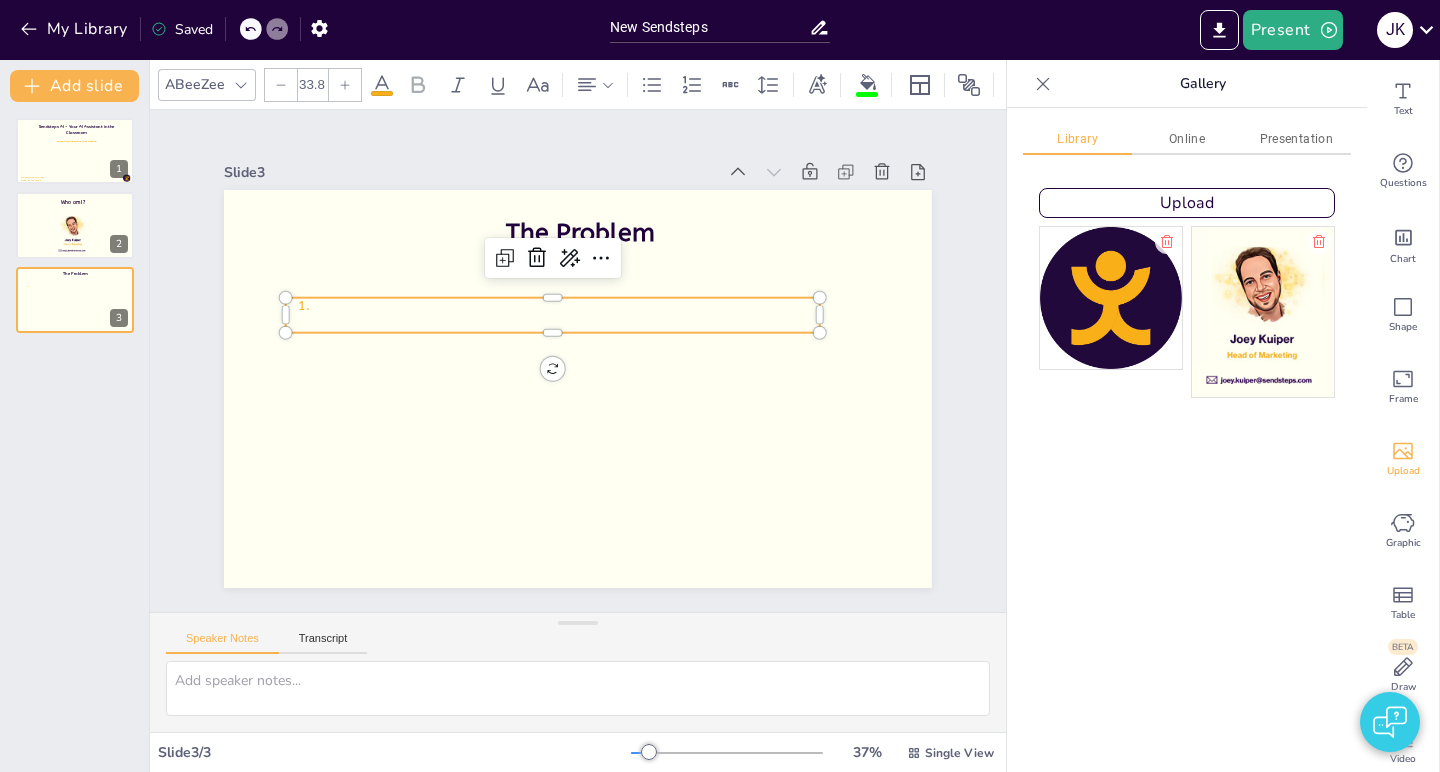click at bounding box center (557, 321) 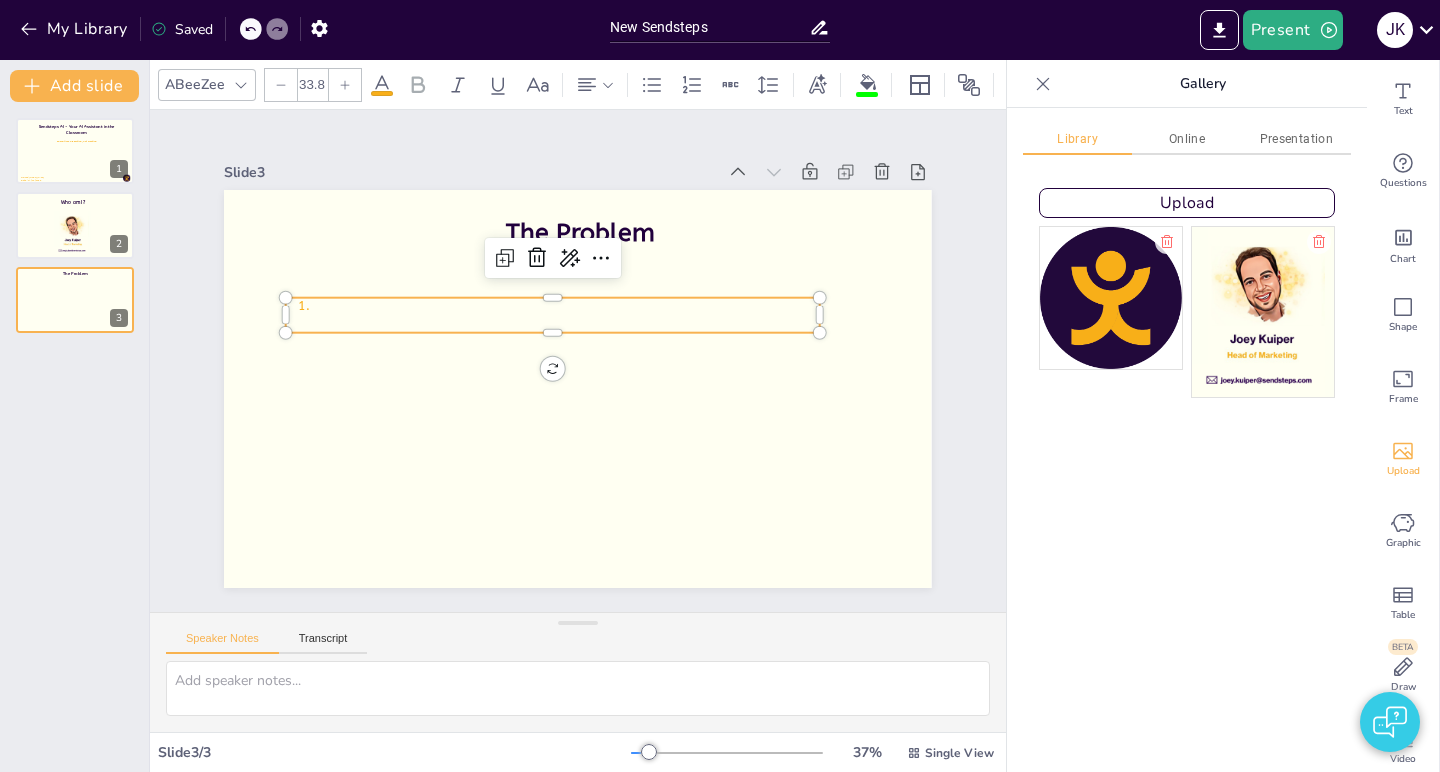 click at bounding box center [569, 305] 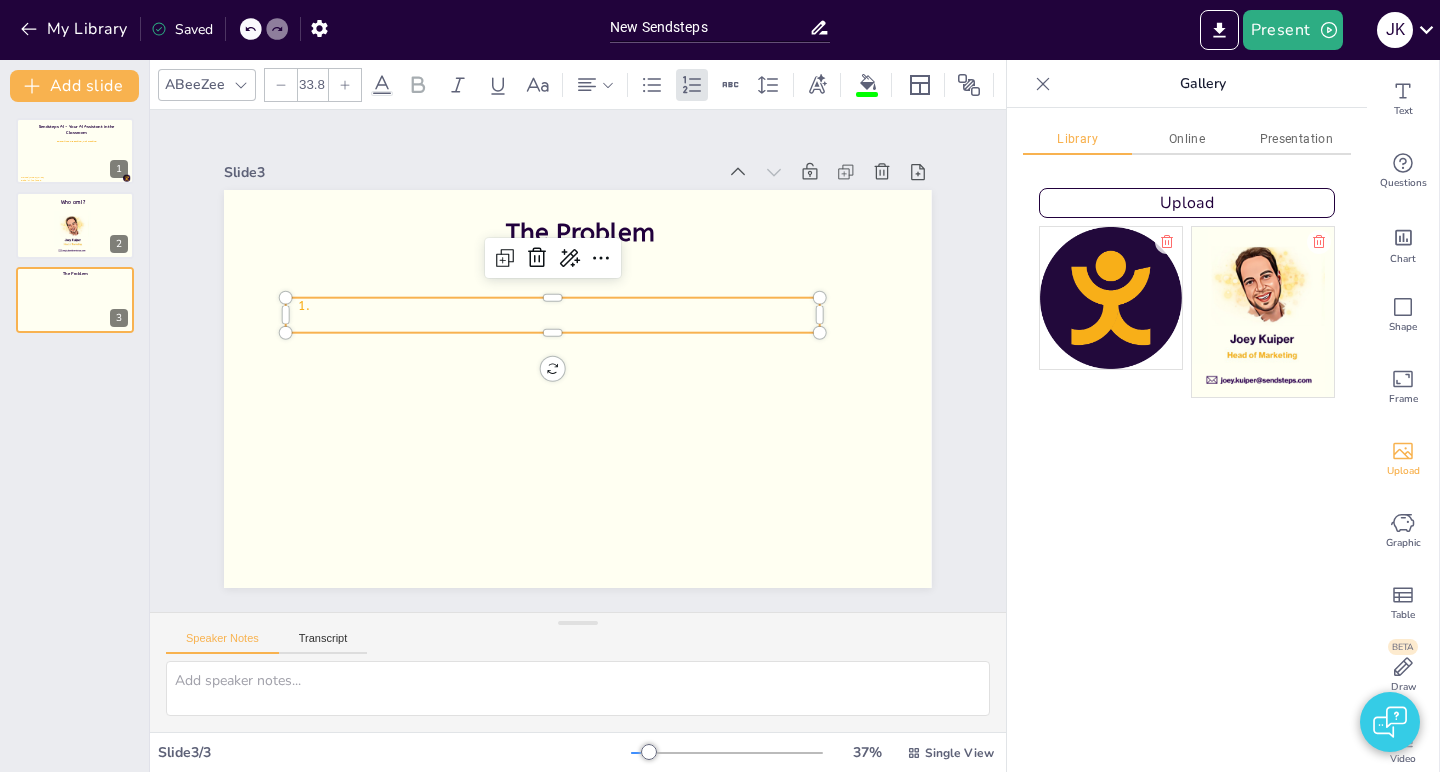 click at bounding box center (575, 305) 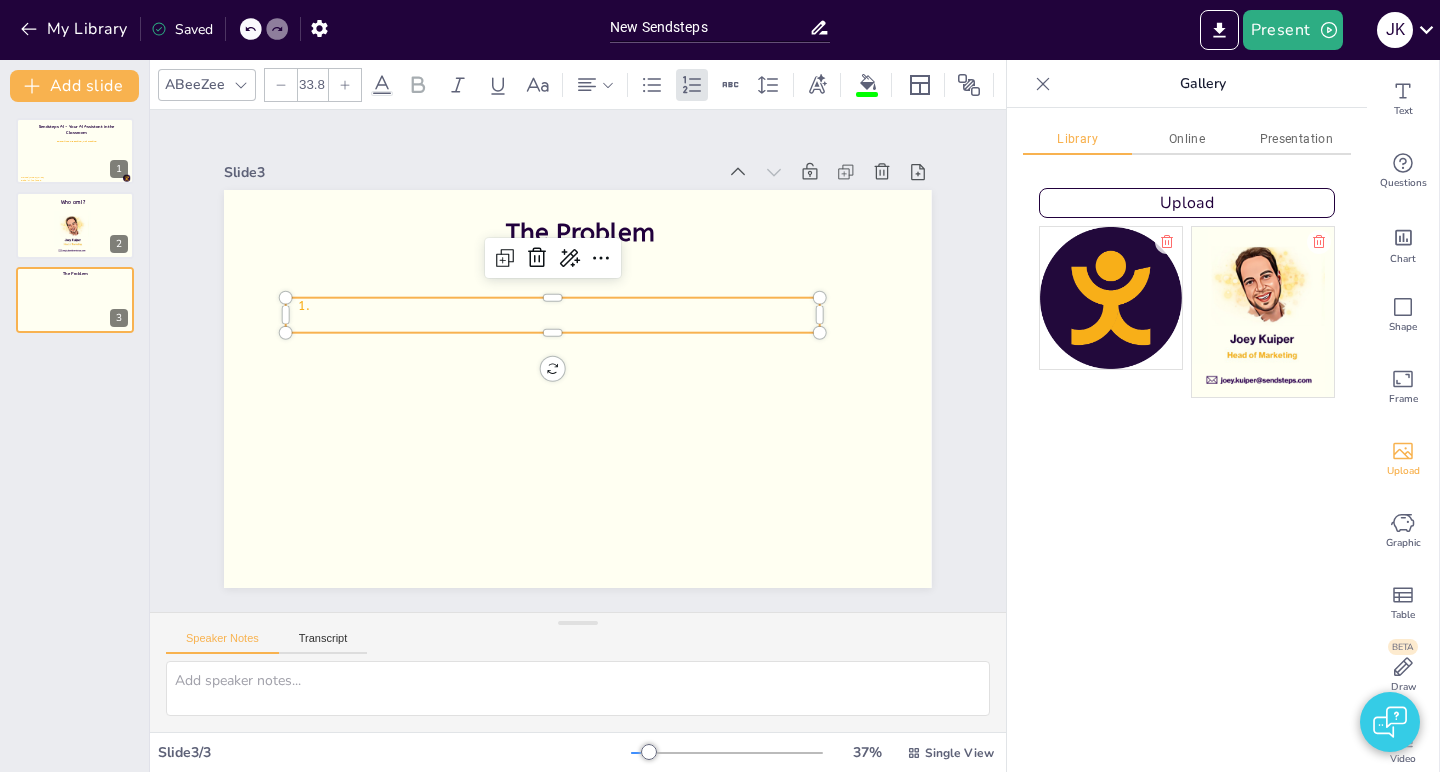 click at bounding box center (630, 341) 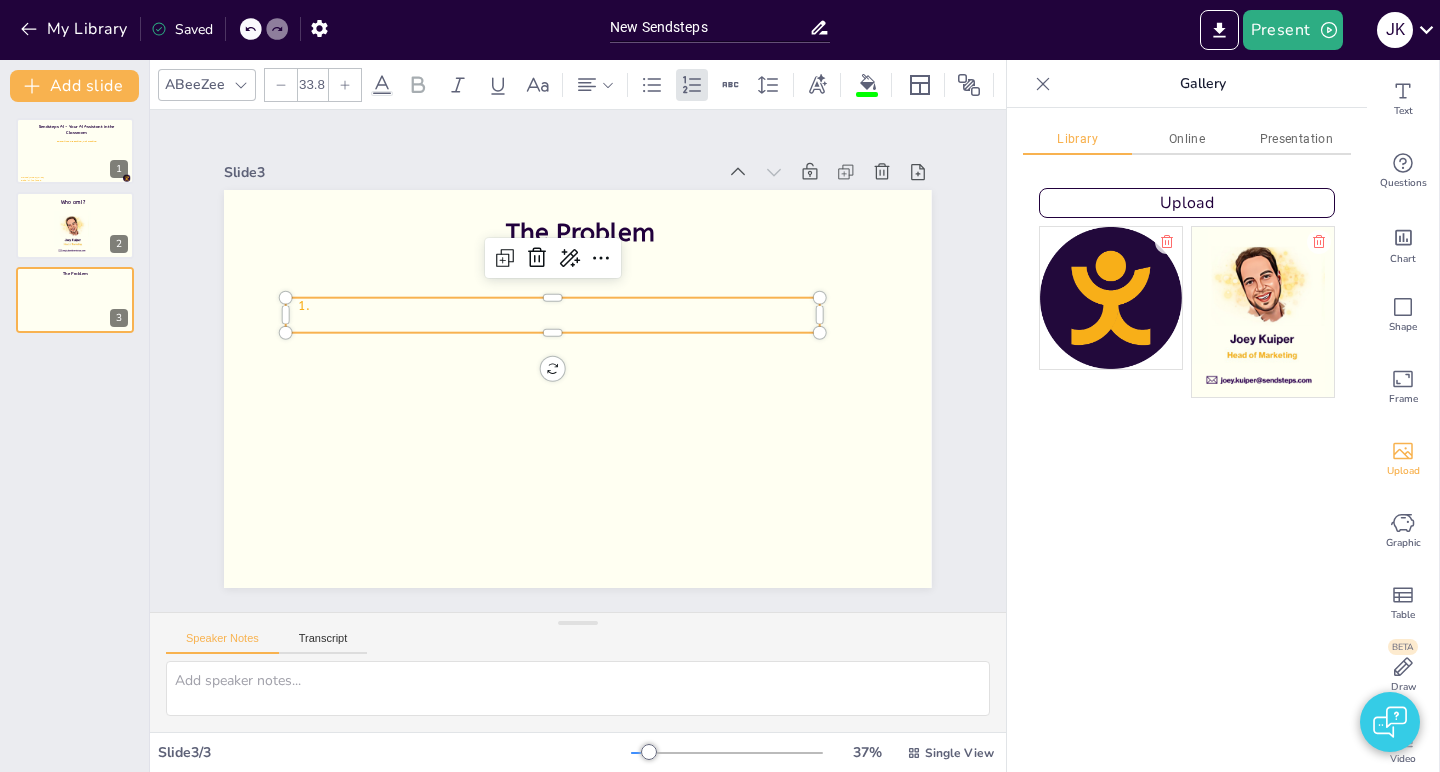 type 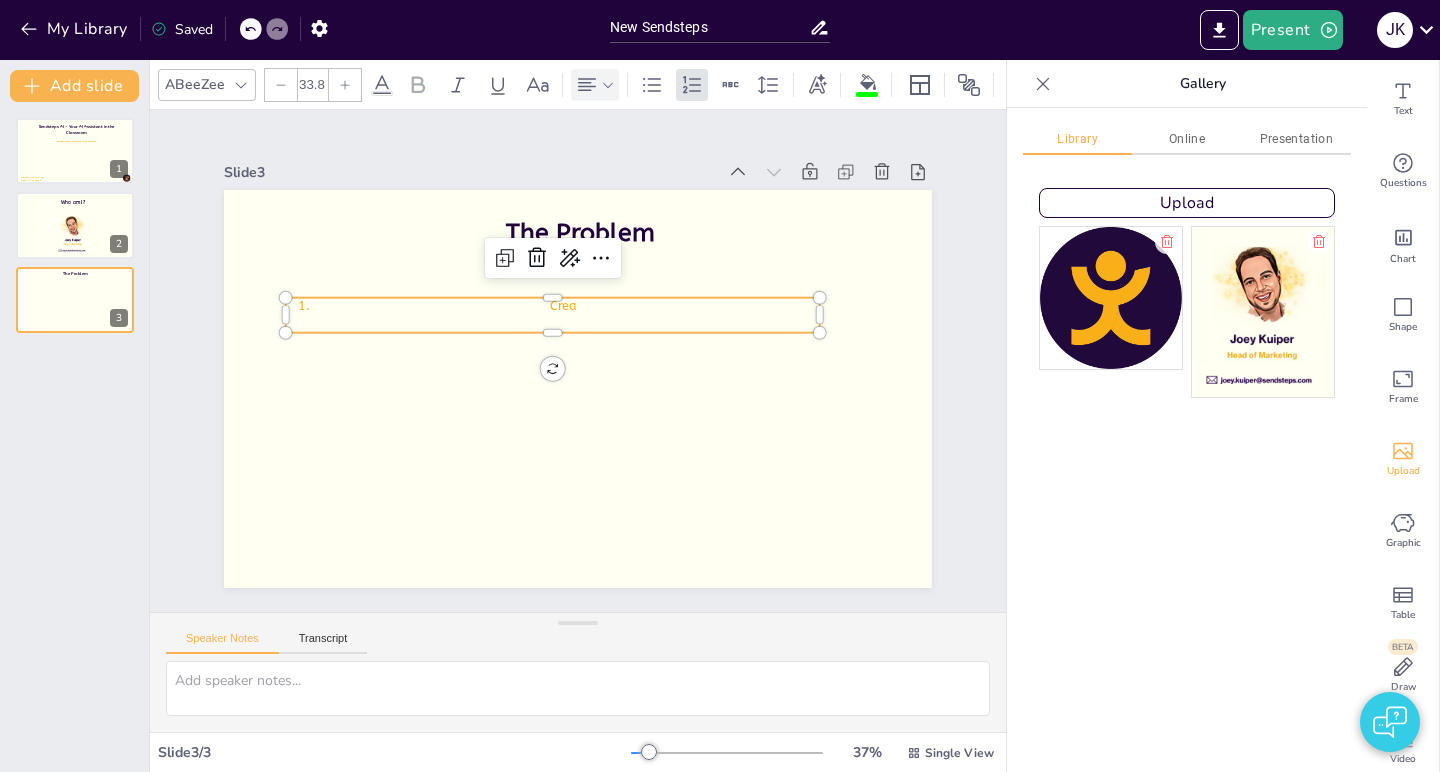 click 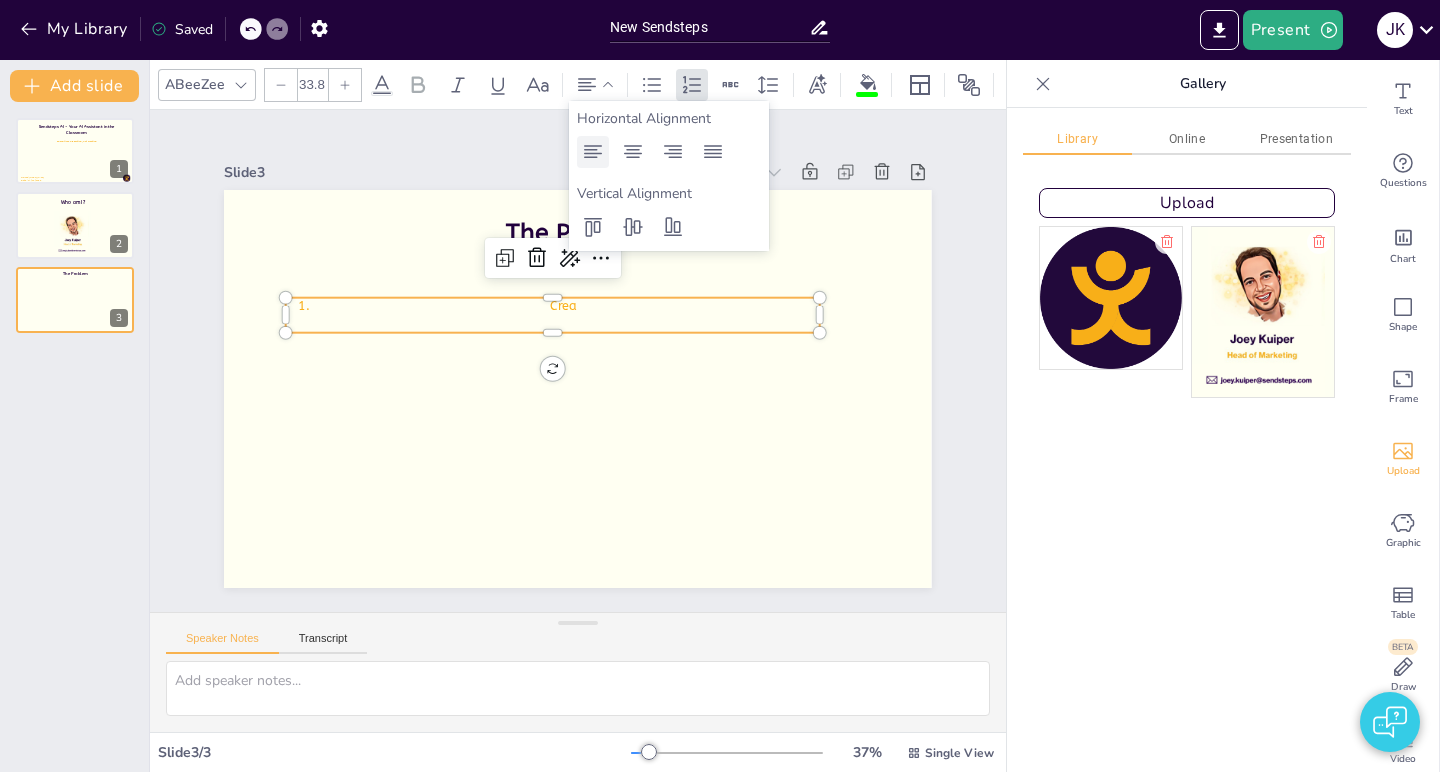 click at bounding box center (593, 152) 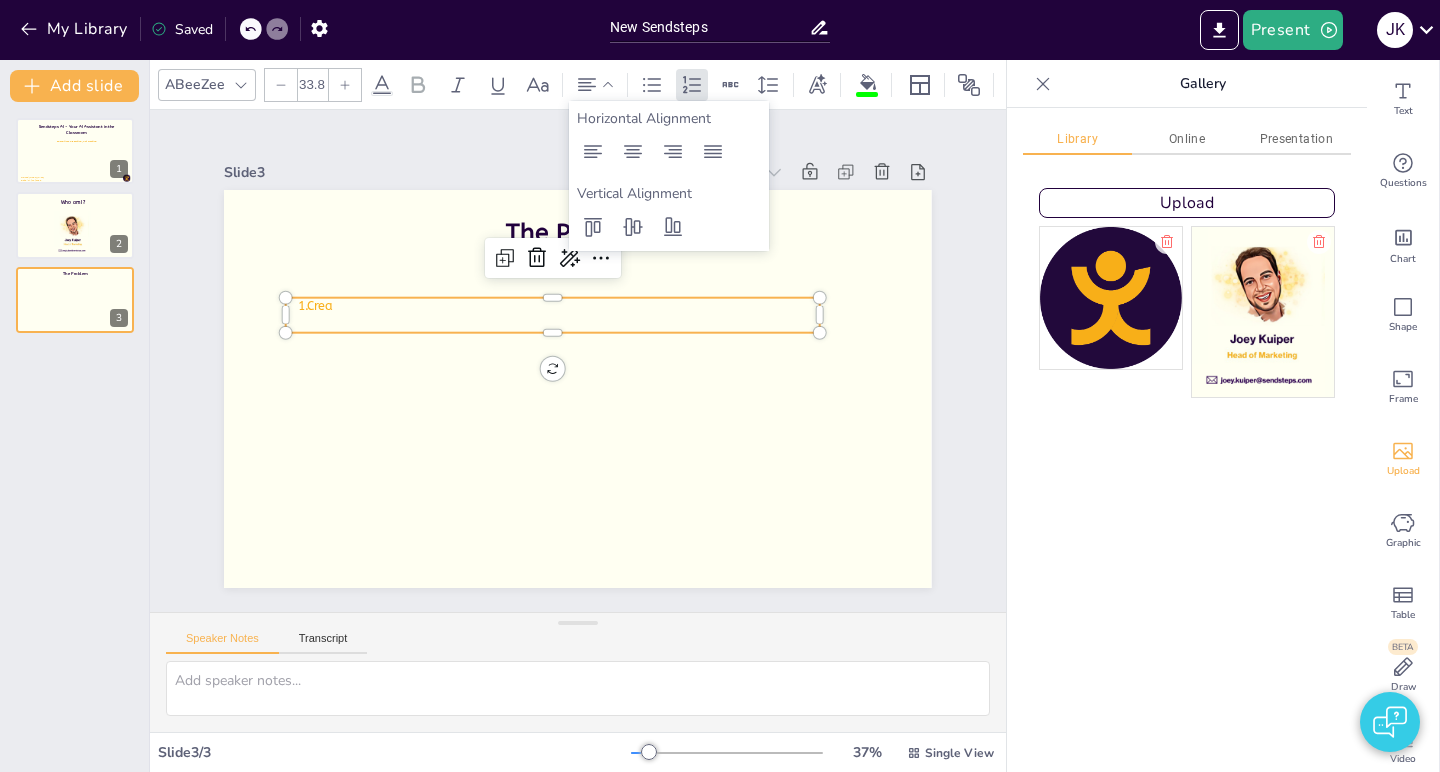 click on "Crea" at bounding box center (581, 304) 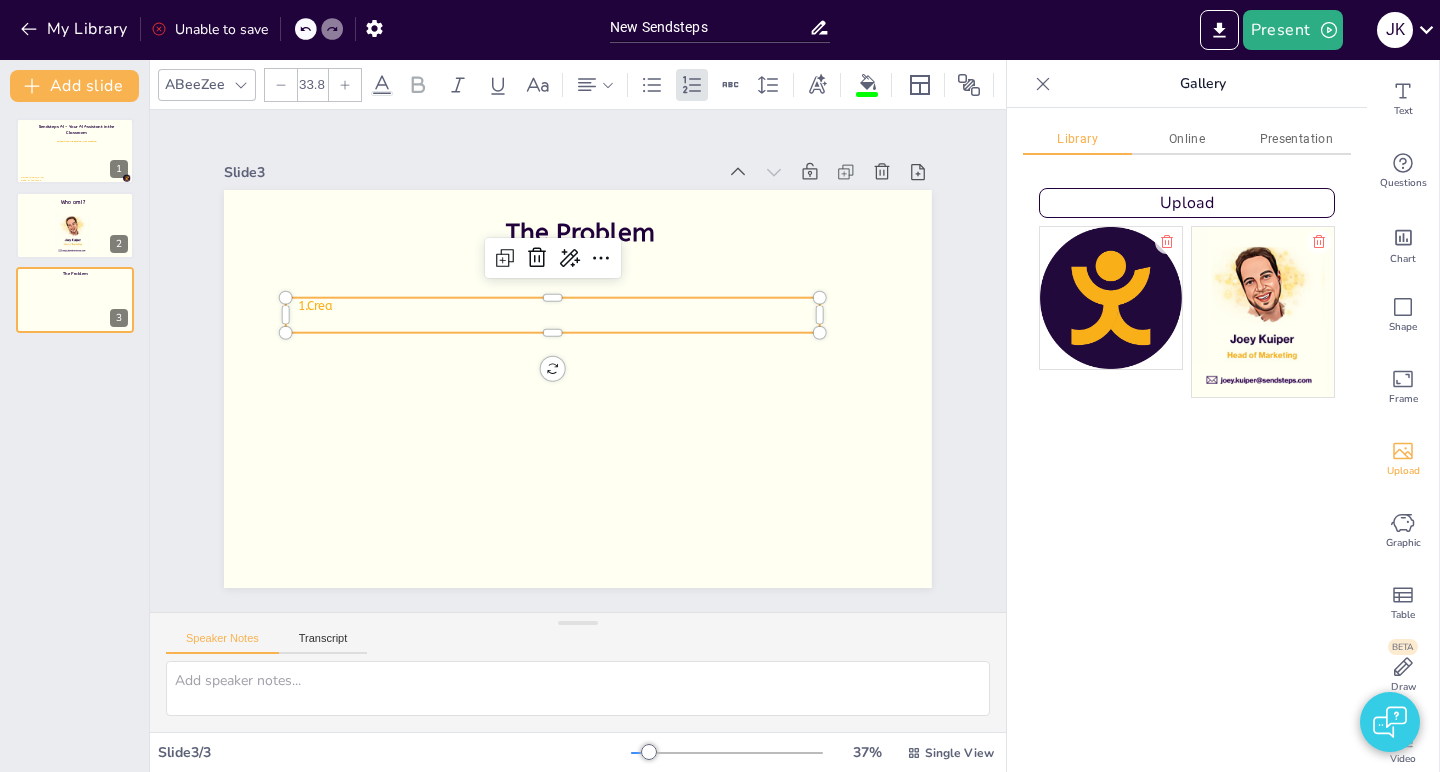 click on "Crea" at bounding box center [575, 304] 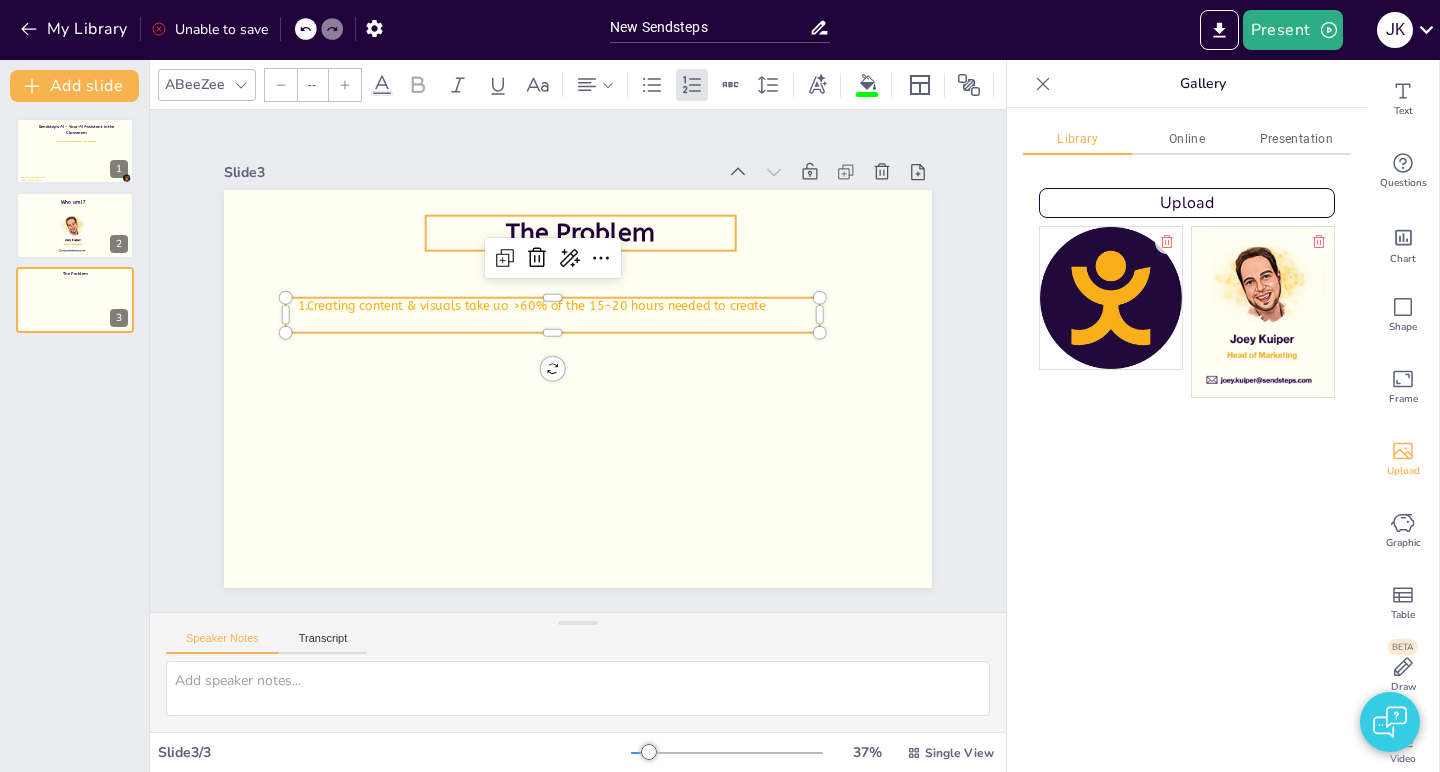 type on "68" 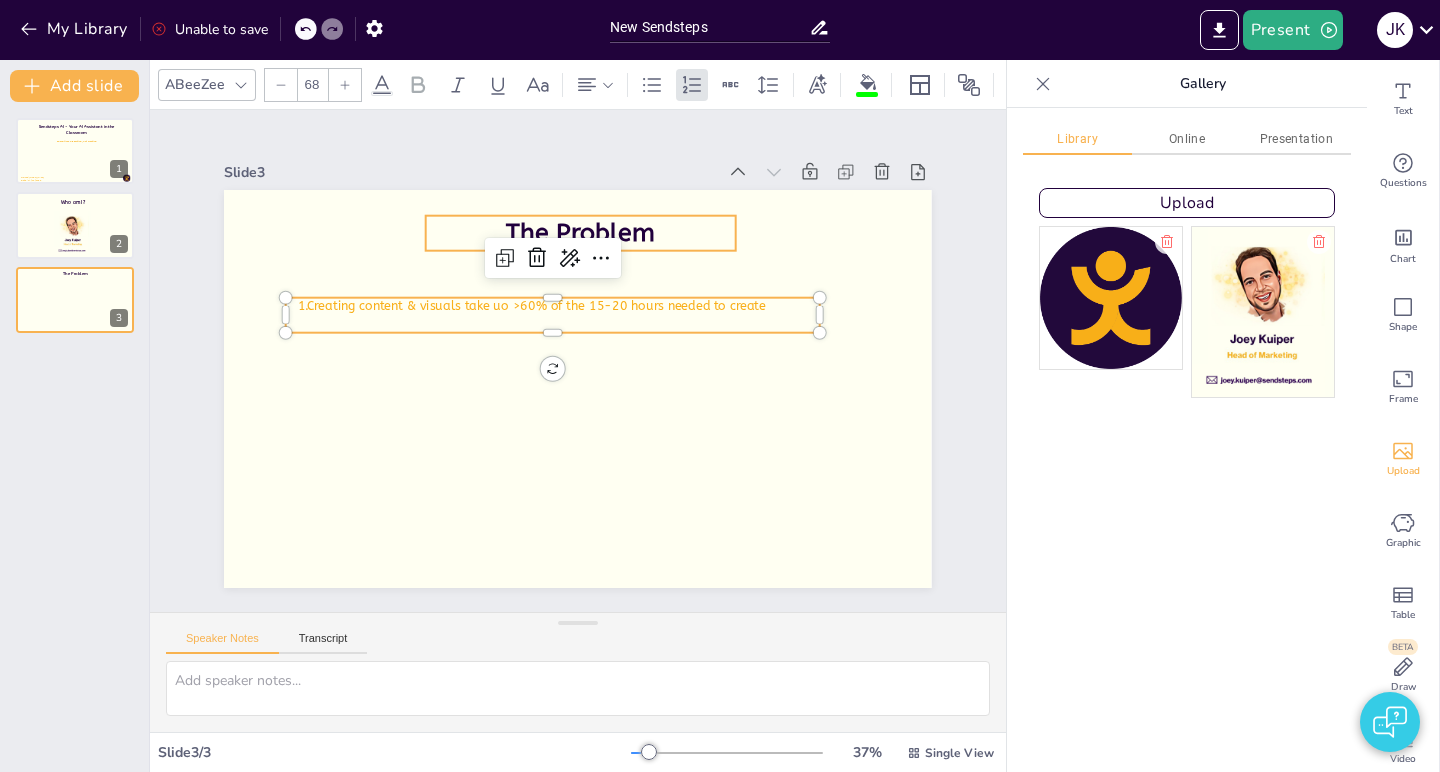 click on "The Problem" at bounding box center [620, 240] 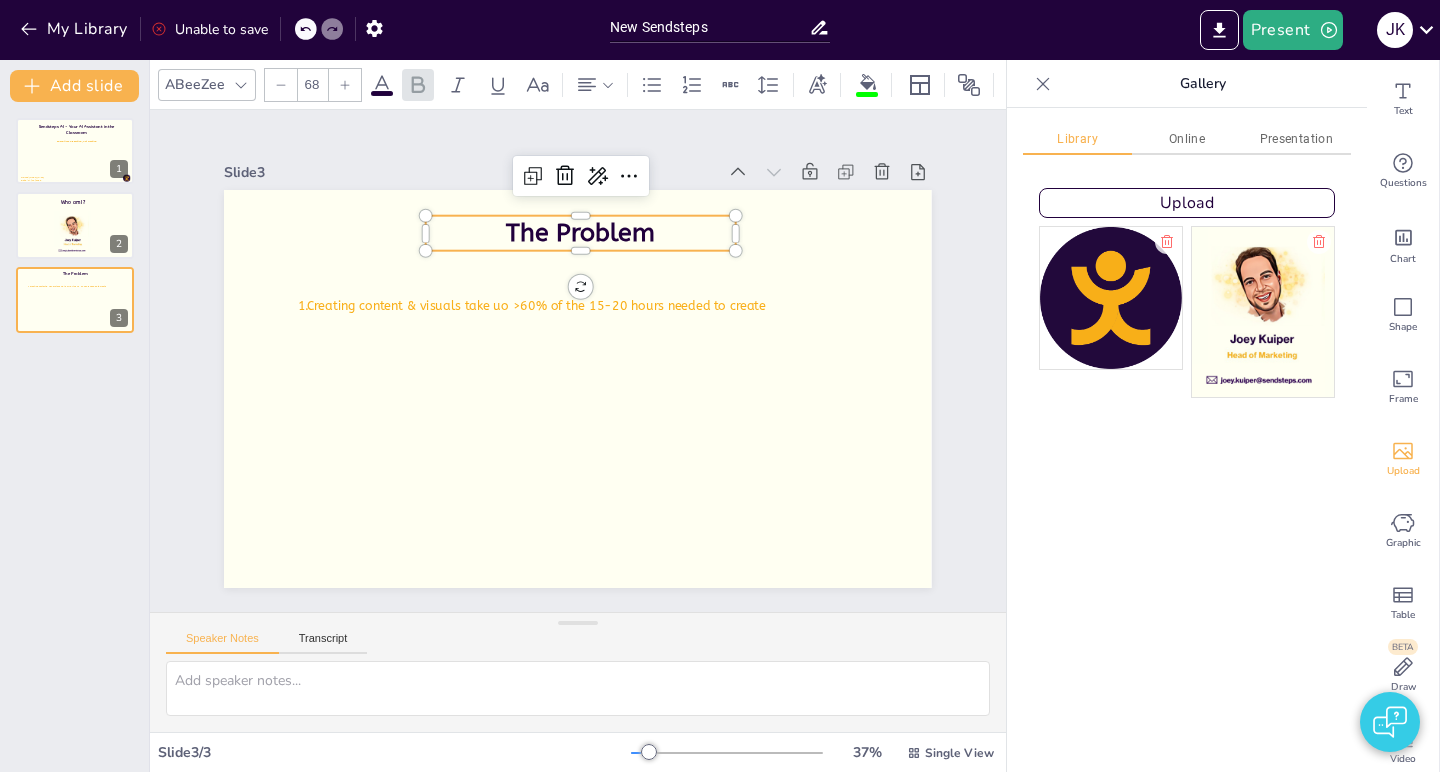 click on "The Problem" at bounding box center (581, 233) 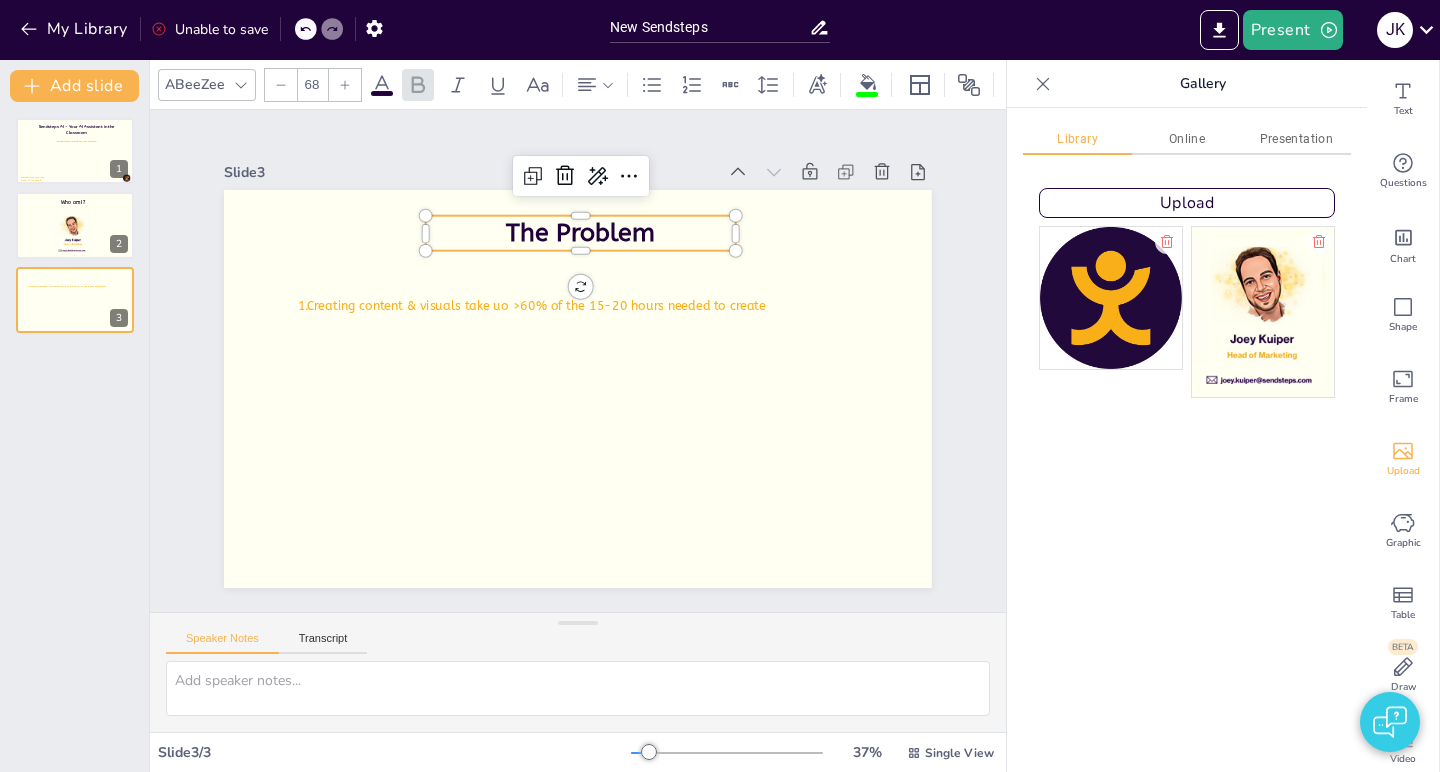 type 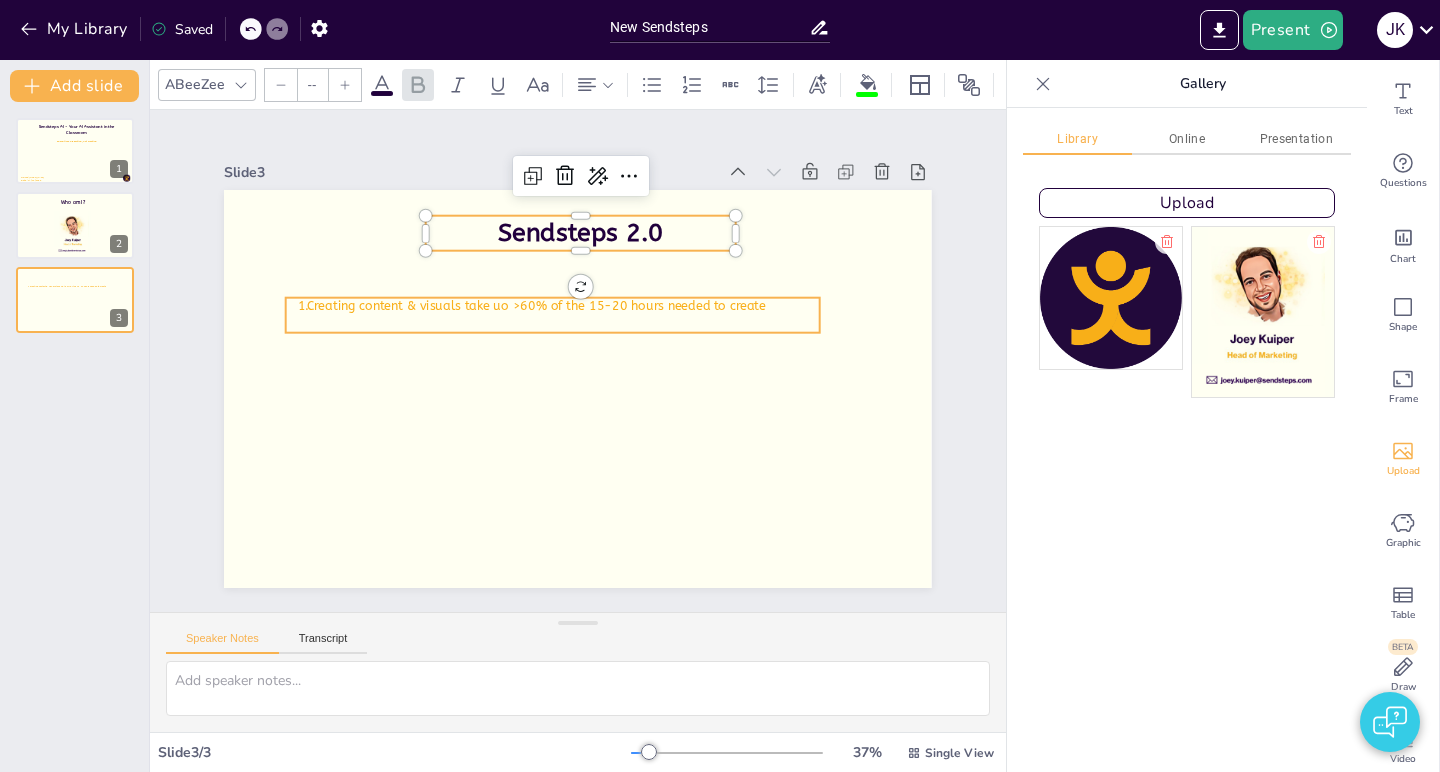 type on "33.8" 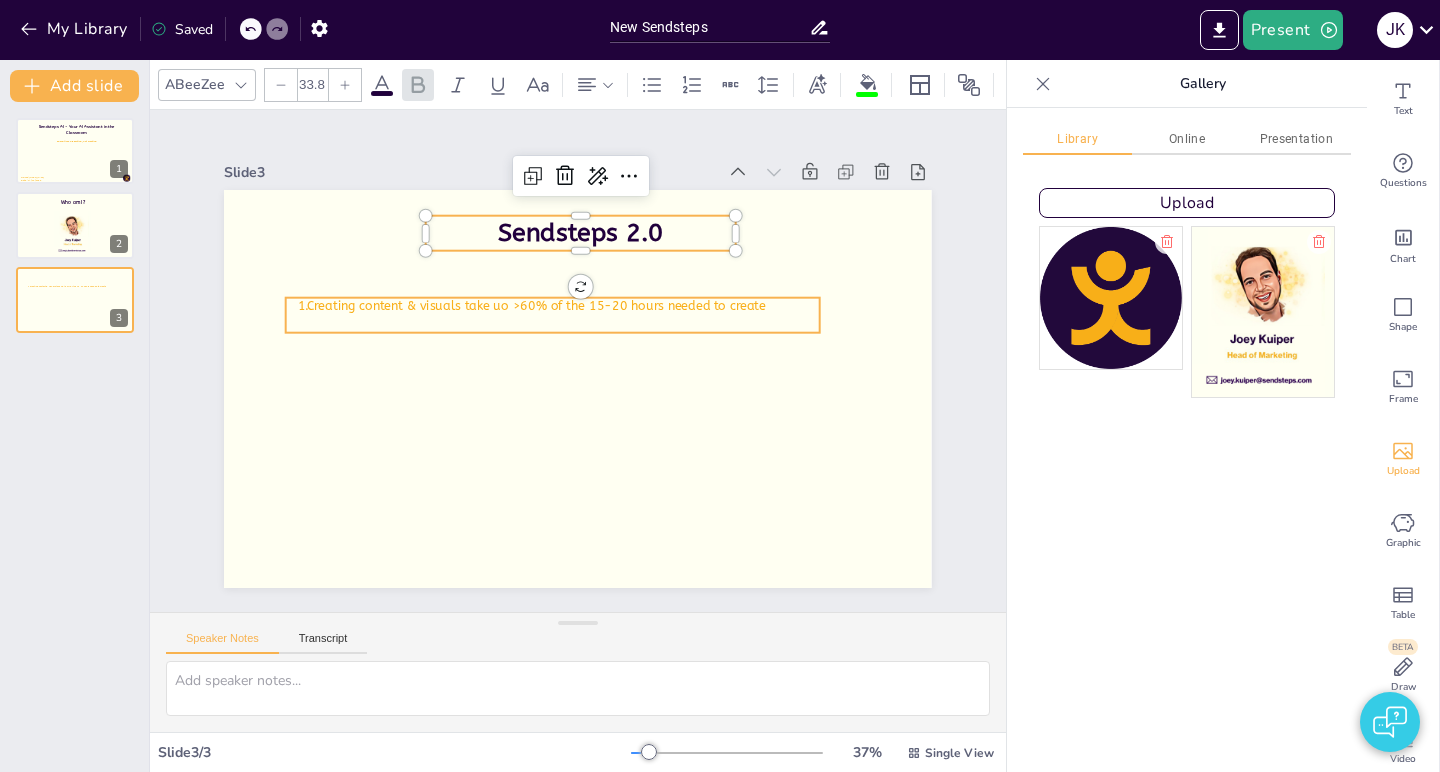 click on "Creating content & visuals take uo >60% of the 15-20 hours needed to create" at bounding box center [569, 305] 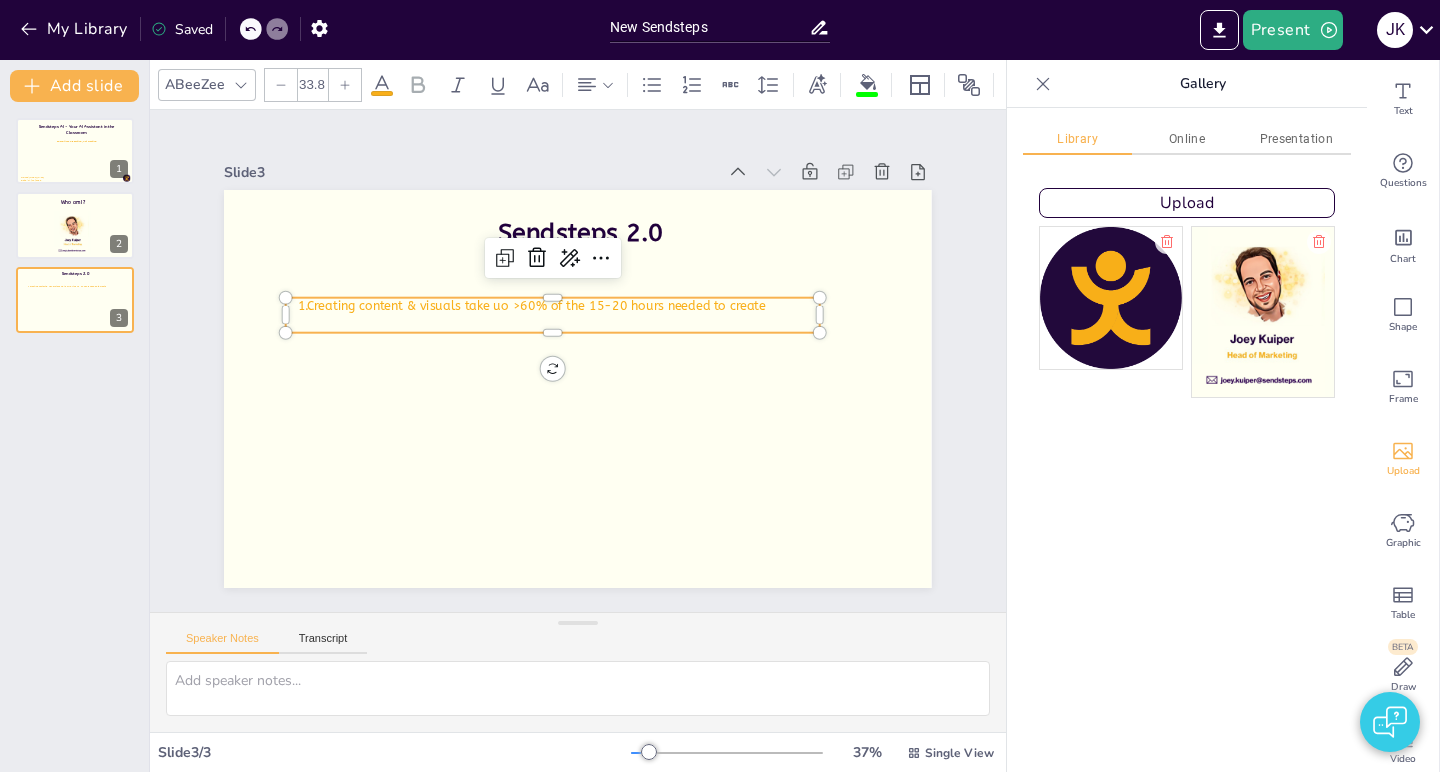 click on "Creating content & visuals take uo >60% of the 15-20 hours needed to create" at bounding box center [575, 305] 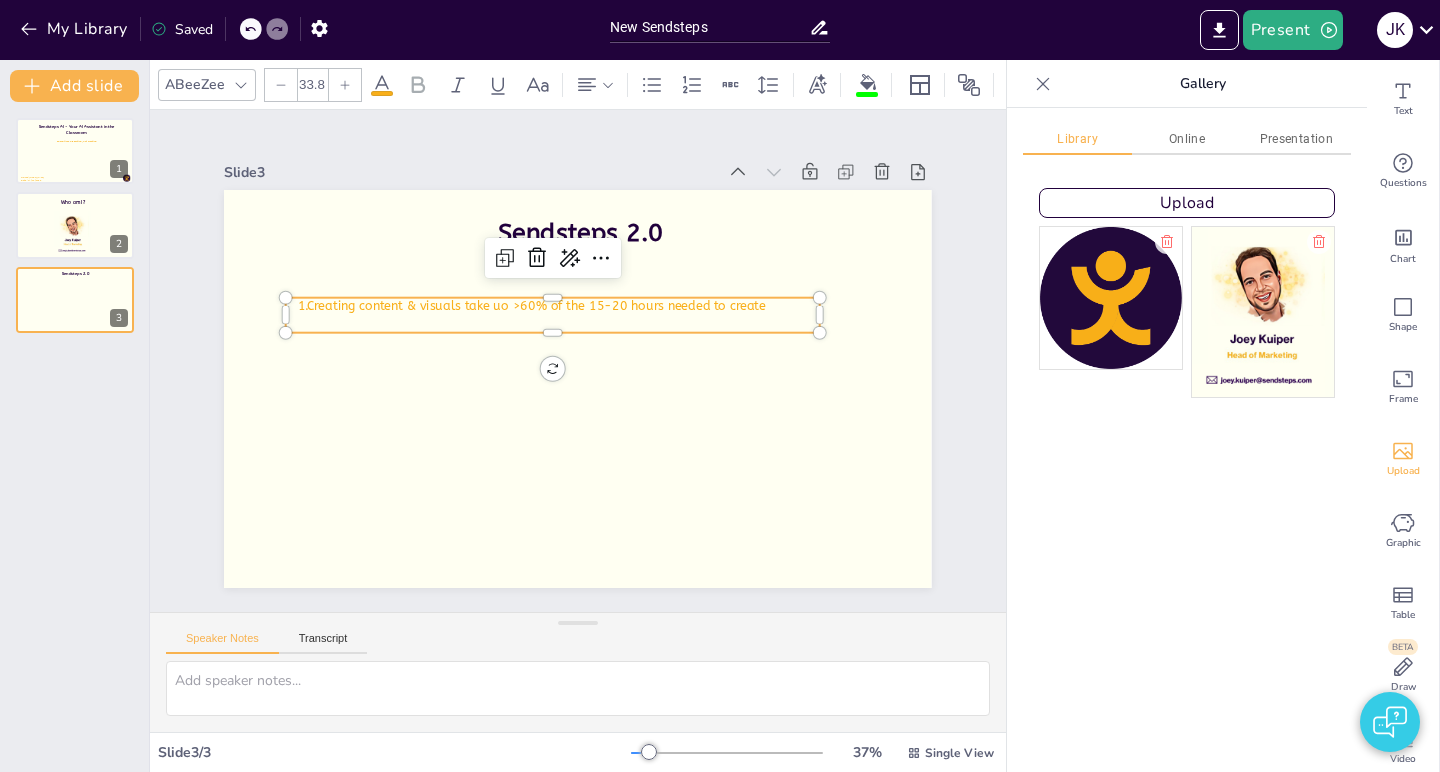 click on "Creating content & visuals take uo >60% of the 15-20 hours needed to create" at bounding box center (569, 304) 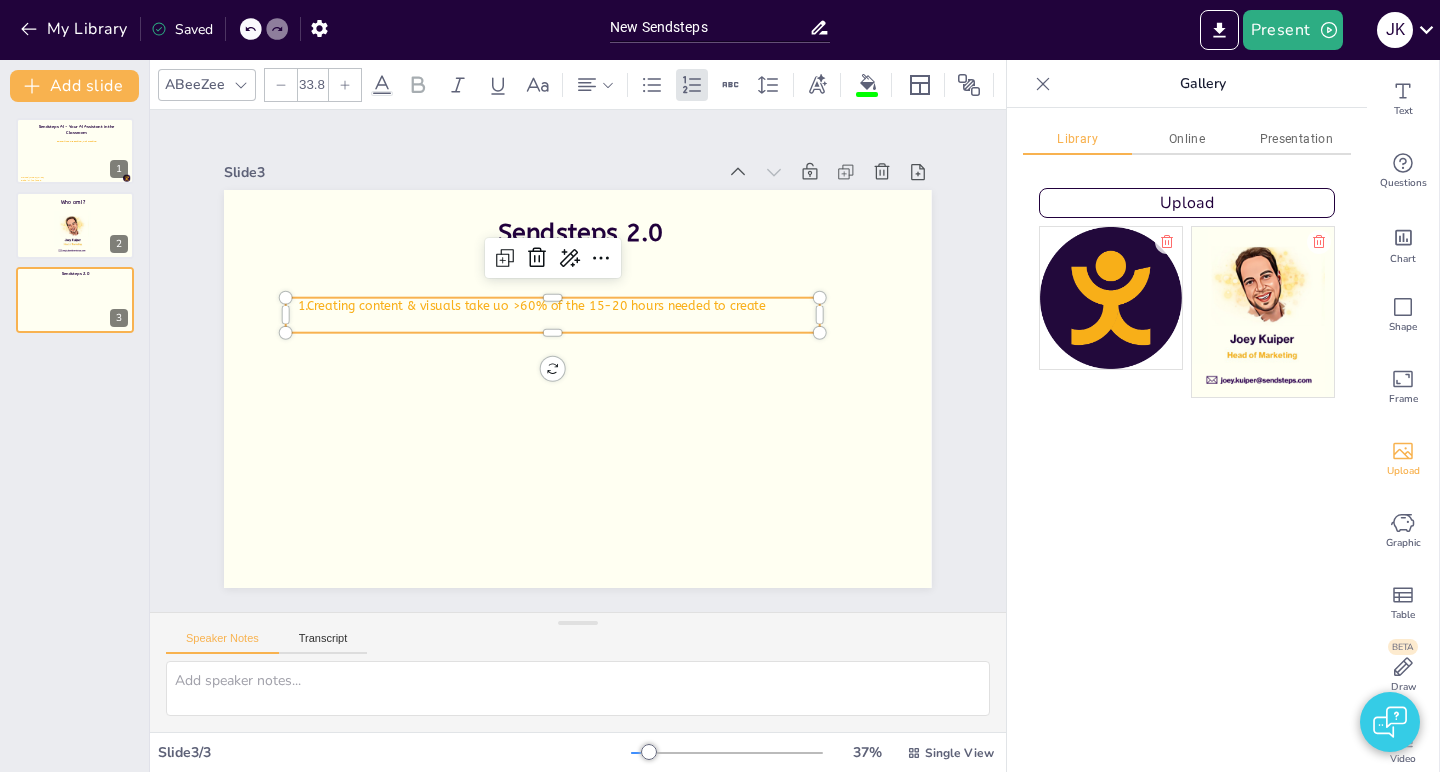 click on "Creating content & visuals take uo >60% of the 15-20 hours needed to create" at bounding box center [569, 304] 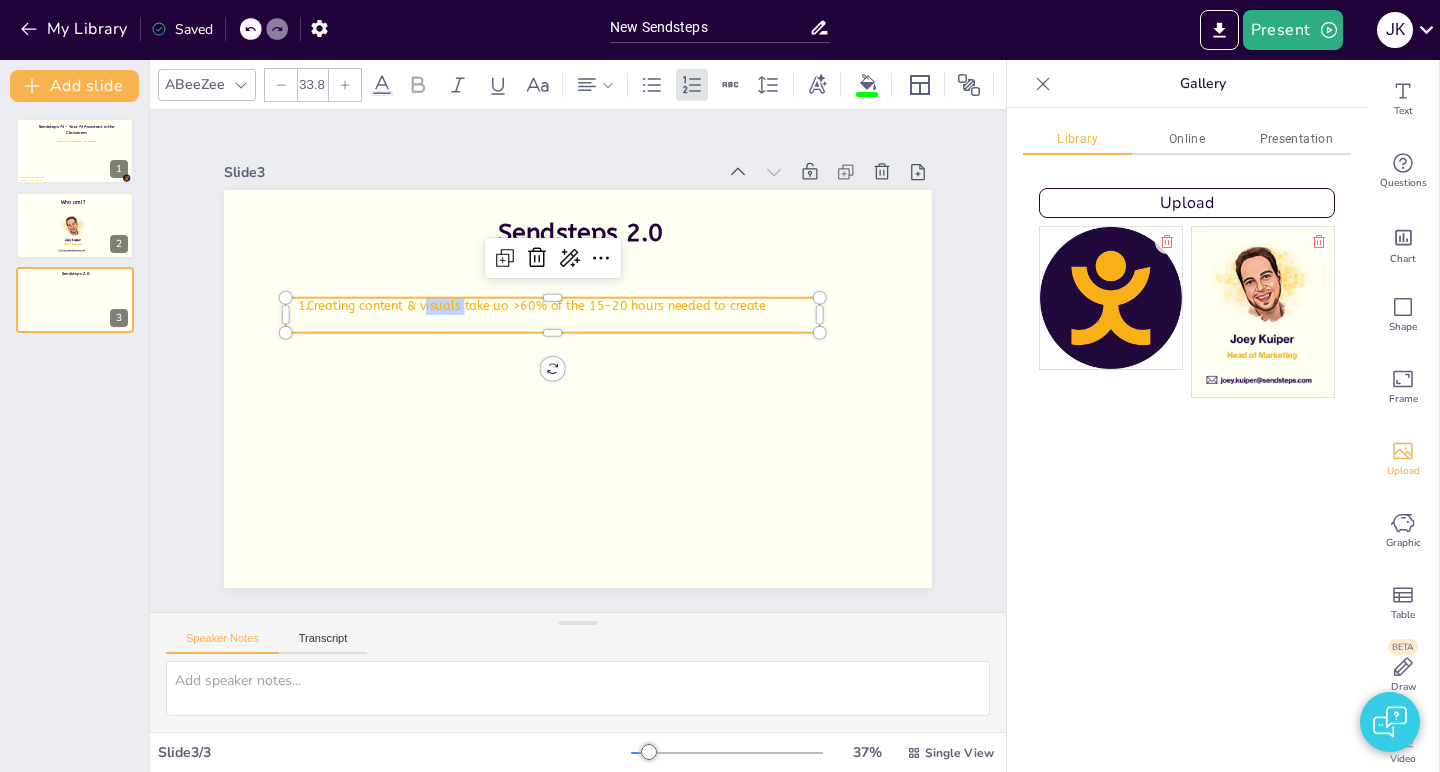 click on "Creating content & visuals take uo >60% of the 15-20 hours needed to create" at bounding box center [604, 311] 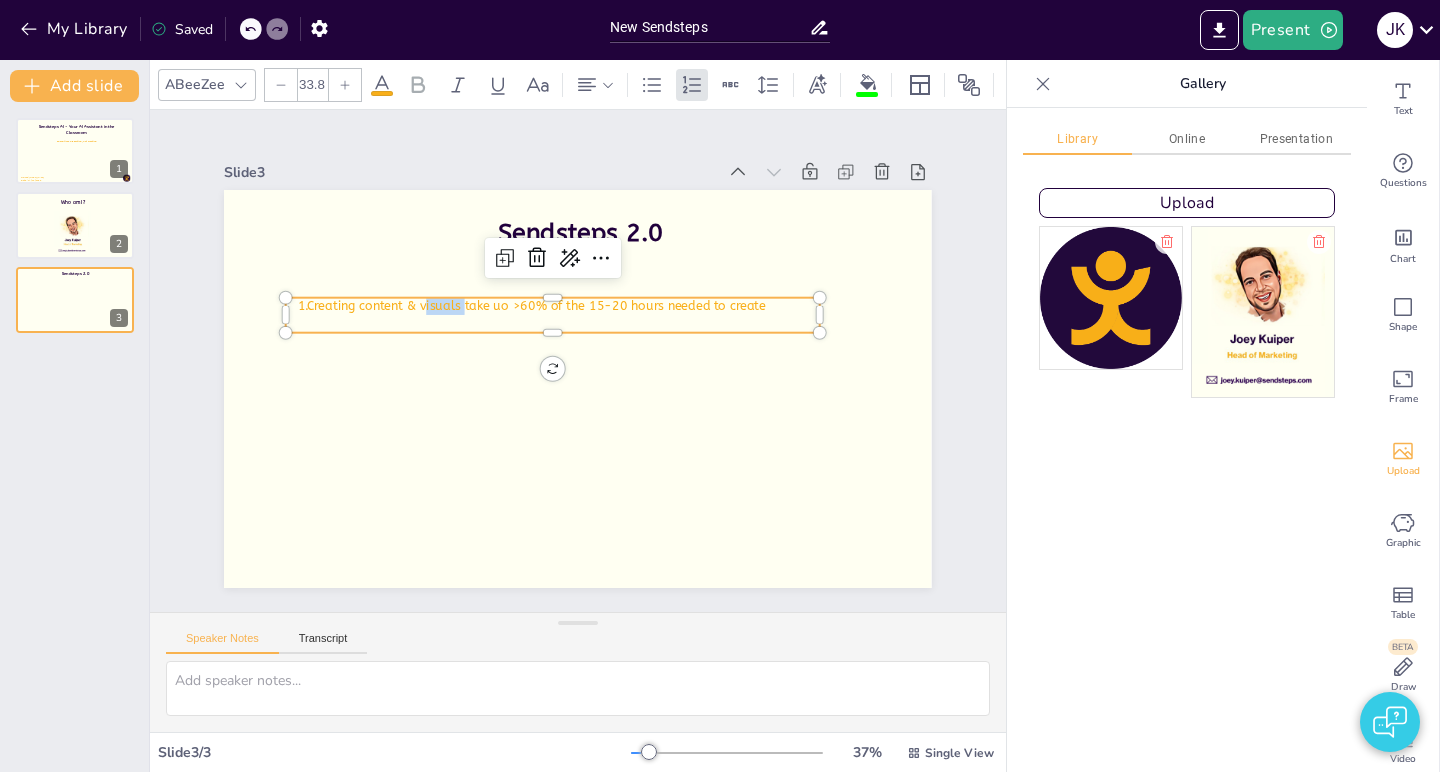 click on "Creating content & visuals take uo >60% of the 15-20 hours needed to create" at bounding box center [587, 305] 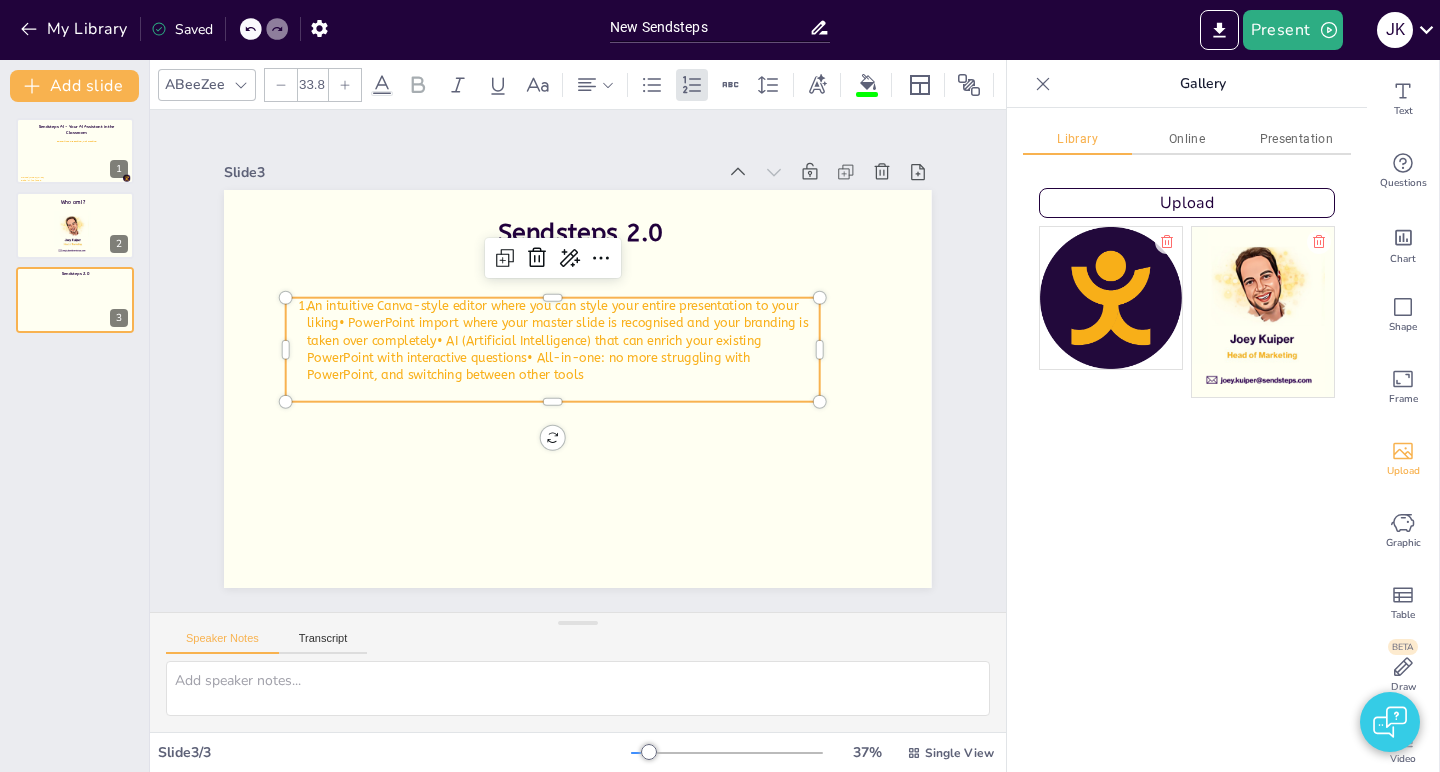 click on "An intuitive Canva-style editor where you can style your entire presentation to your liking• PowerPoint import where your master slide is recognised and your branding is taken over completely• AI (Artificial Intelligence) that can enrich your existing PowerPoint with interactive questions• All-in-one: no more struggling with PowerPoint, and switching between other tools" at bounding box center [581, 336] 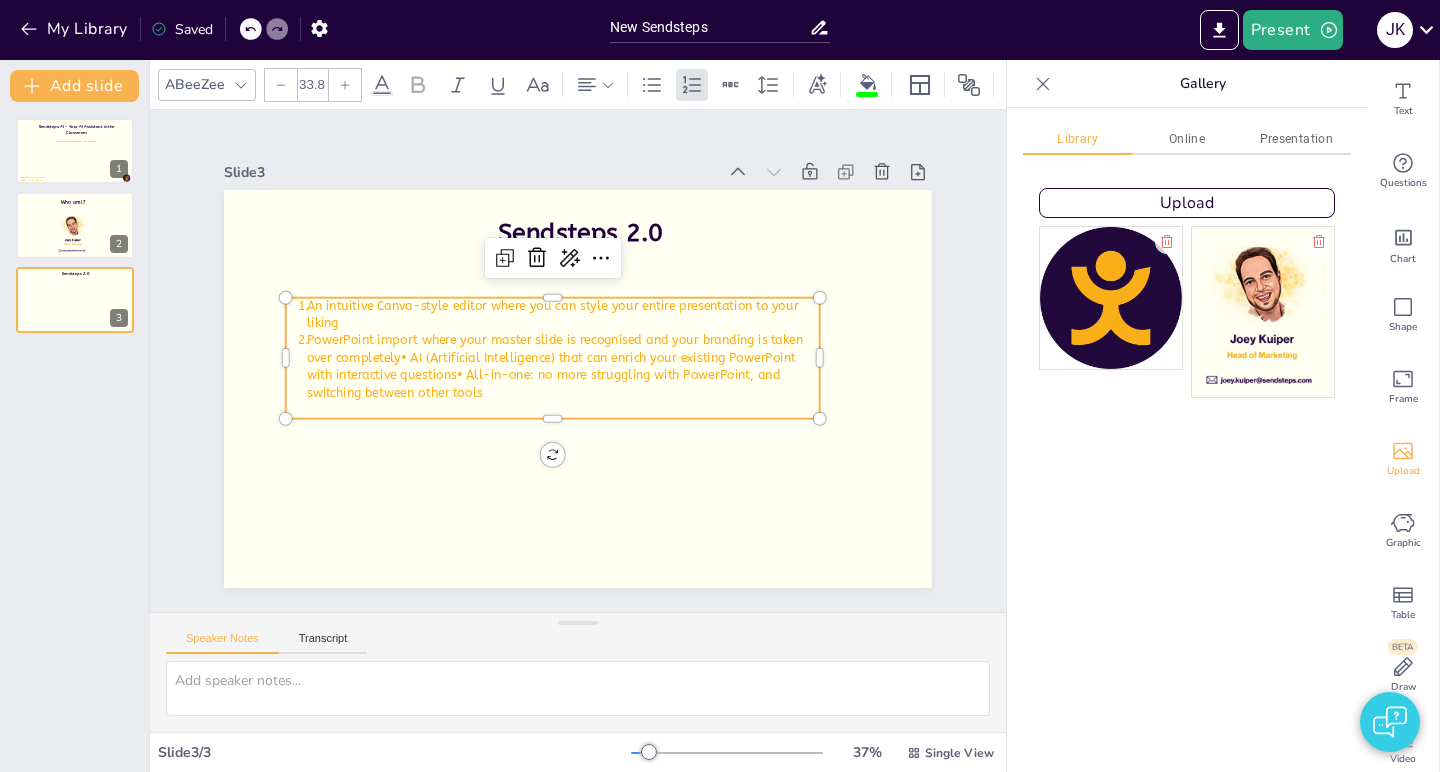 click on "PowerPoint import where your master slide is recognised and your branding is taken over completely• AI (Artificial Intelligence) that can enrich your existing PowerPoint with interactive questions• All-in-one: no more struggling with PowerPoint, and switching between other tools" at bounding box center (563, 362) 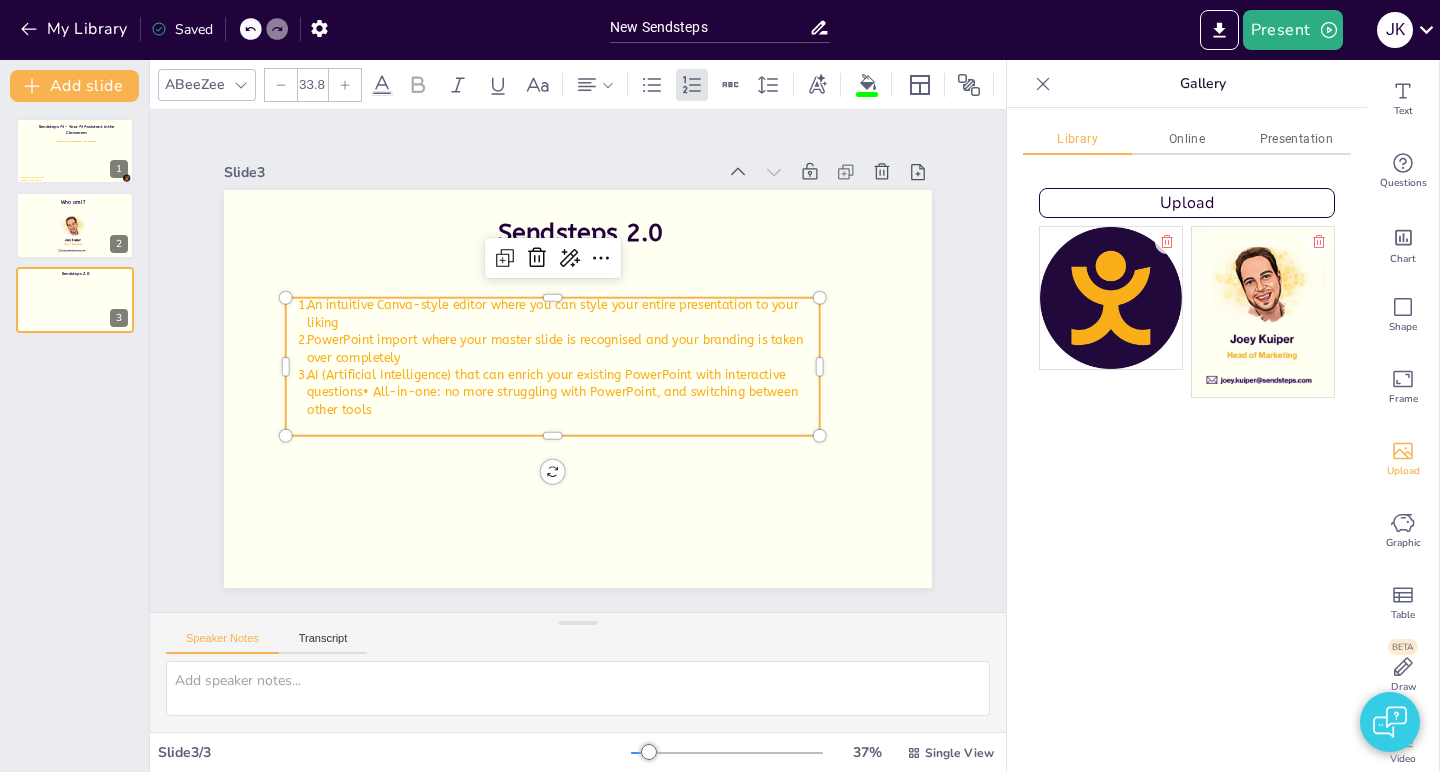 click on "AI (Artificial Intelligence) that can enrich your existing PowerPoint with interactive questions• All-in-one: no more struggling with PowerPoint, and switching between other tools" at bounding box center (557, 389) 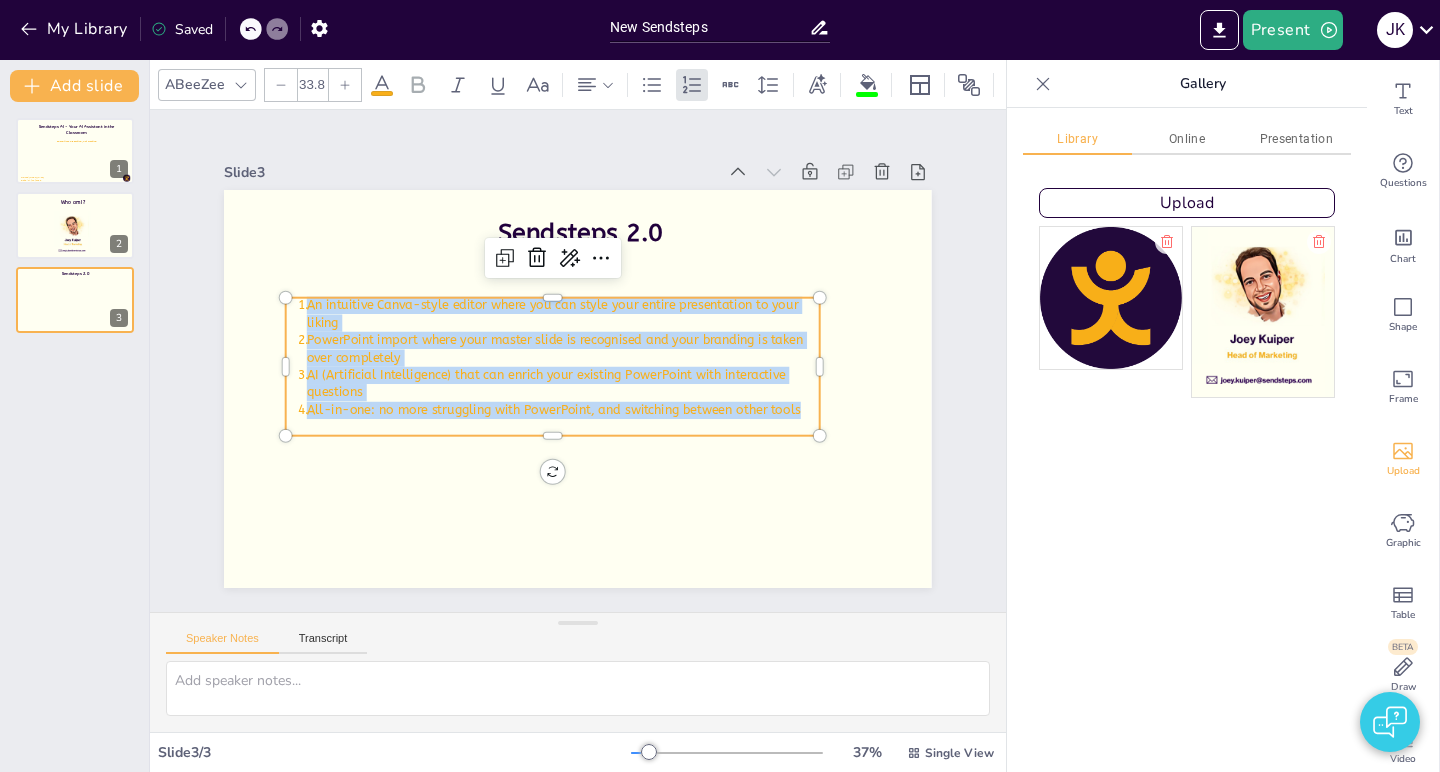 drag, startPoint x: 806, startPoint y: 416, endPoint x: 305, endPoint y: 296, distance: 515.17084 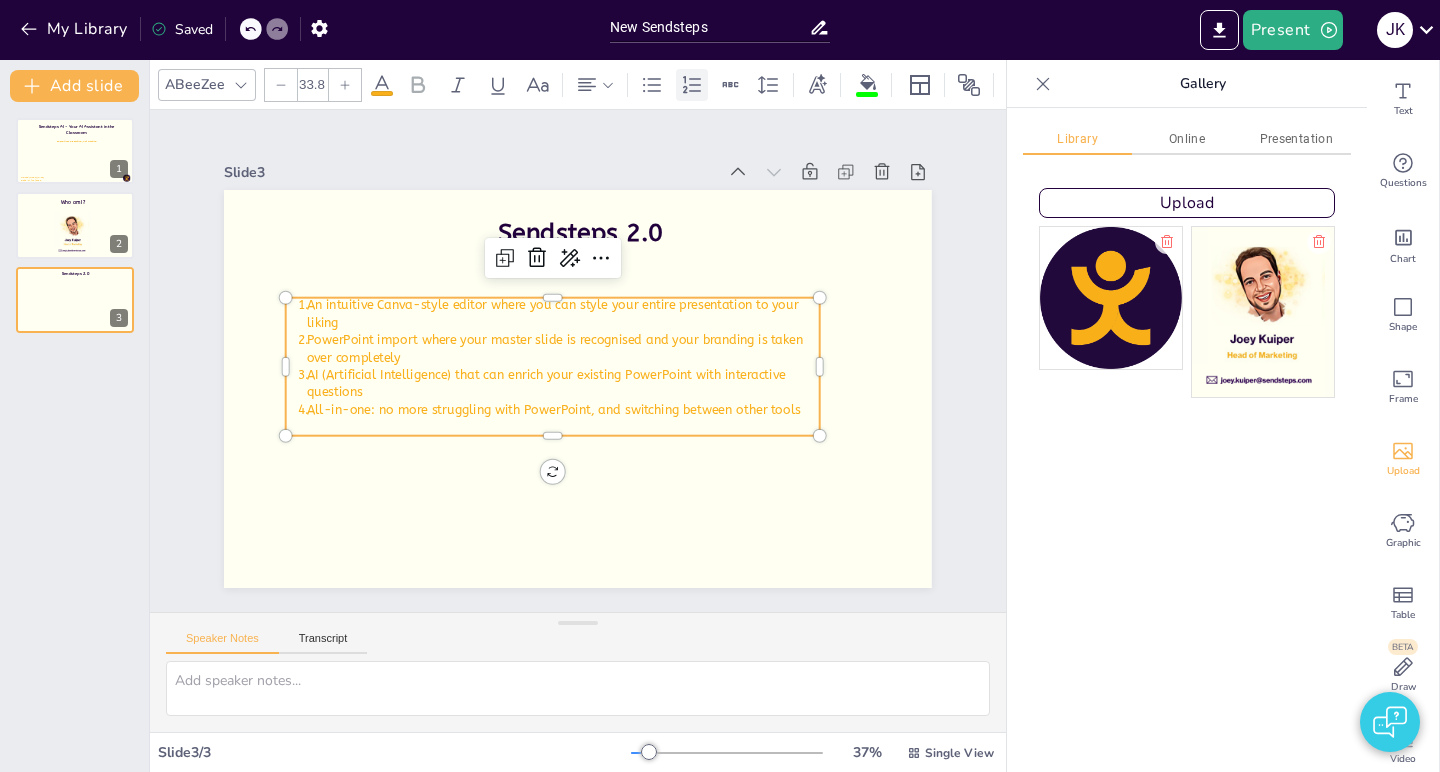 click 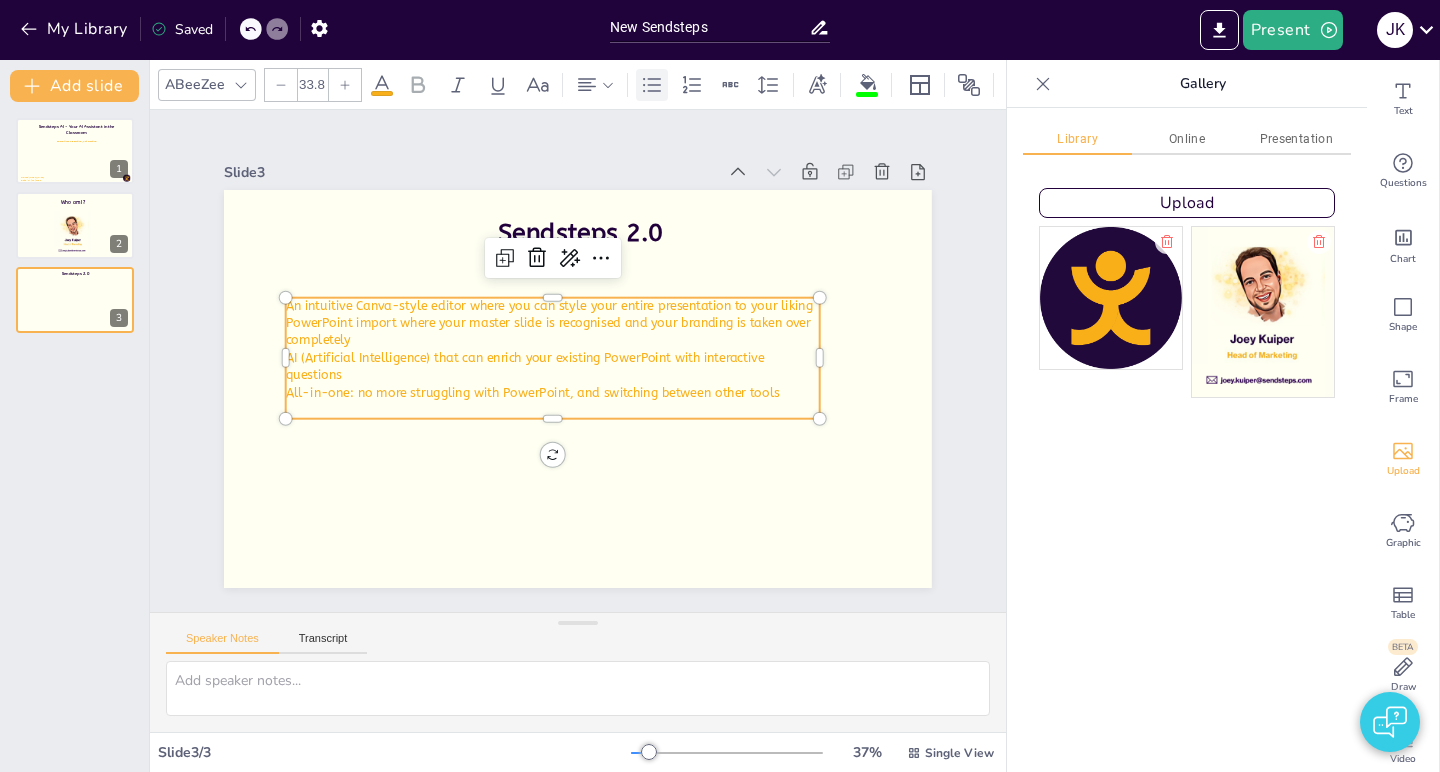 click 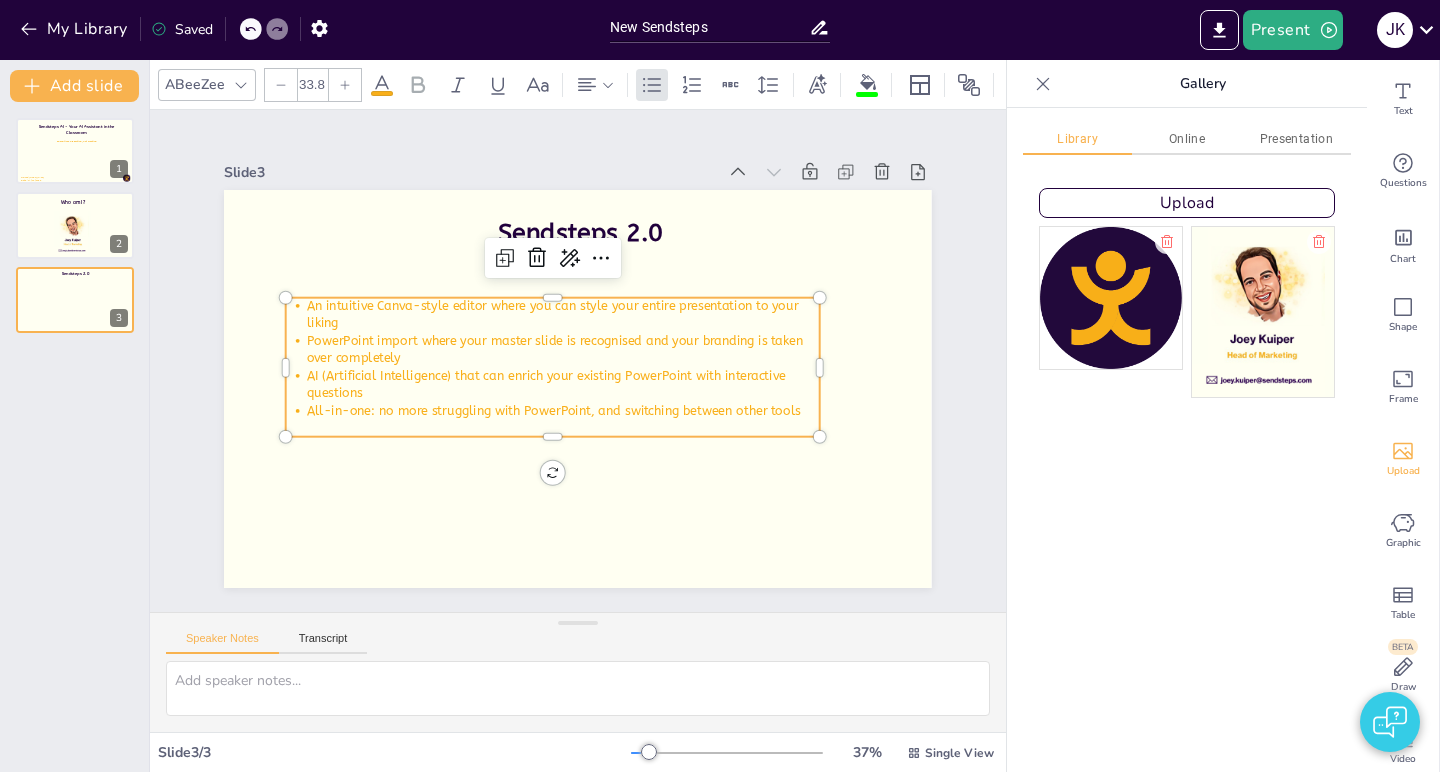 click on "PowerPoint import where your master slide is recognised and your branding is taken over completely" at bounding box center [565, 348] 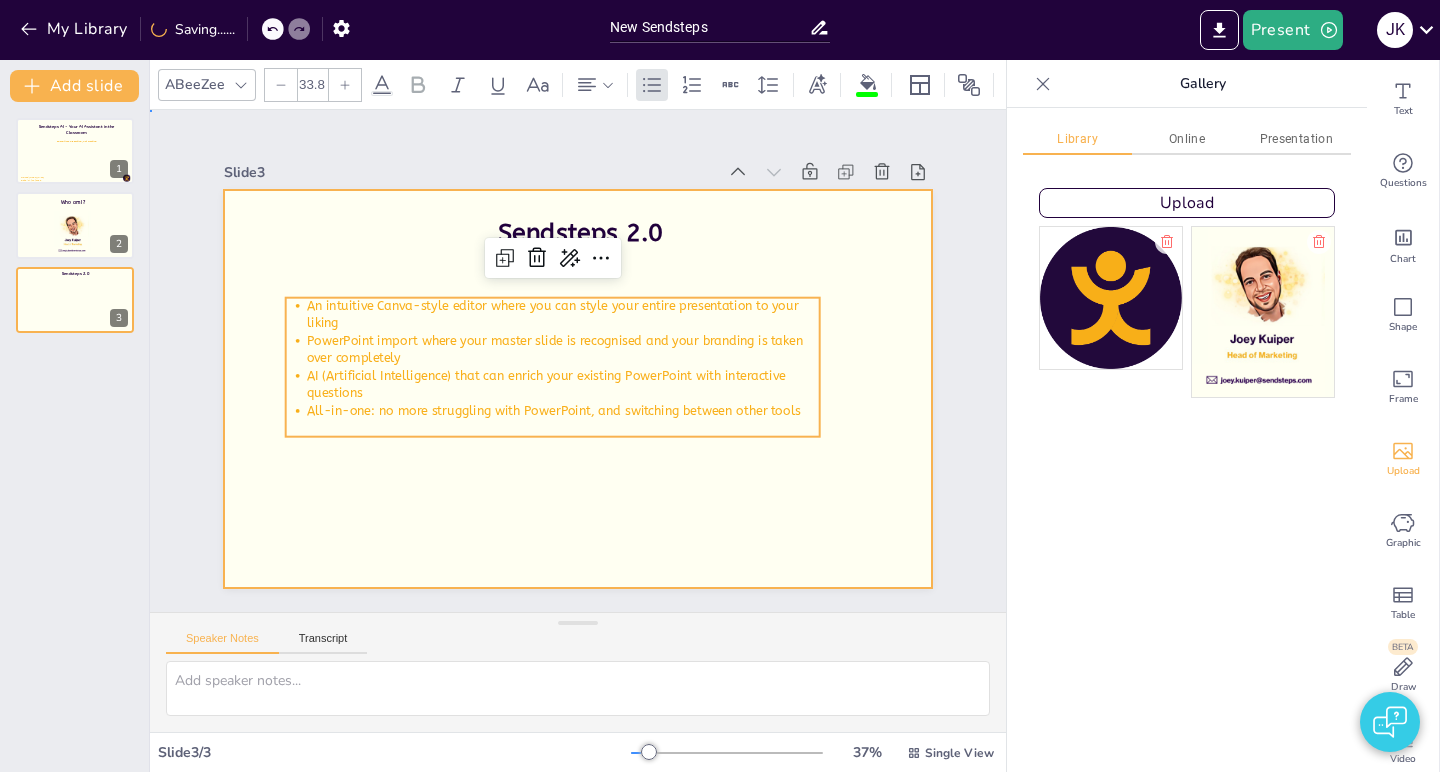 click at bounding box center (572, 388) 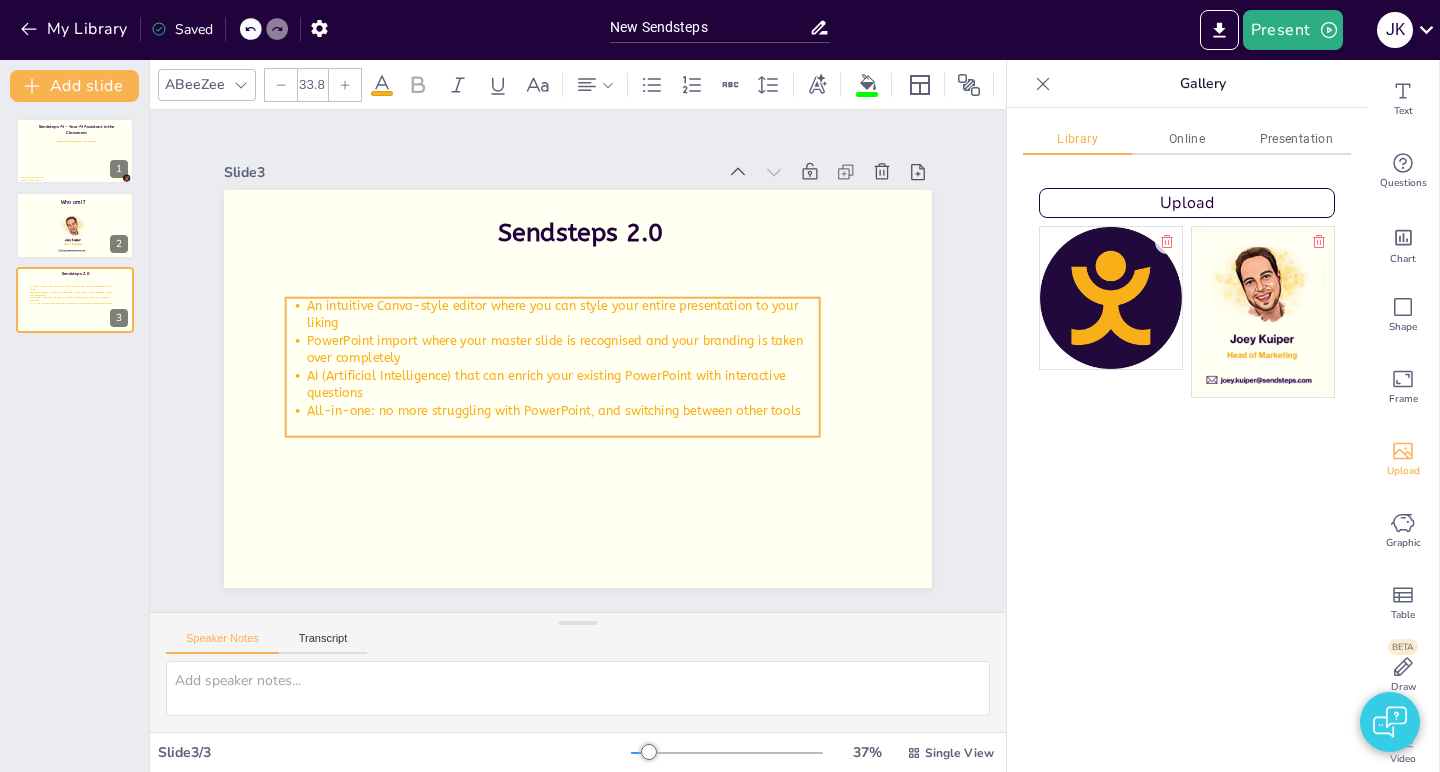 click on "AI (Artificial Intelligence) that can enrich your existing PowerPoint with interactive questions" at bounding box center [558, 381] 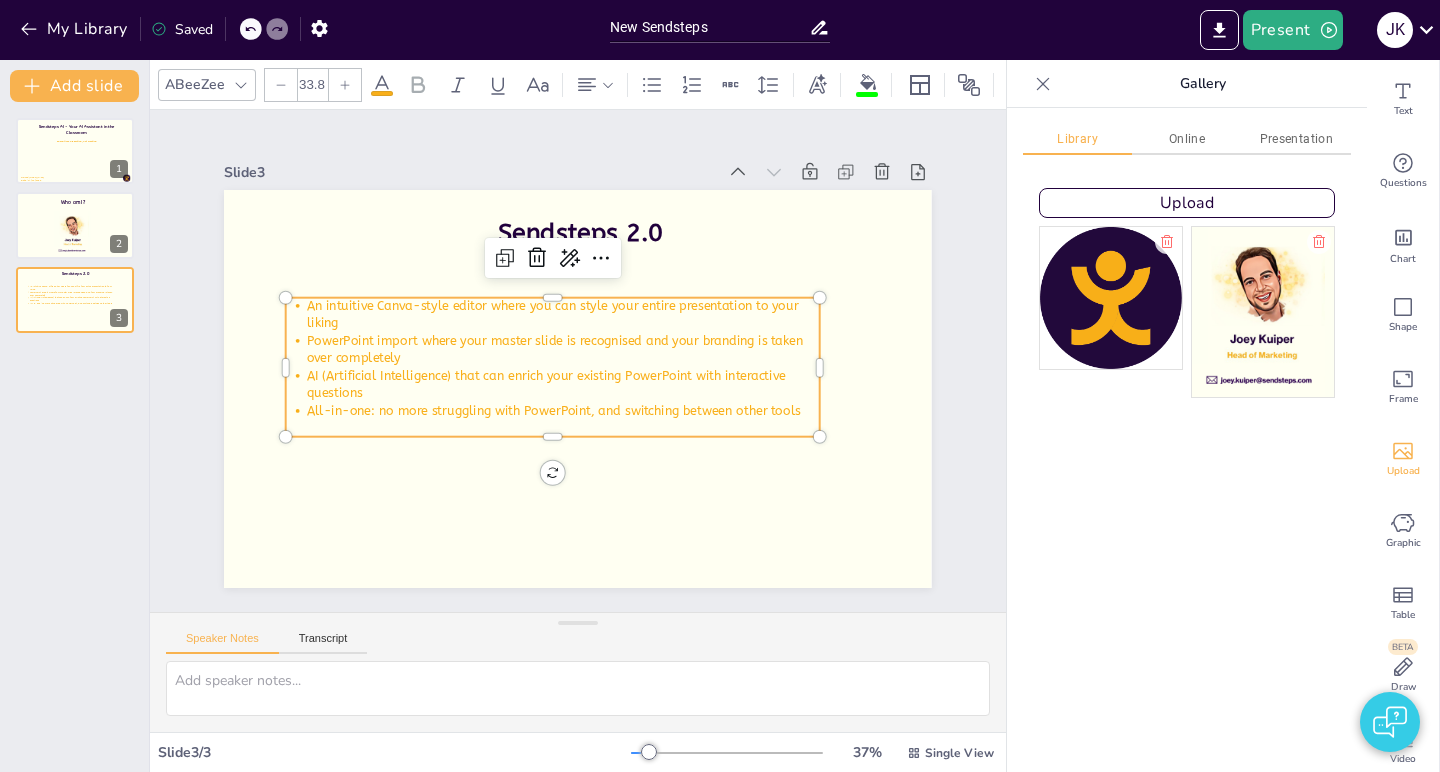 click at bounding box center [345, 85] 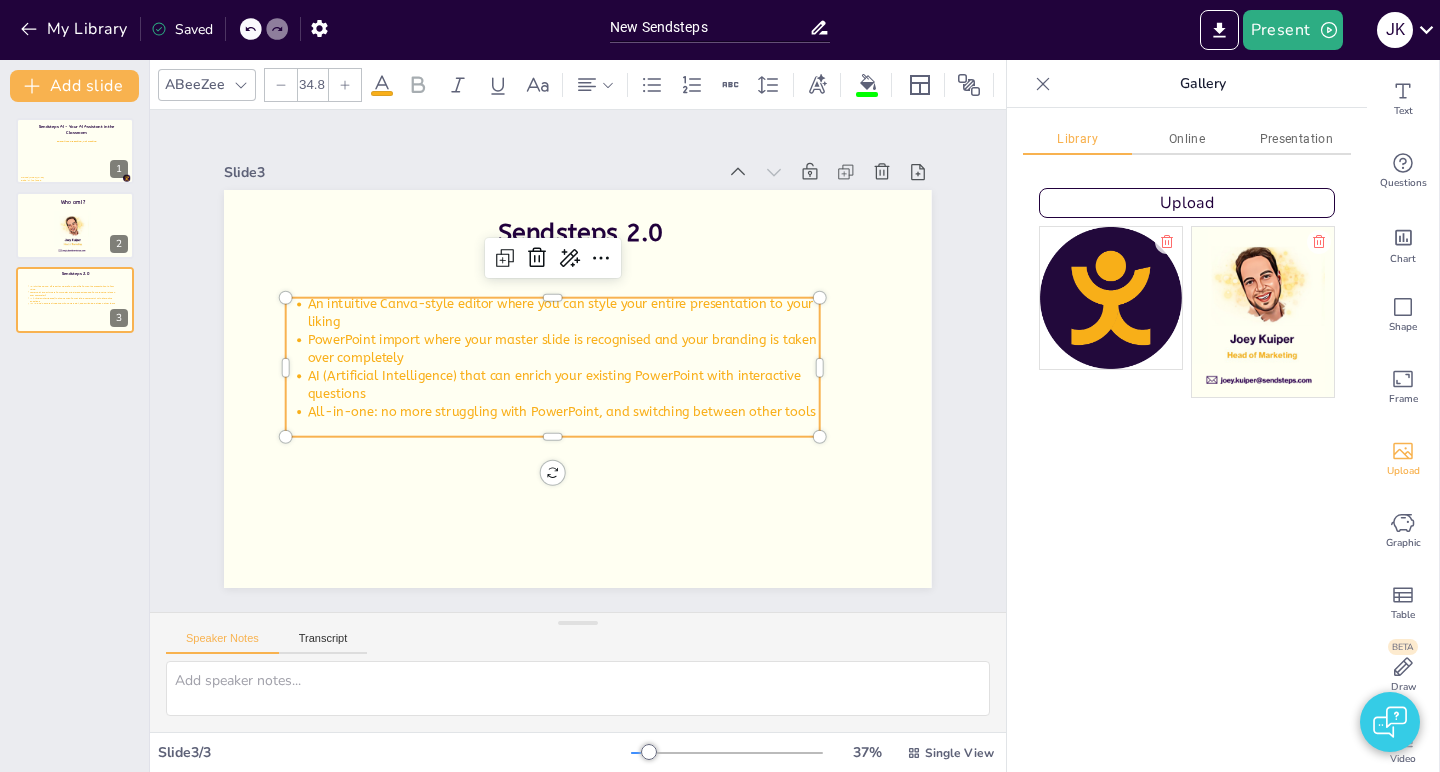 click at bounding box center (345, 85) 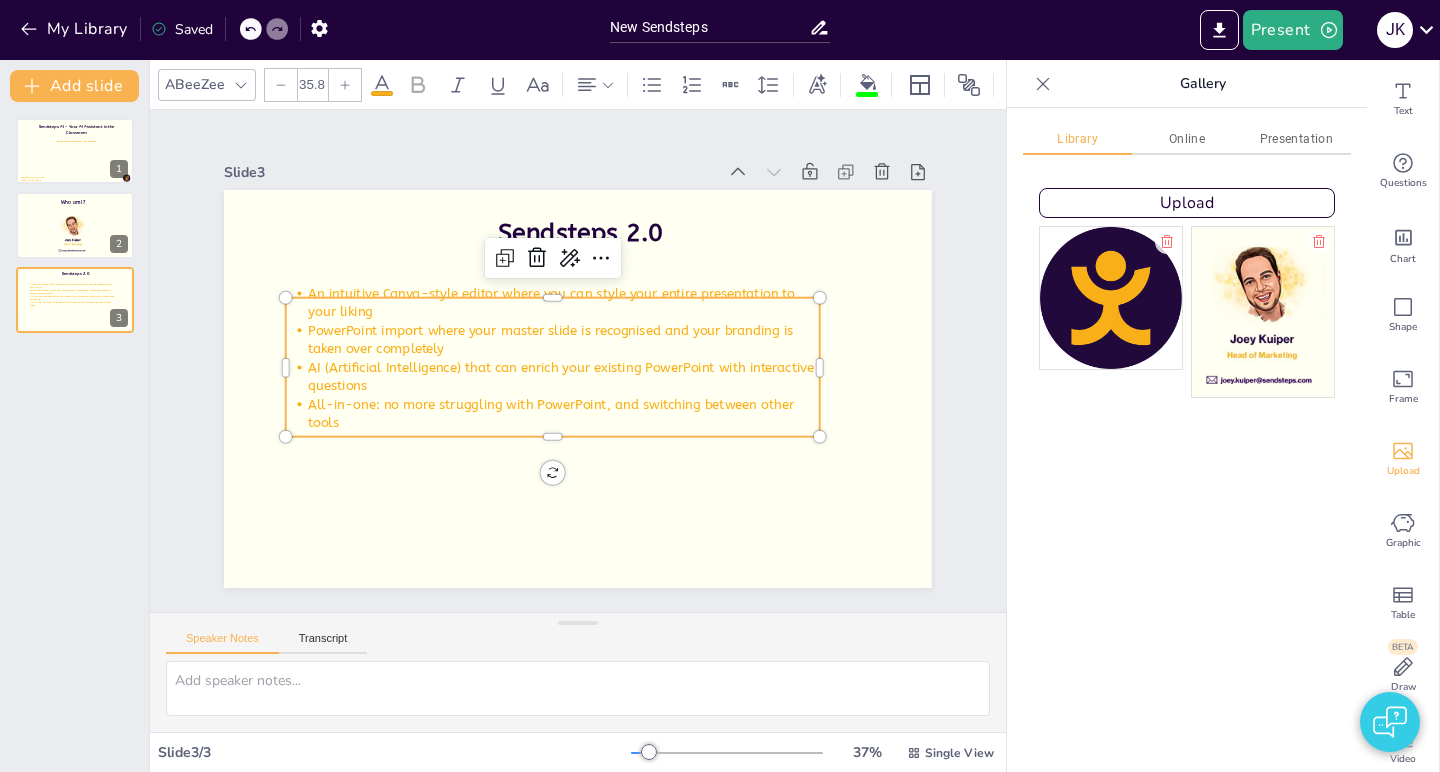 click at bounding box center [345, 85] 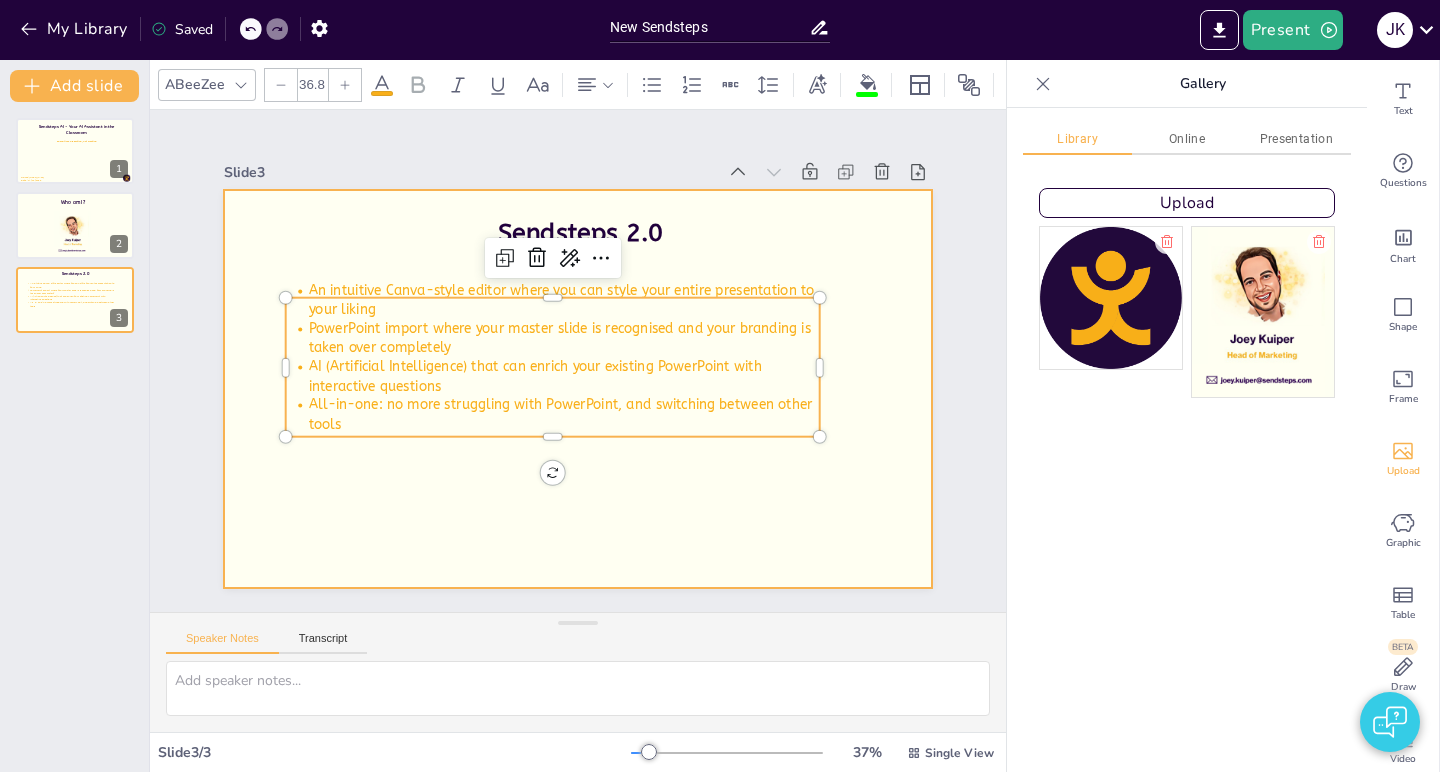 click at bounding box center (555, 377) 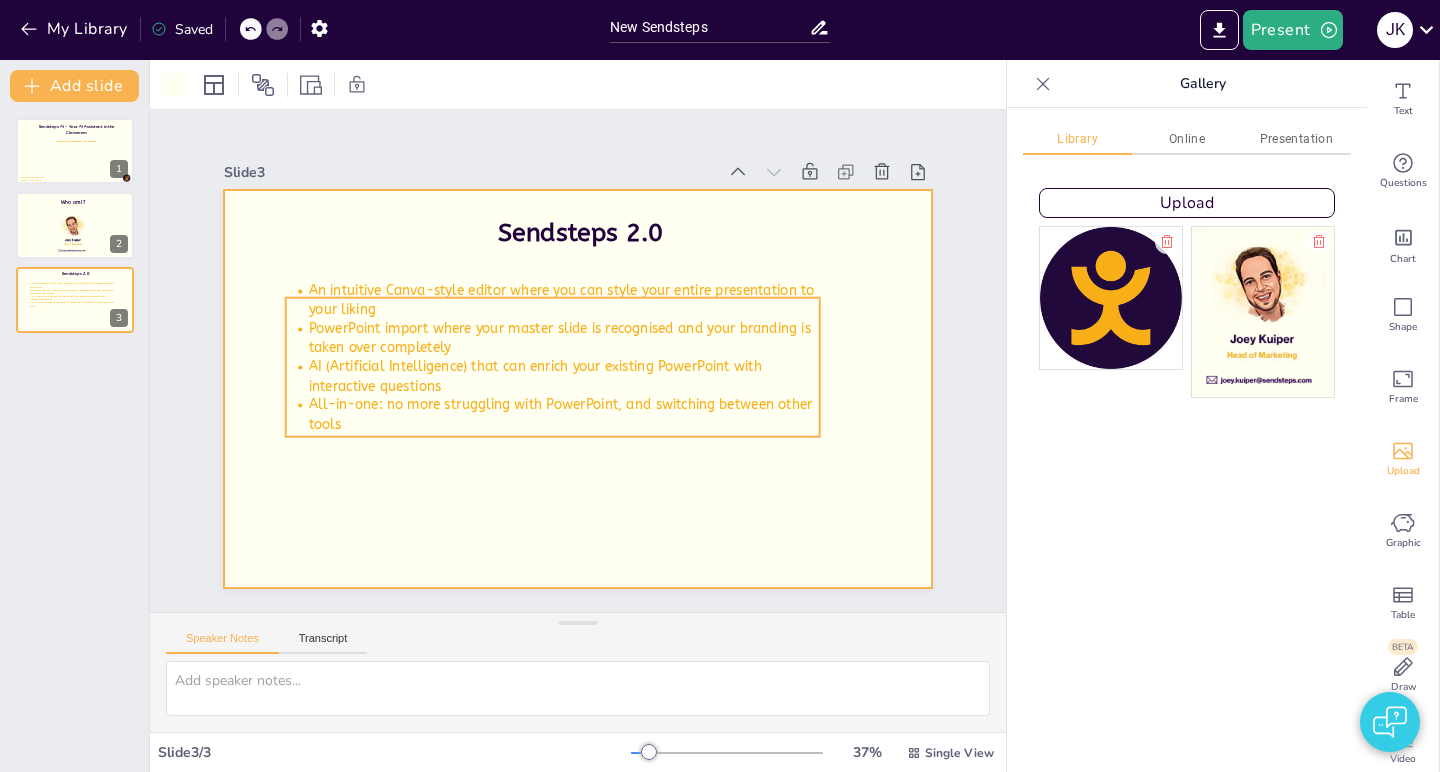 click on "An intuitive Canva-style editor where you can style your entire presentation to your liking" at bounding box center (571, 299) 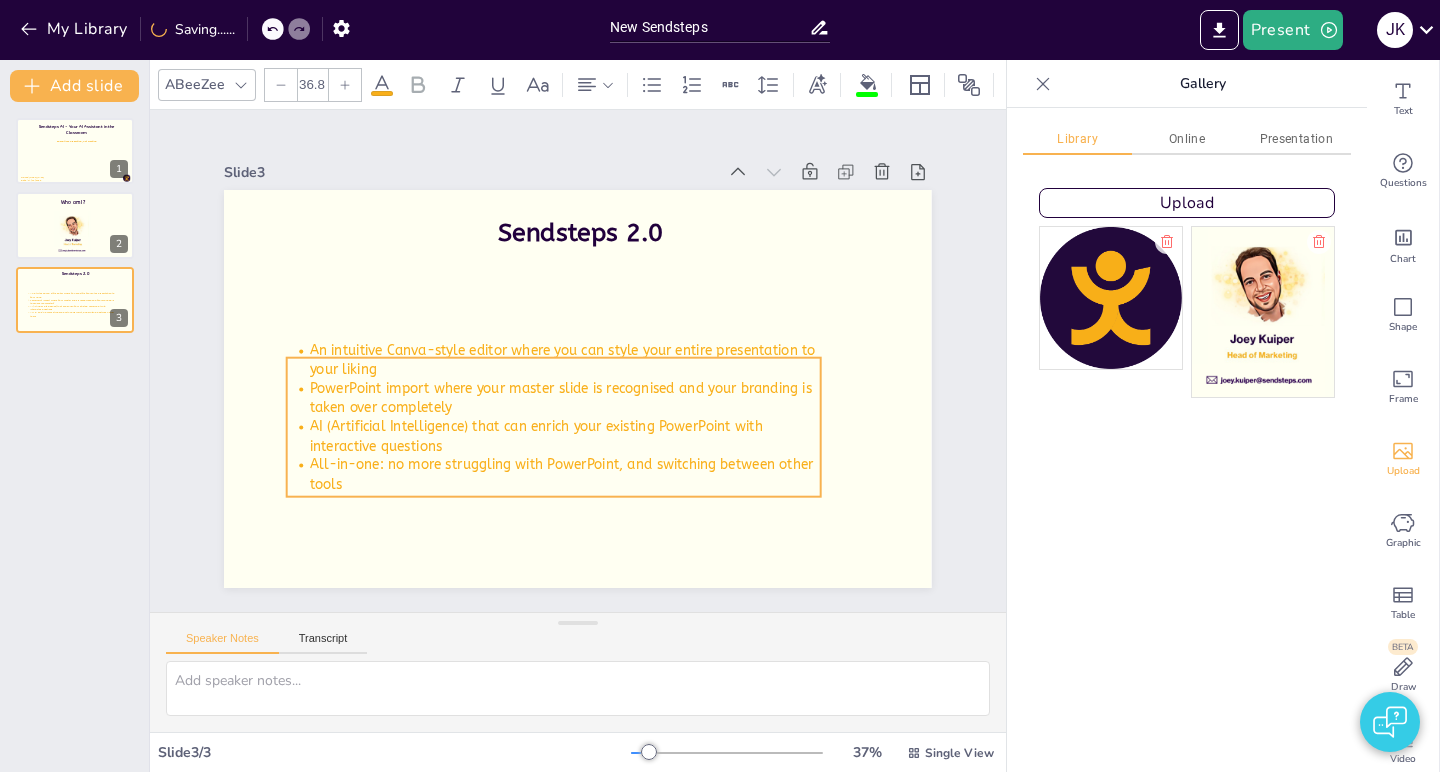 drag, startPoint x: 762, startPoint y: 329, endPoint x: 762, endPoint y: 387, distance: 58 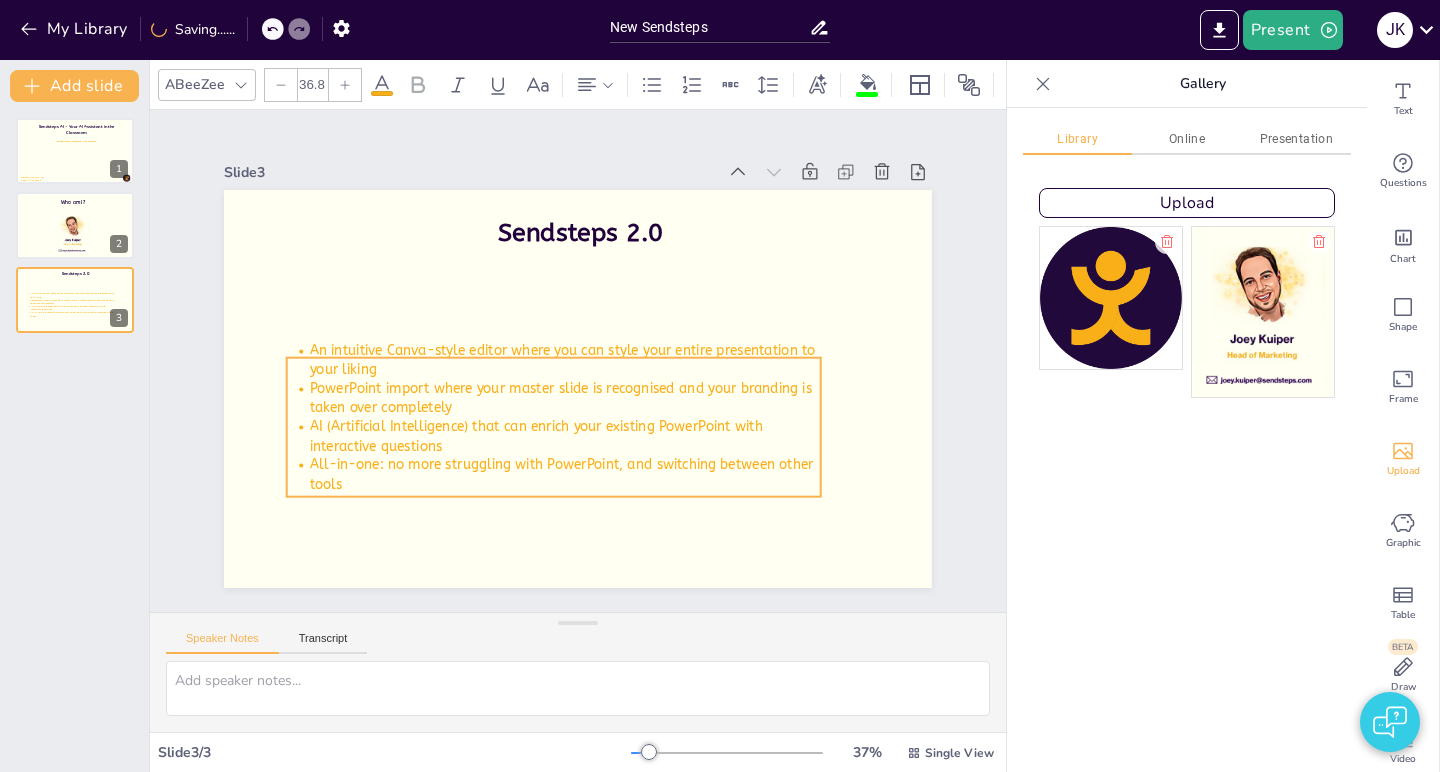 click on "PowerPoint import where your master slide is recognised and your branding is taken over completely" at bounding box center [555, 393] 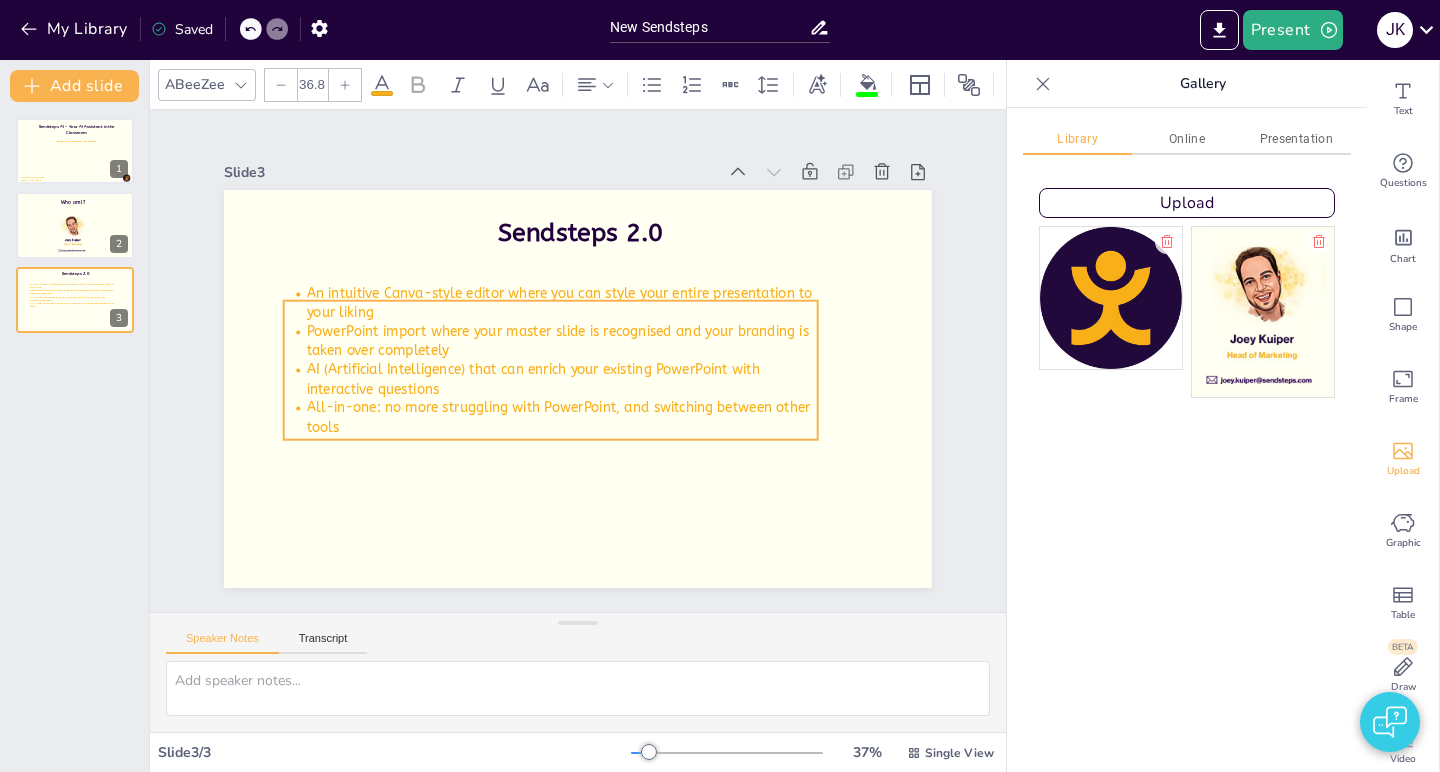 drag, startPoint x: 762, startPoint y: 387, endPoint x: 761, endPoint y: 331, distance: 56.008926 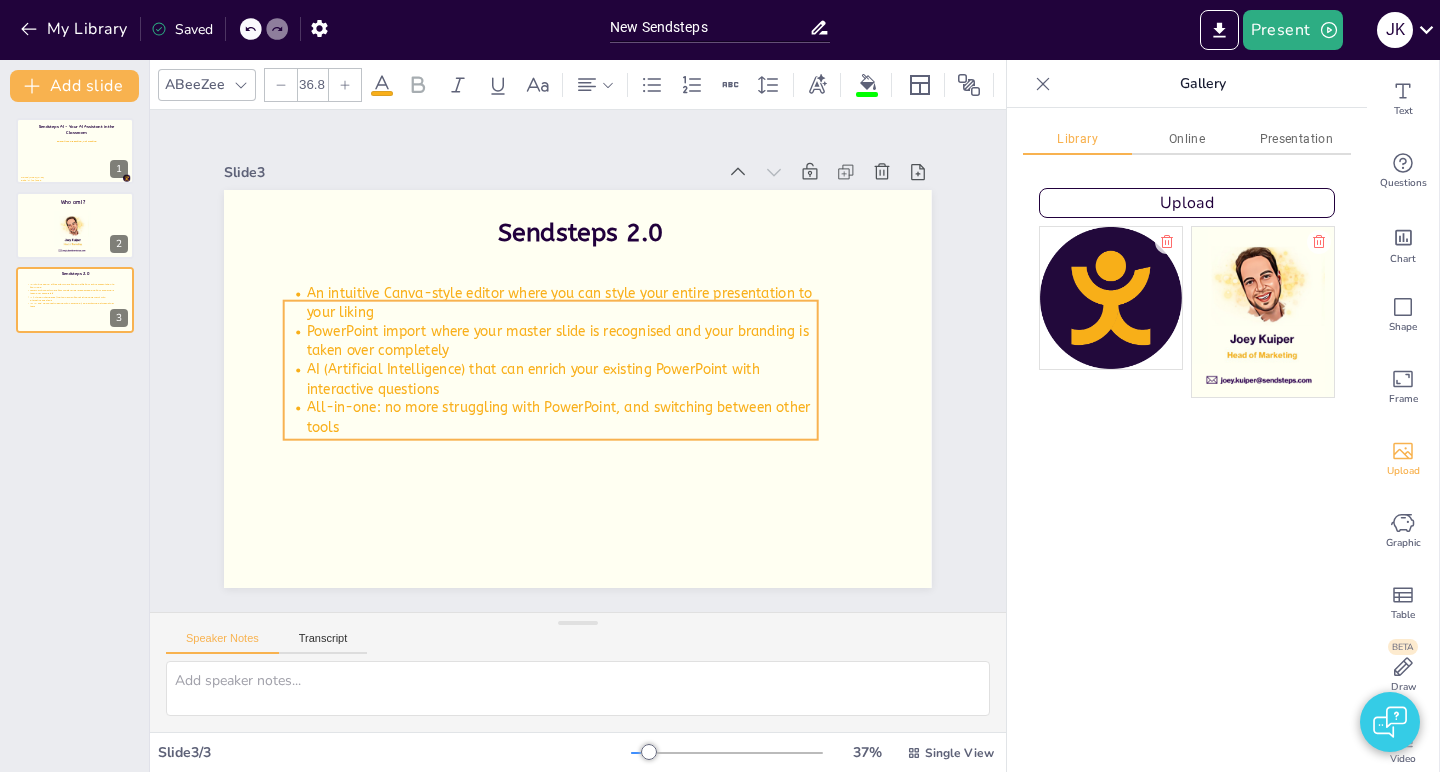 click on "PowerPoint import where your master slide is recognised and your branding is taken over completely" at bounding box center (589, 339) 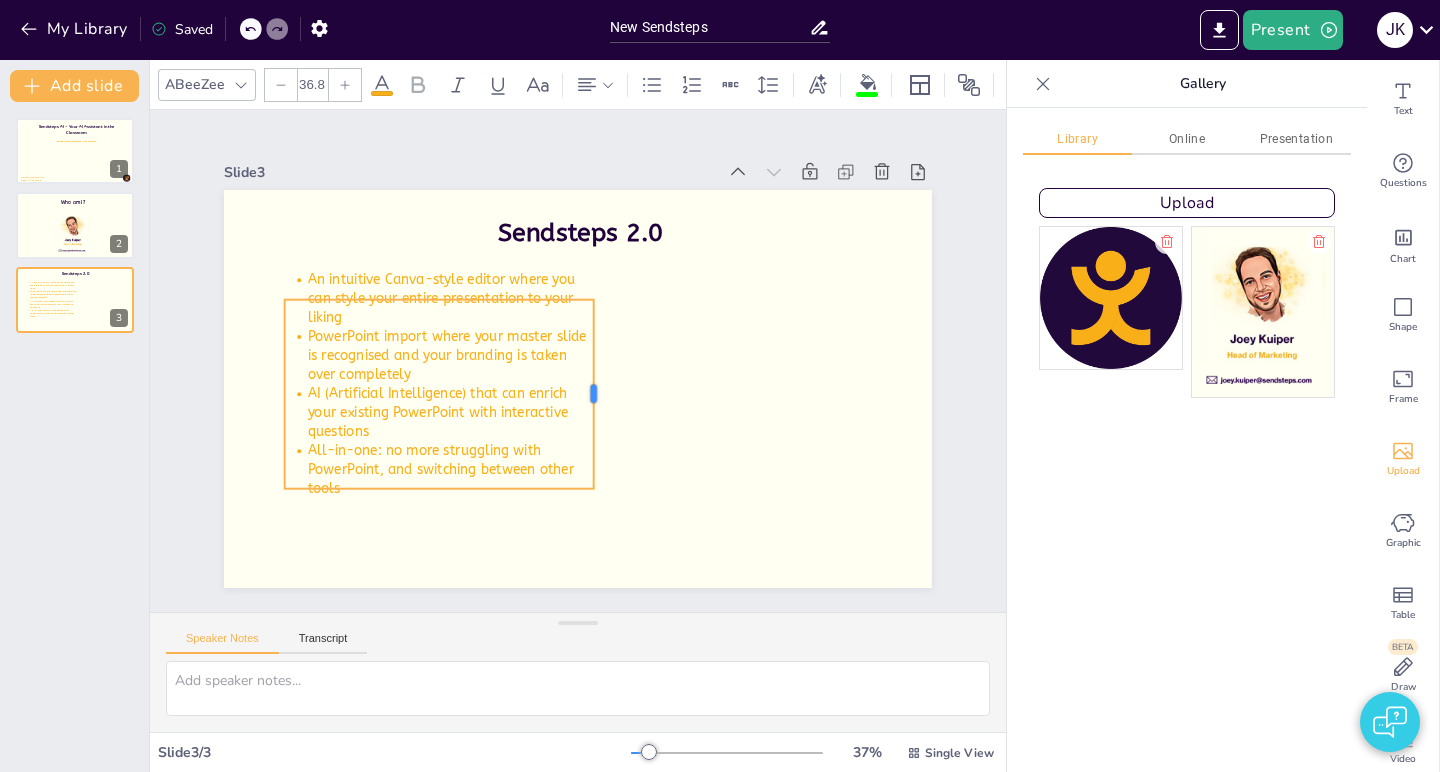drag, startPoint x: 823, startPoint y: 371, endPoint x: 598, endPoint y: 377, distance: 225.07999 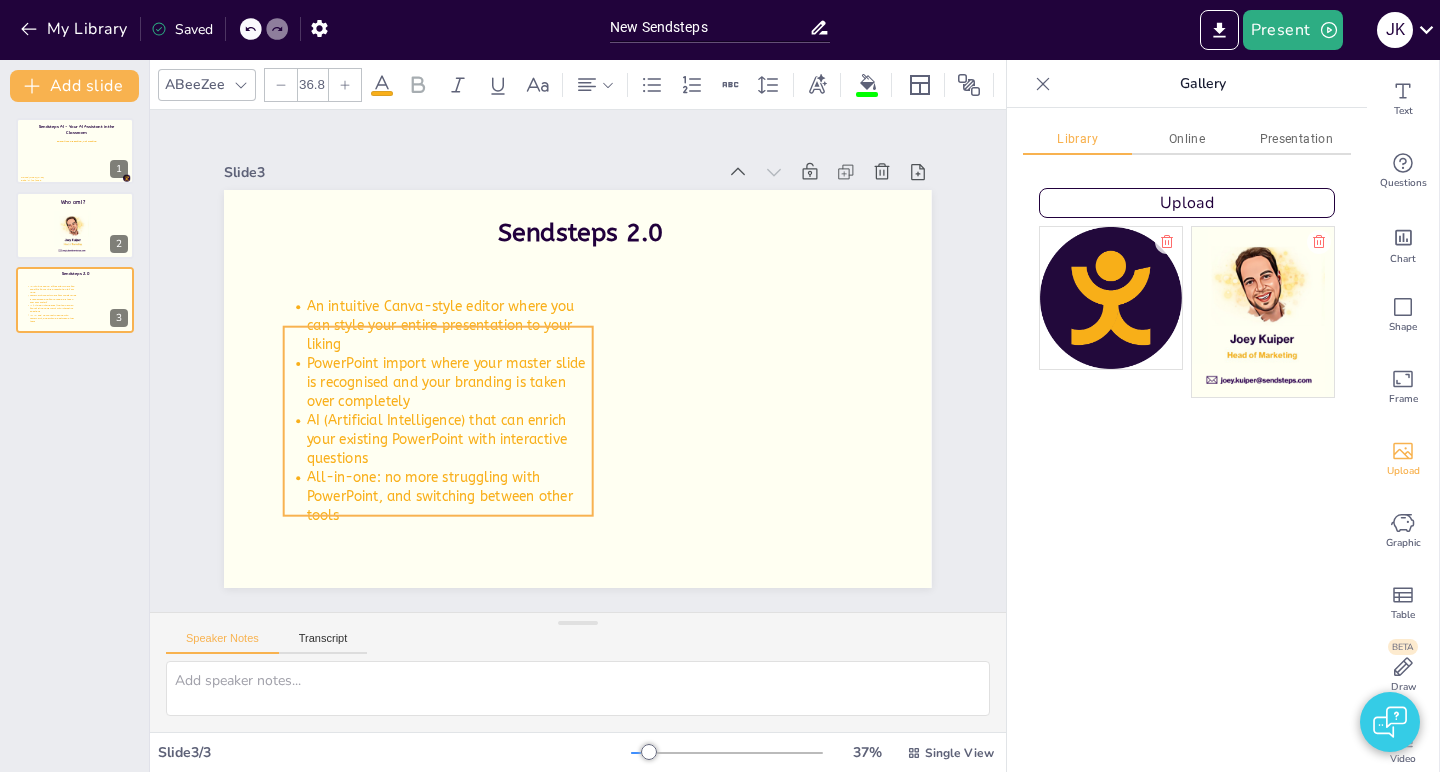 drag, startPoint x: 496, startPoint y: 327, endPoint x: 494, endPoint y: 354, distance: 27.073973 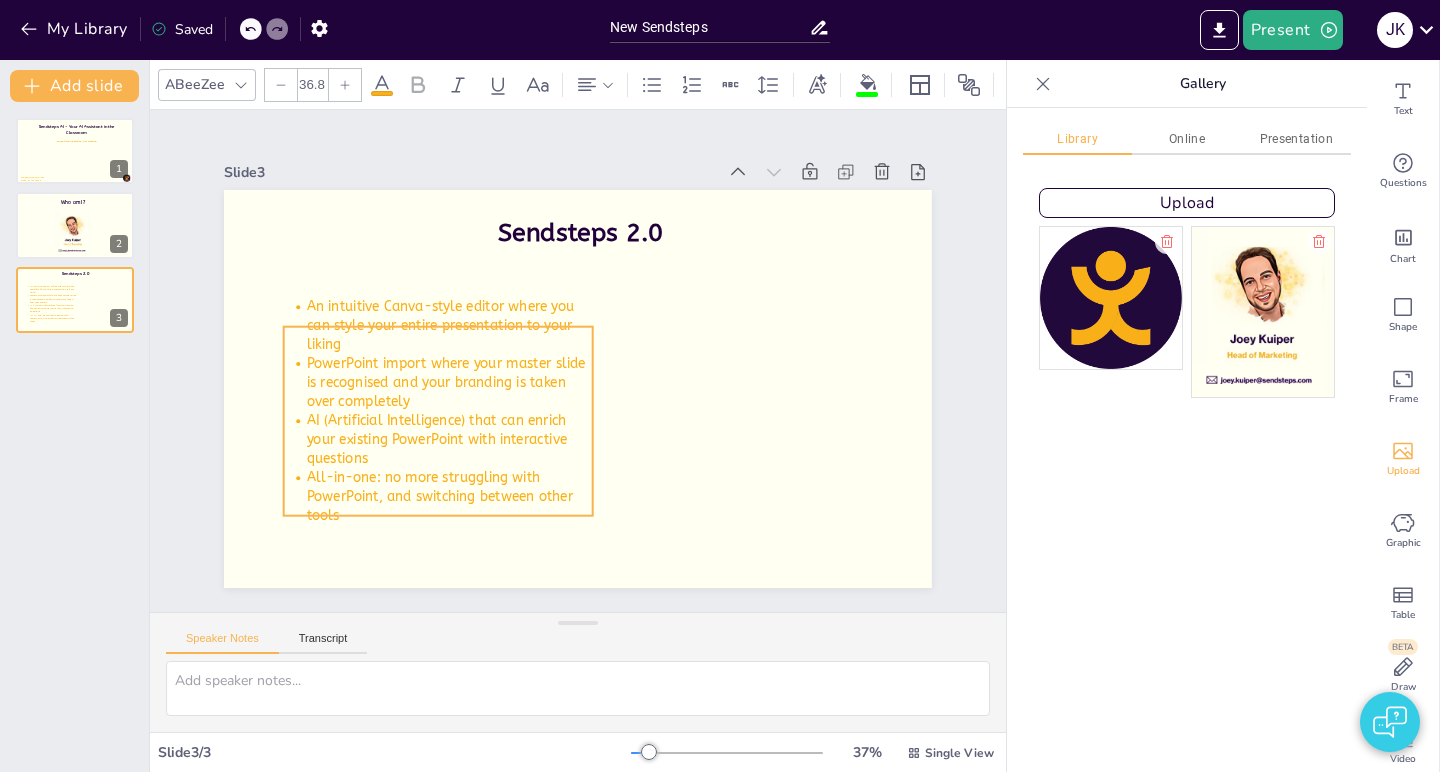 click on "An intuitive Canva-style editor where you can style your entire presentation to your liking" at bounding box center (495, 257) 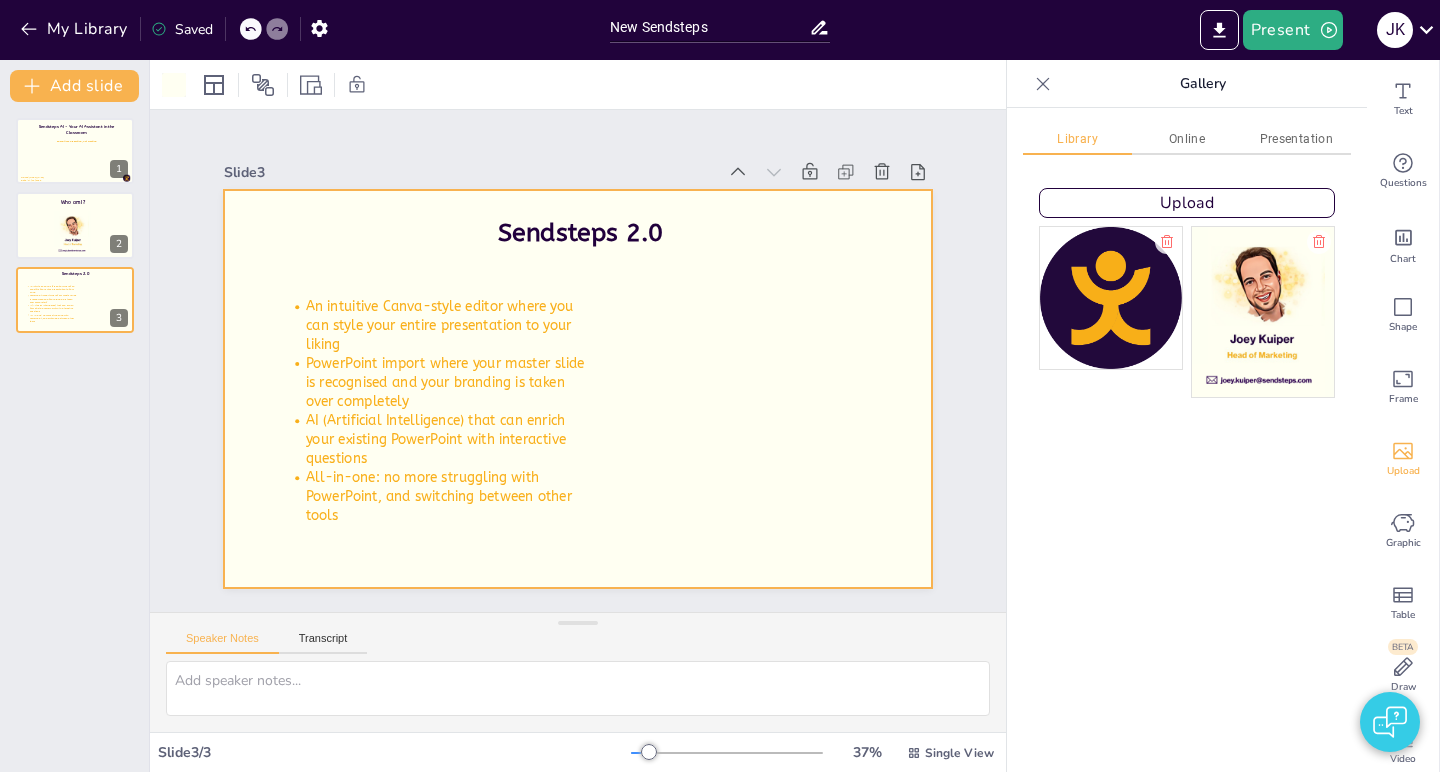 click on "Library Online Presentation" at bounding box center (1187, 148) 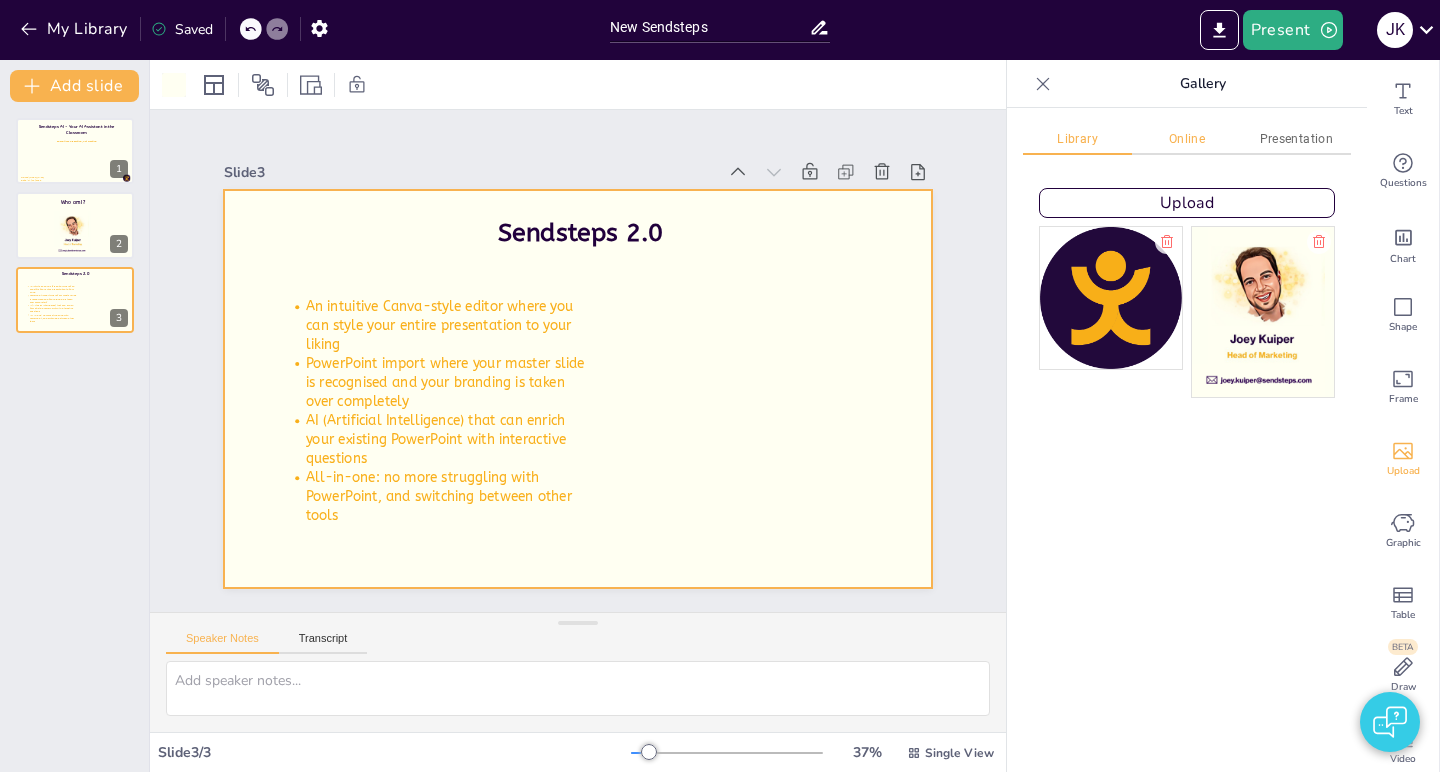 click on "Online" at bounding box center (1186, 139) 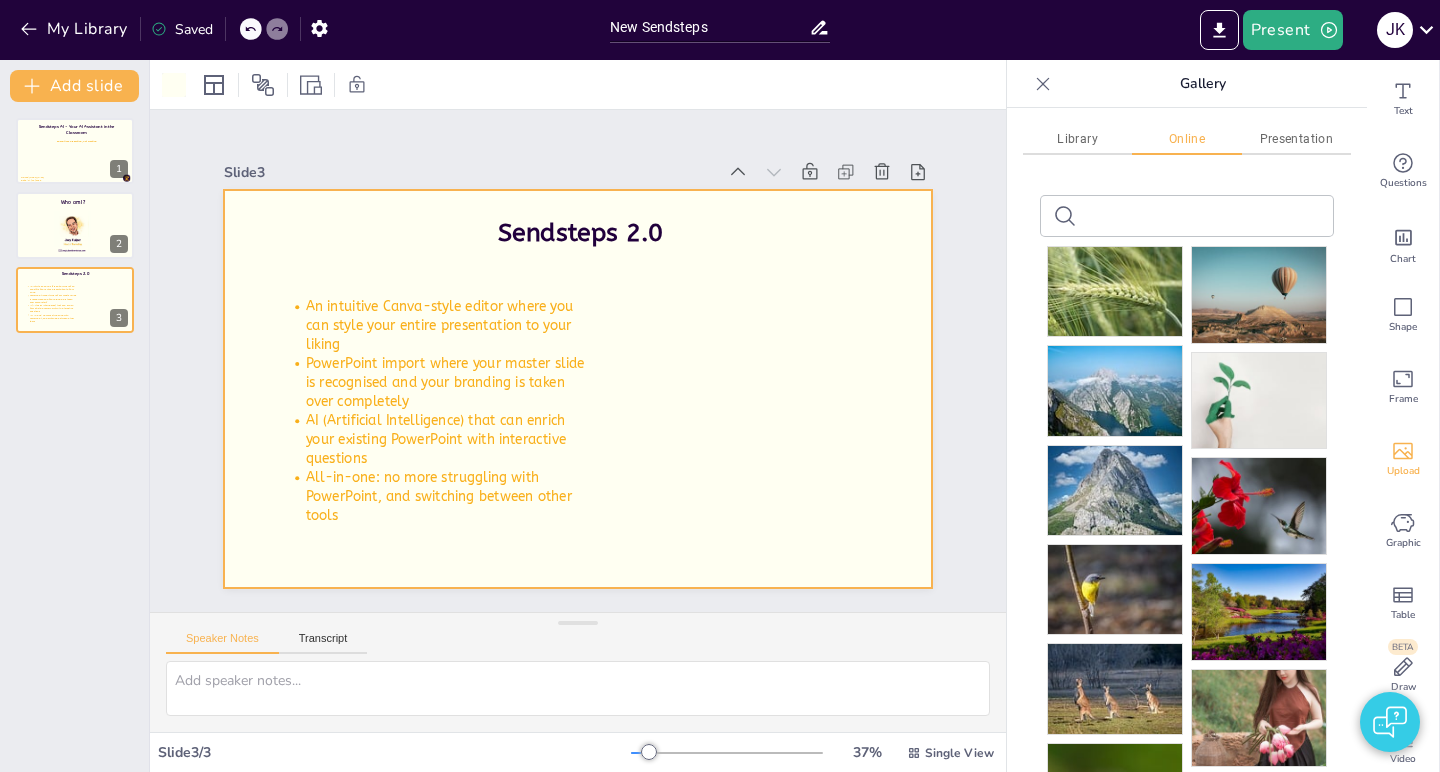 click at bounding box center (1169, 216) 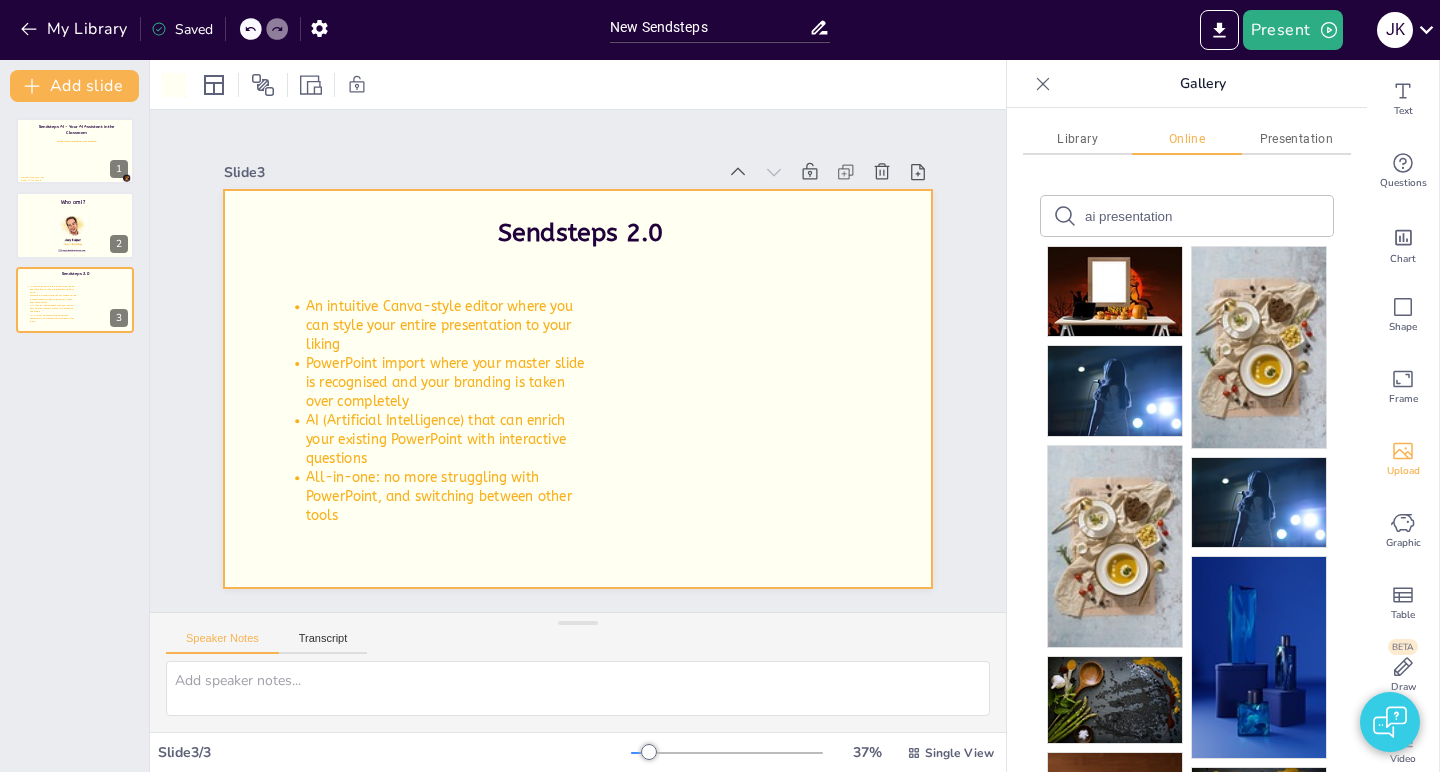 scroll, scrollTop: 0, scrollLeft: 0, axis: both 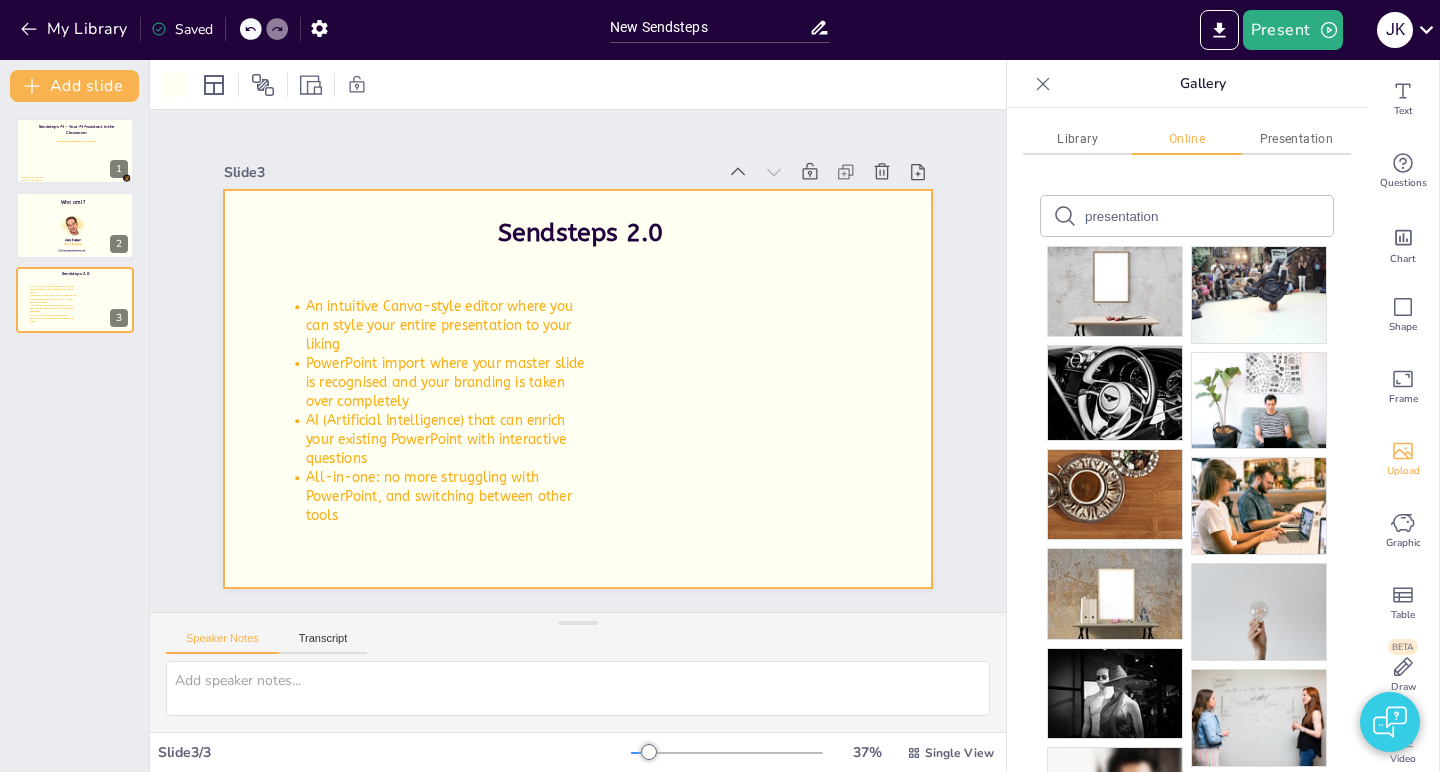 click on "presentation" at bounding box center [1169, 216] 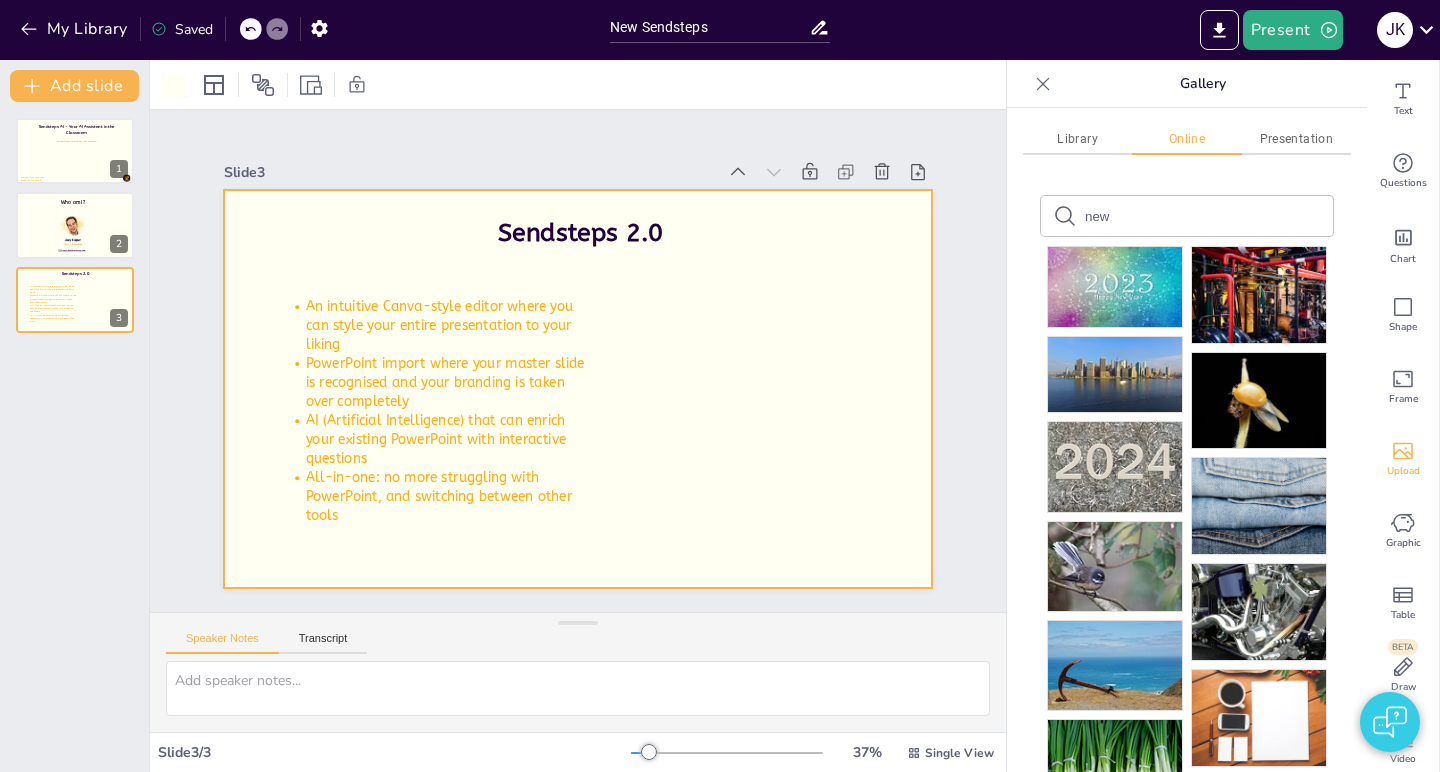 click on "new" at bounding box center (1169, 216) 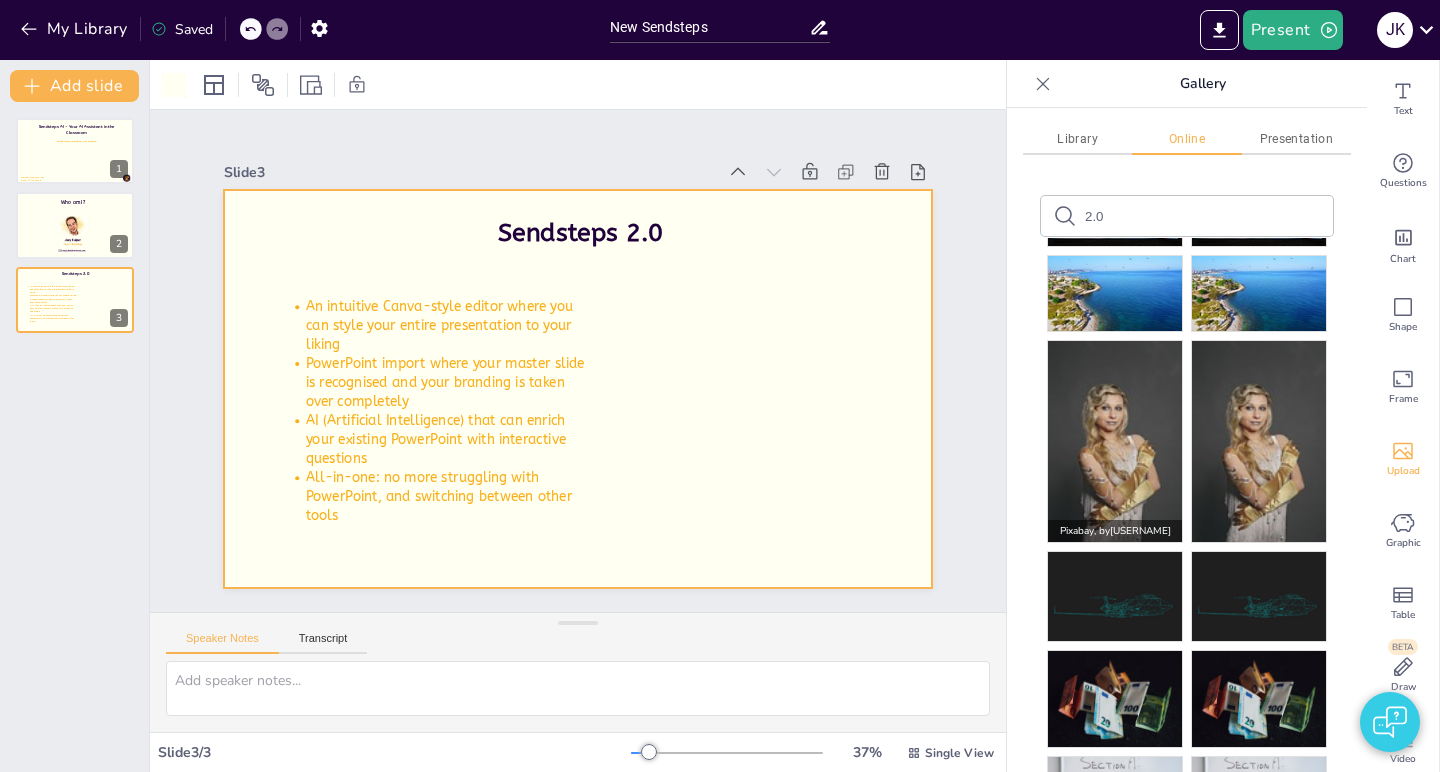 scroll, scrollTop: 971, scrollLeft: 0, axis: vertical 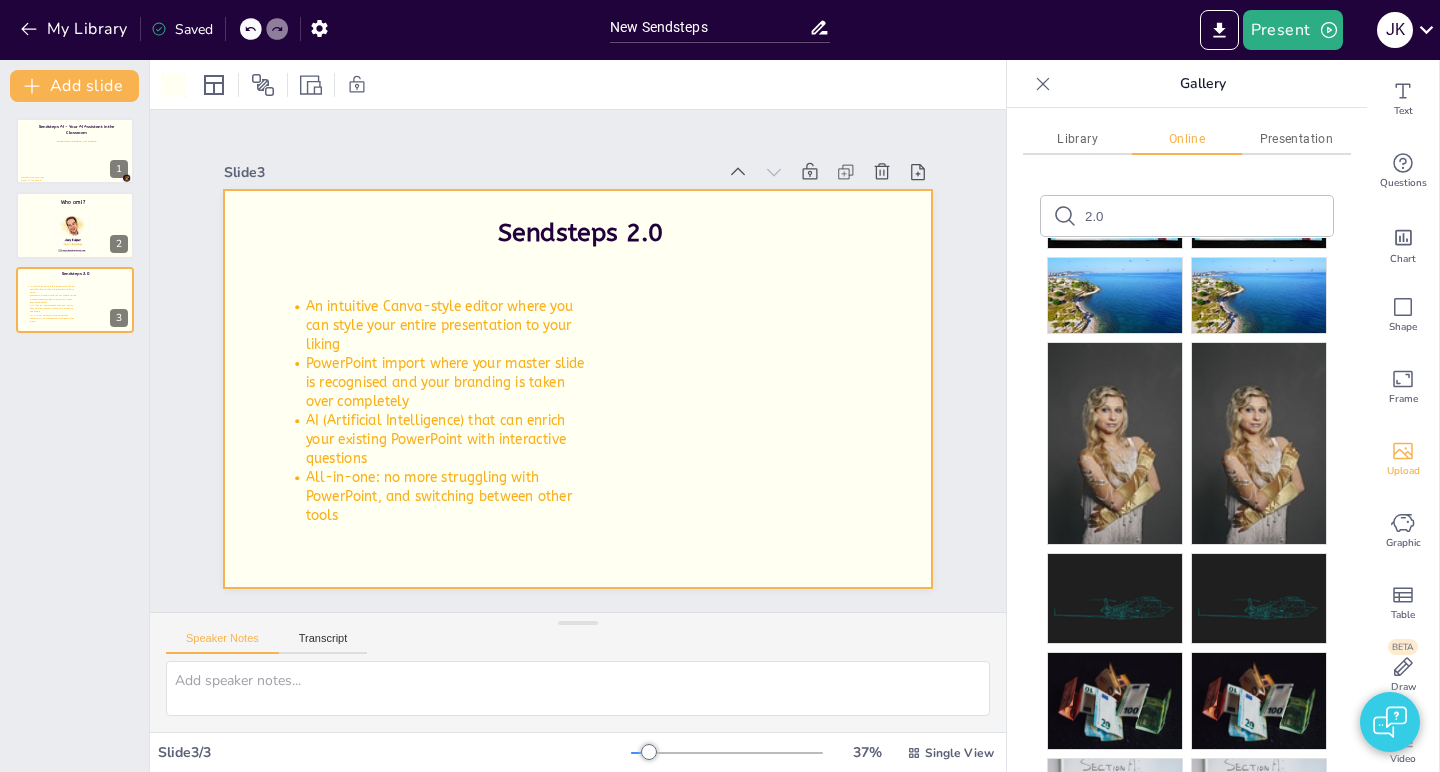 click on "2.0" at bounding box center (1169, 216) 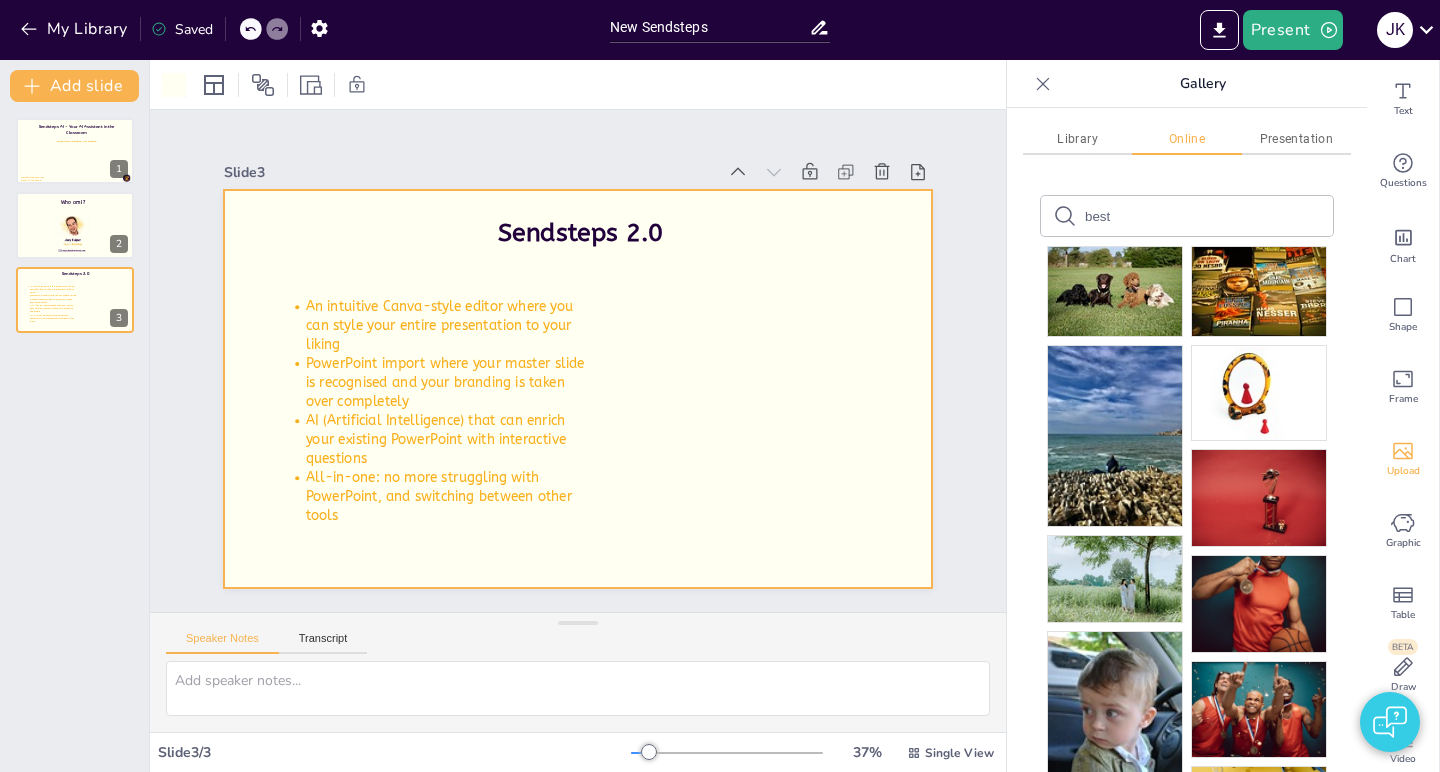 scroll, scrollTop: 0, scrollLeft: 0, axis: both 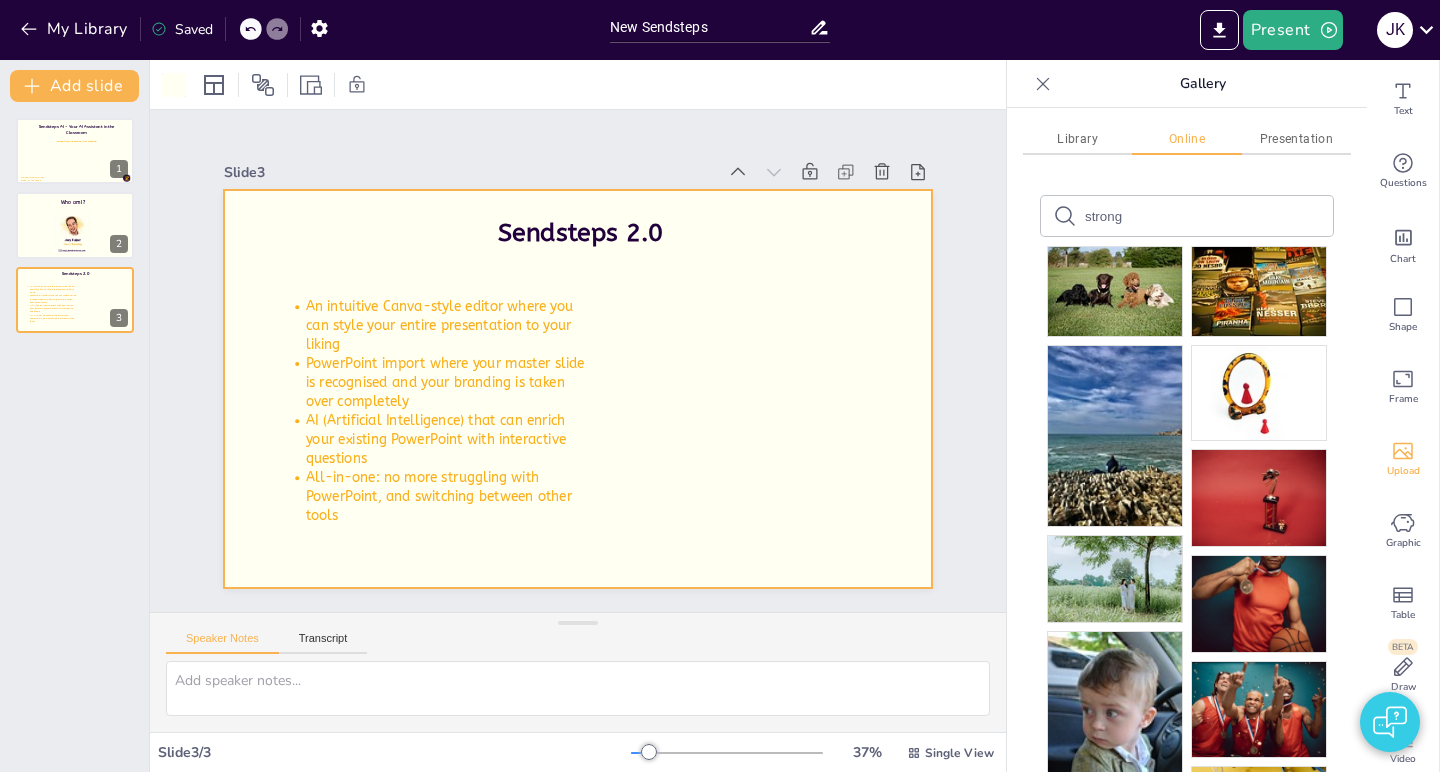 type on "strong" 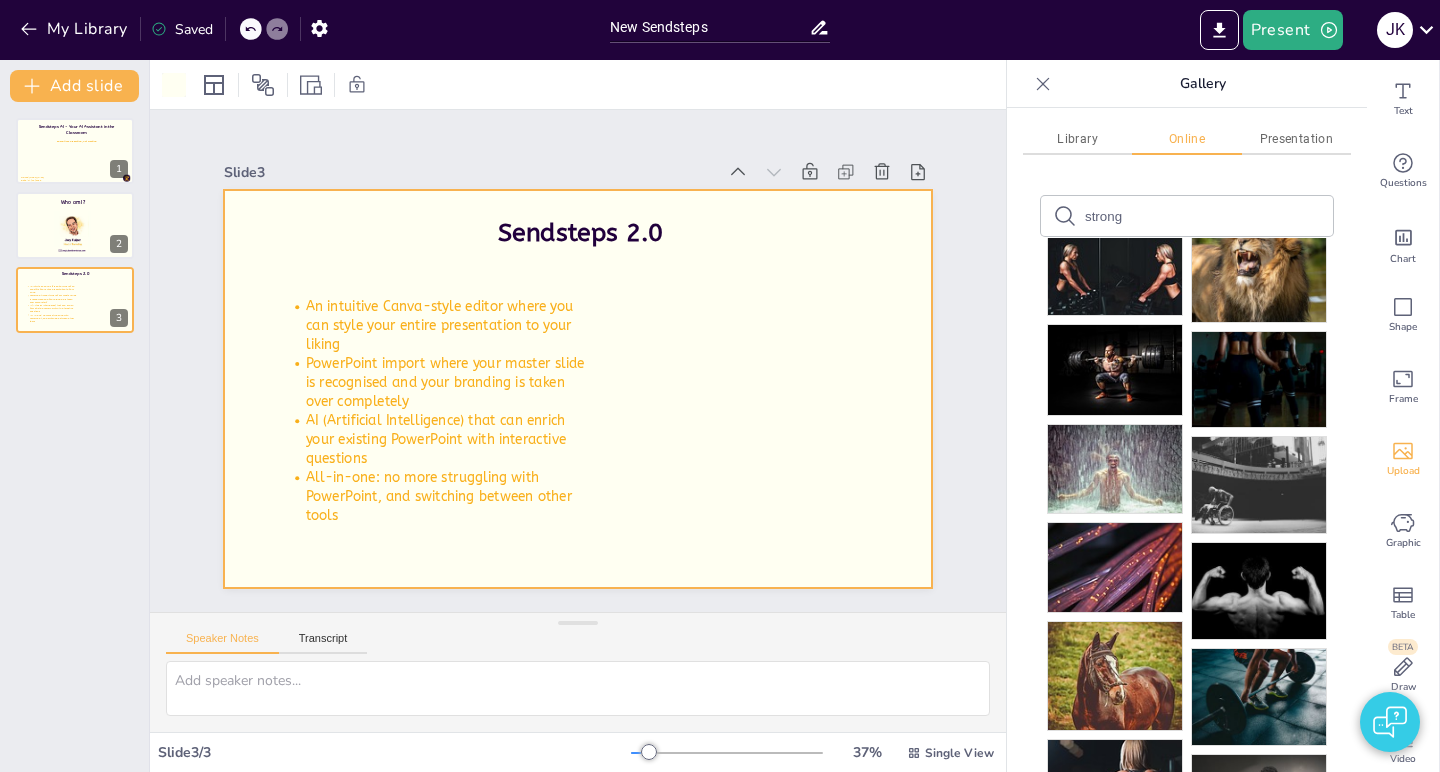 scroll, scrollTop: 26, scrollLeft: 0, axis: vertical 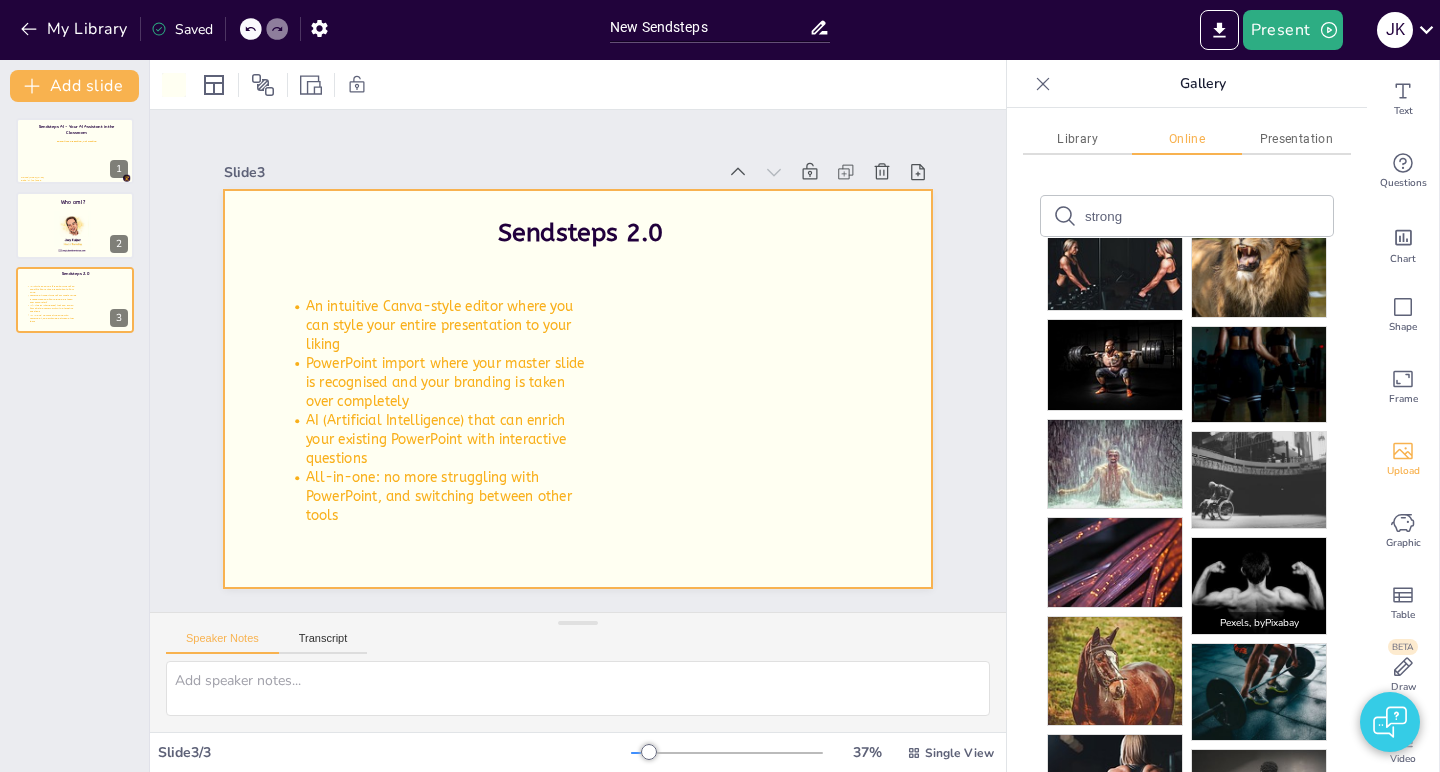 click at bounding box center (1259, 586) 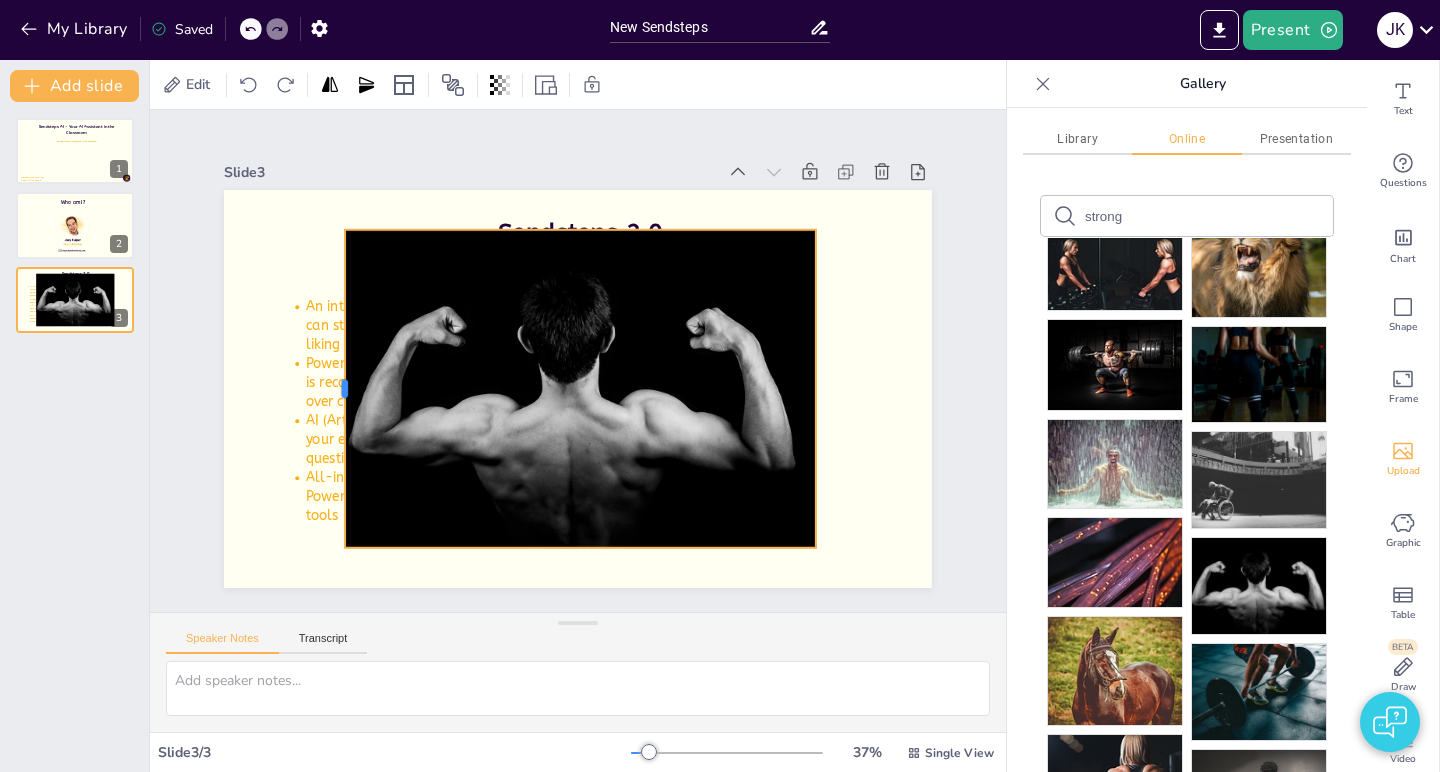 click at bounding box center (337, 338) 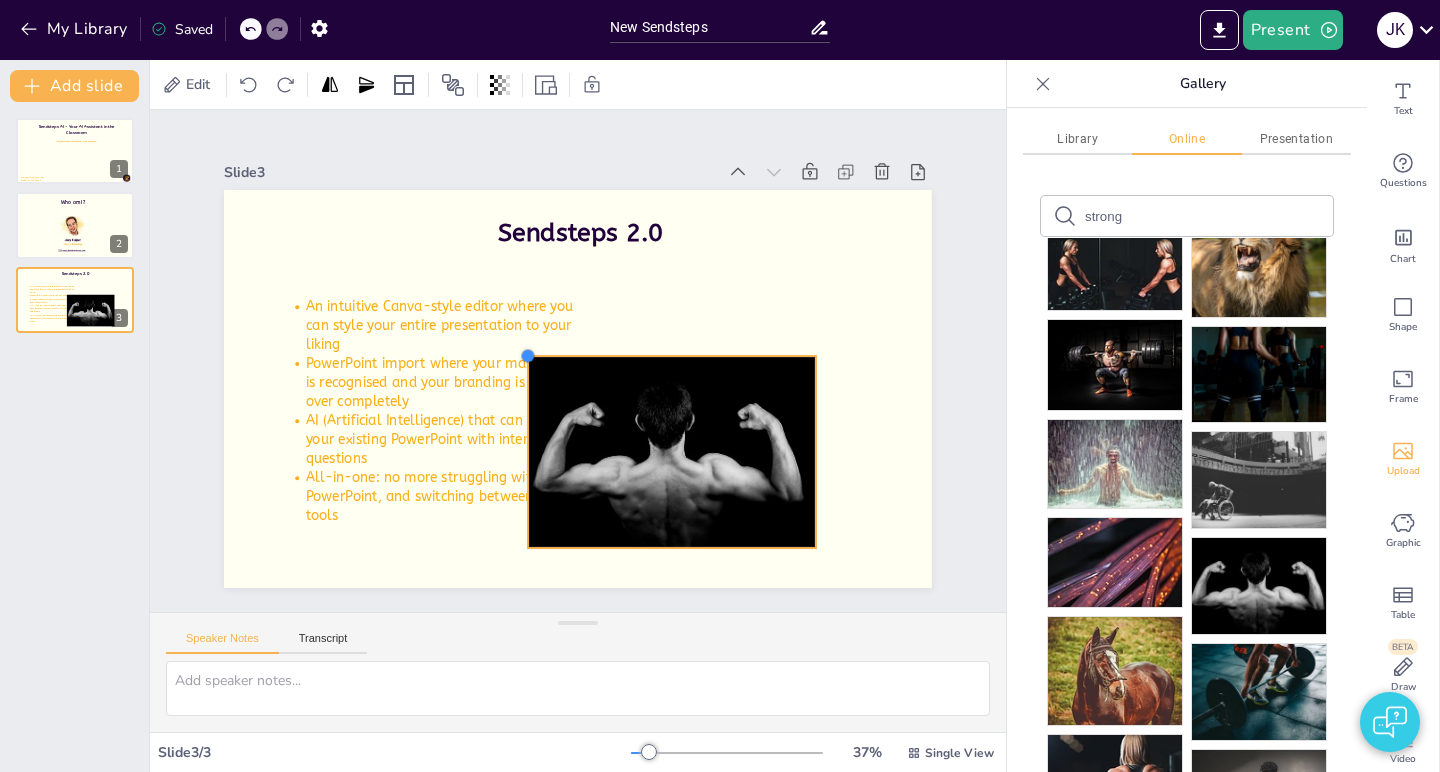 drag, startPoint x: 344, startPoint y: 230, endPoint x: 533, endPoint y: 358, distance: 228.2652 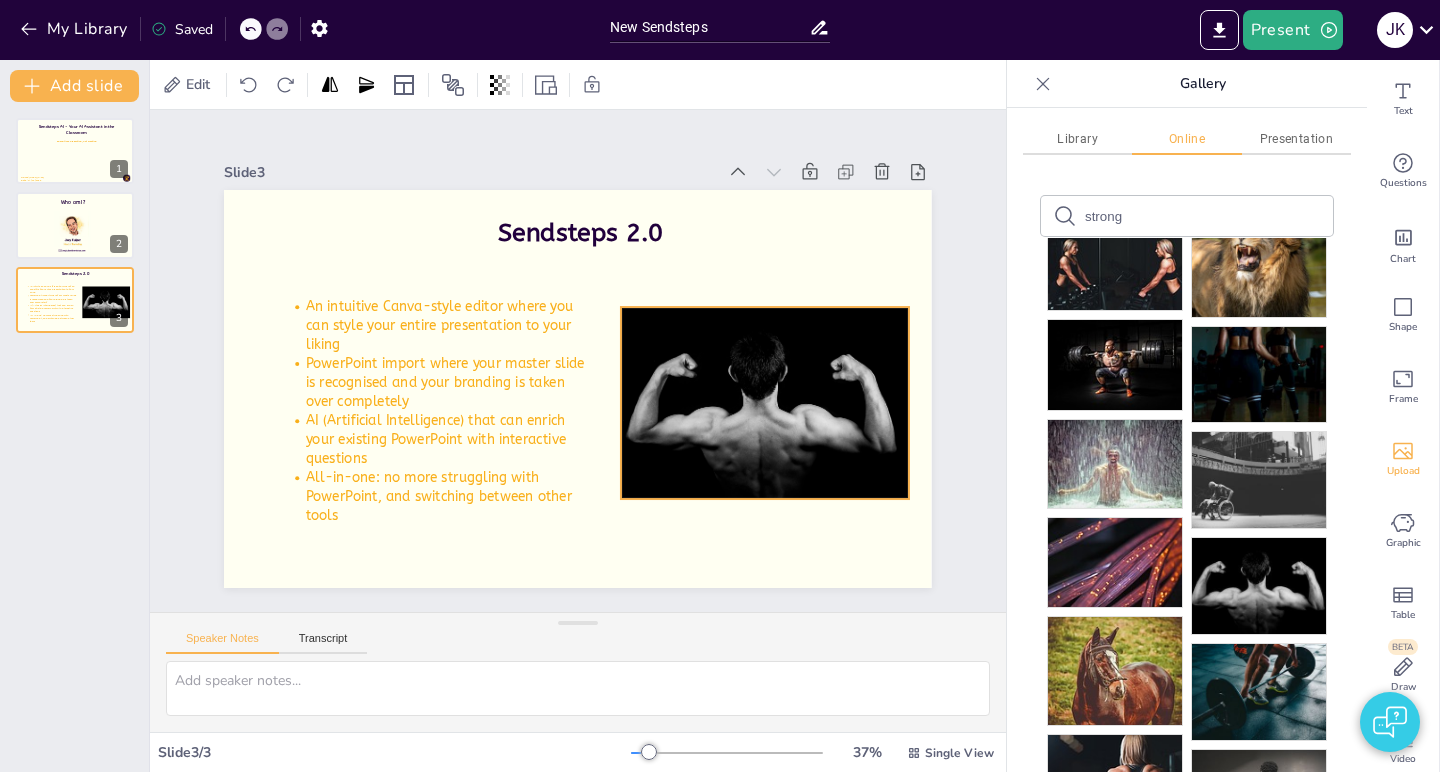 drag, startPoint x: 722, startPoint y: 453, endPoint x: 815, endPoint y: 404, distance: 105.11898 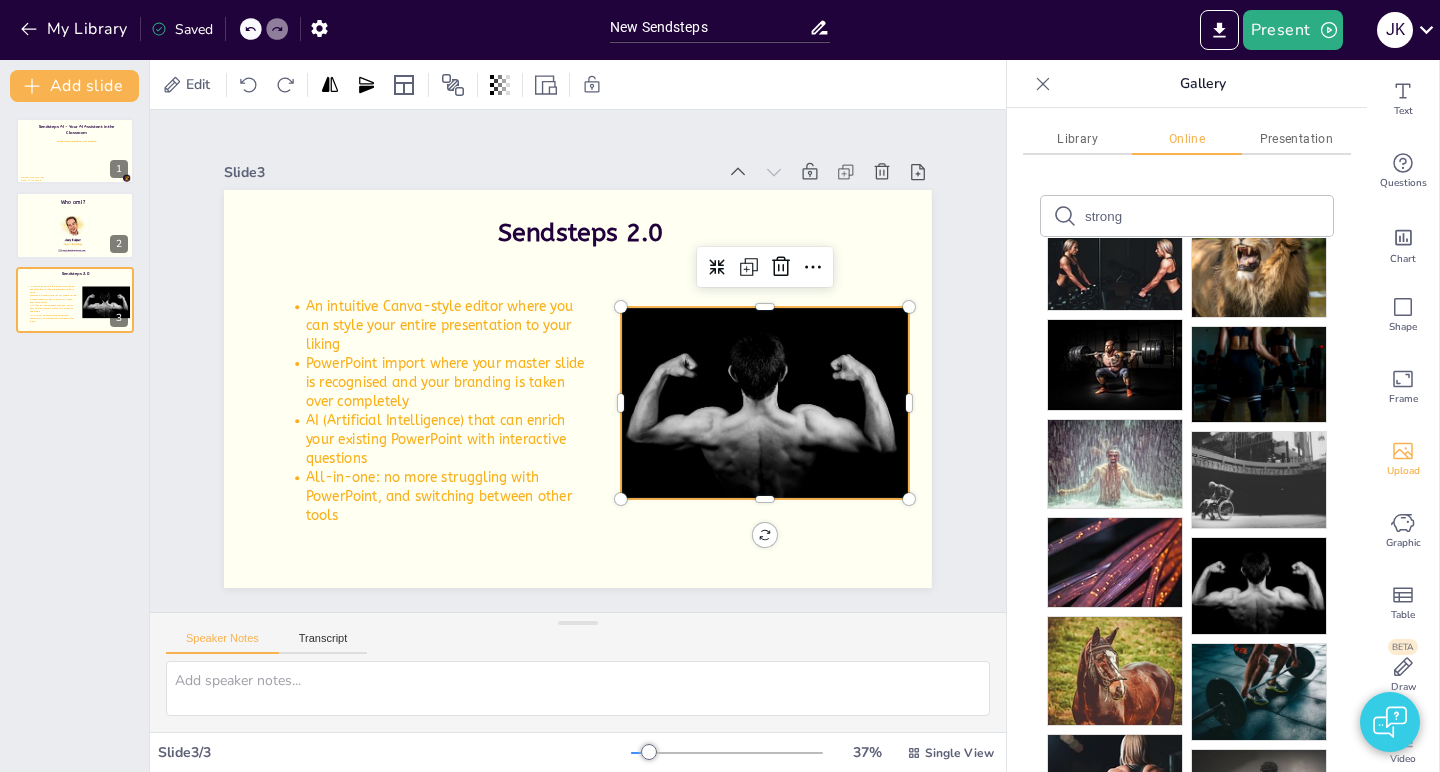 click on "Sendsteps AI - Your AI Assistant in the Classroom Spend time presenting, not creating Name: [FIRST] [LAST] Date: [DATE] 1 Who am i? 2 Sendsteps 2.0 An intuitive Canva-style editor where you can style your entire presentation to your liking PowerPoint import where your master slide is recognised and your branding is taken over completely AI (Artificial Intelligence) that can enrich your existing PowerPoint with interactive questions All-in-one: no more struggling with PowerPoint, and switching between other tools 3" at bounding box center [74, 437] 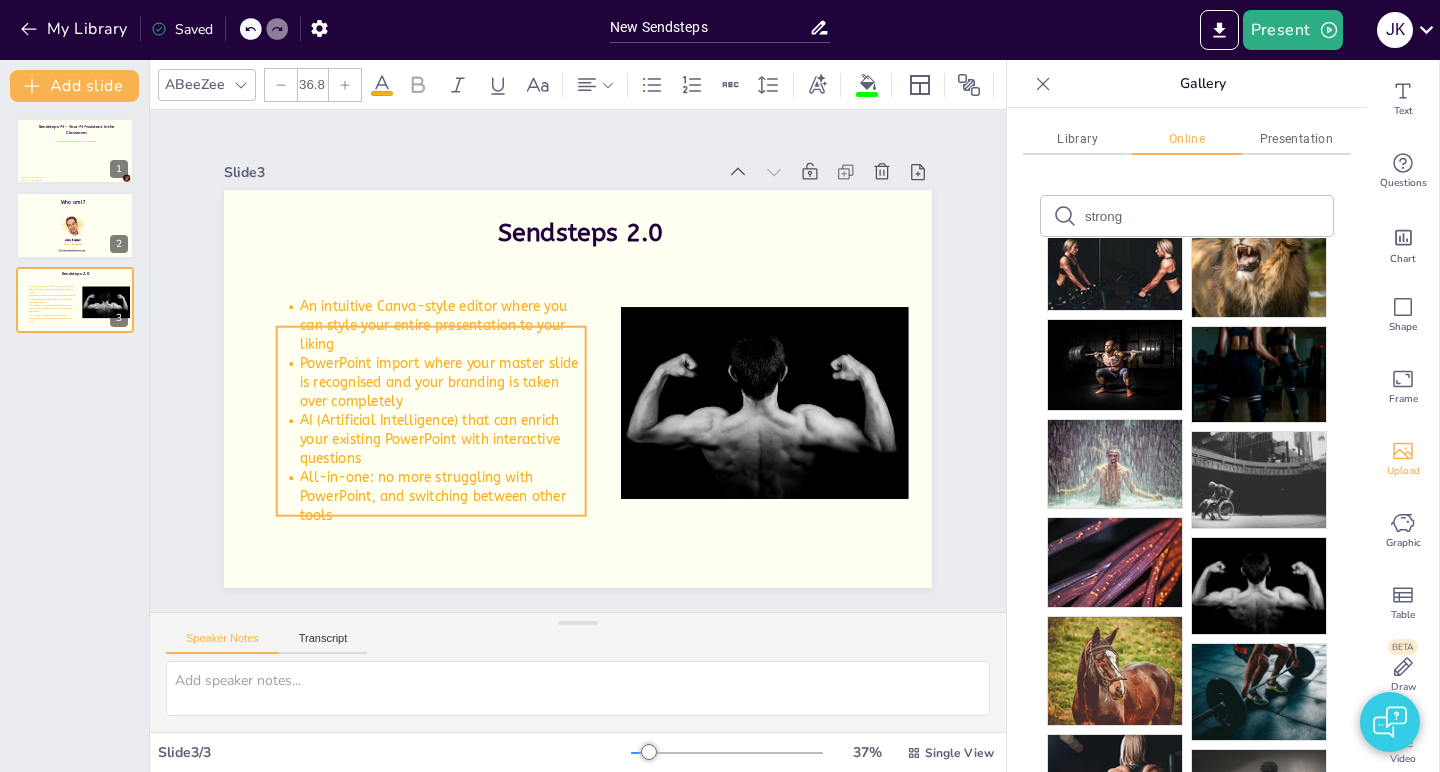 click on "PowerPoint import where your master slide is recognised and your branding is taken over completely" at bounding box center (445, 326) 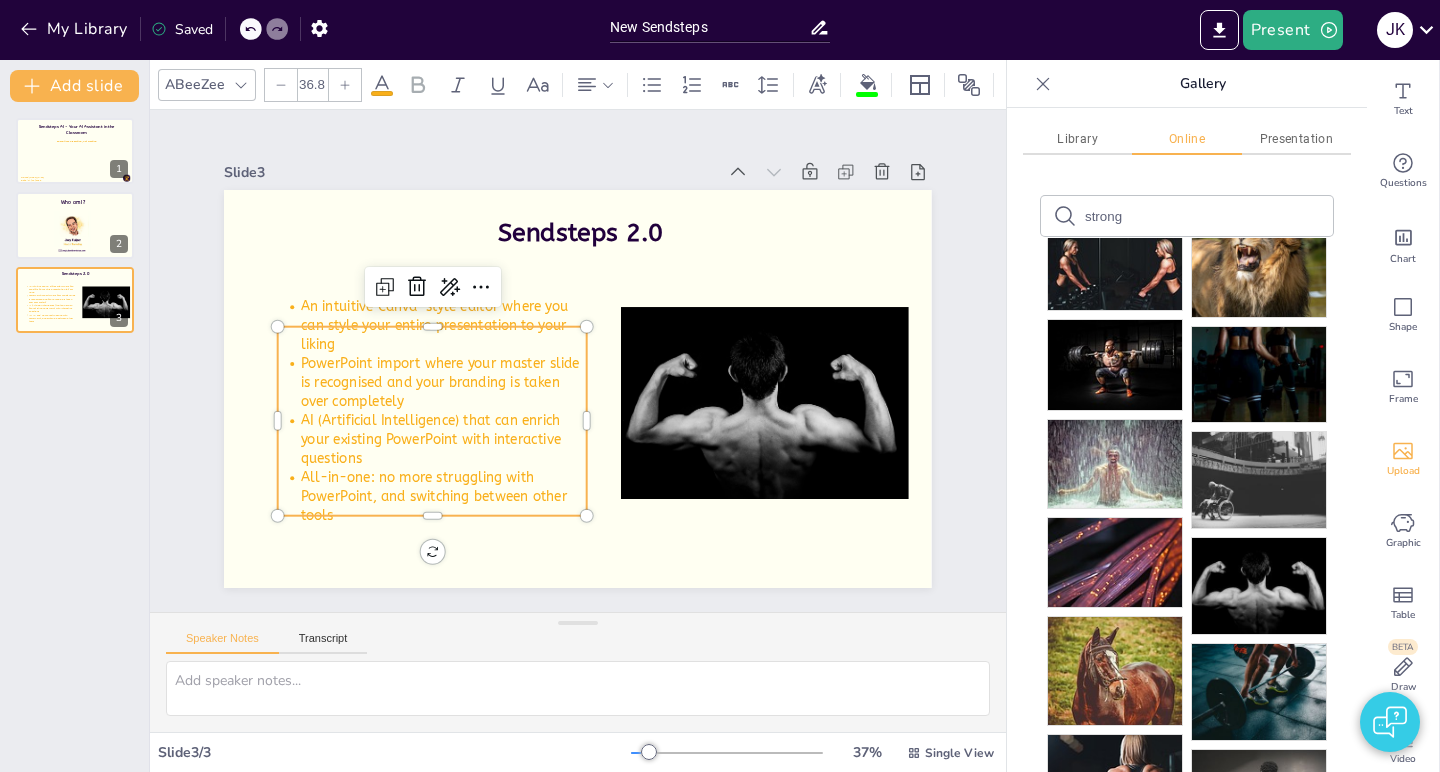 click on "Sendsteps AI - Your AI Assistant in the Classroom Spend time presenting, not creating Name: [FIRST] [LAST] Date: [DATE] 1 Who am i? 2 Sendsteps 2.0 An intuitive Canva-style editor where you can style your entire presentation to your liking PowerPoint import where your master slide is recognised and your branding is taken over completely AI (Artificial Intelligence) that can enrich your existing PowerPoint with interactive questions All-in-one: no more struggling with PowerPoint, and switching between other tools 3" at bounding box center [74, 437] 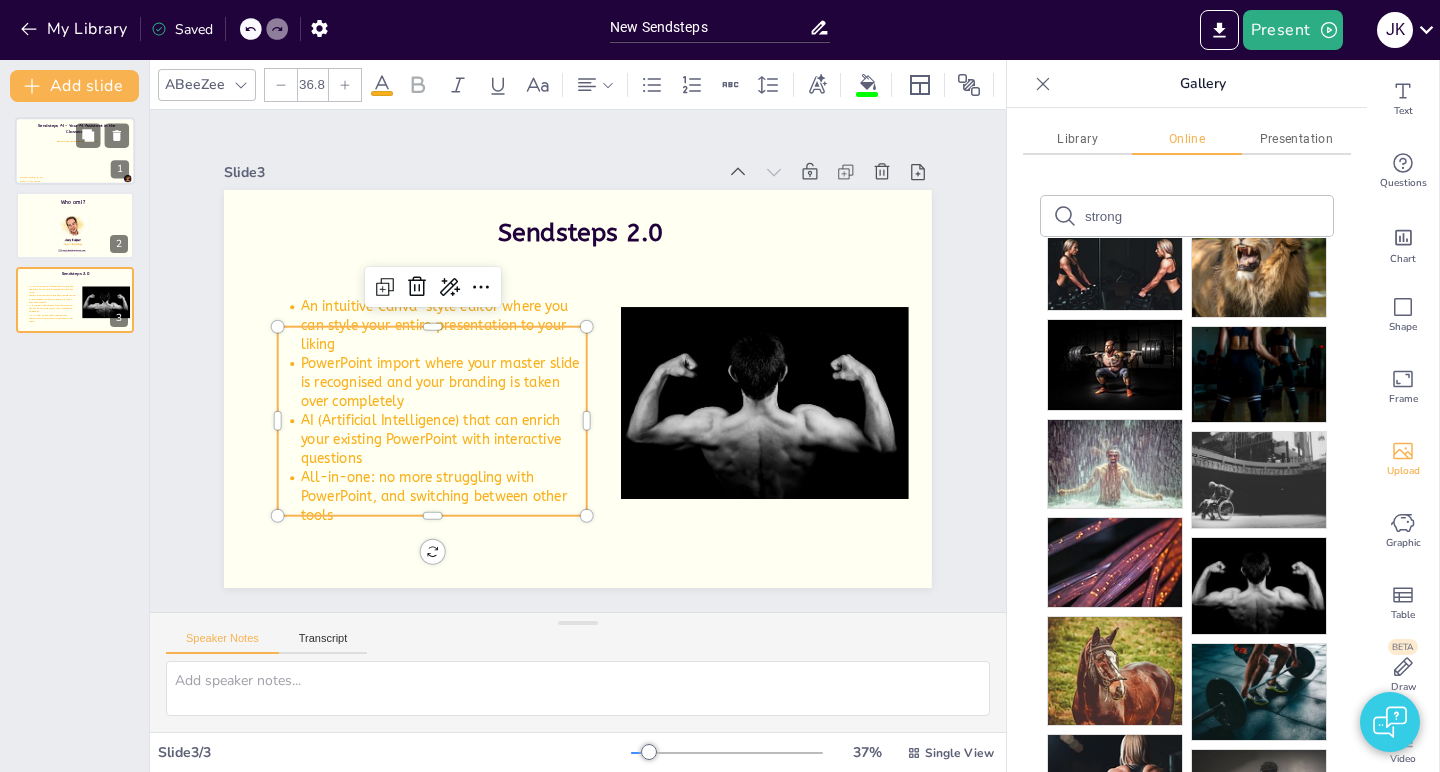 click at bounding box center (75, 151) 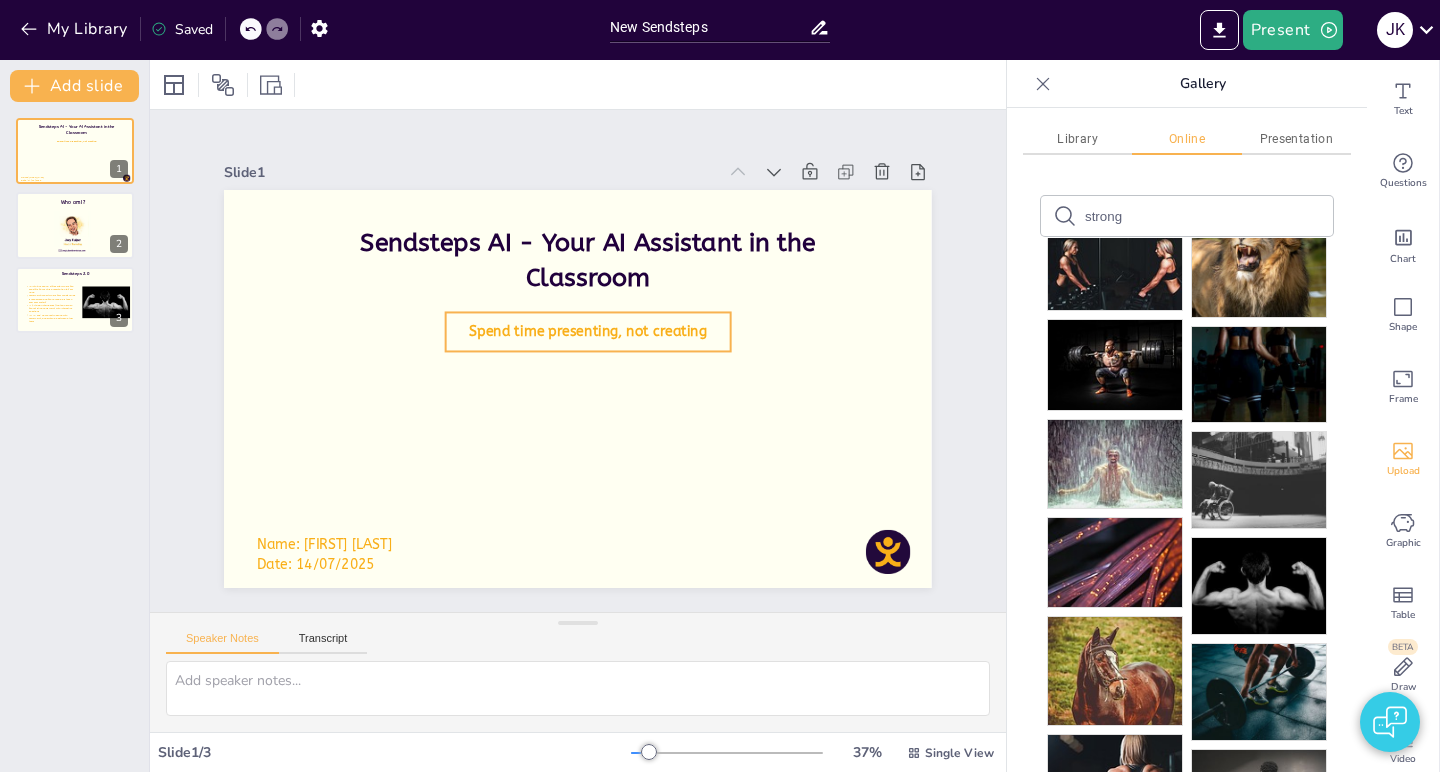 click on "Spend time presenting, not creating" at bounding box center [605, 346] 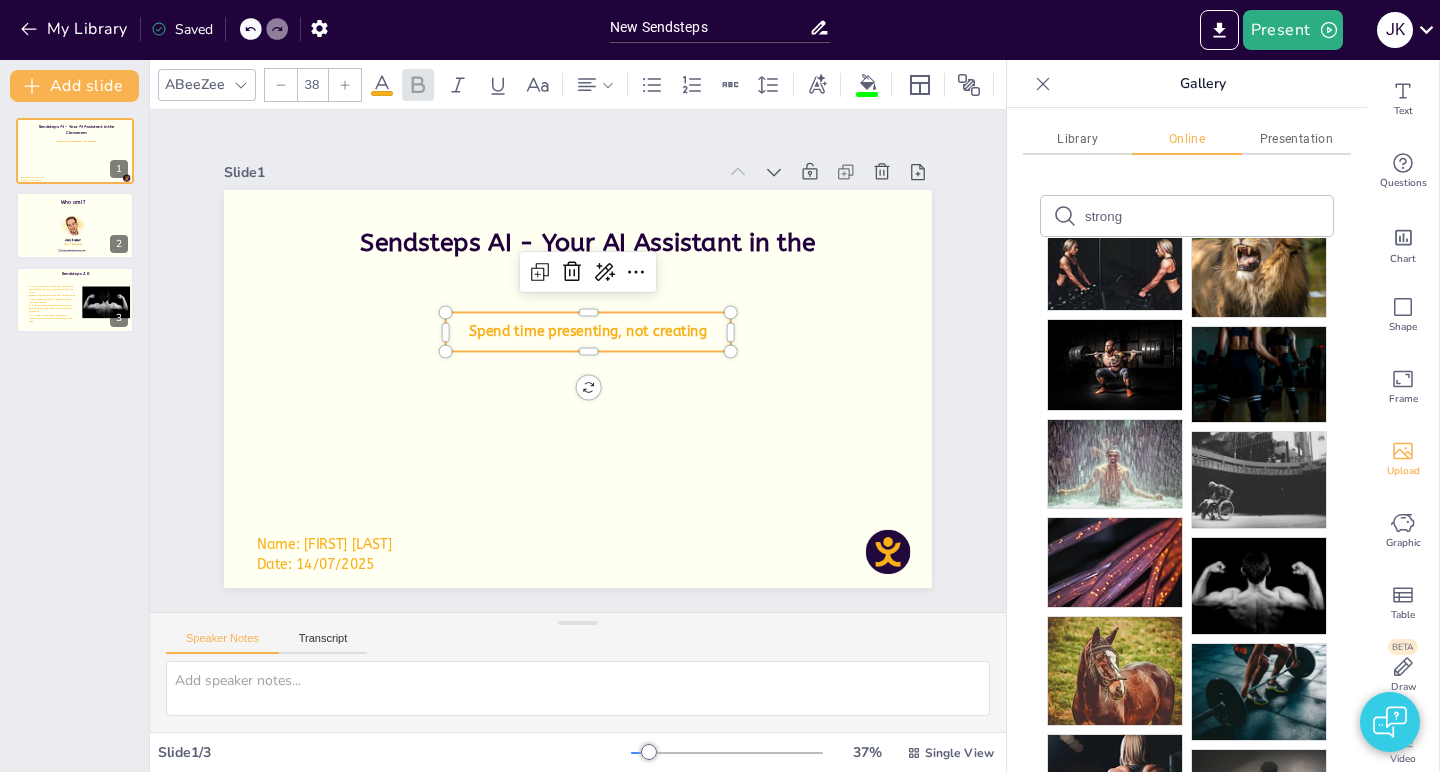 click 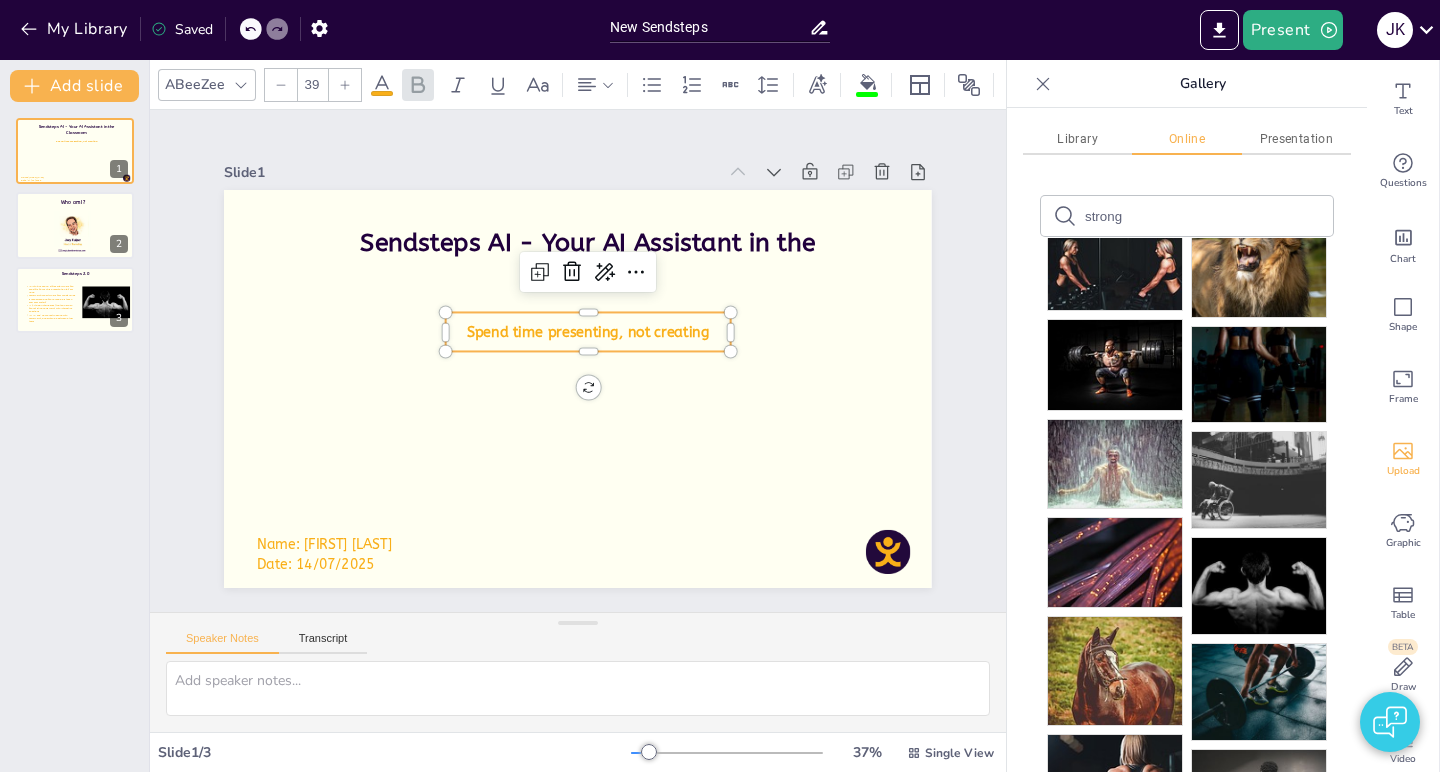 click 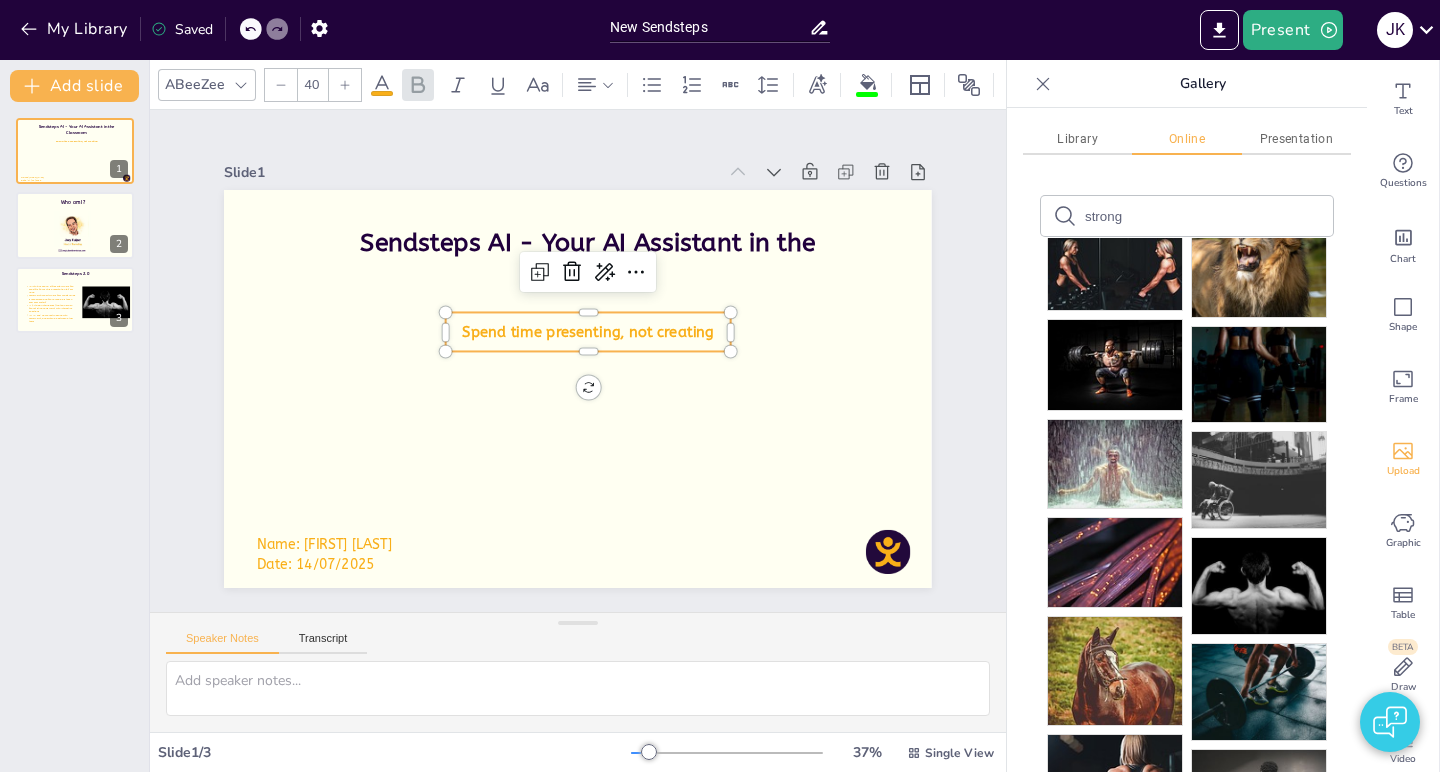 click 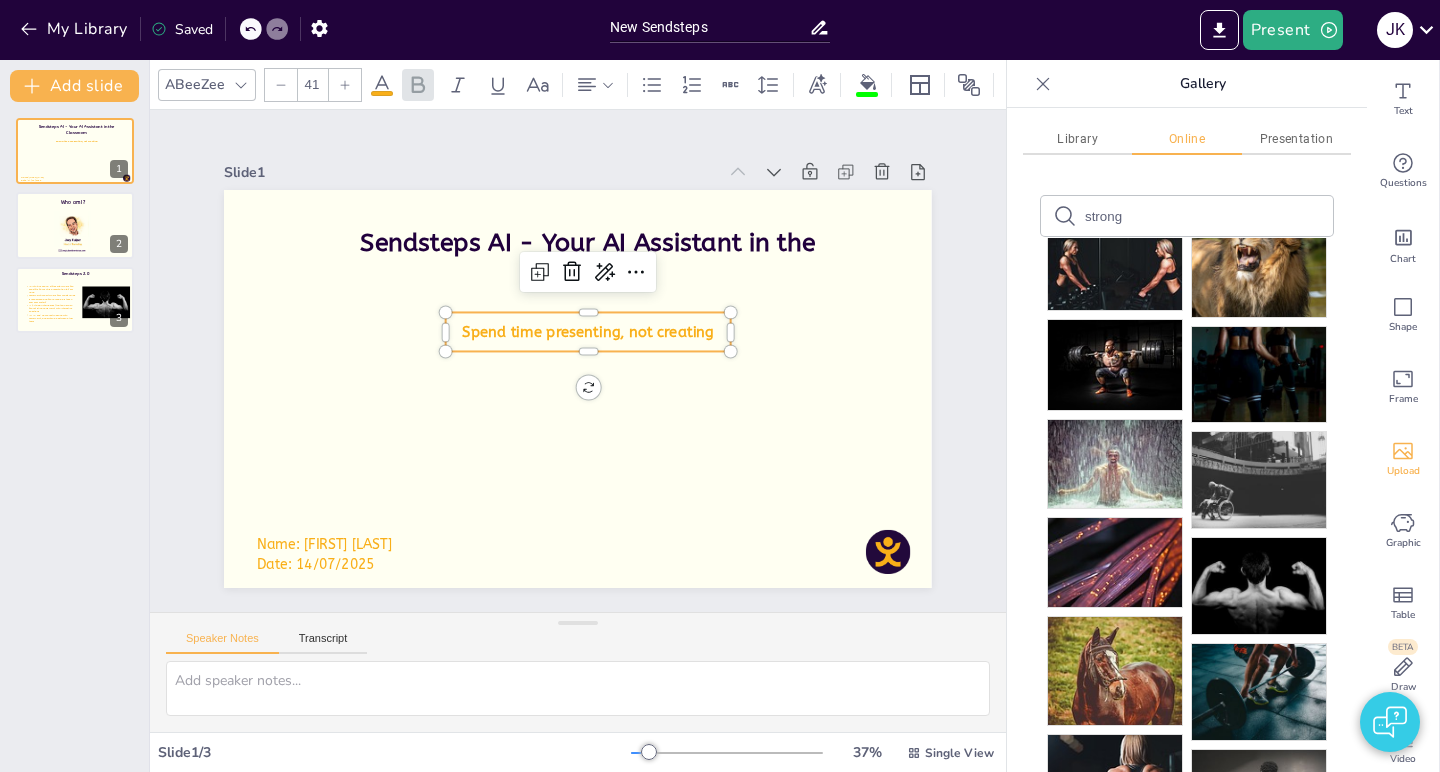 click 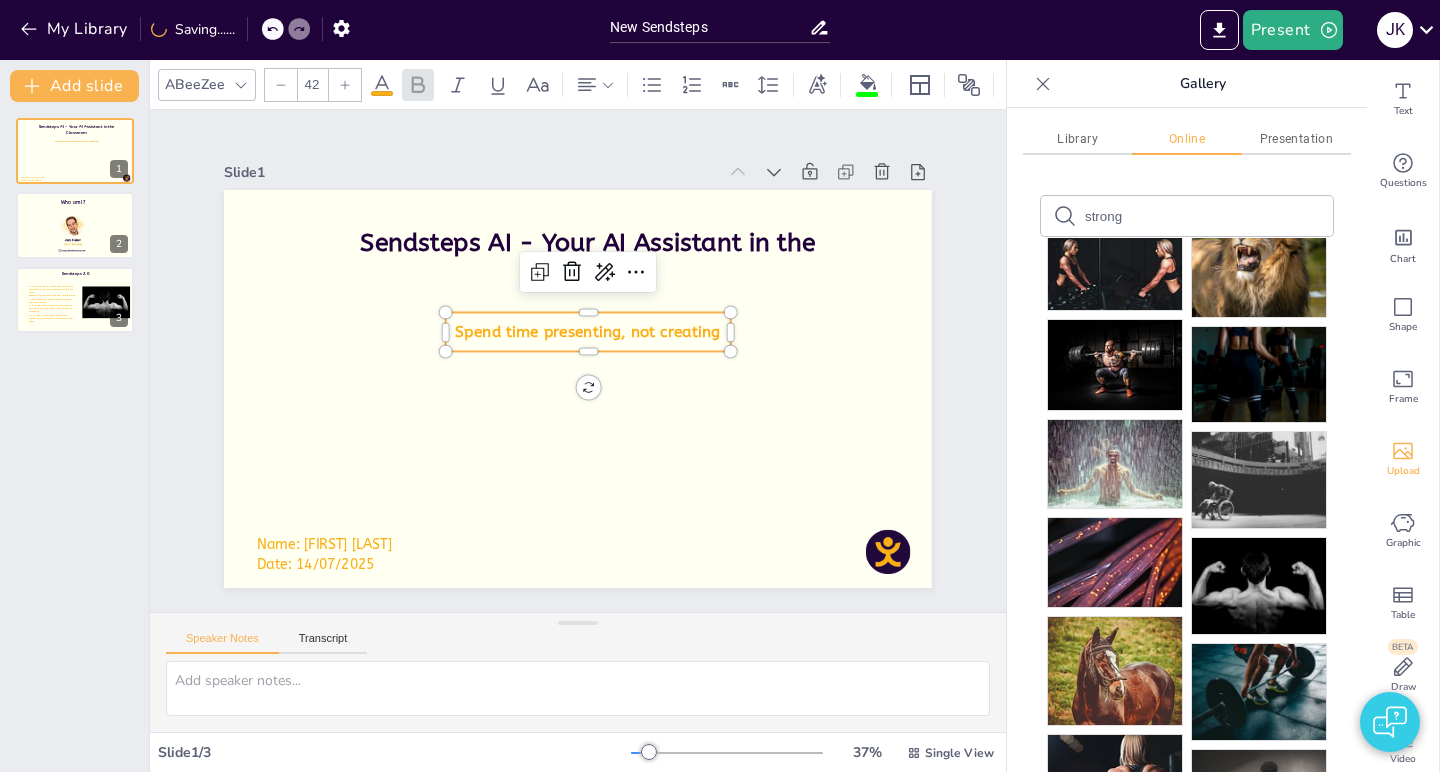 click 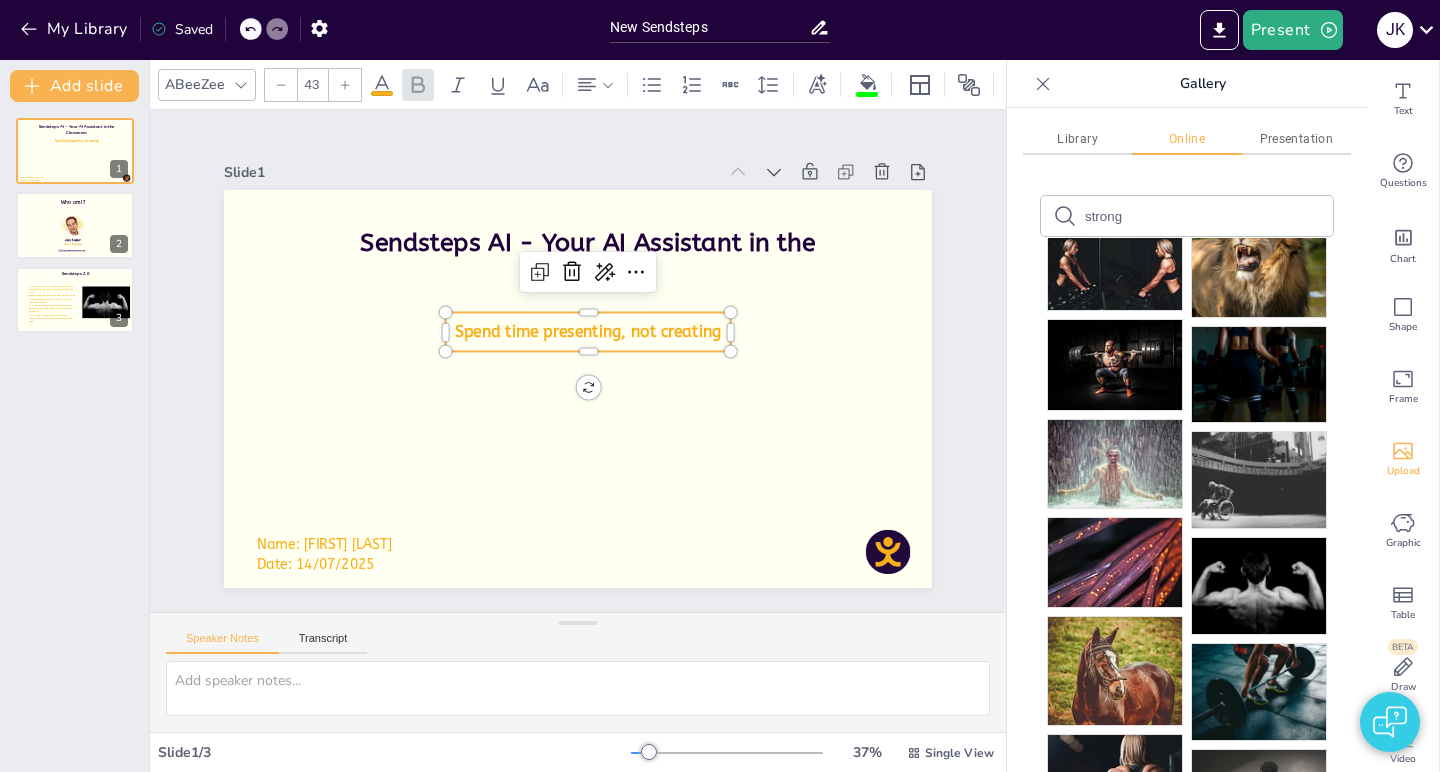 click 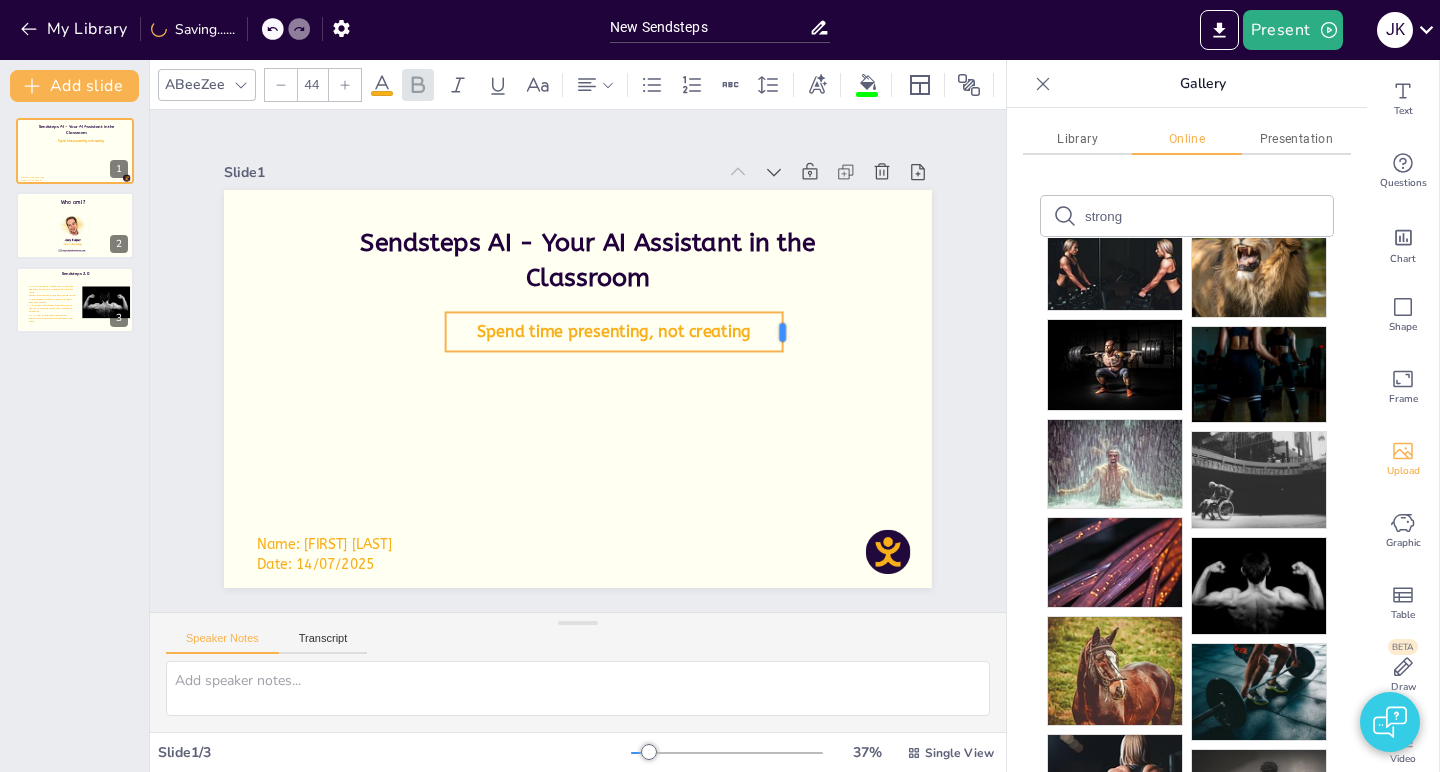 drag, startPoint x: 730, startPoint y: 332, endPoint x: 782, endPoint y: 332, distance: 52 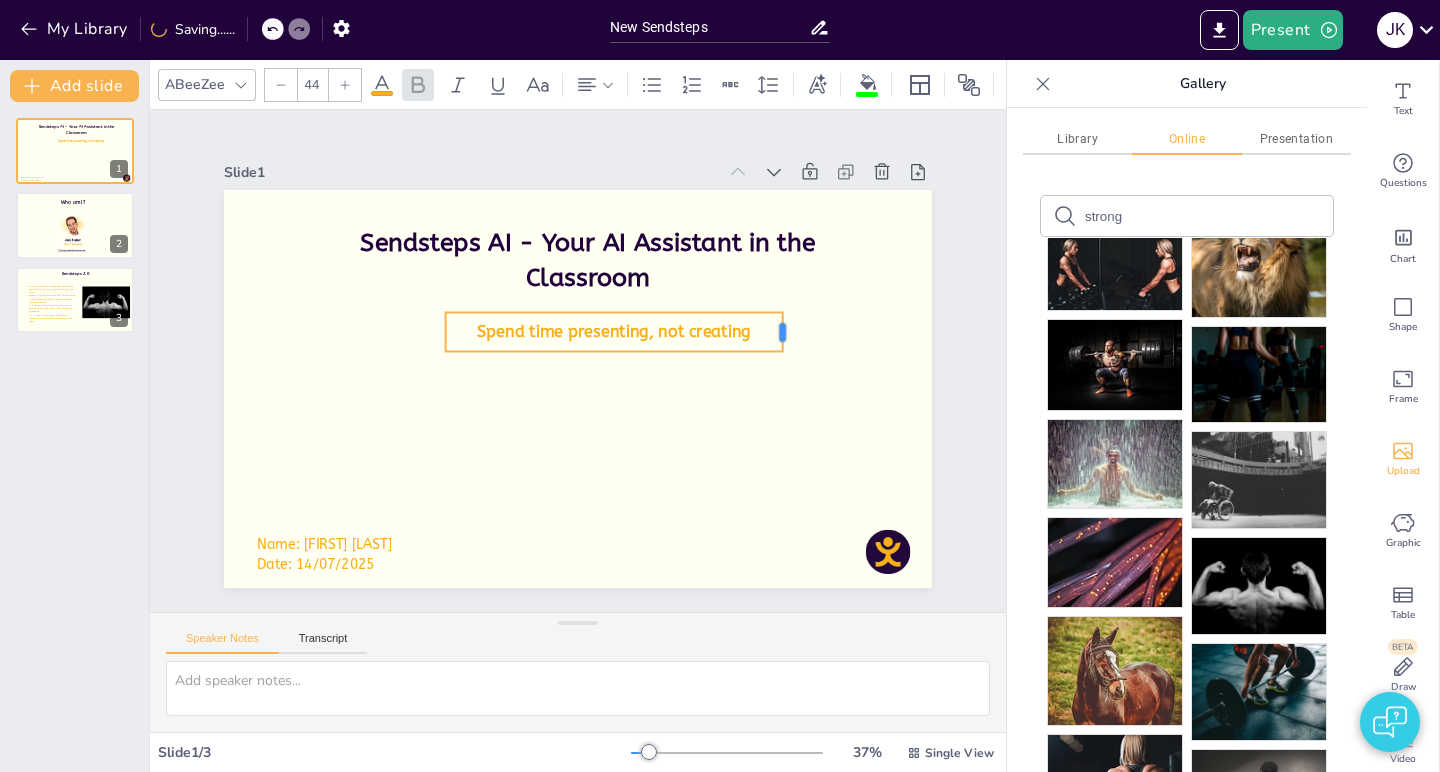 click at bounding box center (788, 399) 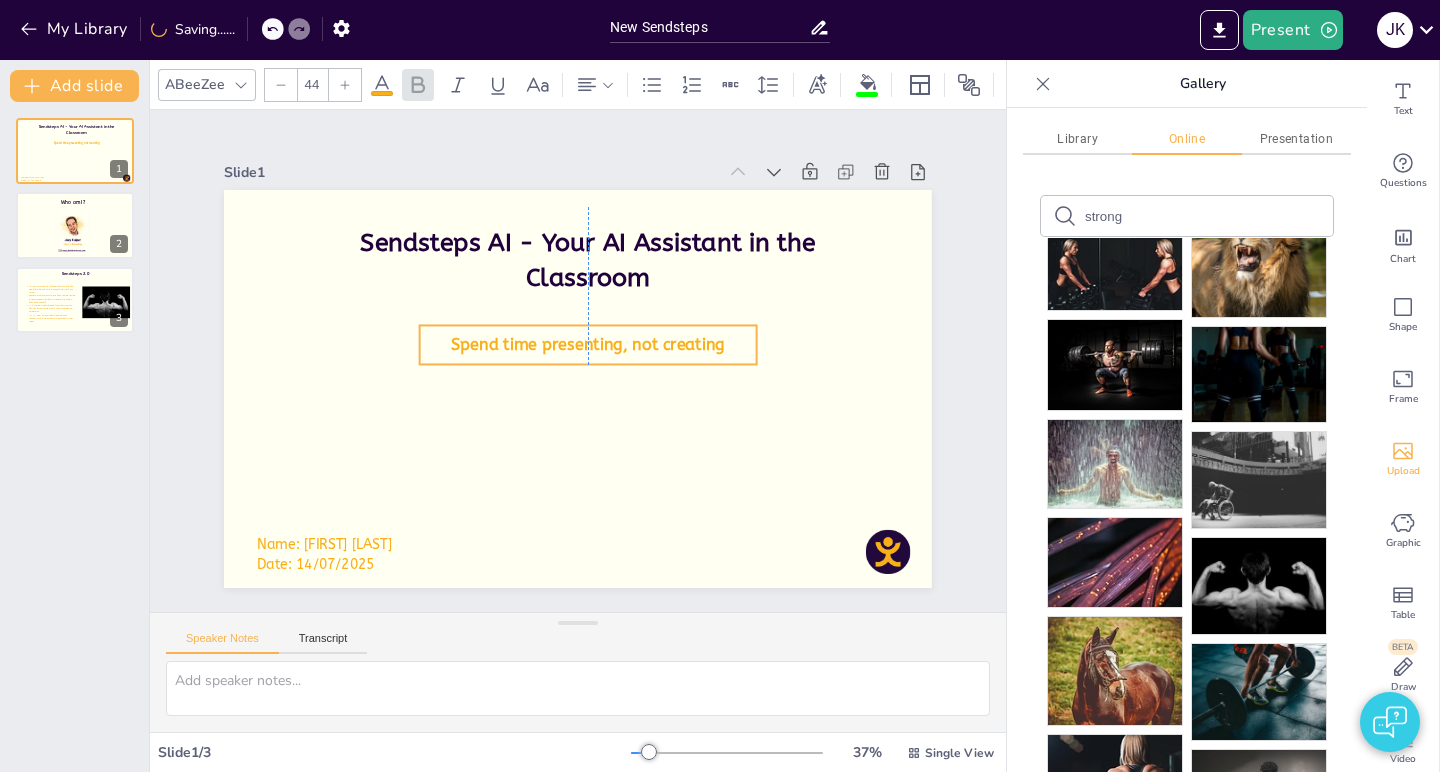 drag, startPoint x: 719, startPoint y: 335, endPoint x: 694, endPoint y: 348, distance: 28.178005 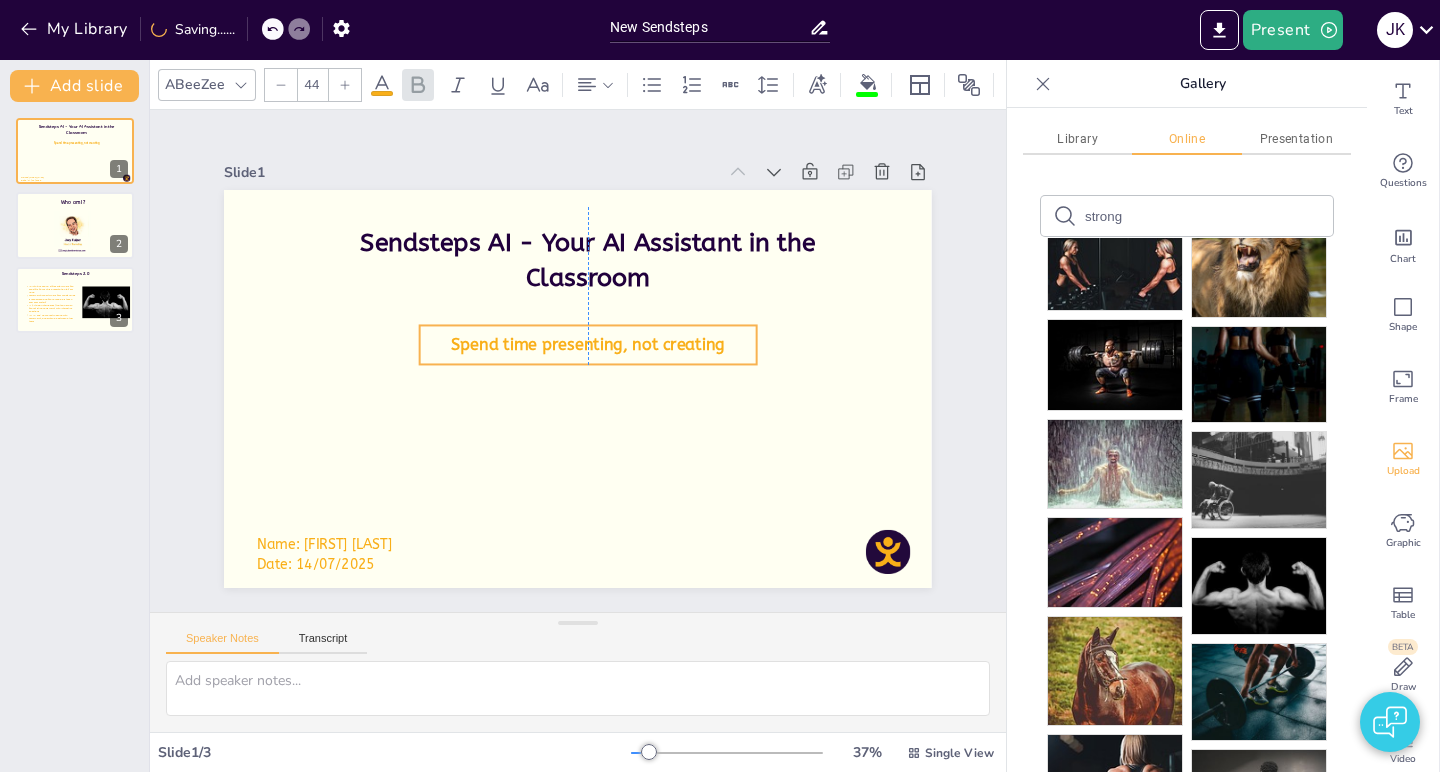 click on "Spend time presenting, not creating" at bounding box center [588, 344] 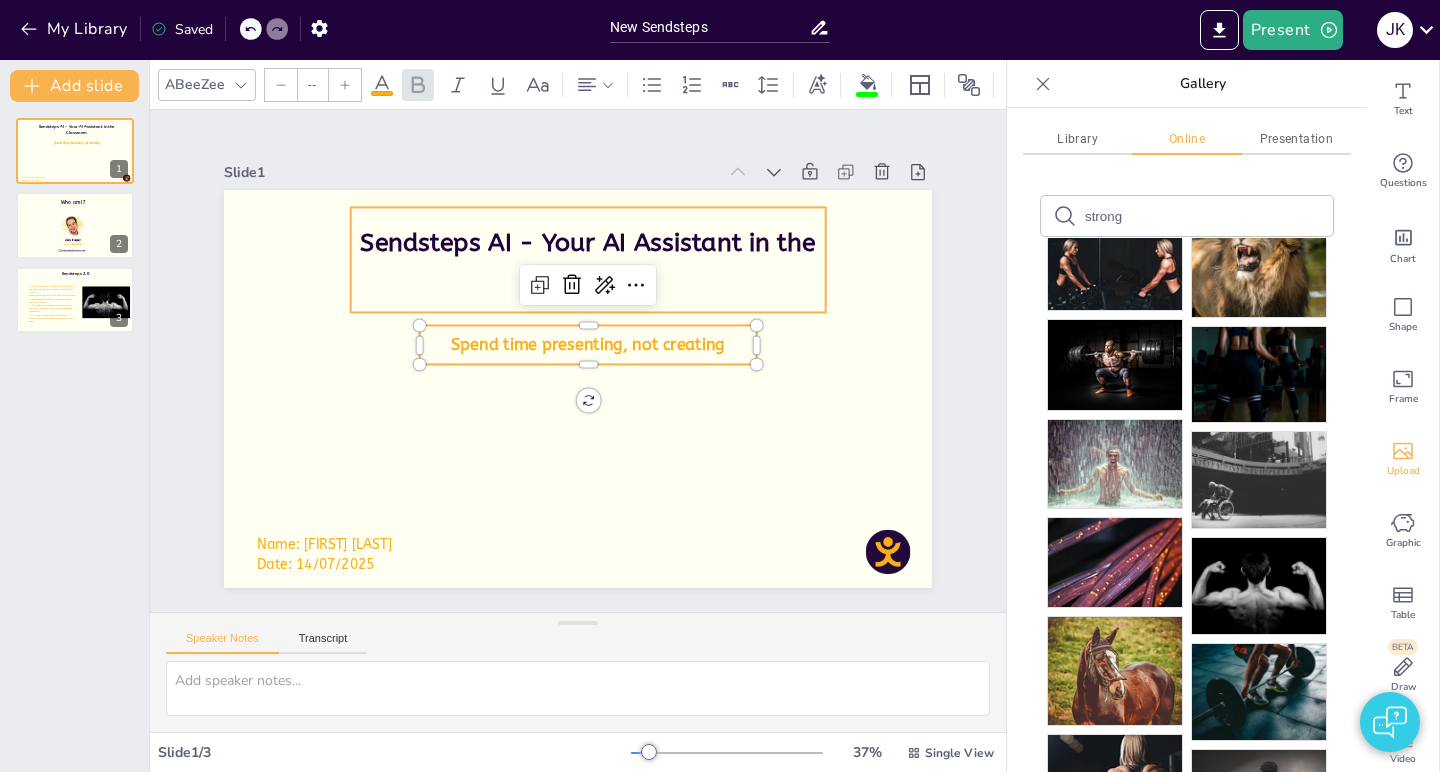 type on "68" 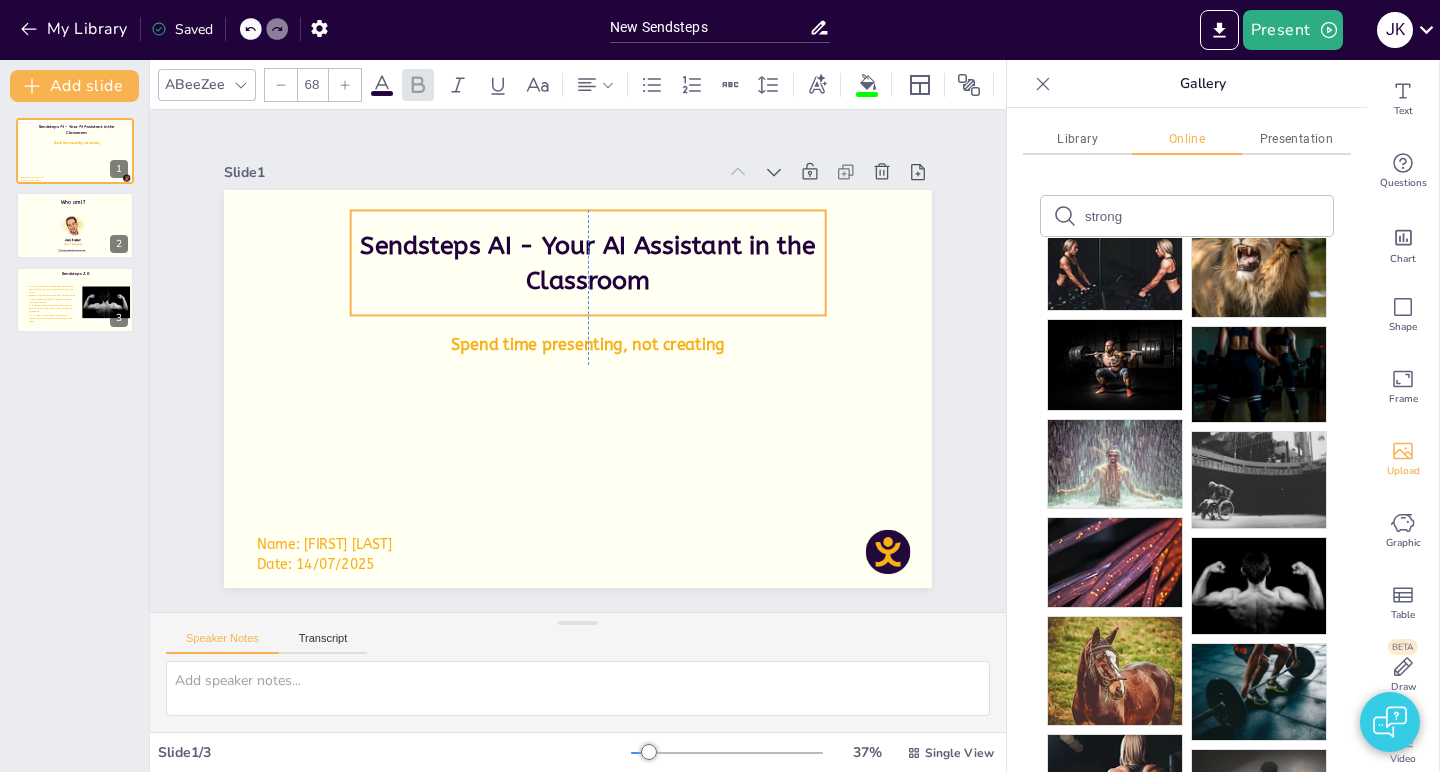 click on "Sendsteps AI - Your AI Assistant in the Classroom" at bounding box center (658, 303) 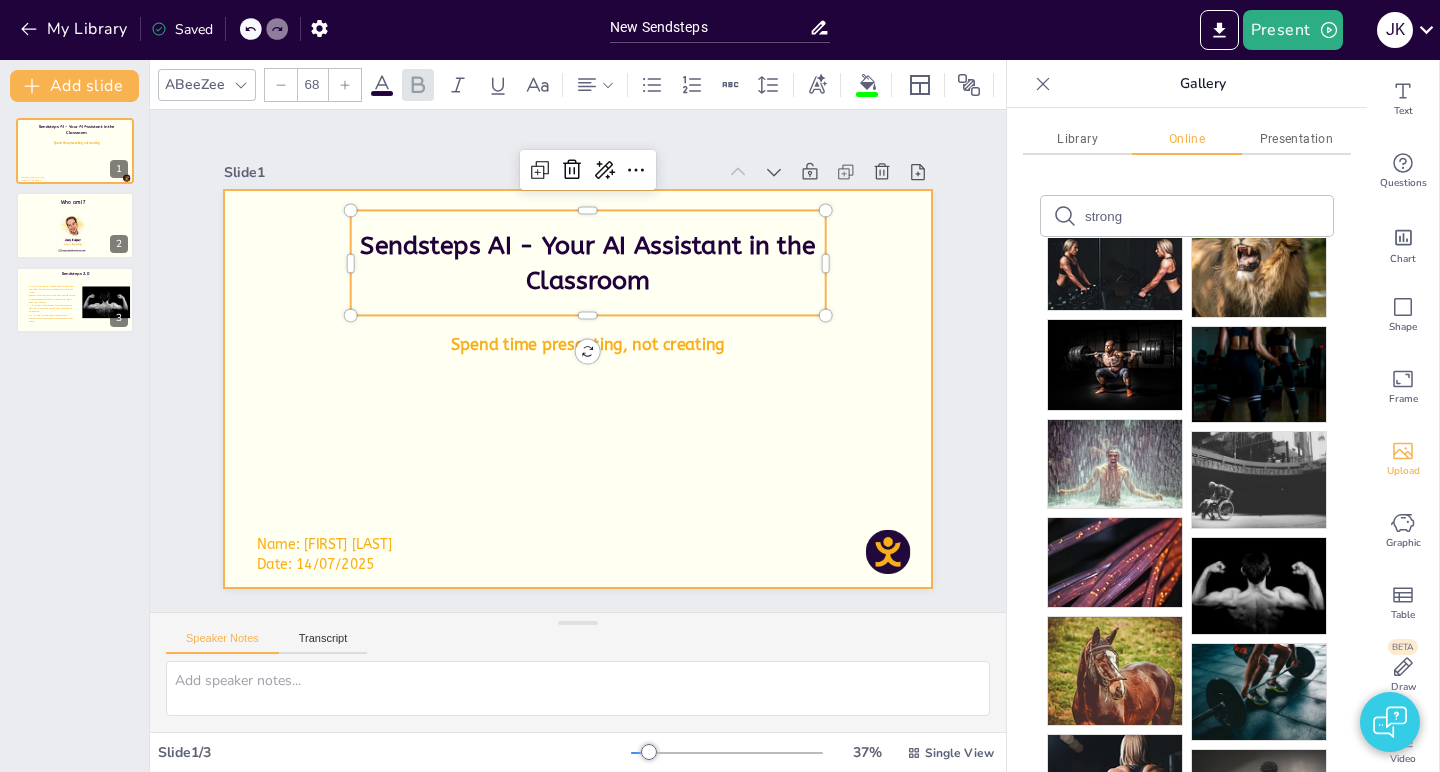 click at bounding box center (578, 389) 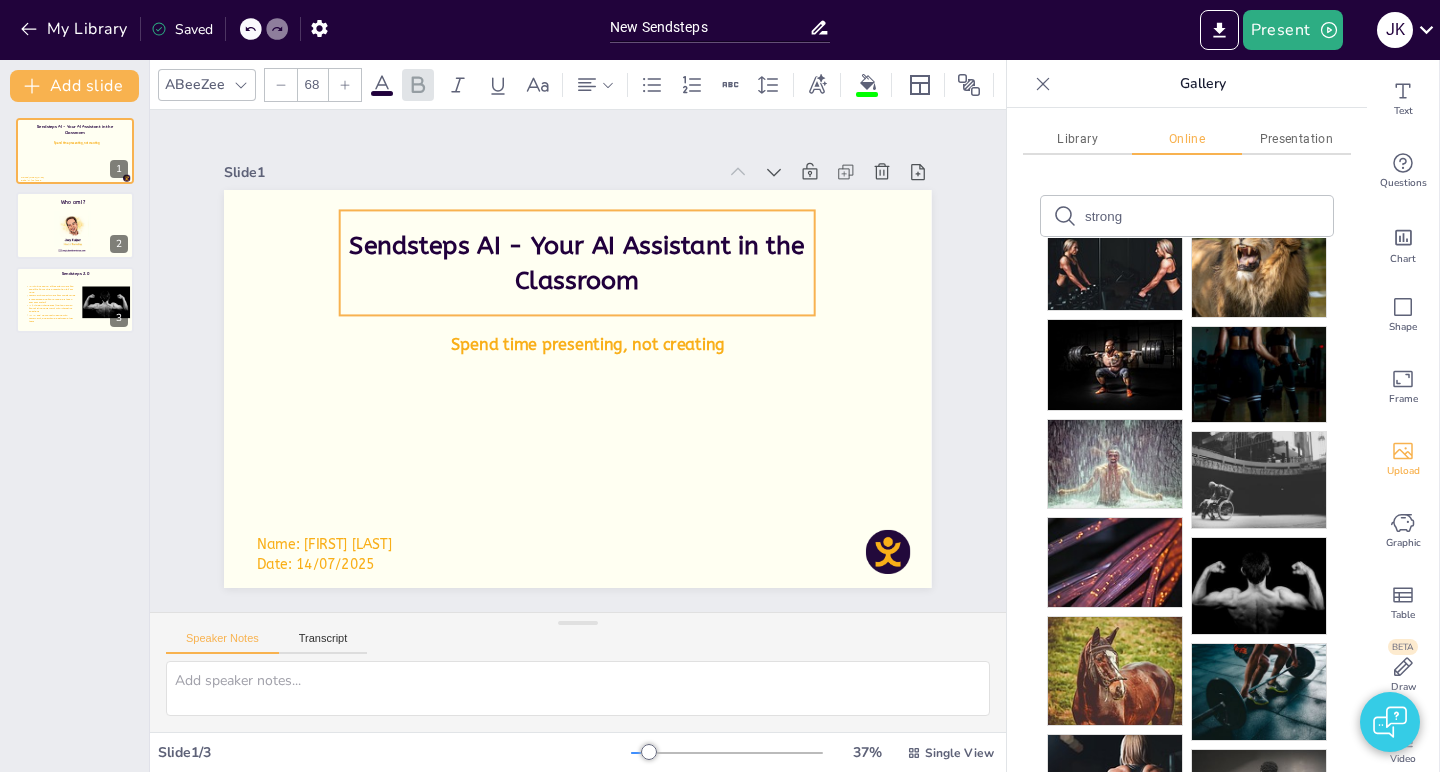 drag, startPoint x: 527, startPoint y: 247, endPoint x: 537, endPoint y: 252, distance: 11.18034 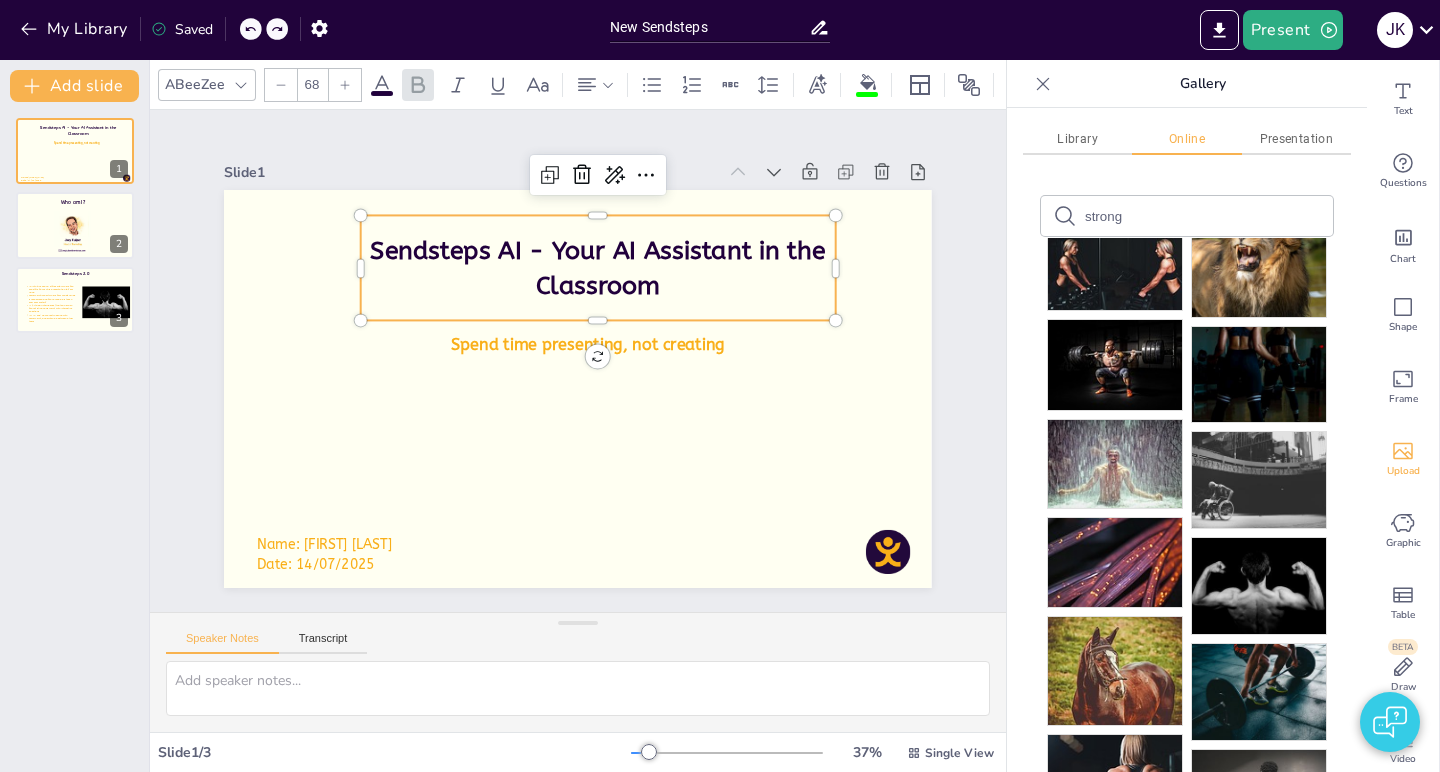 click on "Sendsteps AI - Your AI Assistant in the Classroom" at bounding box center (621, 257) 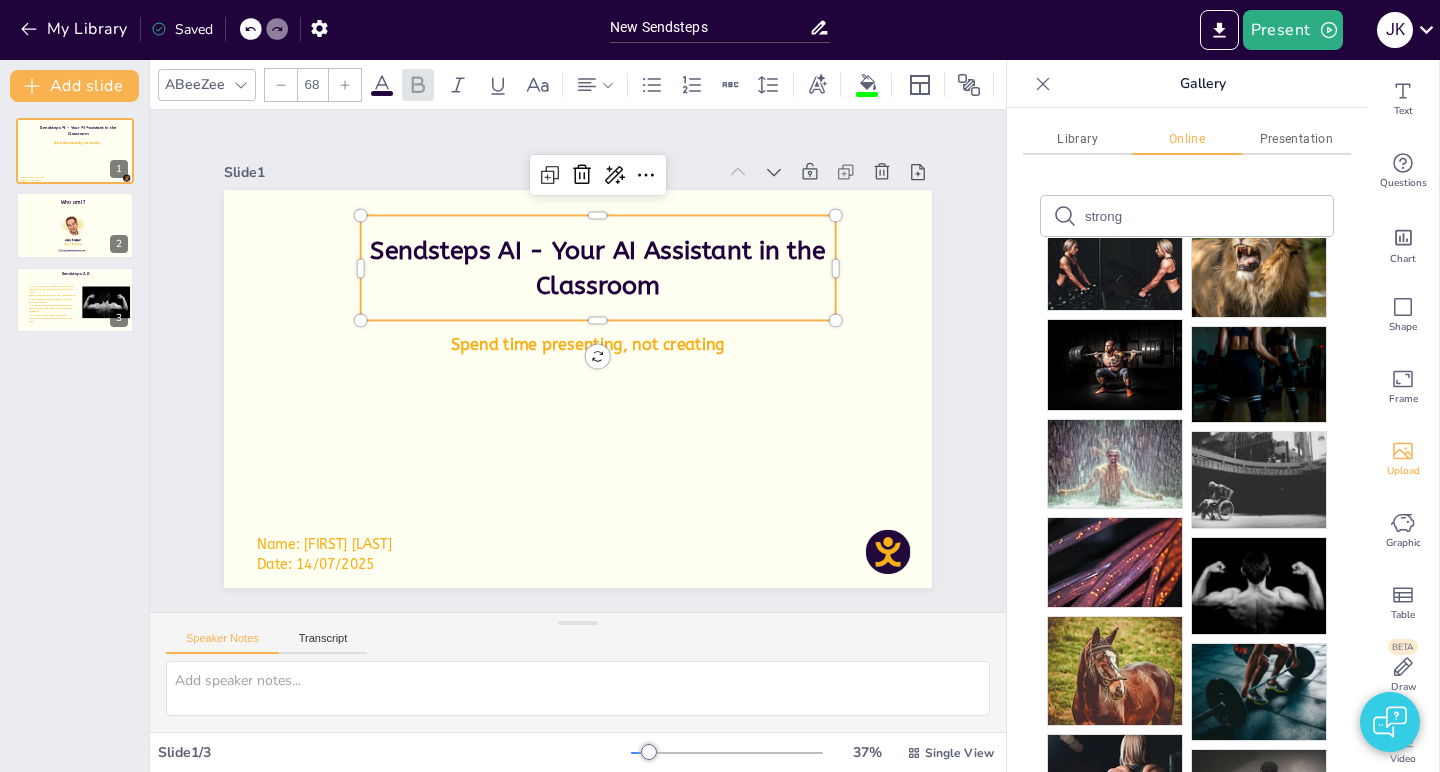 click on "Sendsteps AI - Your AI Assistant in the Classroom" at bounding box center (641, 268) 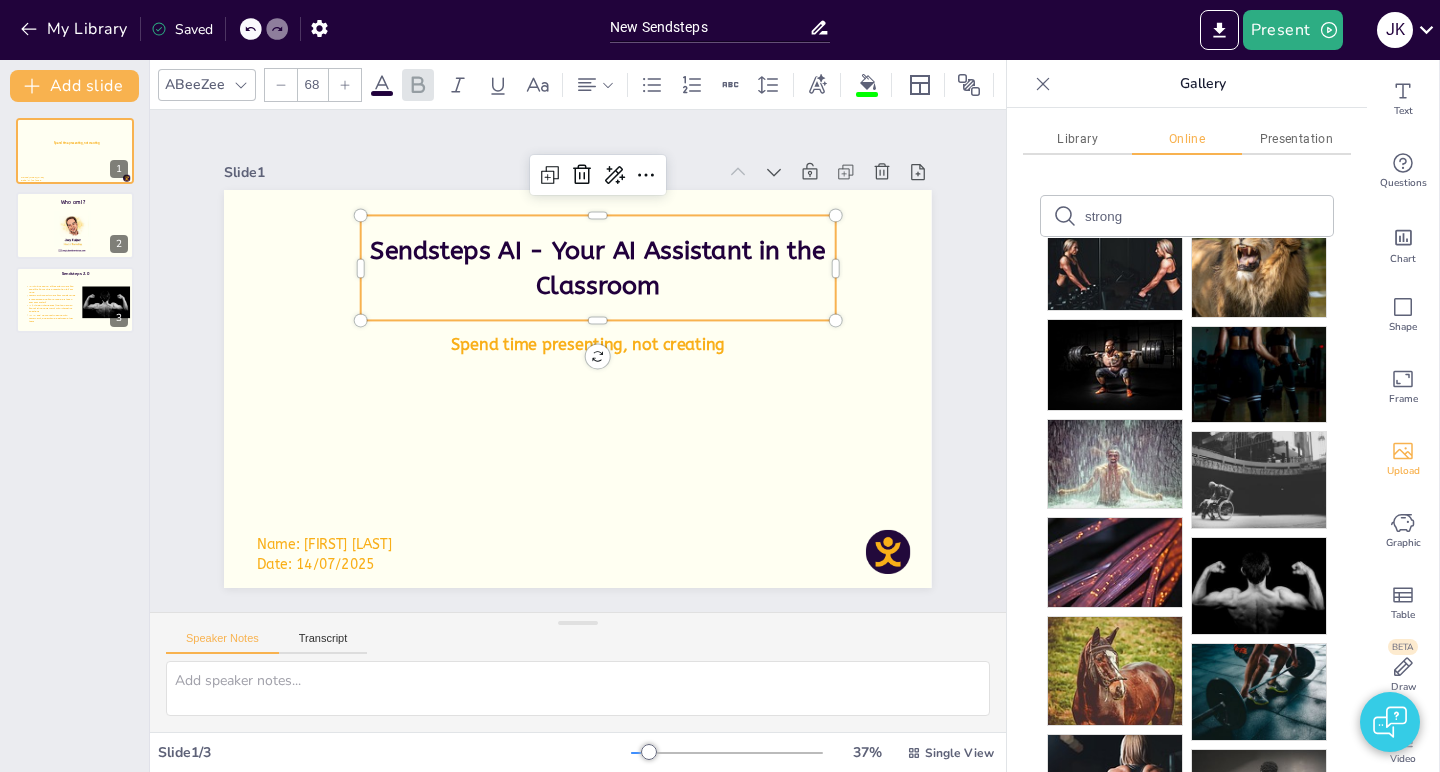 click on "Sendsteps AI - Your AI Assistant in the Classroom" at bounding box center (621, 257) 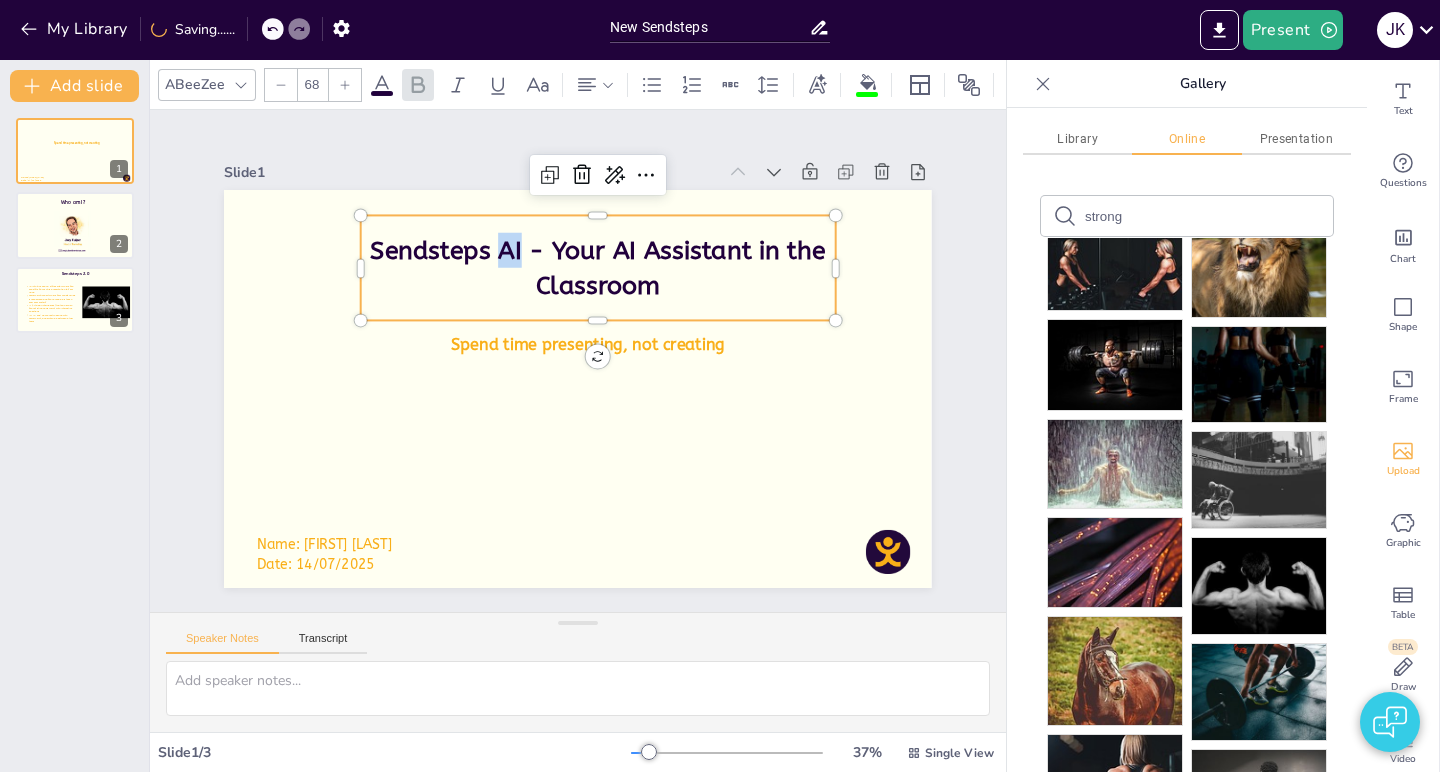 click on "Sendsteps AI - Your AI Assistant in the Classroom" at bounding box center [610, 261] 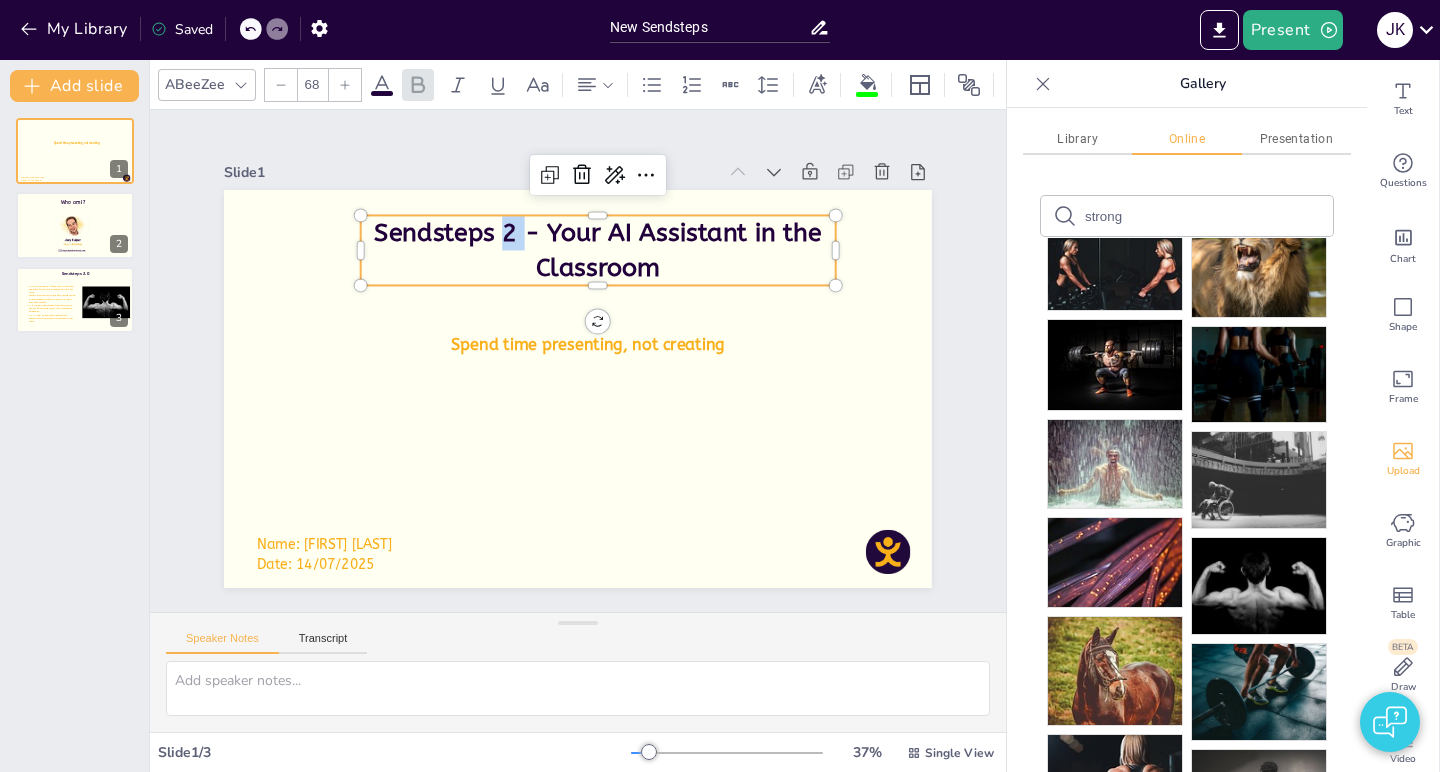 type 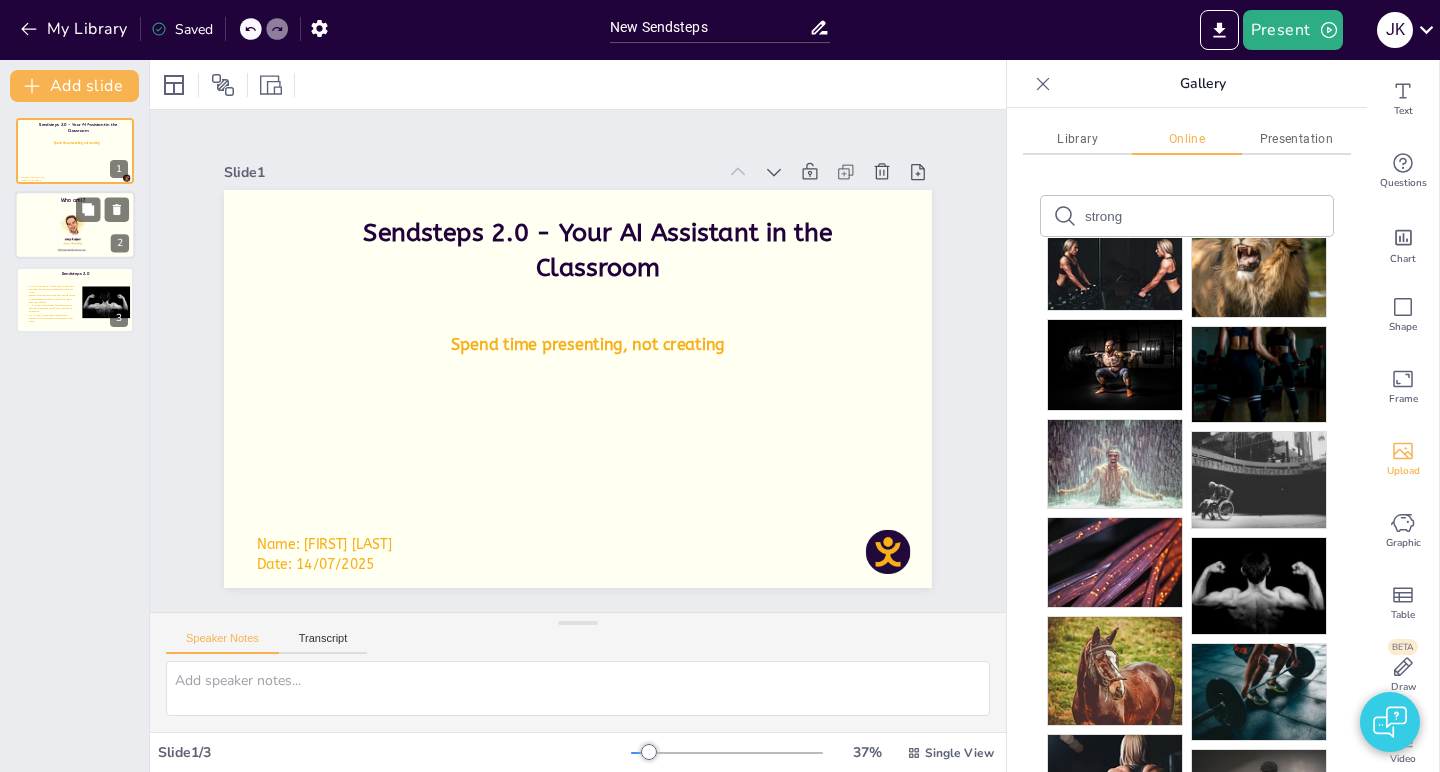 click at bounding box center (72, 233) 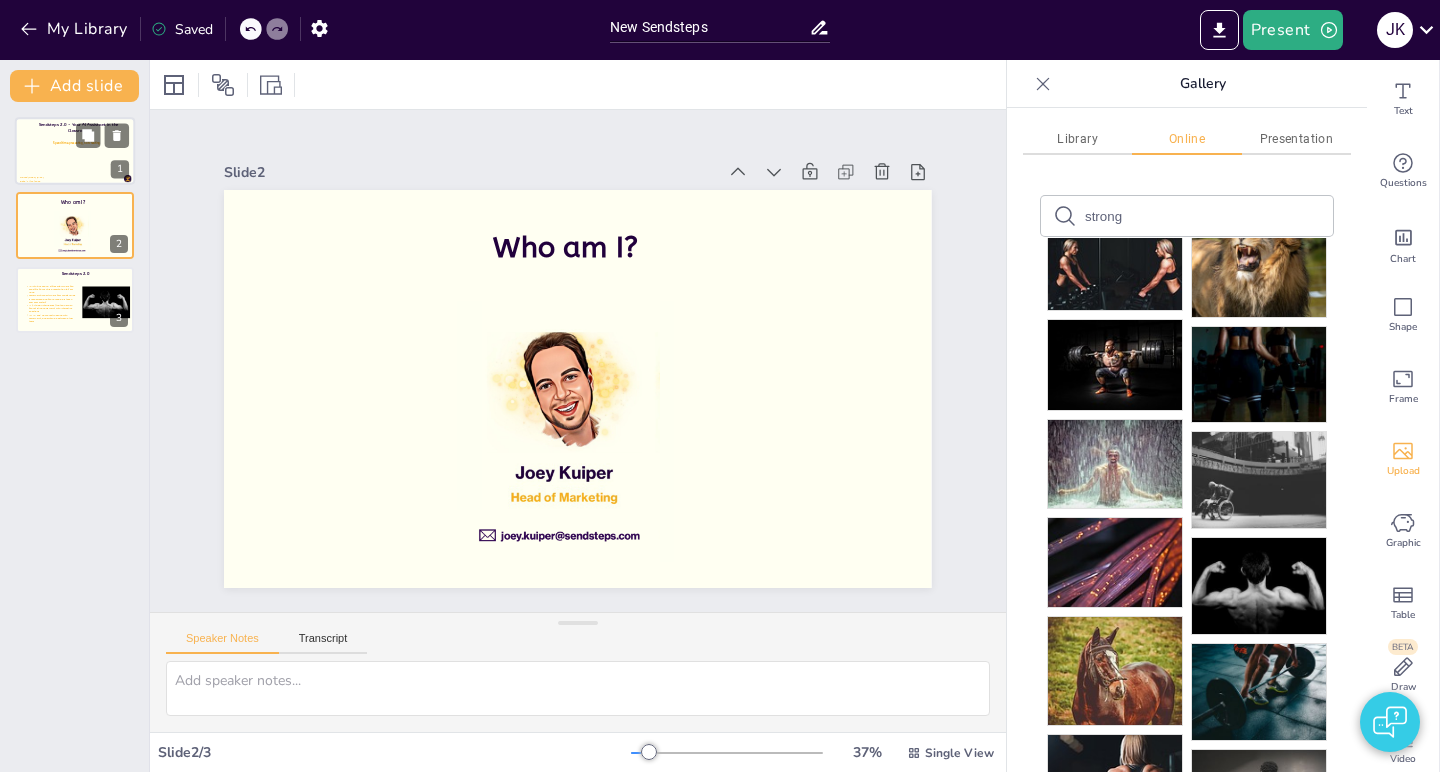 click on "Spend time presenting, not creating" at bounding box center [76, 143] 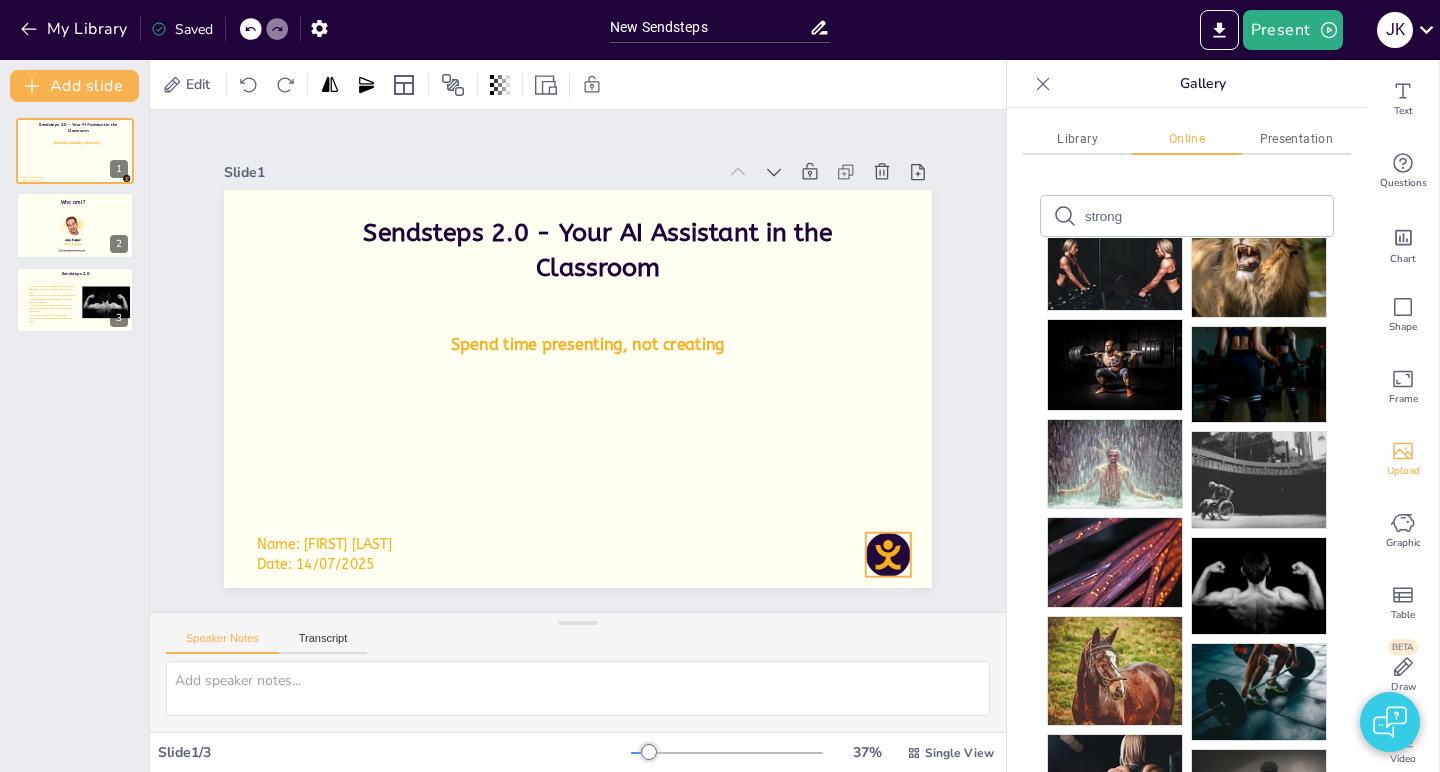 click at bounding box center (841, 615) 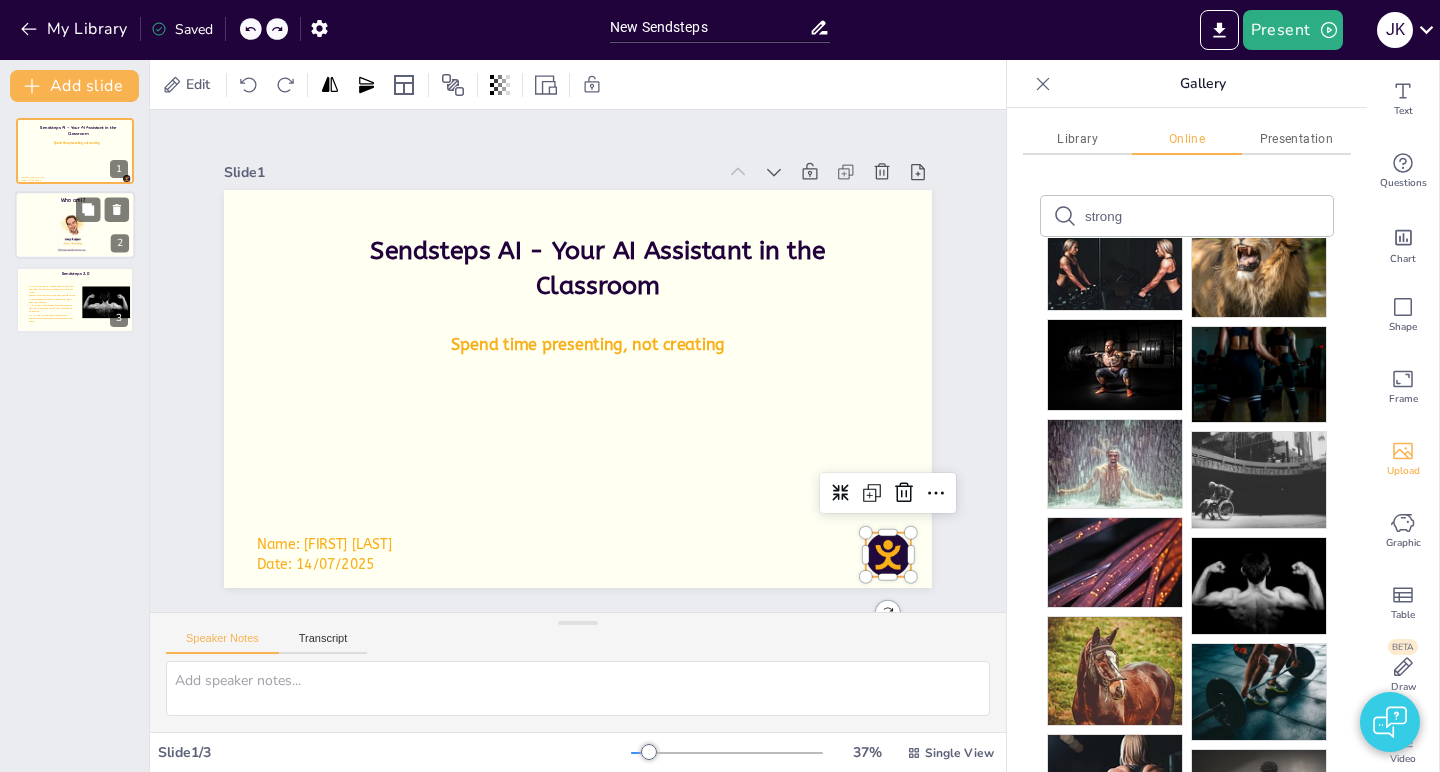 click at bounding box center (75, 226) 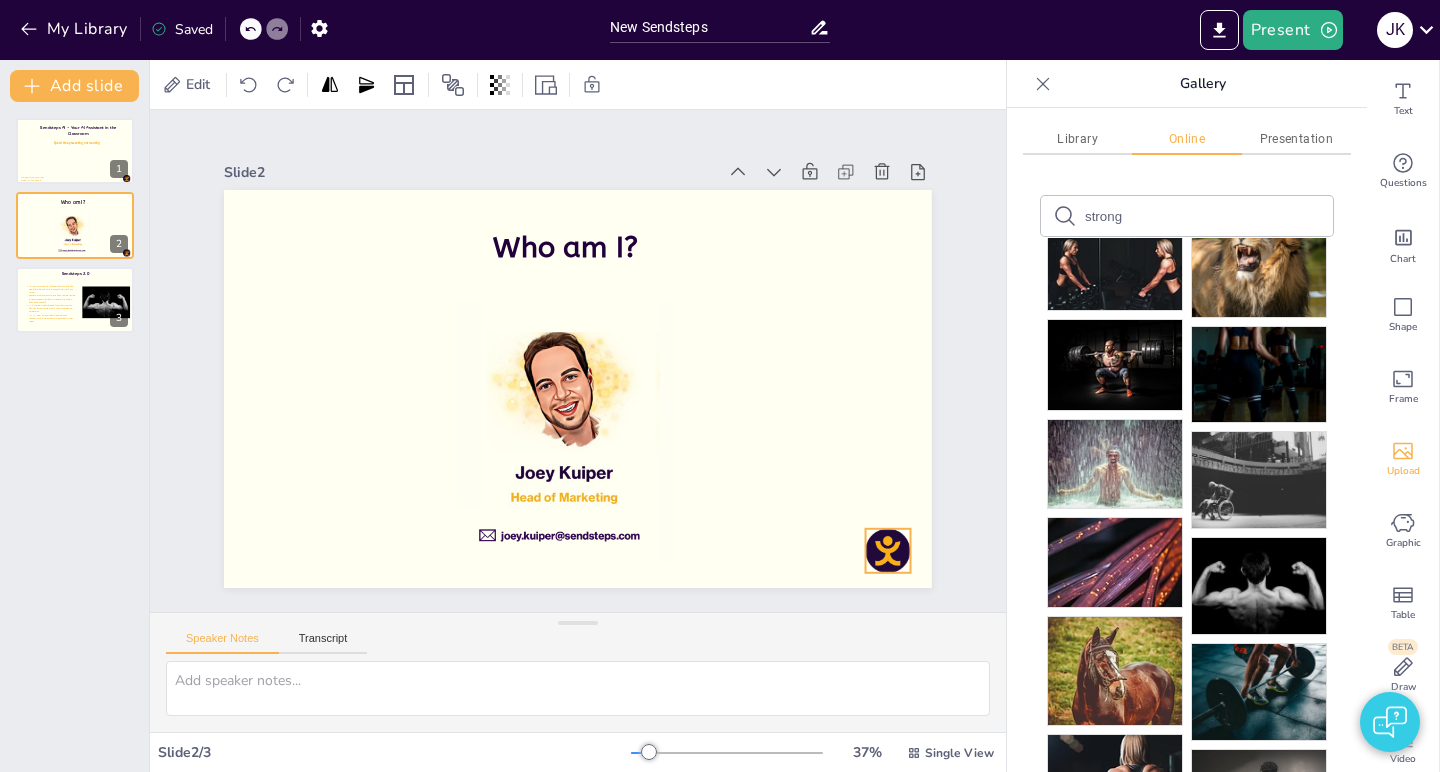 drag, startPoint x: 576, startPoint y: 387, endPoint x: 886, endPoint y: 549, distance: 349.77707 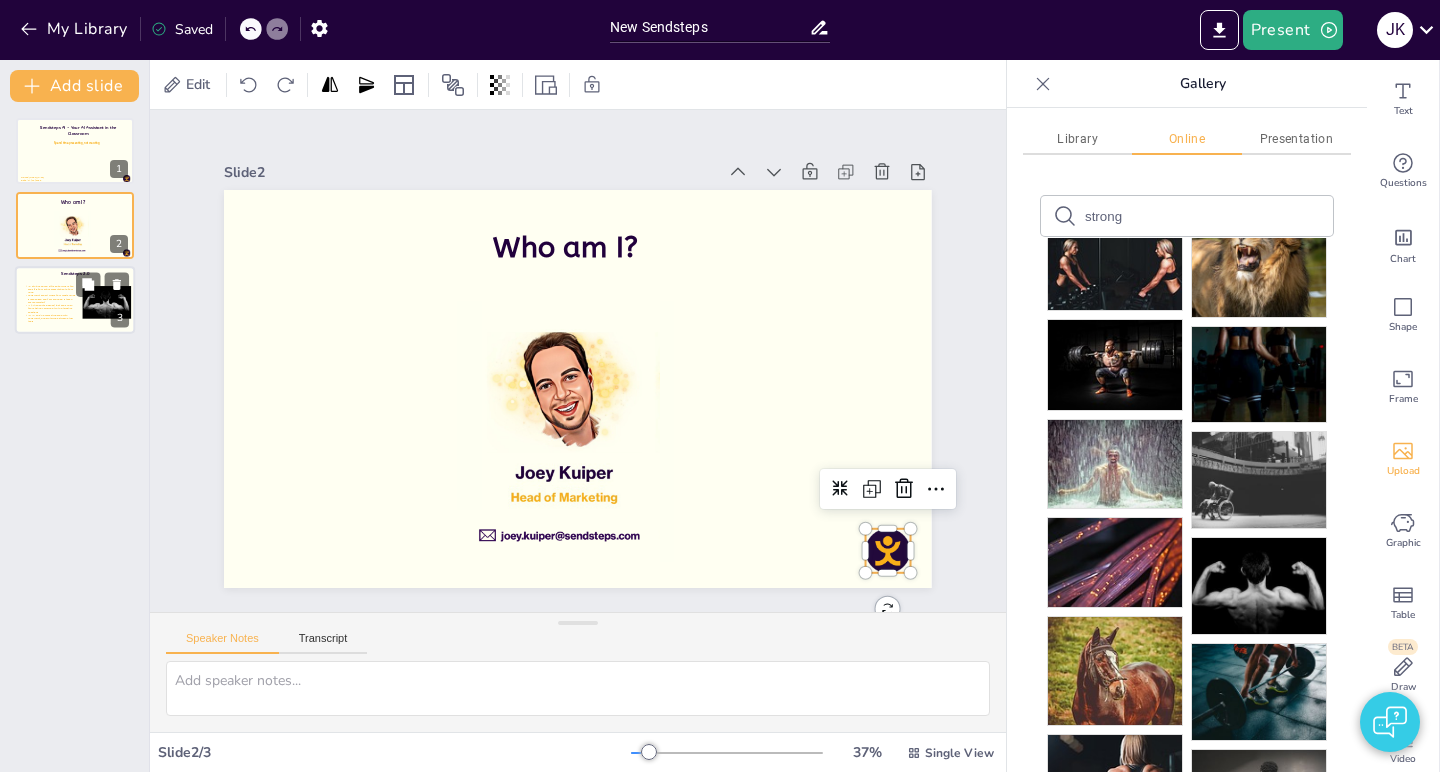 click on "AI (Artificial Intelligence) that can enrich your existing PowerPoint with interactive questions" at bounding box center (52, 309) 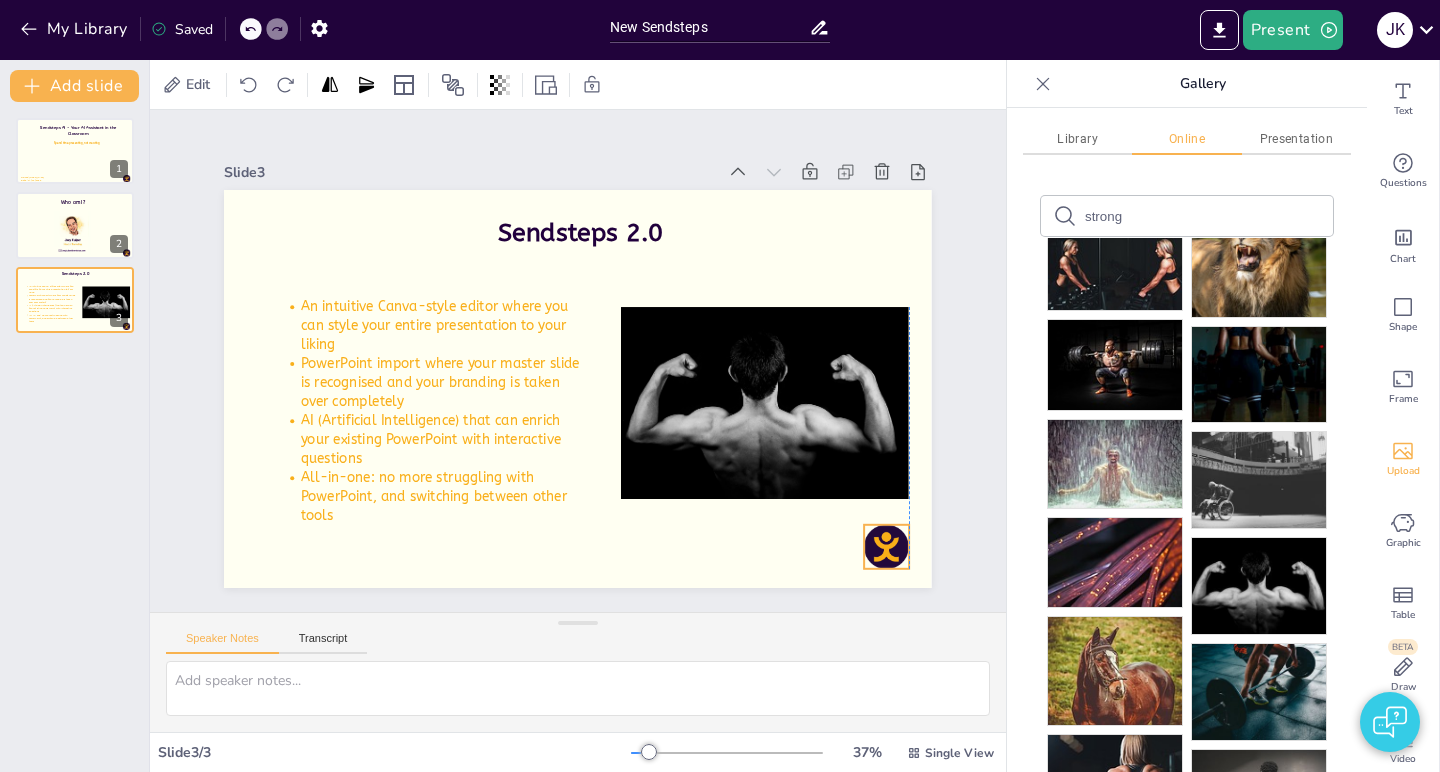 drag, startPoint x: 576, startPoint y: 390, endPoint x: 884, endPoint y: 548, distance: 346.1618 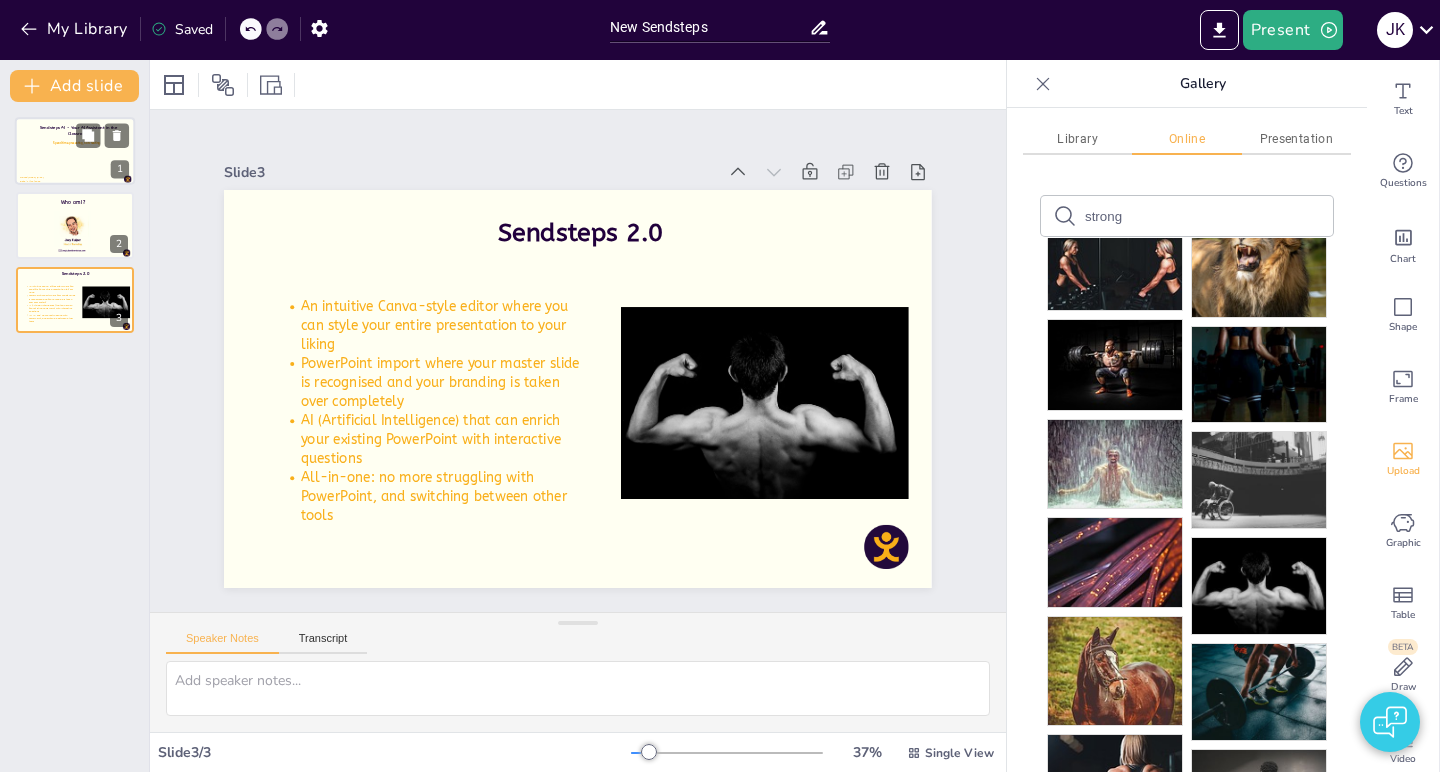 click at bounding box center [75, 151] 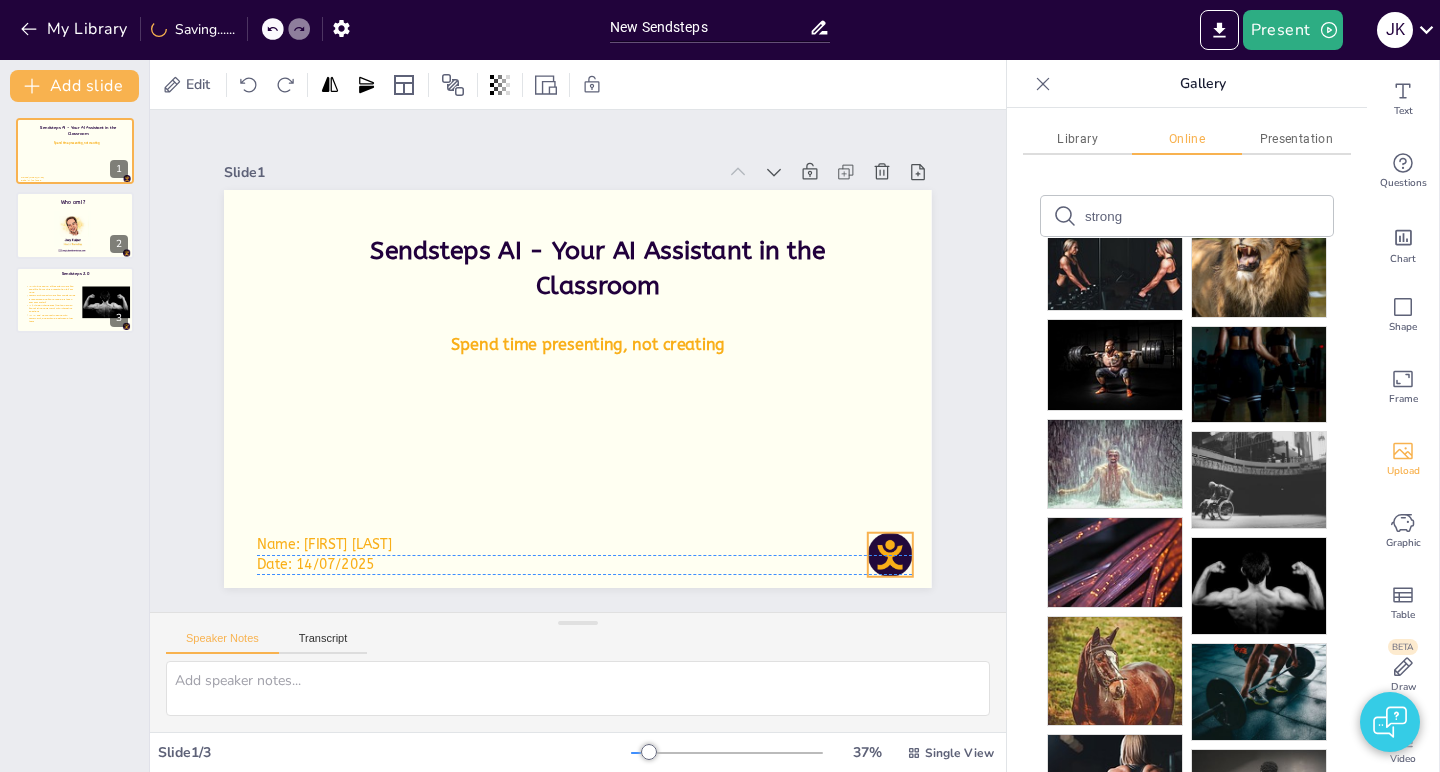 click at bounding box center [784, 665] 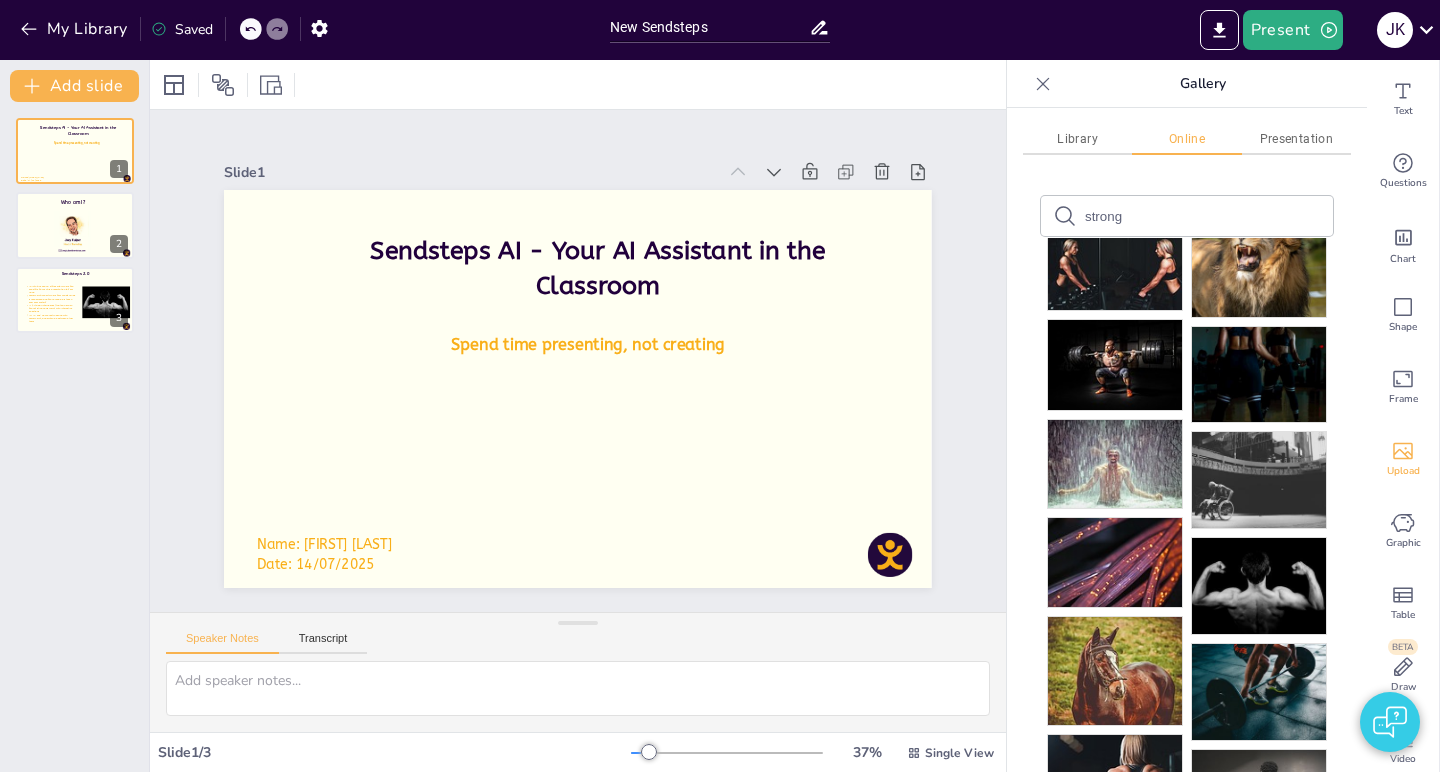 click 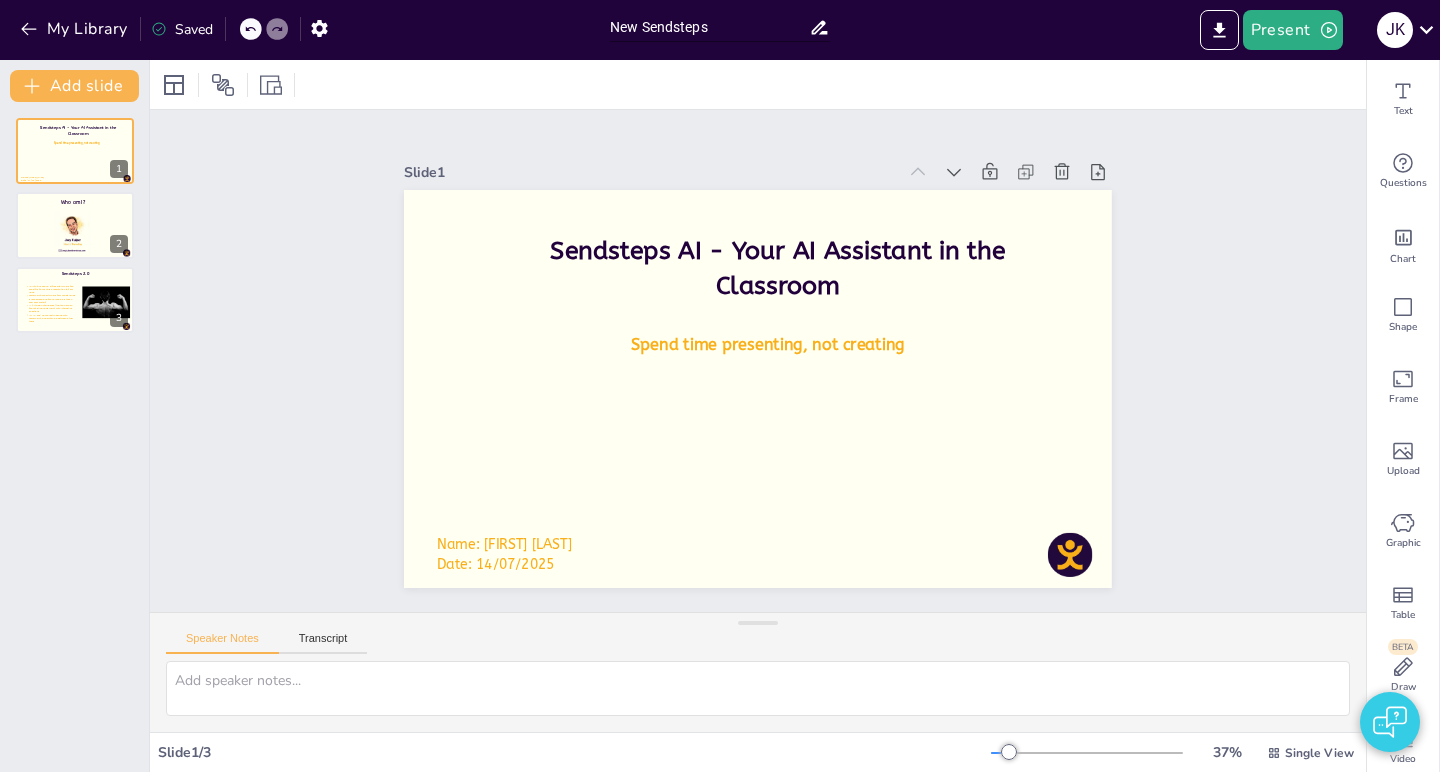 click on "New Sendsteps" at bounding box center (709, 27) 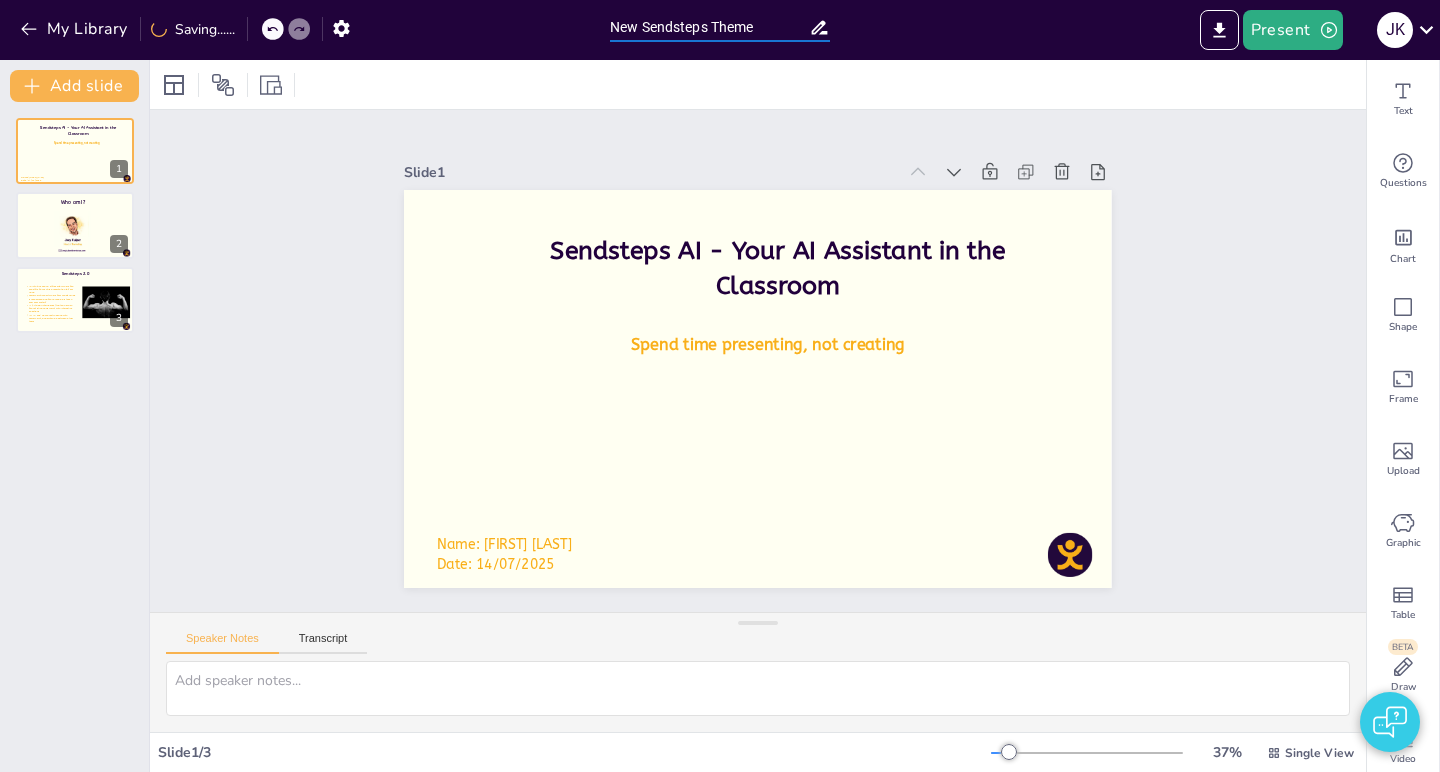 type on "New Sendsteps Theme" 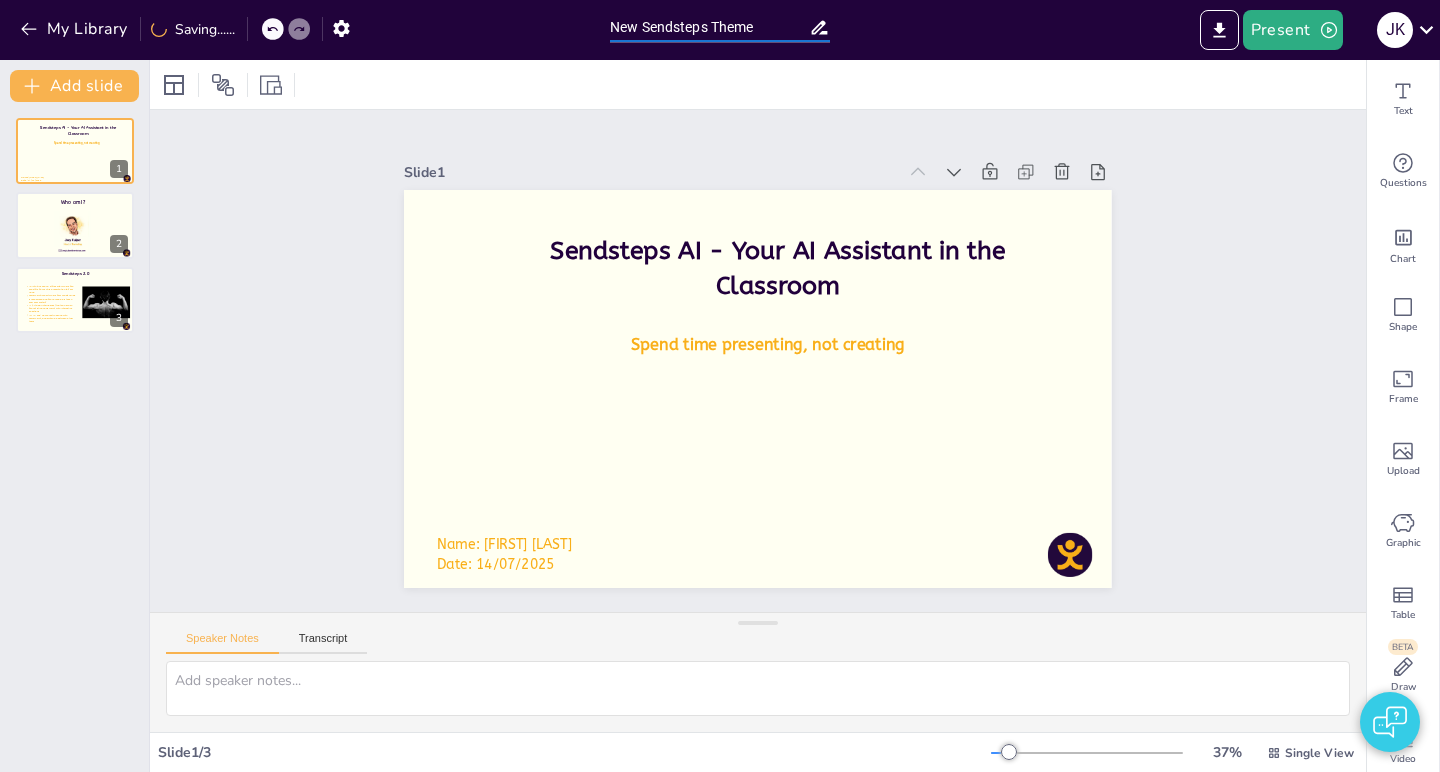click on "Slide  1 Sendsteps AI - Your AI Assistant in the Classroom Spend time presenting, not creating Name: [FIRST] [LAST] Date: 14/07/2025 Slide  2 Who am I? Slide  3 Sendsteps 2.0 An intuitive Canva-style editor where you can style your entire presentation to your liking PowerPoint import where your master slide is recognised and your branding is taken over completely AI (Artificial Intelligence) that can enrich your existing PowerPoint with interactive questions All-in-one: no more struggling with PowerPoint, and switching between other tools" at bounding box center [758, 361] 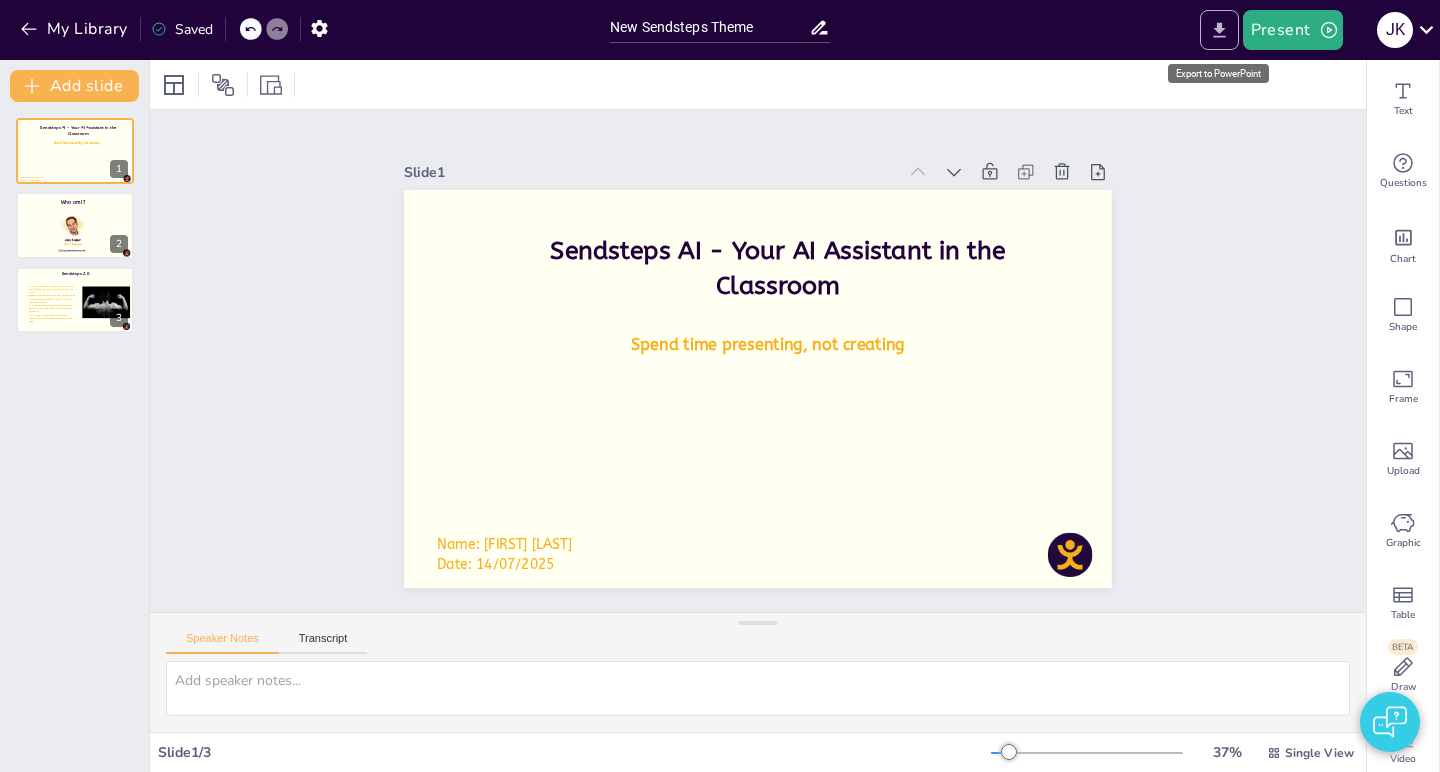 click 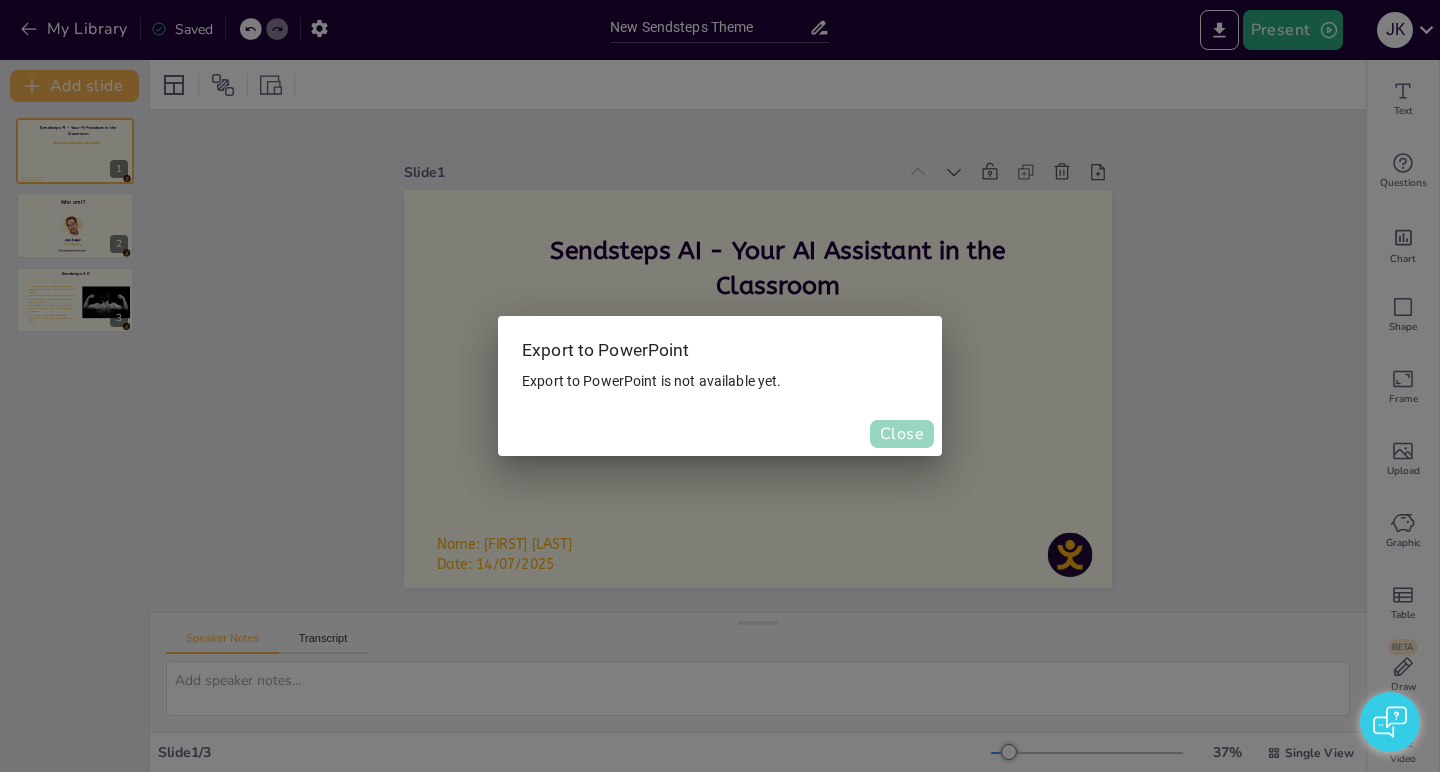 click on "Close" at bounding box center (902, 434) 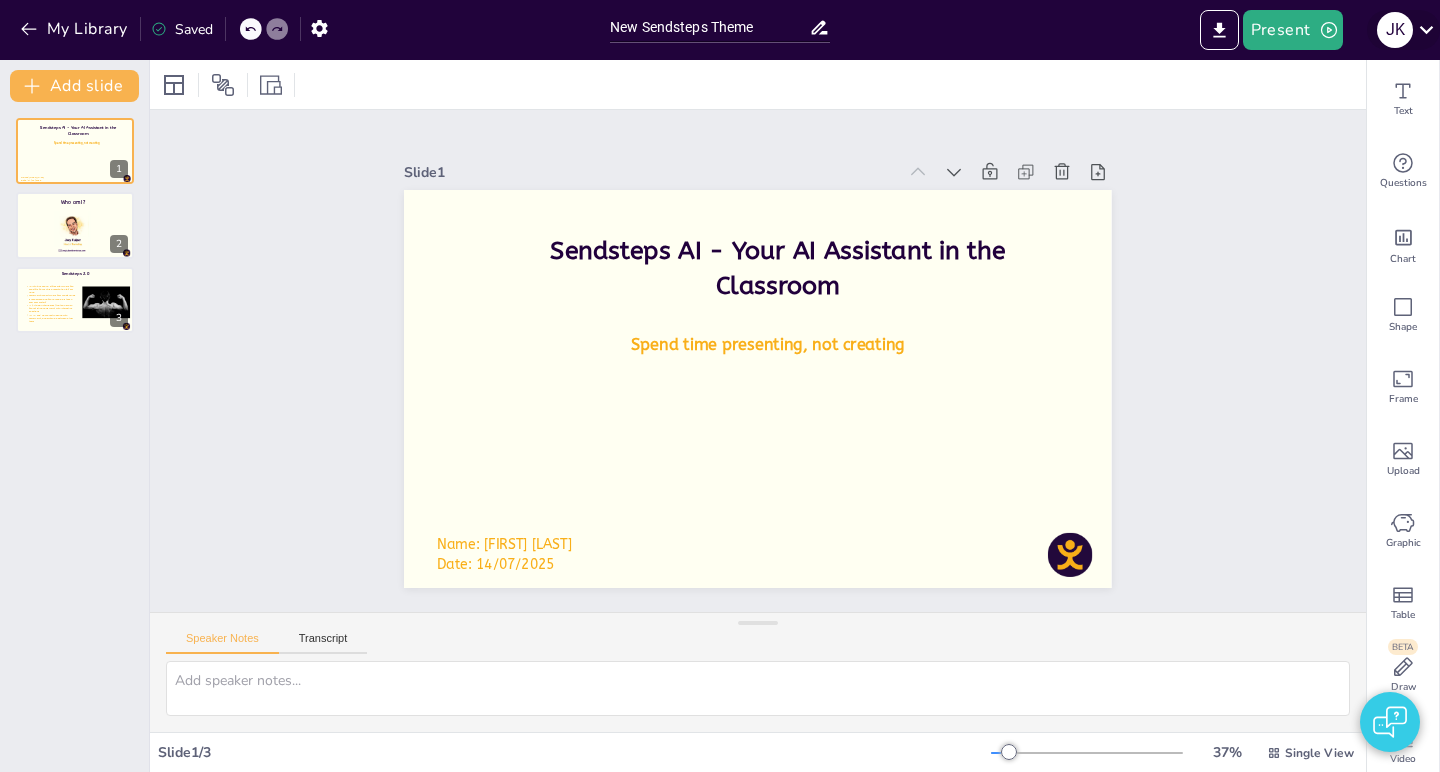 click on "J K" at bounding box center (1395, 30) 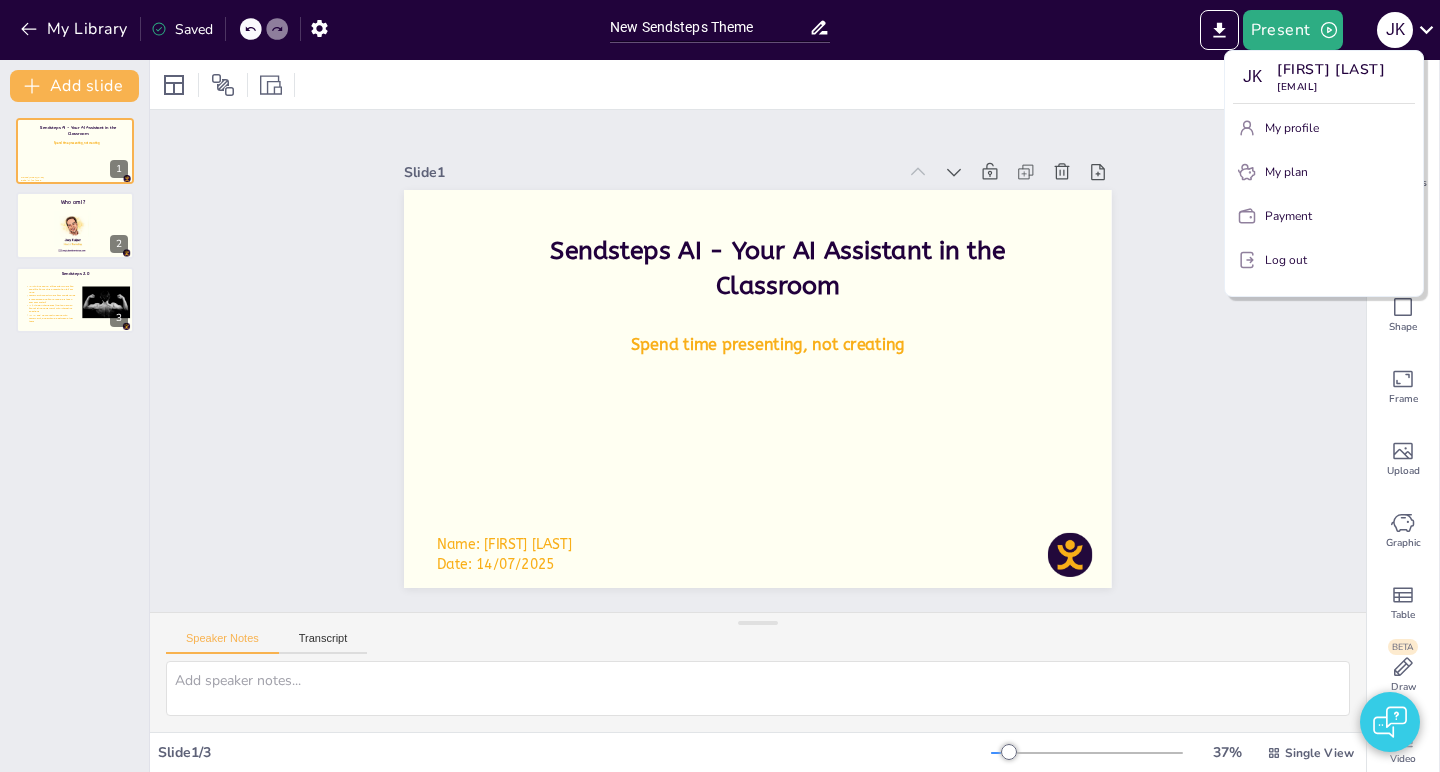 click at bounding box center [720, 386] 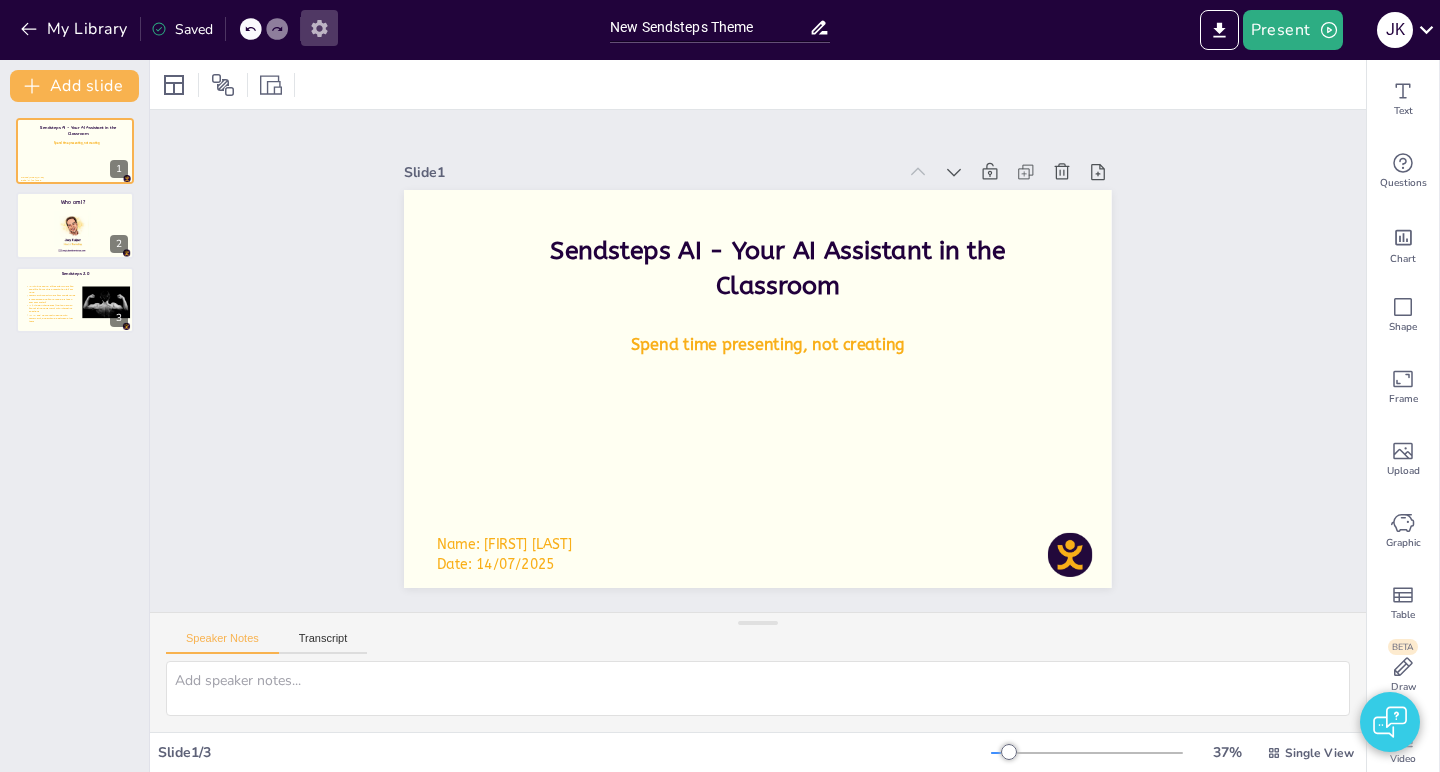 click 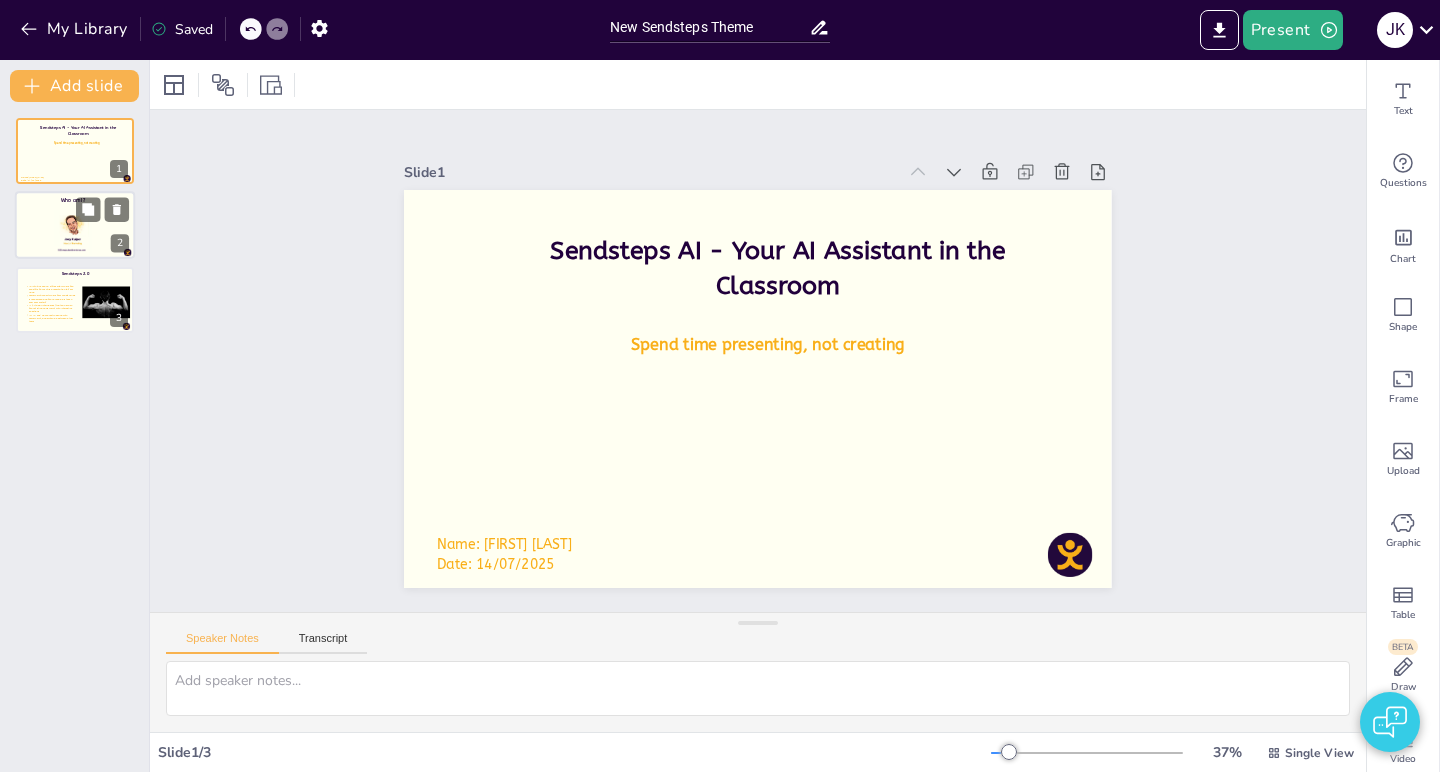 click at bounding box center (75, 226) 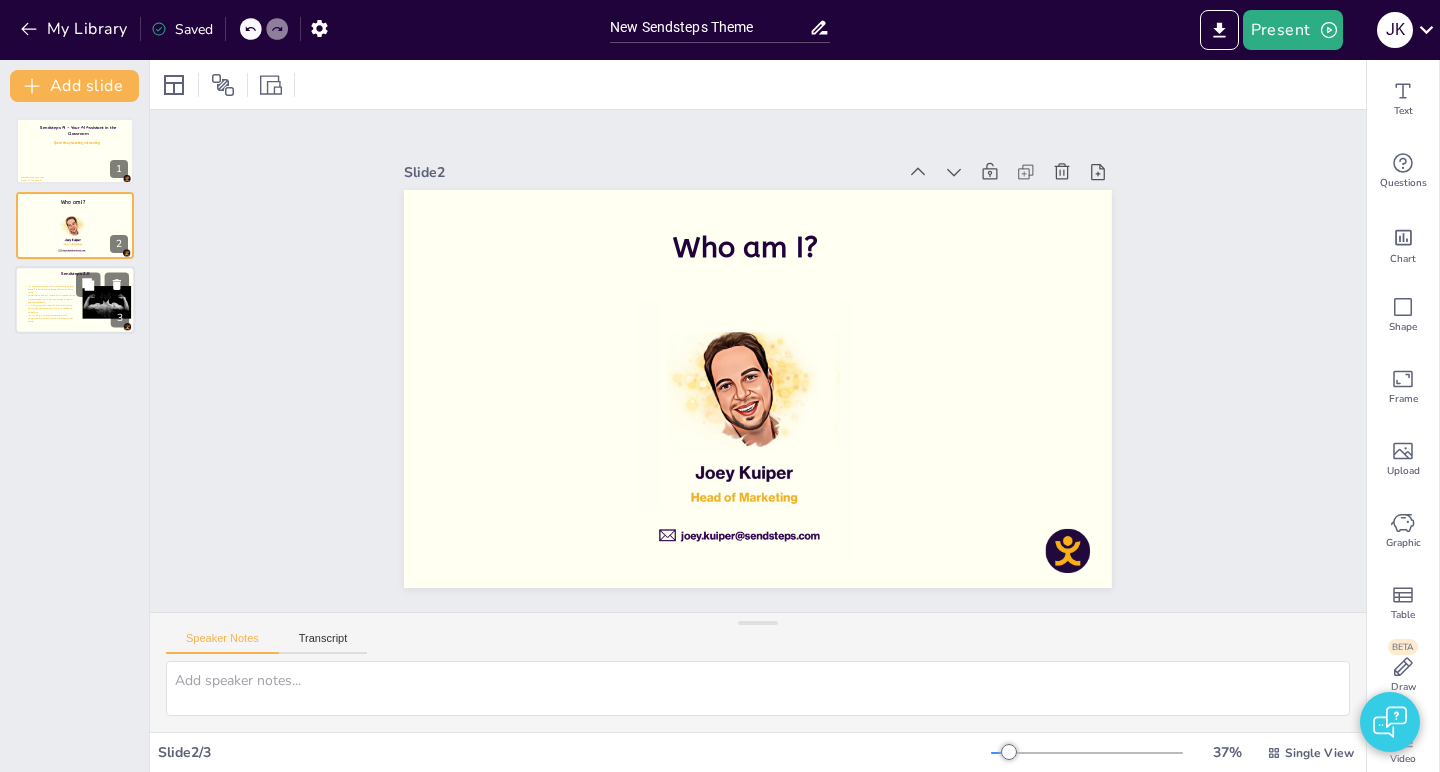 click on "AI (Artificial Intelligence) that can enrich your existing PowerPoint with interactive questions" at bounding box center [52, 309] 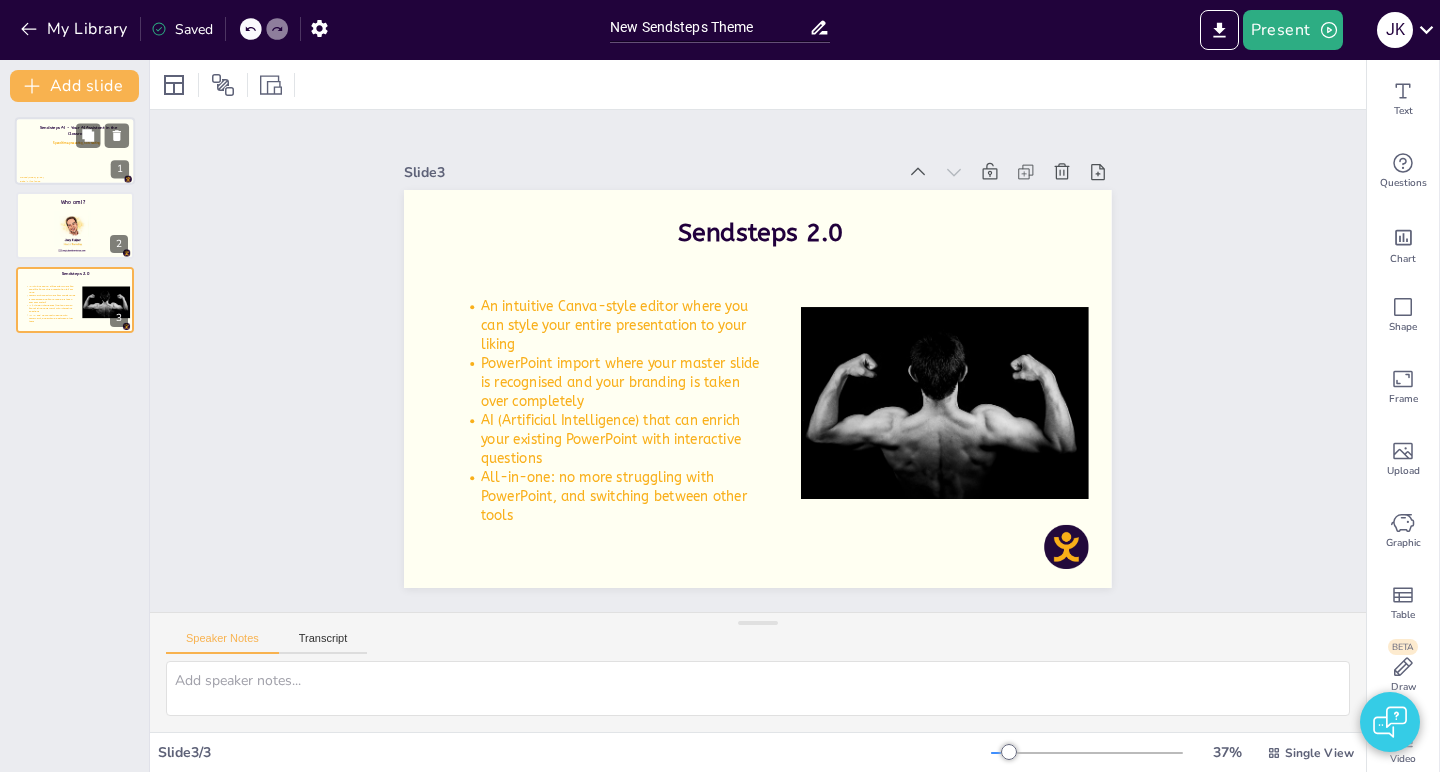 click at bounding box center (75, 151) 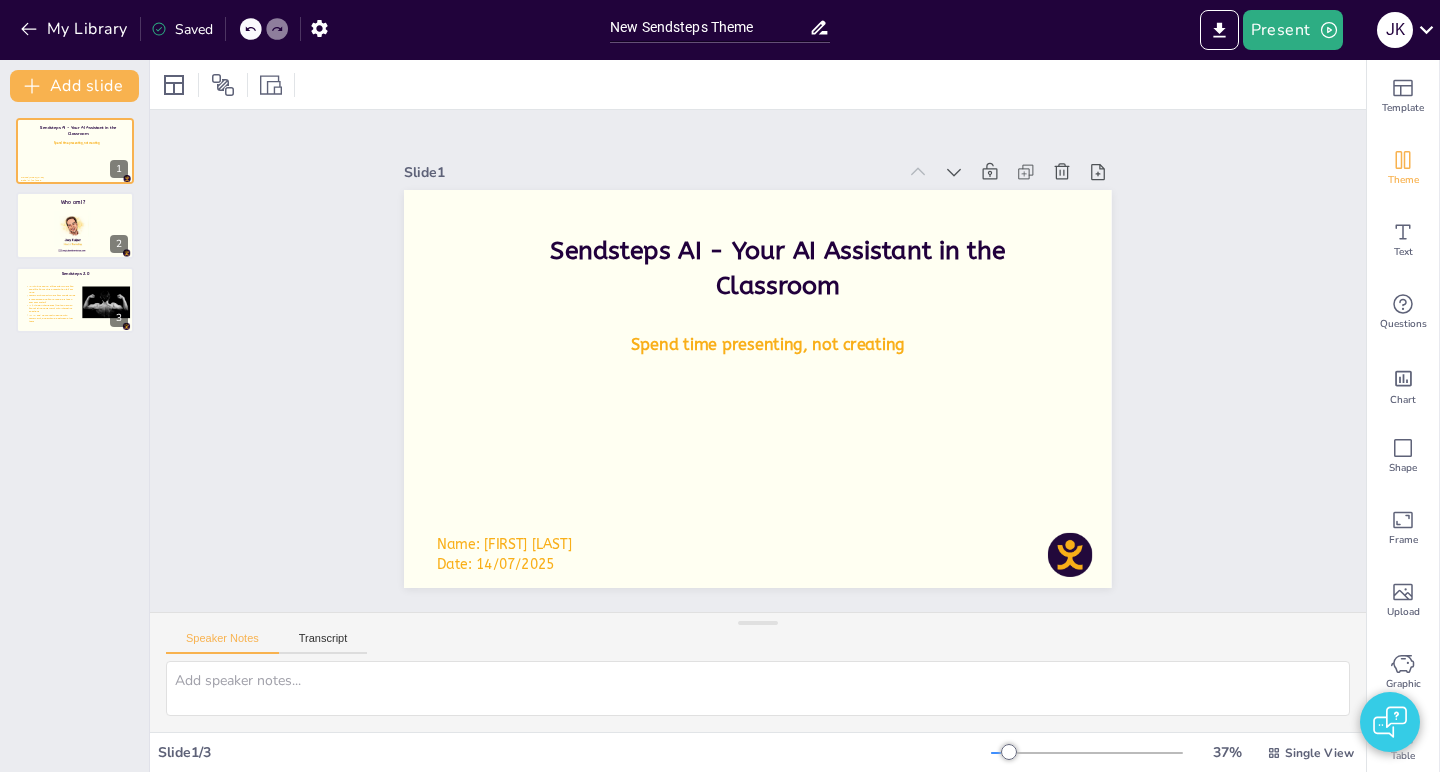 scroll, scrollTop: 0, scrollLeft: 0, axis: both 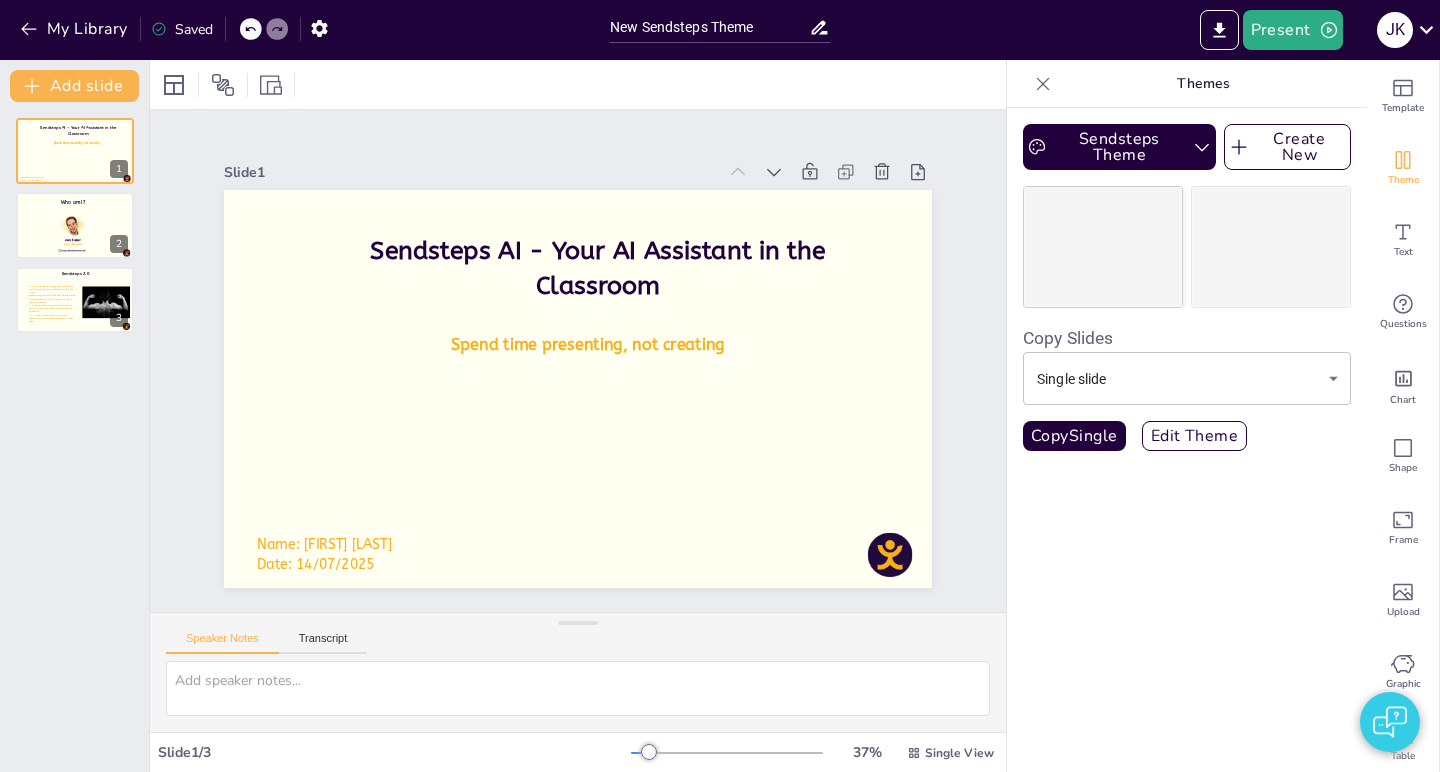 click at bounding box center (1103, 247) 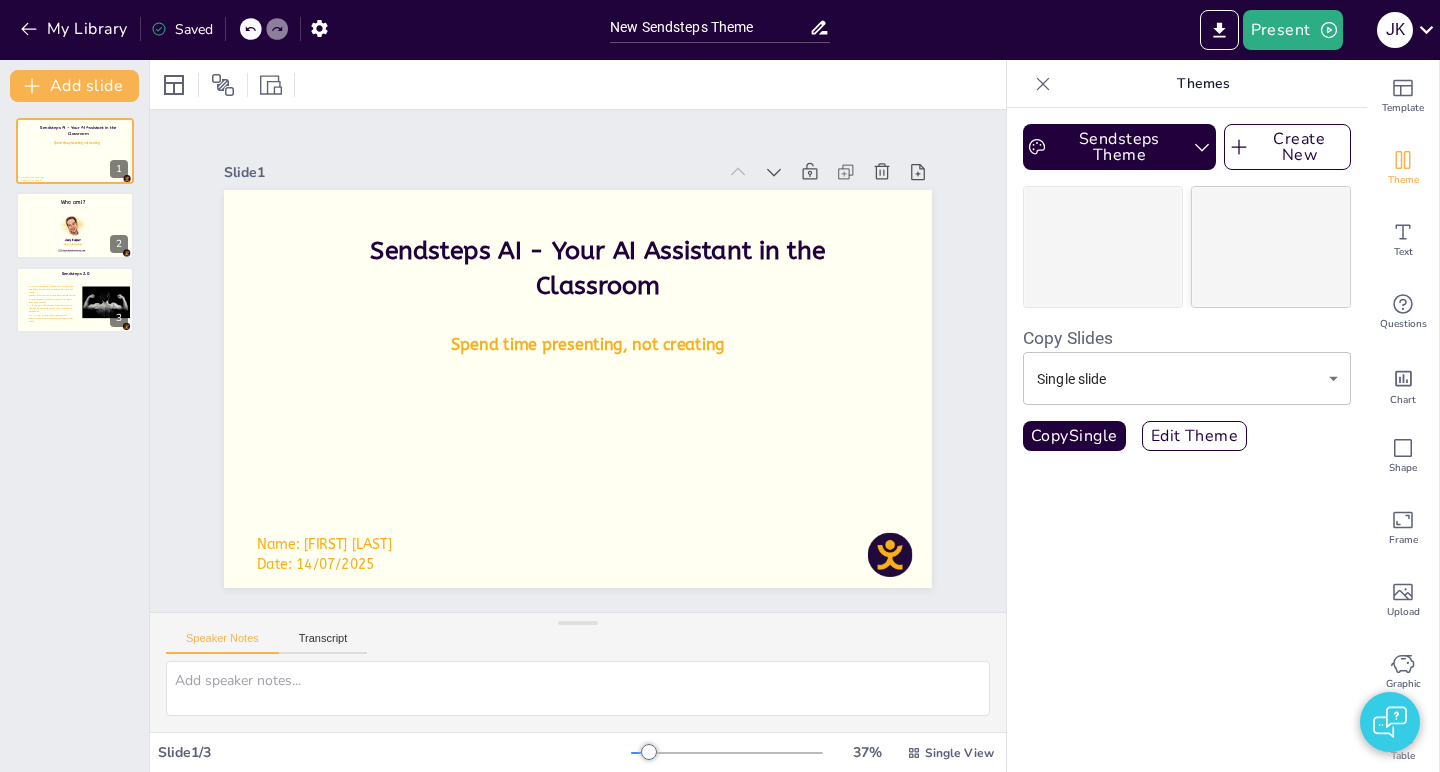click at bounding box center [1271, 247] 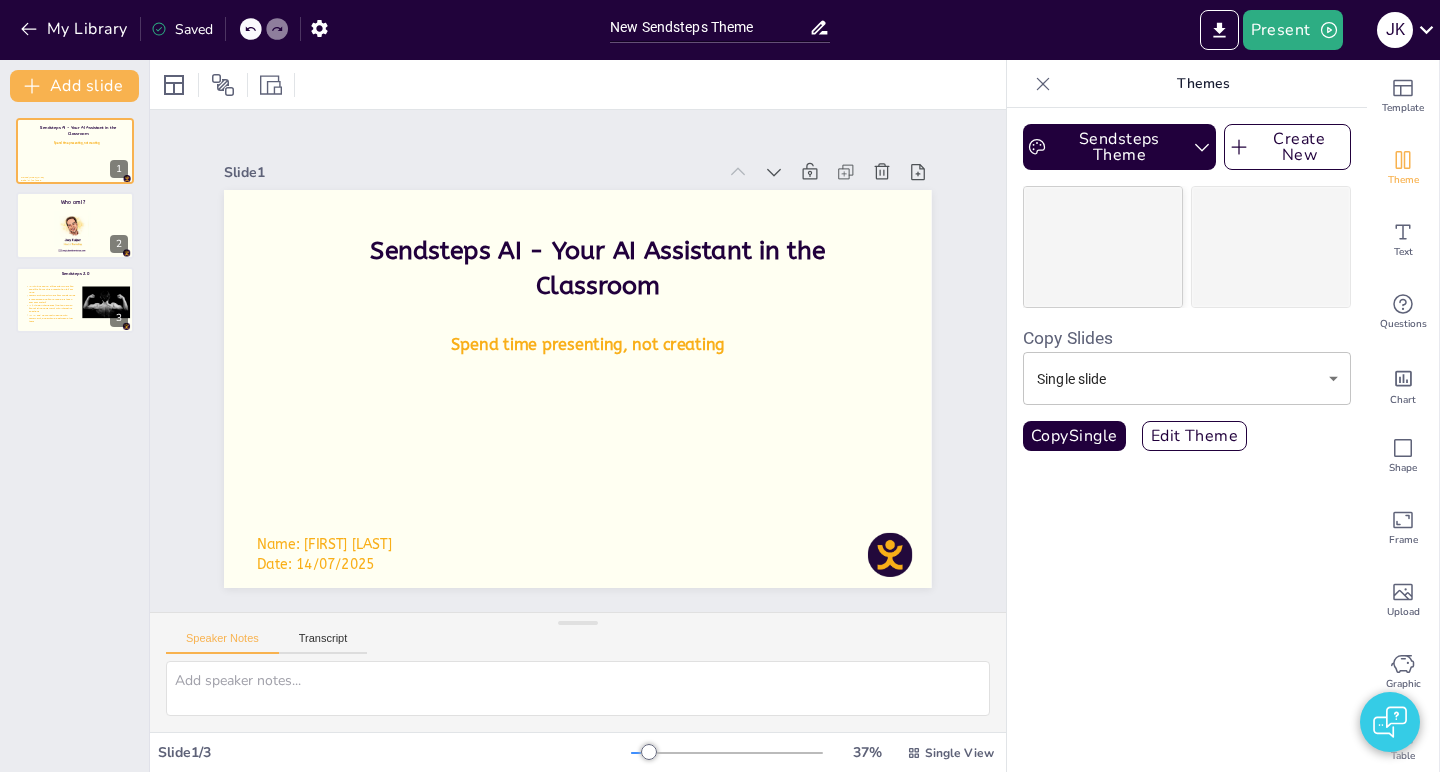 click at bounding box center (1103, 247) 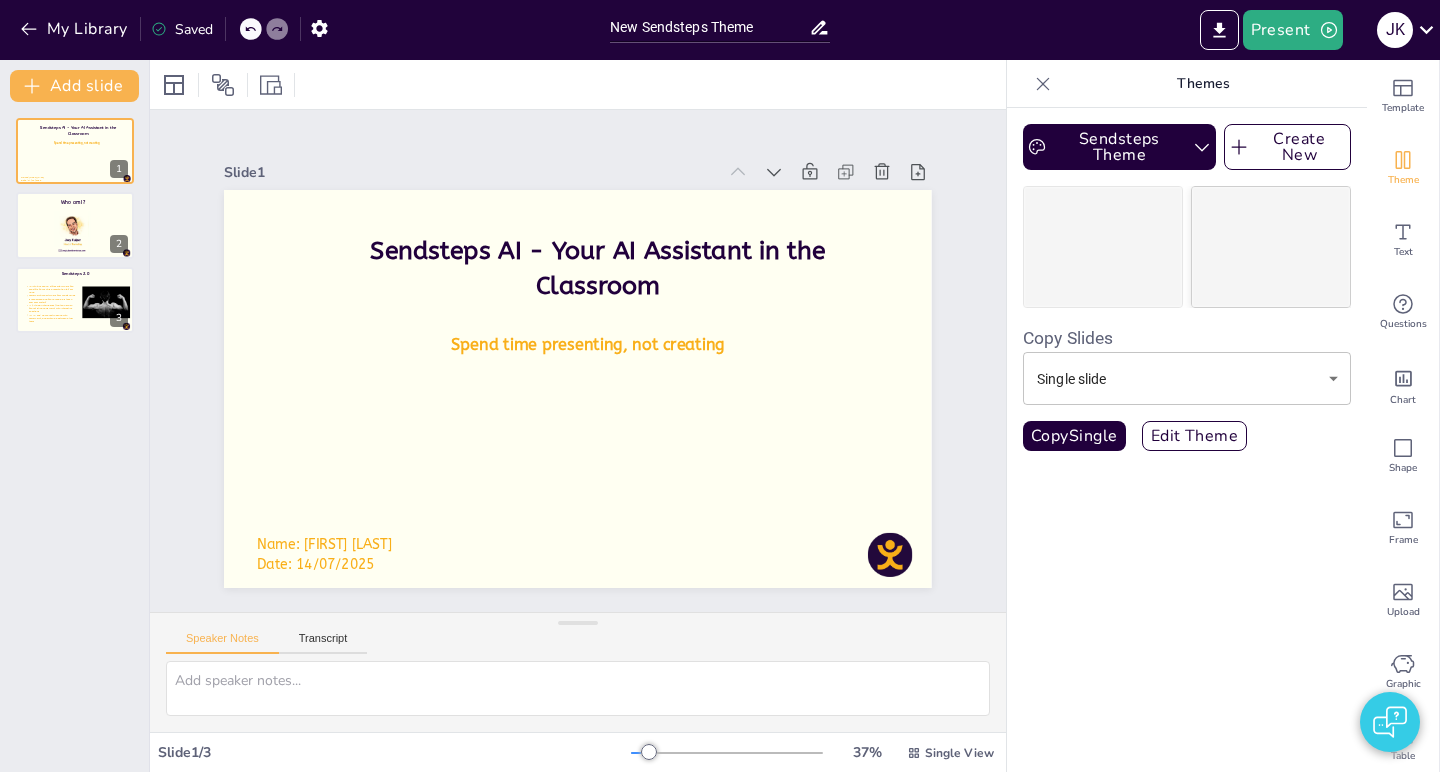 click at bounding box center [1271, 247] 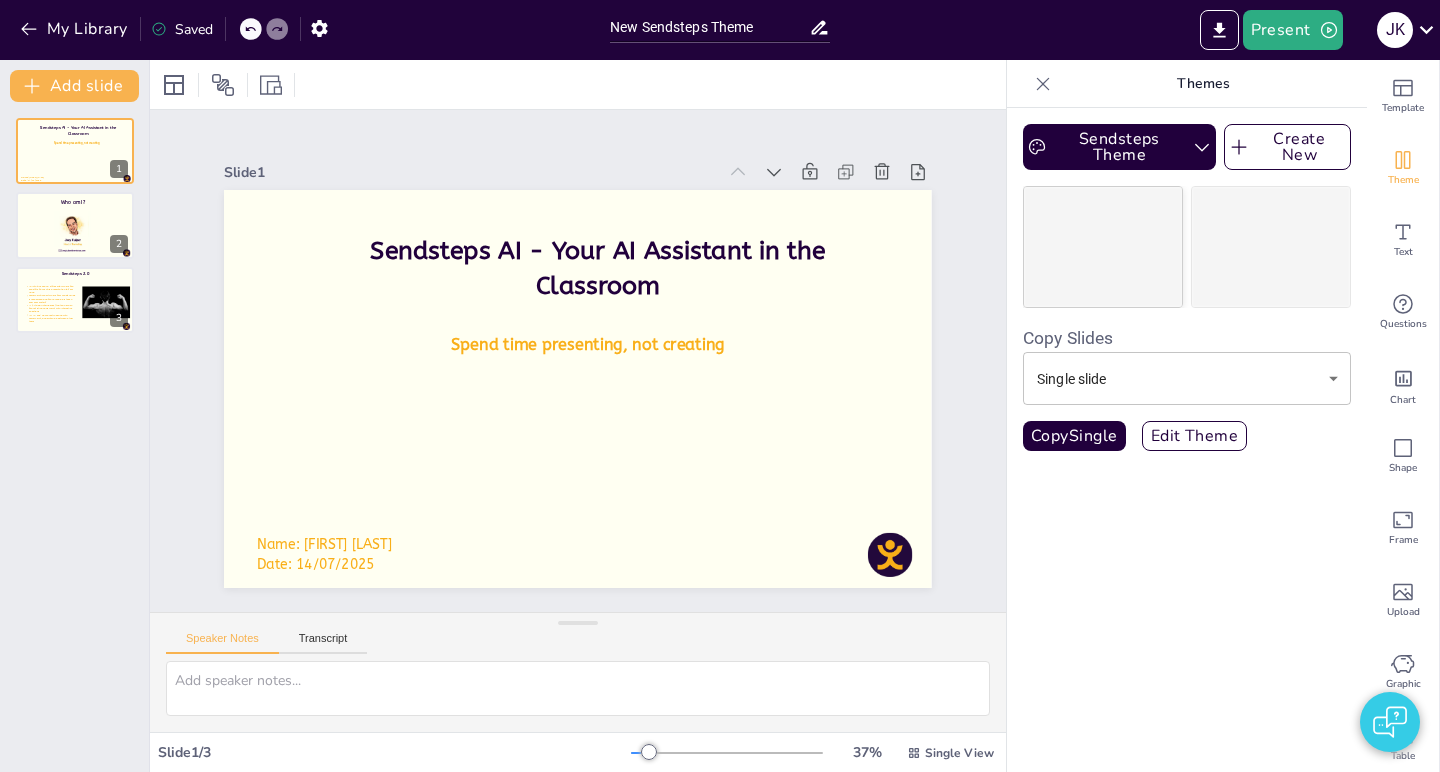 click at bounding box center [1103, 247] 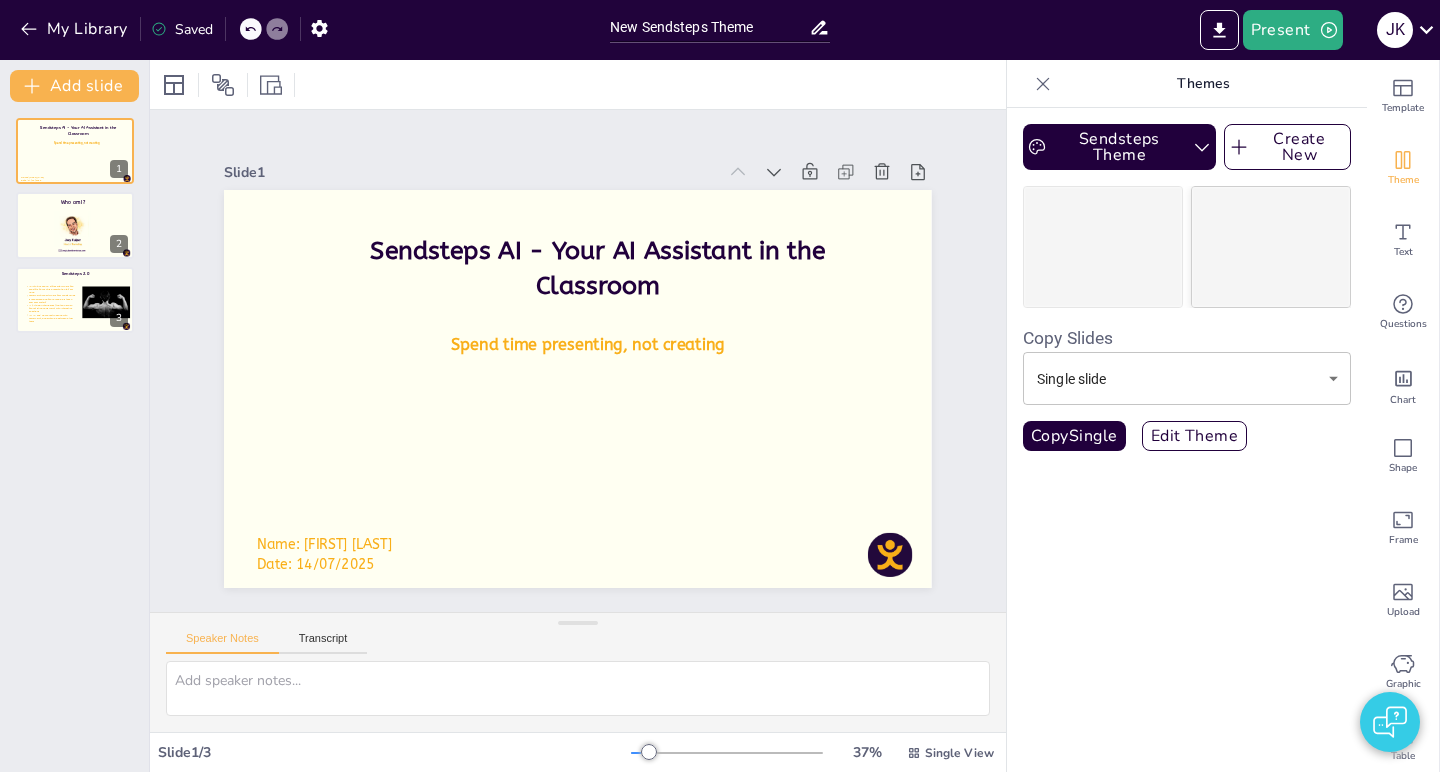 click at bounding box center [1271, 247] 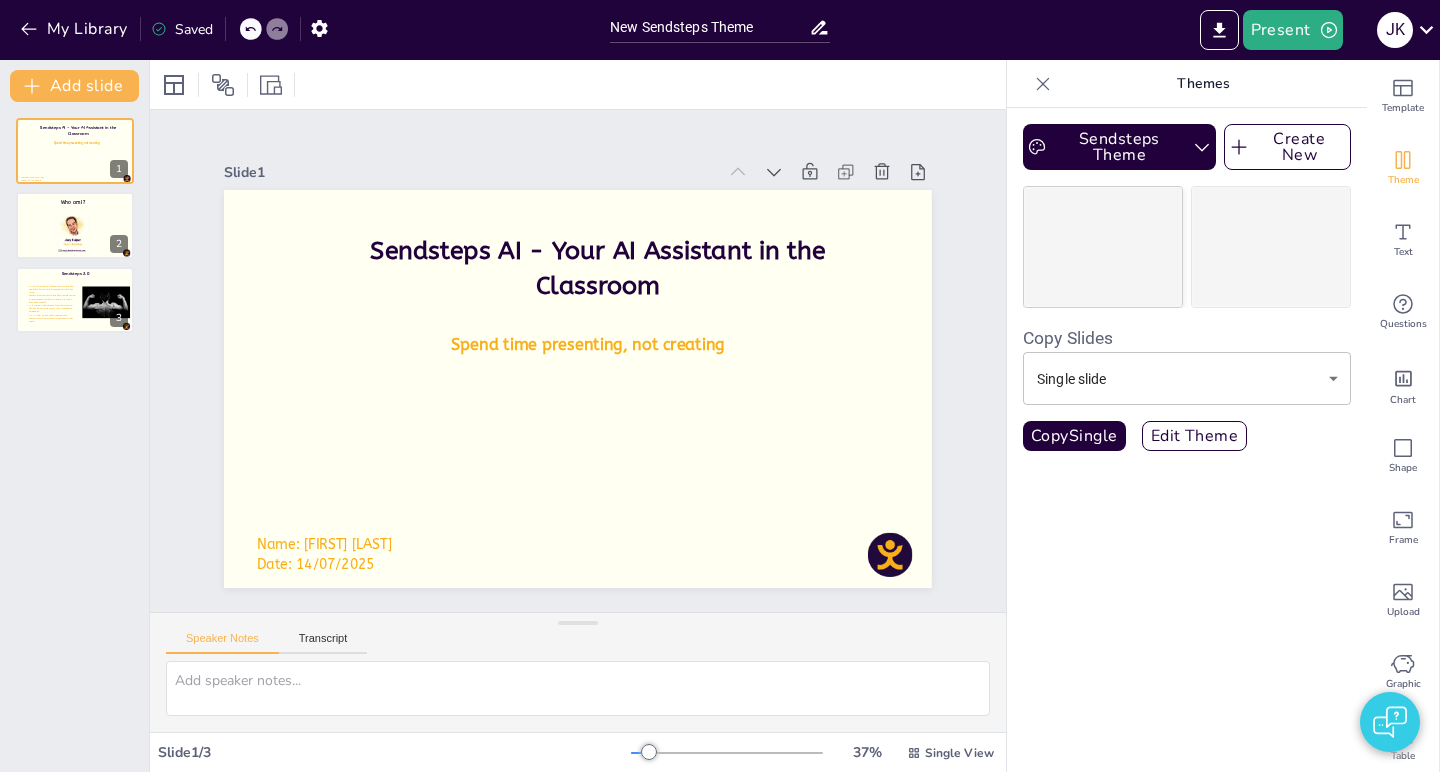 click at bounding box center [1103, 247] 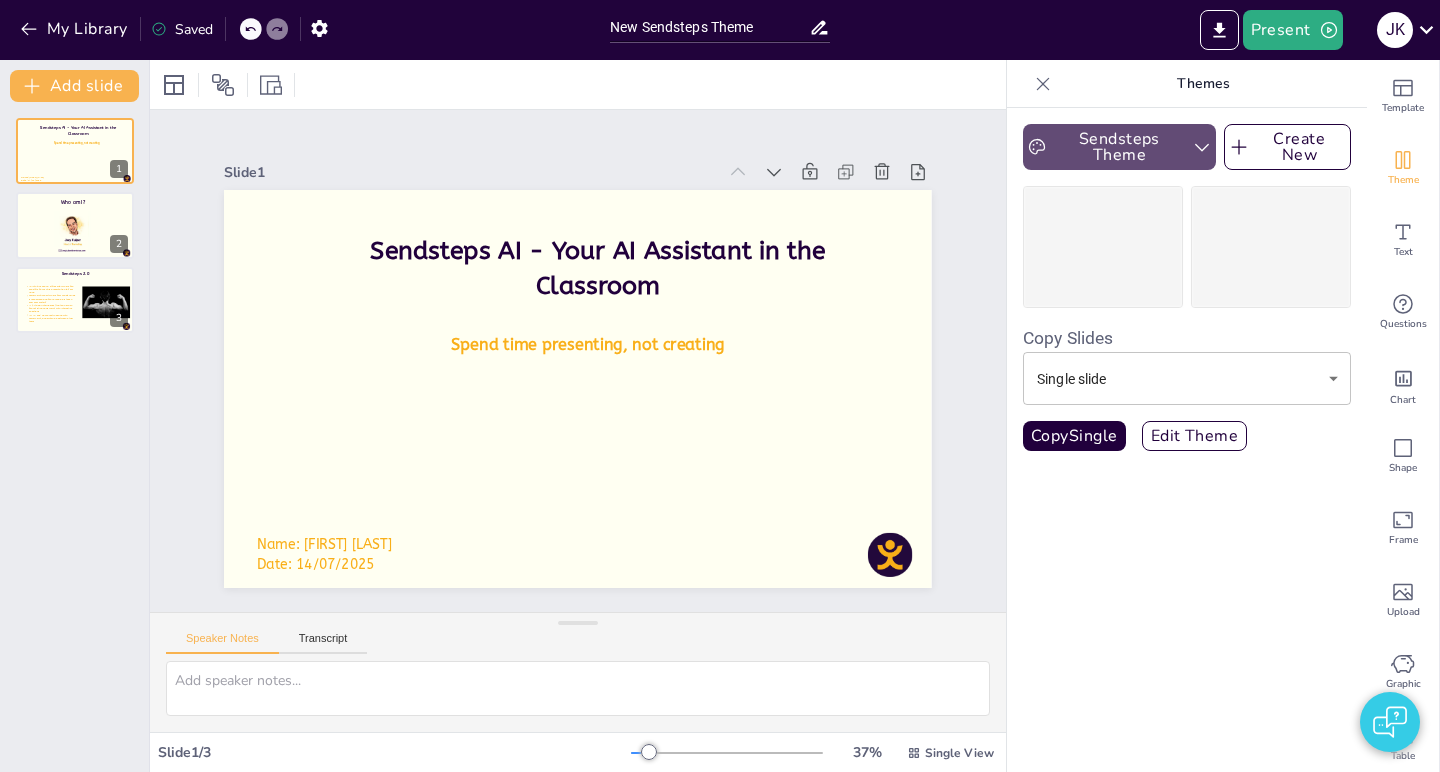 click on "Sendsteps Theme" at bounding box center [1119, 147] 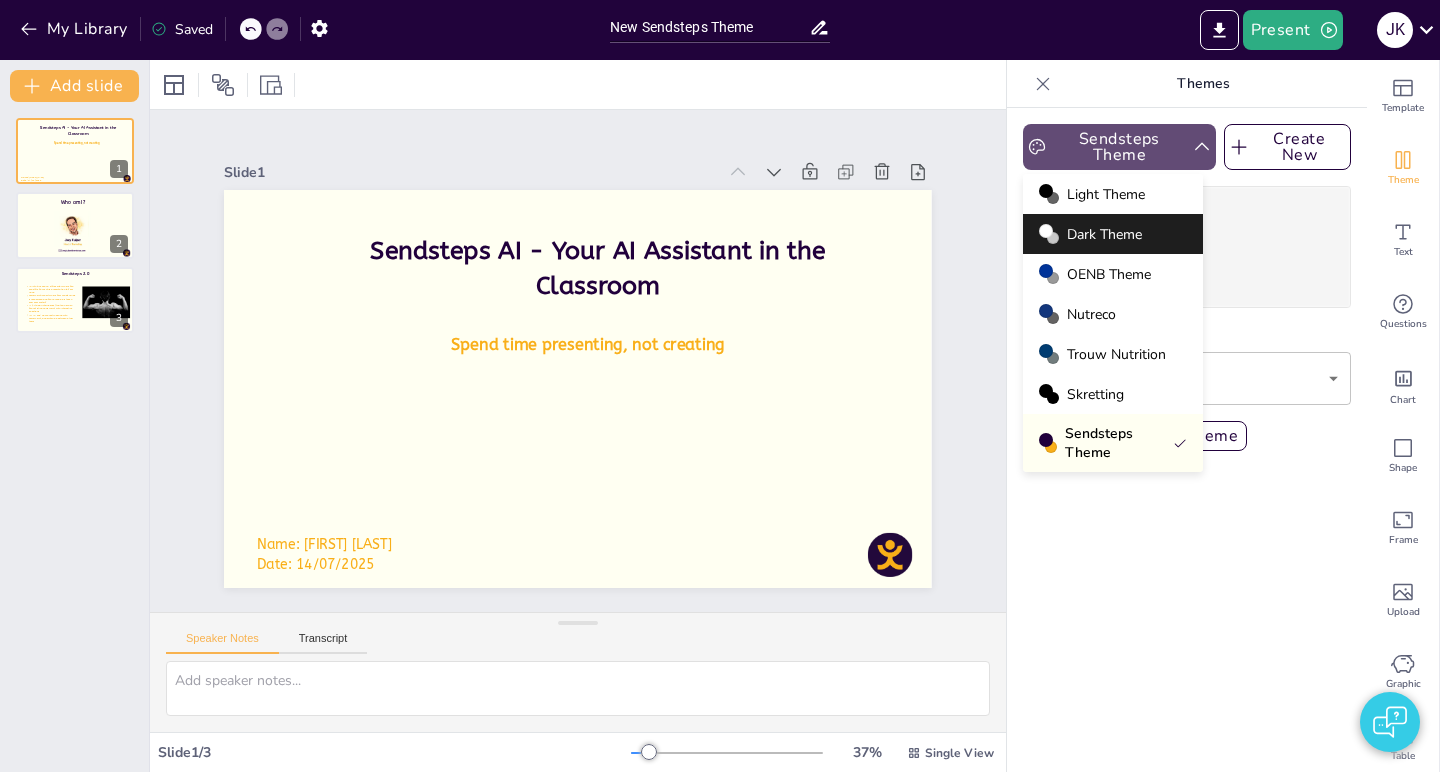 click on "Sendsteps Theme" at bounding box center [1119, 147] 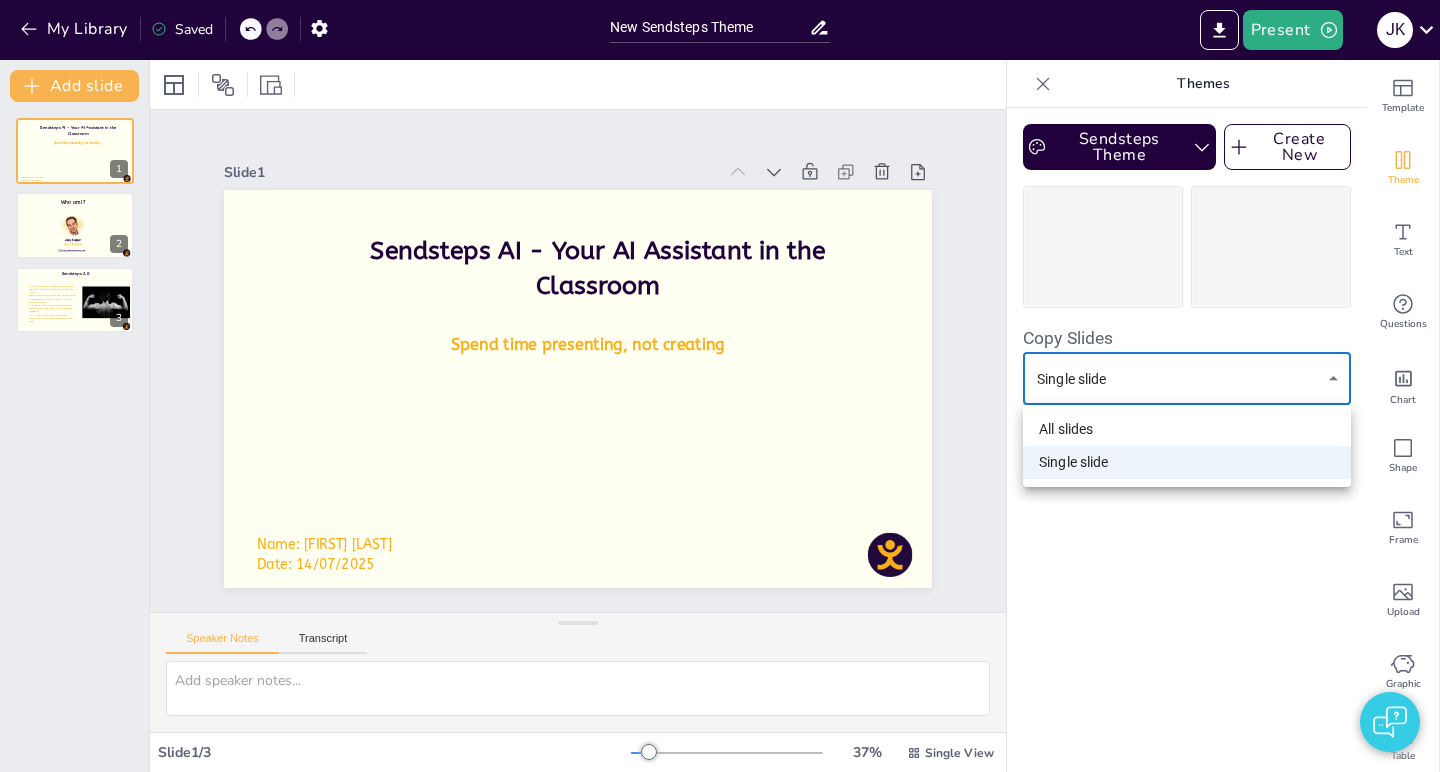 click on "My Library Saved New Sendsteps Theme Present J K Document fonts ABeeZee Akatab Lato Lilita One Anton Oswald Bebas Neue Chewy Ultra Almarai Armata Acme Alfa Slab One Joti One A Bee Zee Alatsi Akronim Aleo Aldrich Alata Annie Use Your Telescope Coiny Roboto Abel Amiko Archivo Black Aclonica Butcherman Fonts A ABeeZee ADLaM Display AR One Sans Abel Abhaya Libre Aboreto Abril Fatface Abyssinica SIL Aclonica Acme Actor Adamina Advent Pro Afacad Afacad Flux Agbalumo Agdasima Agu Display Aguafina Script Akatab Akaya Kanadaka Akaya Telivigala Akronim Akshar Aladin Alata Alatsi Albert Sans Aldrich Alef Add slide Sendsteps AI - Your AI Assistant in the Classroom Spend time presenting, not creating Name: [FIRST] [LAST] Date: 14/07/2025 1 Who am I? 2 Sendsteps 2.0 An intuitive Canva-style editor where you can style your entire presentation to your liking PowerPoint import where your master slide is recognised and your branding is taken over completely 3 Slide  1 Sendsteps AI - Your AI Assistant in the Classroom Slide" at bounding box center (720, 386) 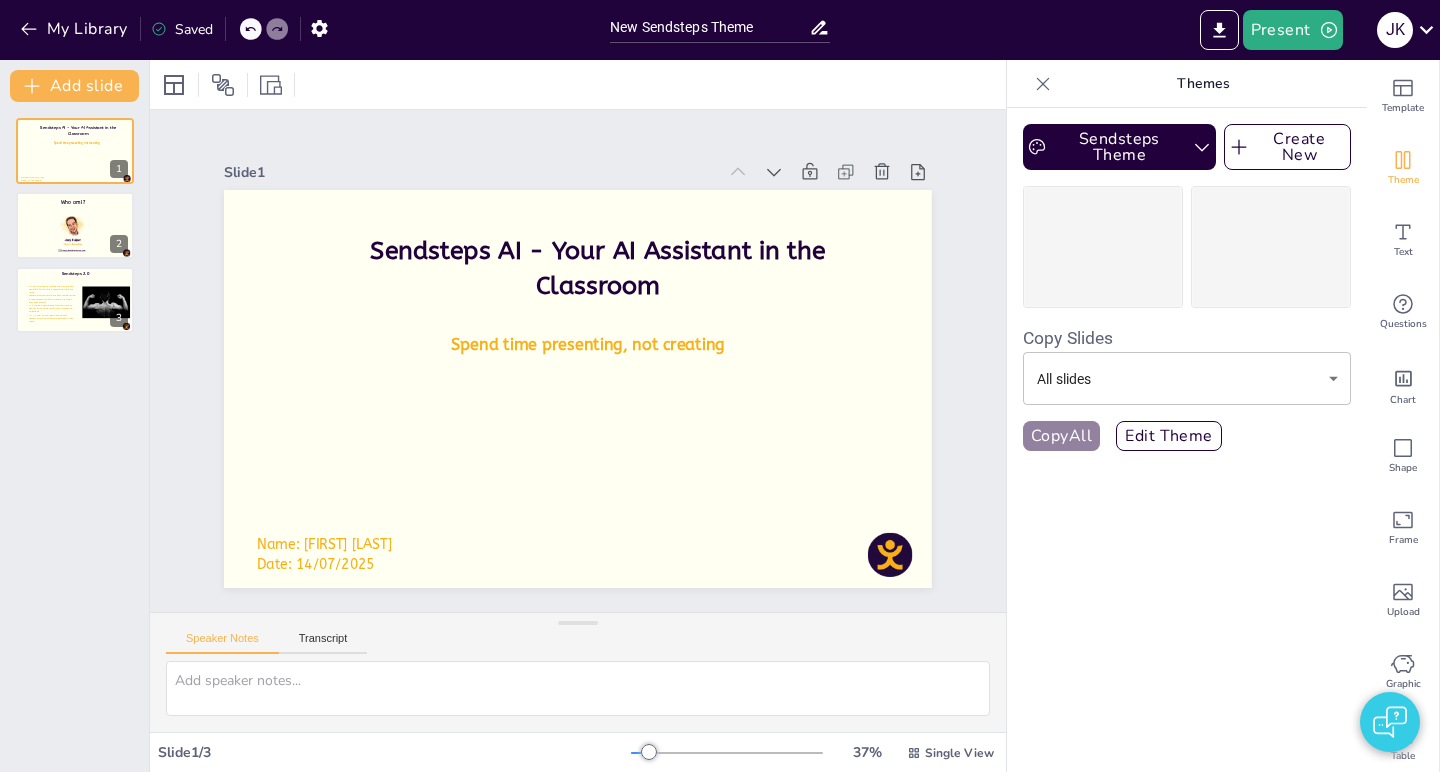 click on "Copy  All" at bounding box center (1061, 436) 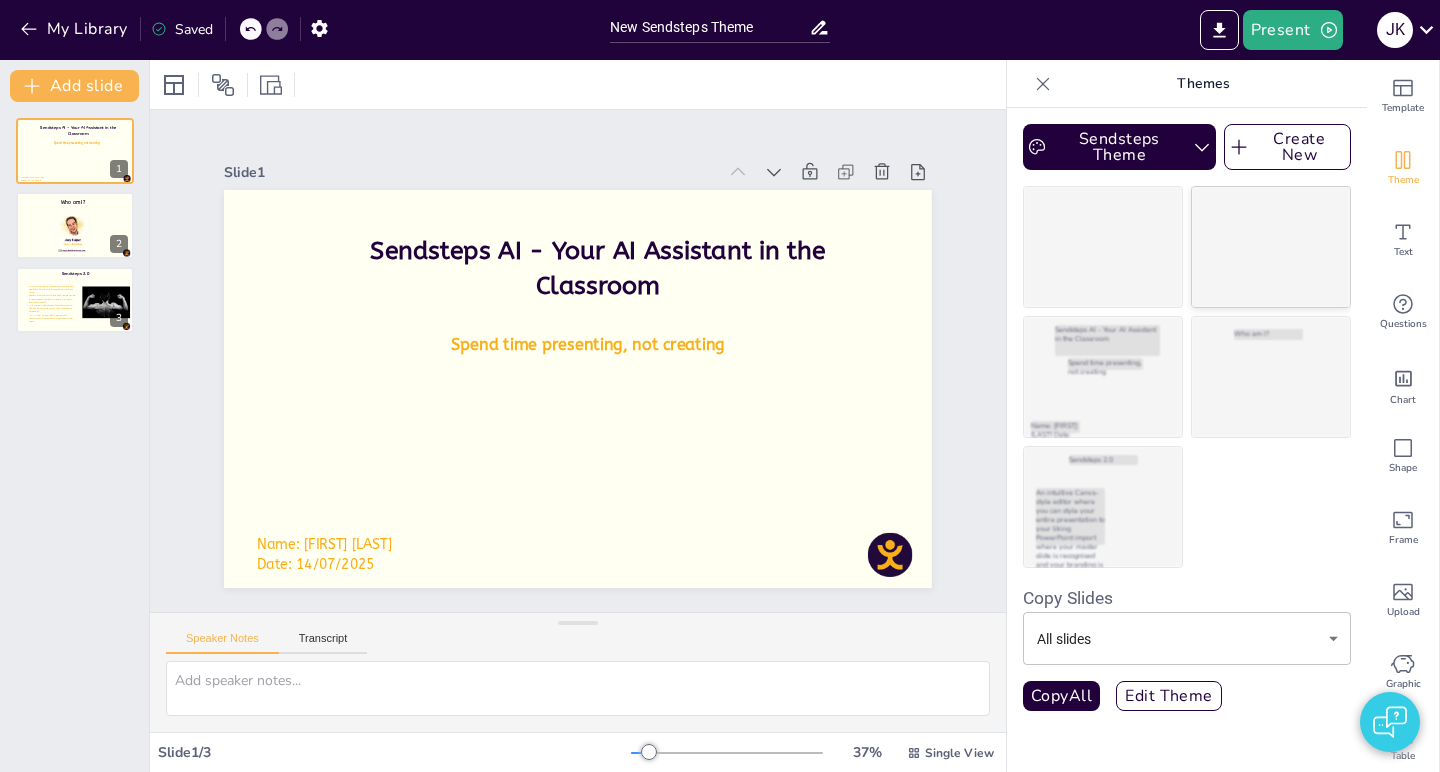 drag, startPoint x: 1110, startPoint y: 221, endPoint x: 1237, endPoint y: 219, distance: 127.01575 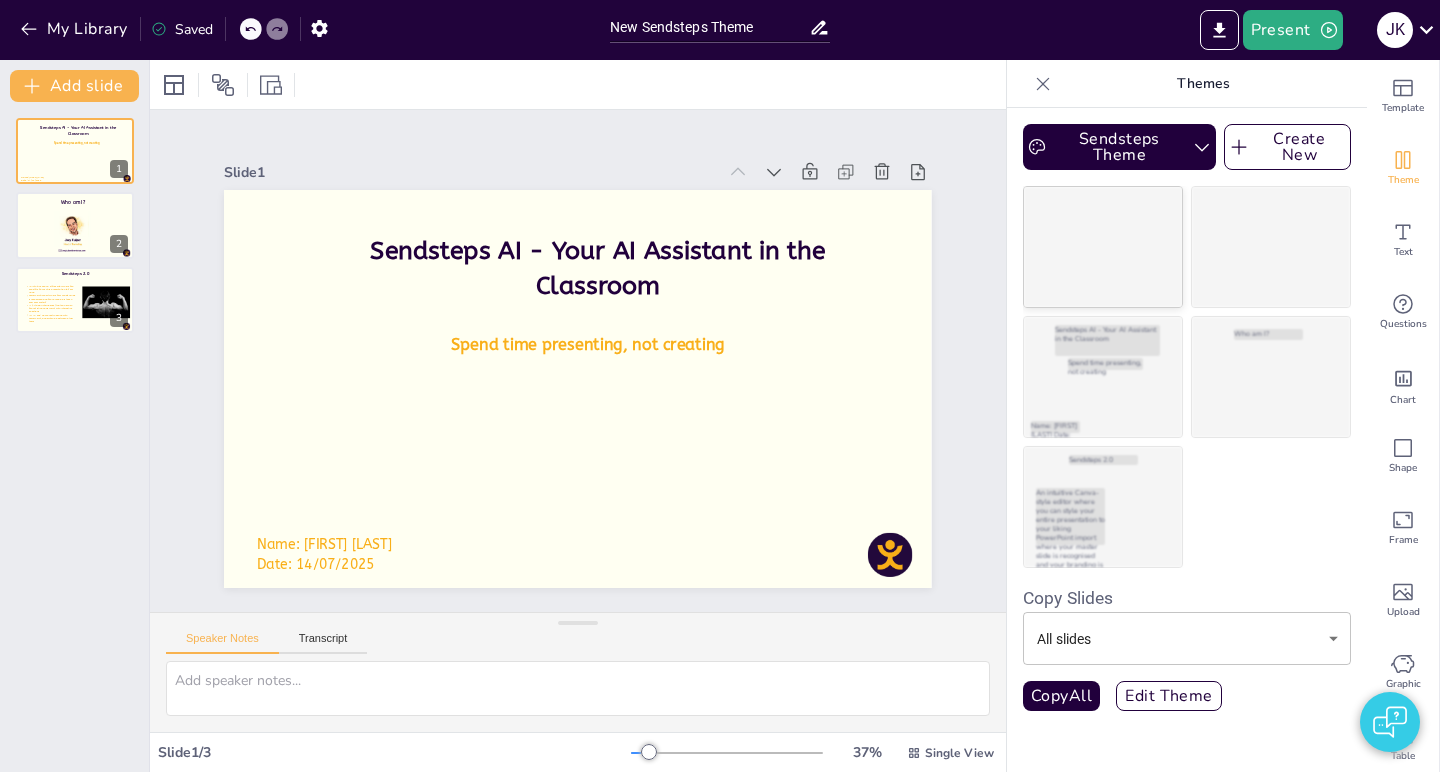click at bounding box center (1103, 247) 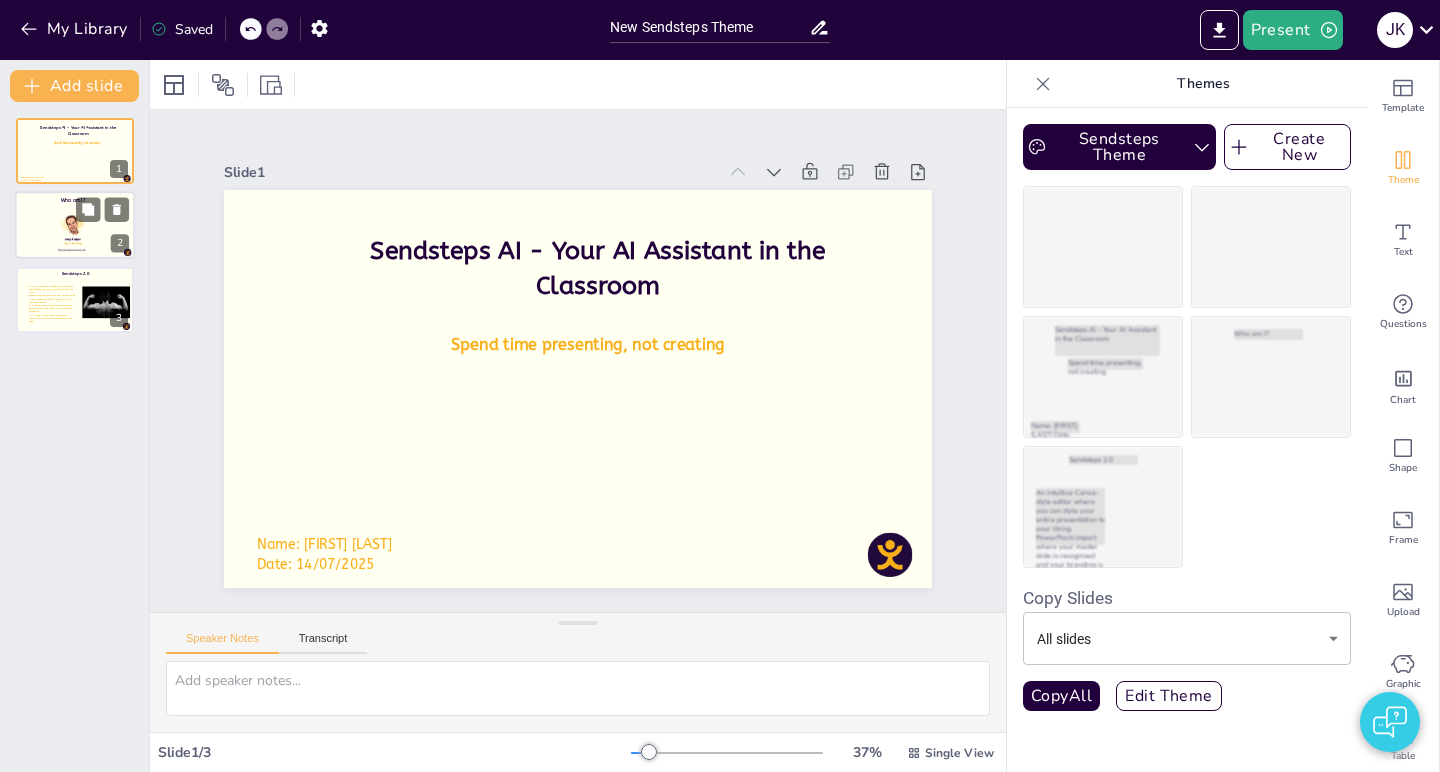 click at bounding box center [75, 226] 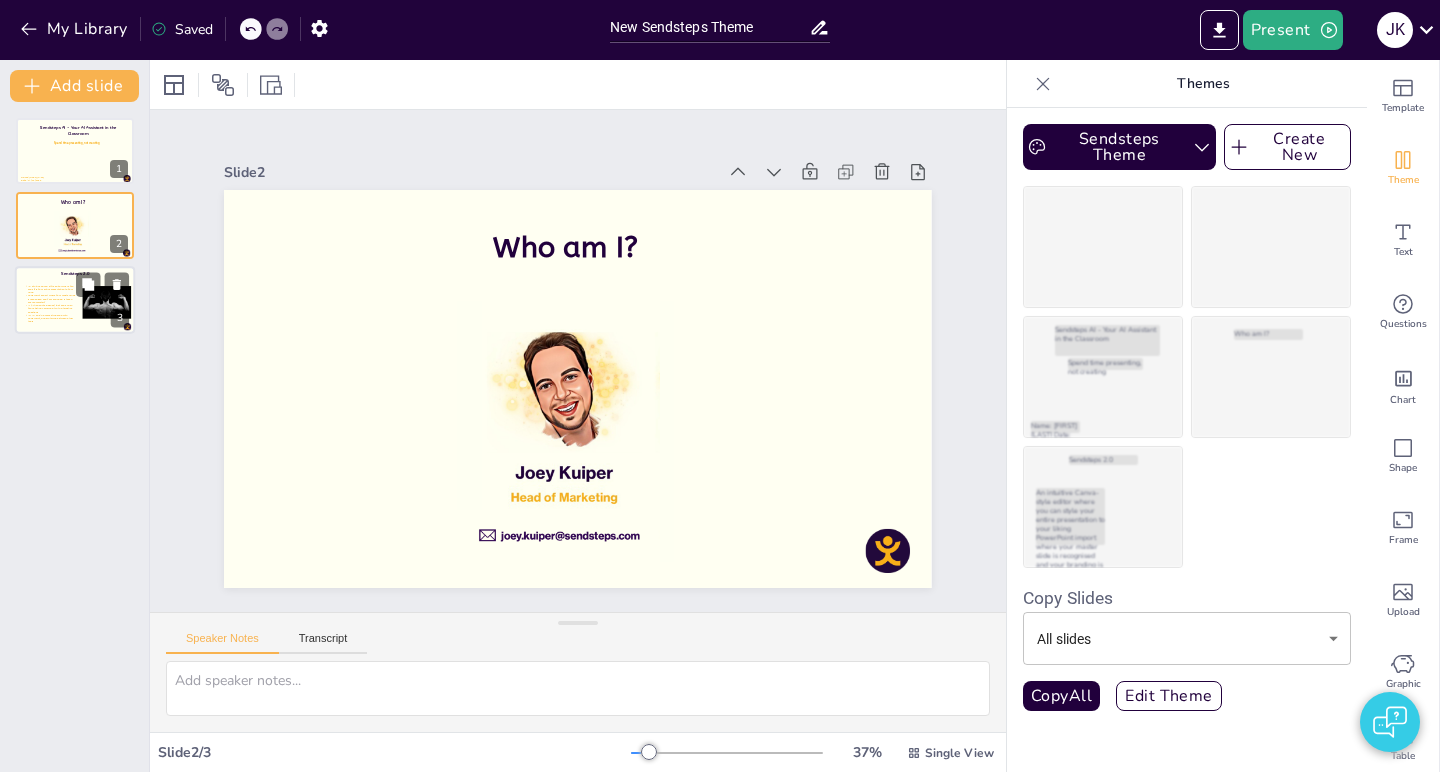 click on "PowerPoint import where your master slide is recognised and your branding is taken over completely" at bounding box center (52, 299) 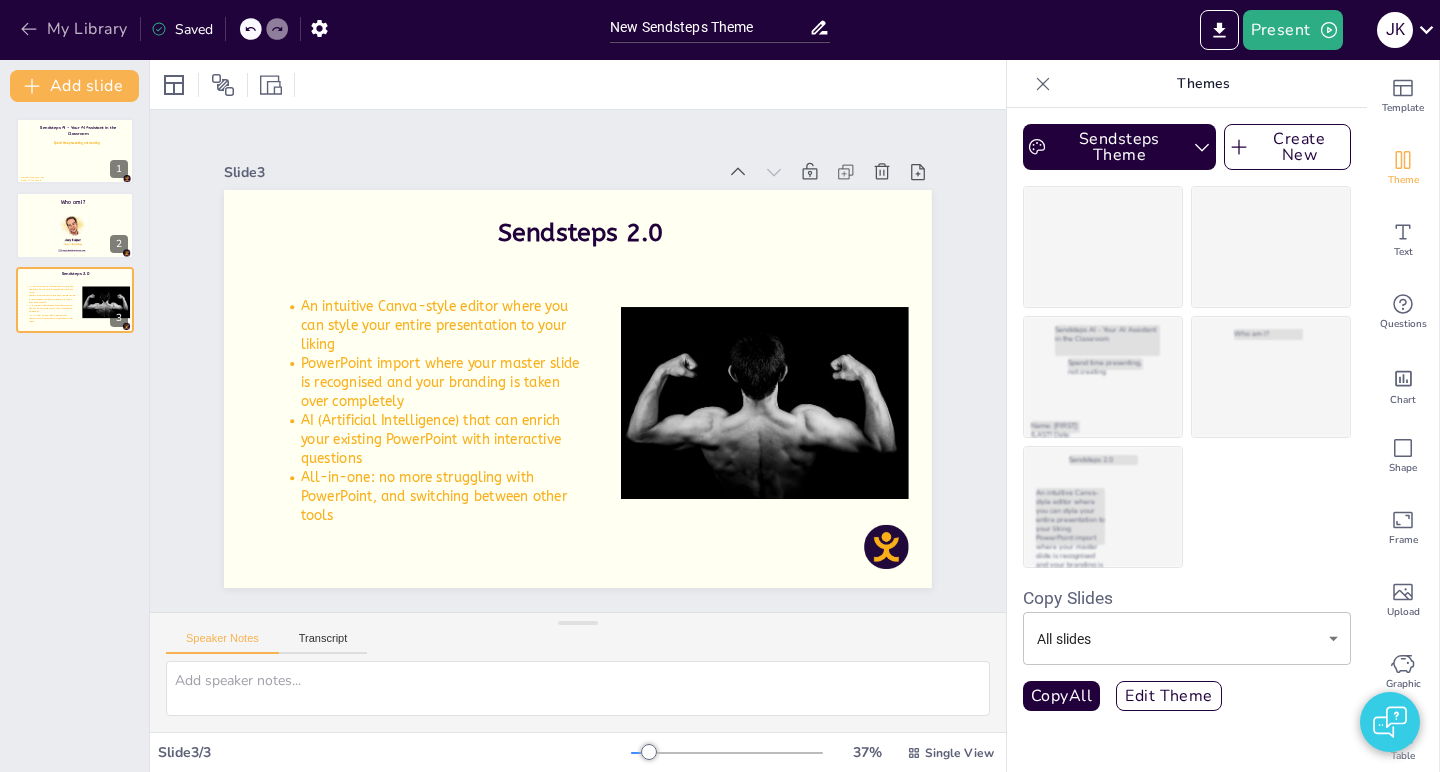 click on "My Library" at bounding box center (75, 29) 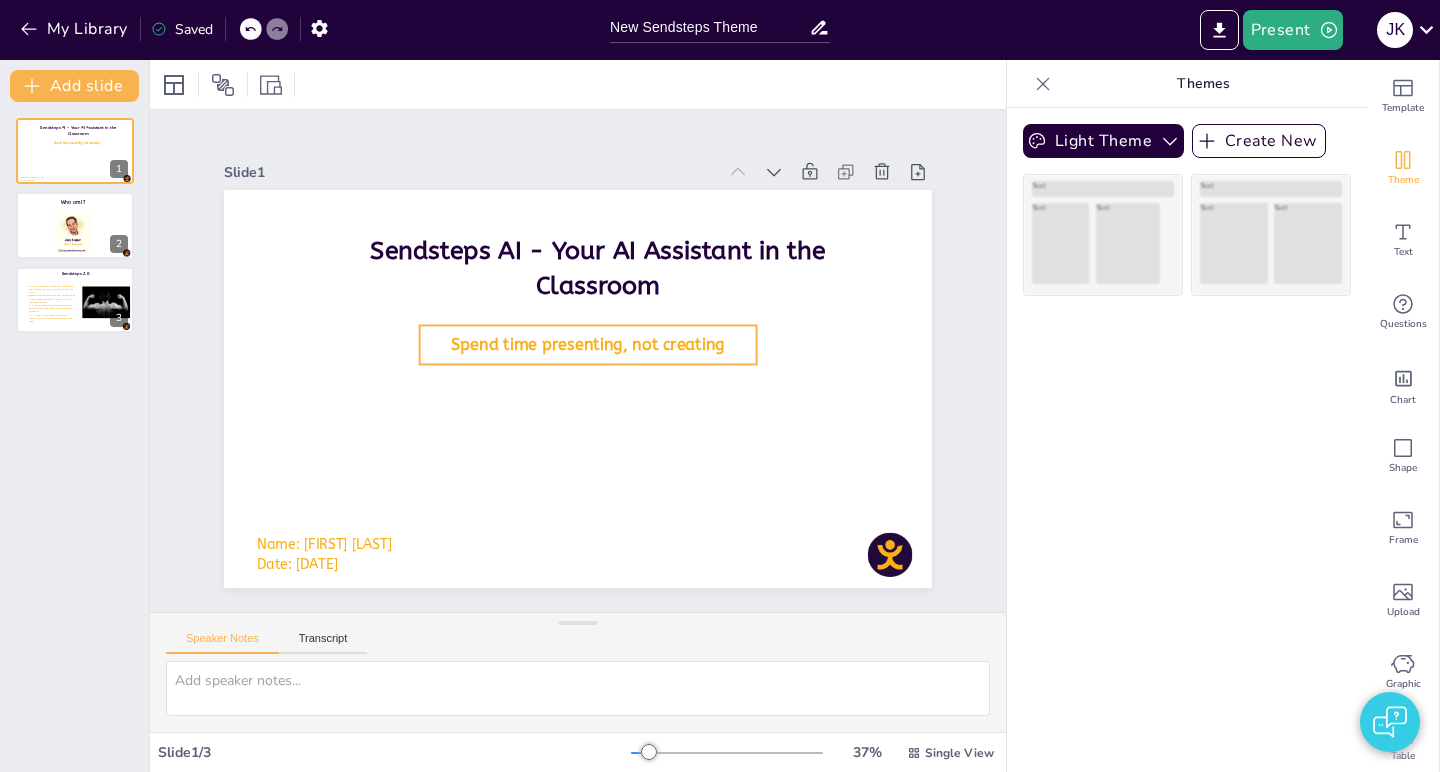 scroll, scrollTop: 0, scrollLeft: 0, axis: both 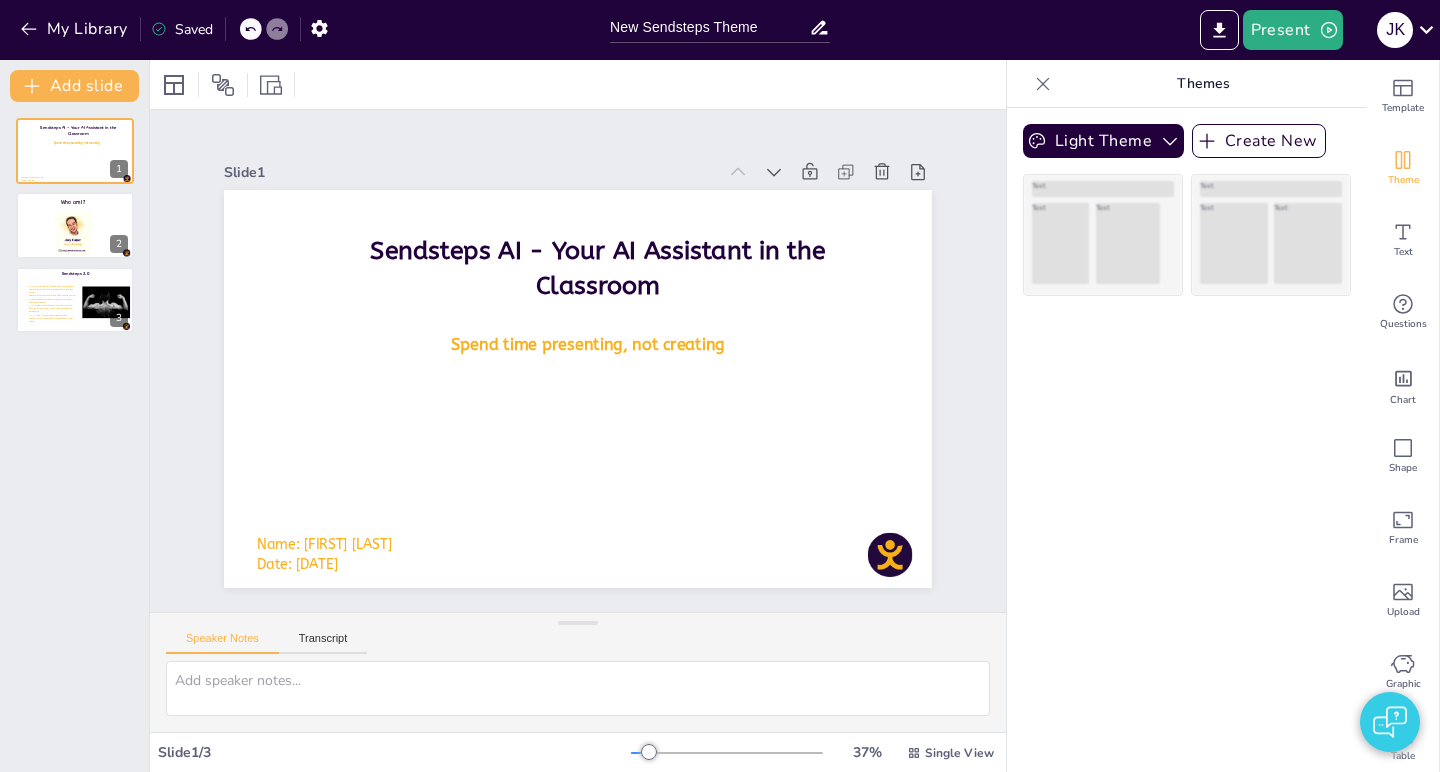 click on "Slide  1 Sendsteps AI - Your AI Assistant in the Classroom Spend time presenting, not creating Name: Joey Kuiper Date: 14/07/2025 Slide  2 Who am I? Slide  3 Sendsteps 2.0 An intuitive Canva-style editor where you can style your entire presentation to your liking PowerPoint import where your master slide is recognised and your branding is taken over completely AI (Artificial Intelligence) that can enrich your existing PowerPoint with interactive questions All-in-one: no more struggling with PowerPoint, and switching between other tools" at bounding box center (578, 361) 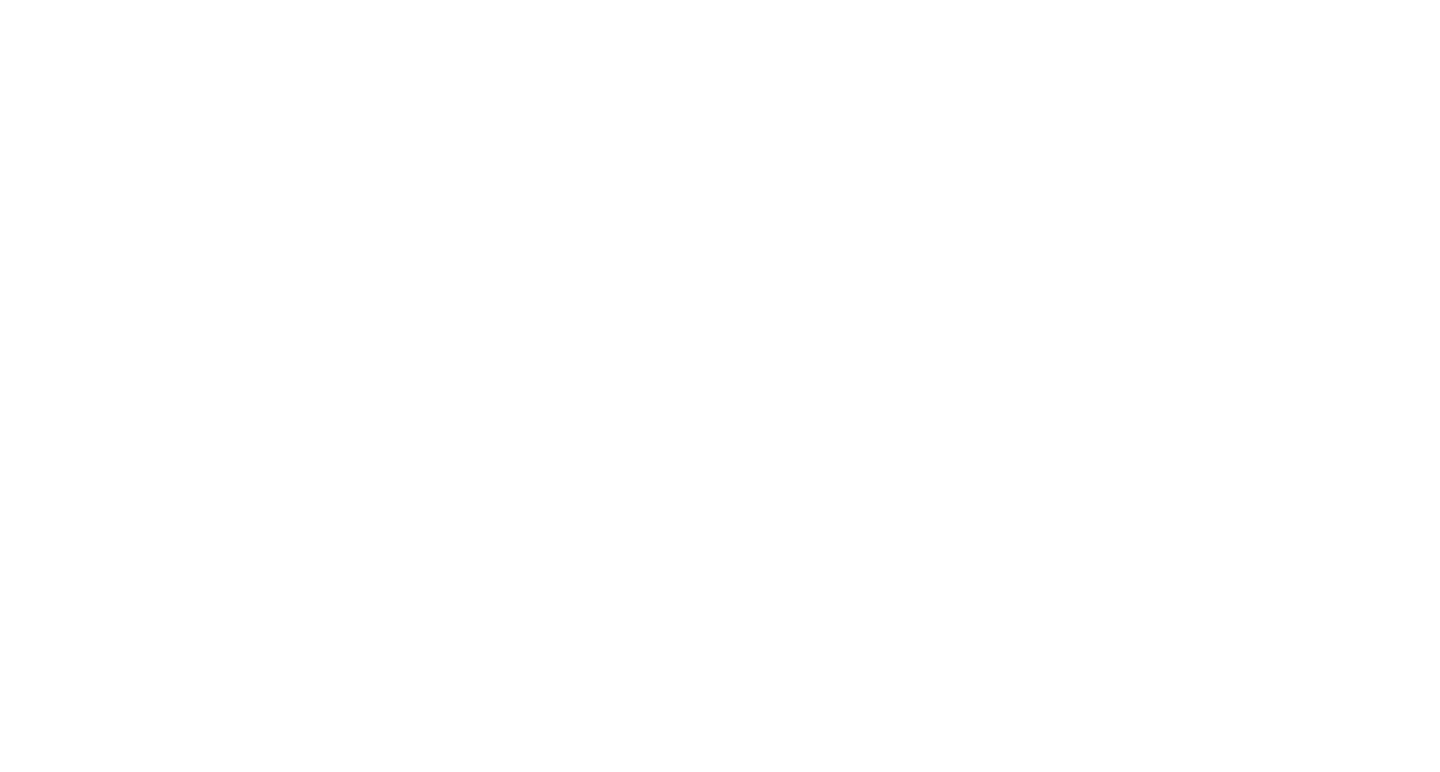 scroll, scrollTop: 0, scrollLeft: 0, axis: both 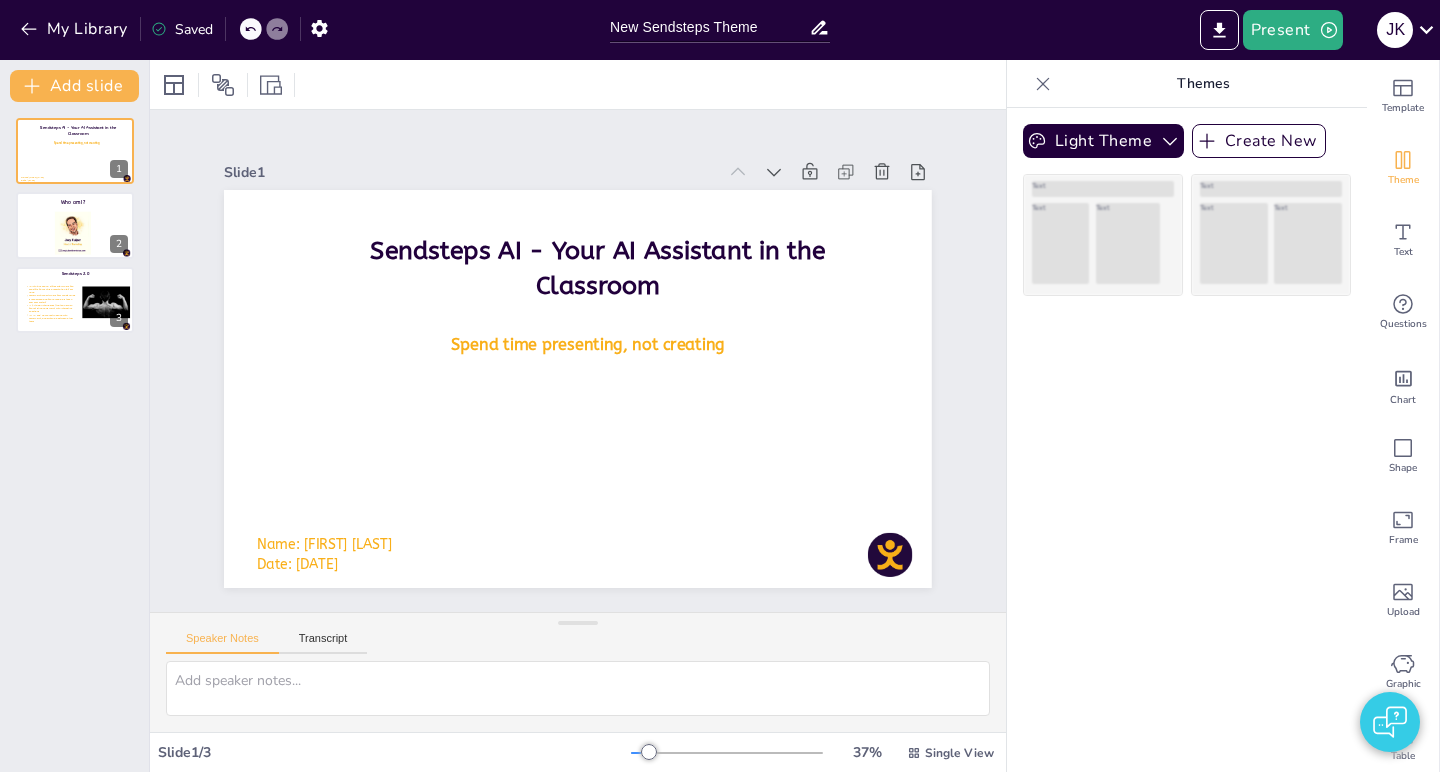 click on "Saved" at bounding box center [182, 29] 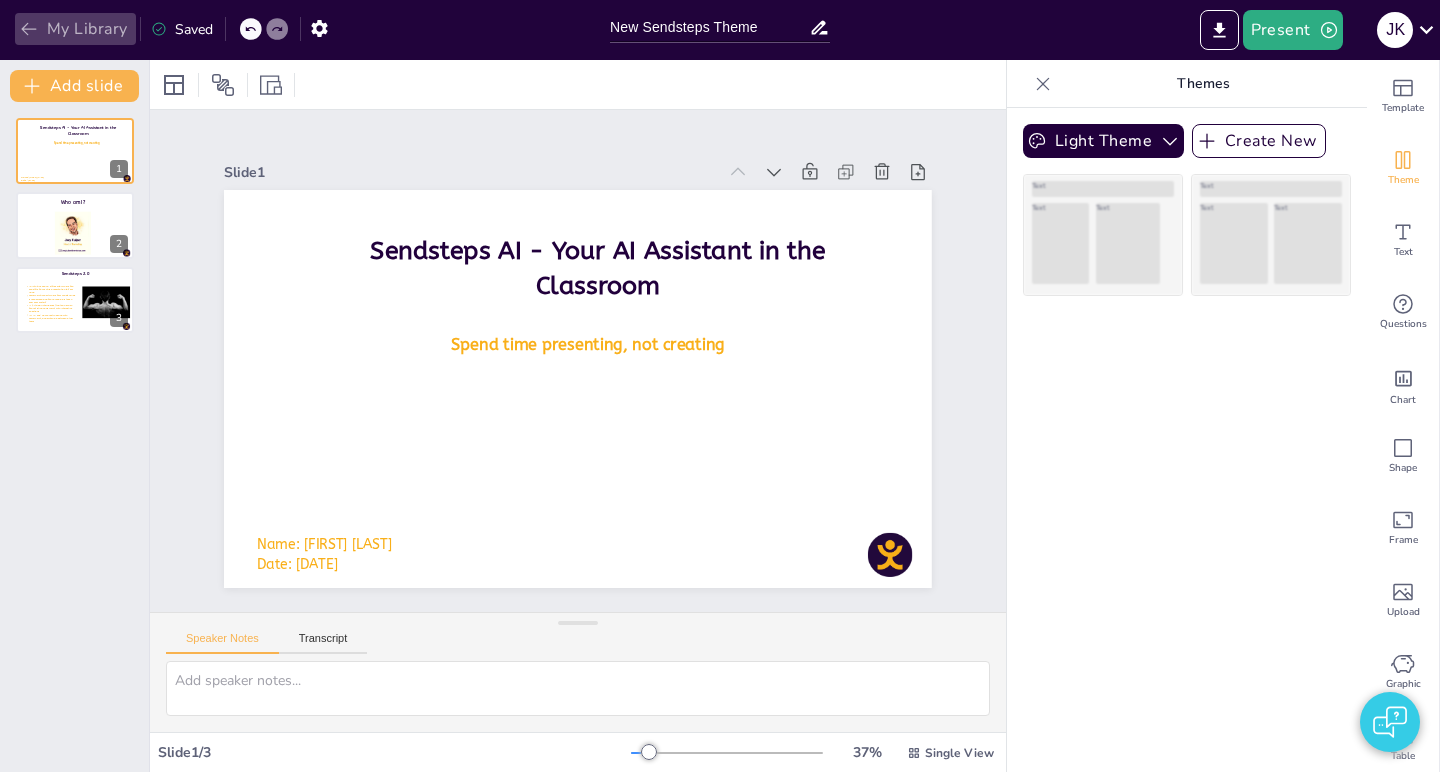 click on "My Library" at bounding box center (75, 29) 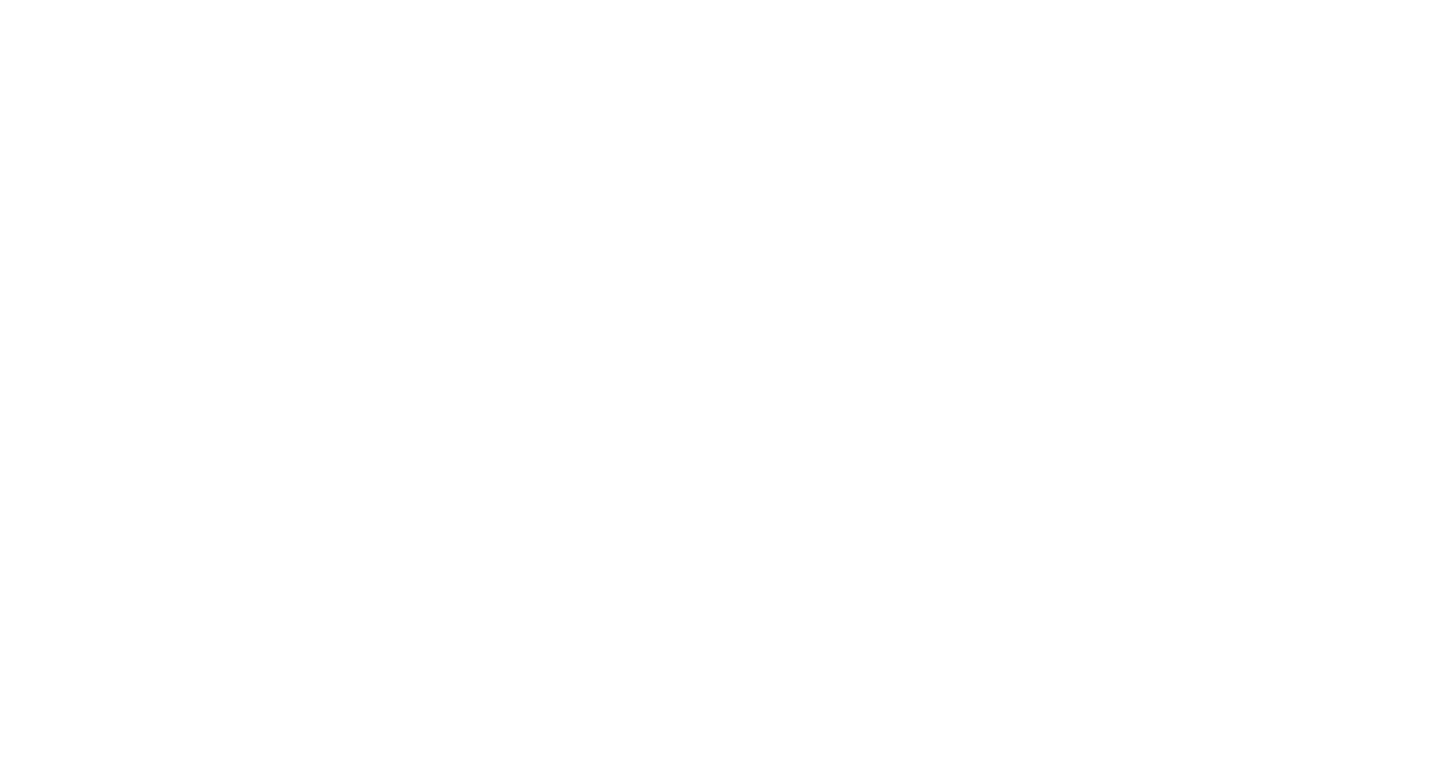 scroll, scrollTop: 0, scrollLeft: 0, axis: both 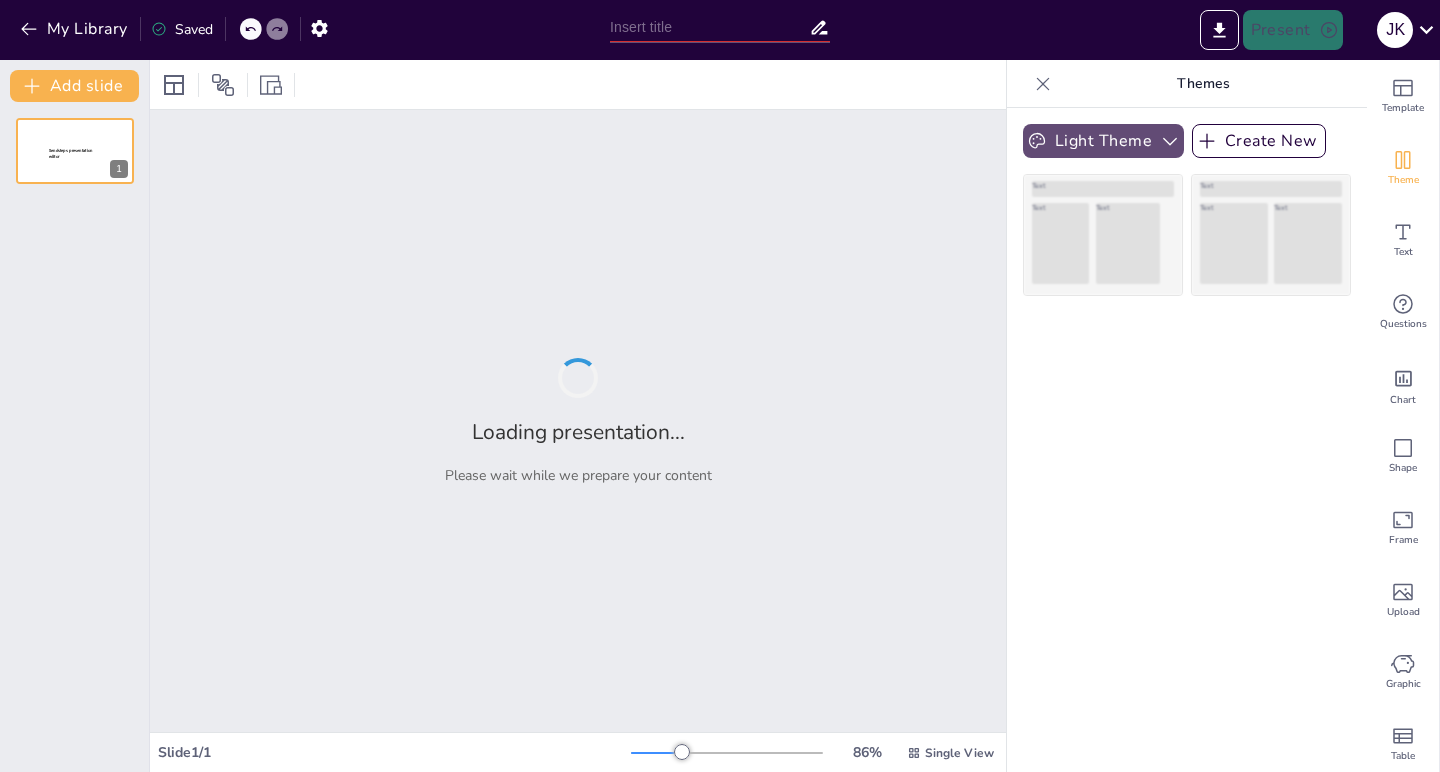 click 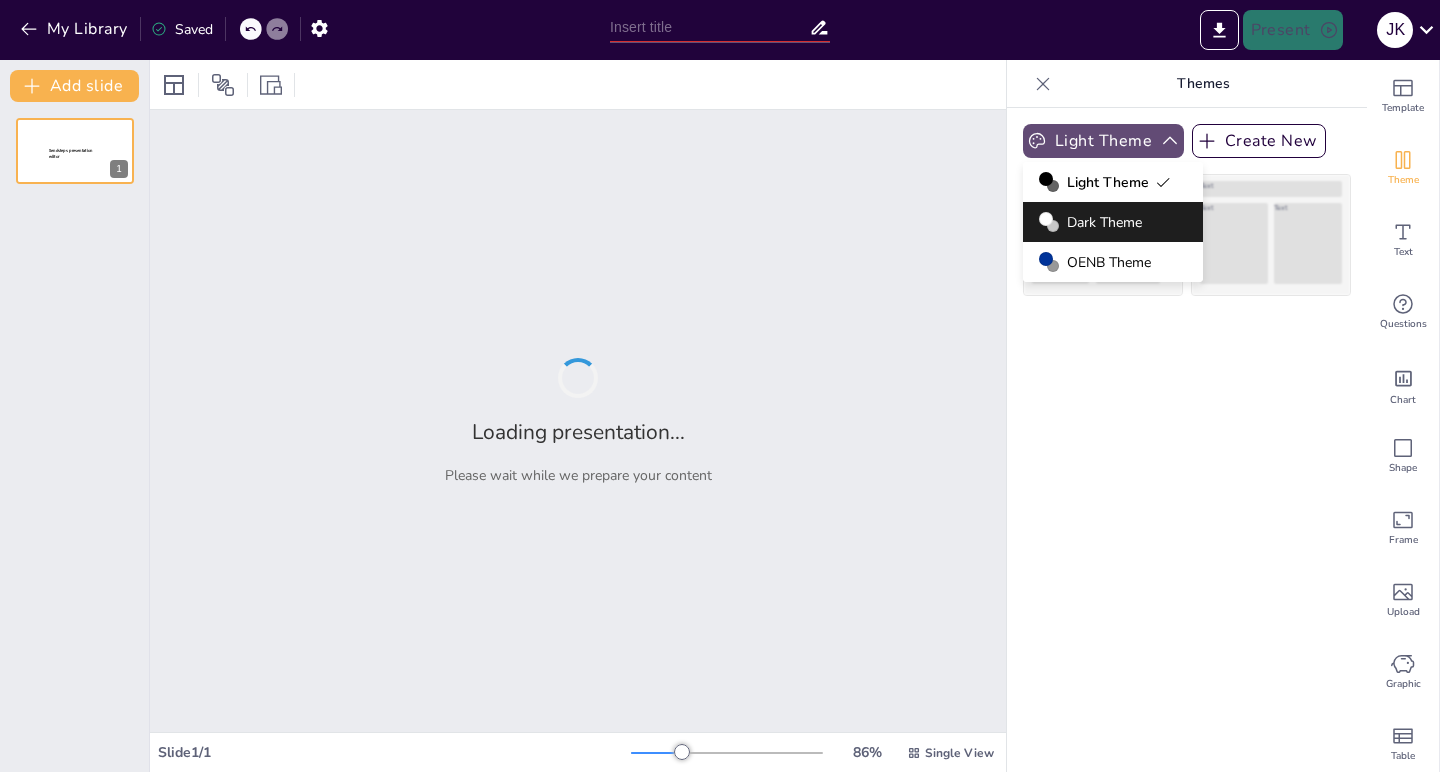 click on "OENB Theme" at bounding box center (1109, 262) 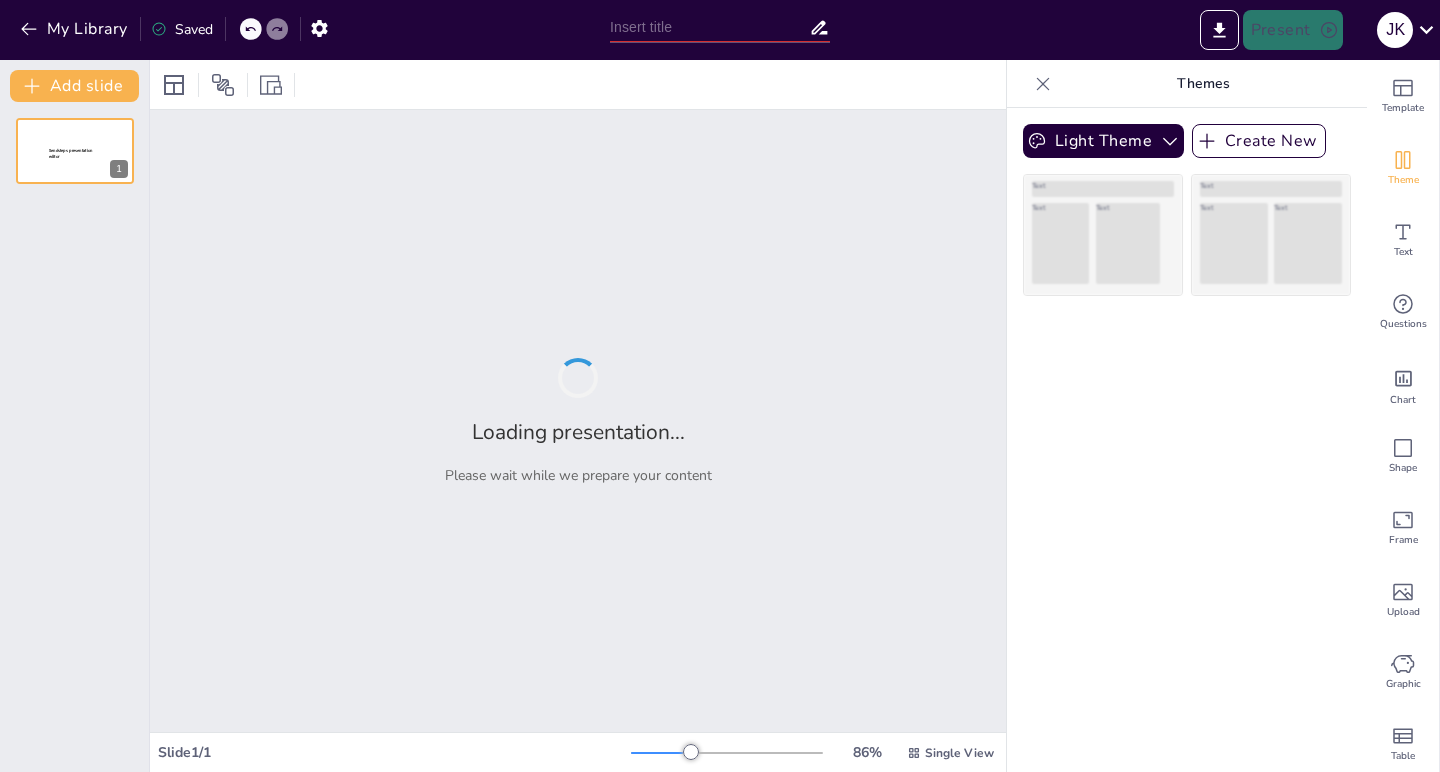 scroll, scrollTop: 0, scrollLeft: 0, axis: both 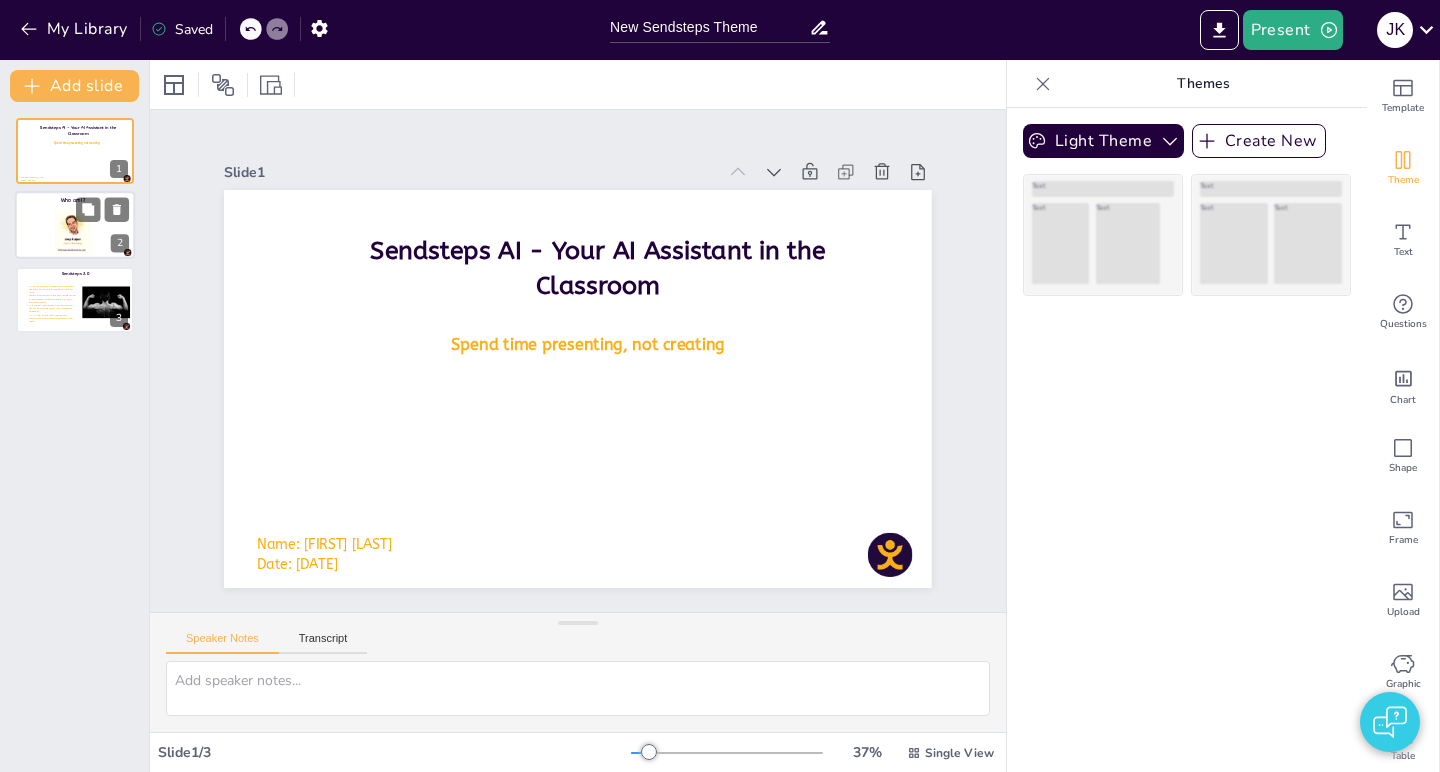 click at bounding box center (72, 233) 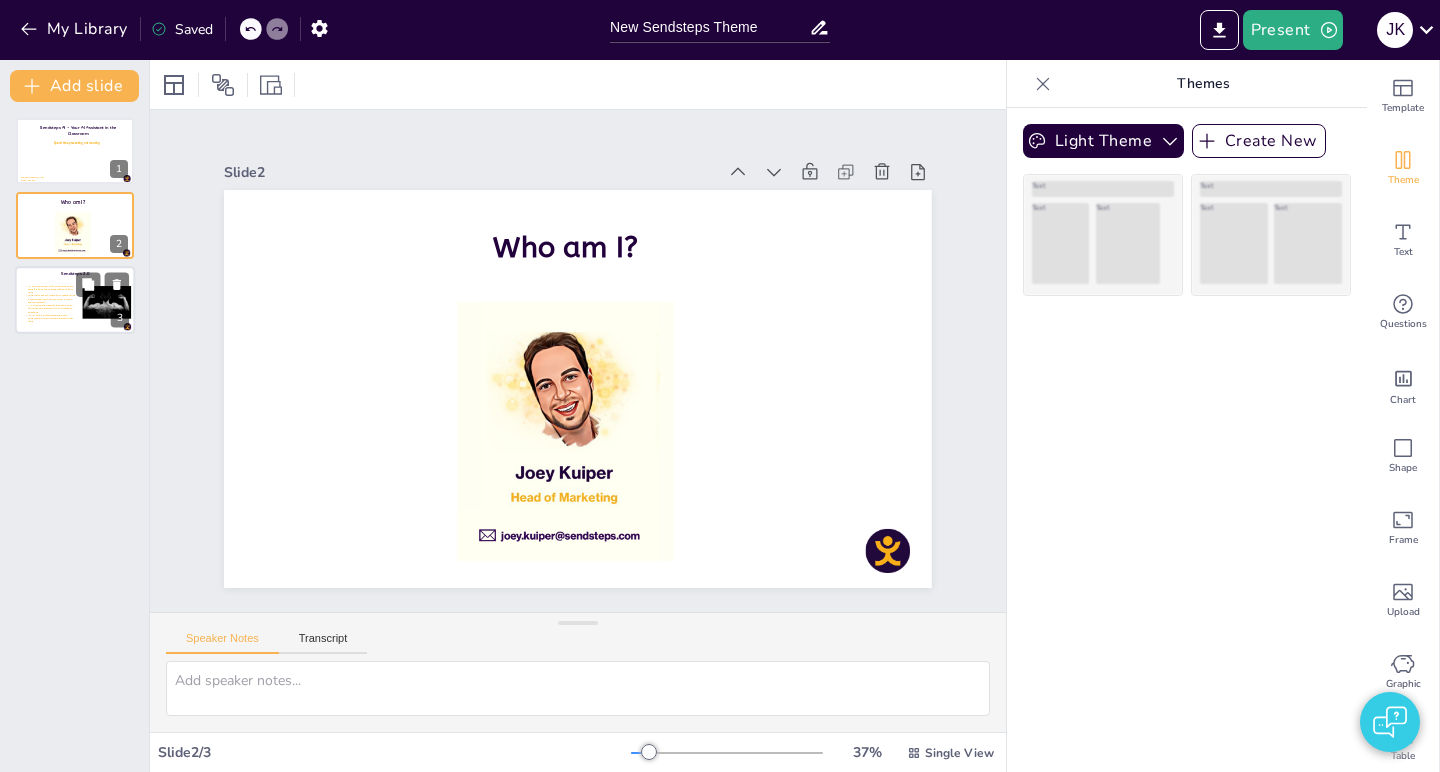 click on "All-in-one: no more struggling with PowerPoint, and switching between other tools" at bounding box center [52, 318] 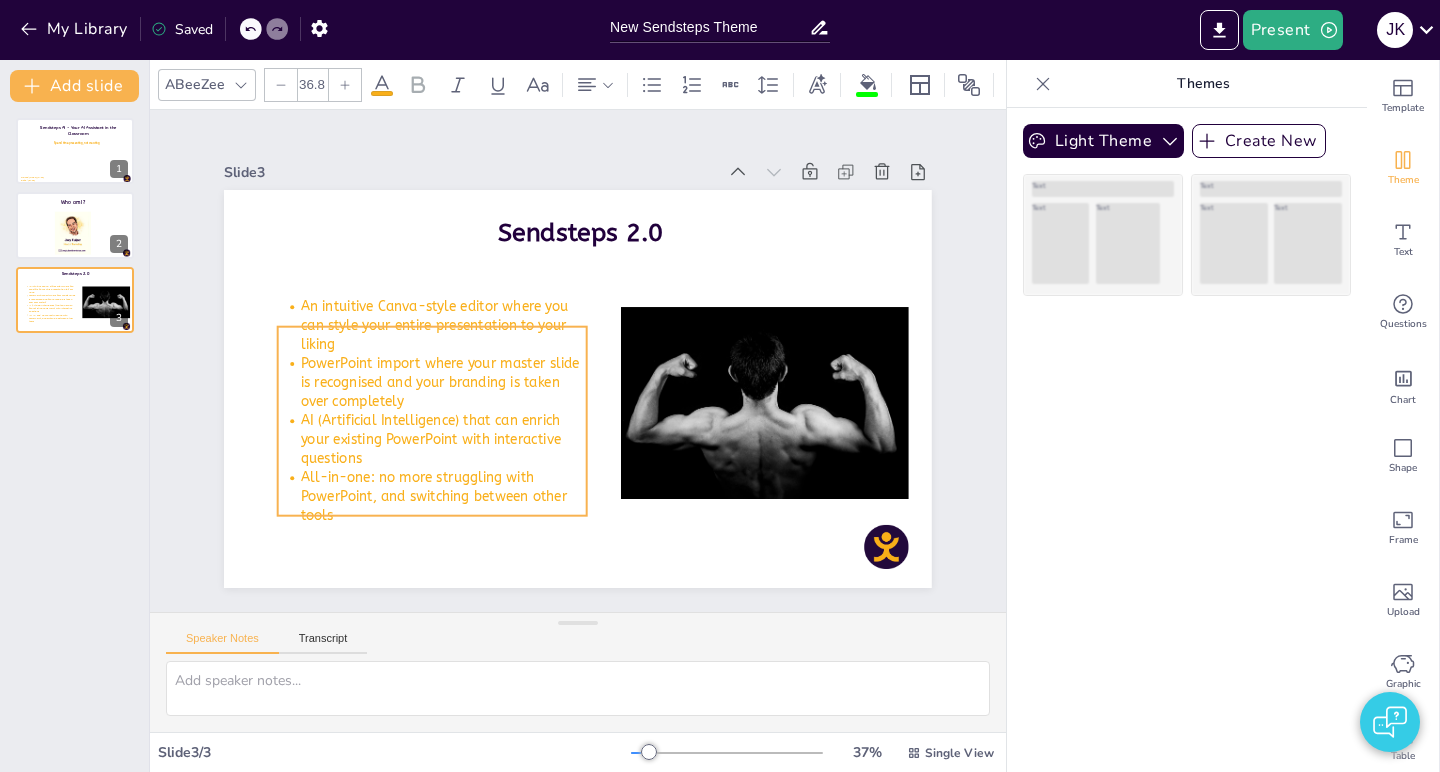 click on "PowerPoint import where your master slide is recognised and your branding is taken over completely" at bounding box center (503, 247) 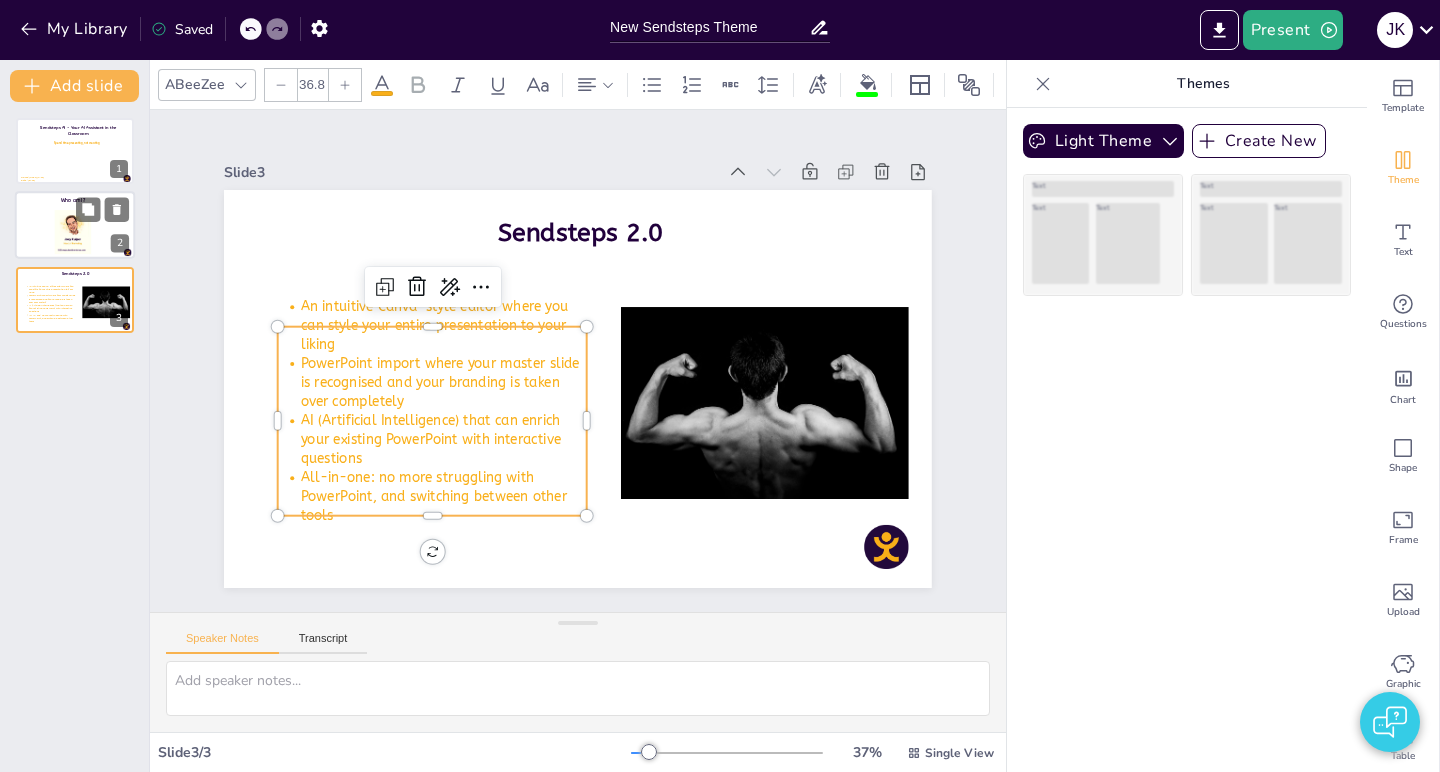 click at bounding box center [75, 226] 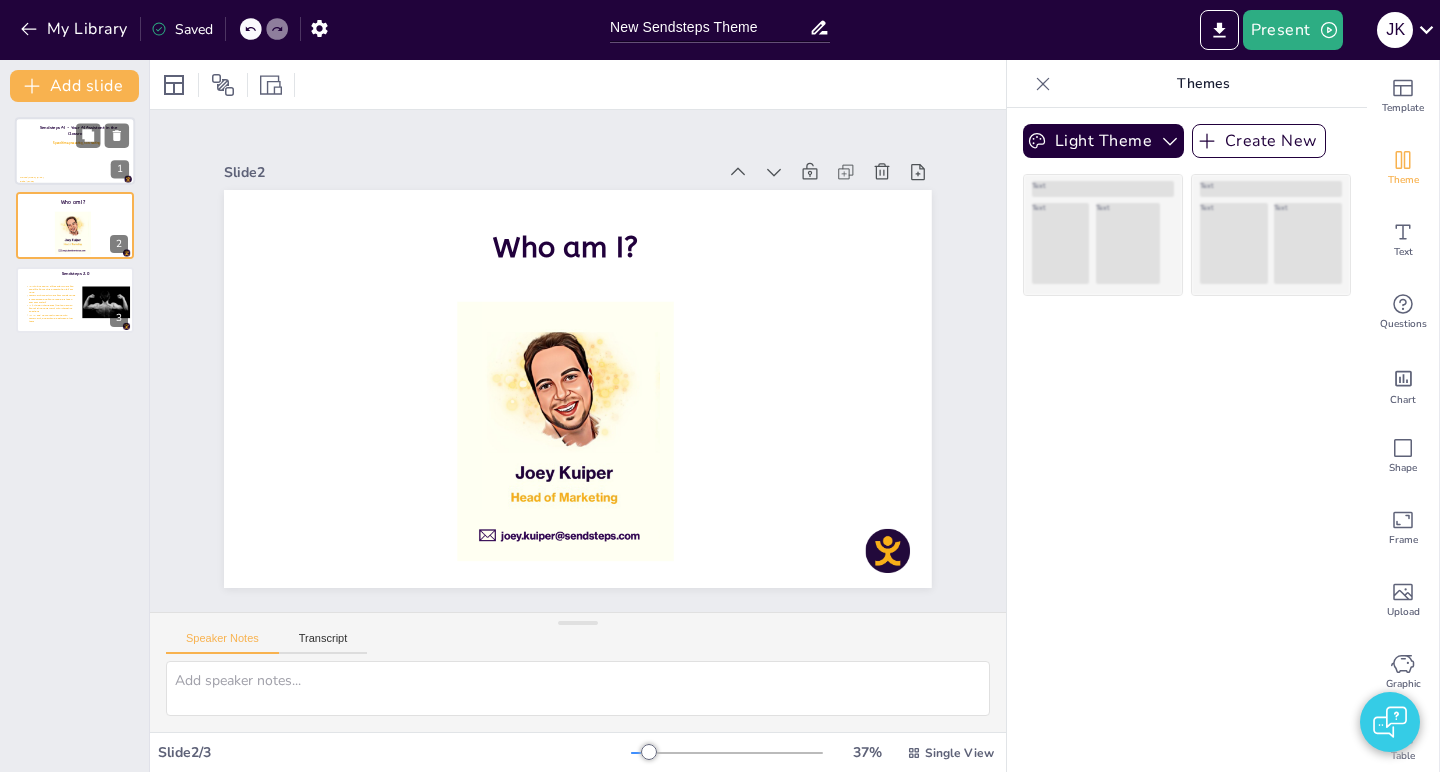 click at bounding box center [75, 151] 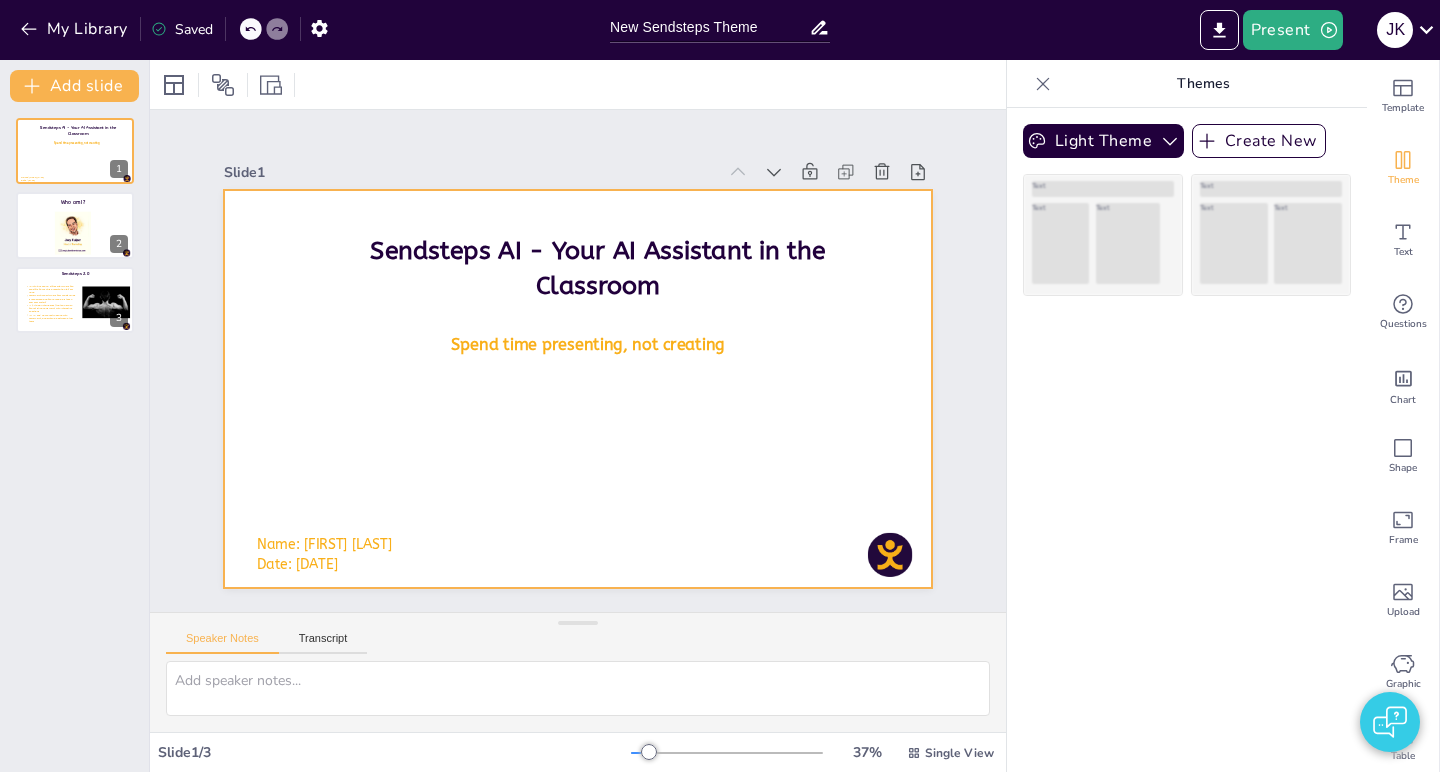 click at bounding box center [569, 387] 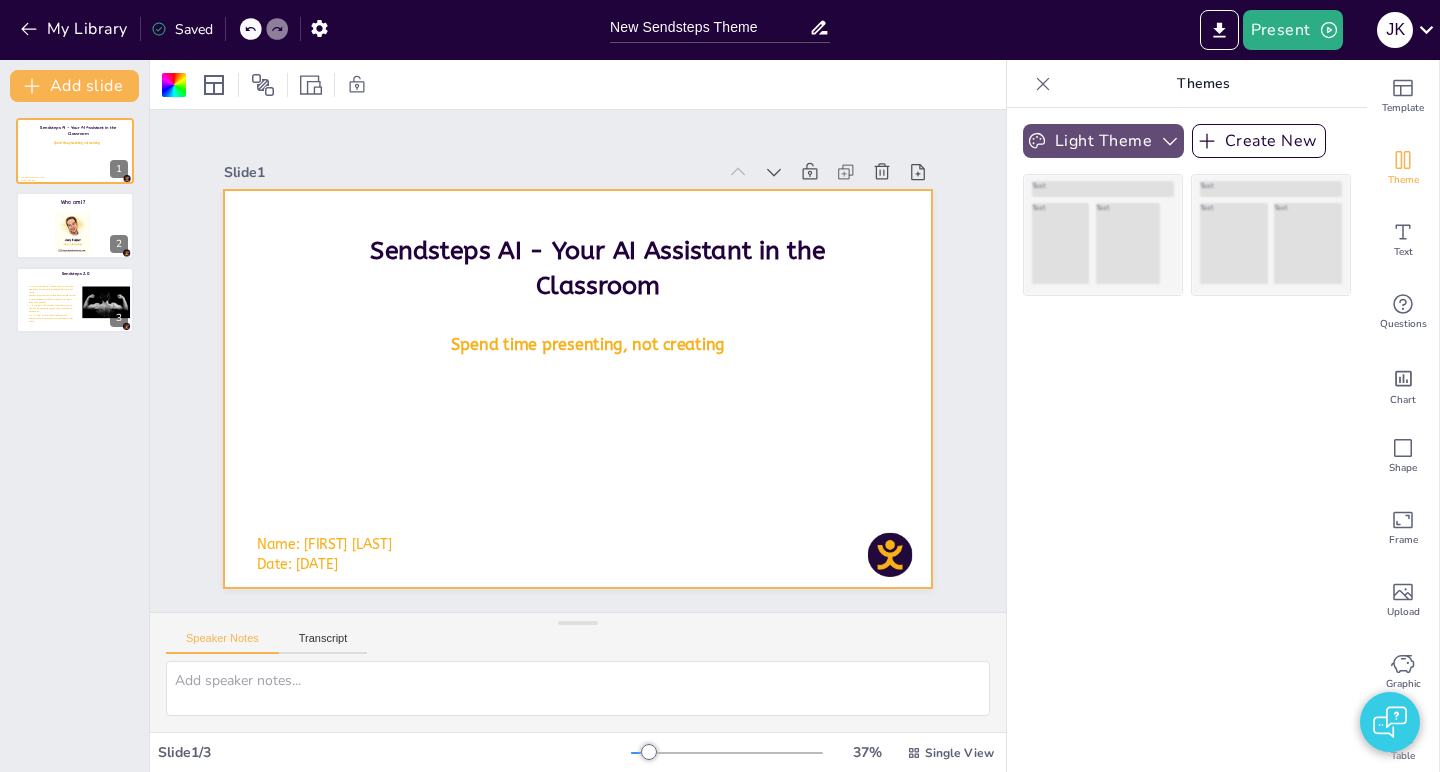 click 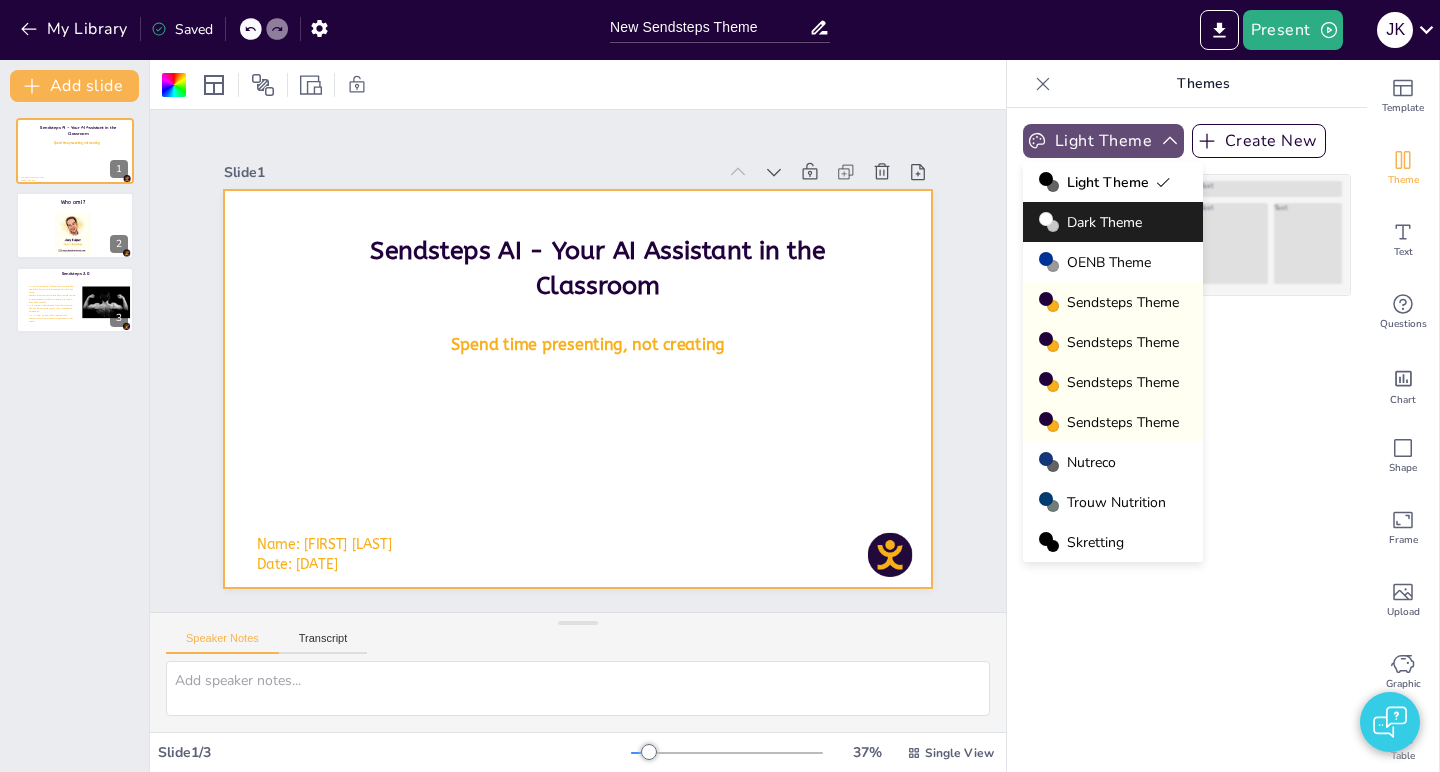 click on "Sendsteps Theme" at bounding box center [1123, 302] 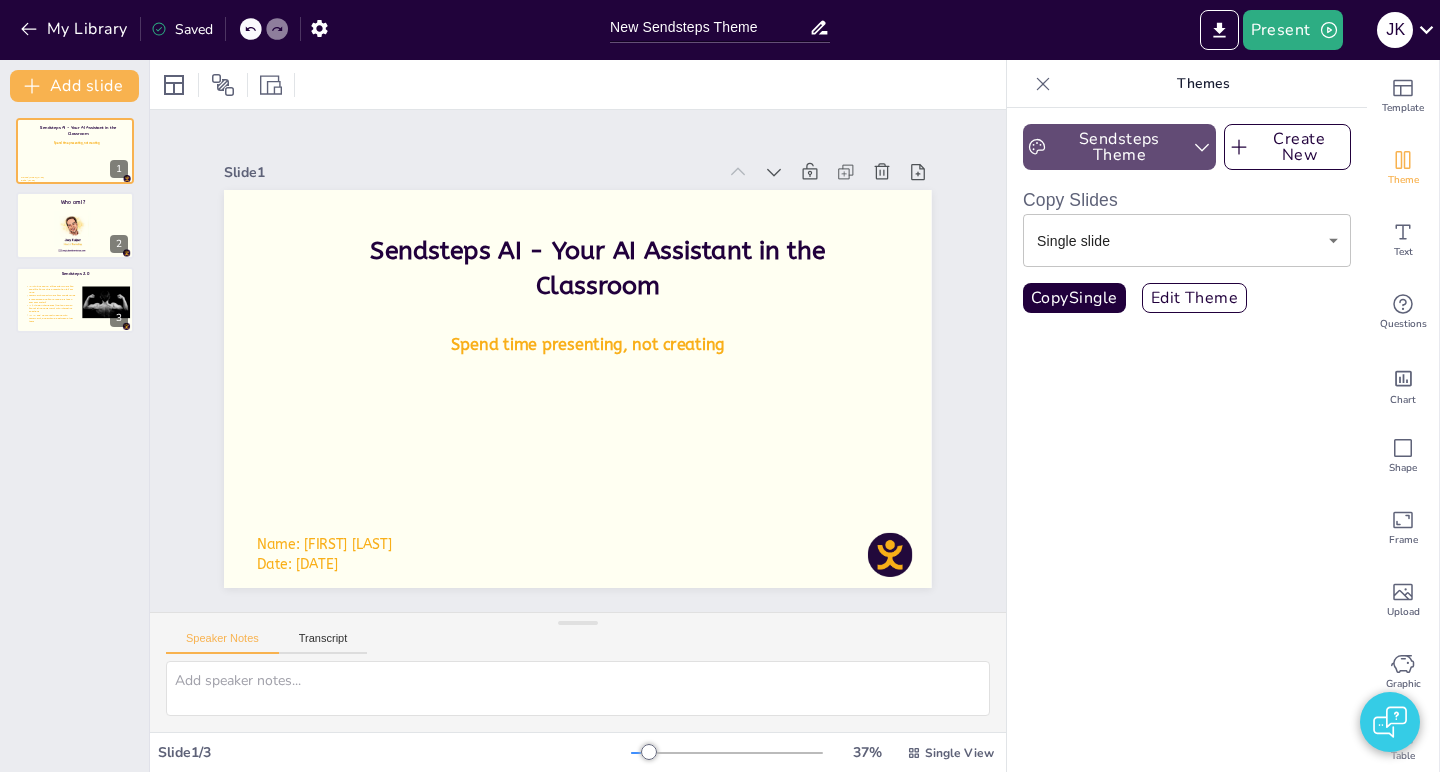 click on "Sendsteps Theme" at bounding box center (1119, 147) 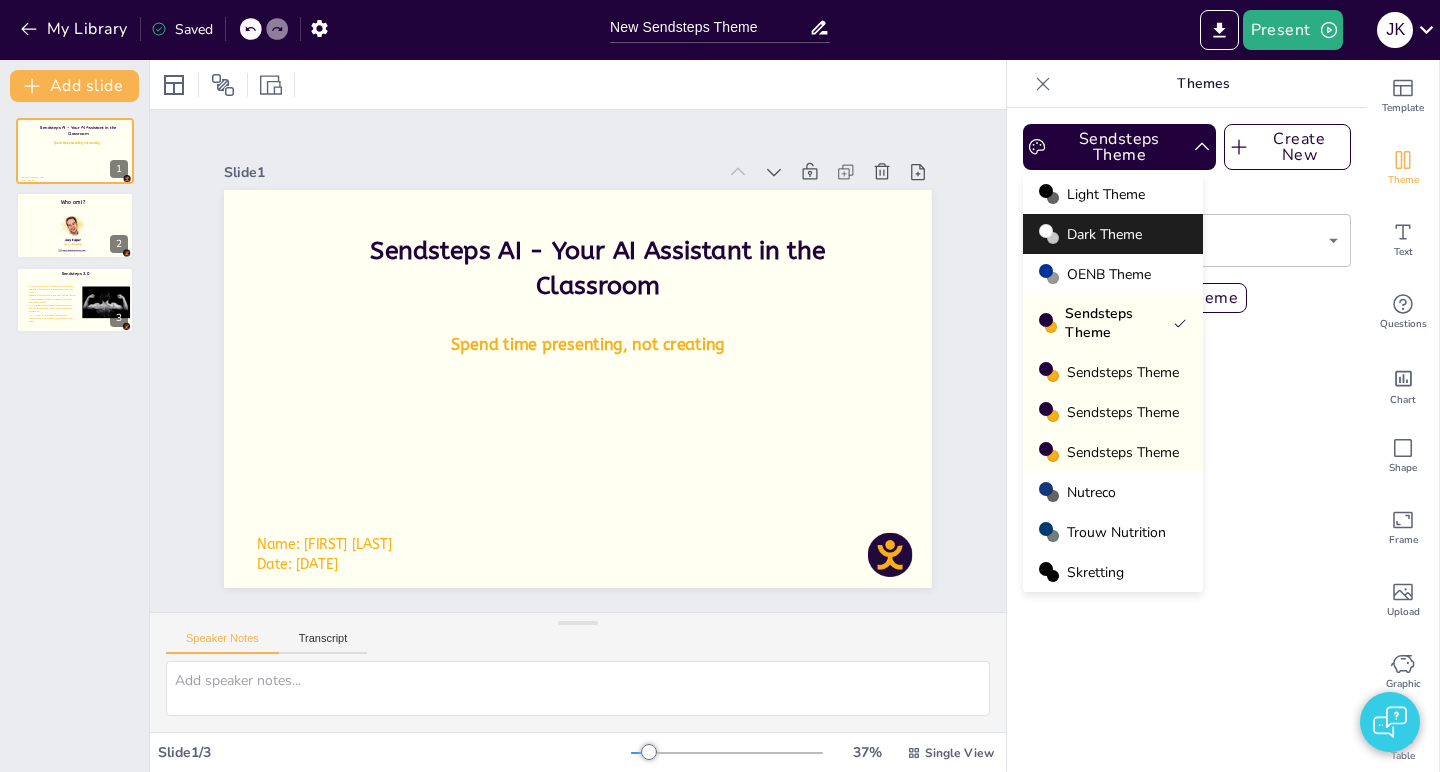 click on "Sendsteps Theme" at bounding box center [1123, 372] 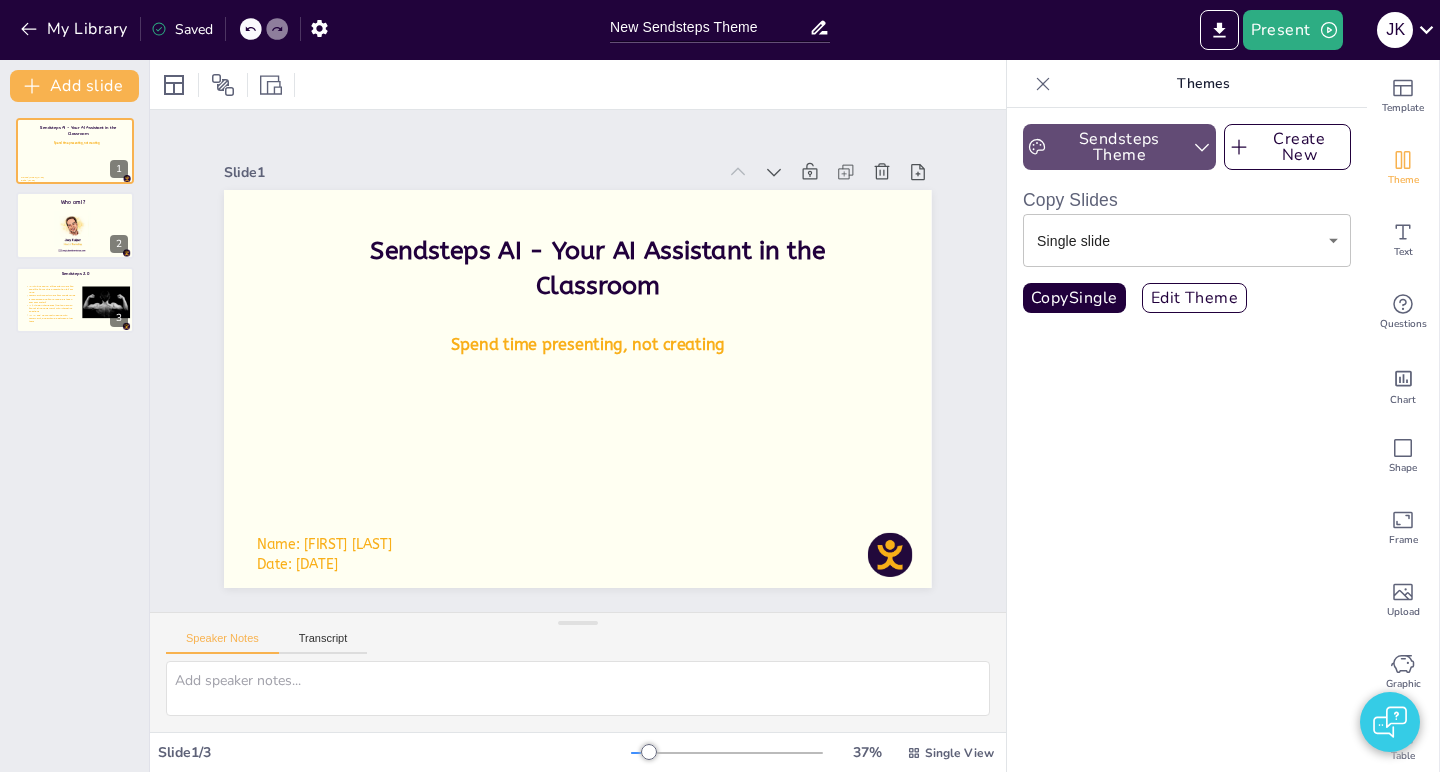 click on "Sendsteps Theme" at bounding box center [1119, 147] 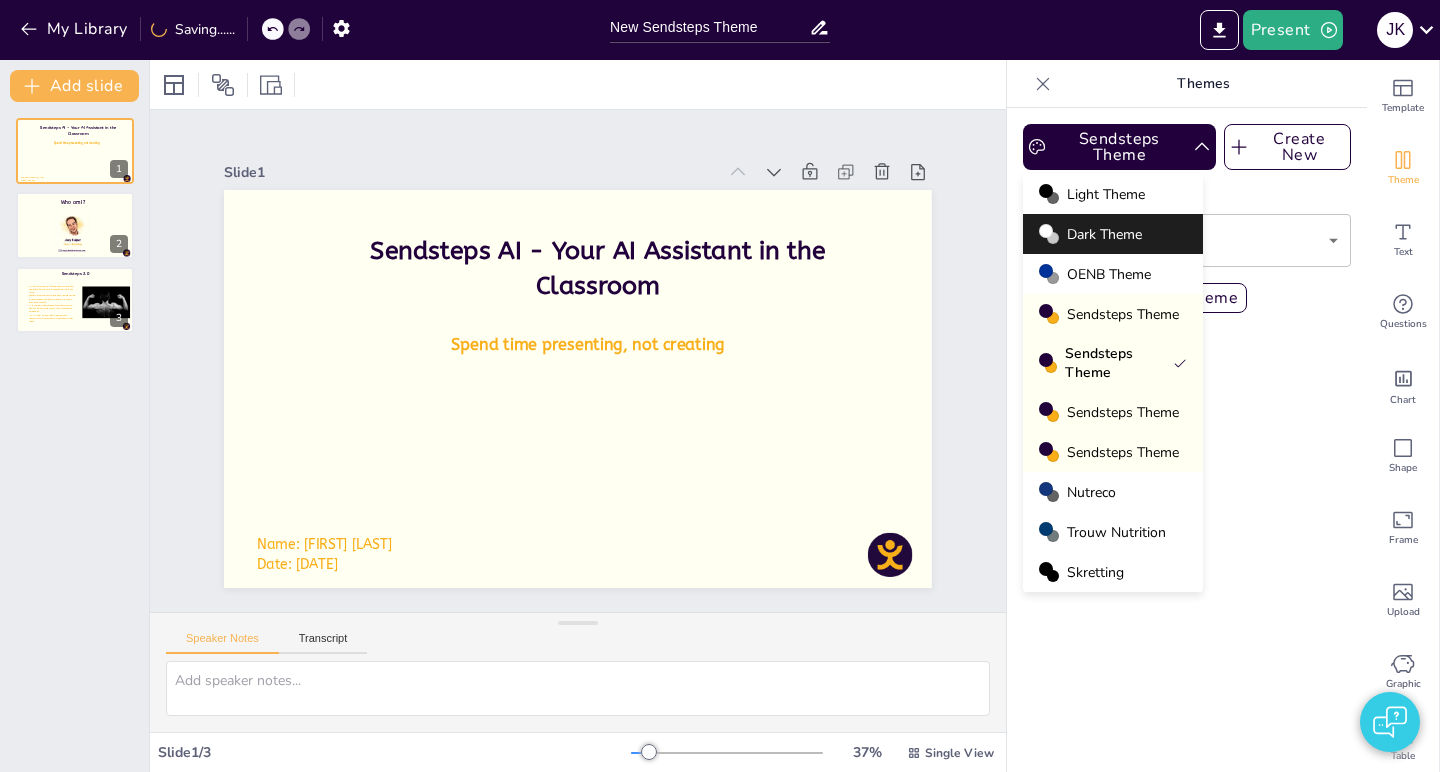 click on "Sendsteps Theme" at bounding box center [1123, 412] 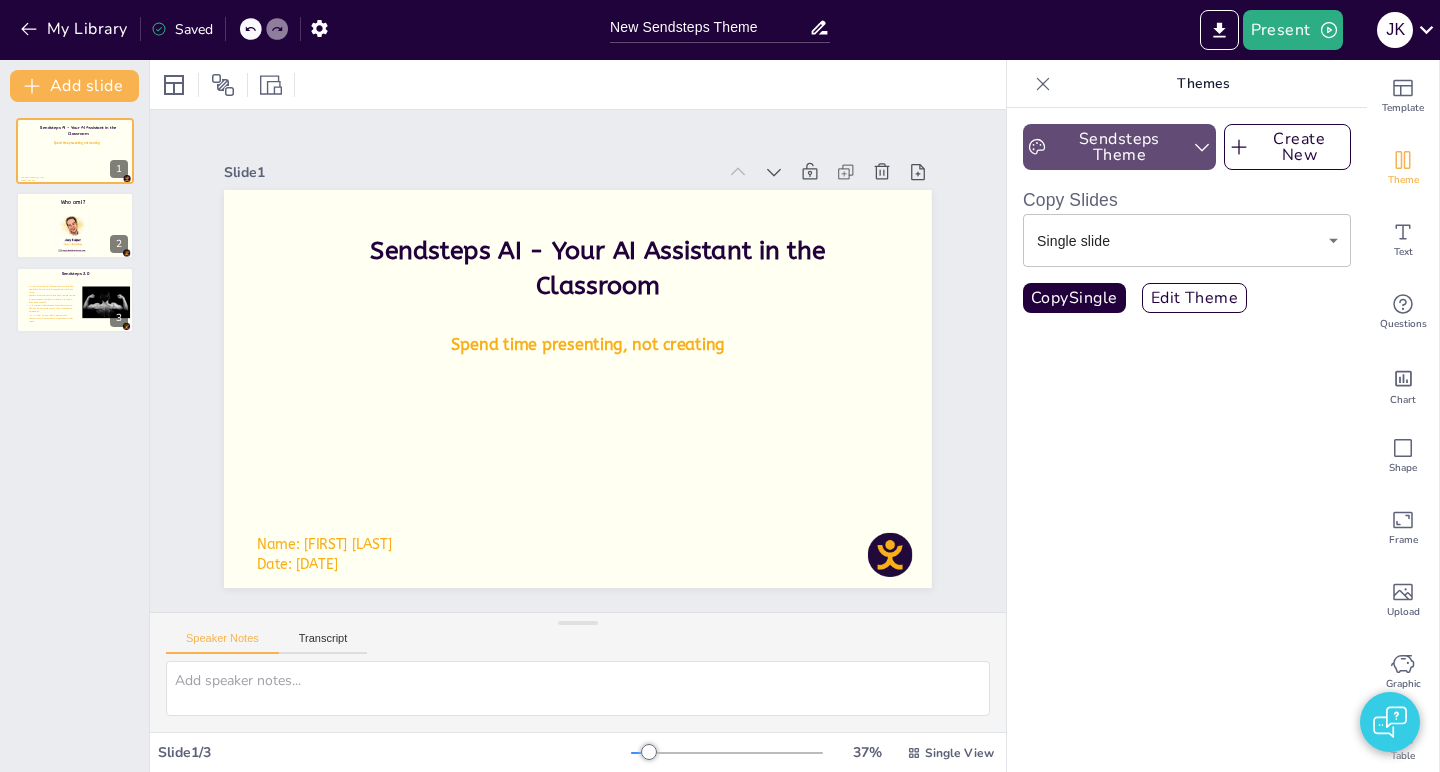 click on "Sendsteps Theme" at bounding box center [1119, 147] 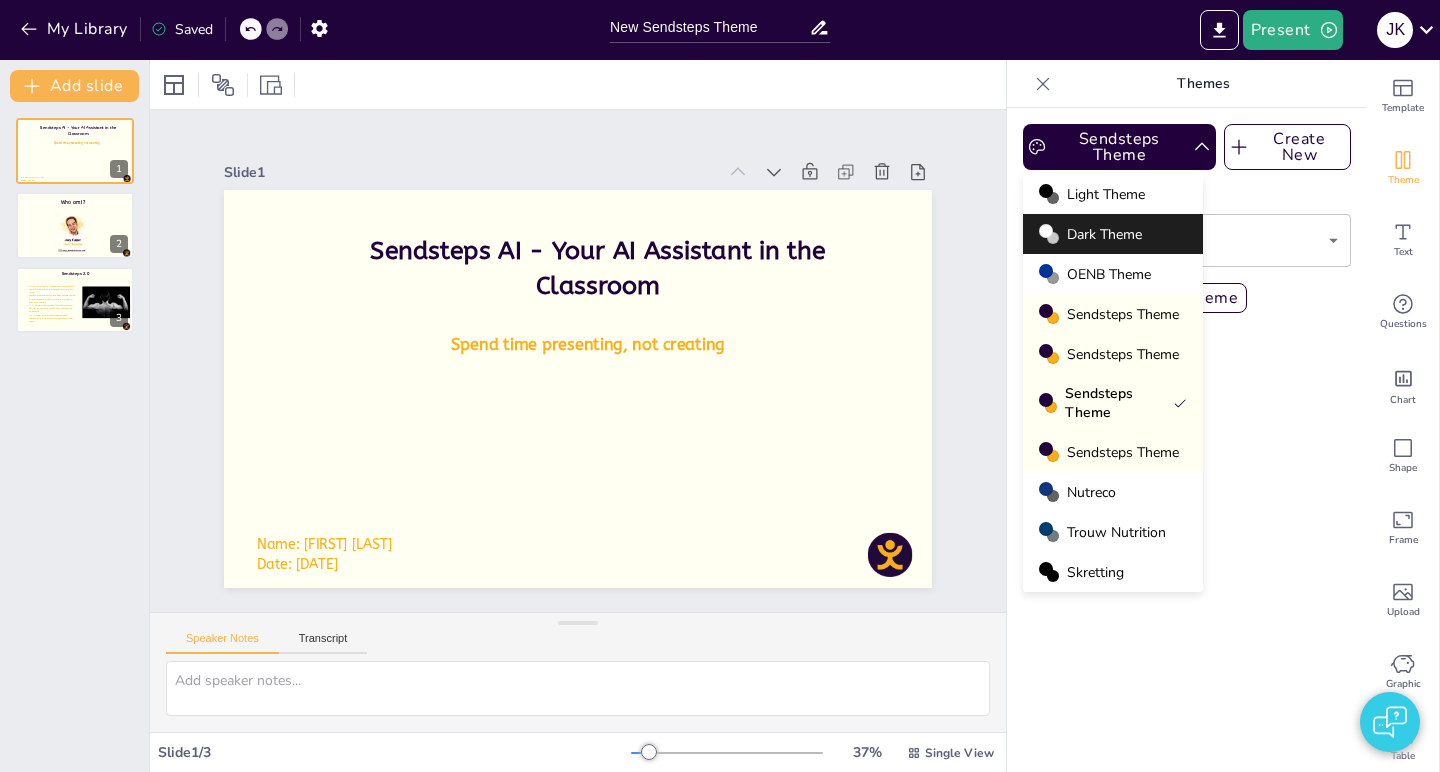 click on "Sendsteps Theme" at bounding box center [1123, 452] 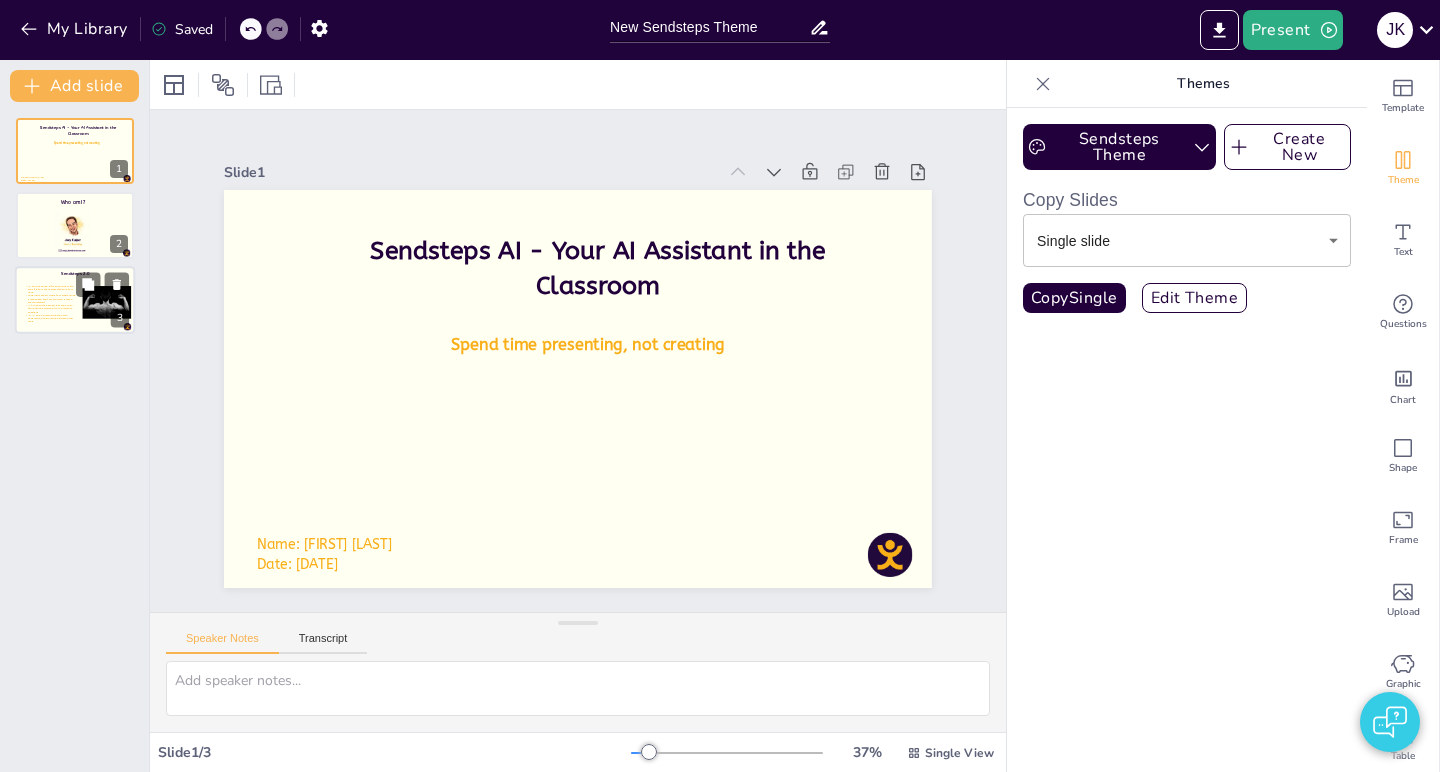 click on "PowerPoint import where your master slide is recognised and your branding is taken over completely" at bounding box center [52, 299] 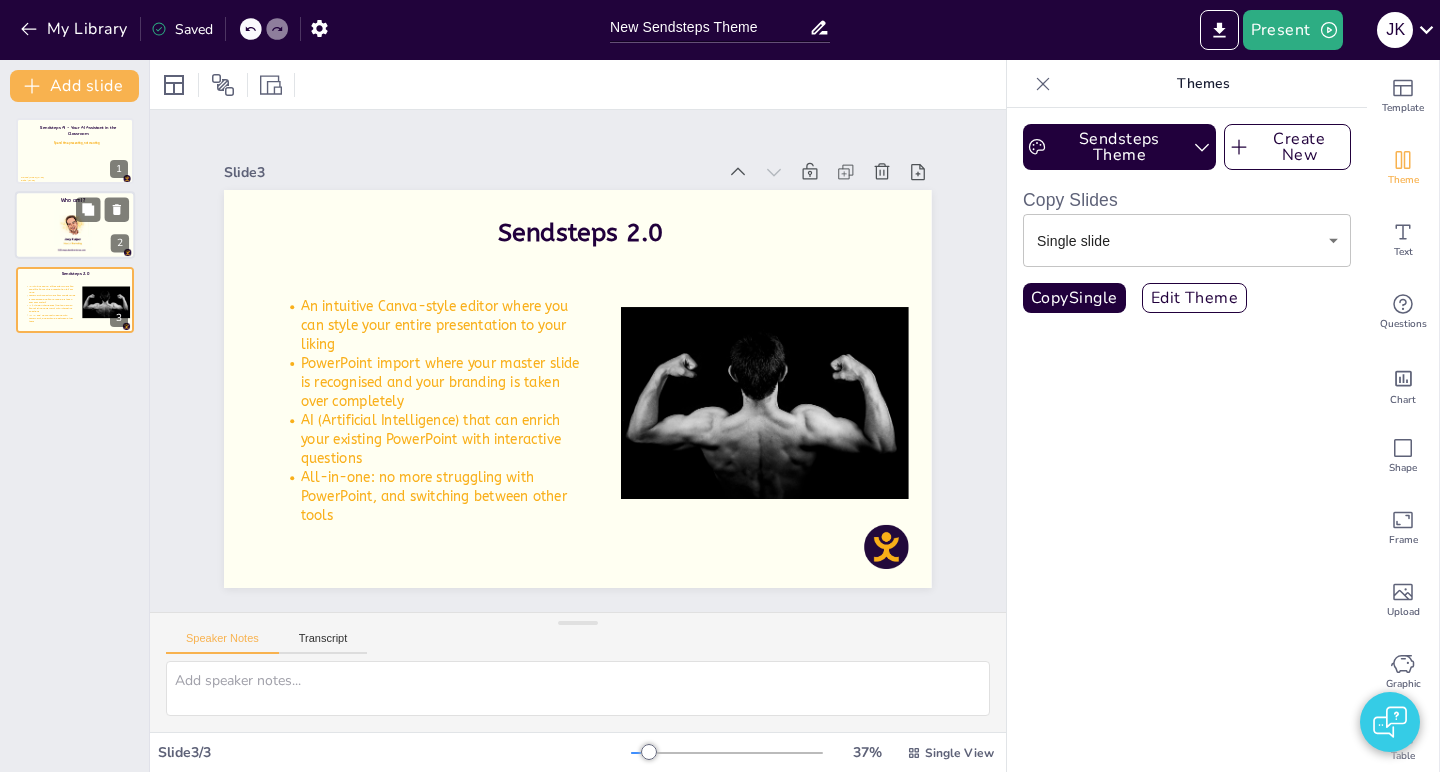 click at bounding box center [75, 226] 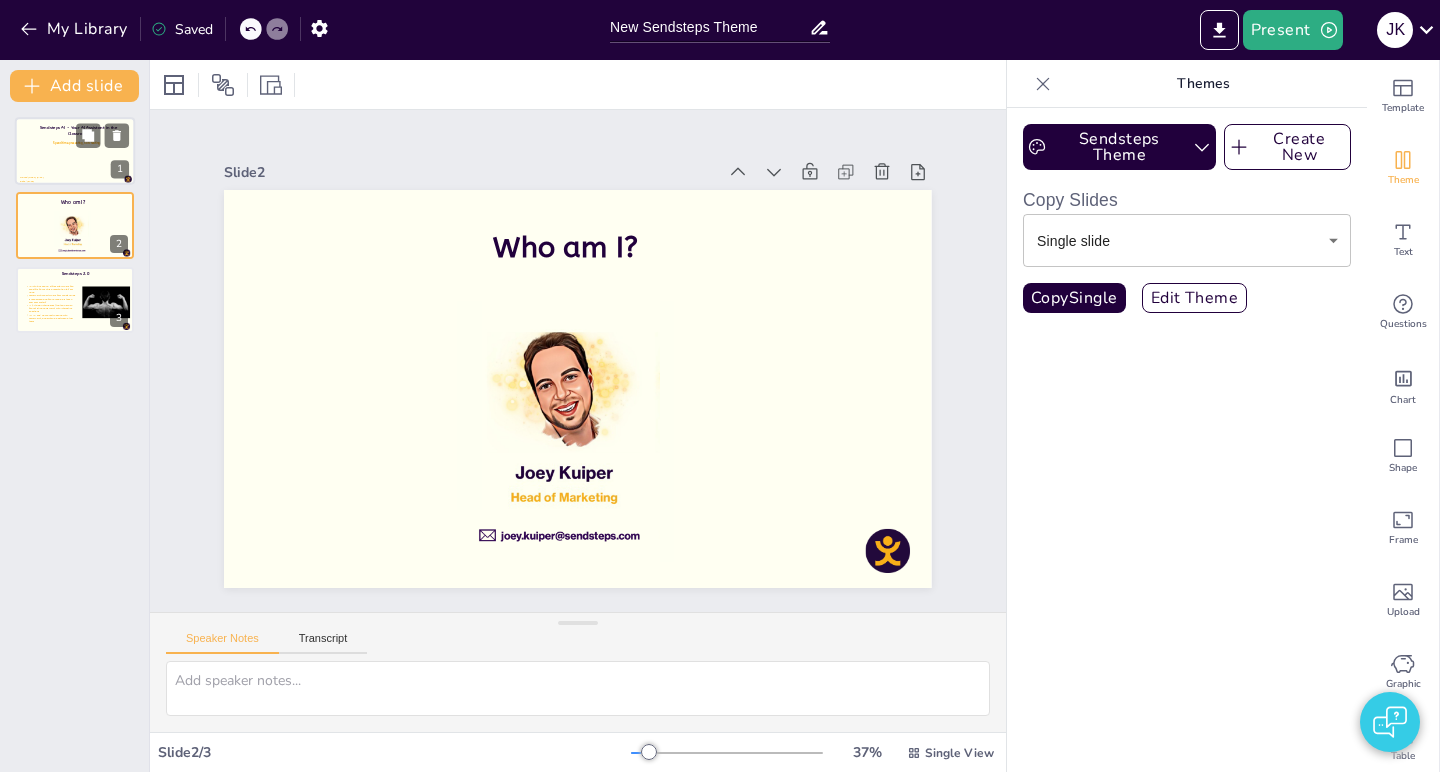 click at bounding box center (75, 151) 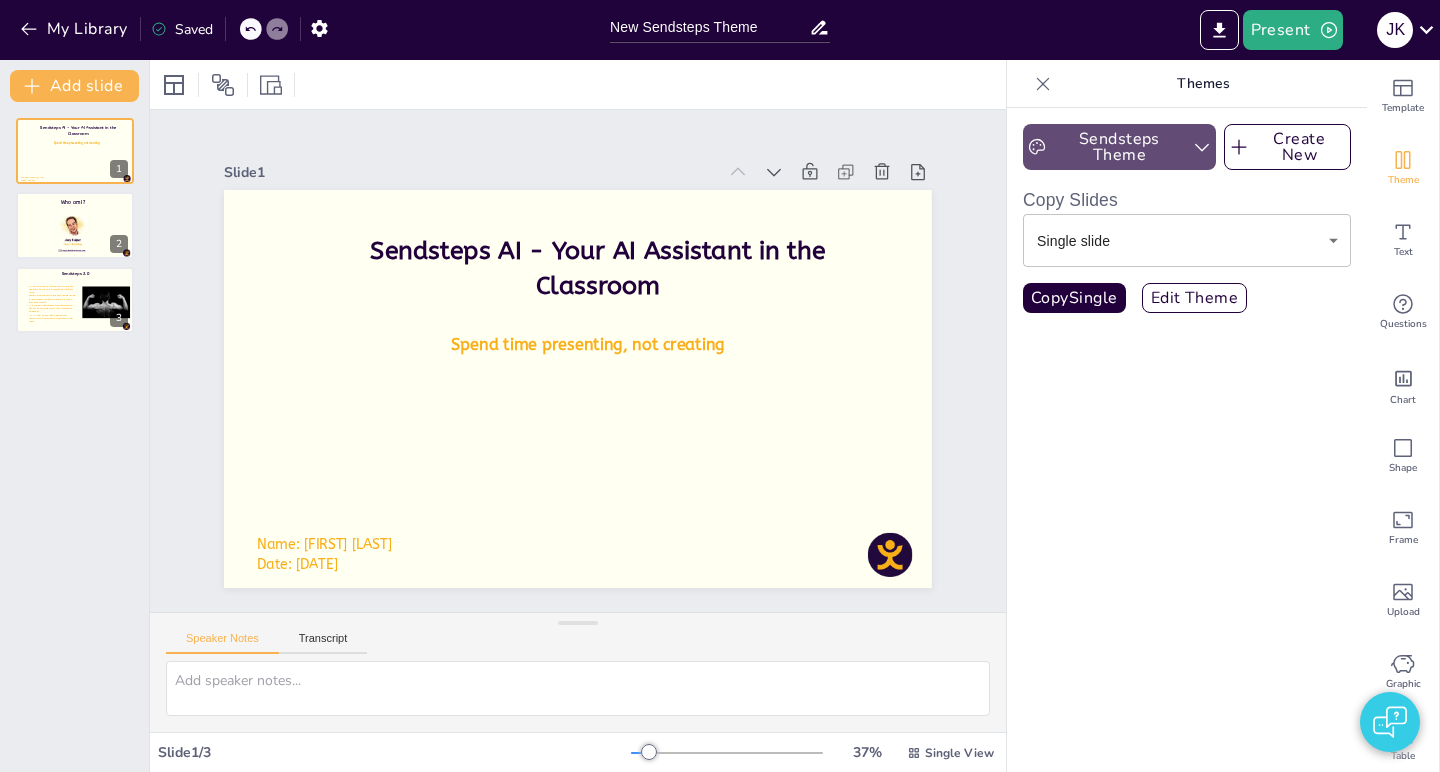 click on "Sendsteps Theme" at bounding box center [1119, 147] 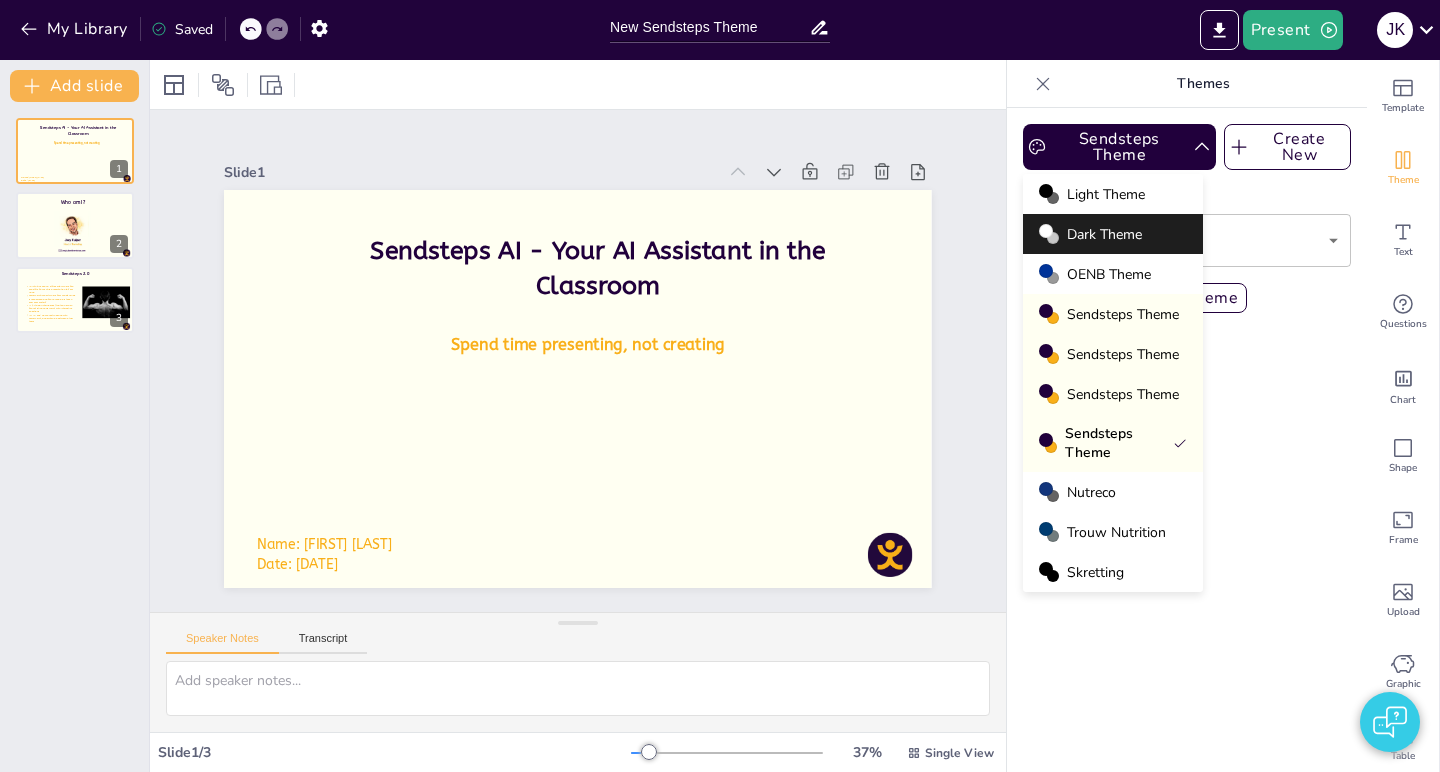 click on "Sendsteps Theme" at bounding box center (1123, 314) 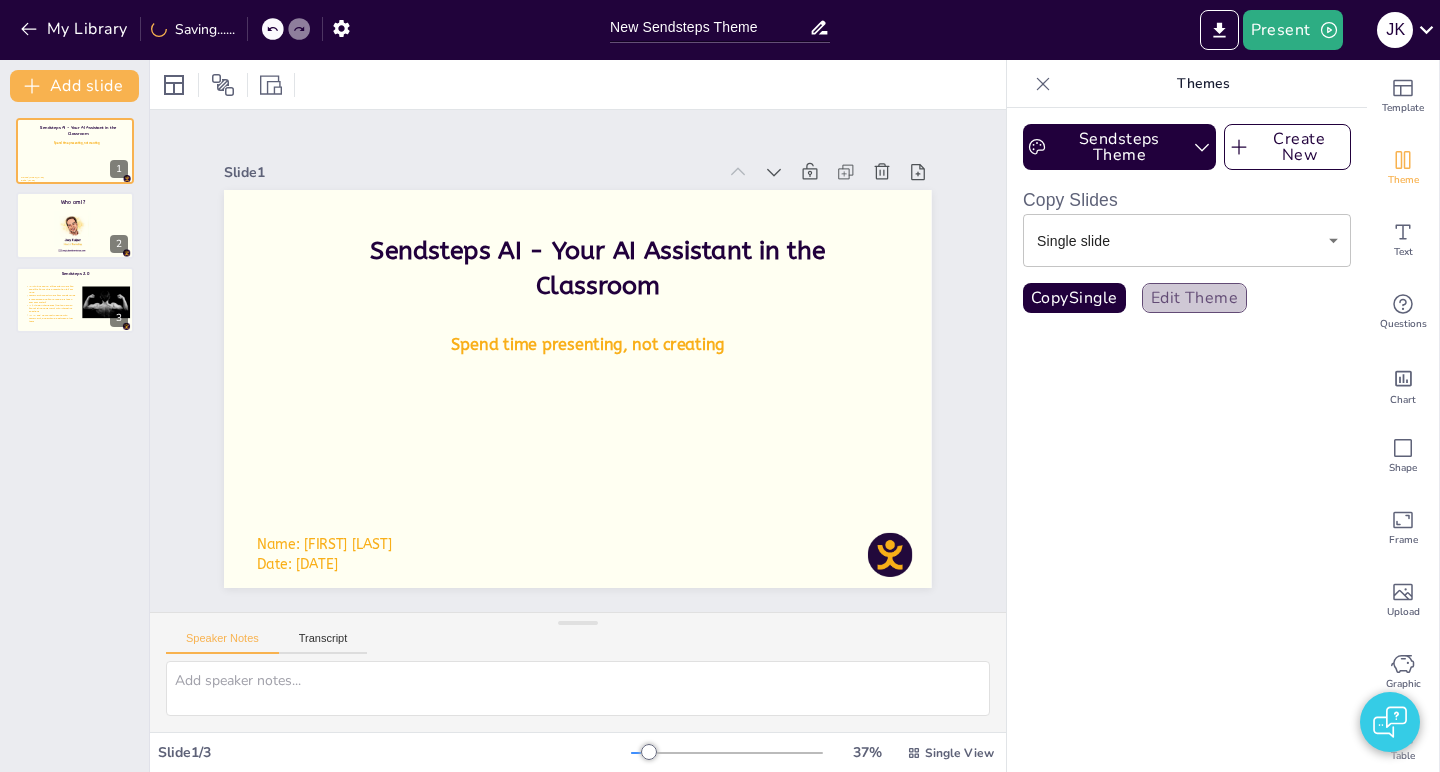 click on "Edit Theme" at bounding box center (1195, 298) 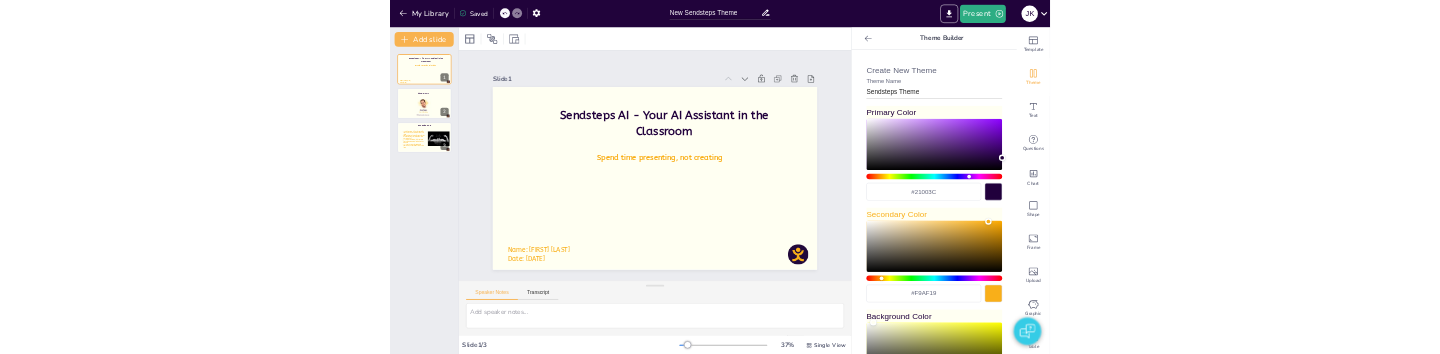 scroll, scrollTop: 0, scrollLeft: 0, axis: both 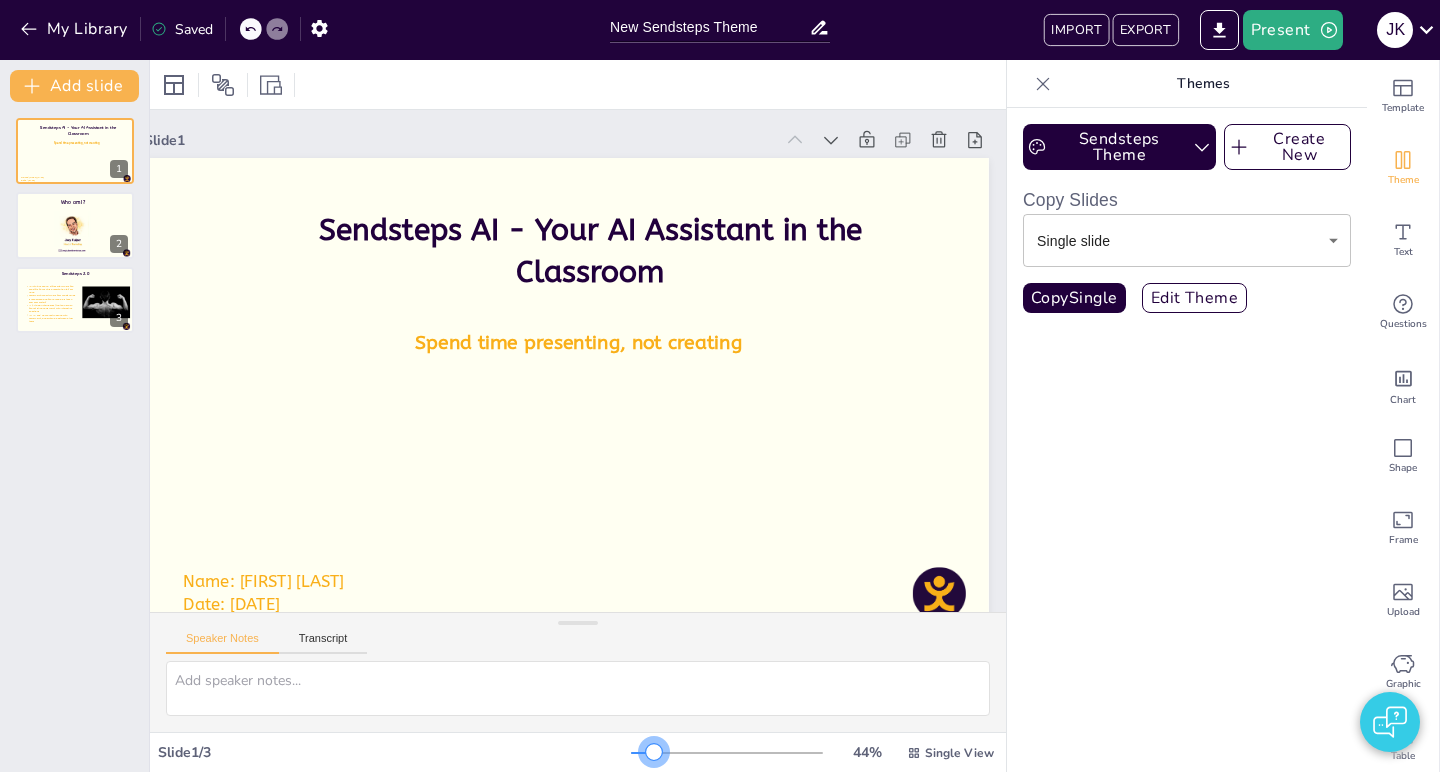 click at bounding box center (654, 752) 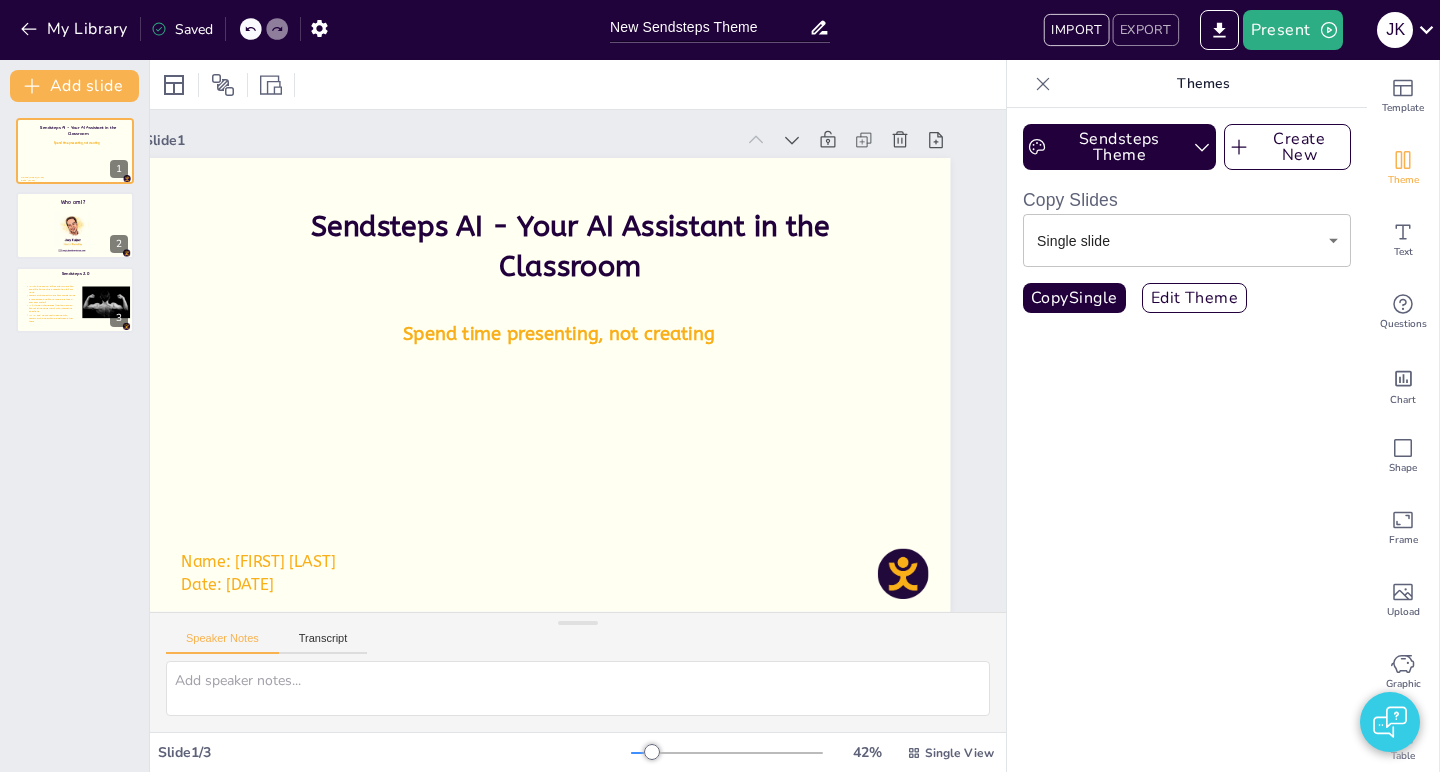 click on "EXPORT" at bounding box center [1145, 30] 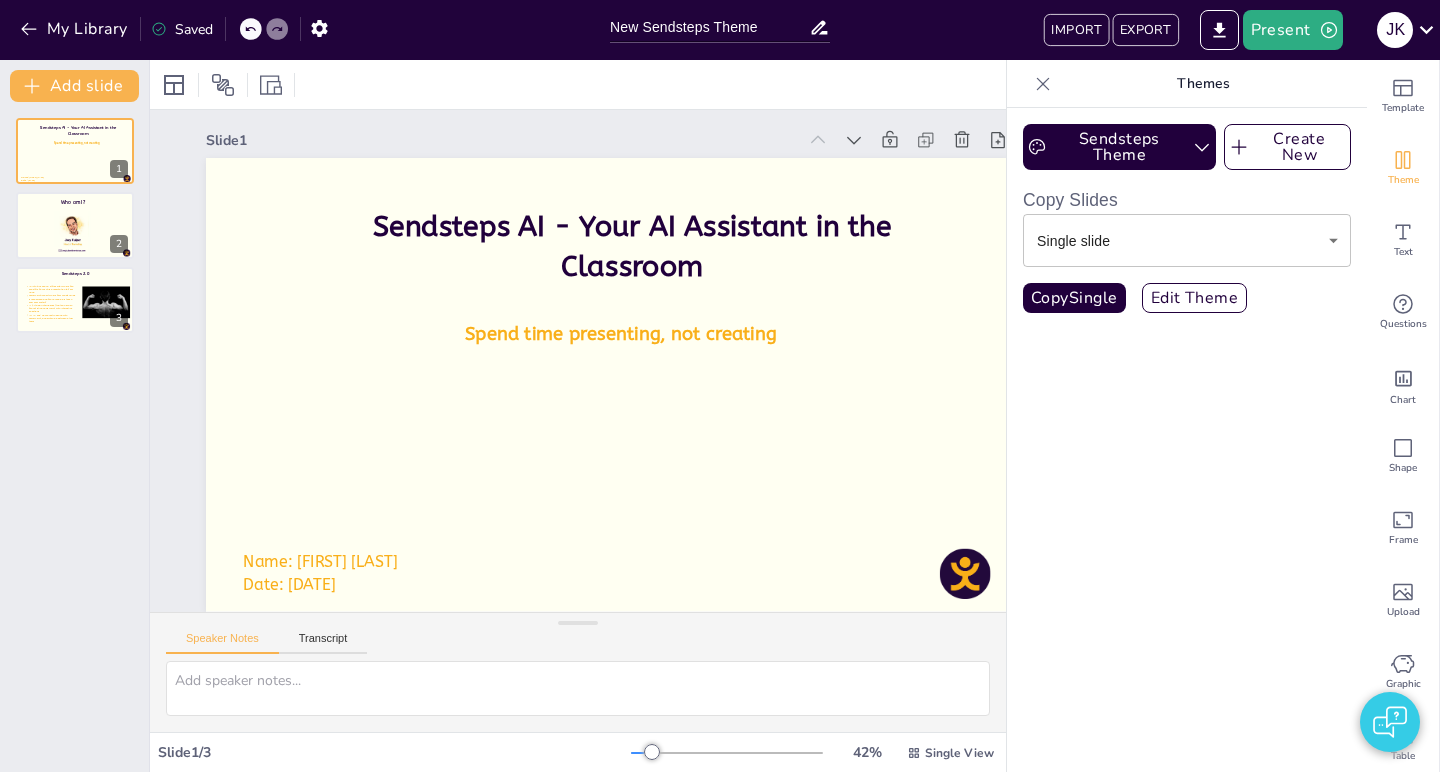 scroll, scrollTop: 7, scrollLeft: 40, axis: both 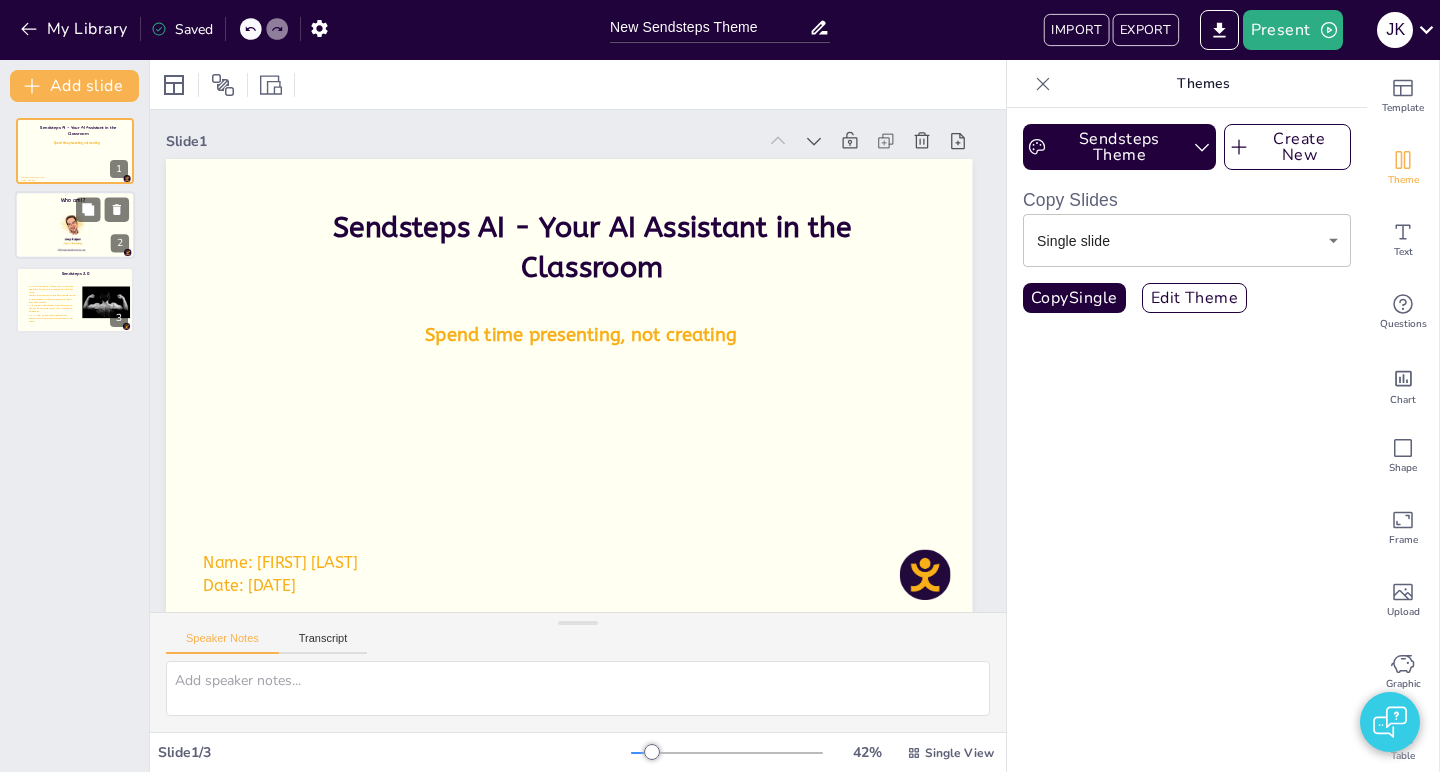click at bounding box center [72, 233] 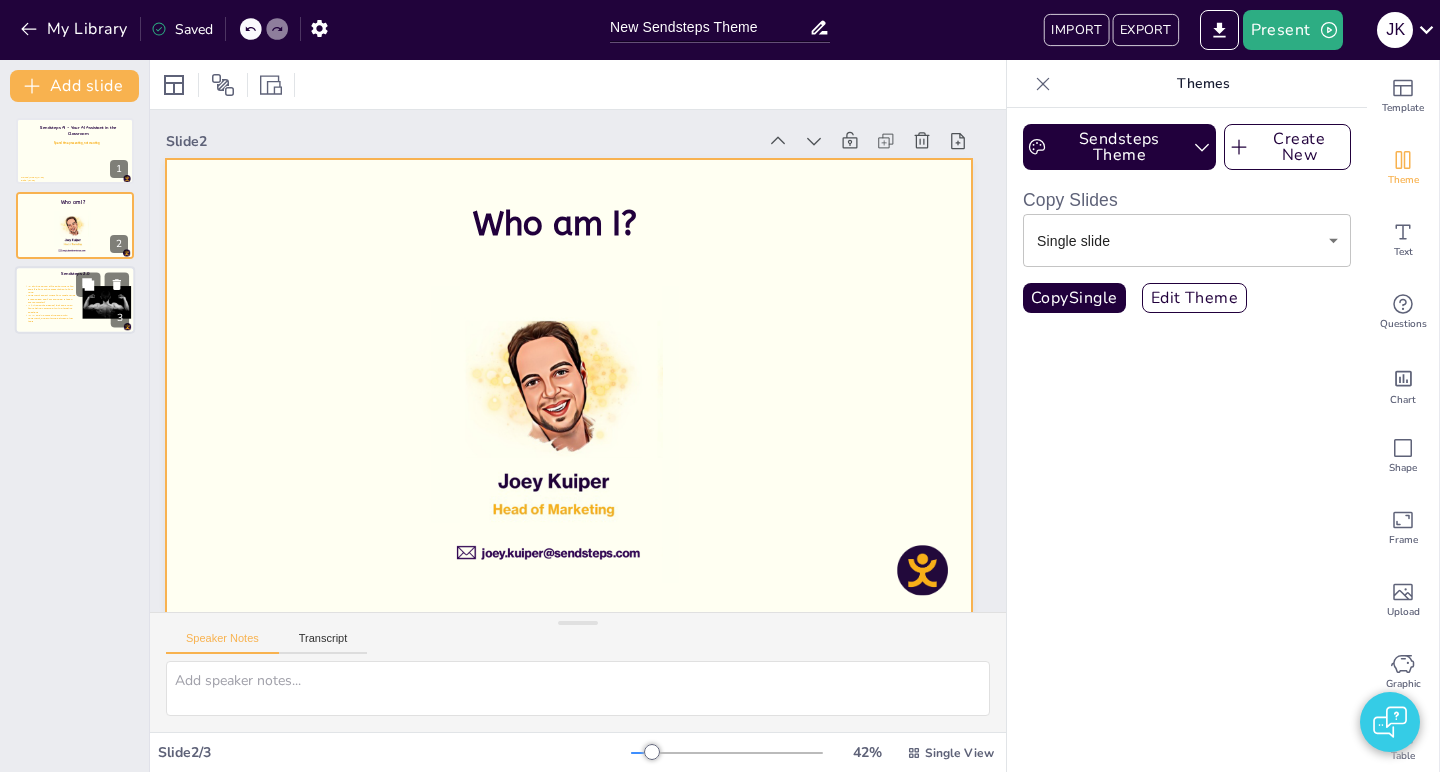 scroll, scrollTop: 0, scrollLeft: 40, axis: horizontal 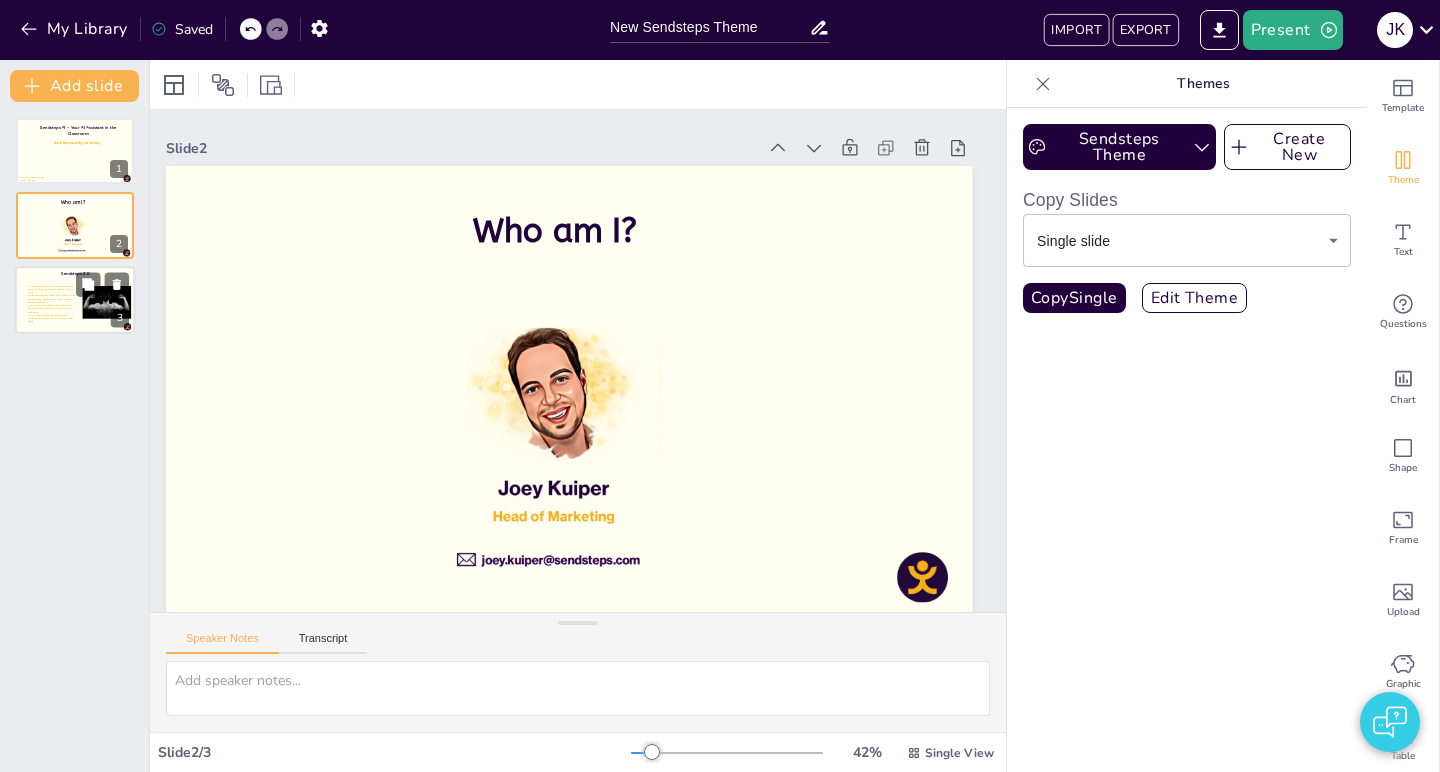 click on "All-in-one: no more struggling with PowerPoint, and switching between other tools" at bounding box center [52, 318] 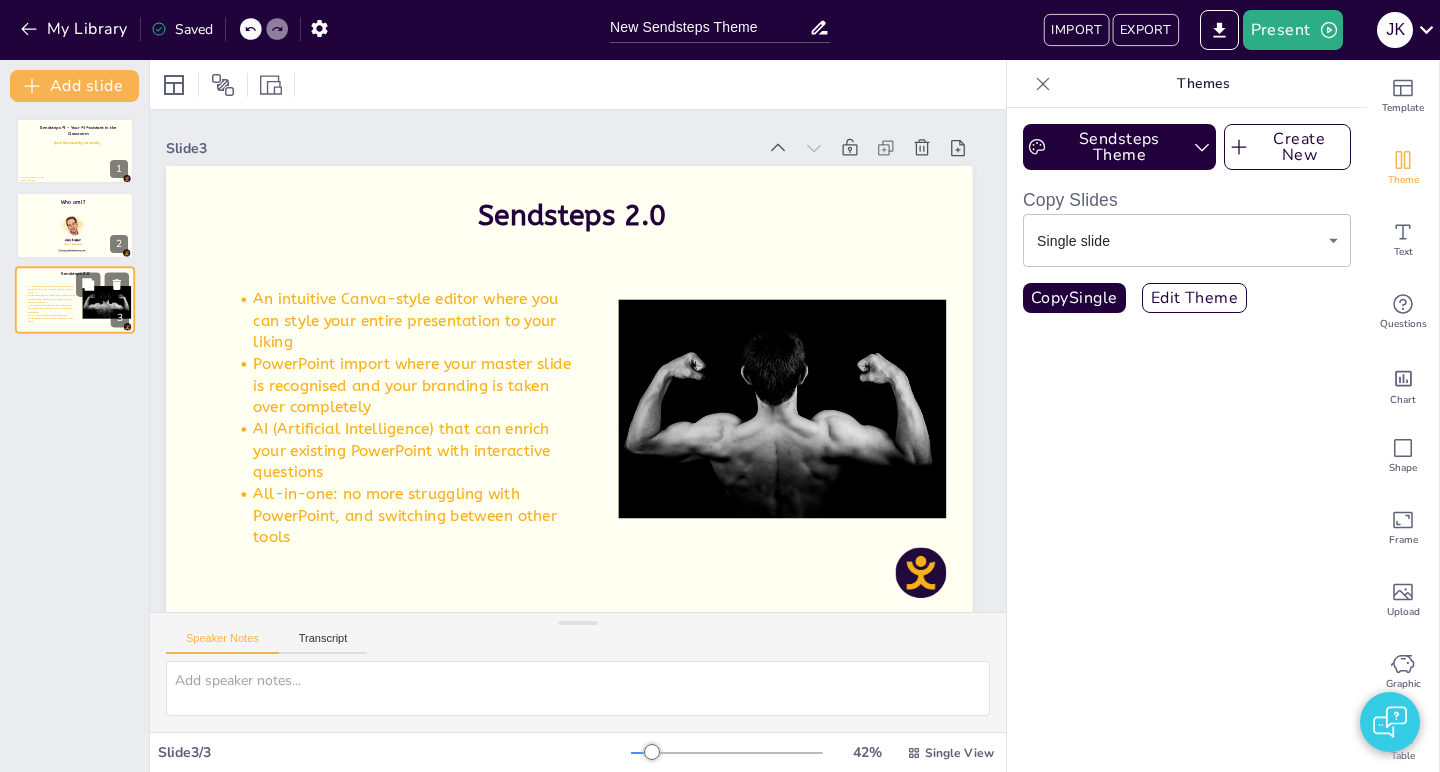 scroll, scrollTop: 8, scrollLeft: 40, axis: both 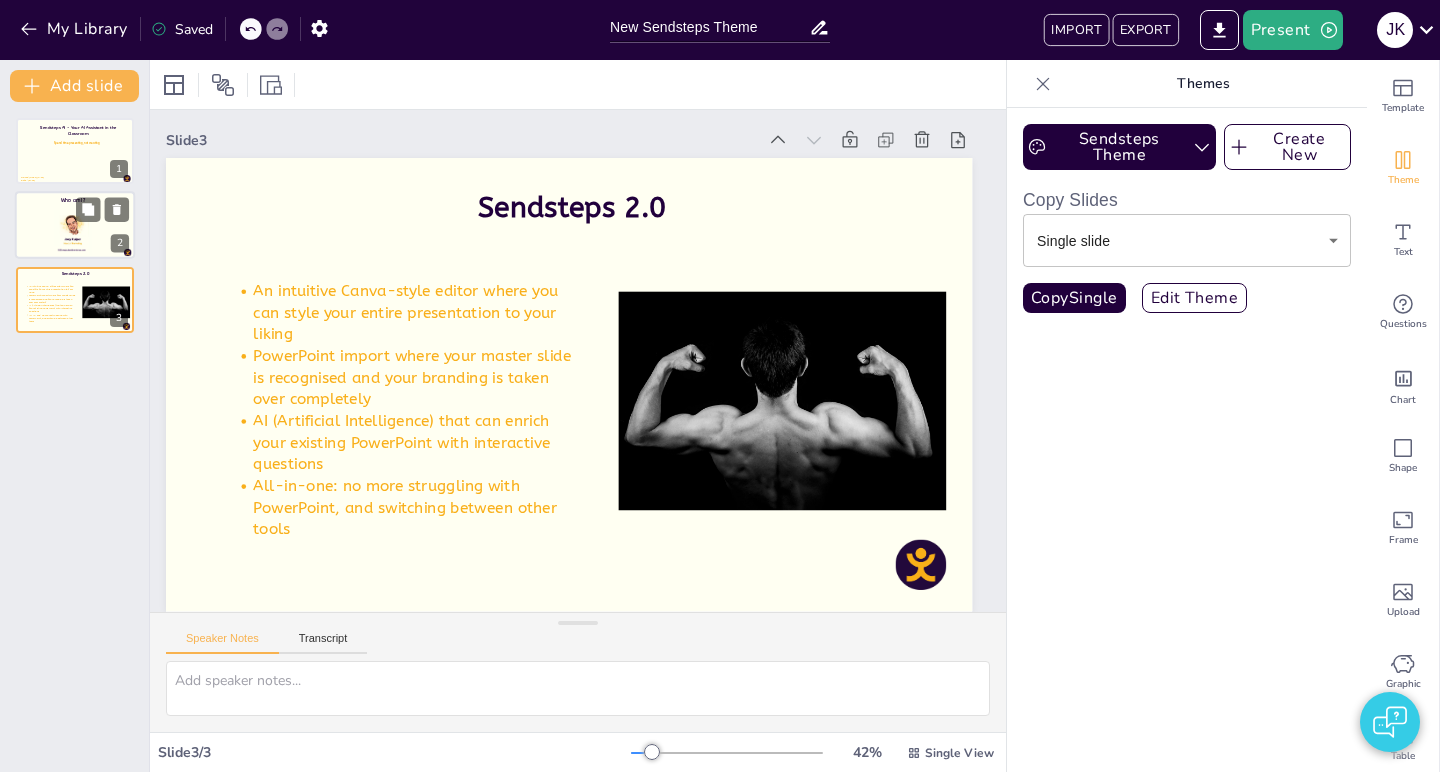 click at bounding box center [72, 233] 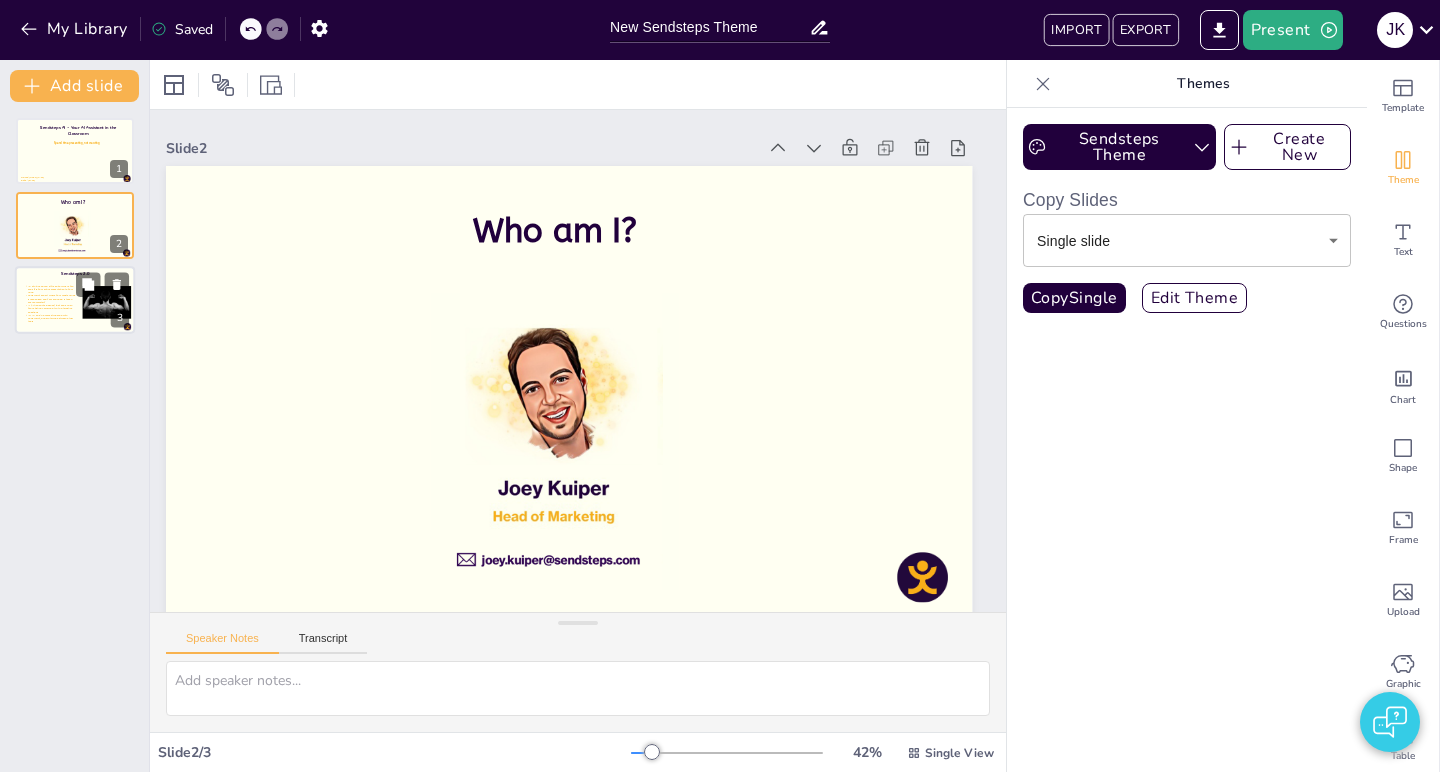 click on "An intuitive Canva-style editor where you can style your entire presentation to your liking" at bounding box center (52, 289) 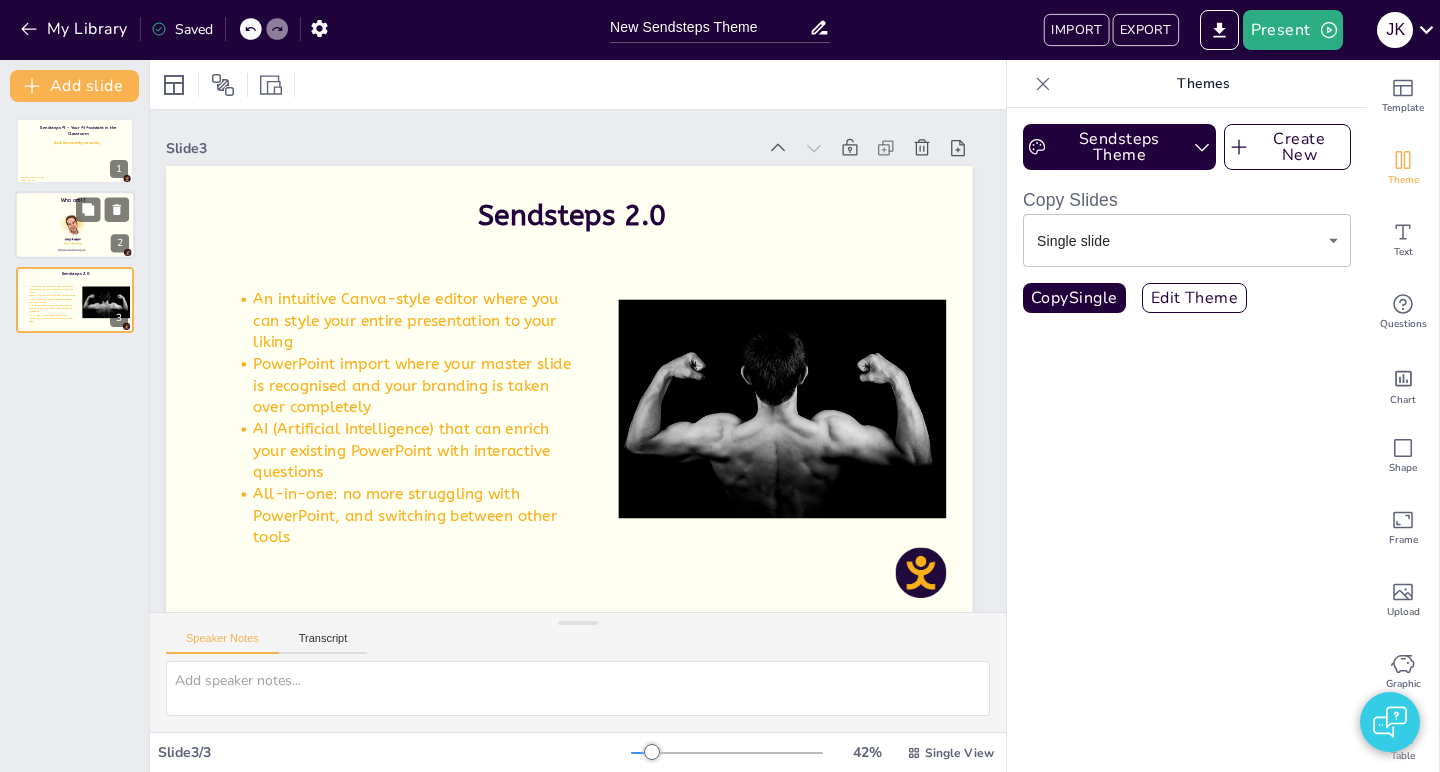 scroll, scrollTop: 8, scrollLeft: 40, axis: both 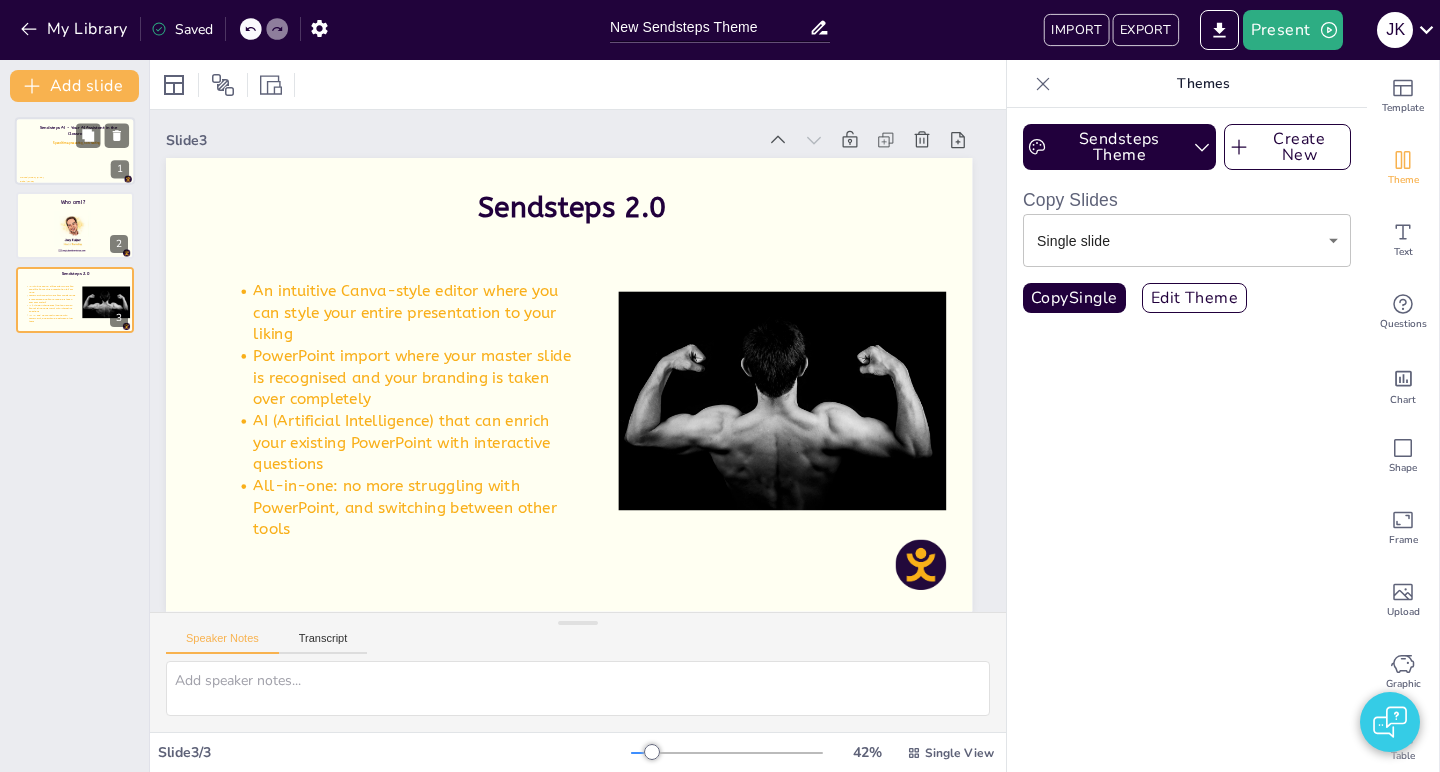 click on "Sendsteps AI - Your AI Assistant in the Classroom" at bounding box center [78, 131] 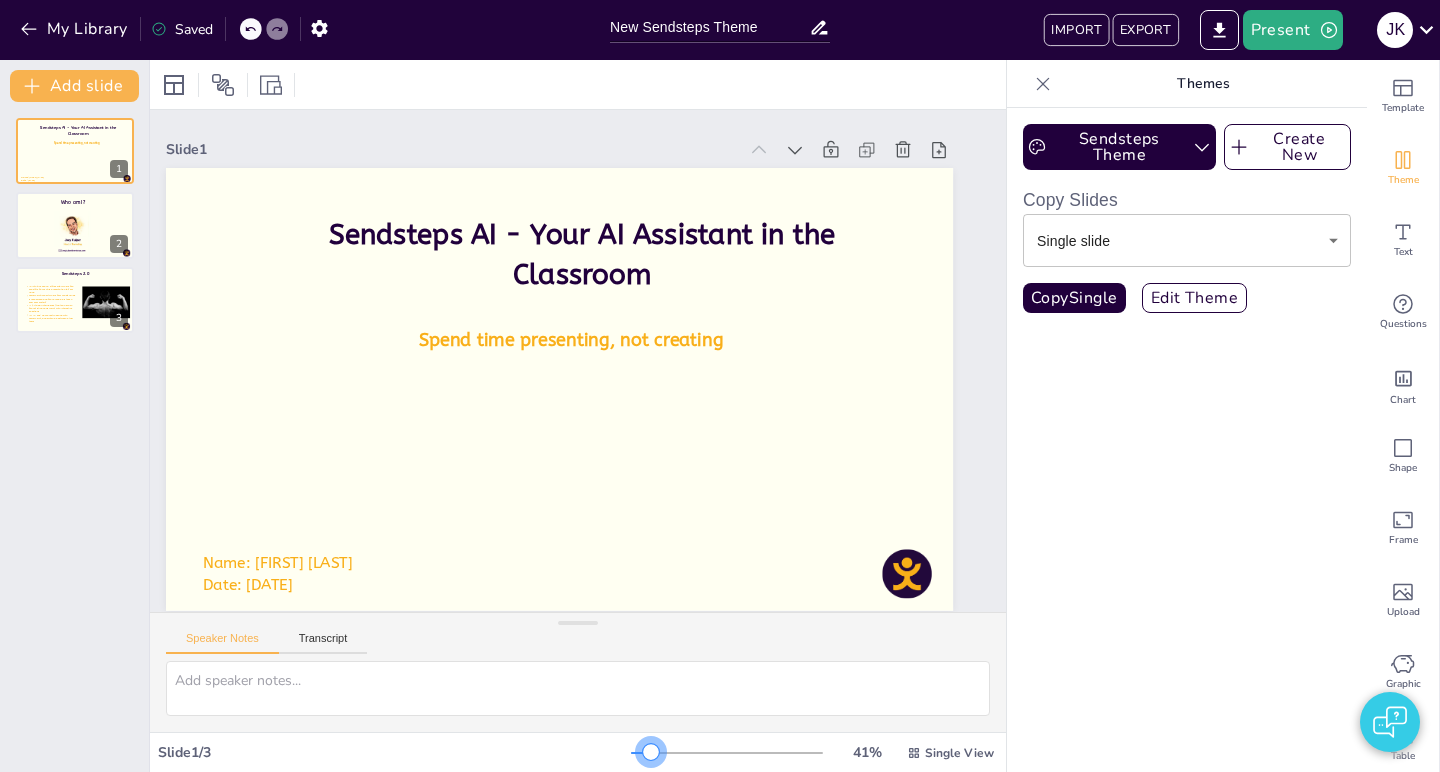 click at bounding box center (651, 752) 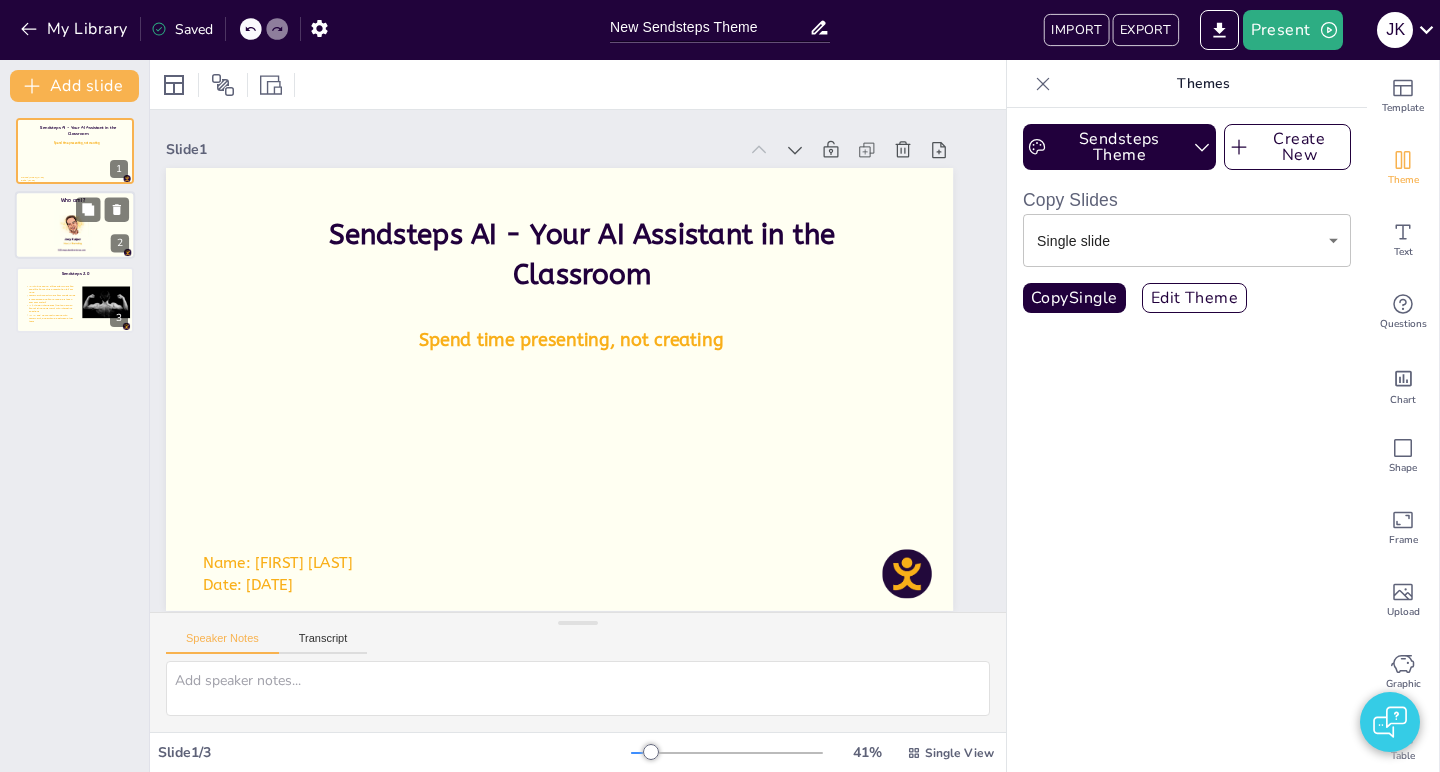 click at bounding box center (72, 233) 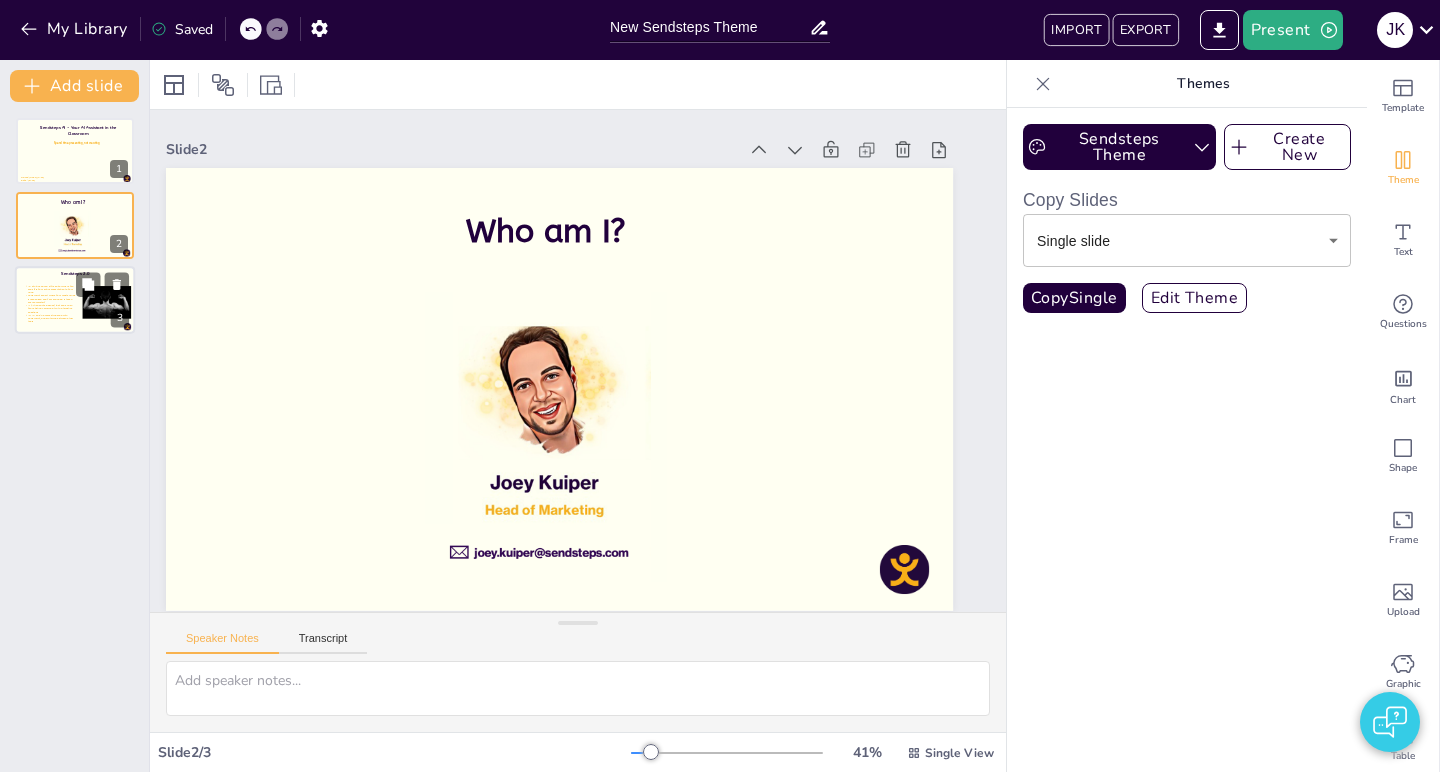 click on "AI (Artificial Intelligence) that can enrich your existing PowerPoint with interactive questions" at bounding box center (52, 309) 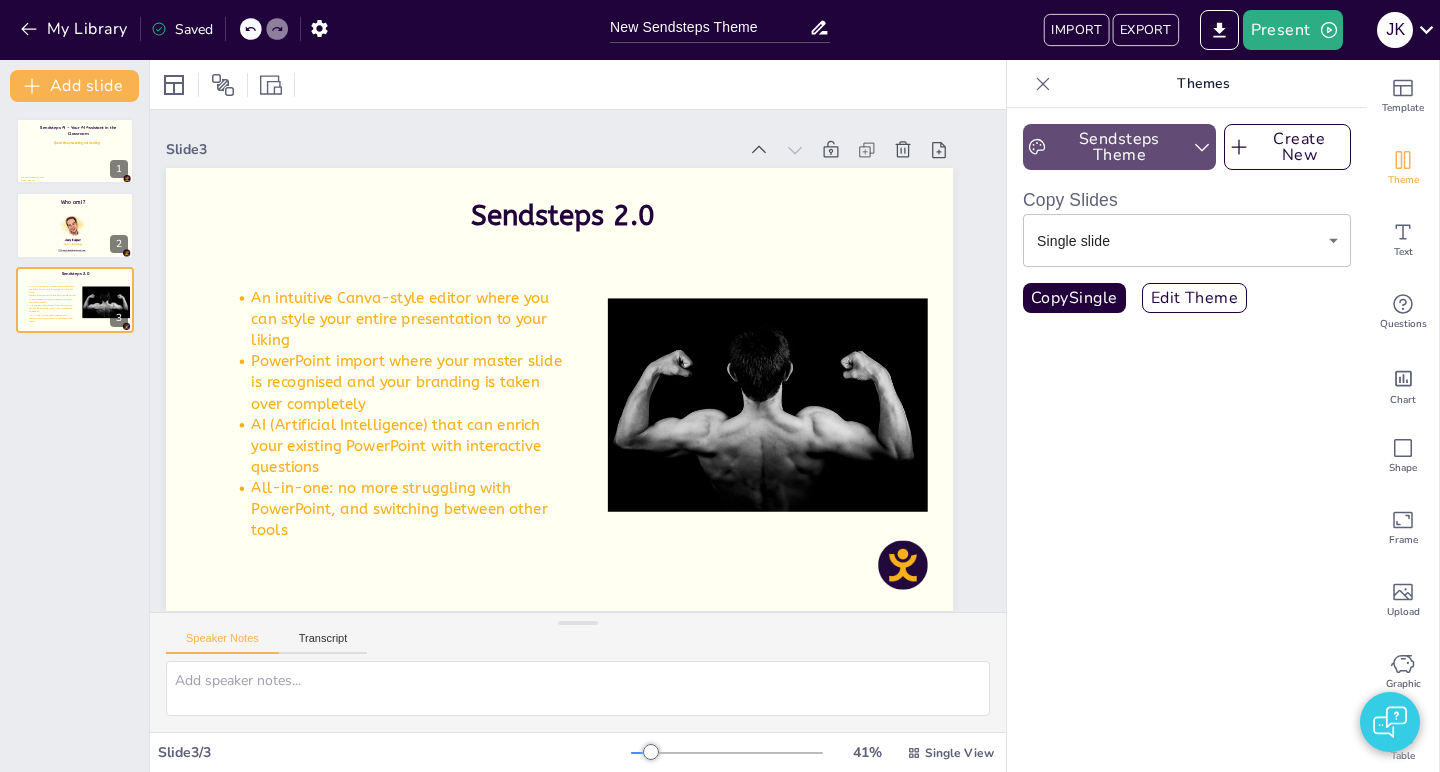 click 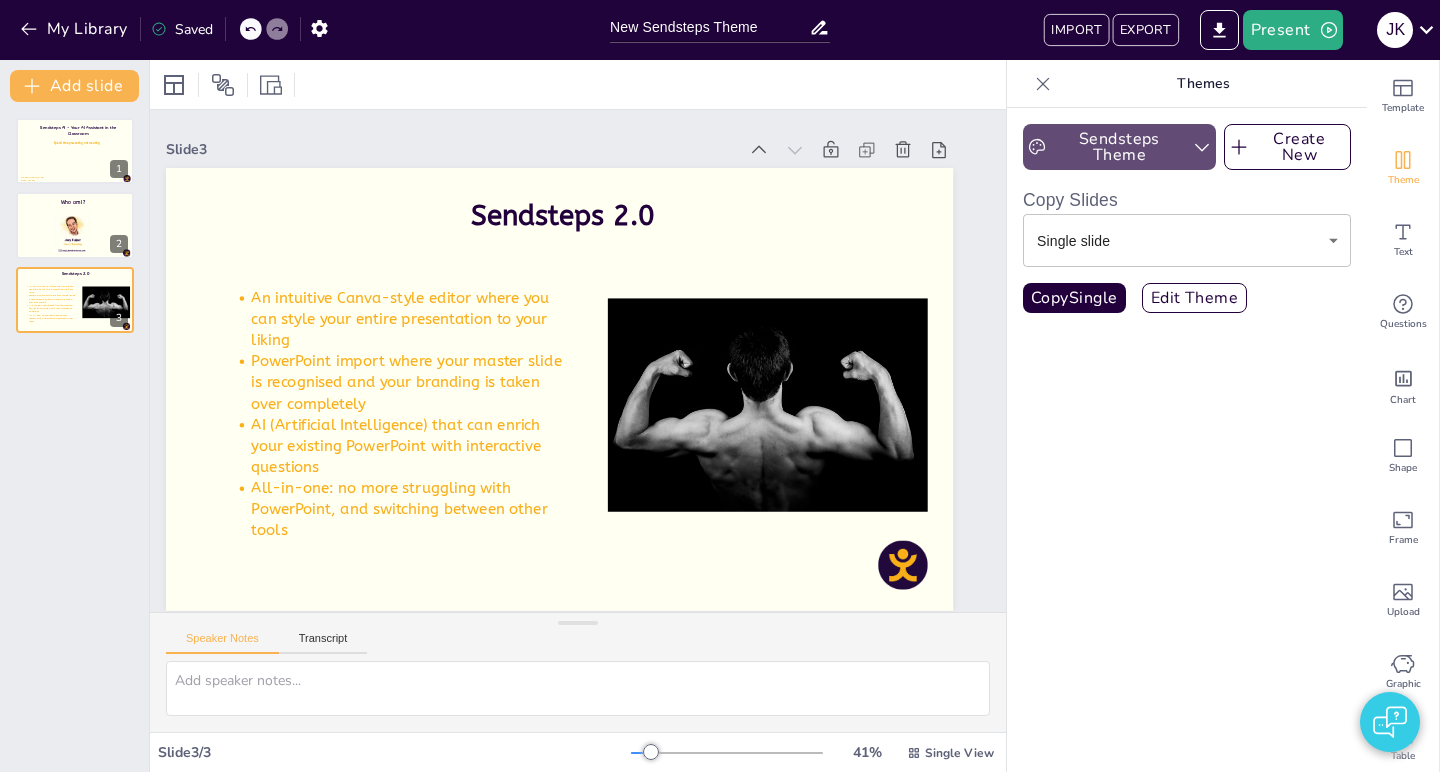 click on "Sendsteps Theme Create New Copy Slides Single slide single ​ Copy  Single Edit Theme" at bounding box center (1187, 440) 